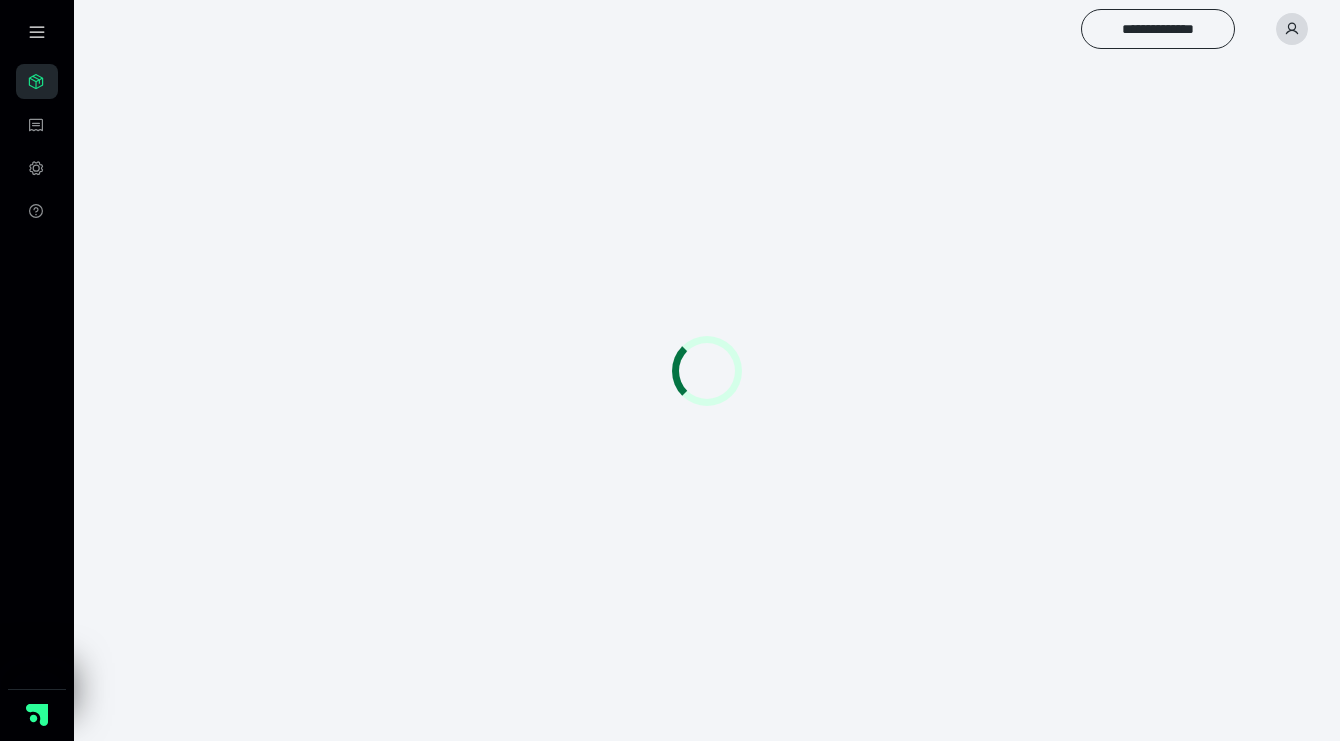 scroll, scrollTop: 0, scrollLeft: 0, axis: both 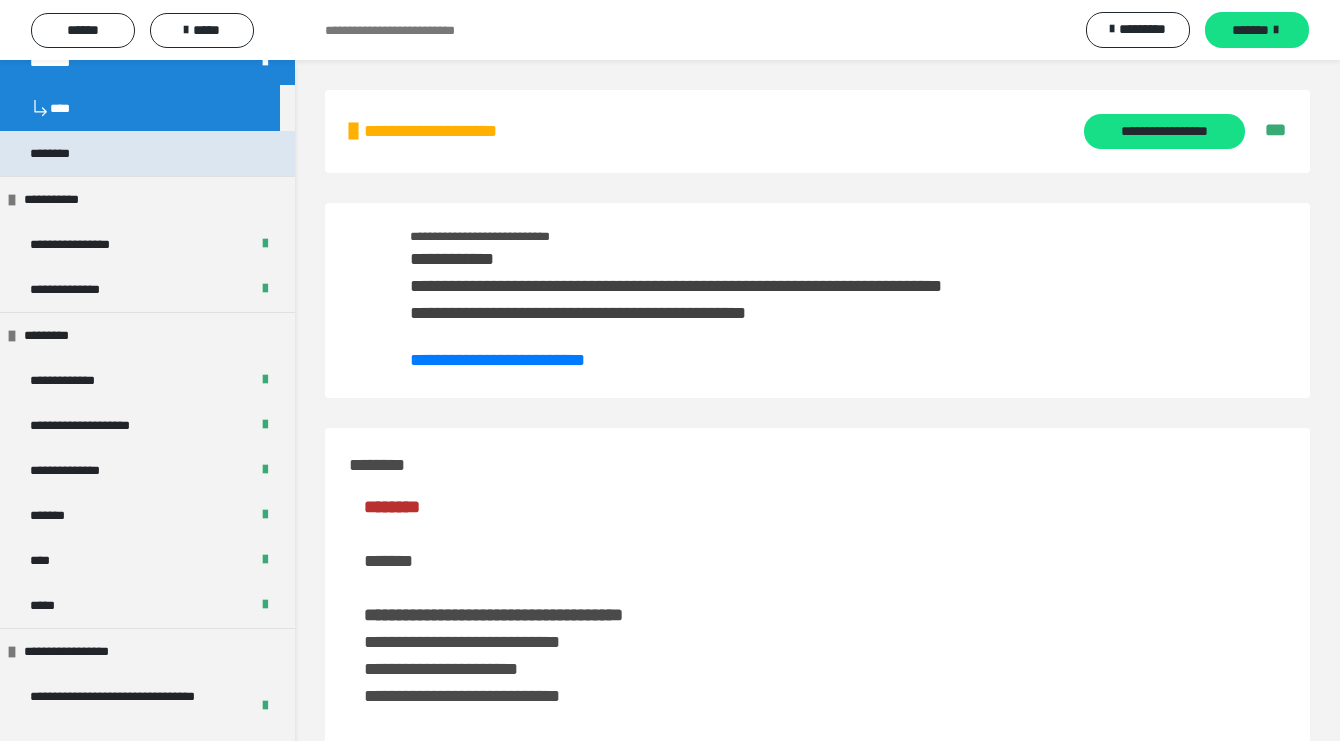 click on "********" at bounding box center (147, 153) 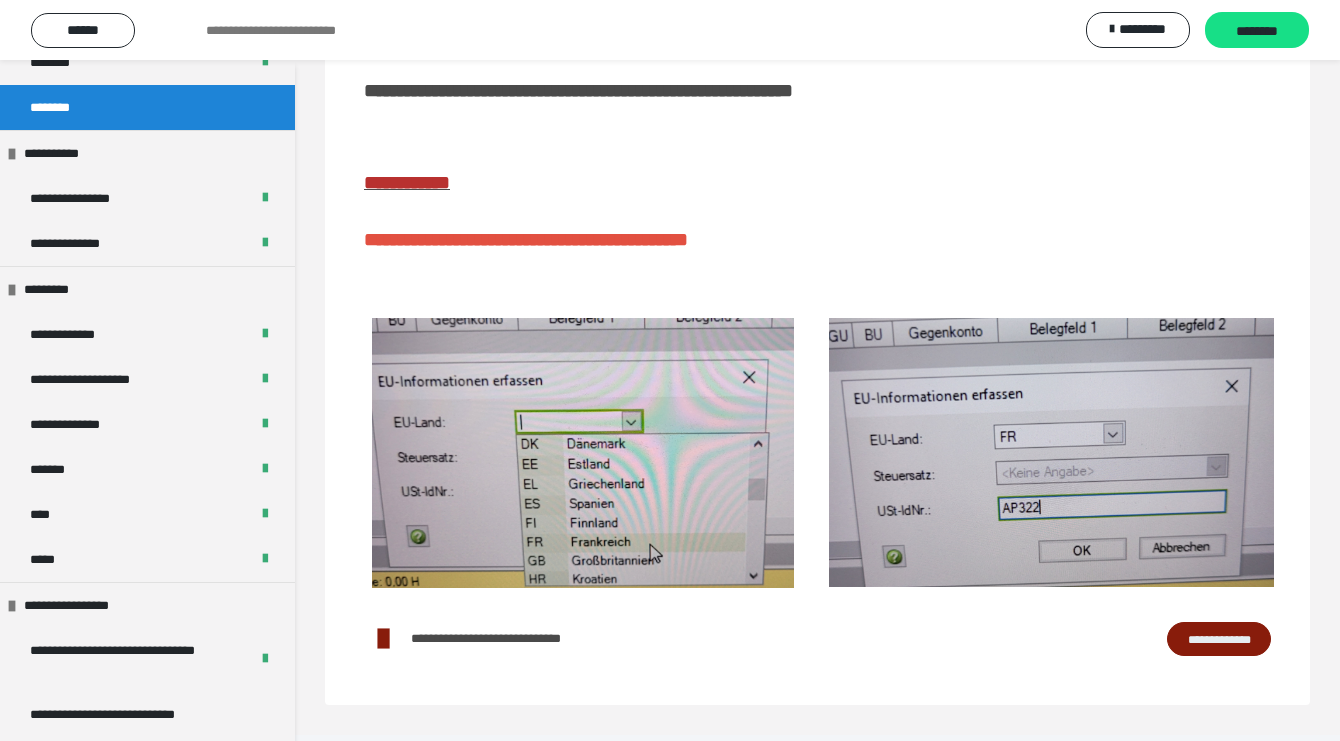 scroll, scrollTop: 271, scrollLeft: 0, axis: vertical 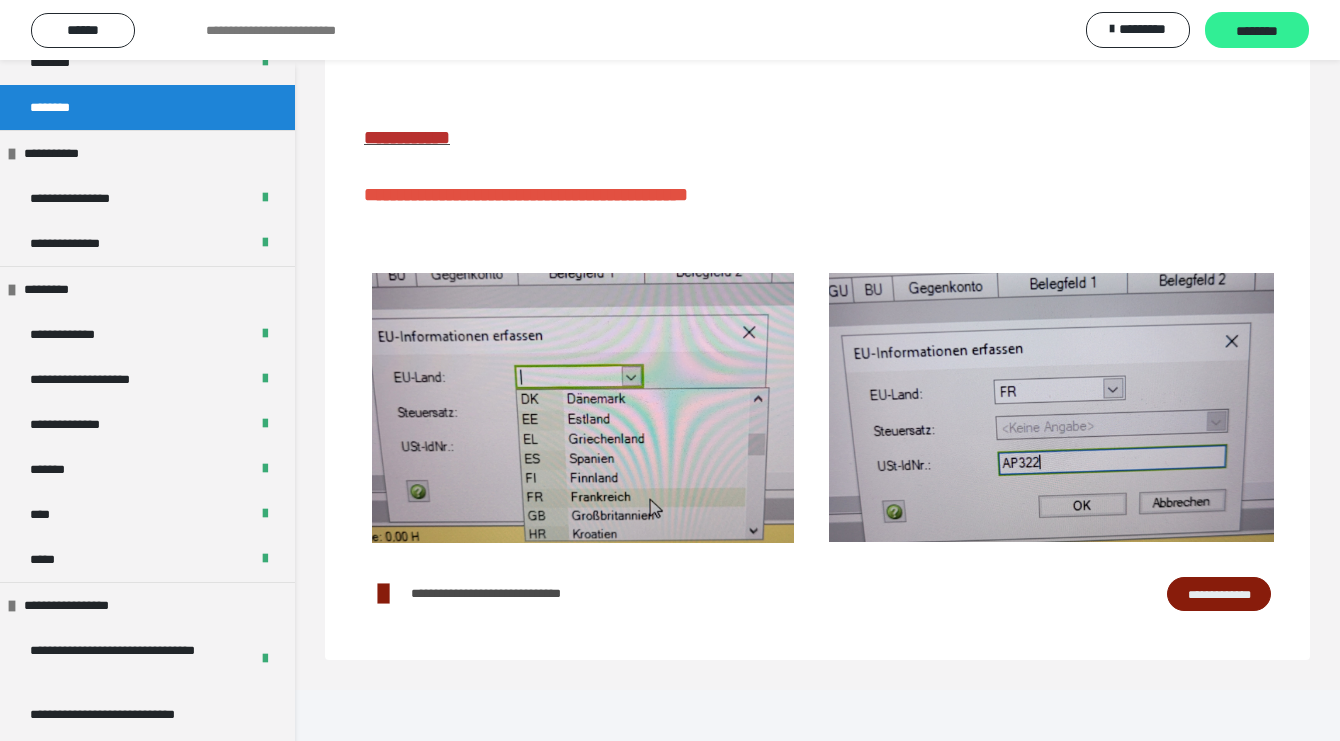click on "********" at bounding box center (1257, 31) 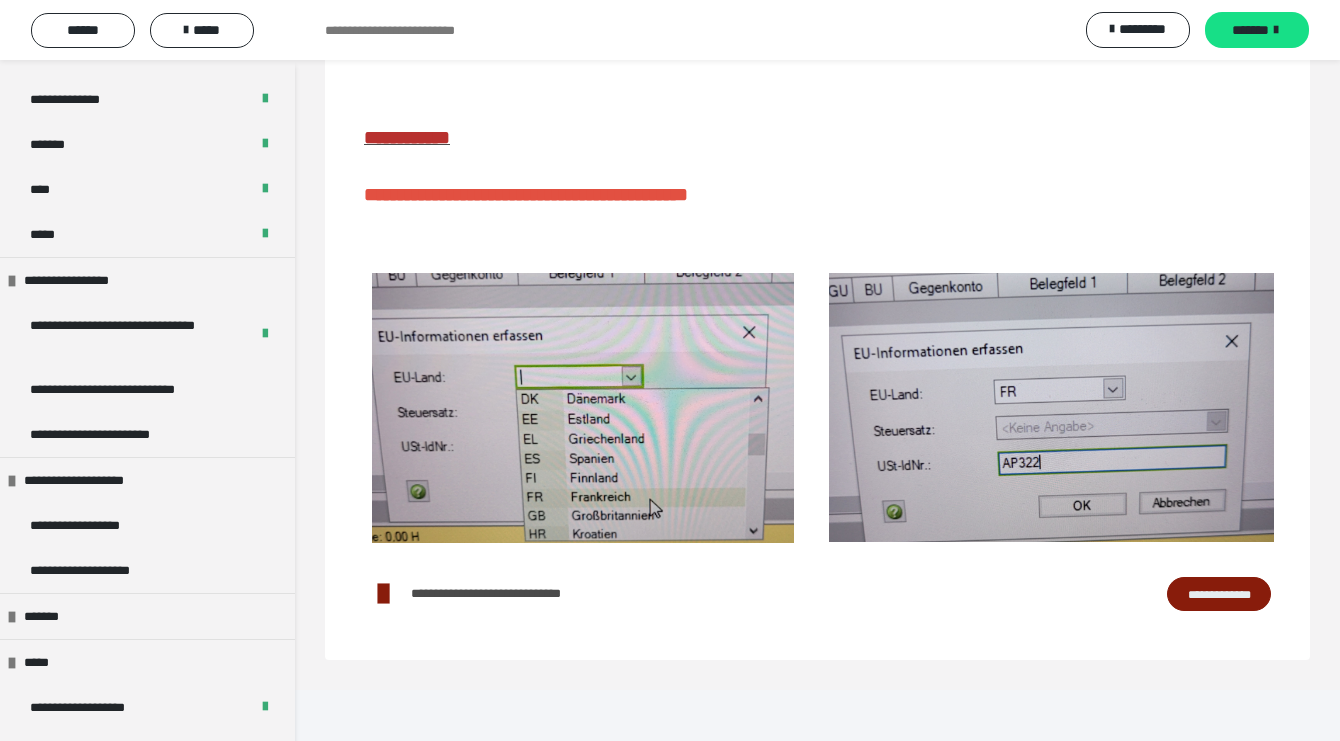 scroll, scrollTop: 1879, scrollLeft: 0, axis: vertical 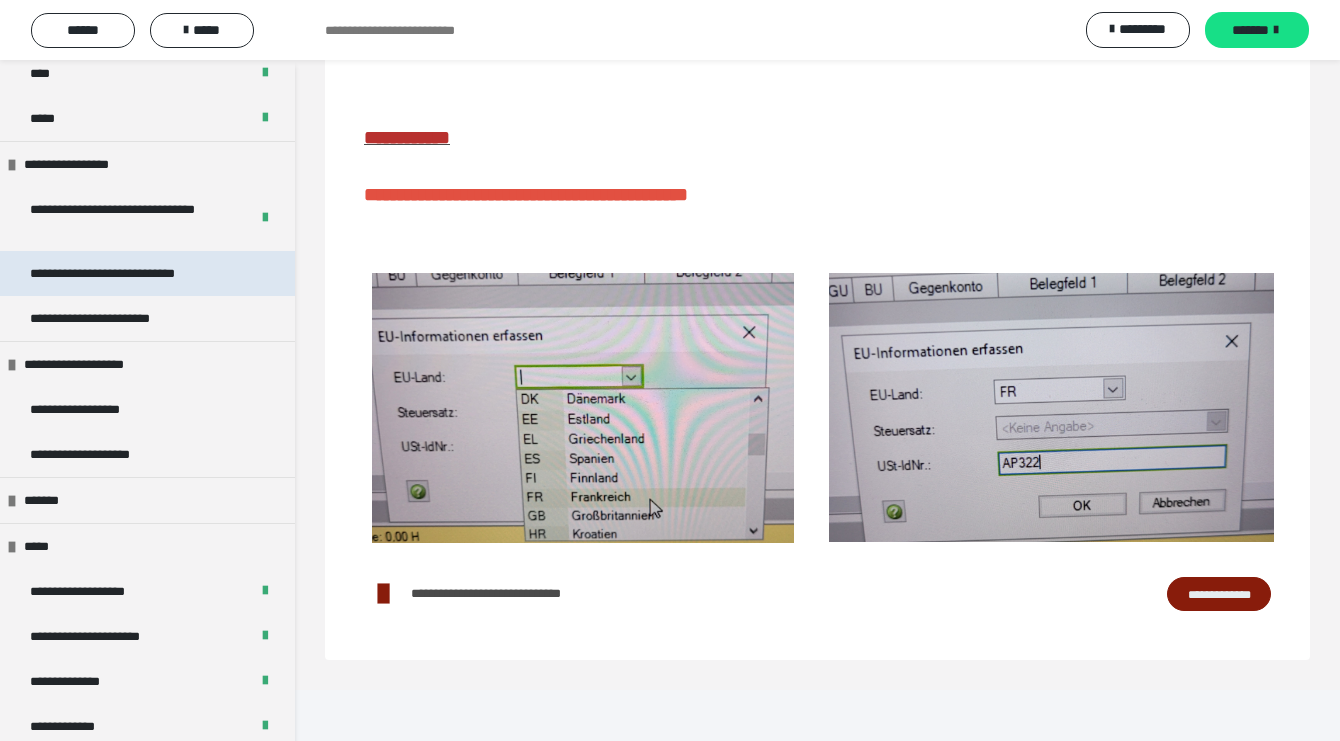 click on "**********" at bounding box center [131, 273] 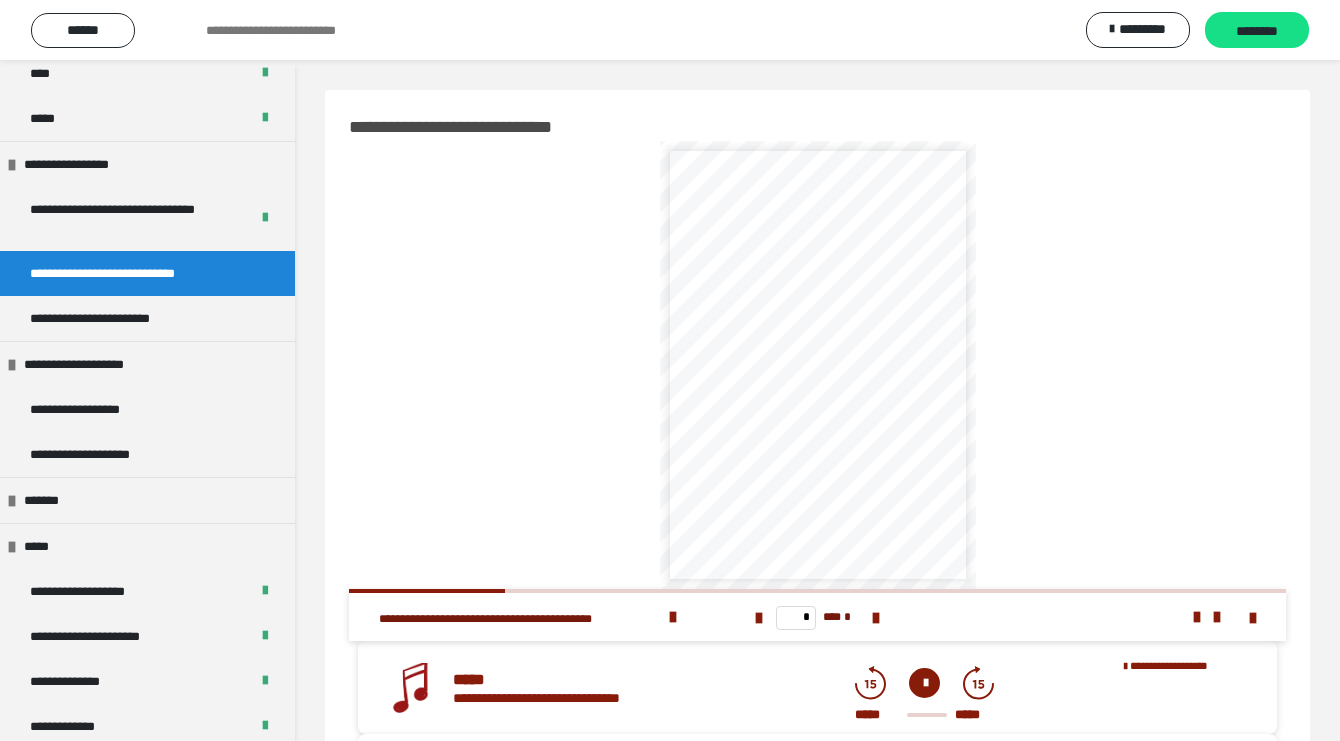 scroll, scrollTop: 51, scrollLeft: 0, axis: vertical 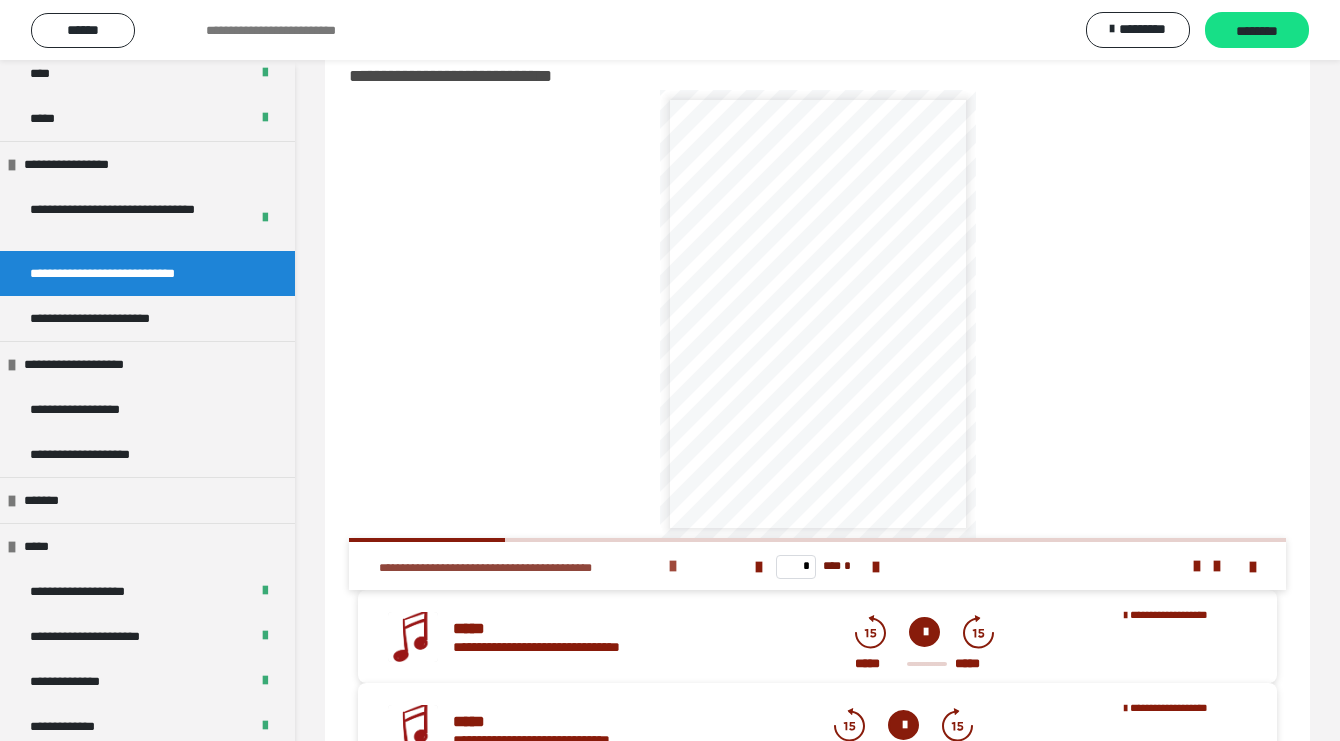 click at bounding box center [673, 566] 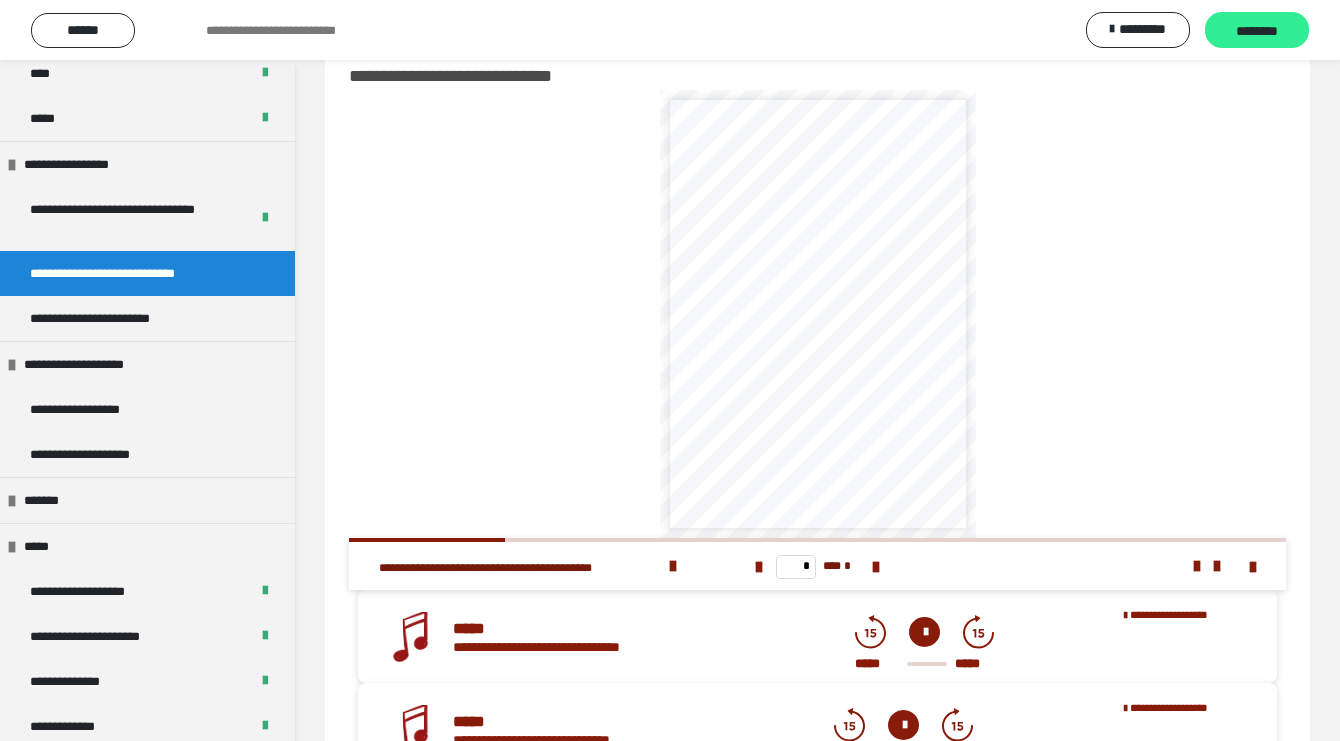 click on "********" at bounding box center [1257, 31] 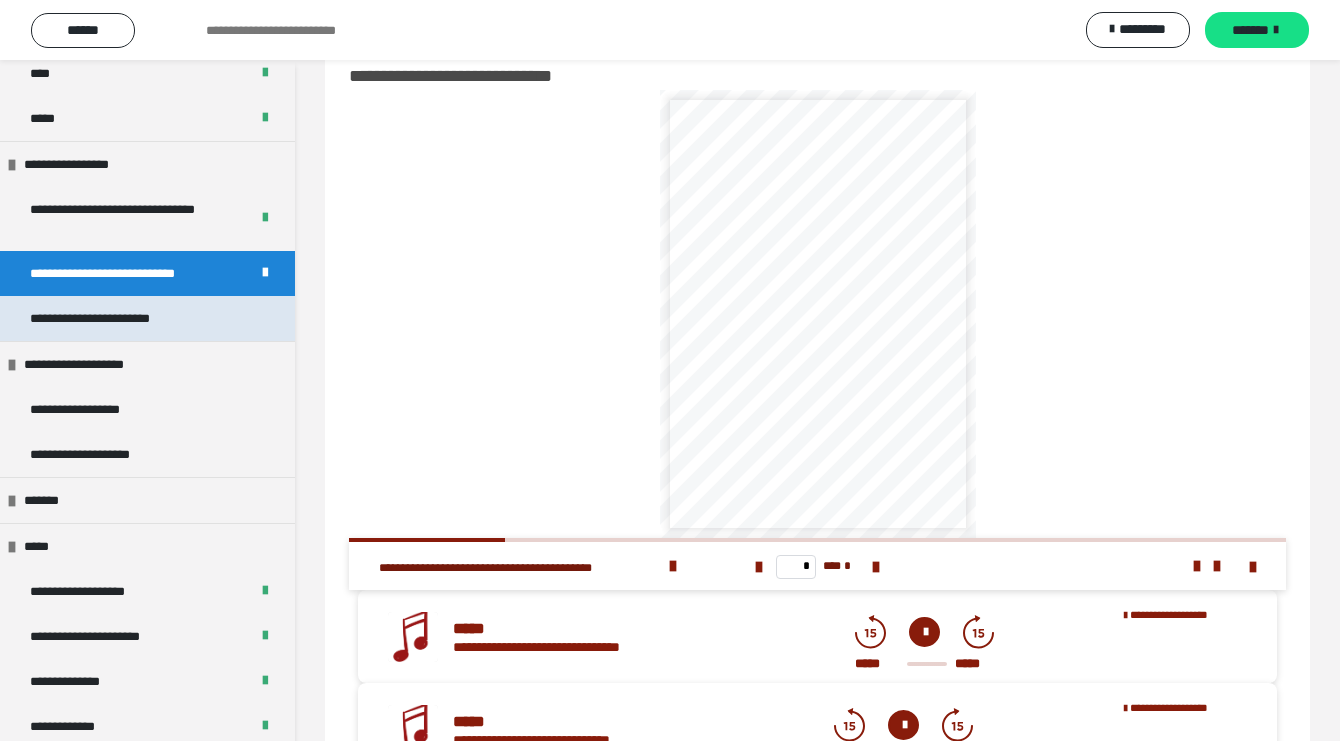 click on "**********" at bounding box center (117, 318) 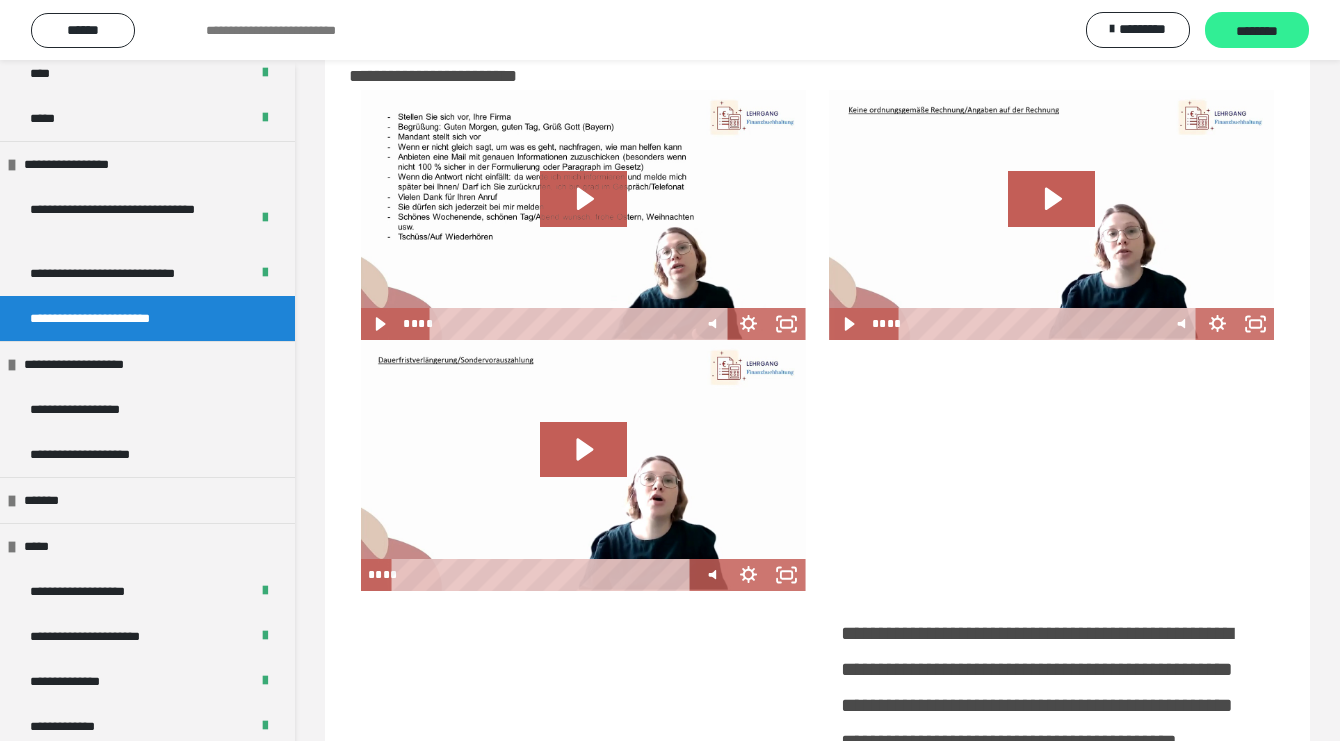 click on "********" at bounding box center [1257, 31] 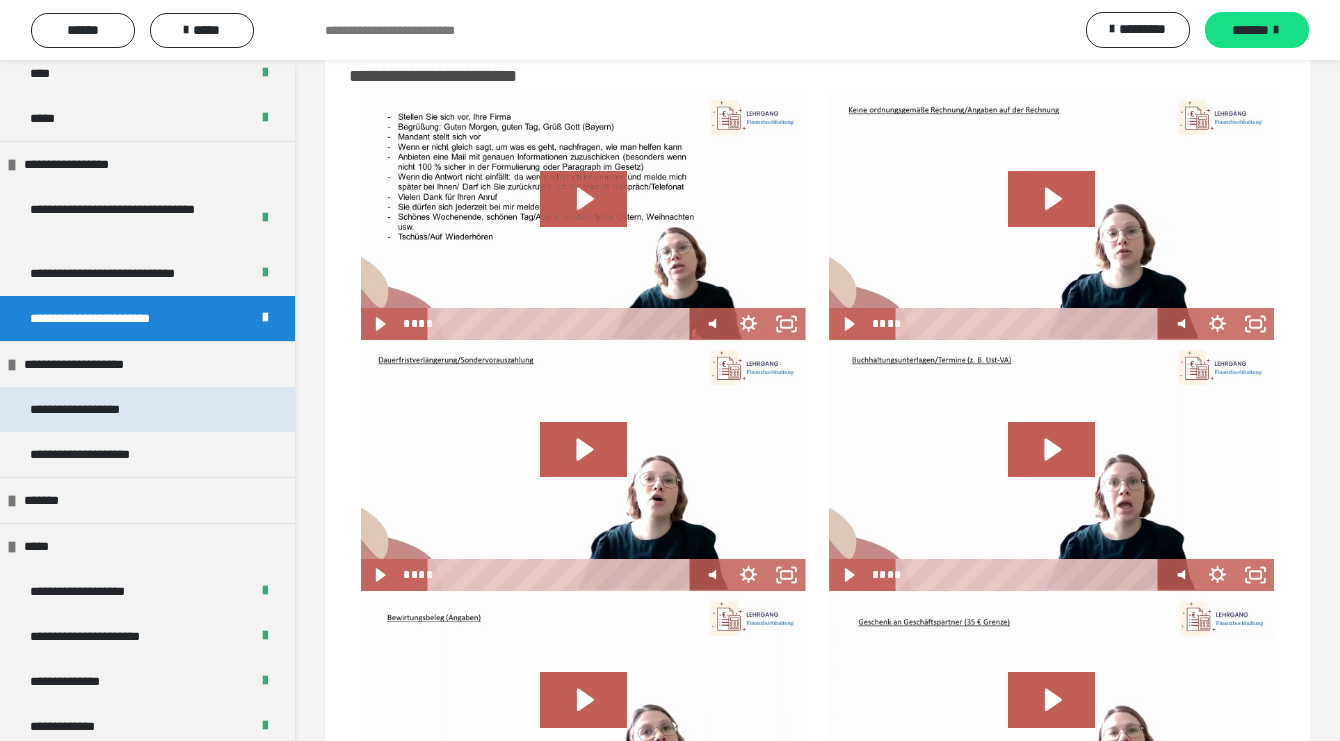 click on "**********" at bounding box center [98, 409] 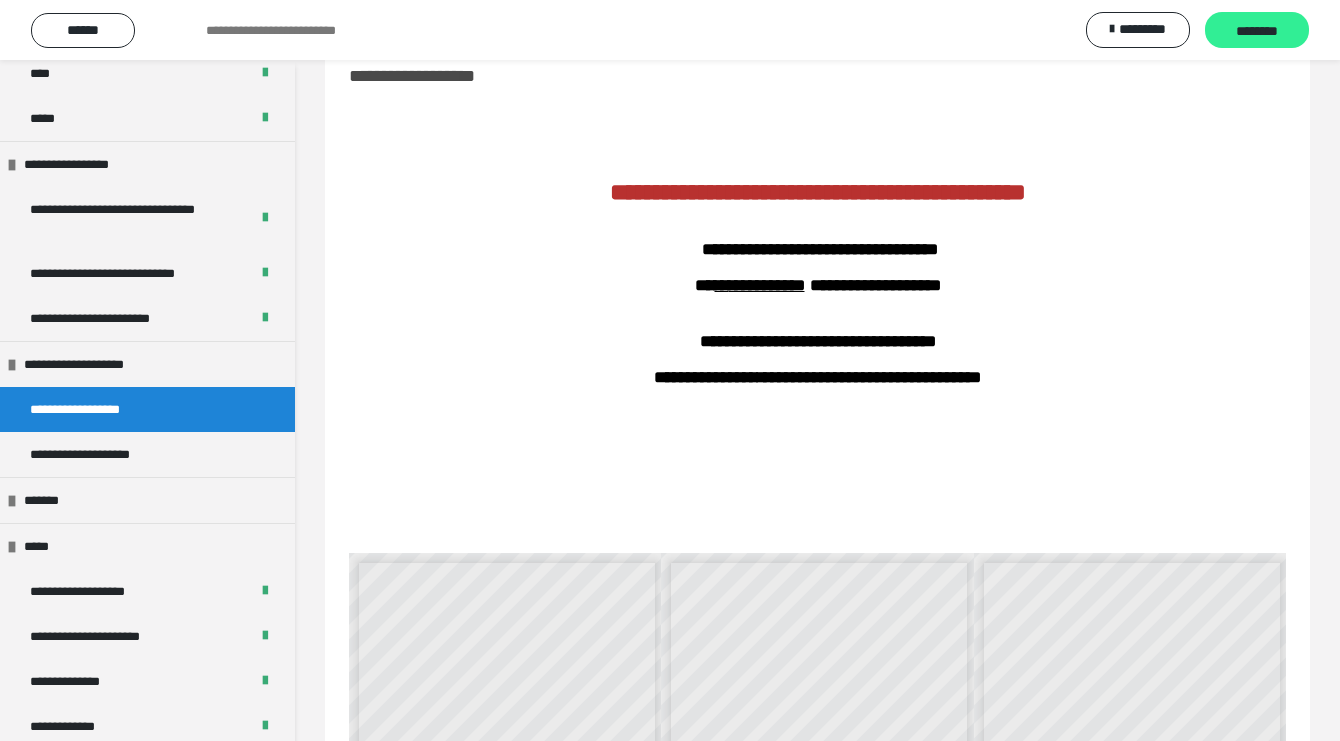 click on "********" at bounding box center [1257, 31] 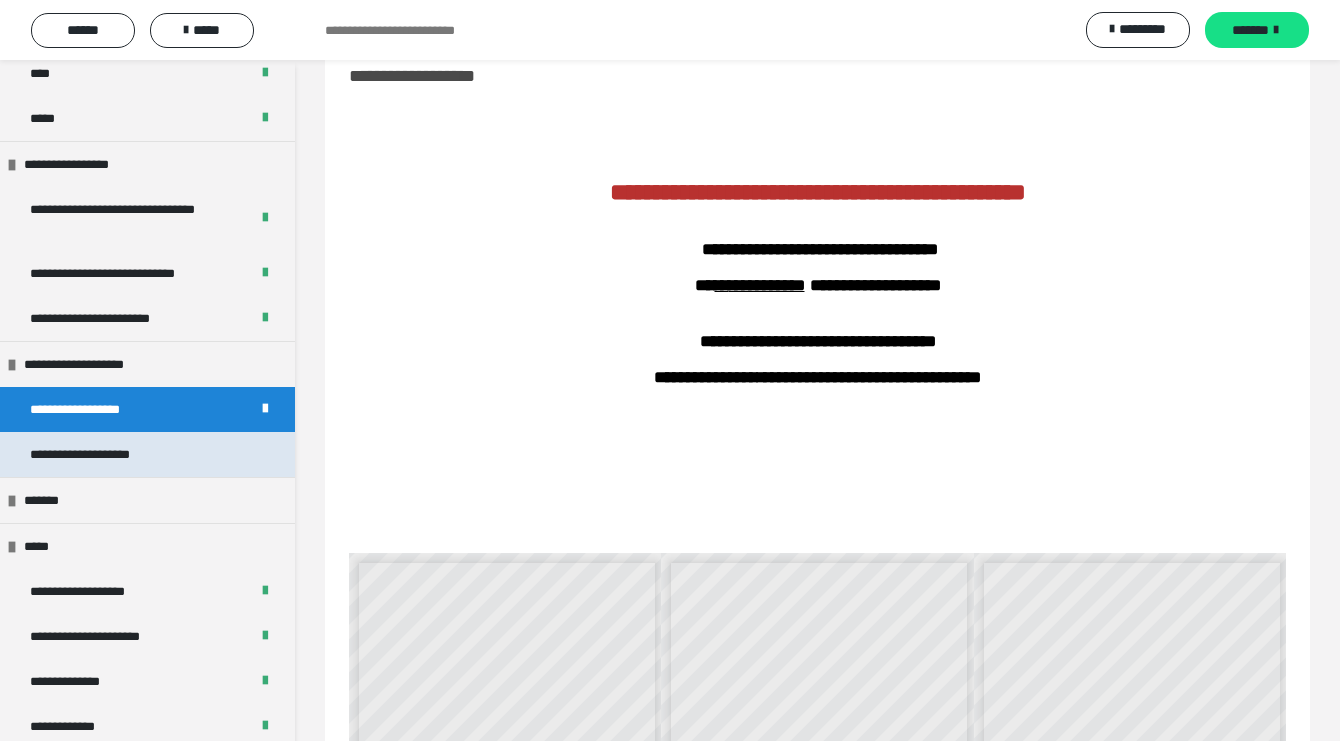 click on "**********" at bounding box center [147, 454] 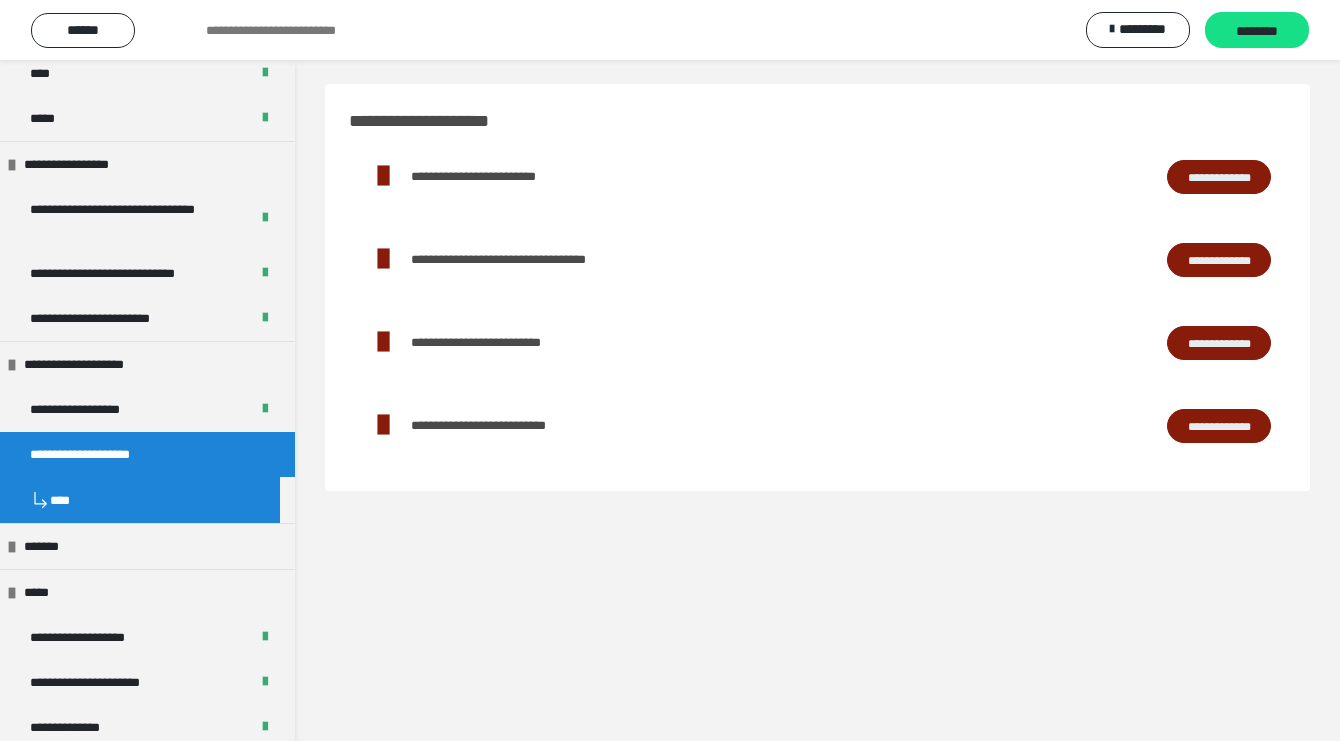 scroll, scrollTop: 0, scrollLeft: 0, axis: both 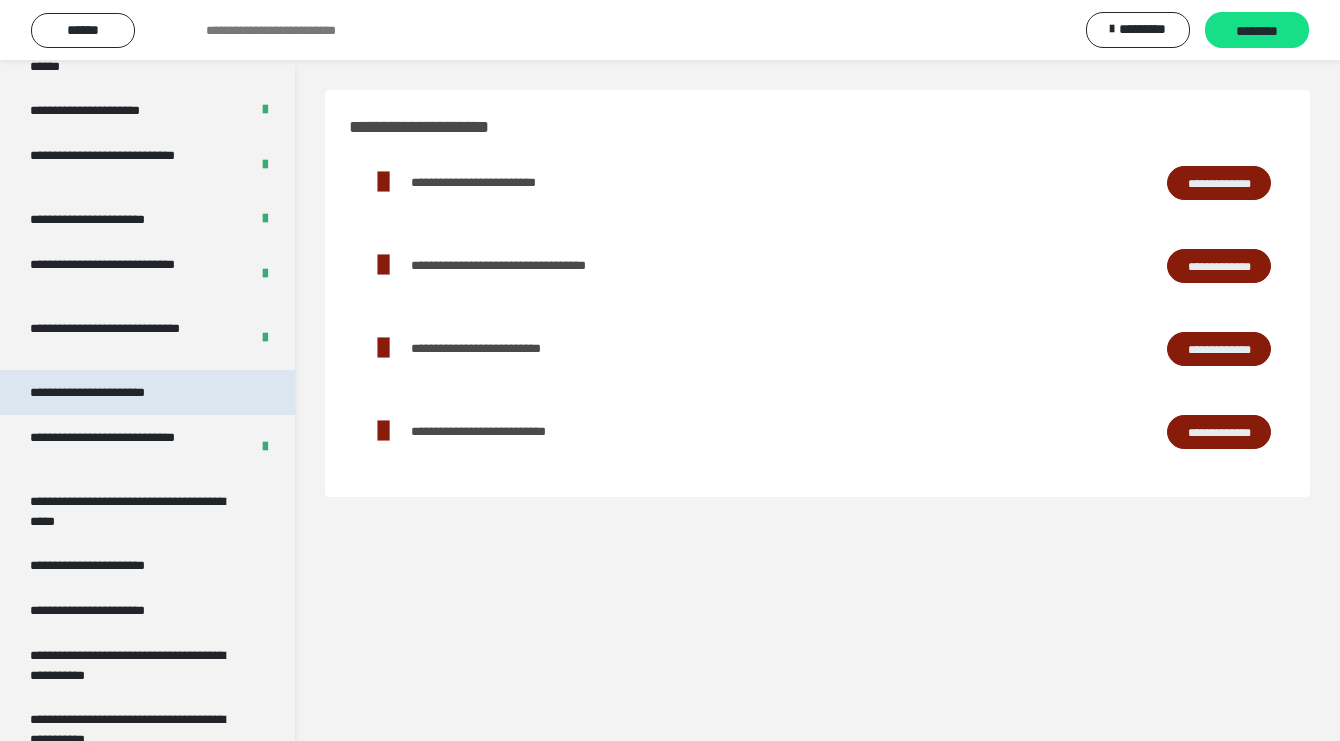 click on "**********" at bounding box center [147, 392] 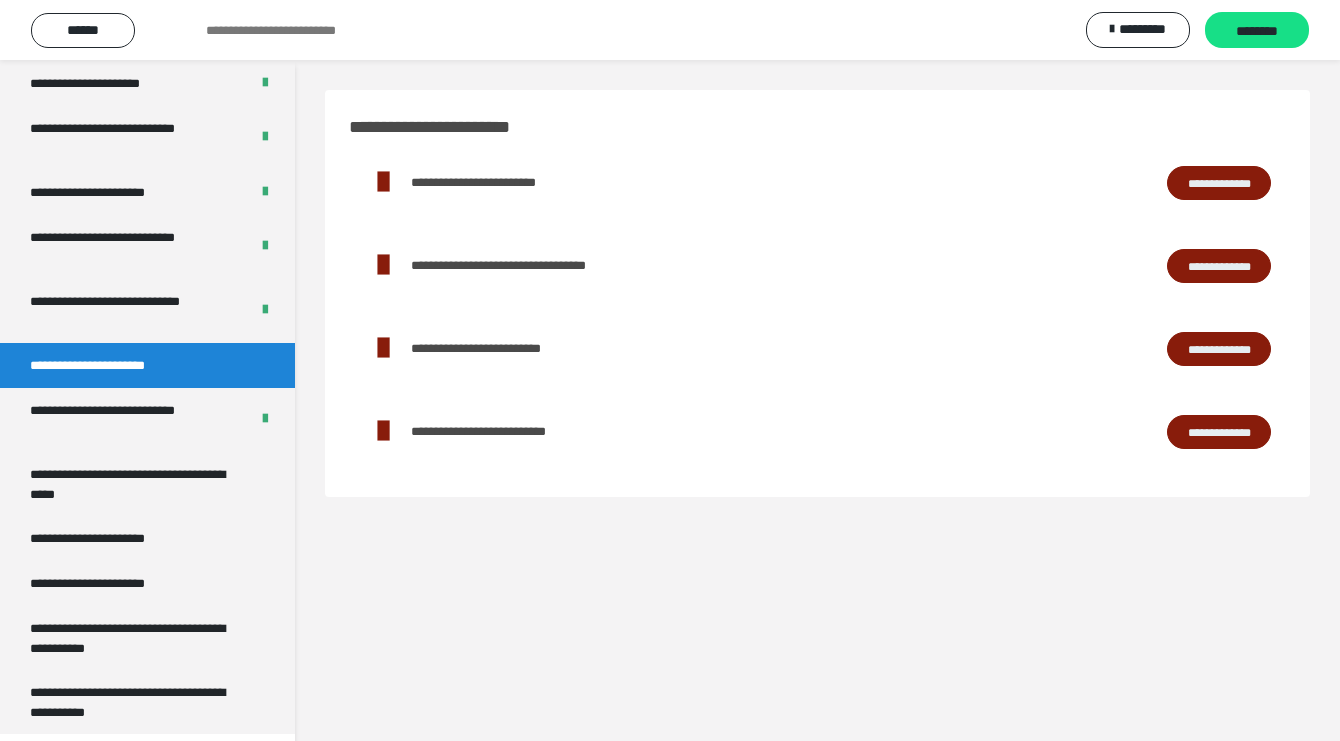 scroll, scrollTop: 3764, scrollLeft: 0, axis: vertical 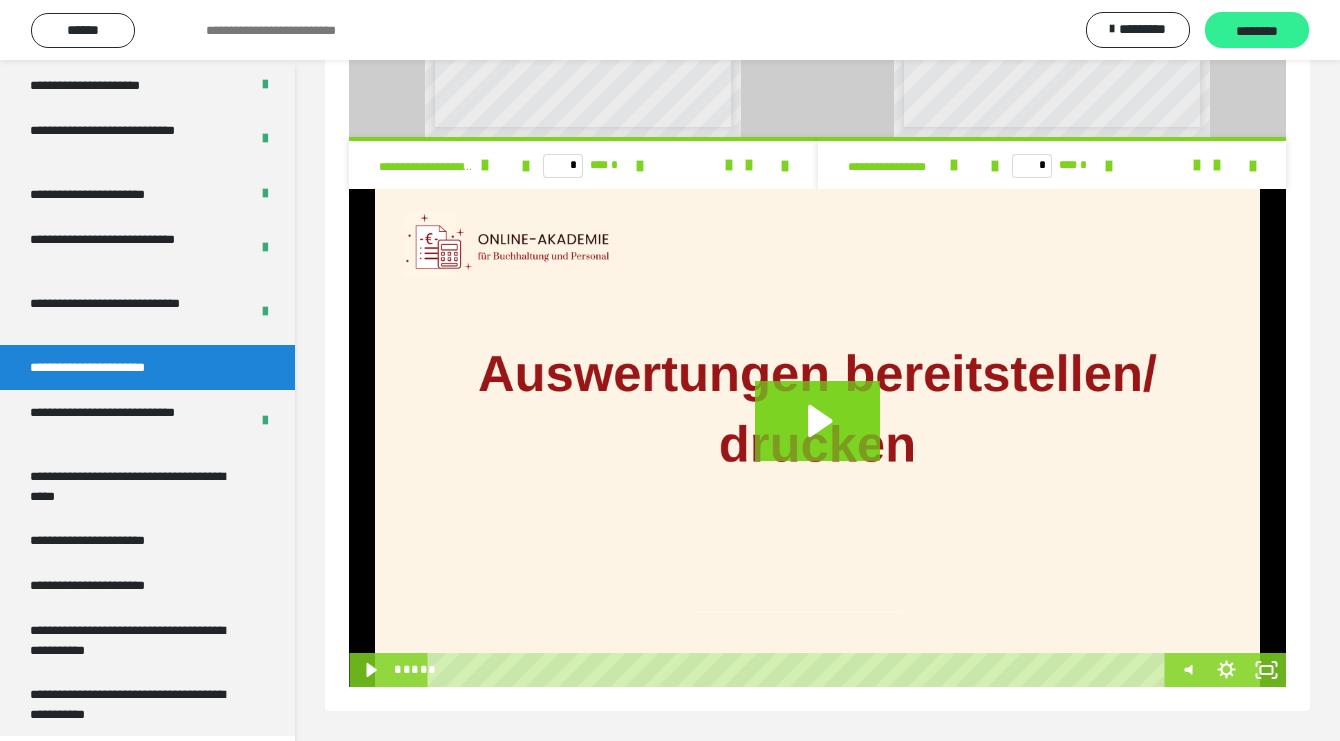 click on "********" at bounding box center [1257, 31] 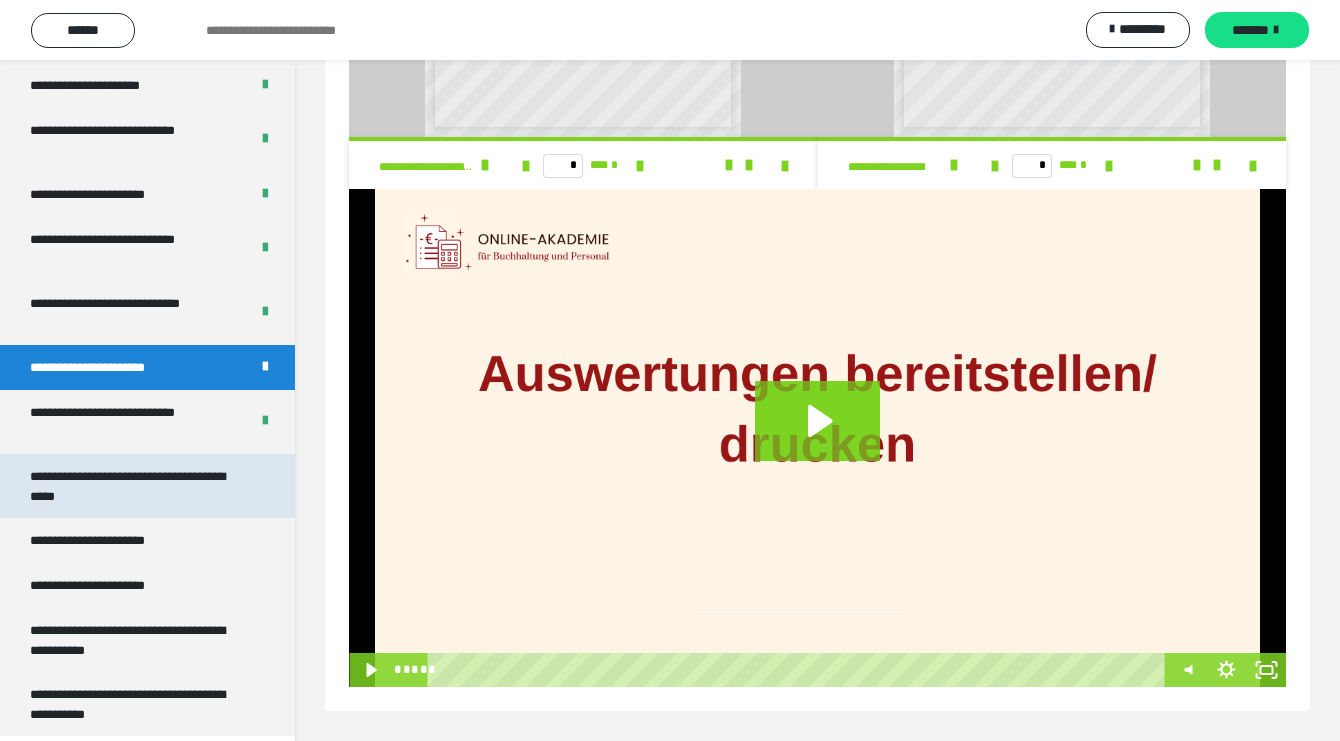 click on "**********" at bounding box center (132, 486) 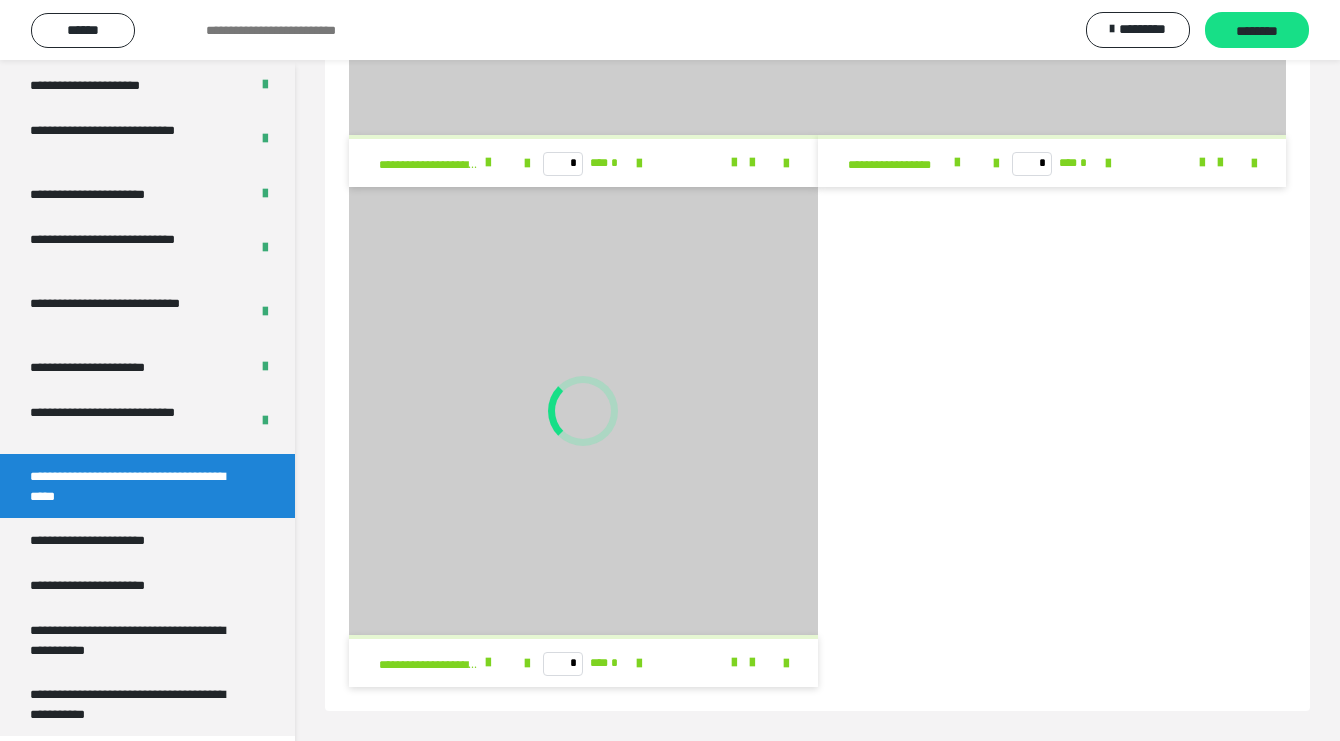 scroll, scrollTop: 454, scrollLeft: 0, axis: vertical 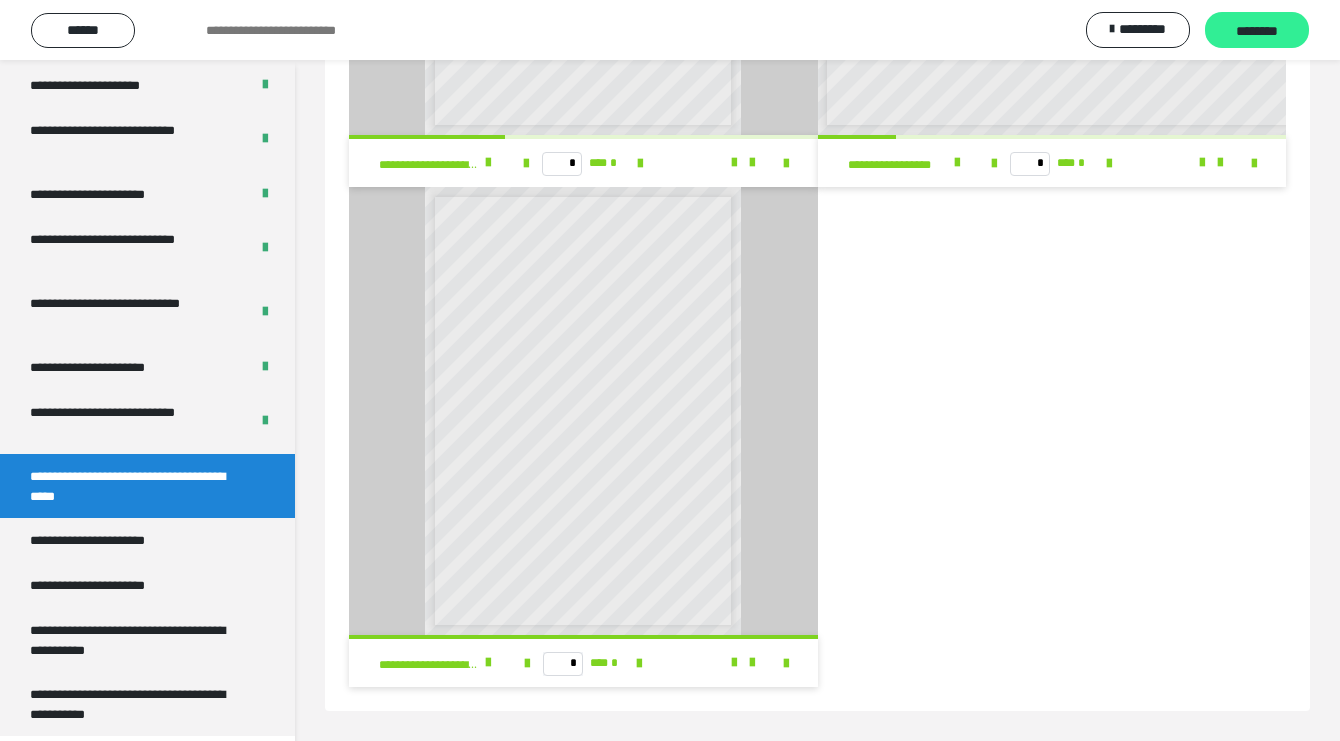 click on "********" at bounding box center [1257, 31] 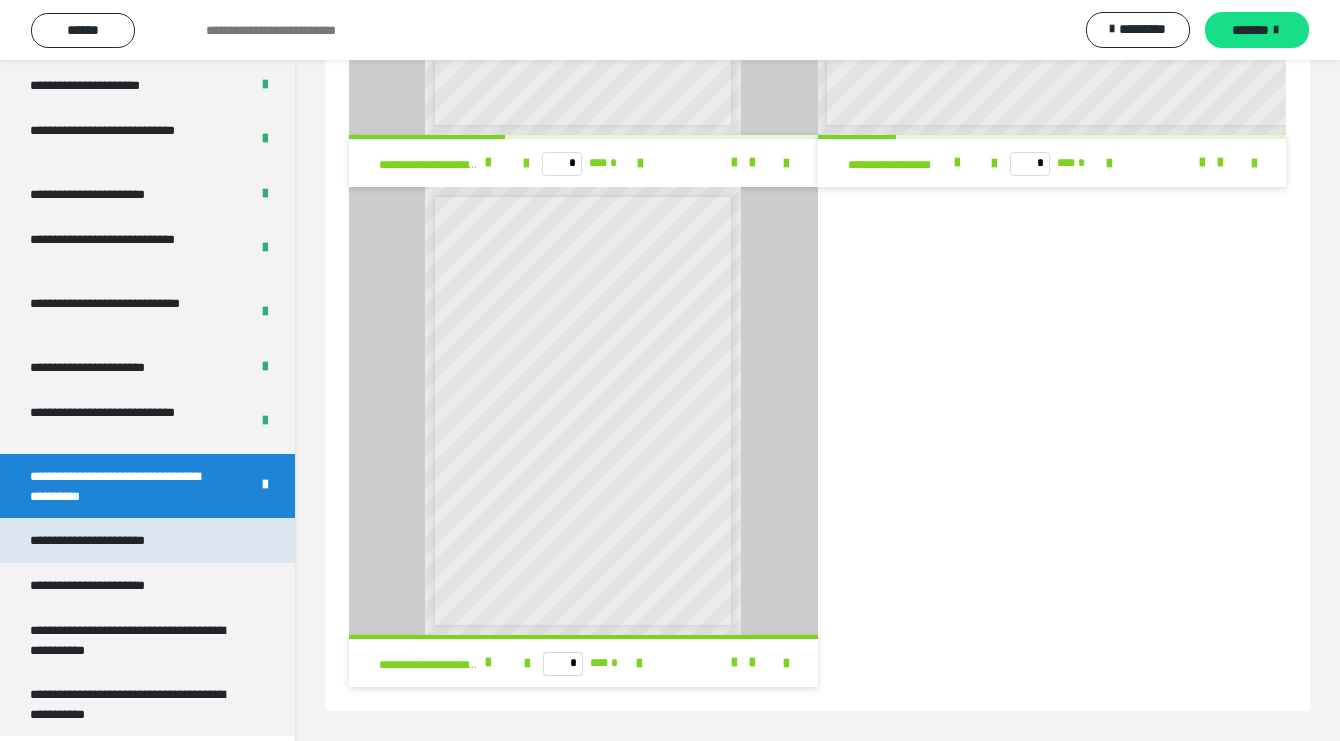 click on "**********" at bounding box center [110, 540] 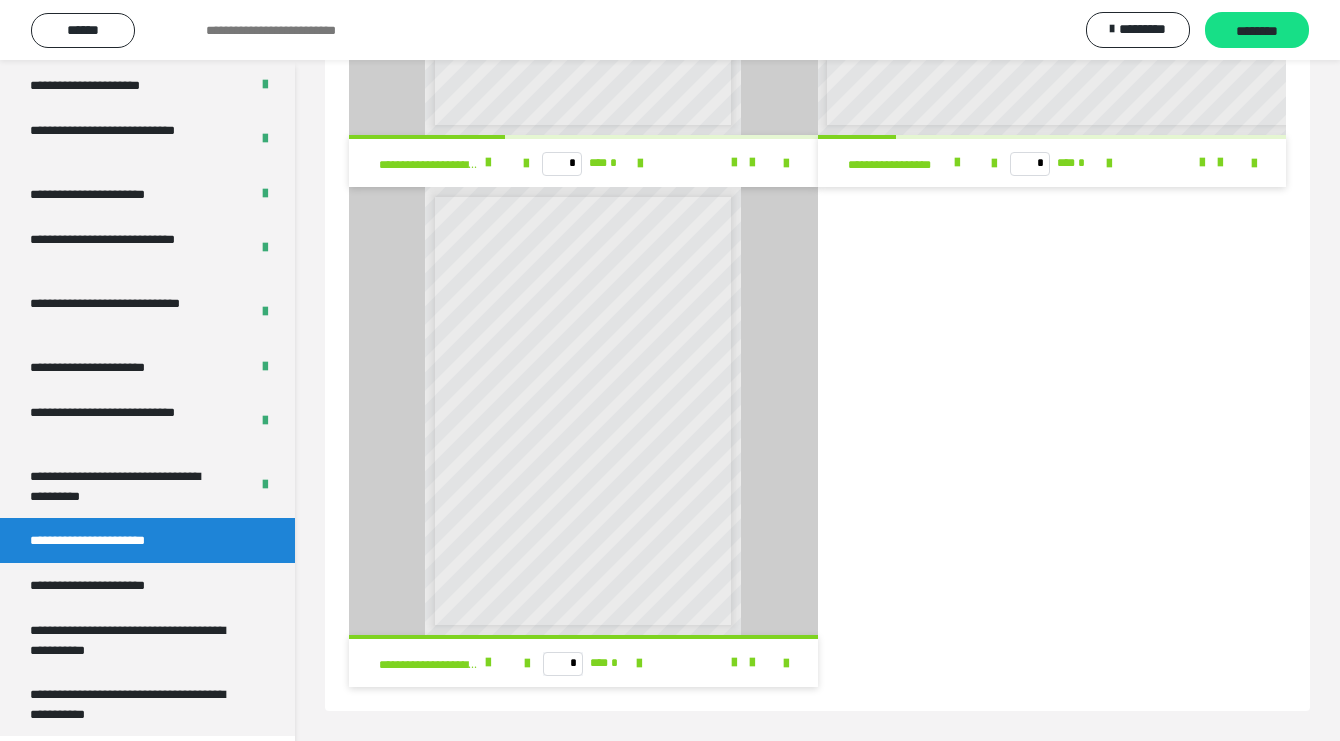 scroll, scrollTop: 60, scrollLeft: 0, axis: vertical 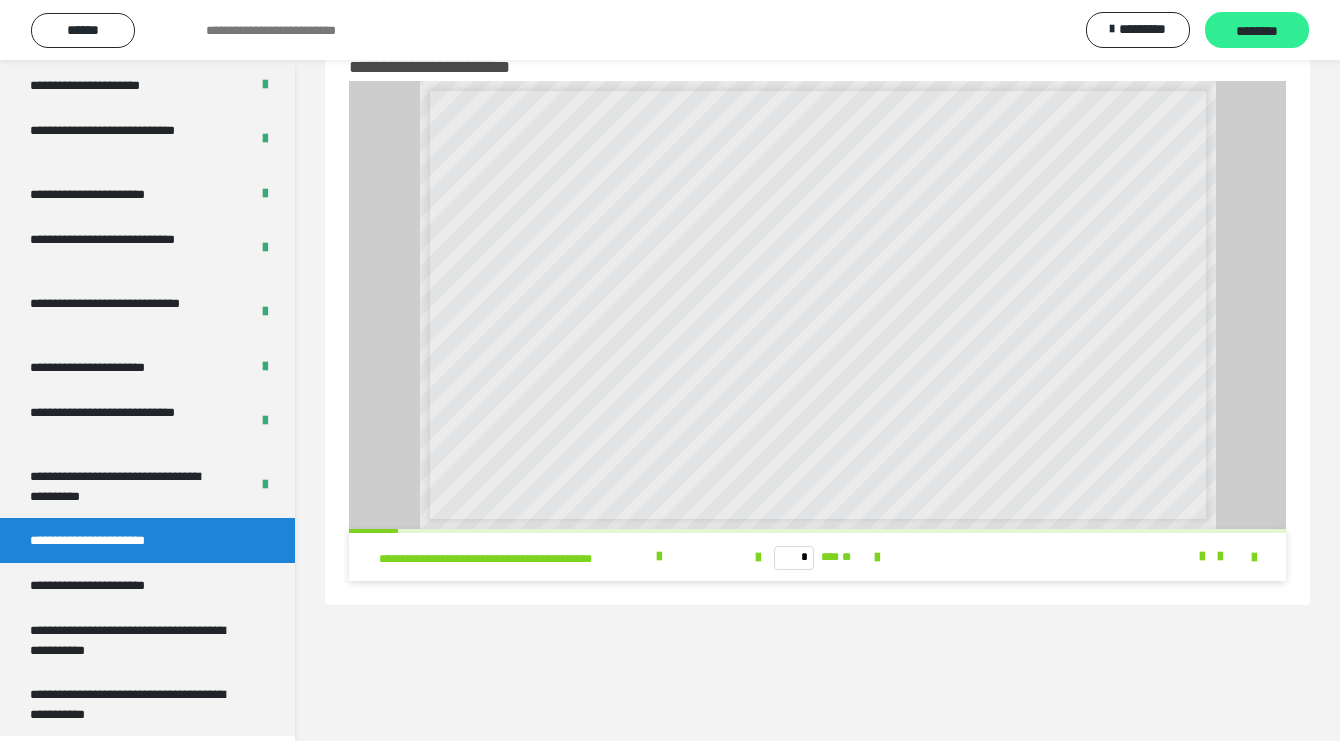 click on "********" at bounding box center (1257, 31) 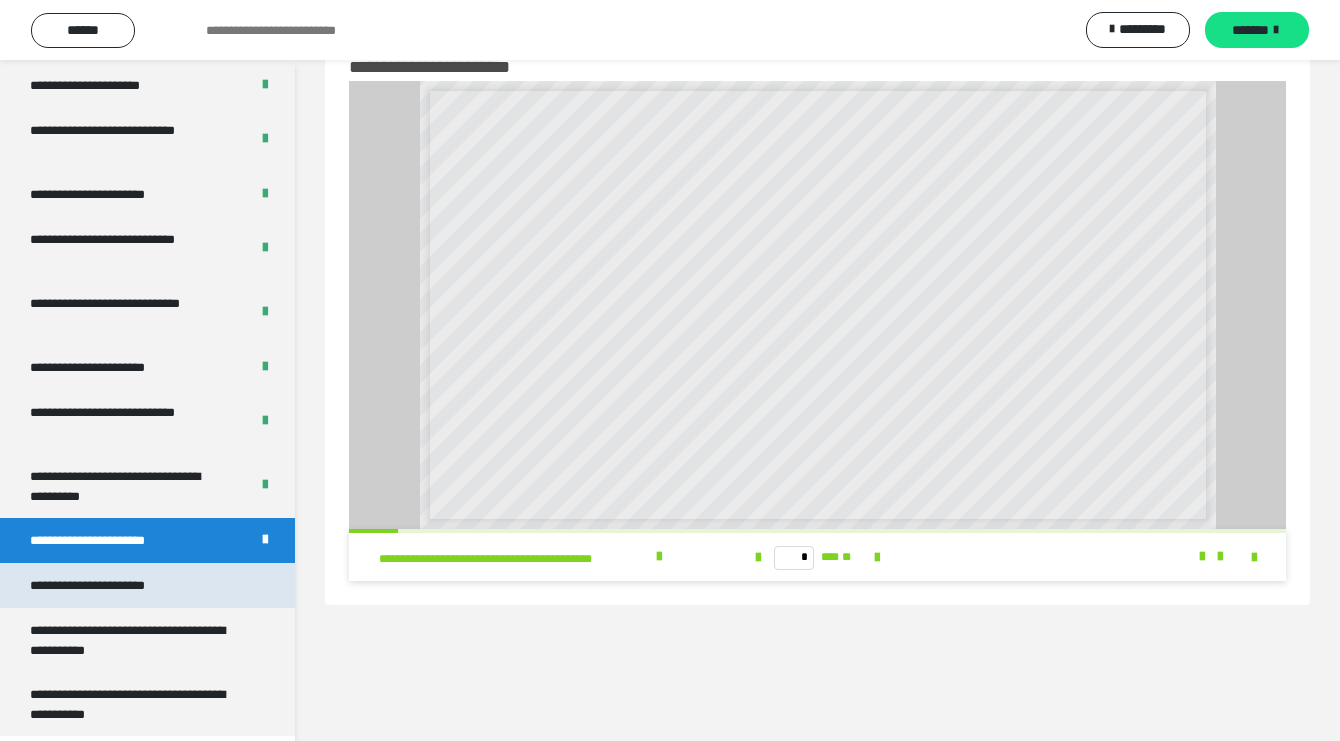click on "**********" at bounding box center (111, 585) 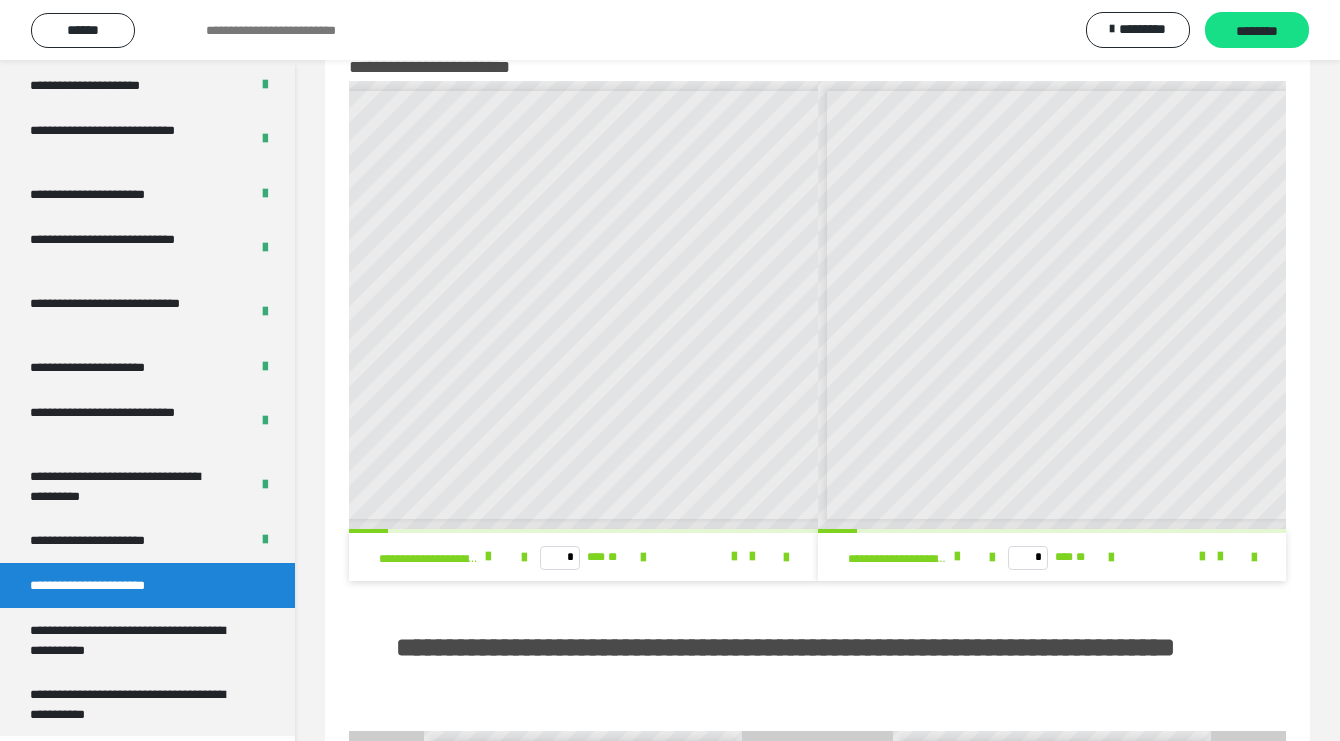 scroll, scrollTop: 0, scrollLeft: -8, axis: horizontal 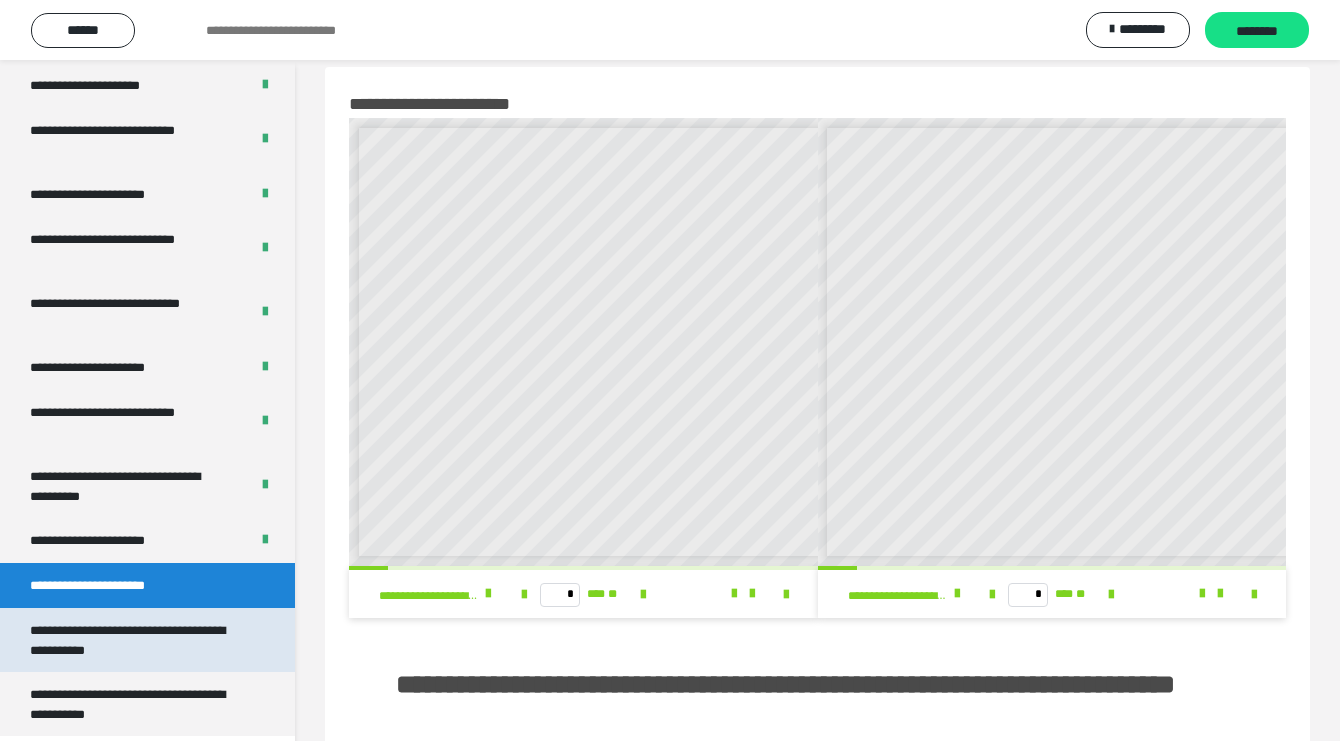 click on "**********" at bounding box center (132, 640) 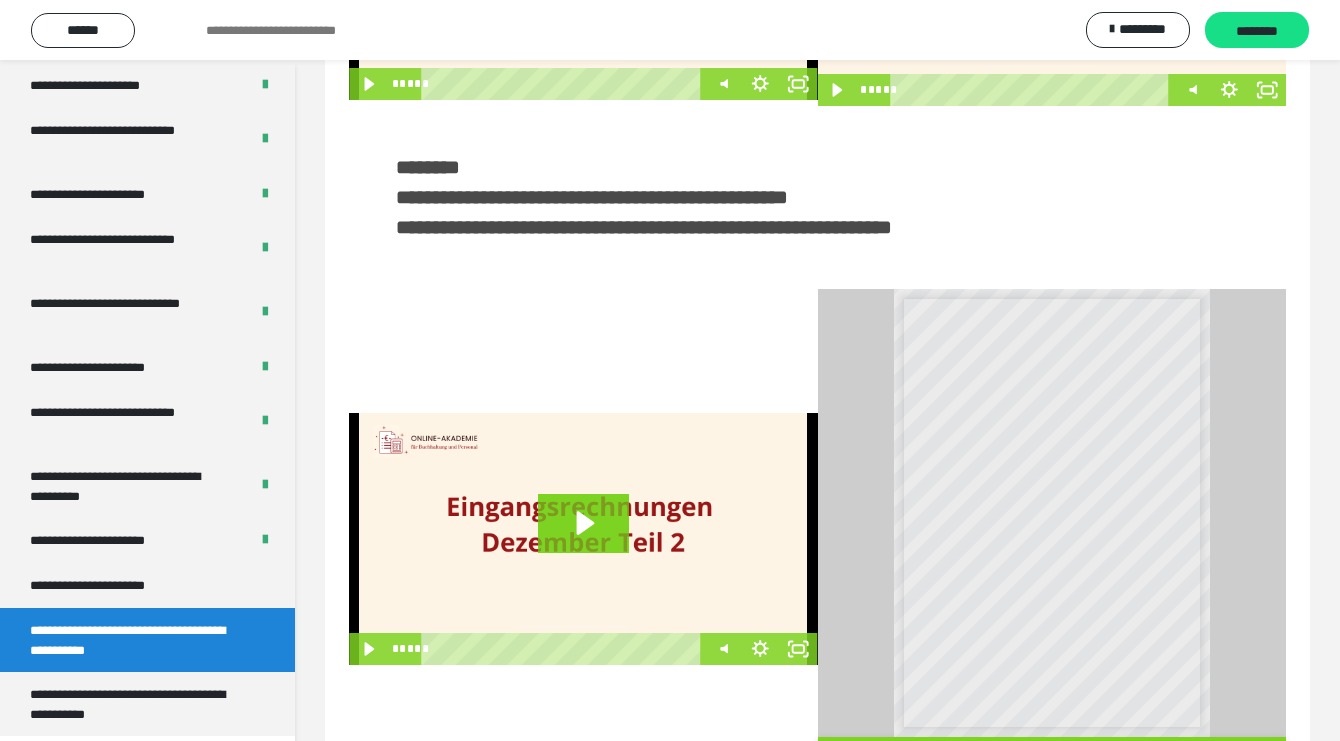 scroll, scrollTop: 401, scrollLeft: 0, axis: vertical 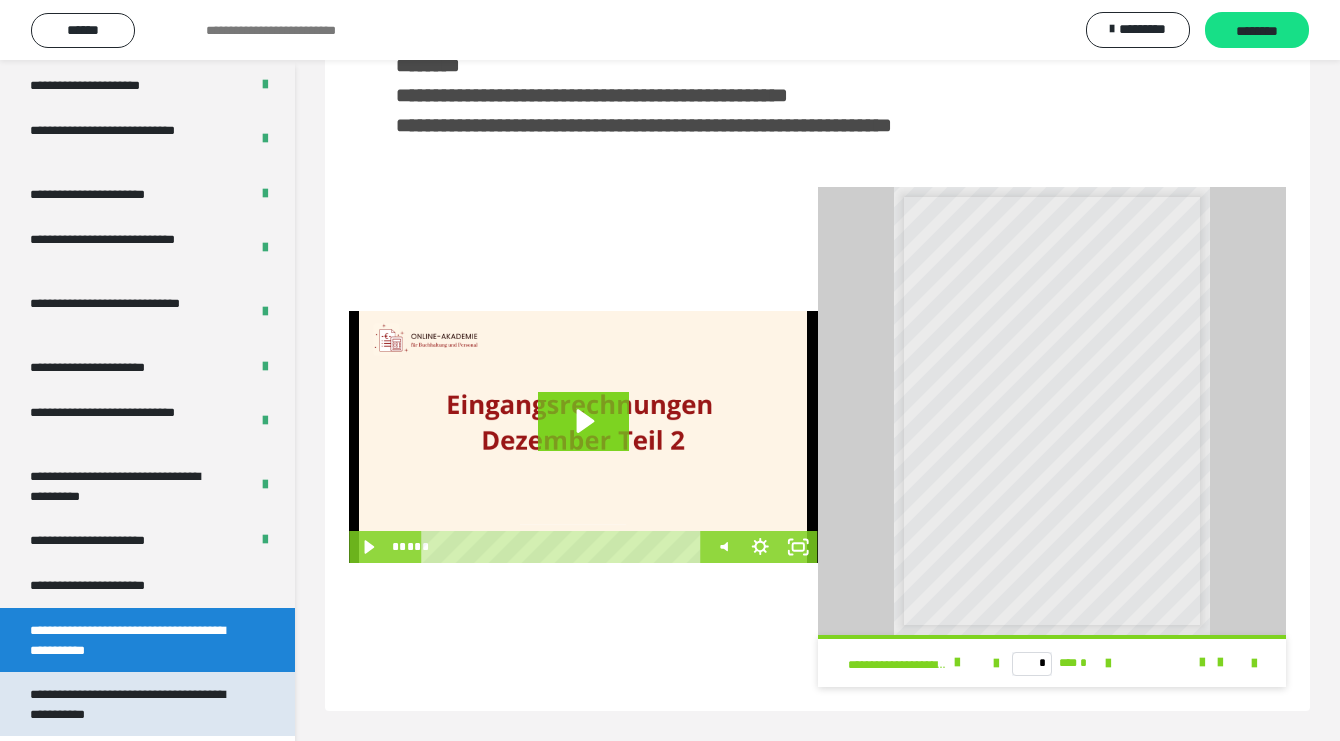click on "**********" at bounding box center (132, 704) 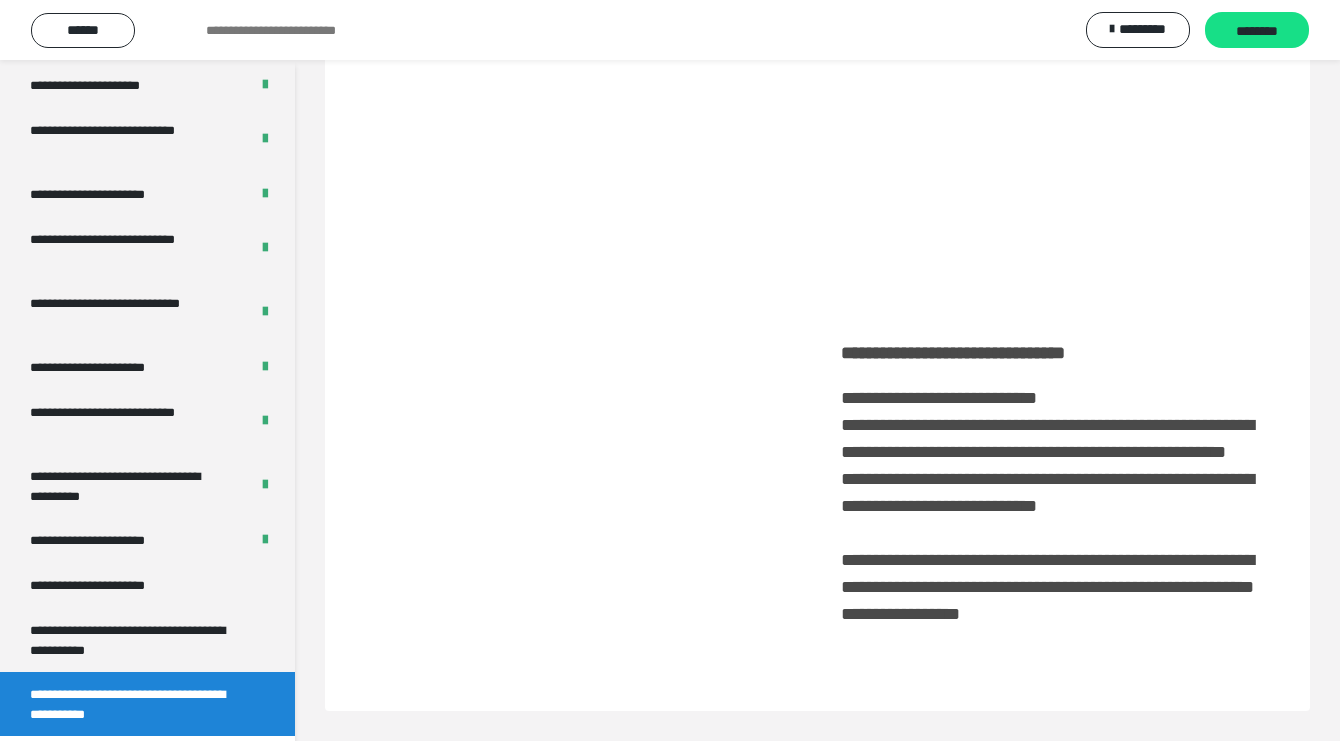 scroll, scrollTop: 60, scrollLeft: 0, axis: vertical 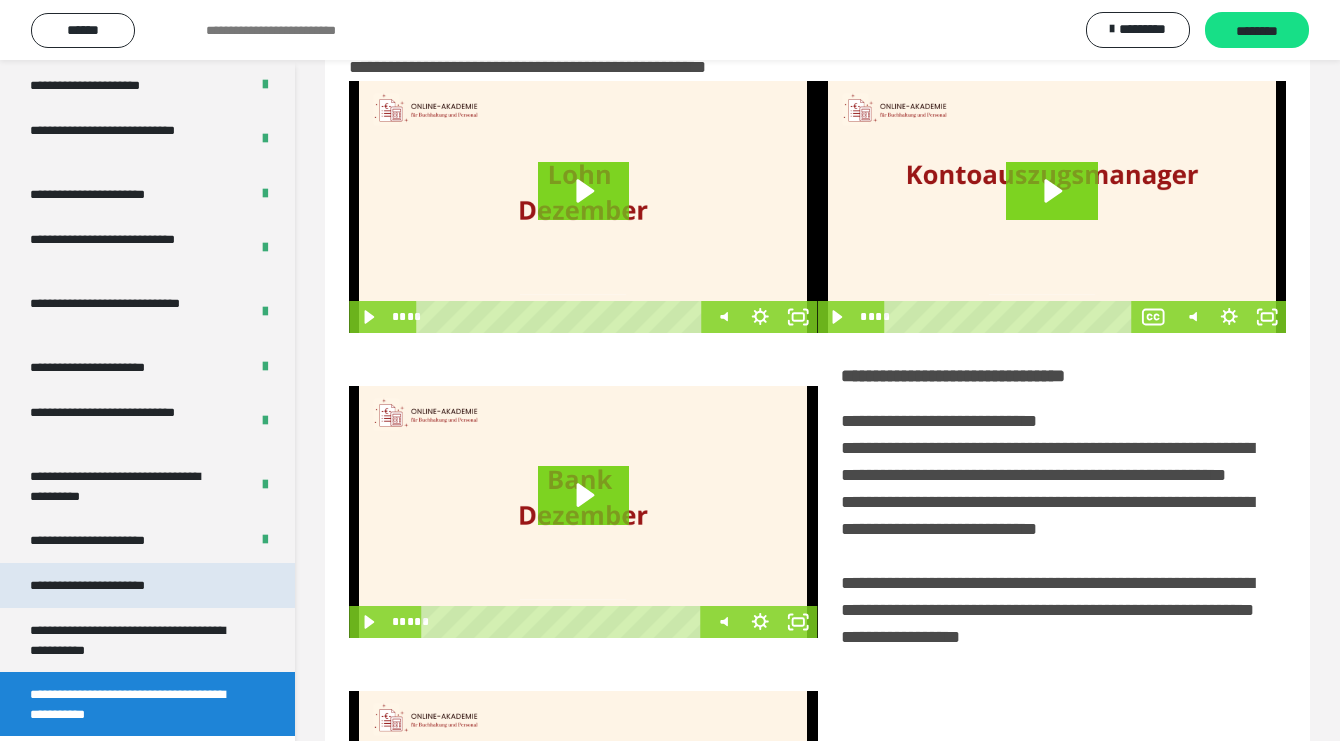 click on "**********" at bounding box center (147, 585) 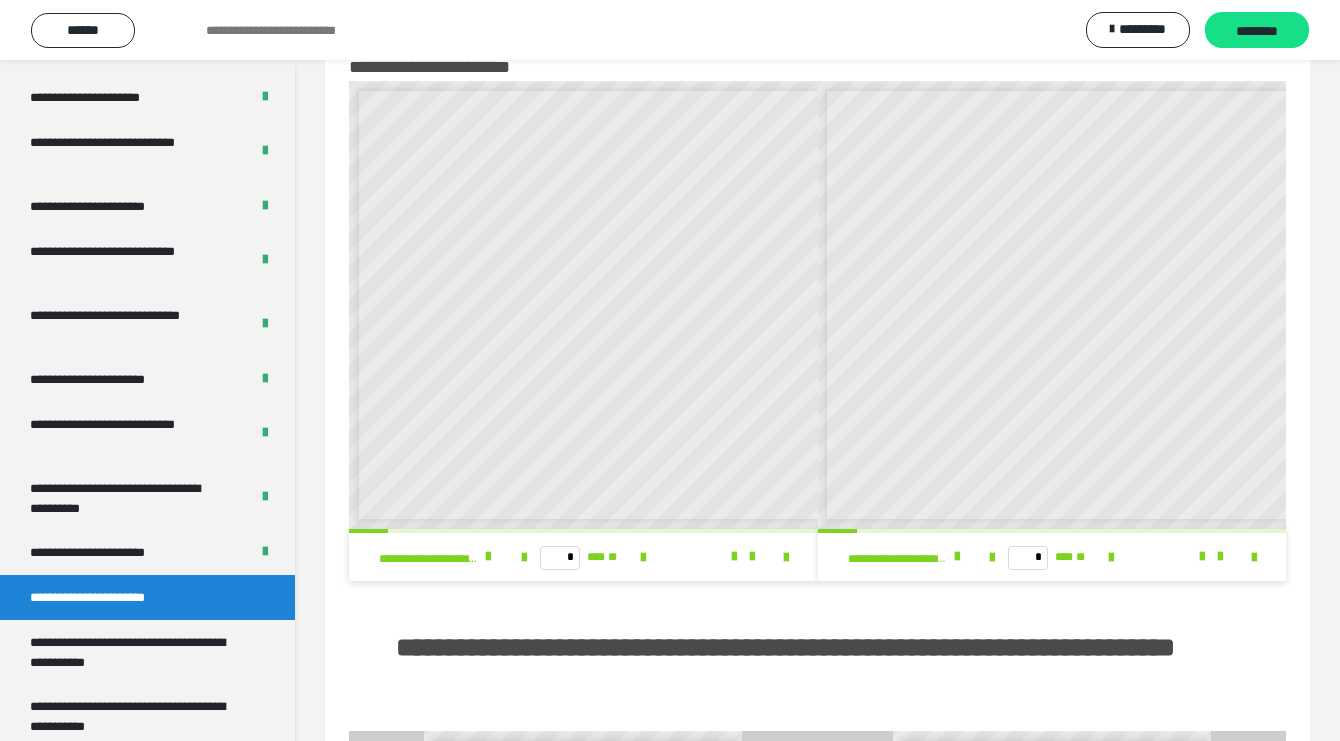 scroll, scrollTop: 3764, scrollLeft: 0, axis: vertical 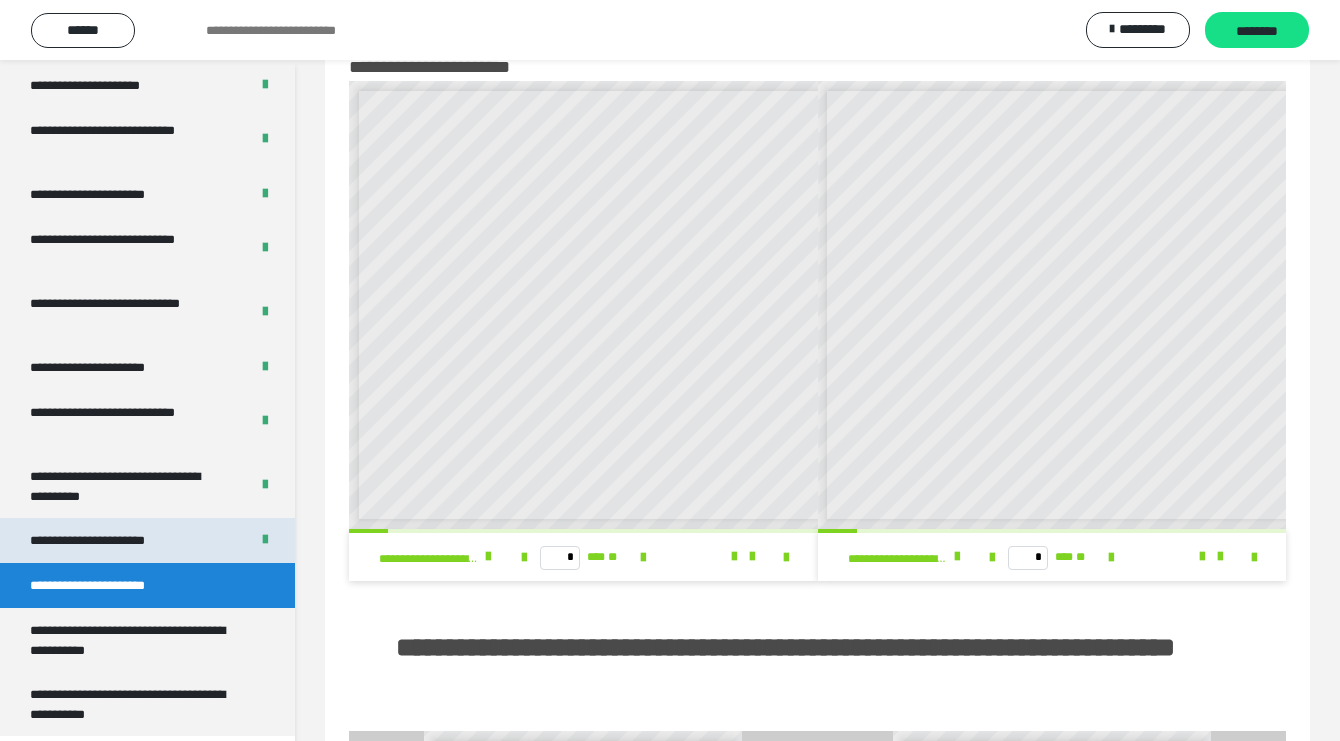 click on "**********" at bounding box center [110, 540] 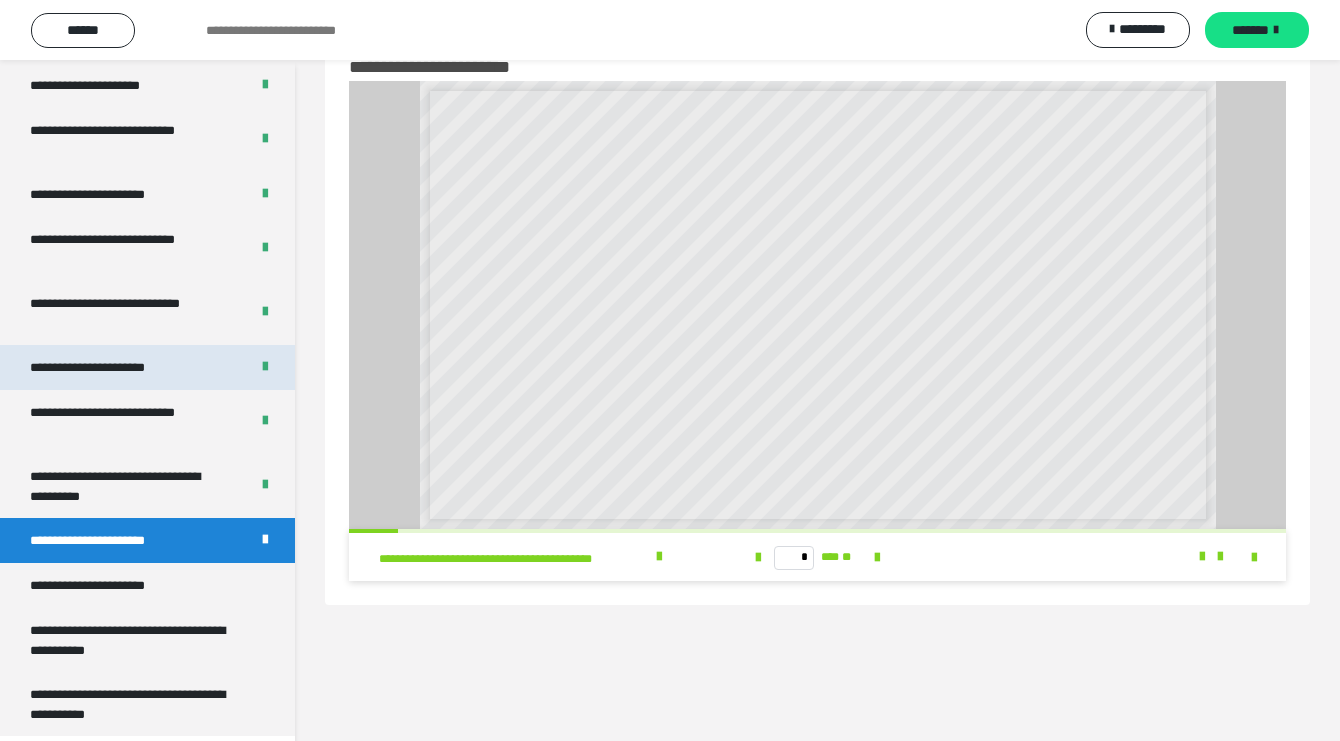 click on "**********" at bounding box center [109, 367] 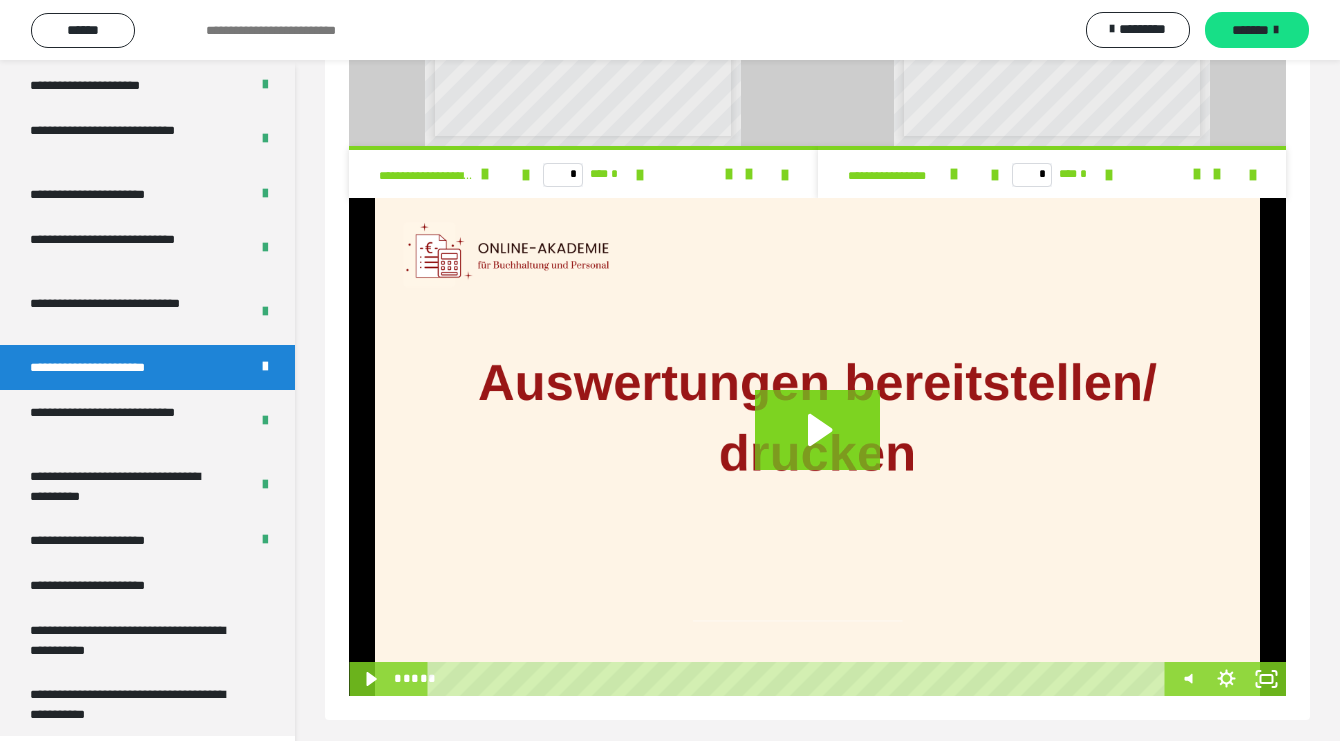 scroll, scrollTop: 1367, scrollLeft: 0, axis: vertical 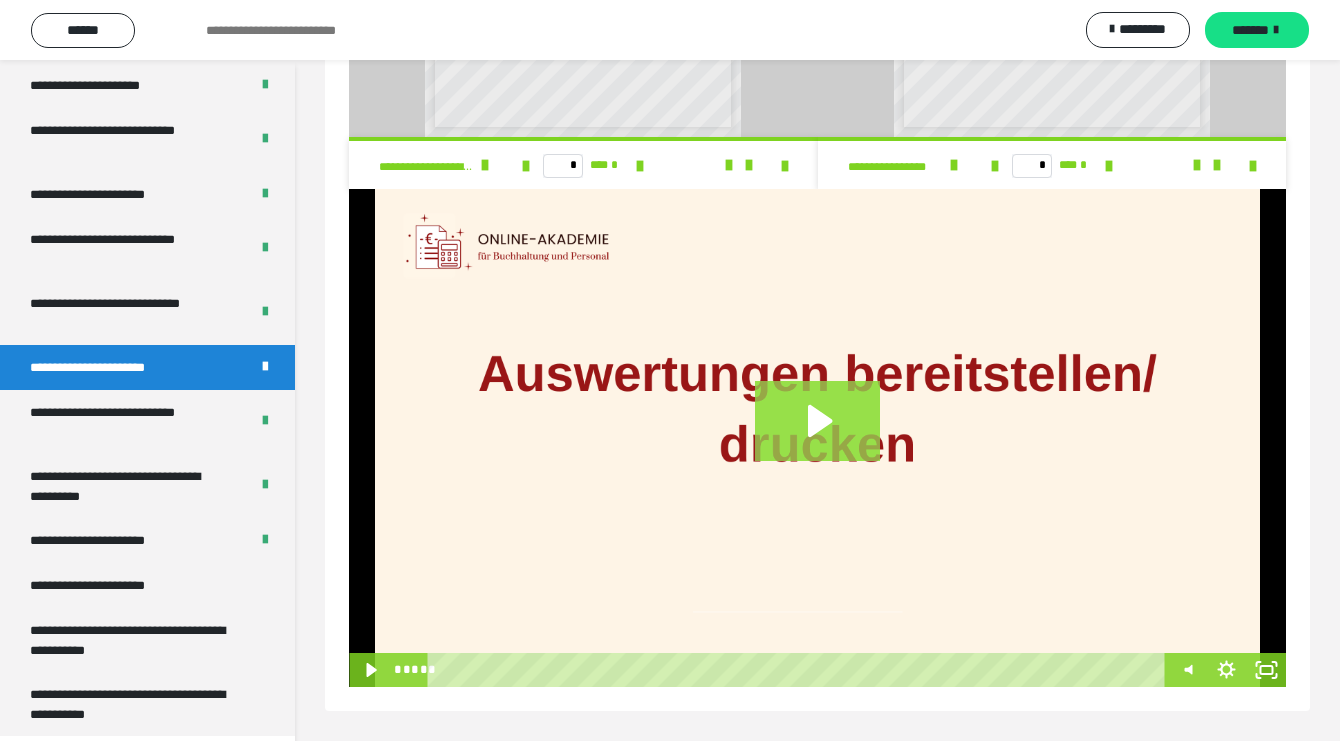 click 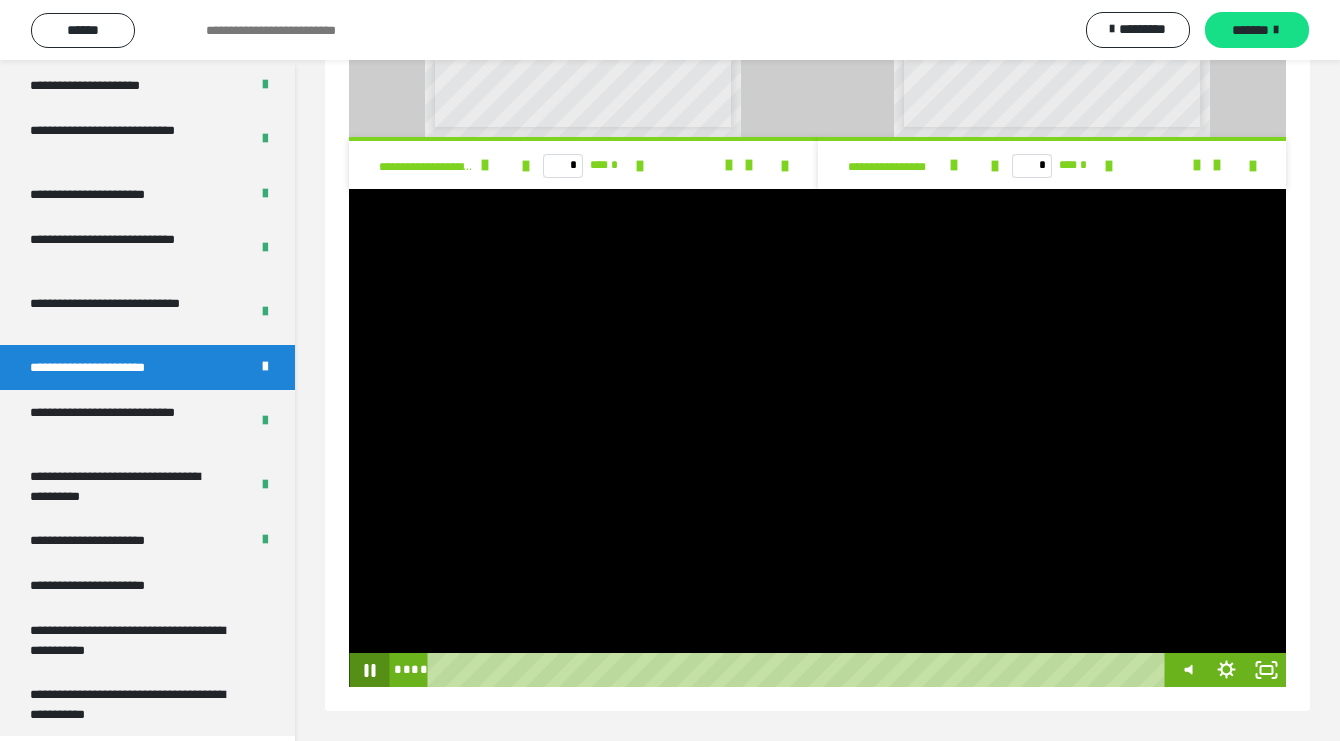 click 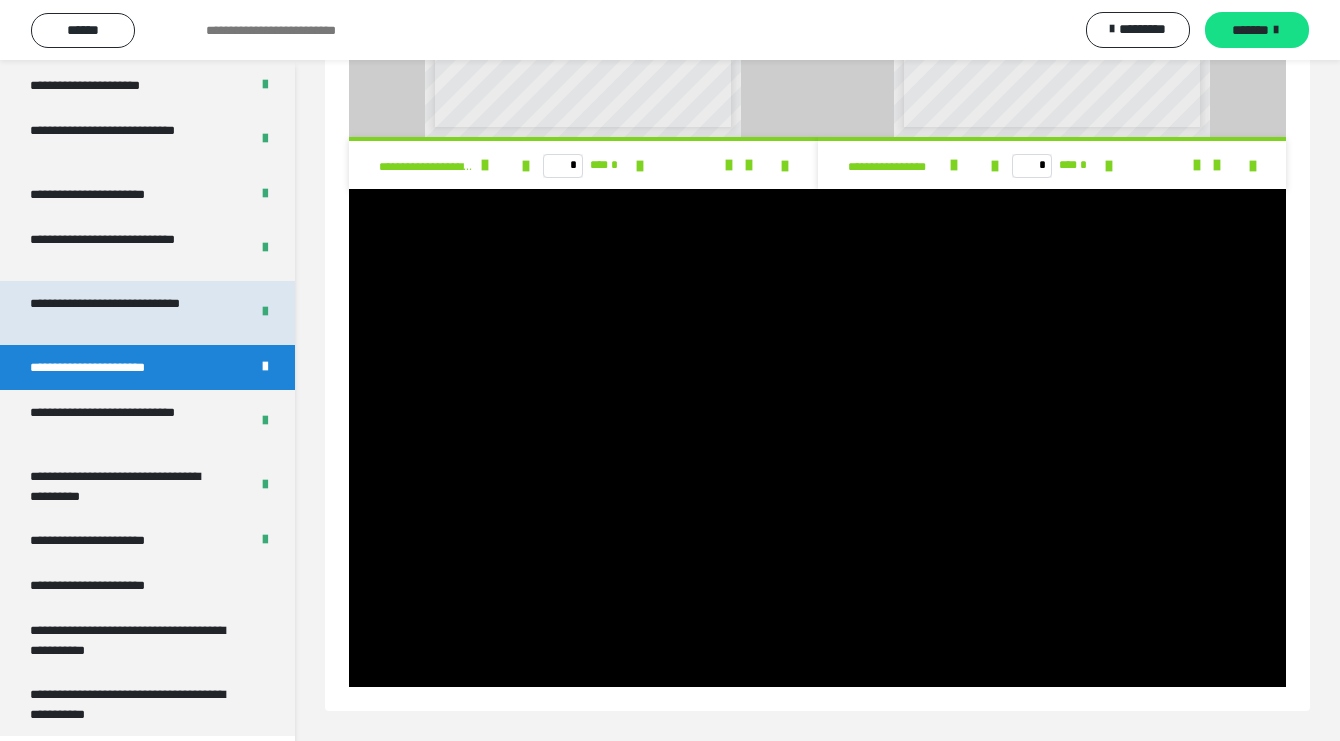 click on "**********" at bounding box center [124, 313] 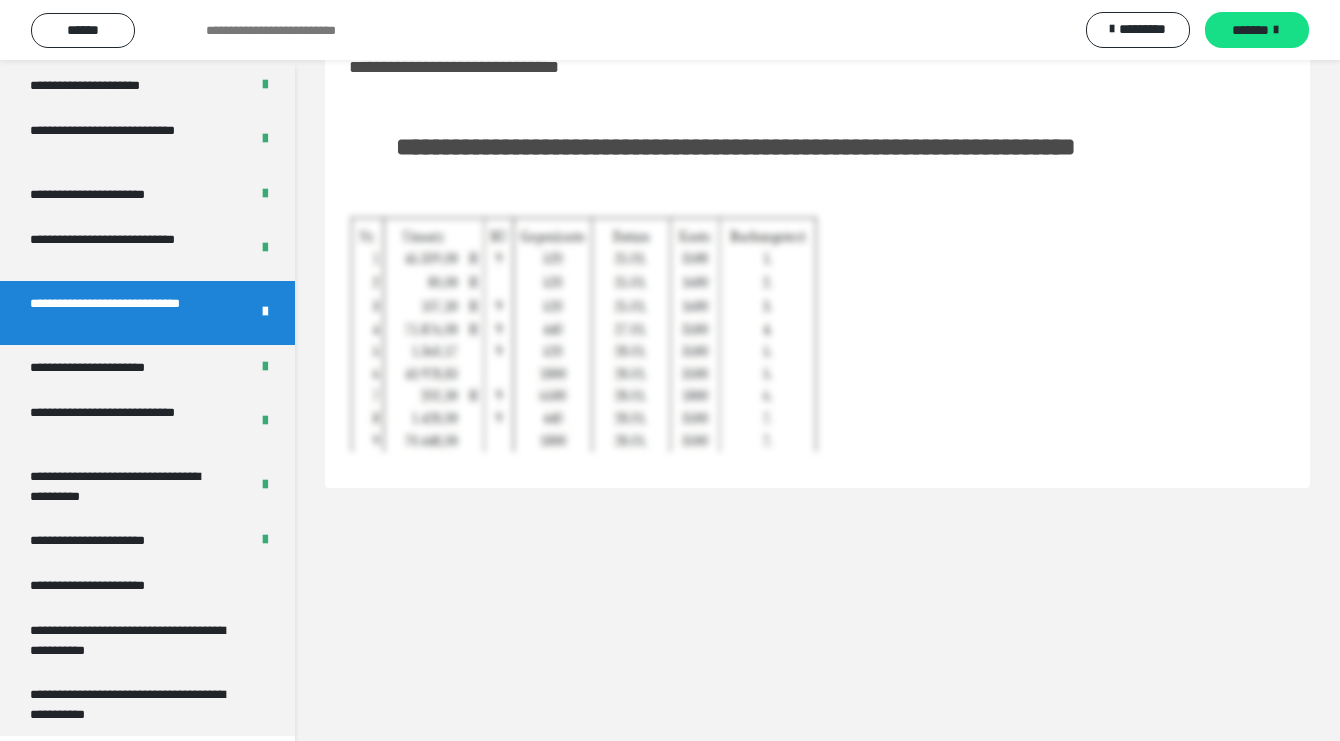 scroll, scrollTop: 60, scrollLeft: 0, axis: vertical 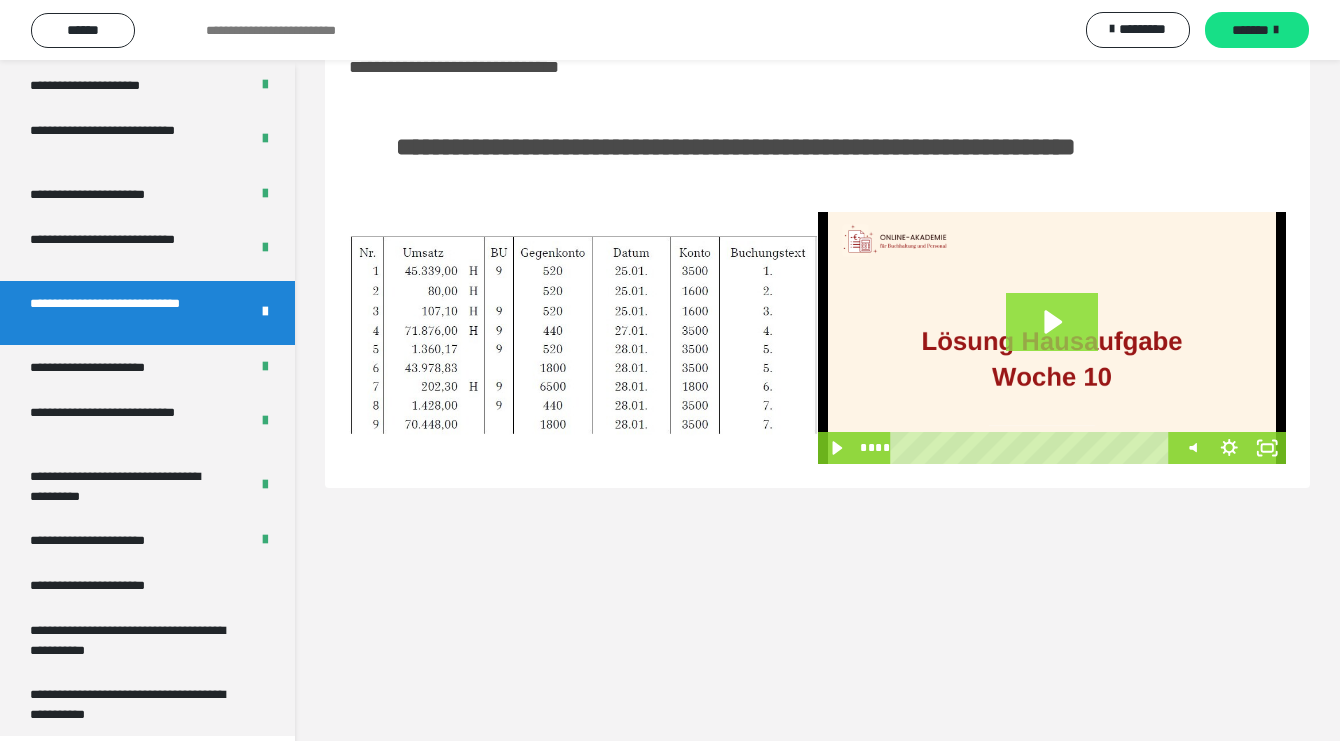 click 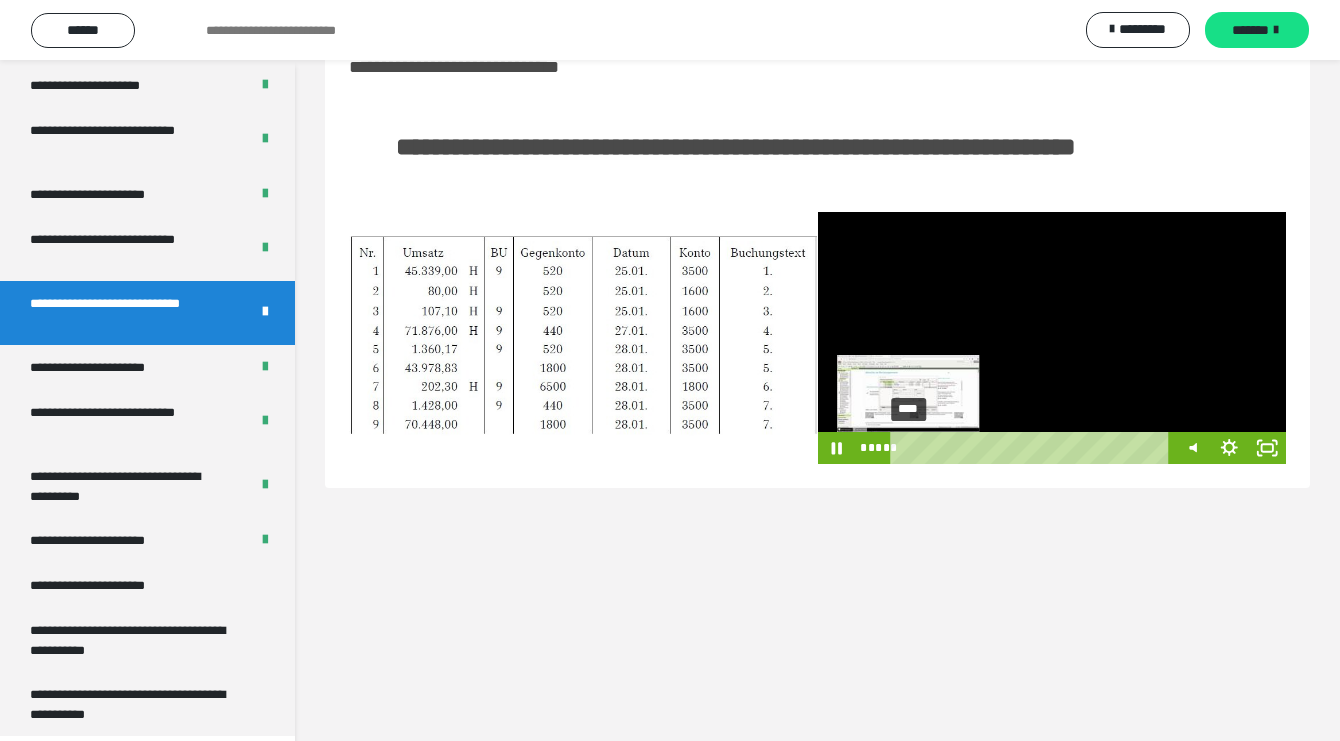 click on "****" at bounding box center (1033, 448) 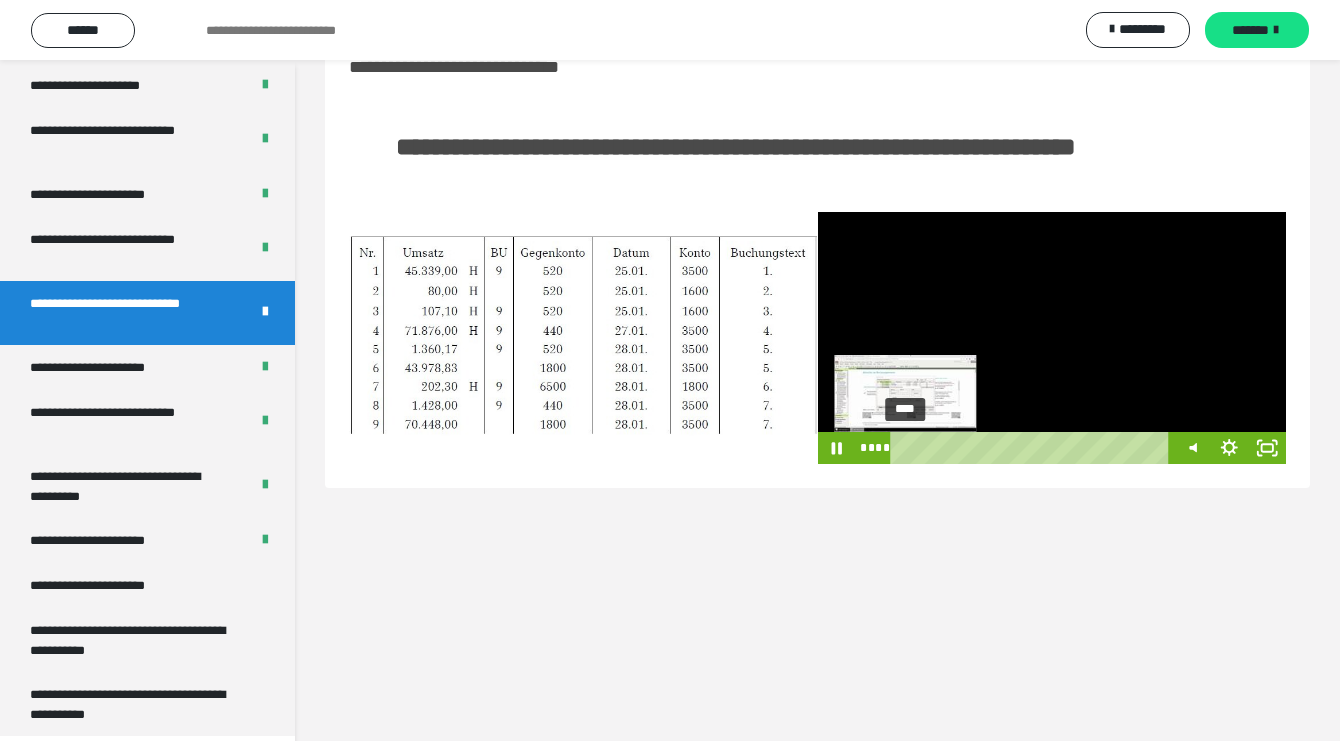click on "****" at bounding box center [1033, 448] 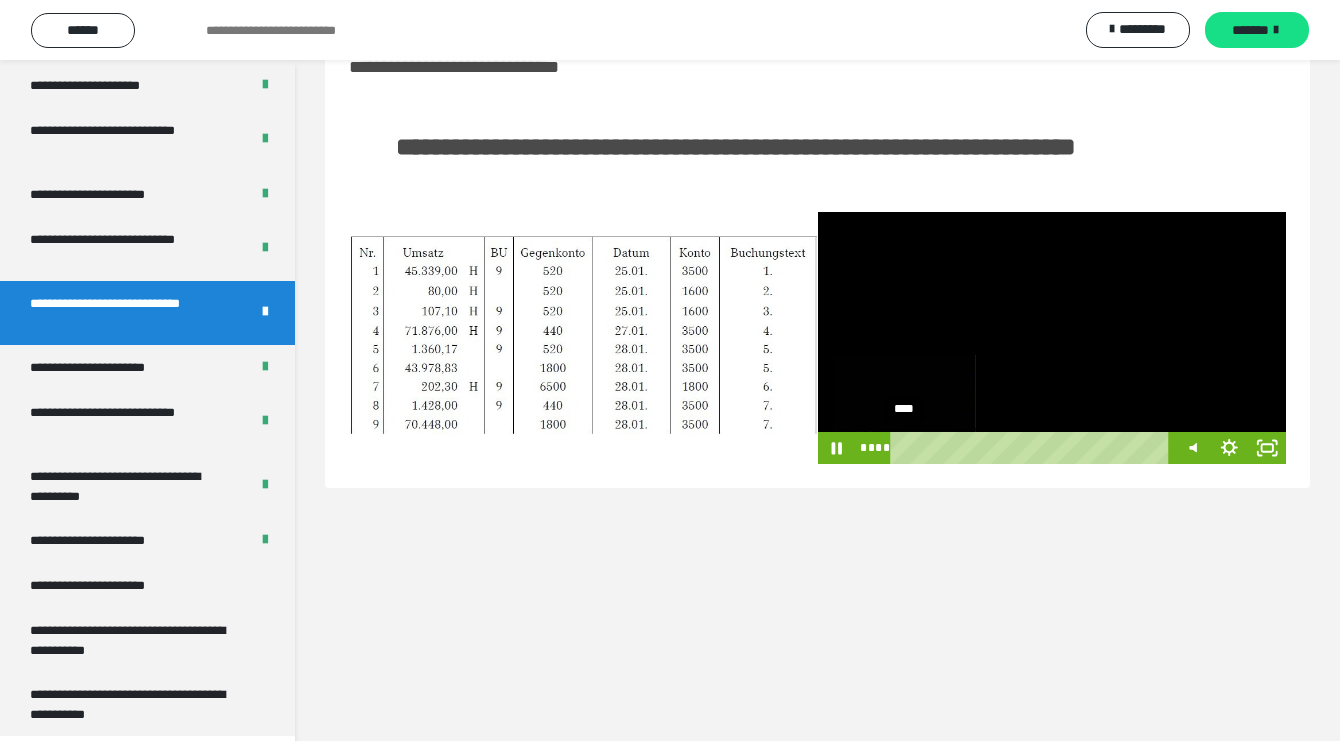 click at bounding box center [904, 448] 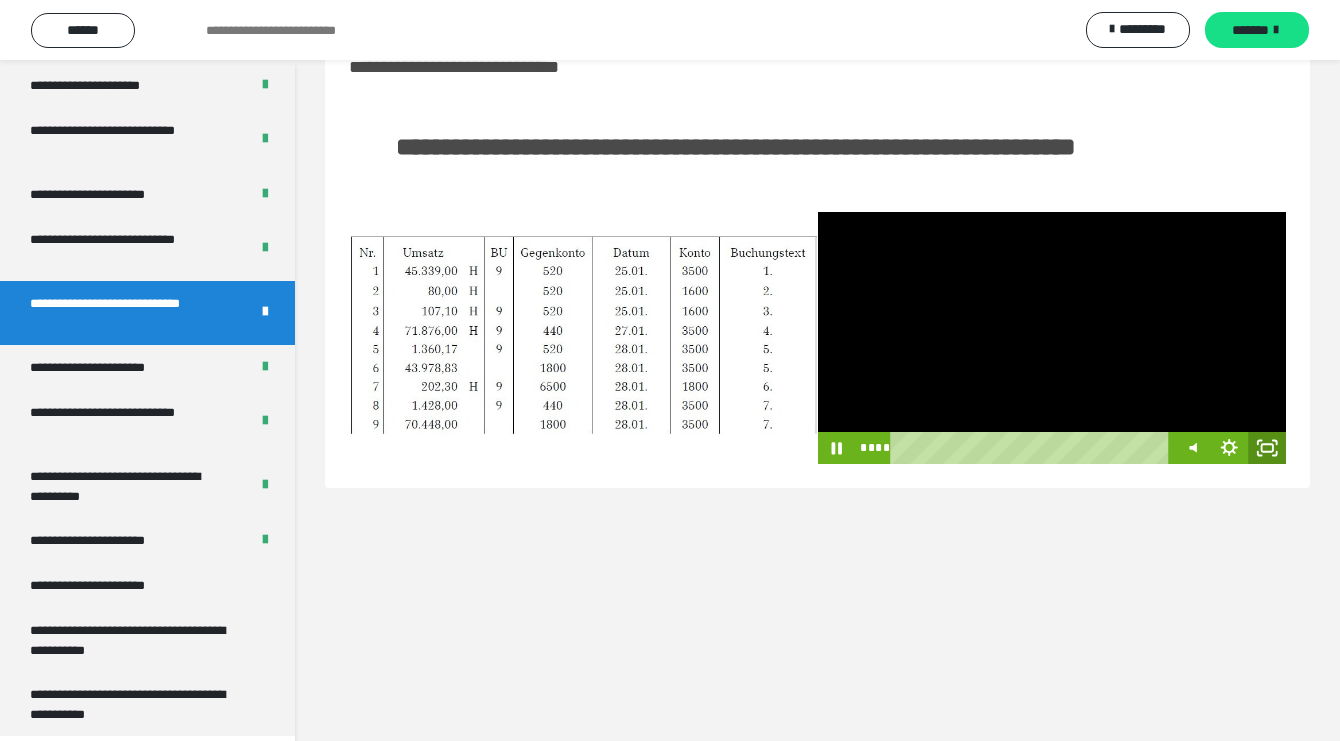 click 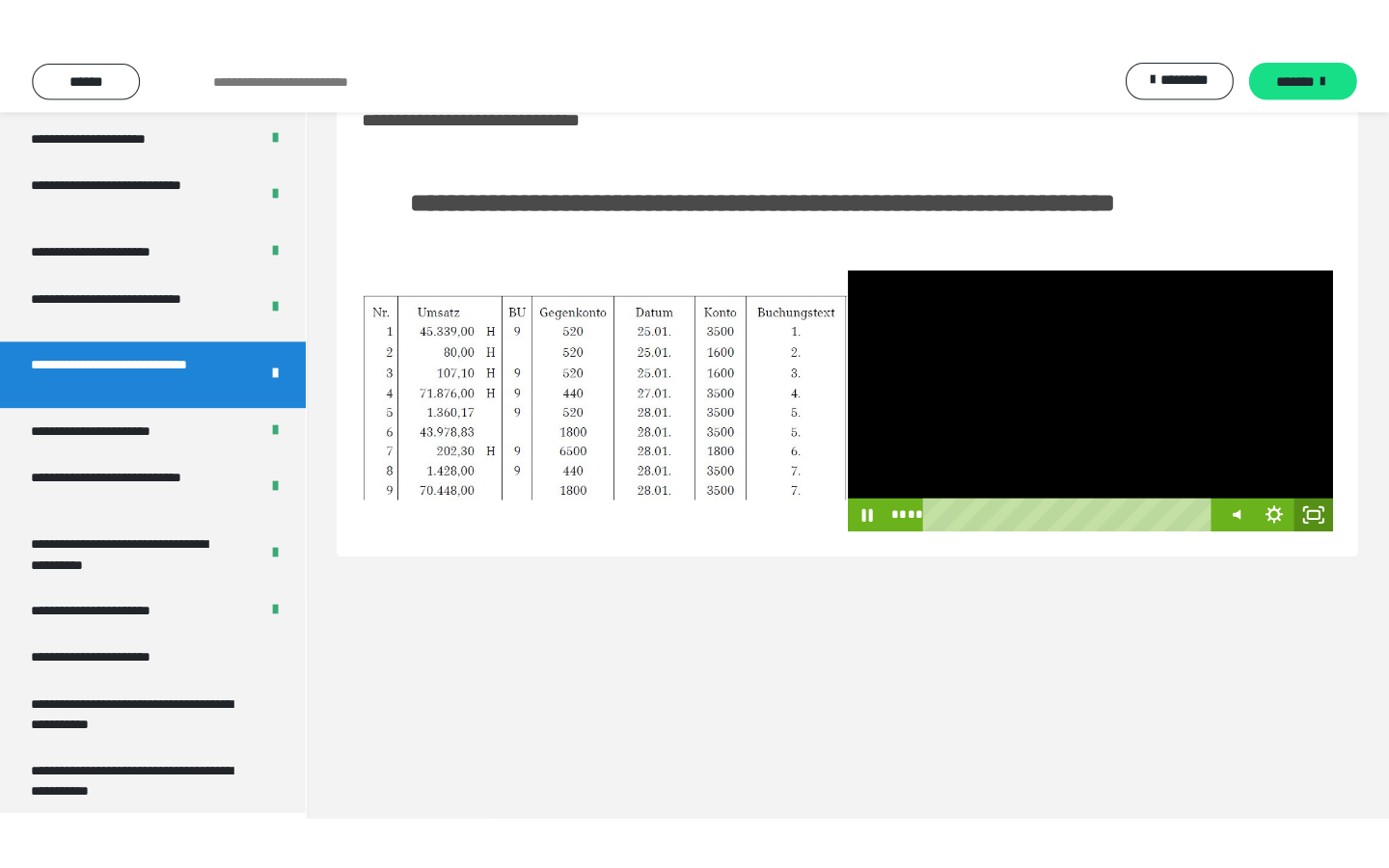 scroll, scrollTop: 0, scrollLeft: 0, axis: both 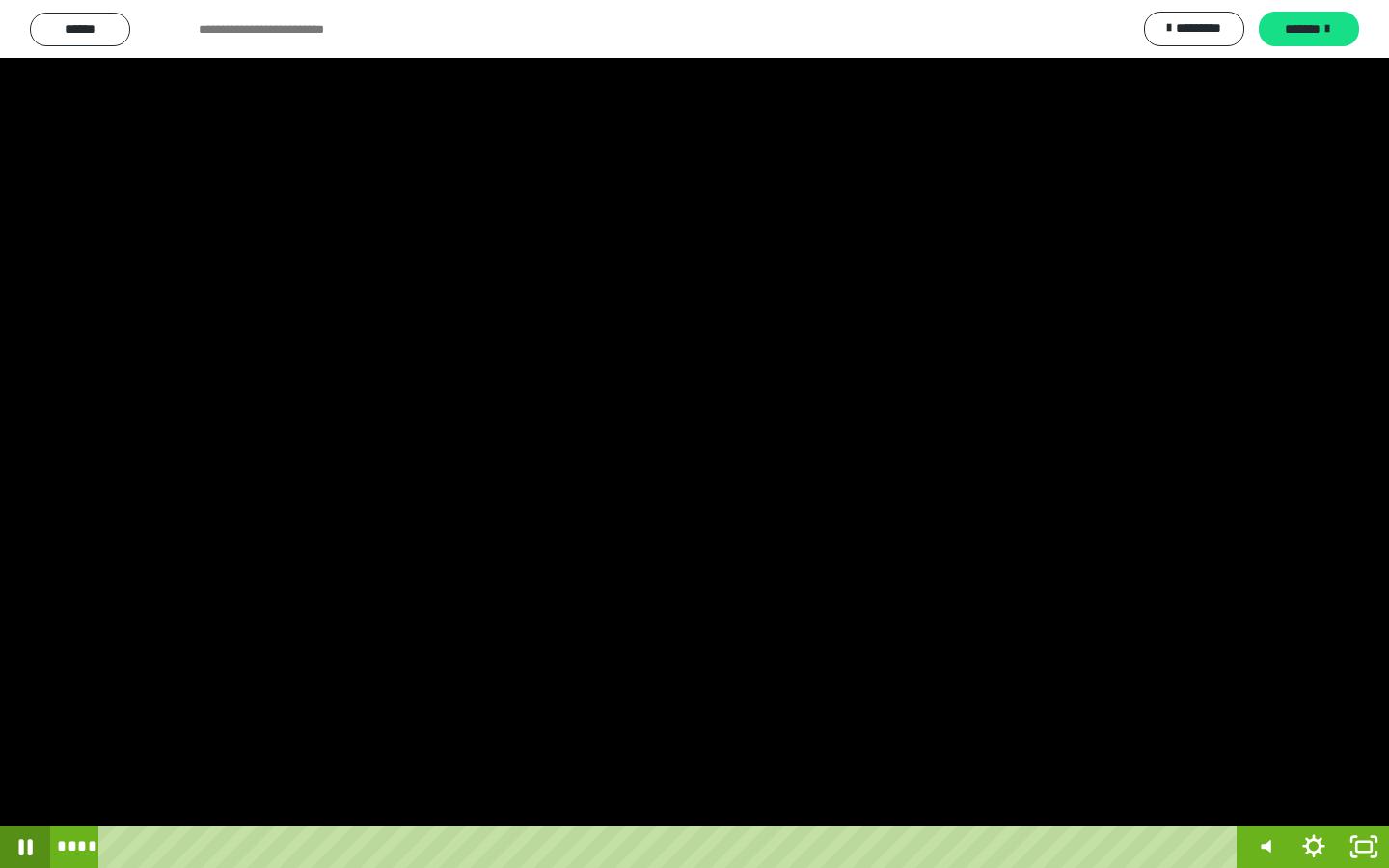 click 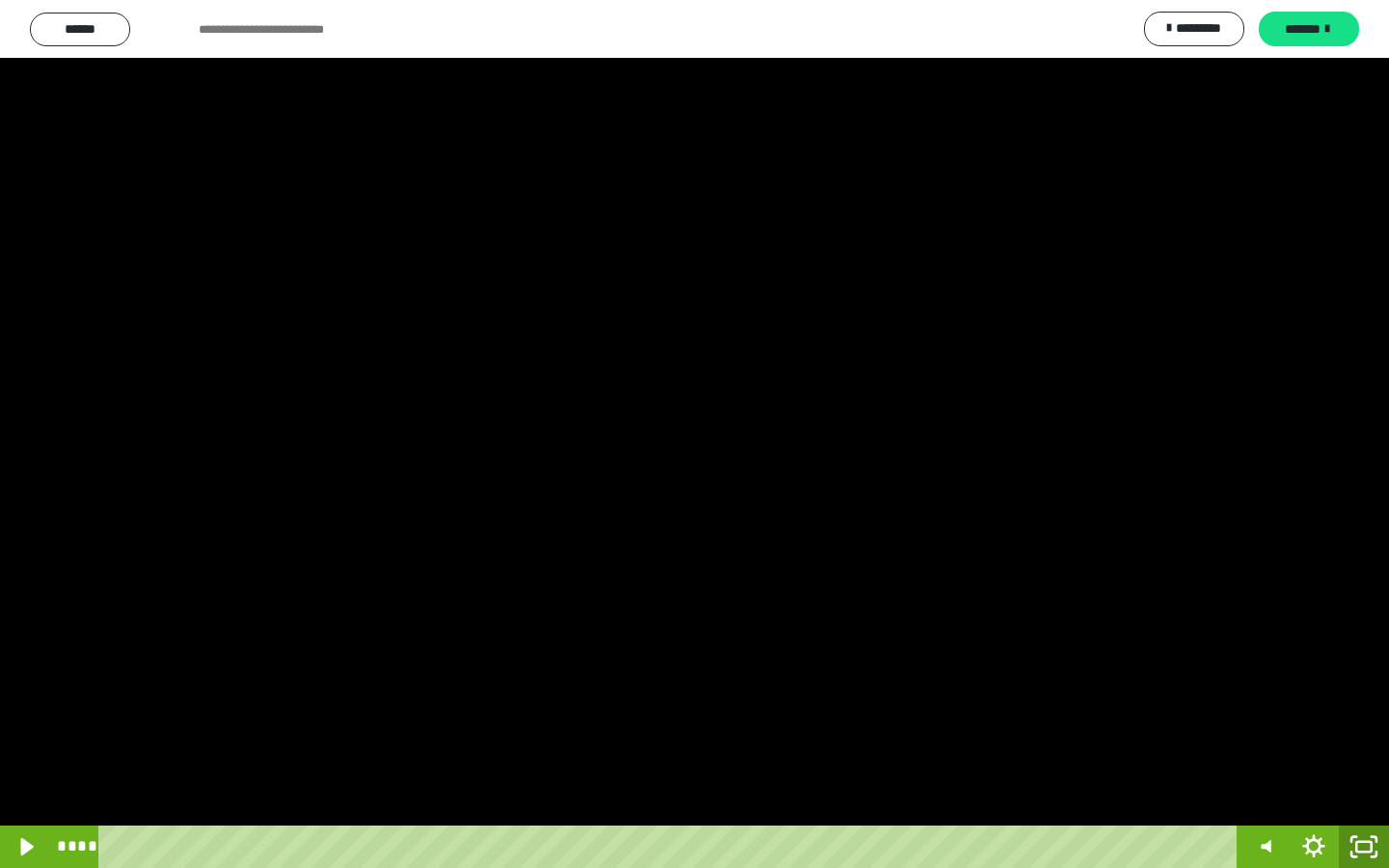 click 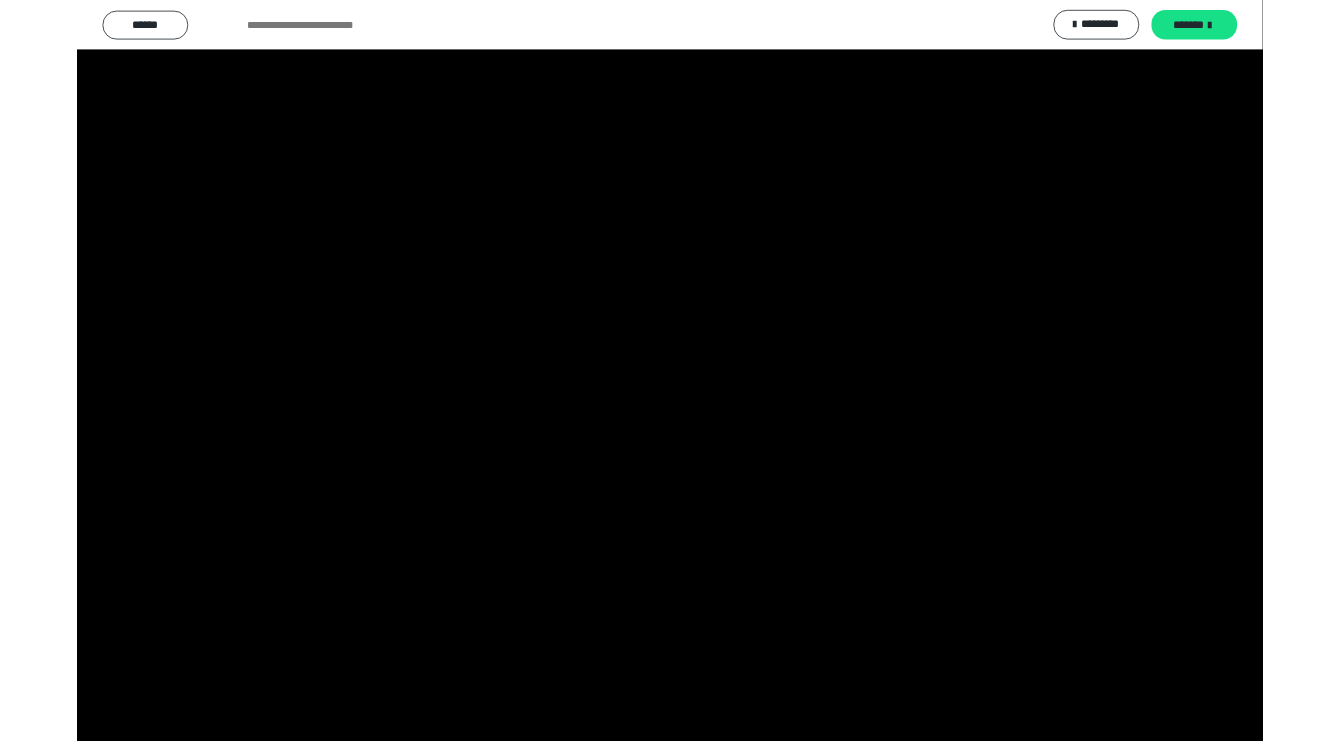 scroll, scrollTop: 60, scrollLeft: 0, axis: vertical 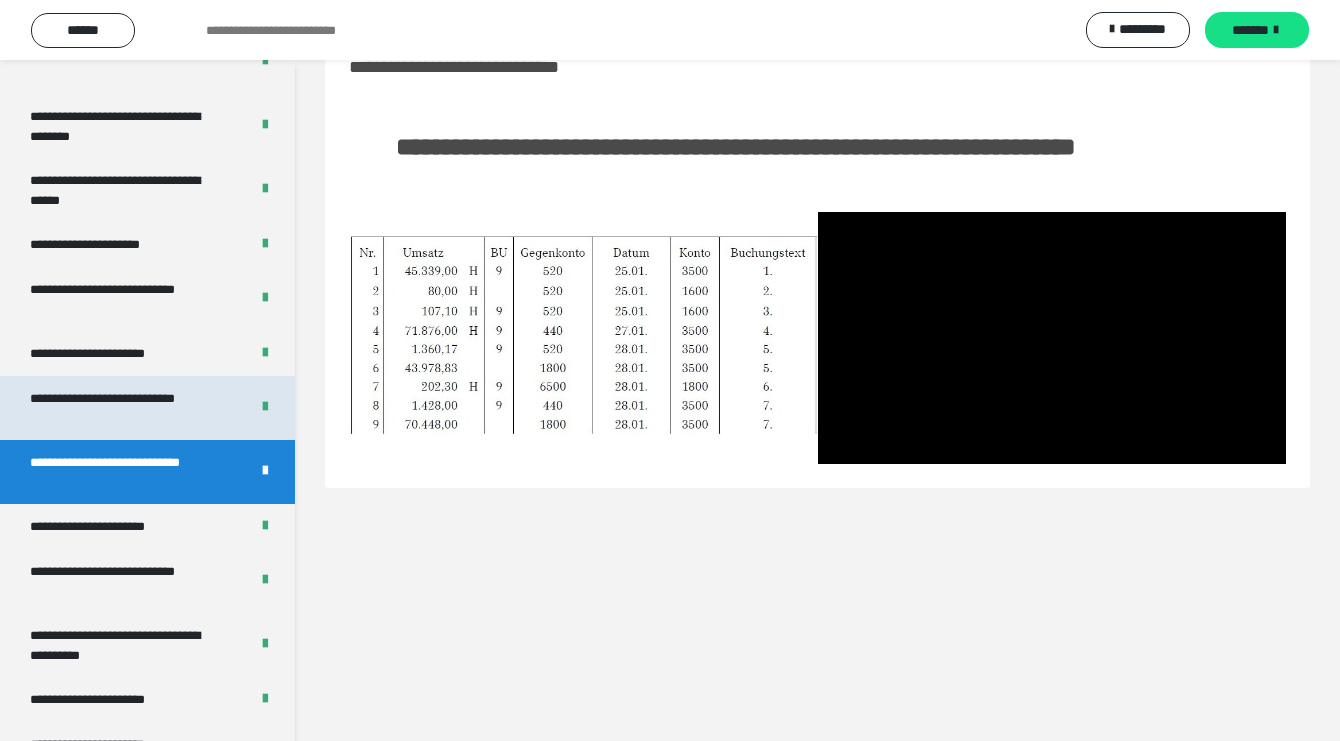 click on "**********" at bounding box center (124, 408) 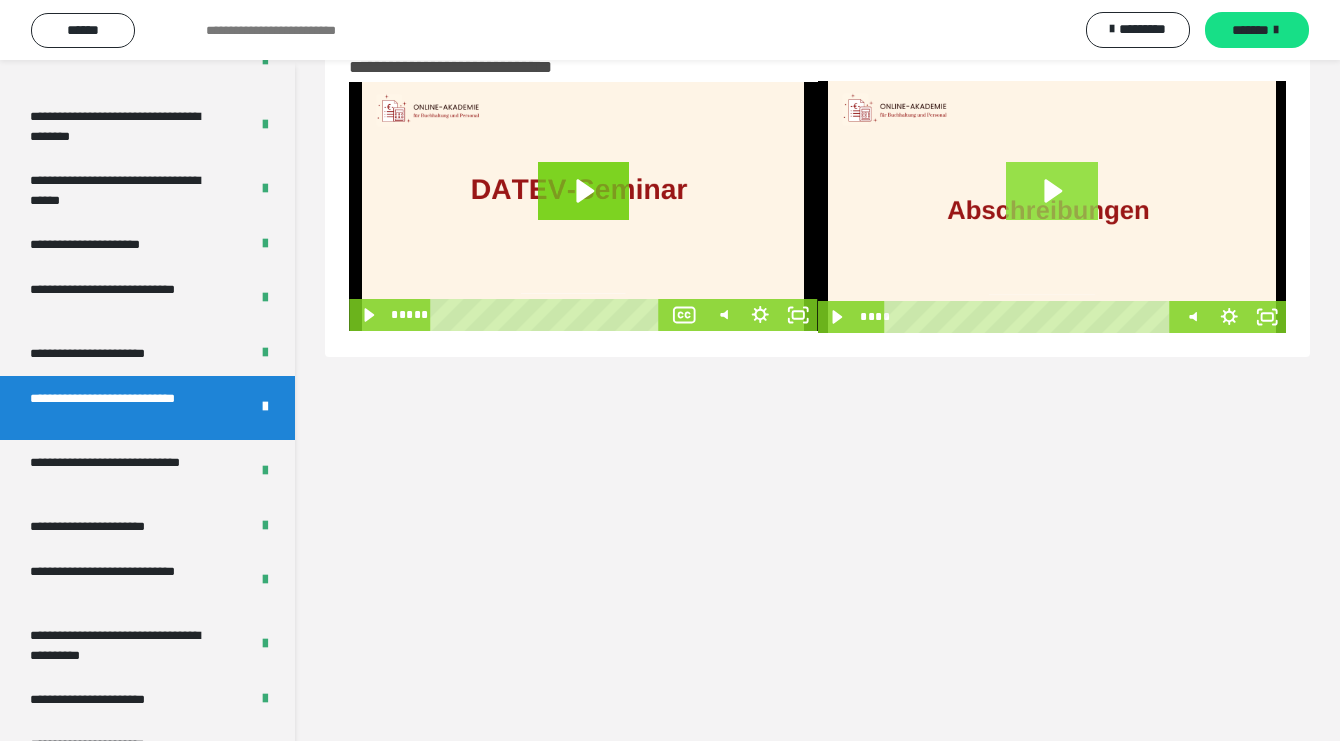 click 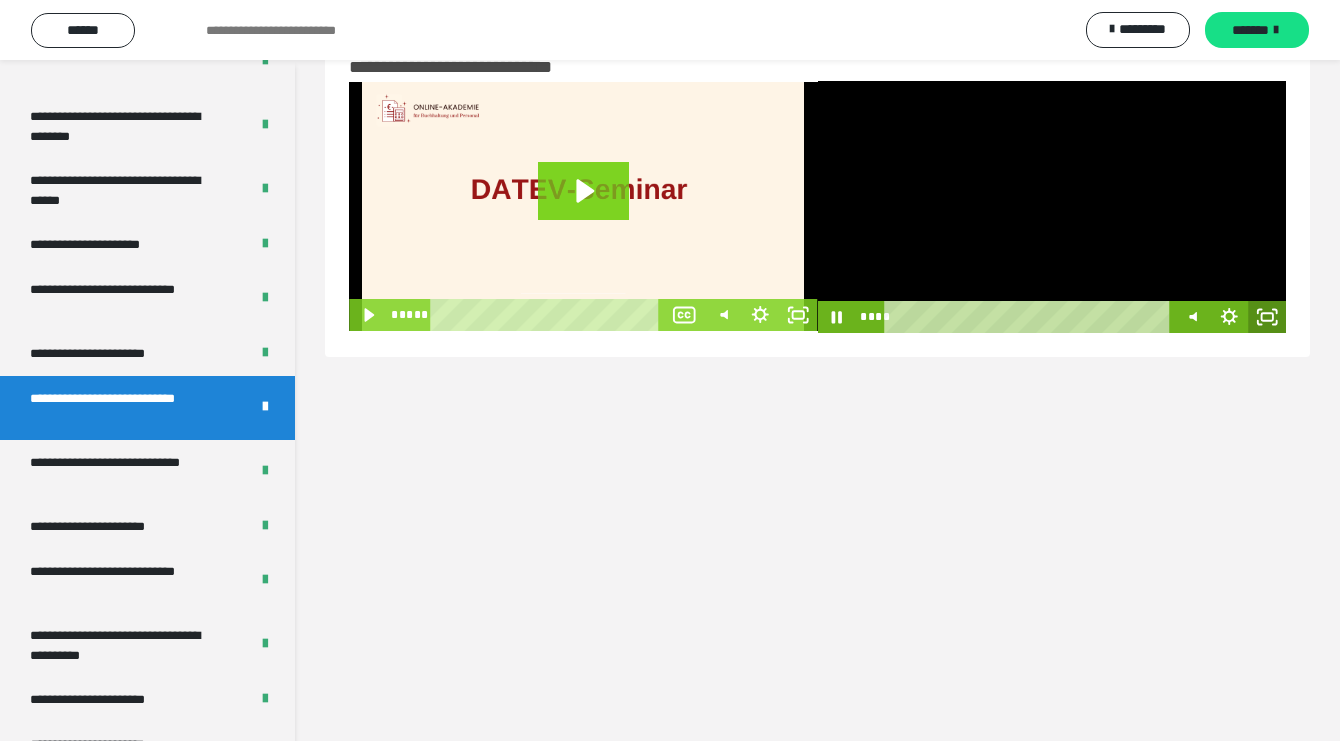 click 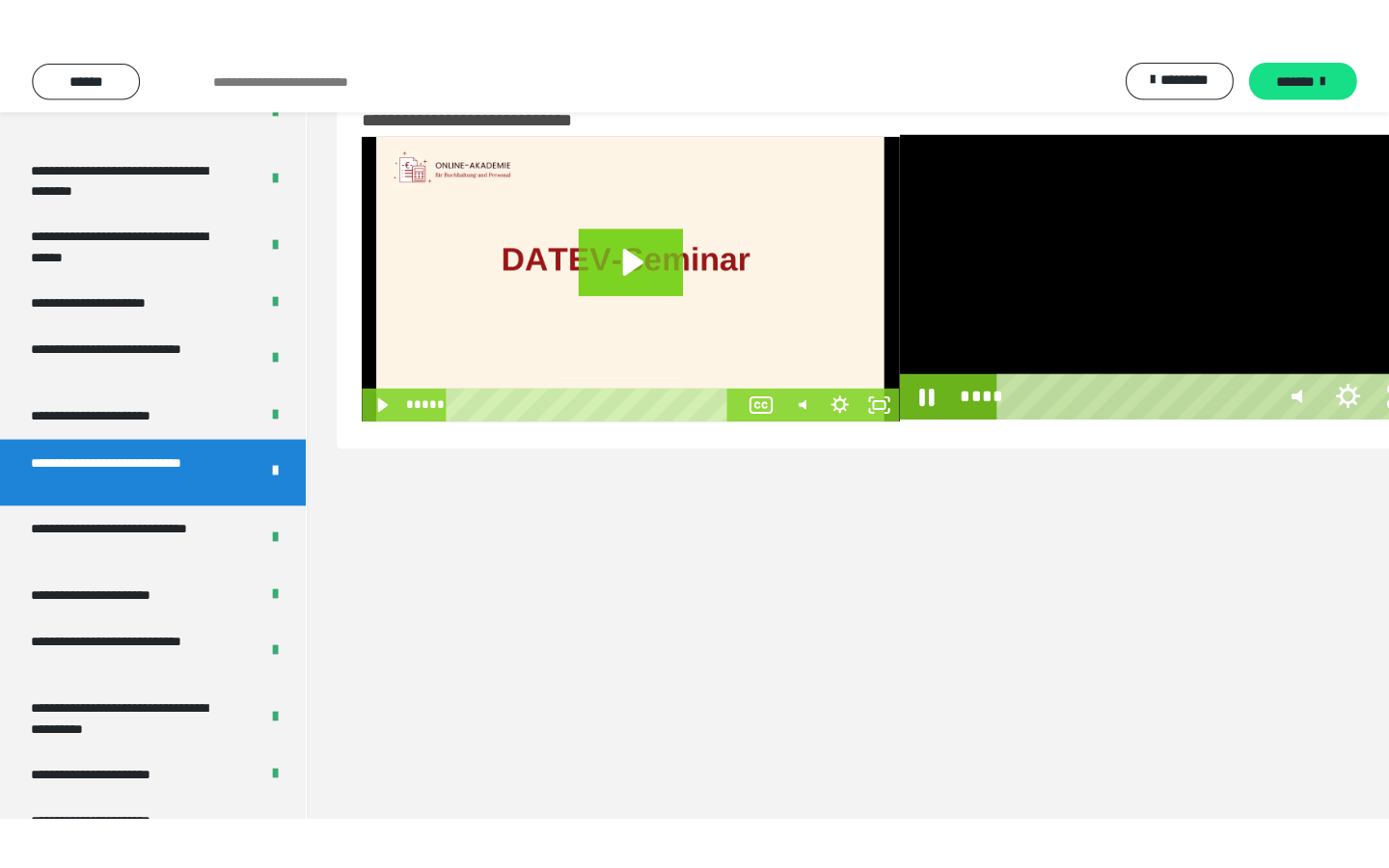 scroll, scrollTop: 0, scrollLeft: 0, axis: both 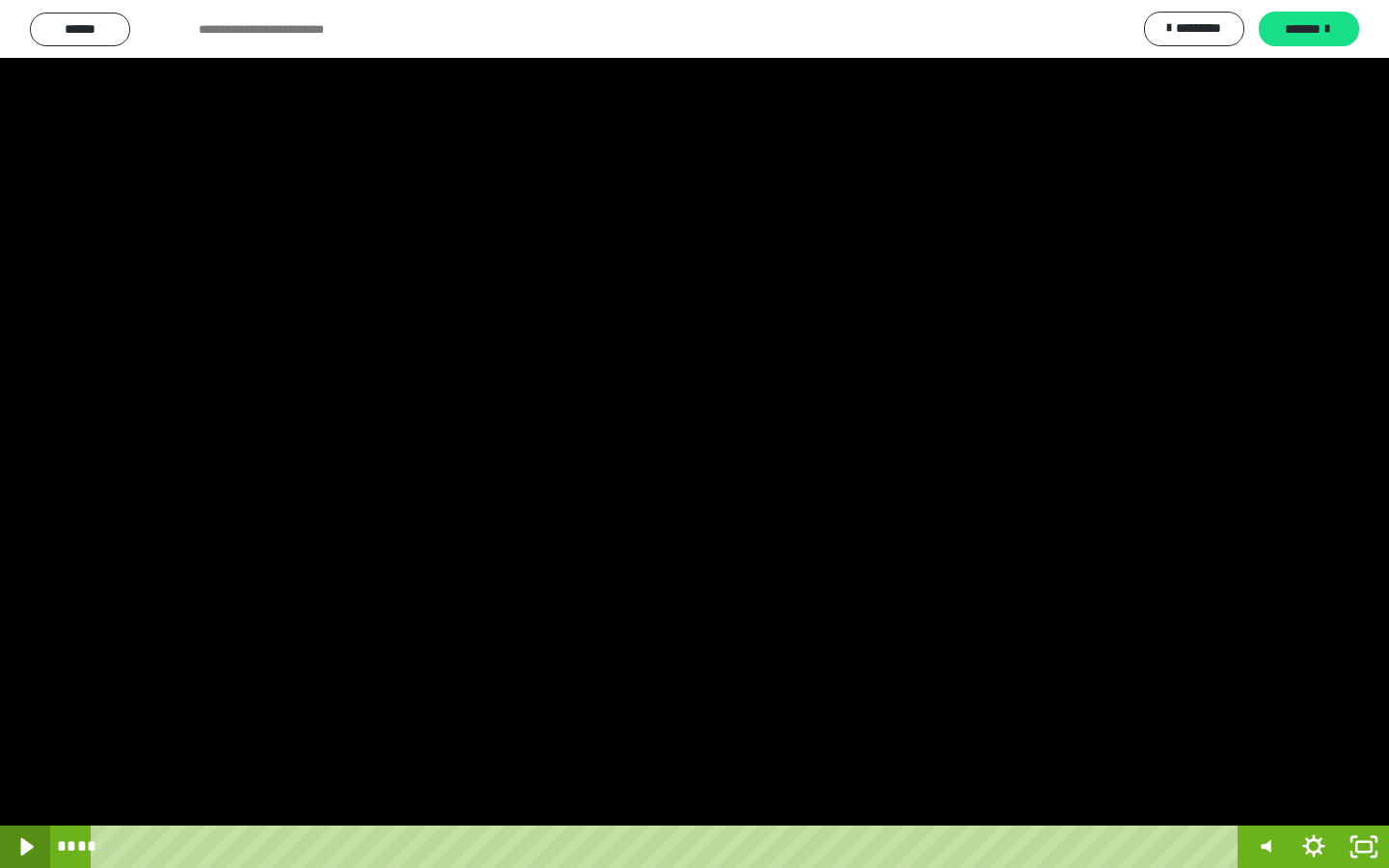 click 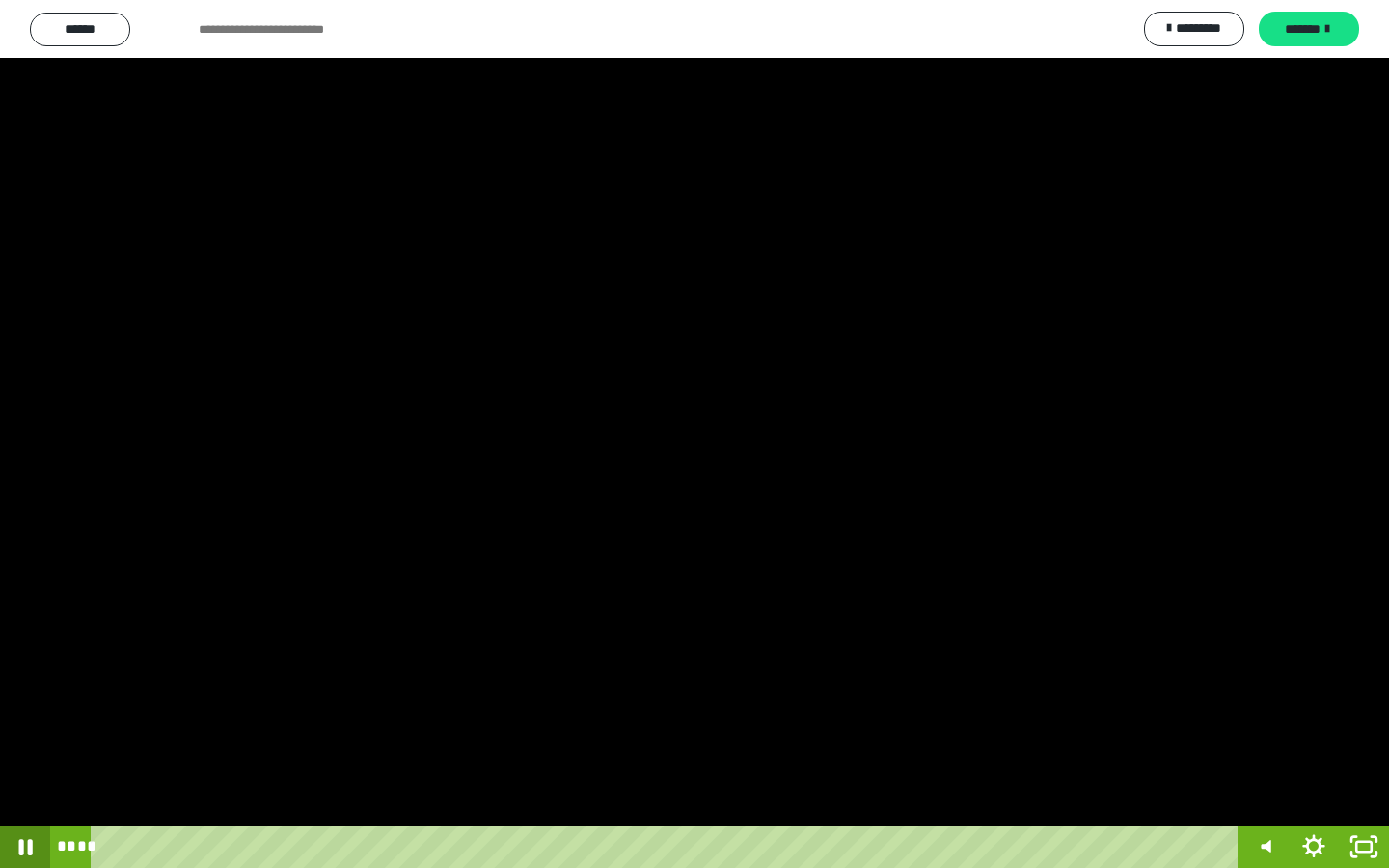 click 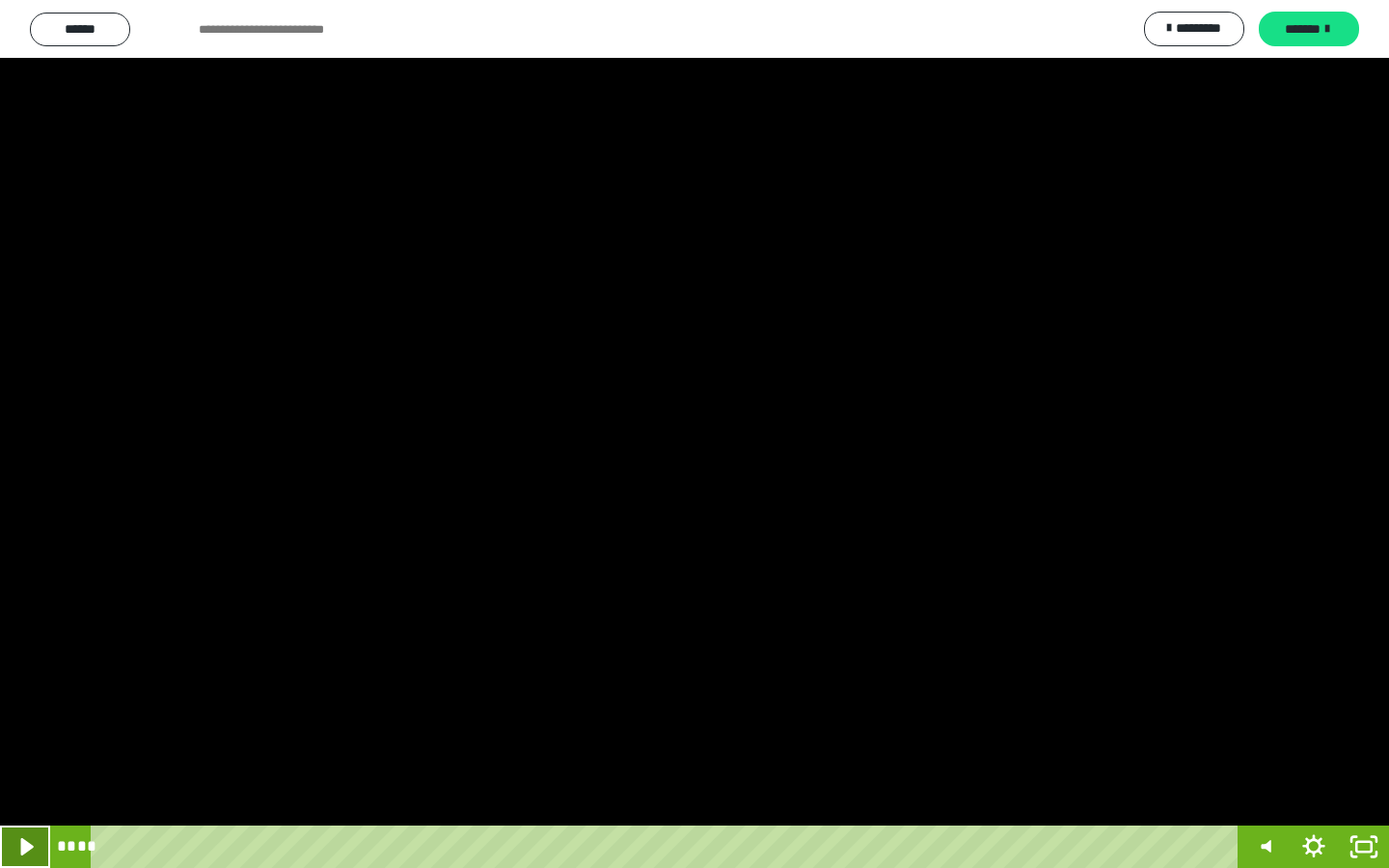 click 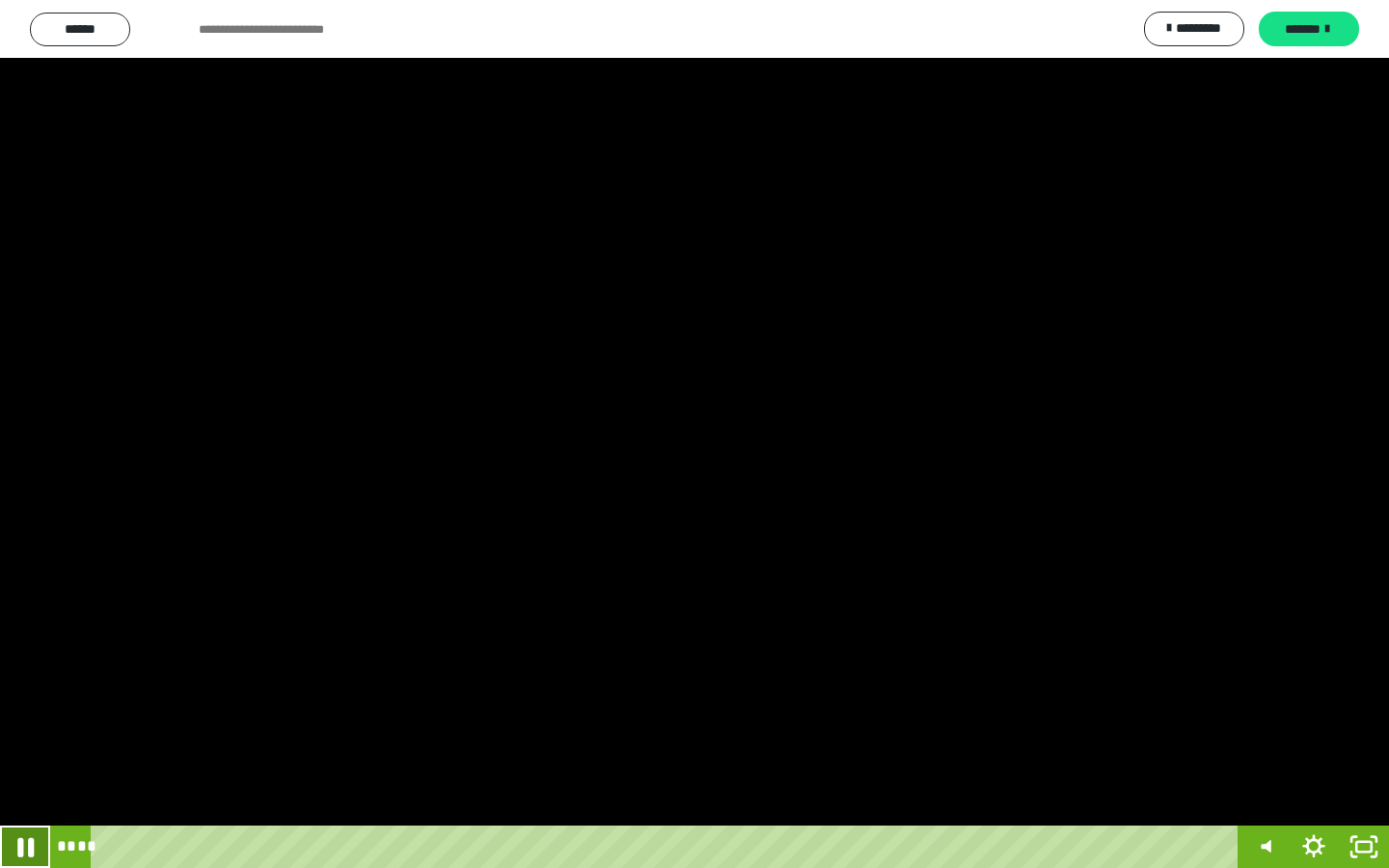 click 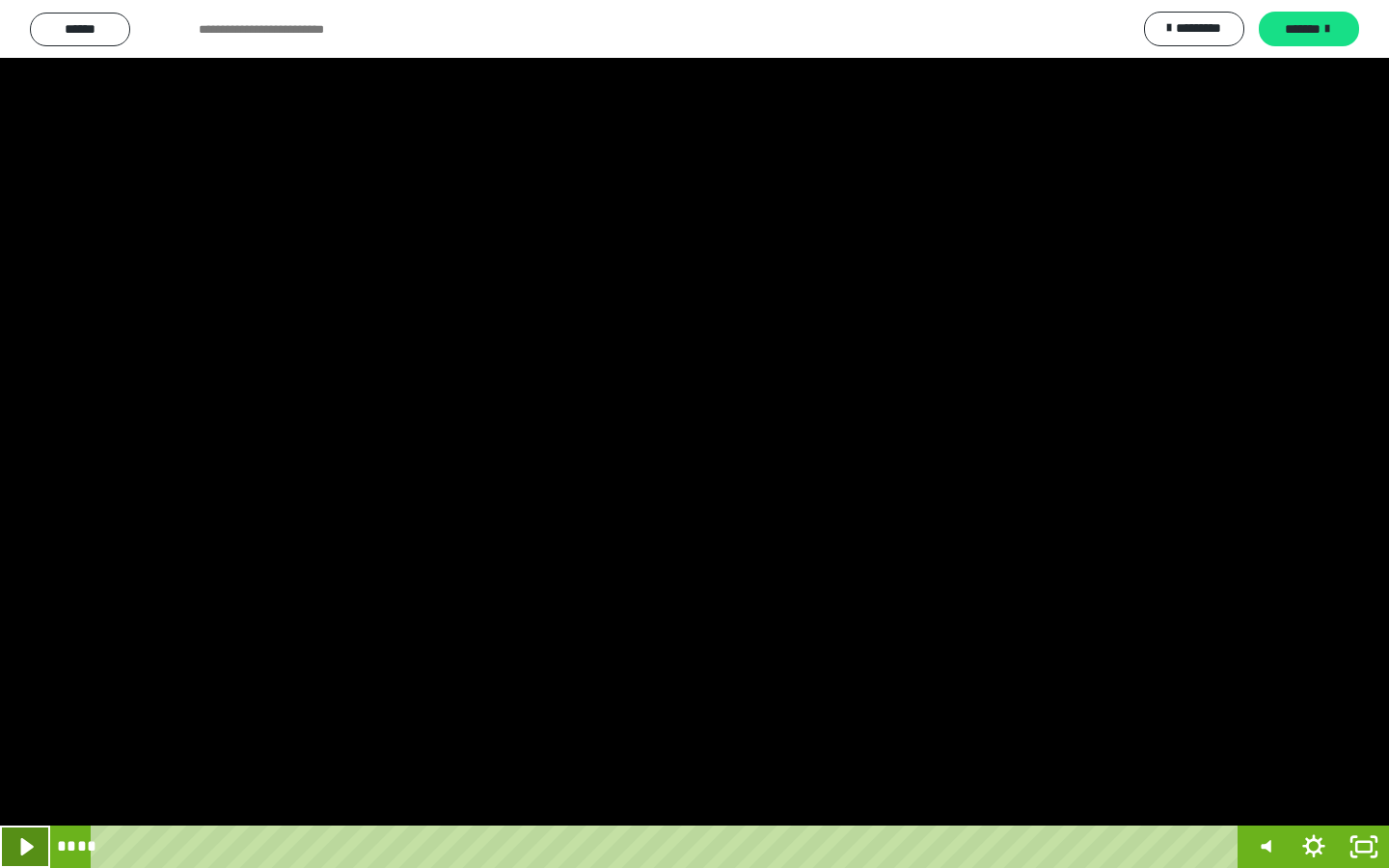 click 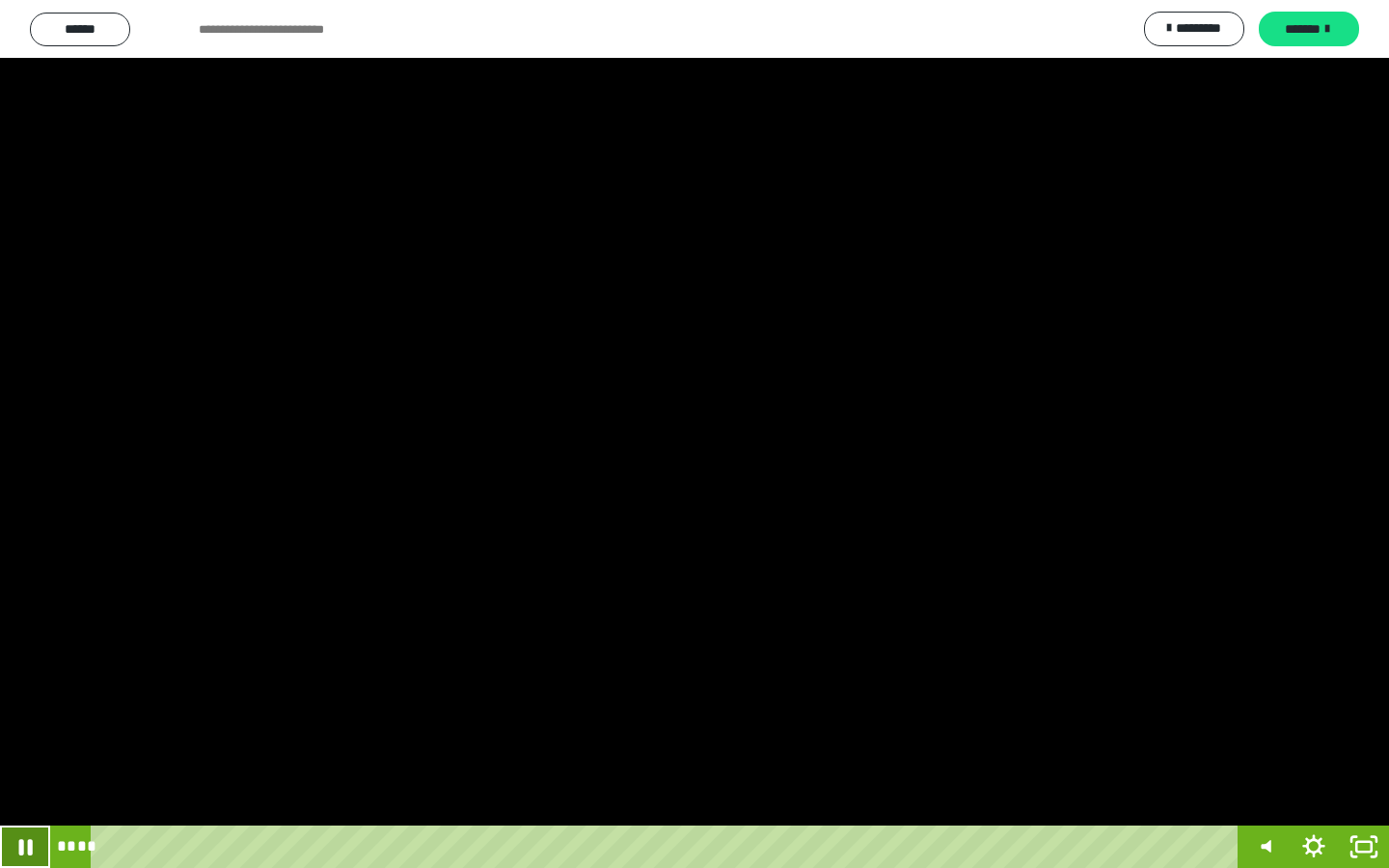 click 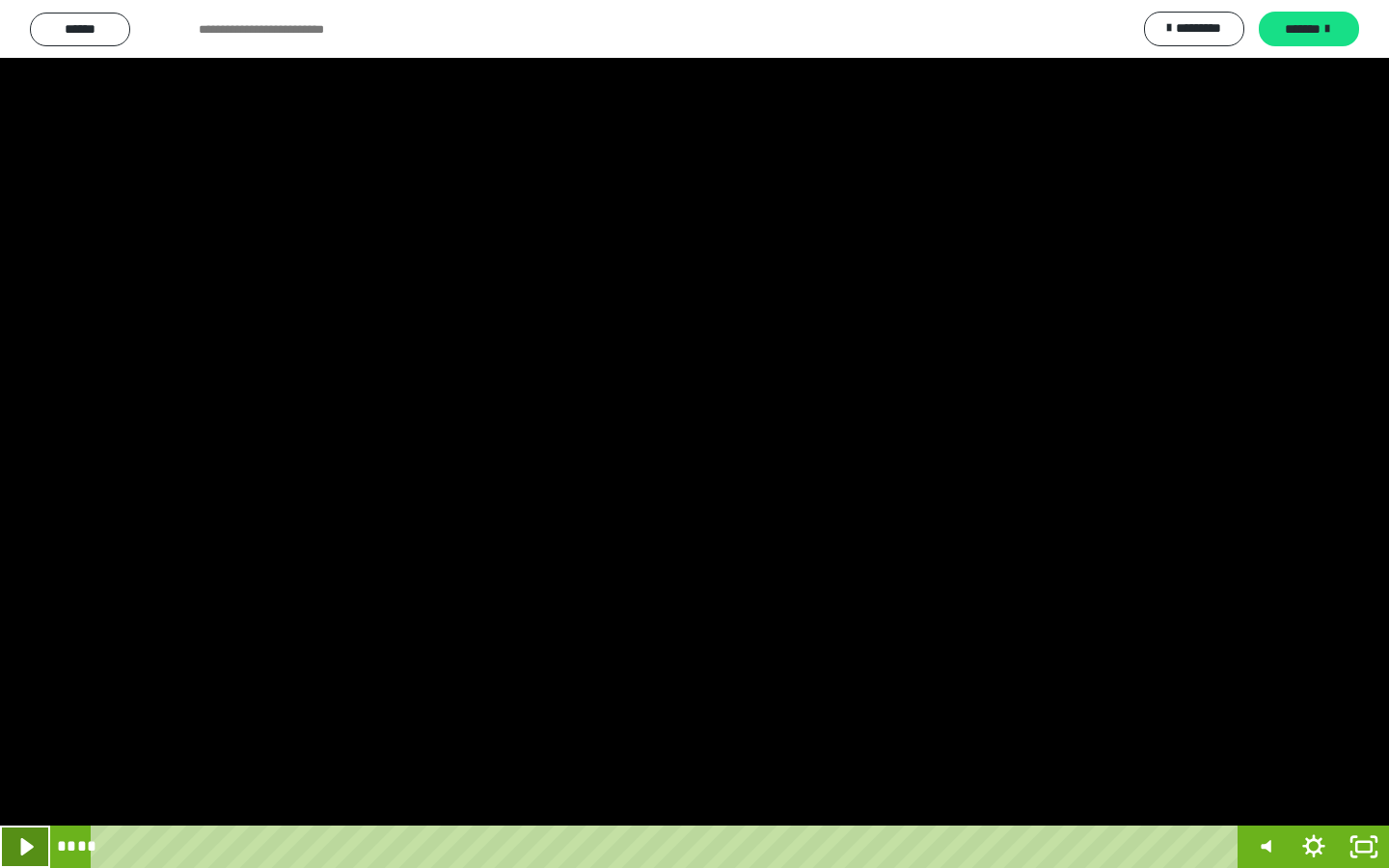 click 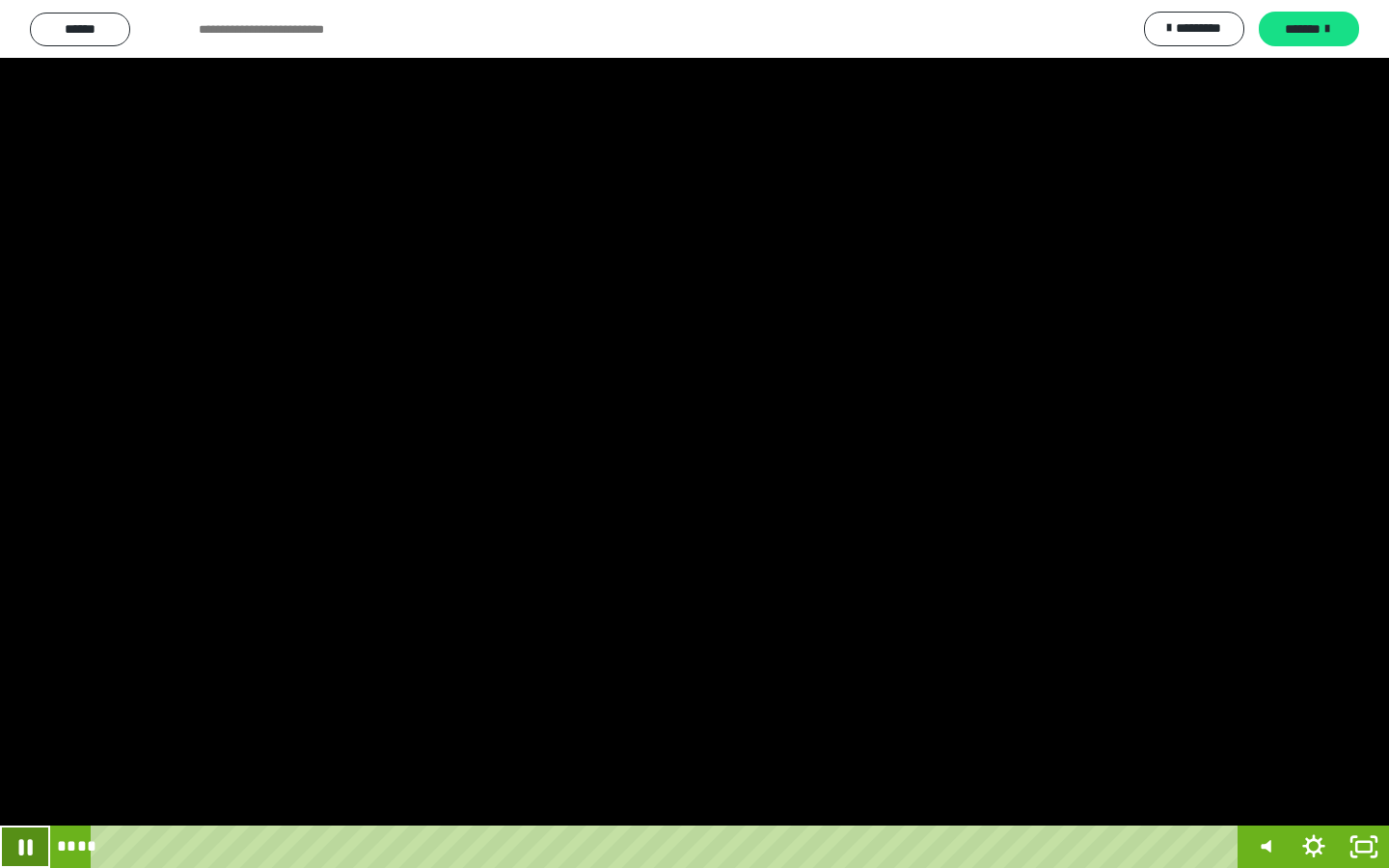 click 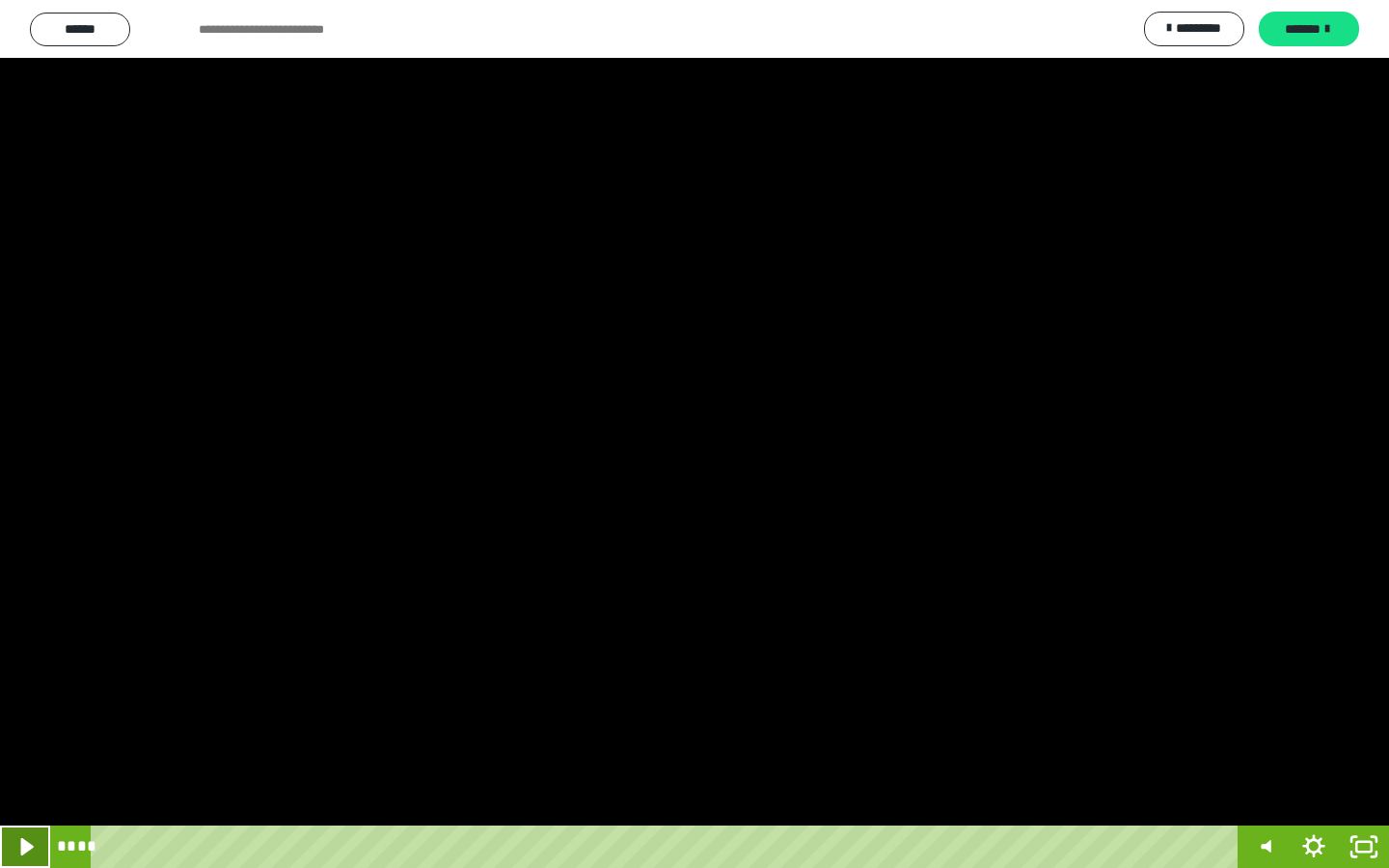 click 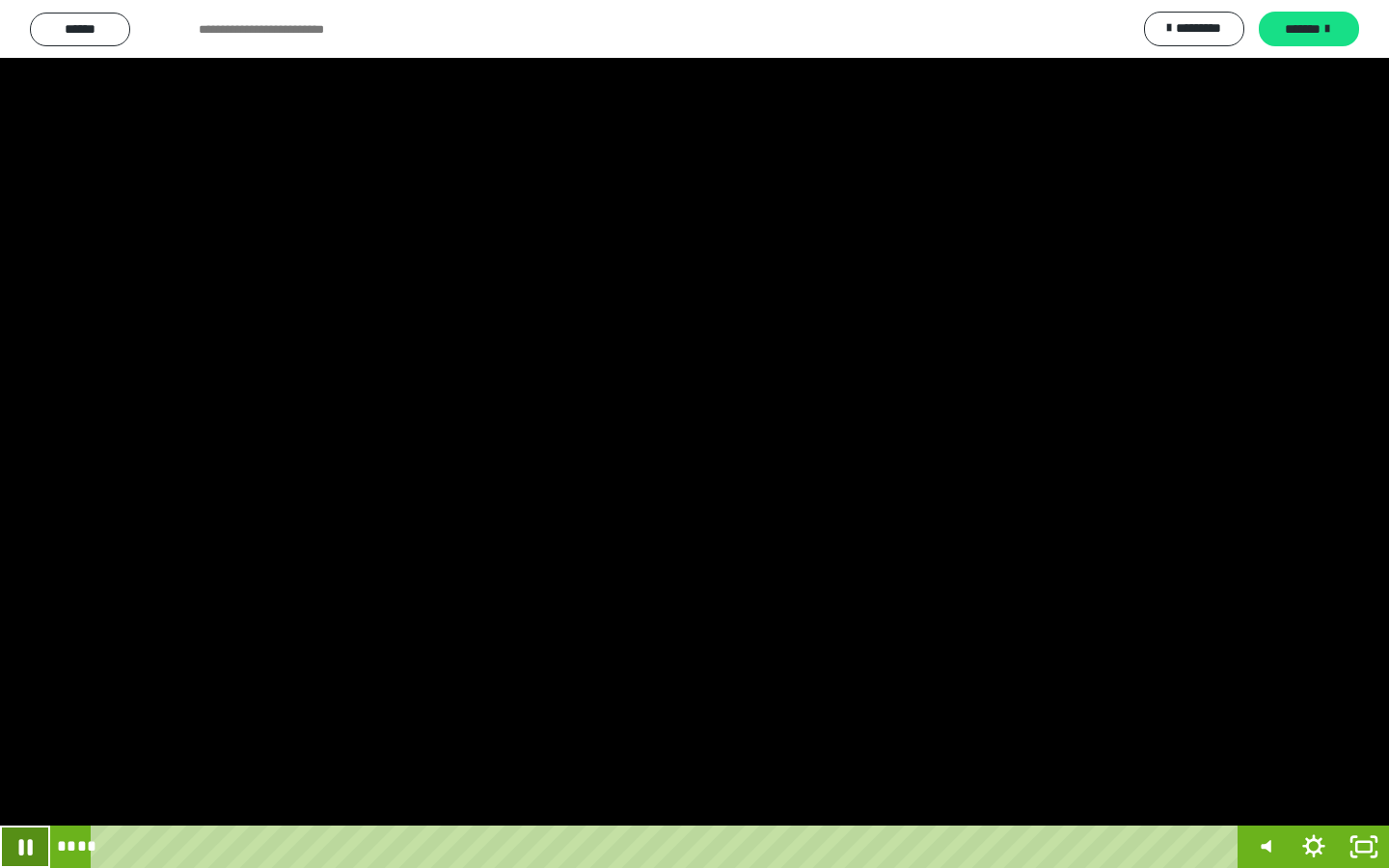 click 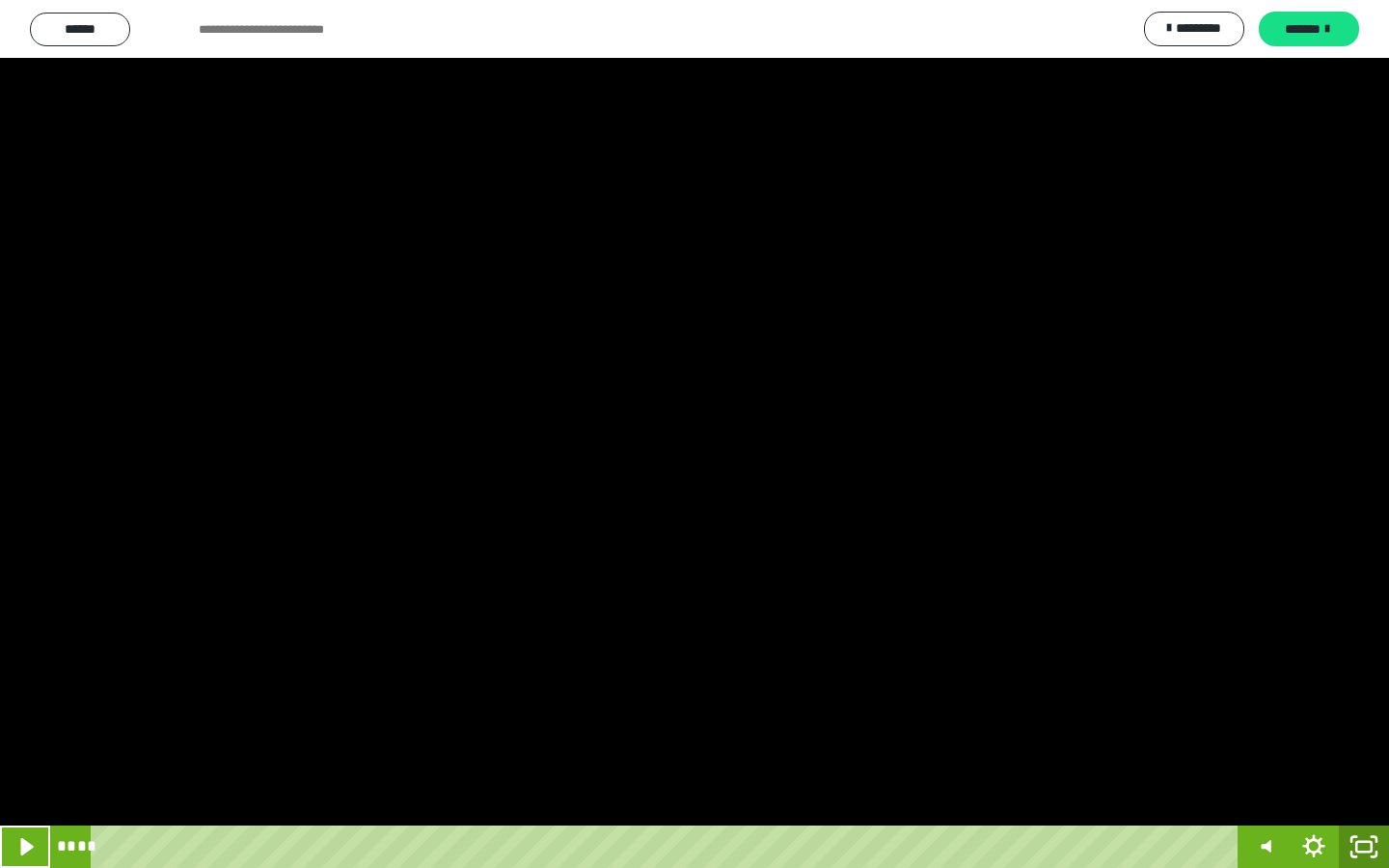 click 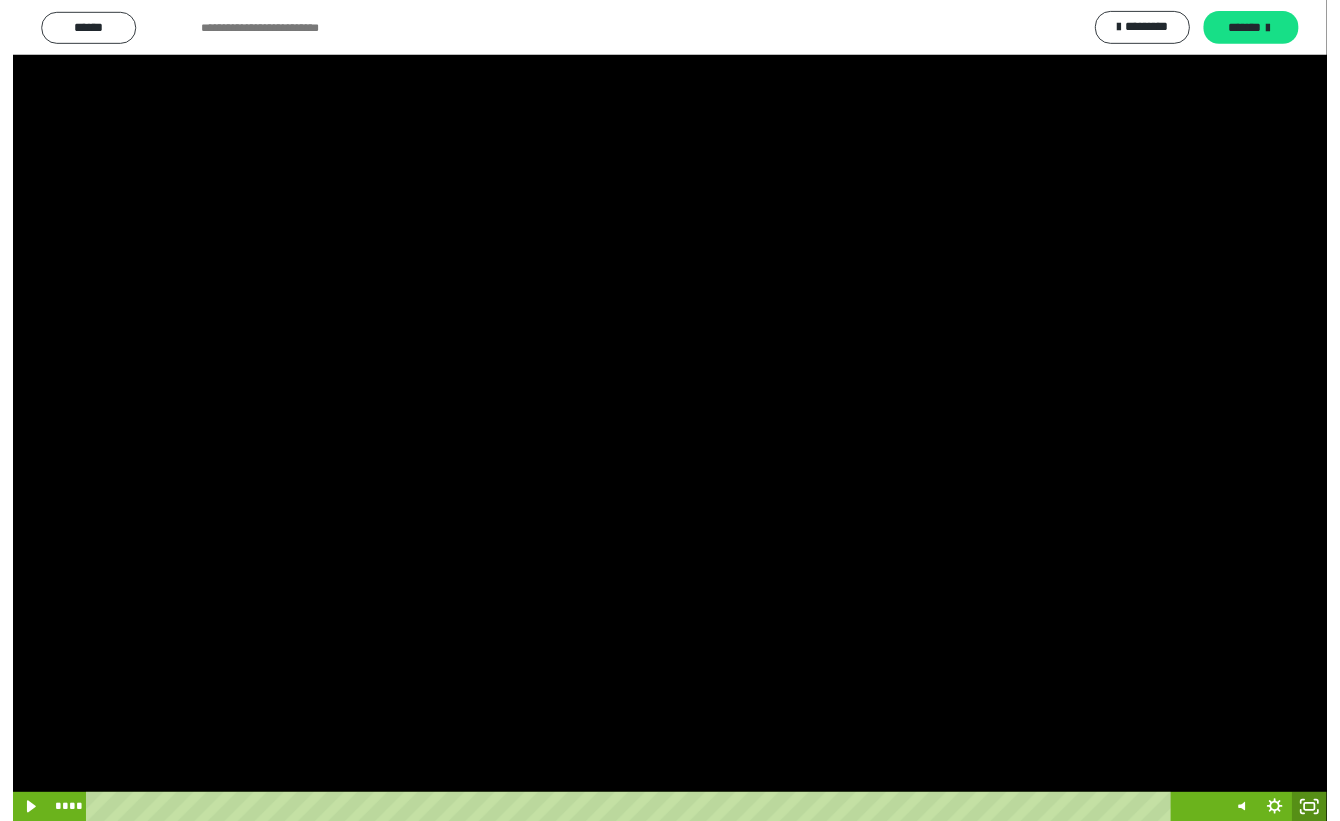 scroll, scrollTop: 60, scrollLeft: 0, axis: vertical 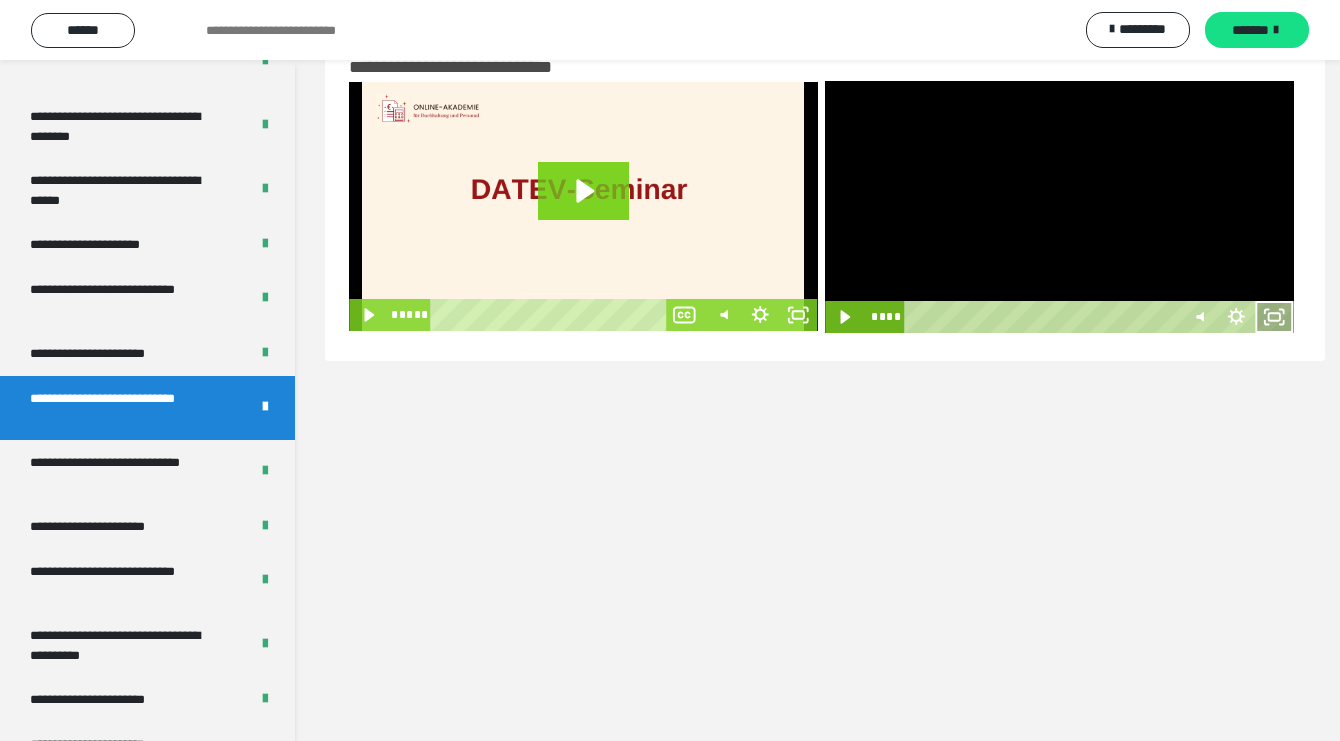 click 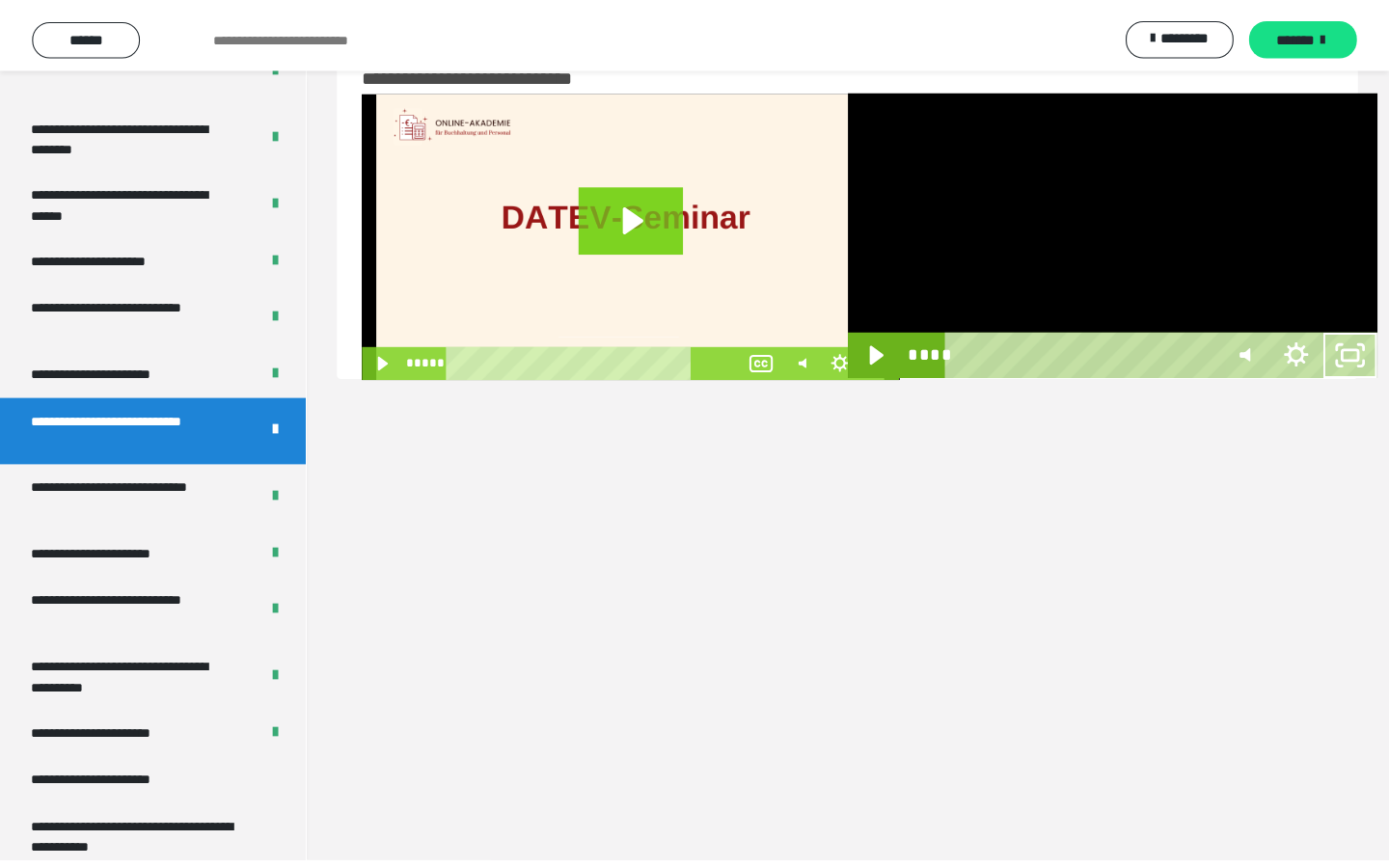 scroll, scrollTop: 0, scrollLeft: 0, axis: both 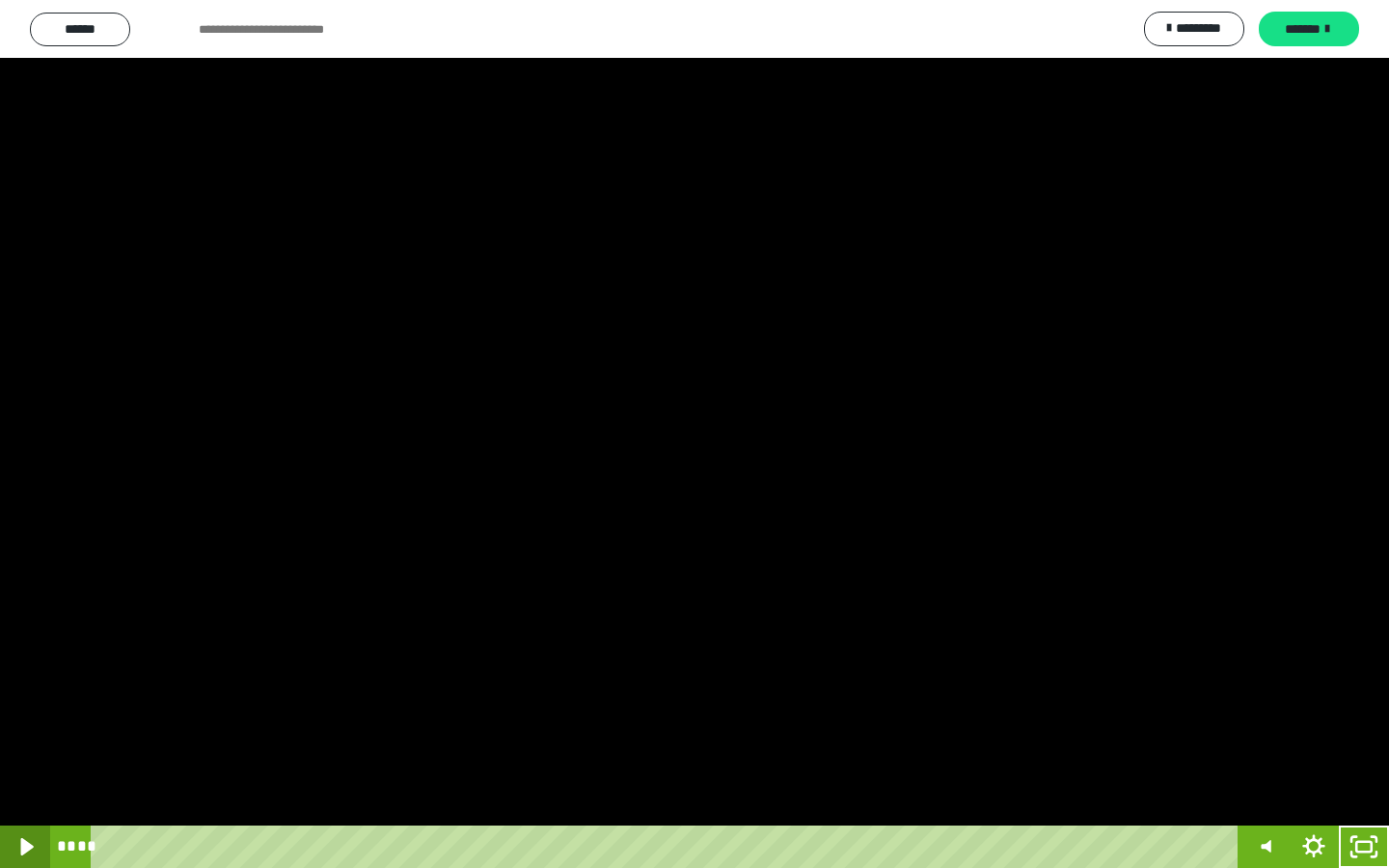 click 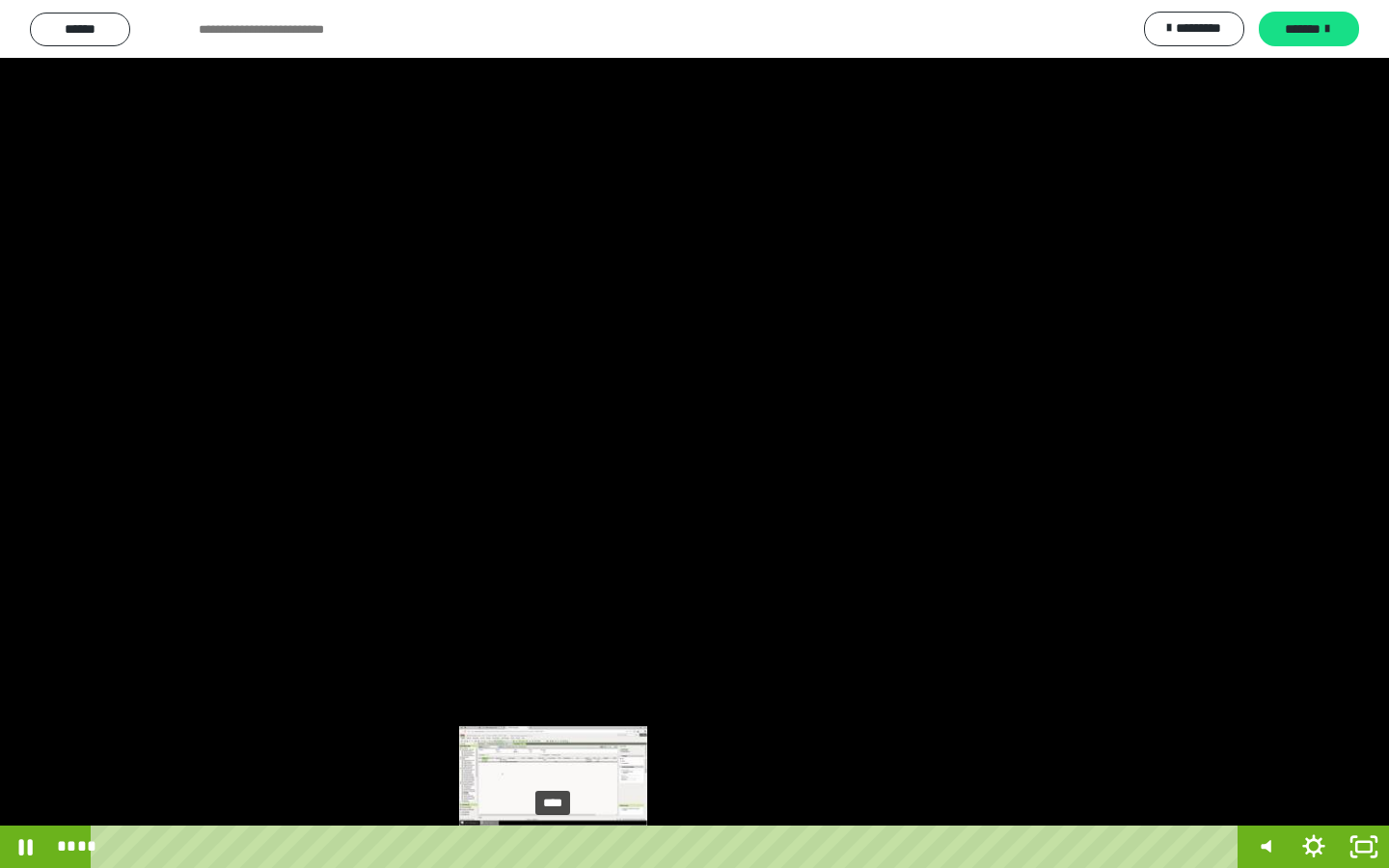 click on "****" at bounding box center (667, 847) 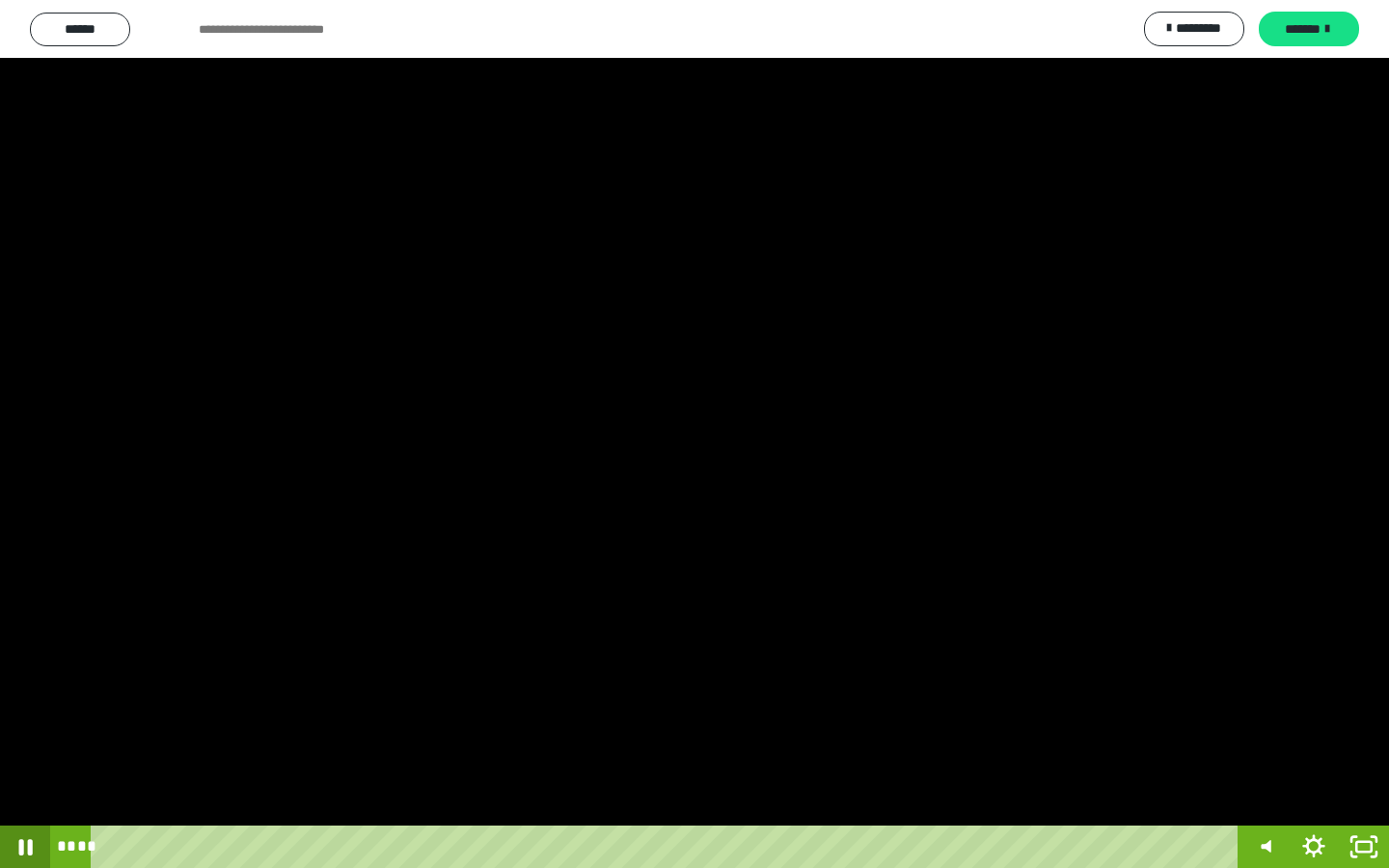 click 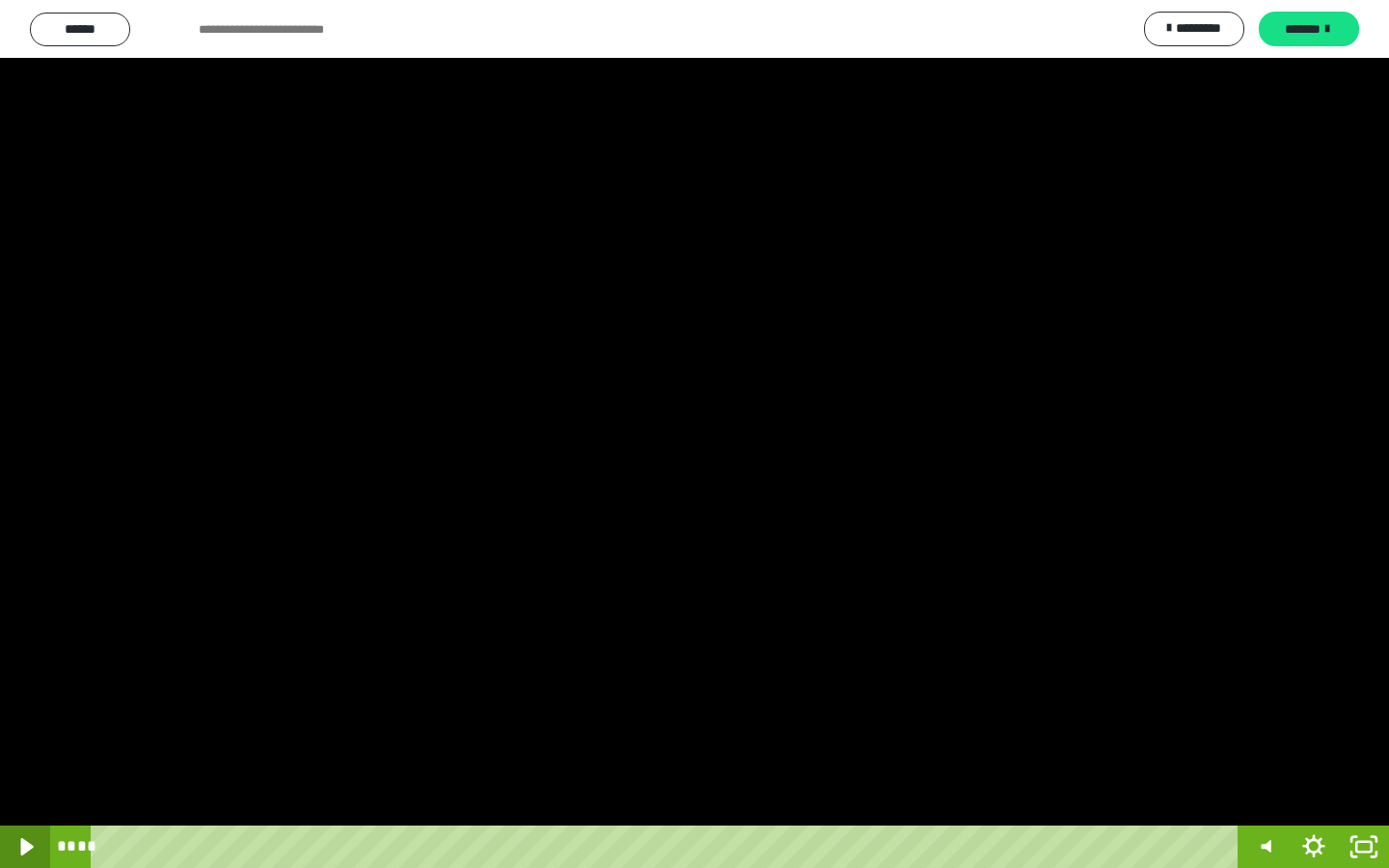click 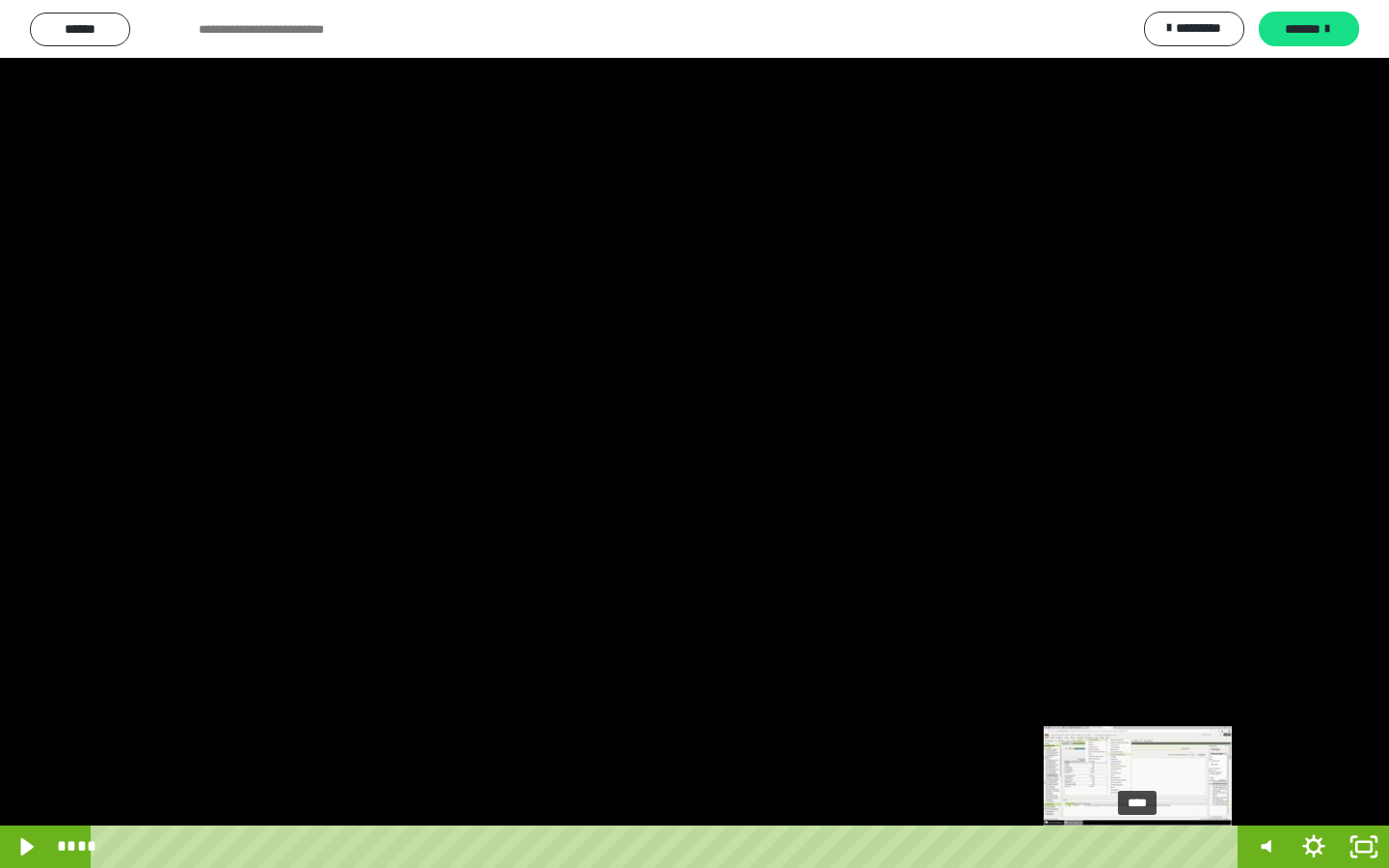 click on "****" at bounding box center (667, 847) 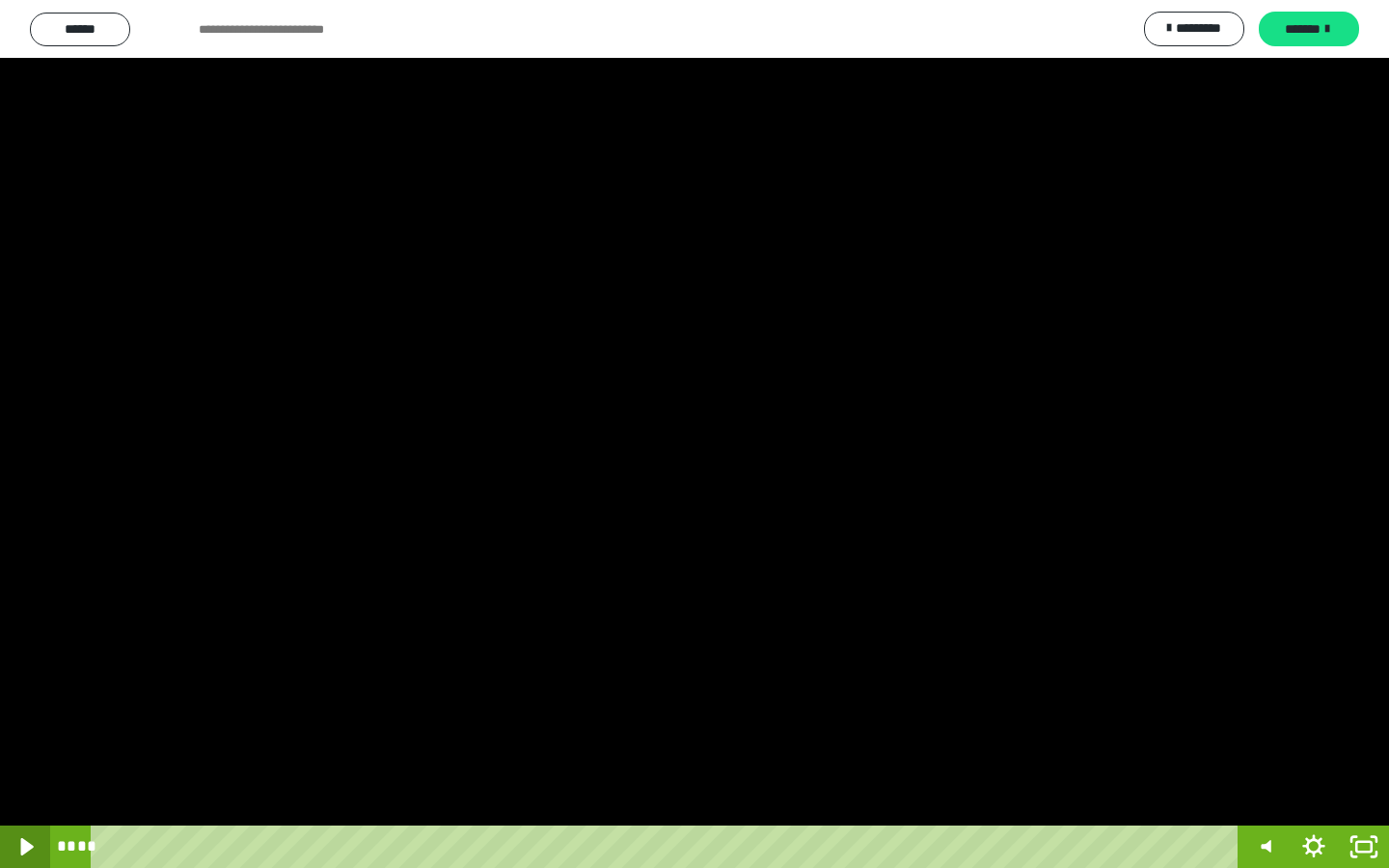 click 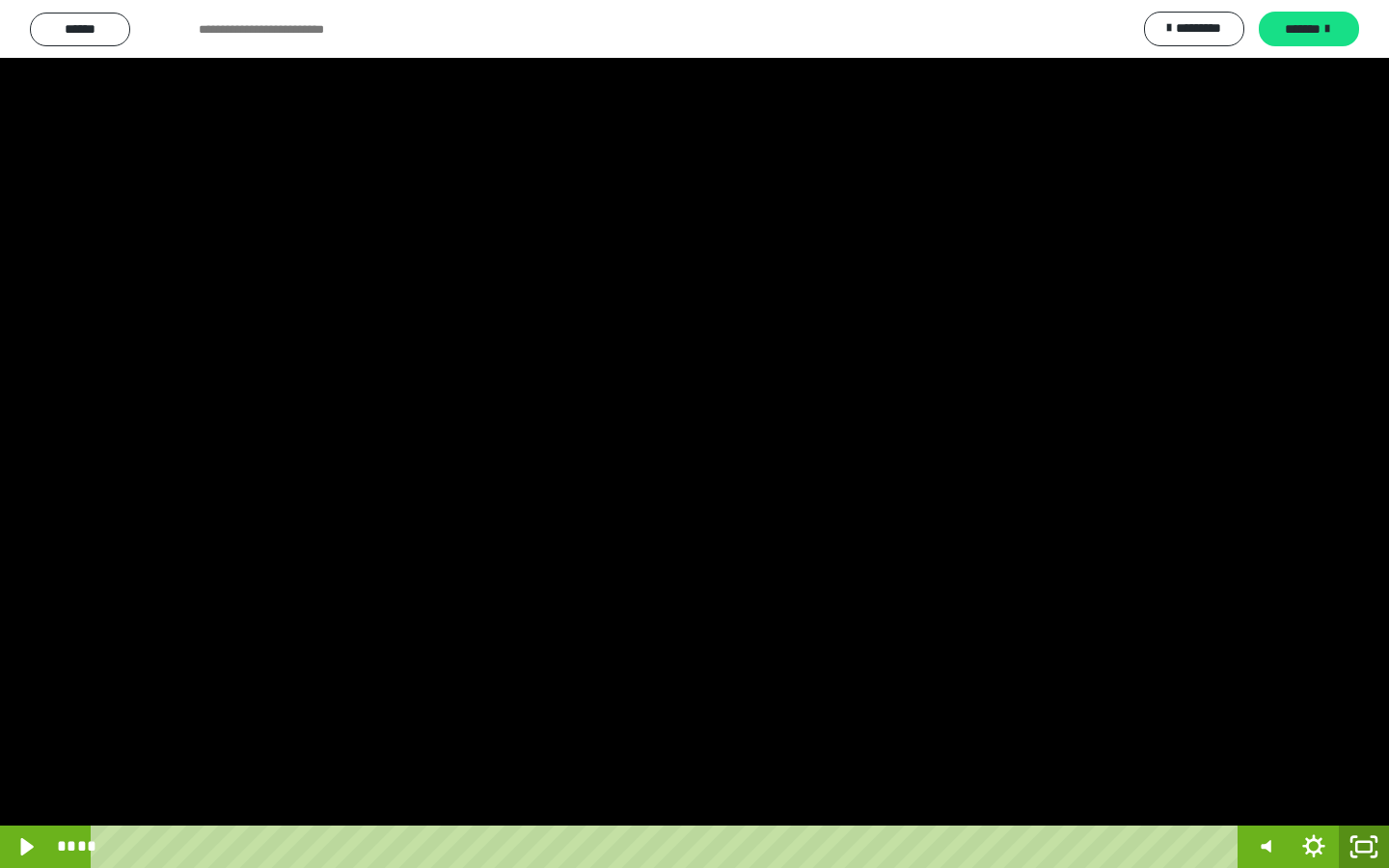 click 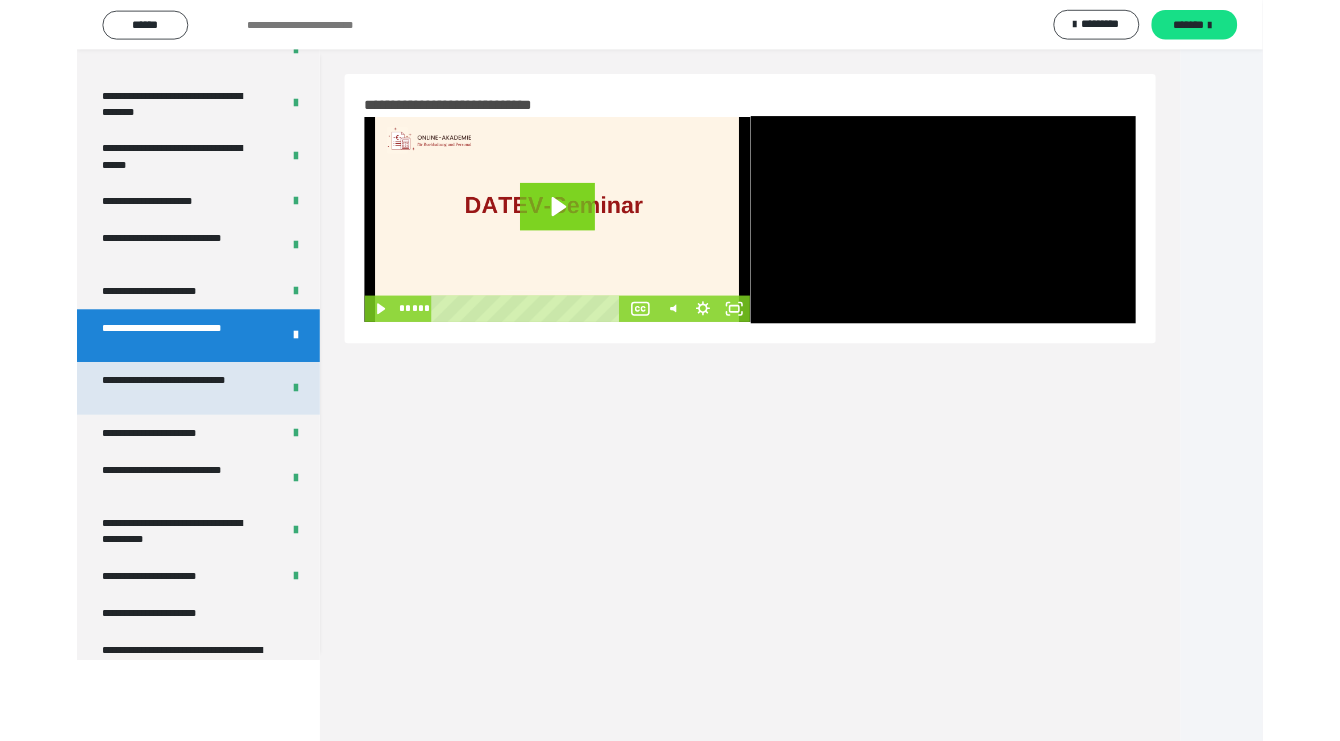 scroll, scrollTop: 60, scrollLeft: 0, axis: vertical 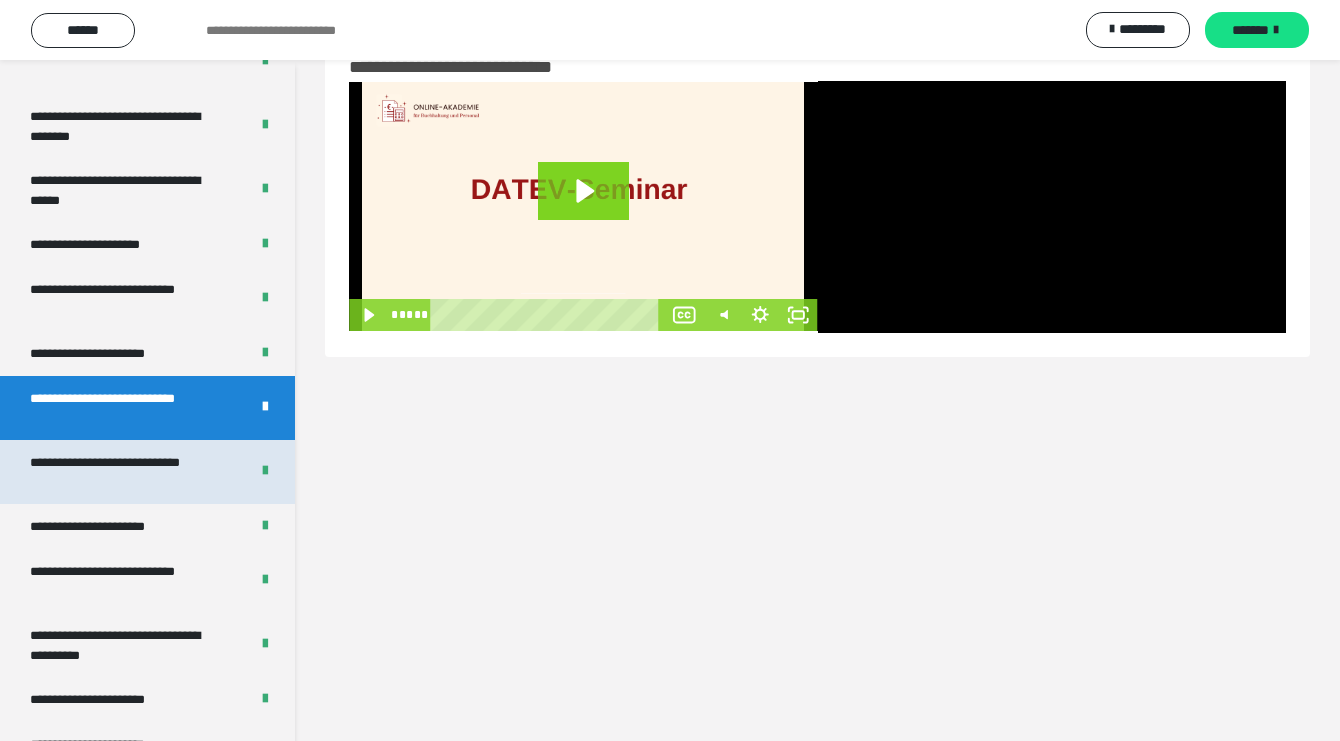 click on "**********" at bounding box center (124, 472) 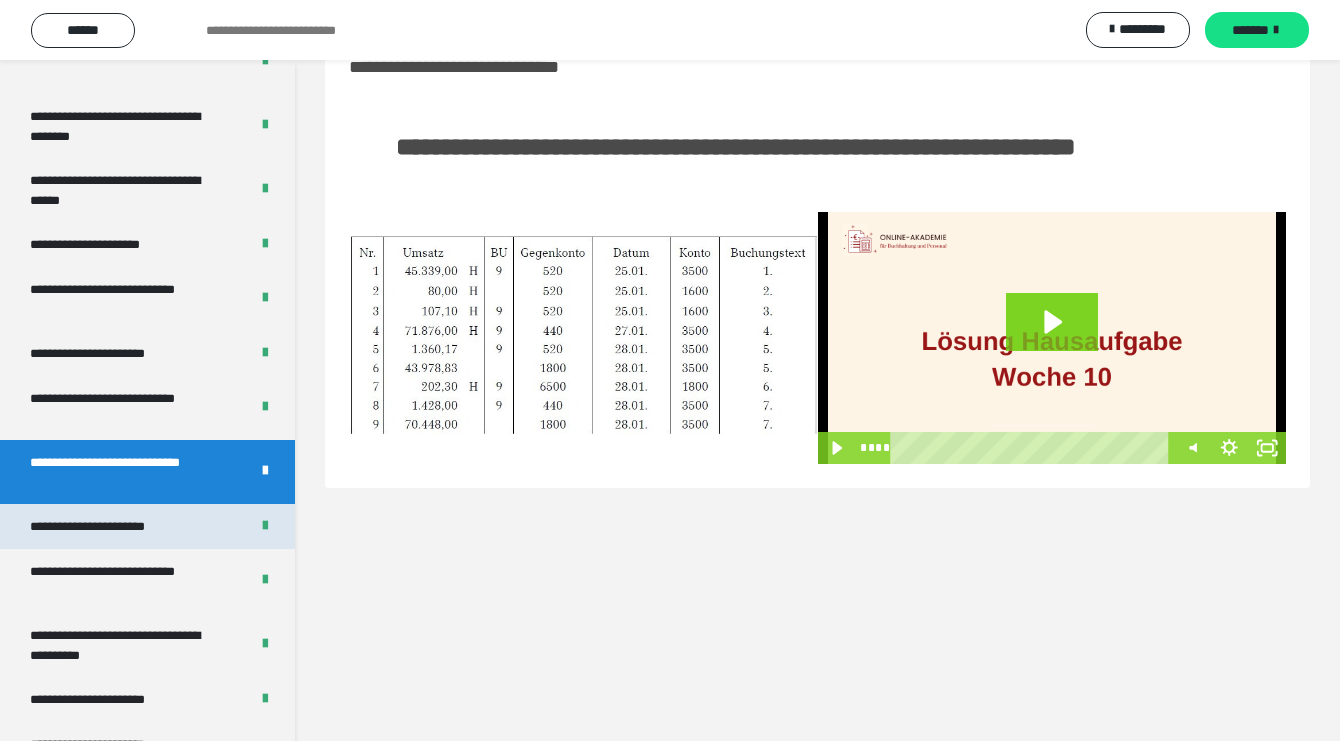 click on "**********" at bounding box center [109, 526] 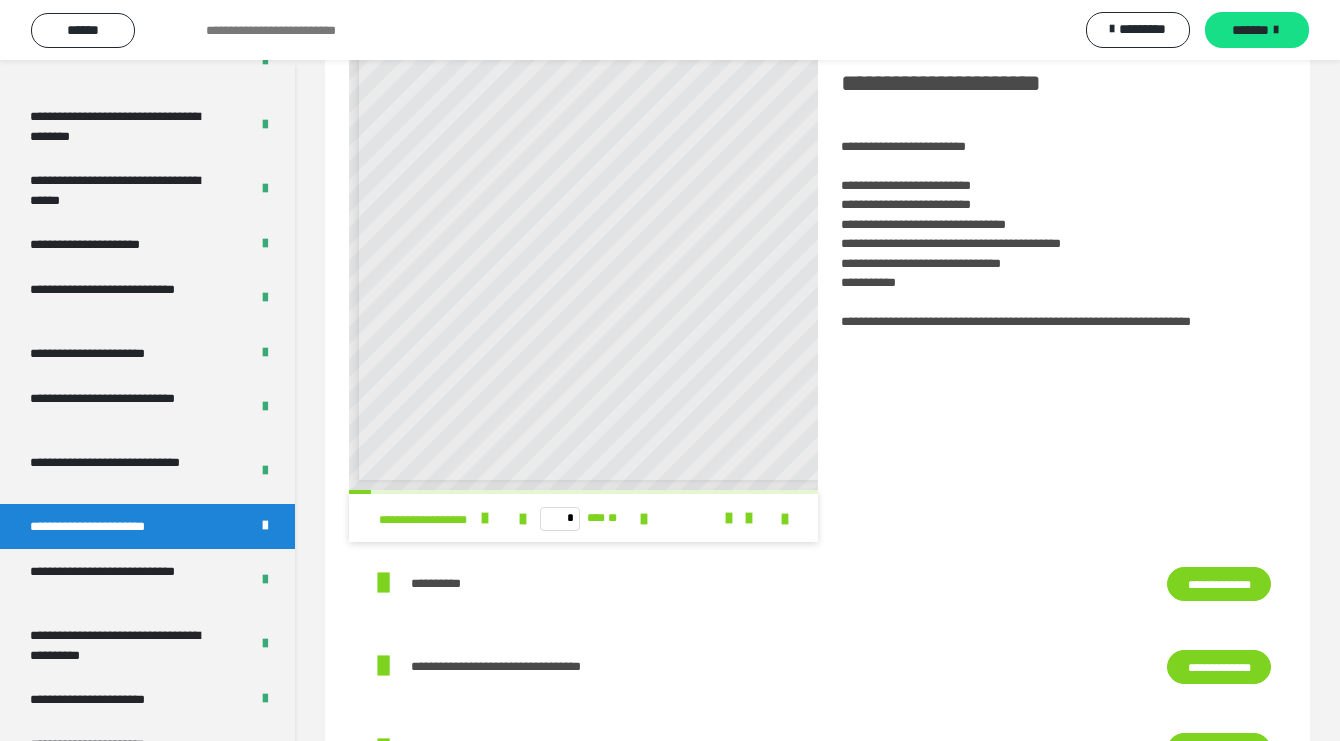 scroll, scrollTop: 0, scrollLeft: 0, axis: both 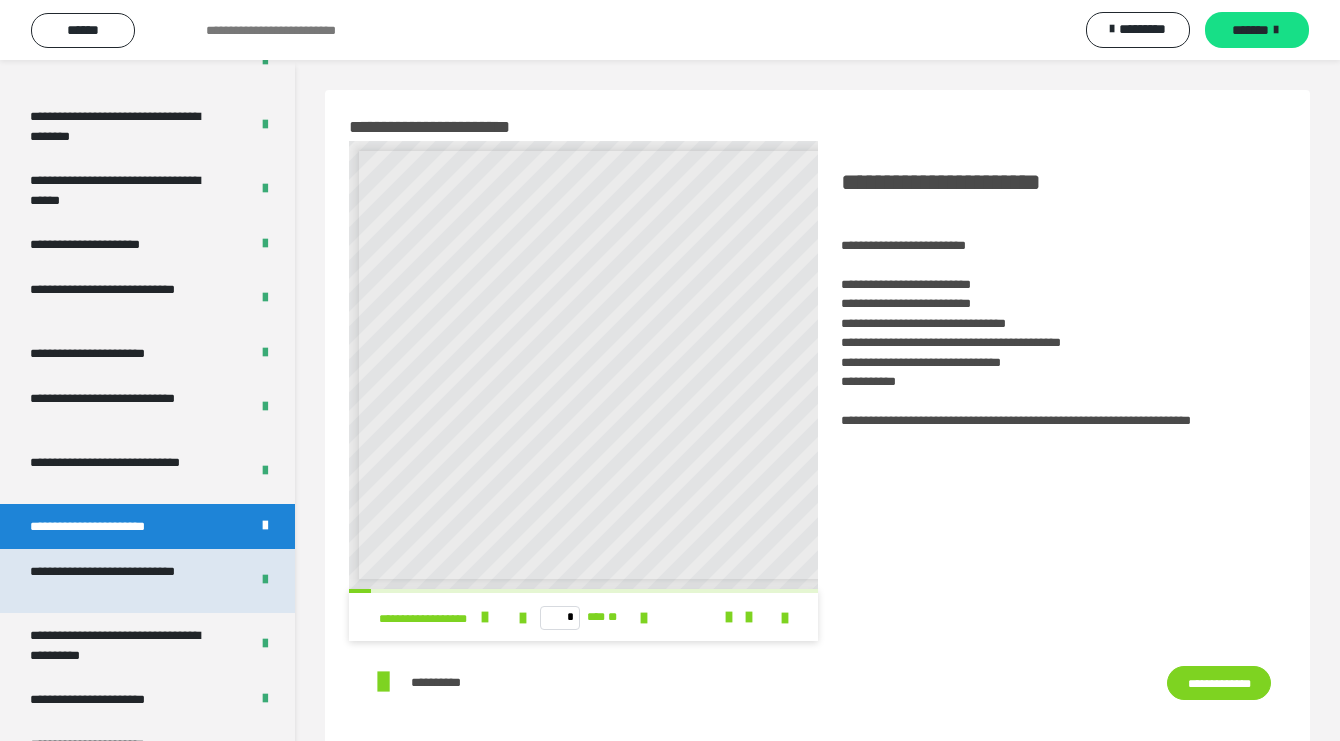 click on "**********" at bounding box center [124, 581] 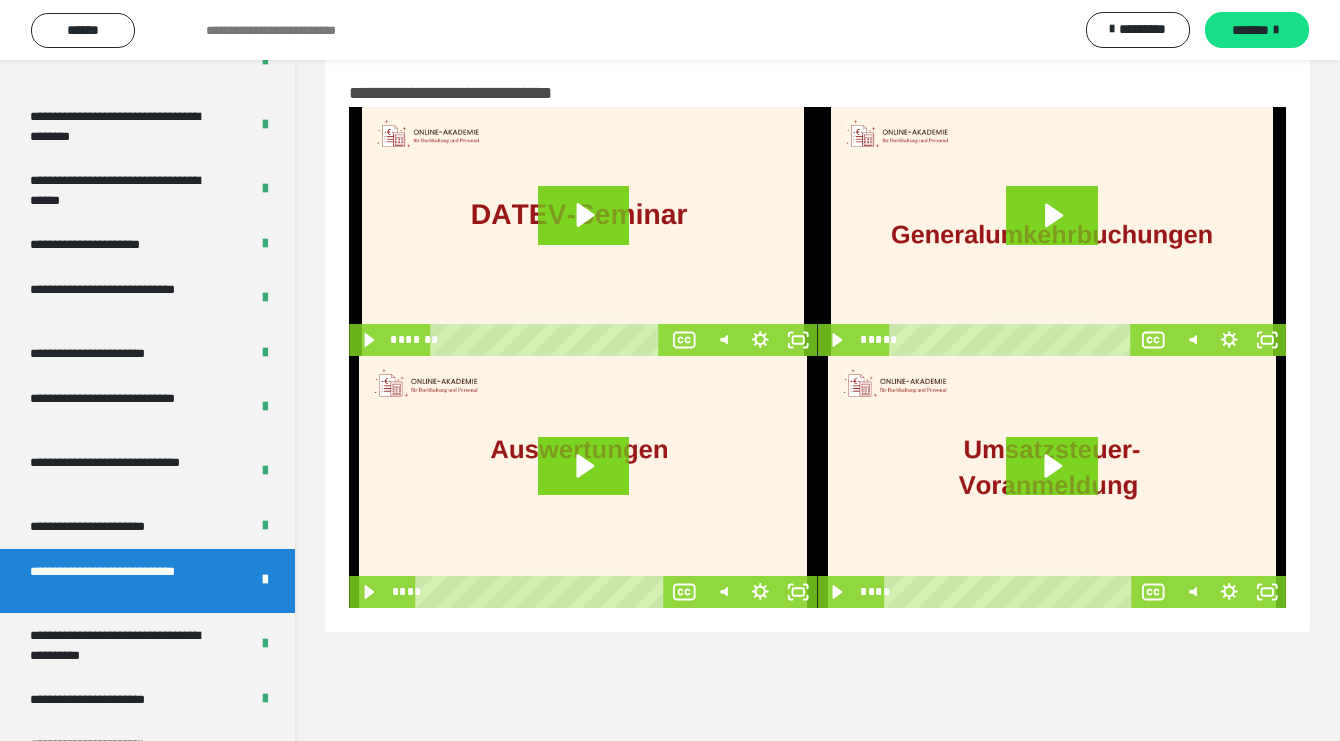 scroll, scrollTop: 60, scrollLeft: 0, axis: vertical 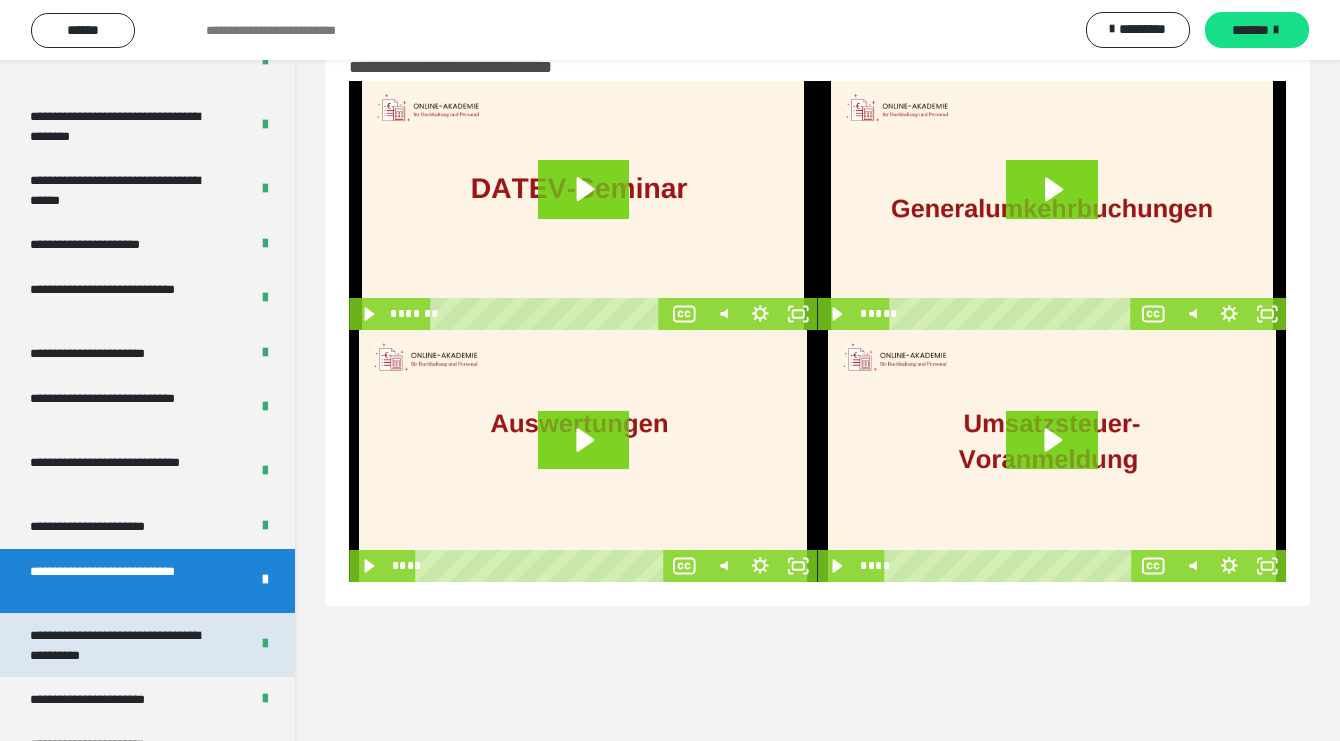 click on "**********" at bounding box center [124, 645] 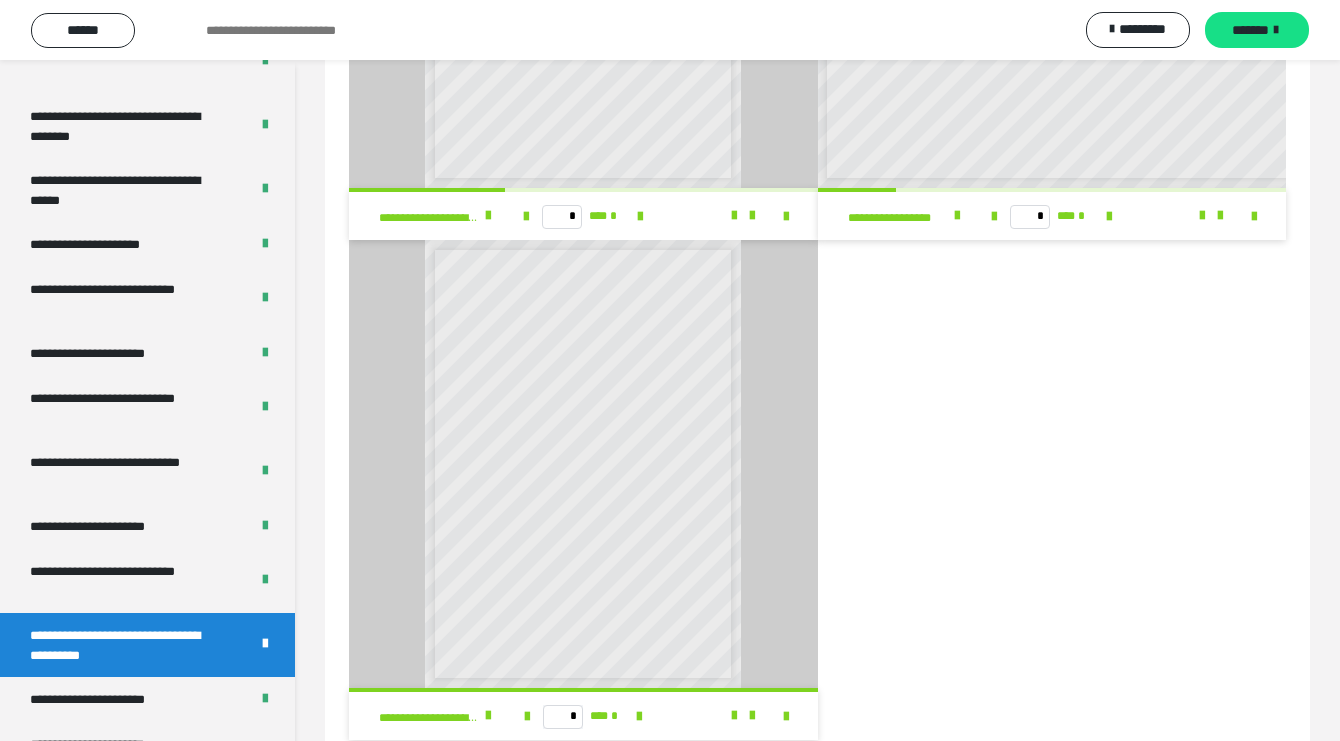 scroll, scrollTop: 454, scrollLeft: 0, axis: vertical 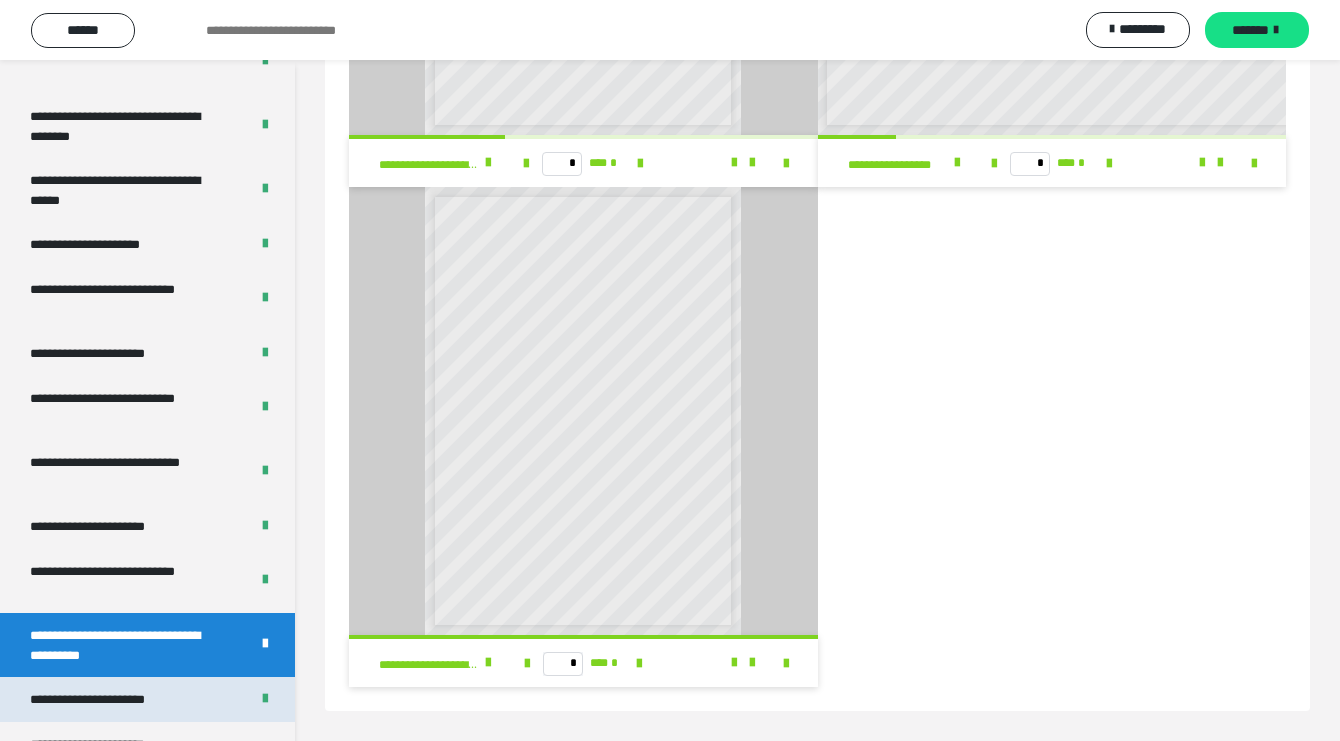 click on "**********" at bounding box center [110, 699] 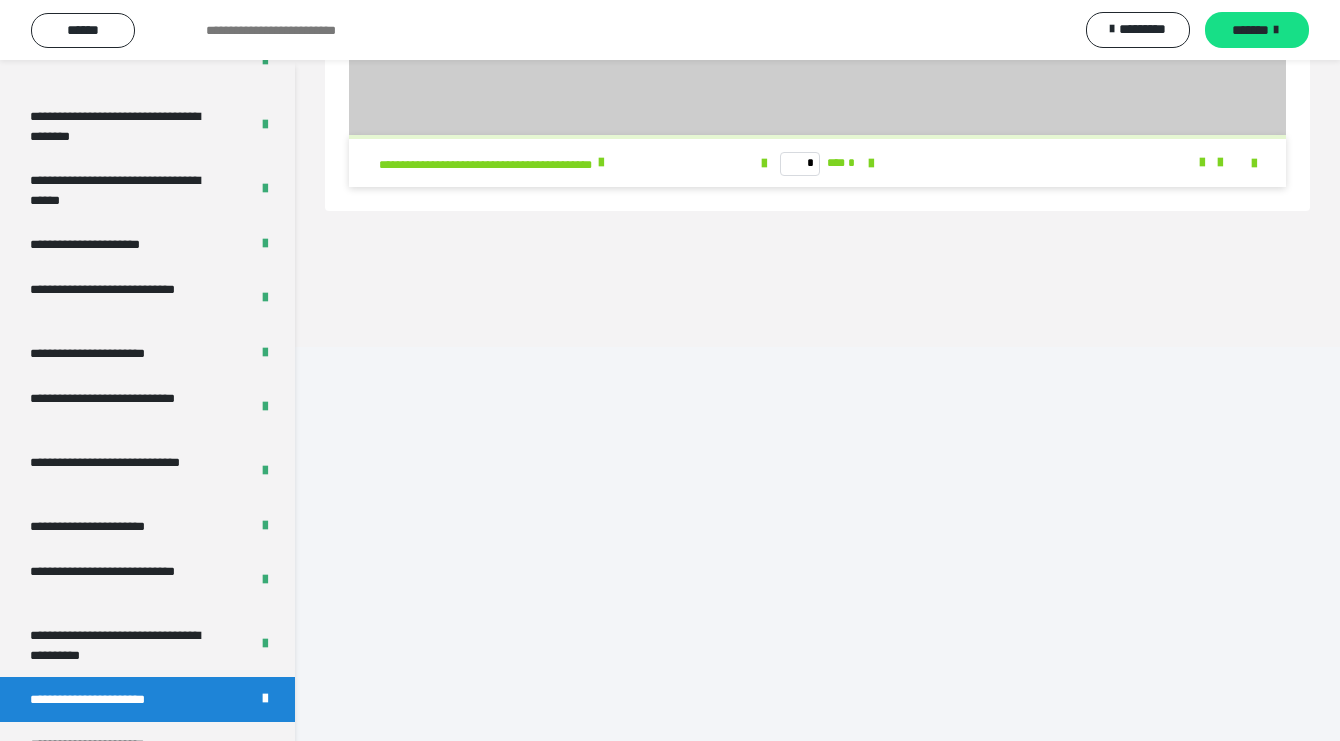 scroll, scrollTop: 60, scrollLeft: 0, axis: vertical 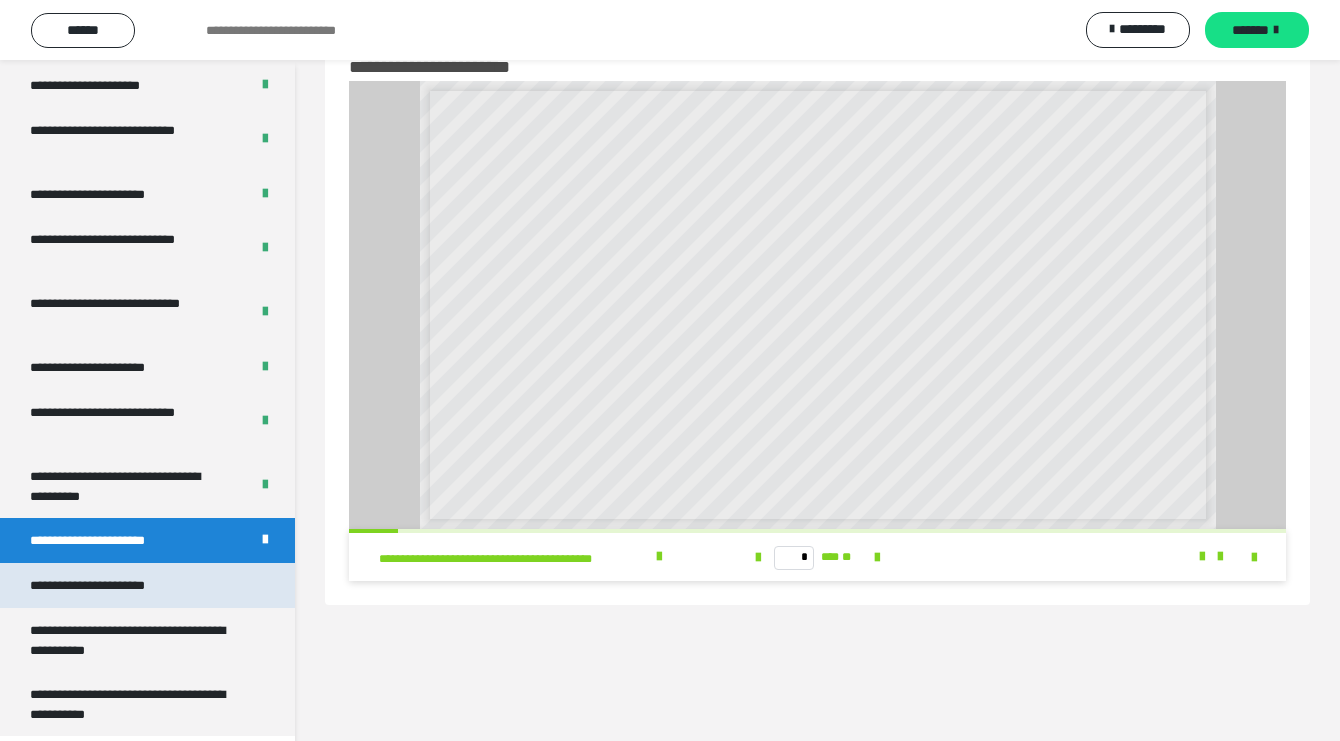 click on "**********" at bounding box center [111, 585] 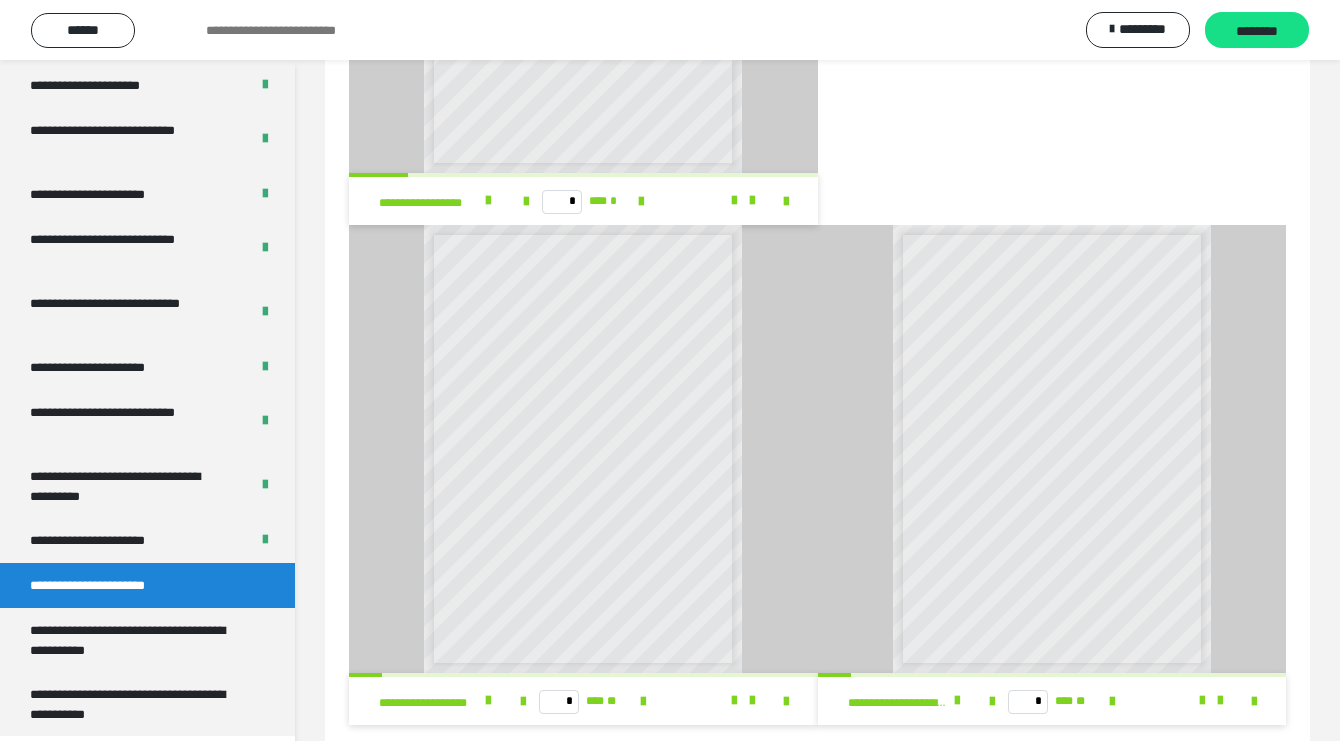 scroll, scrollTop: 2144, scrollLeft: 0, axis: vertical 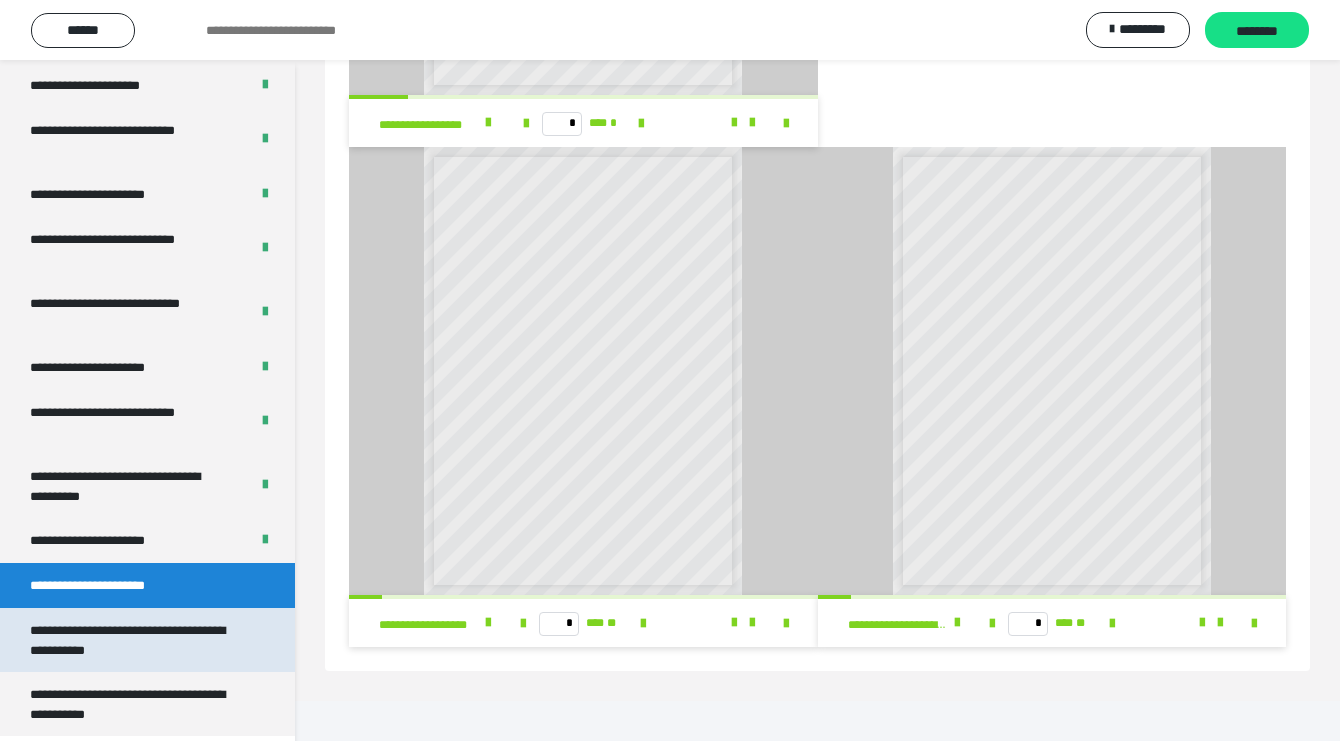 click on "**********" at bounding box center (132, 640) 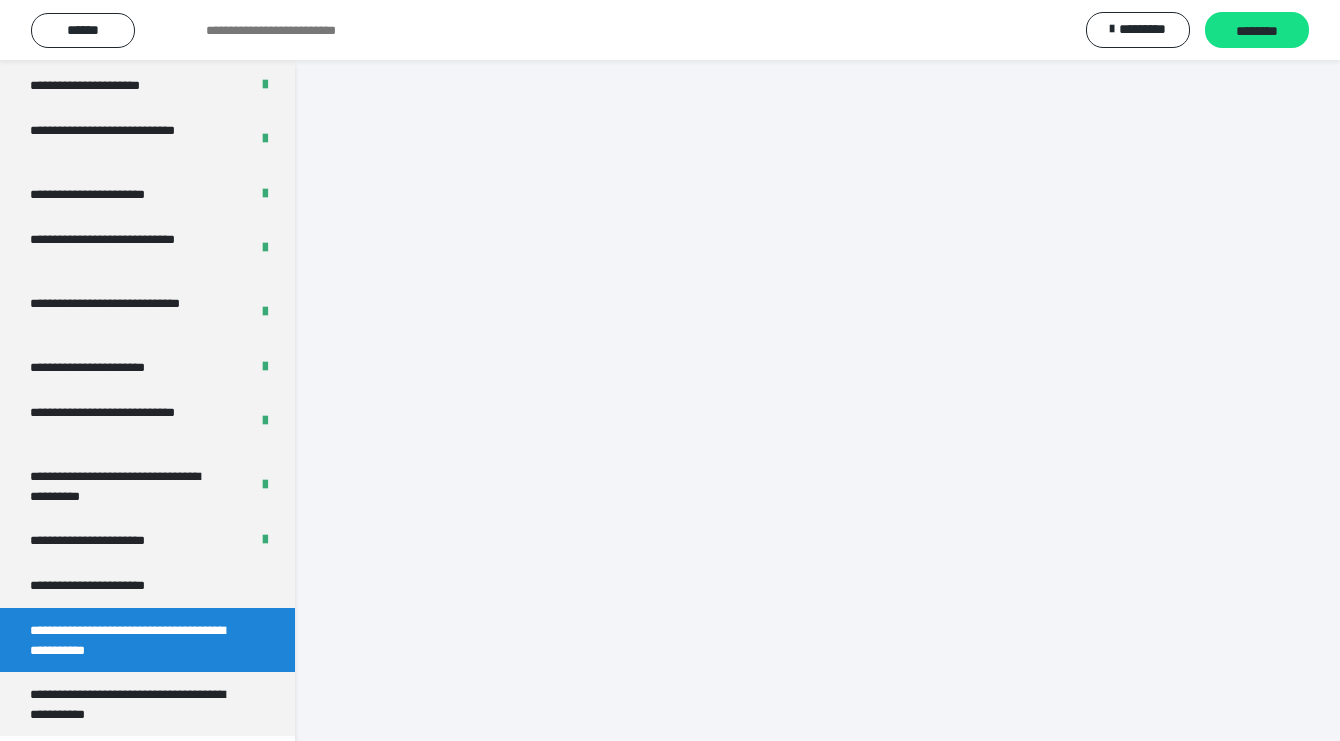 scroll, scrollTop: 157, scrollLeft: 0, axis: vertical 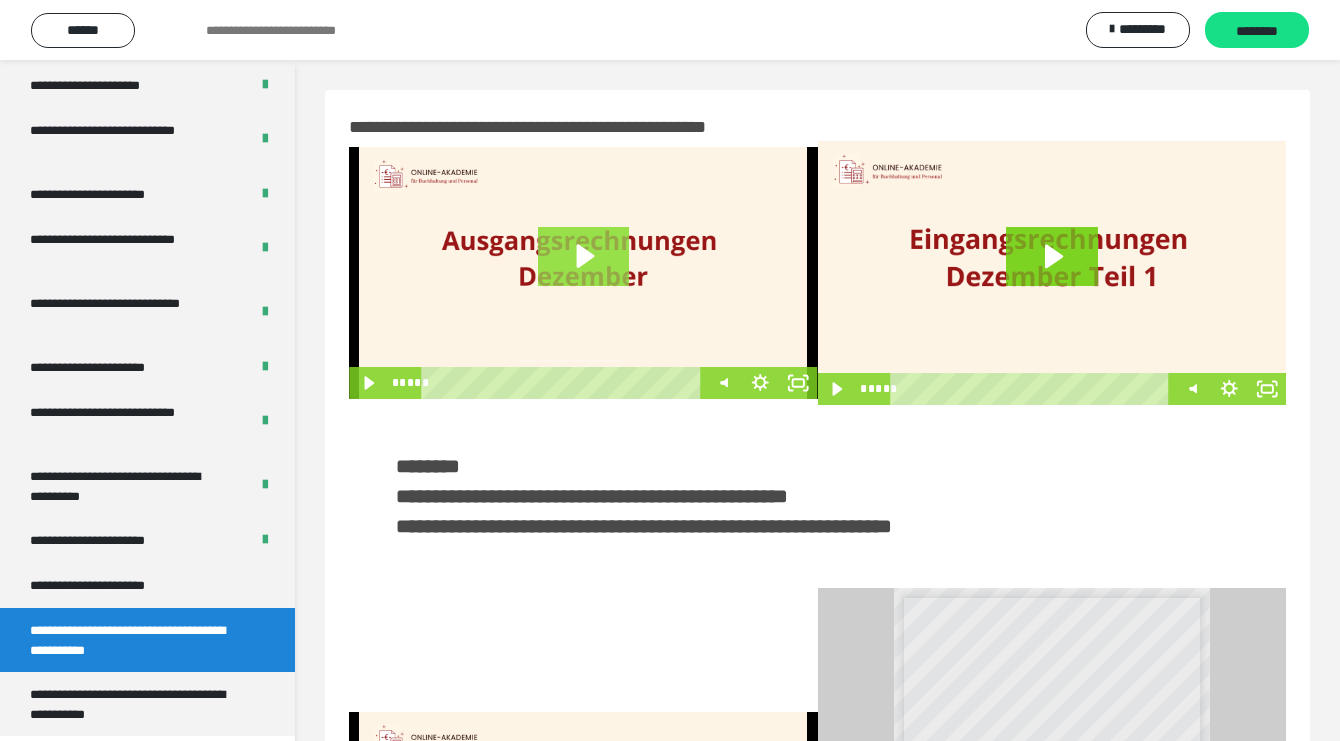 click 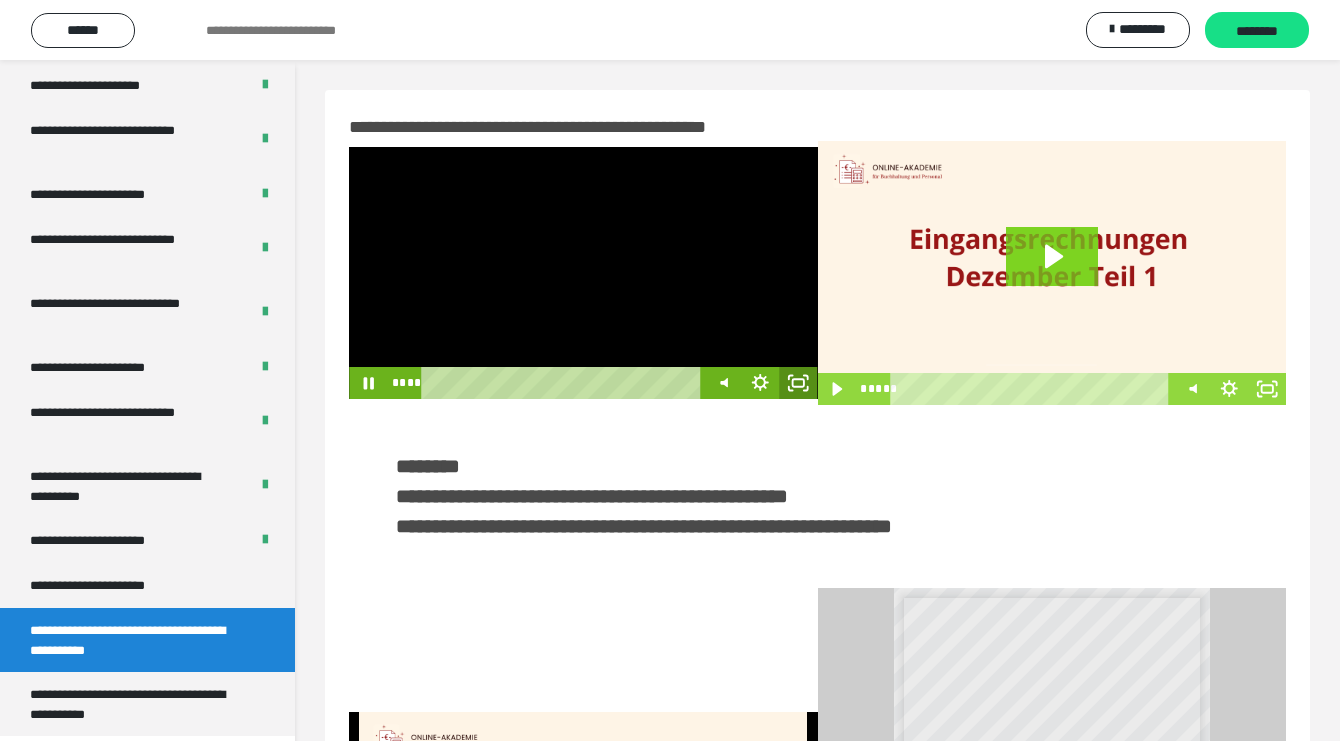 click 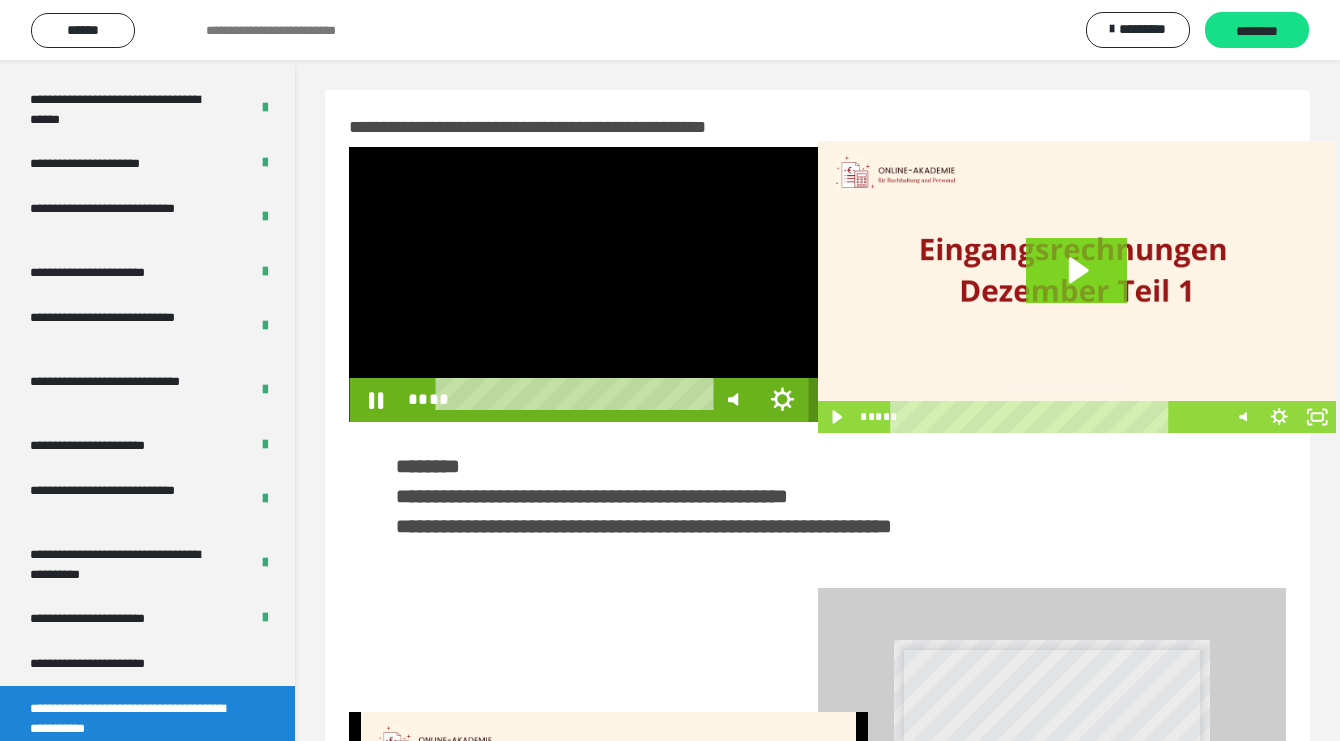 scroll, scrollTop: 3605, scrollLeft: 0, axis: vertical 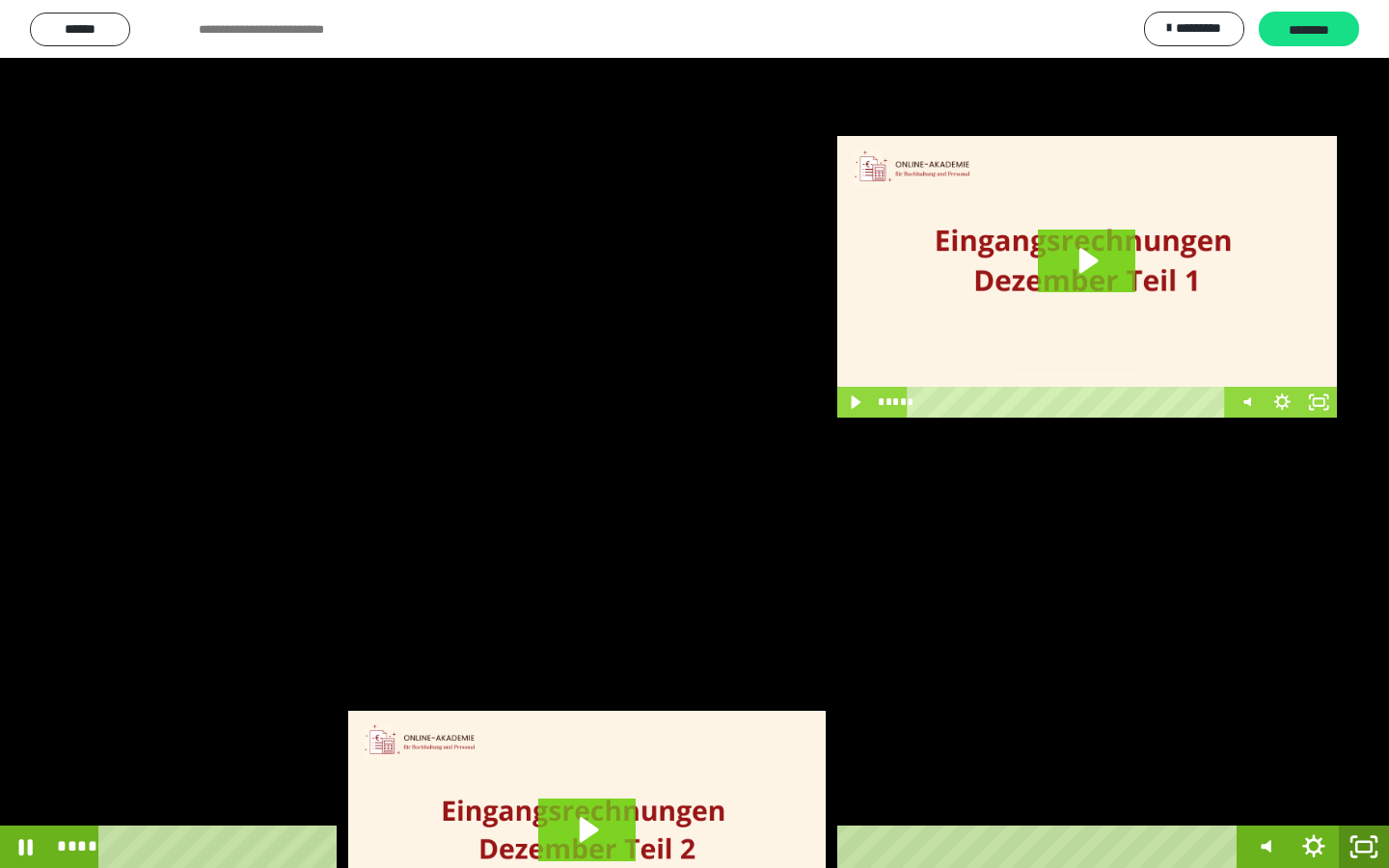 click 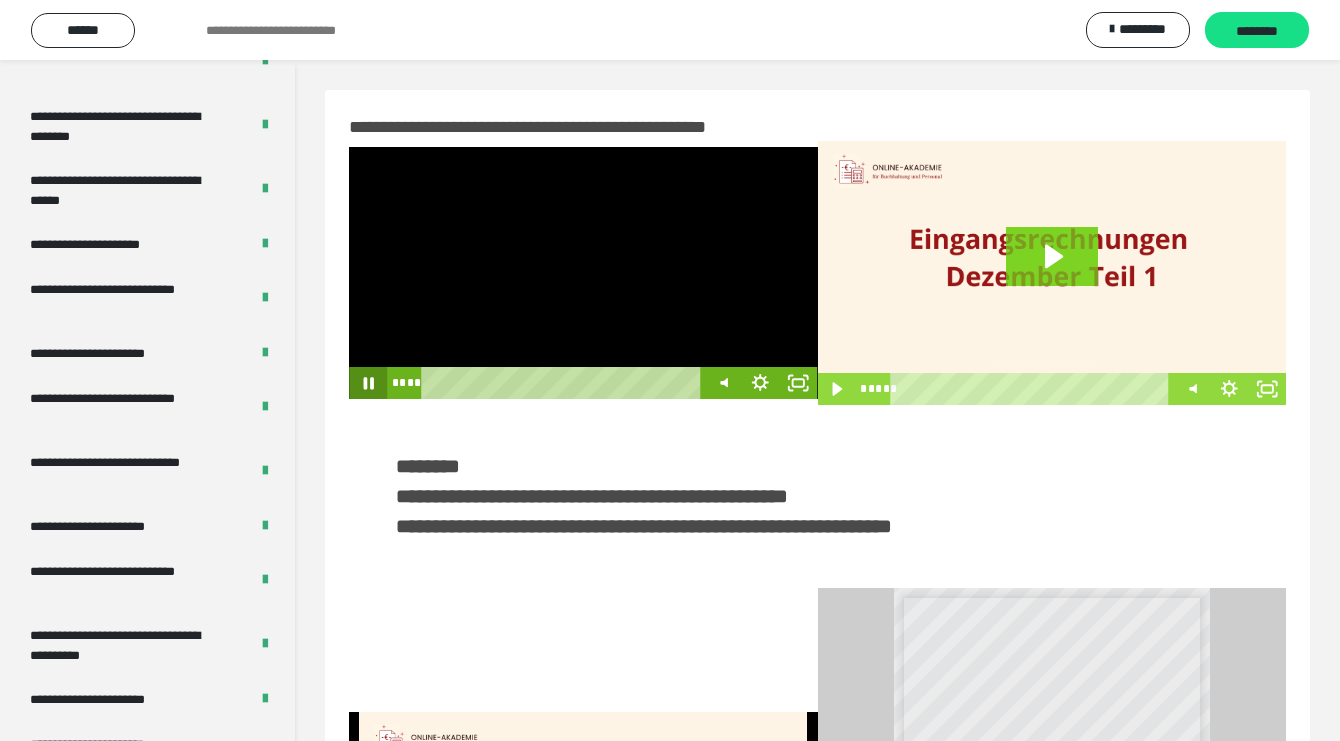 click 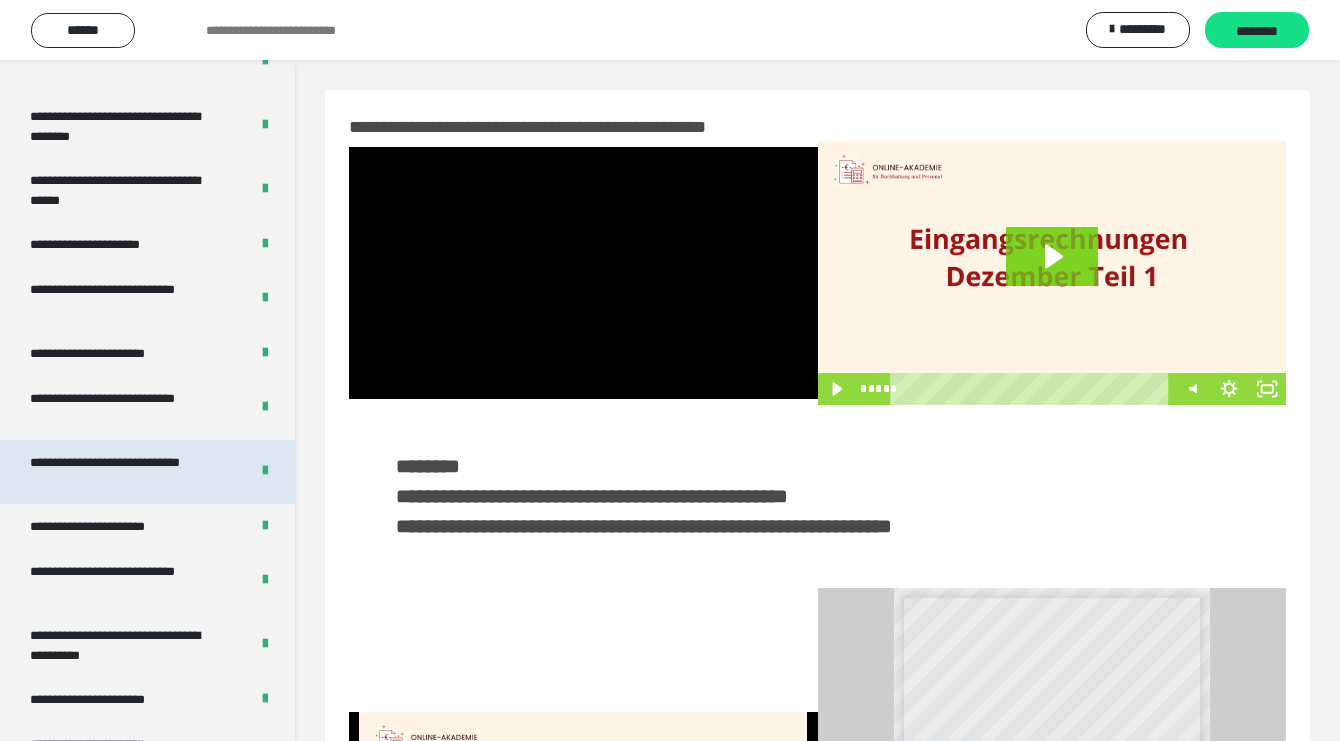 click on "**********" at bounding box center [124, 472] 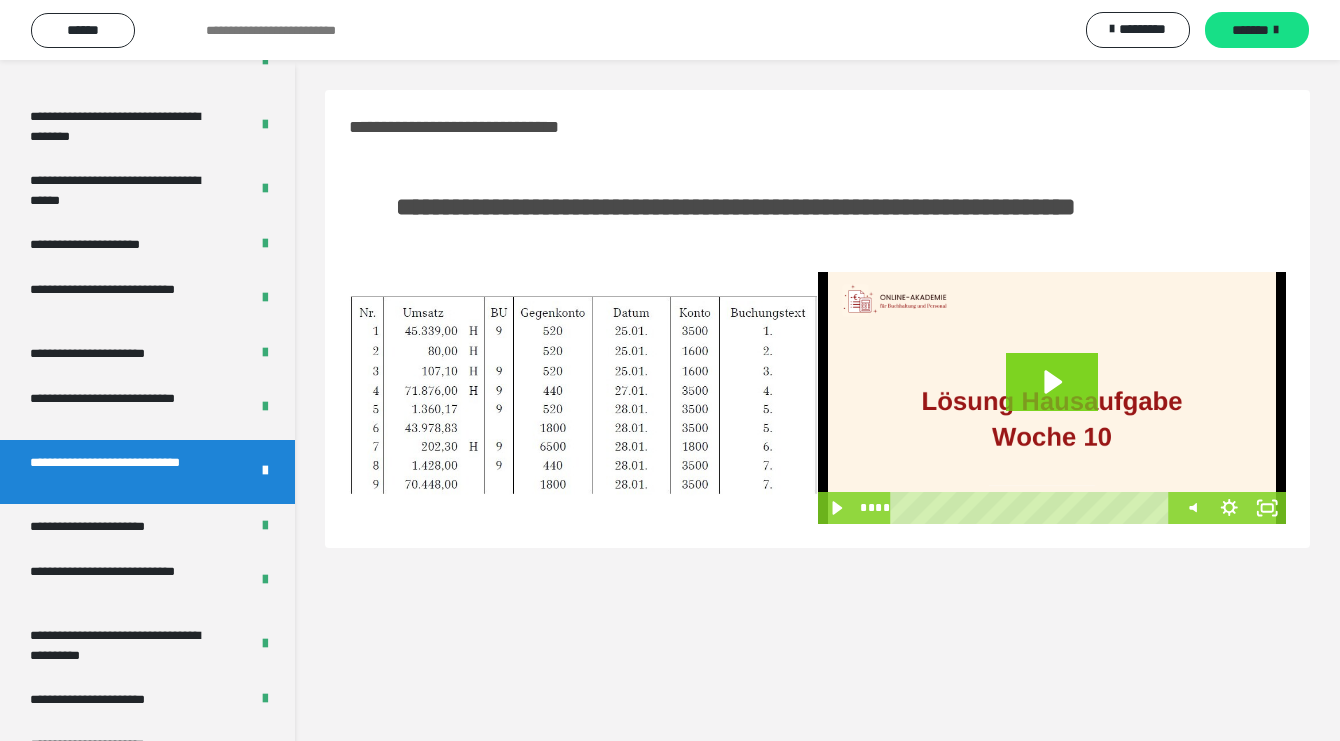 scroll, scrollTop: 60, scrollLeft: 0, axis: vertical 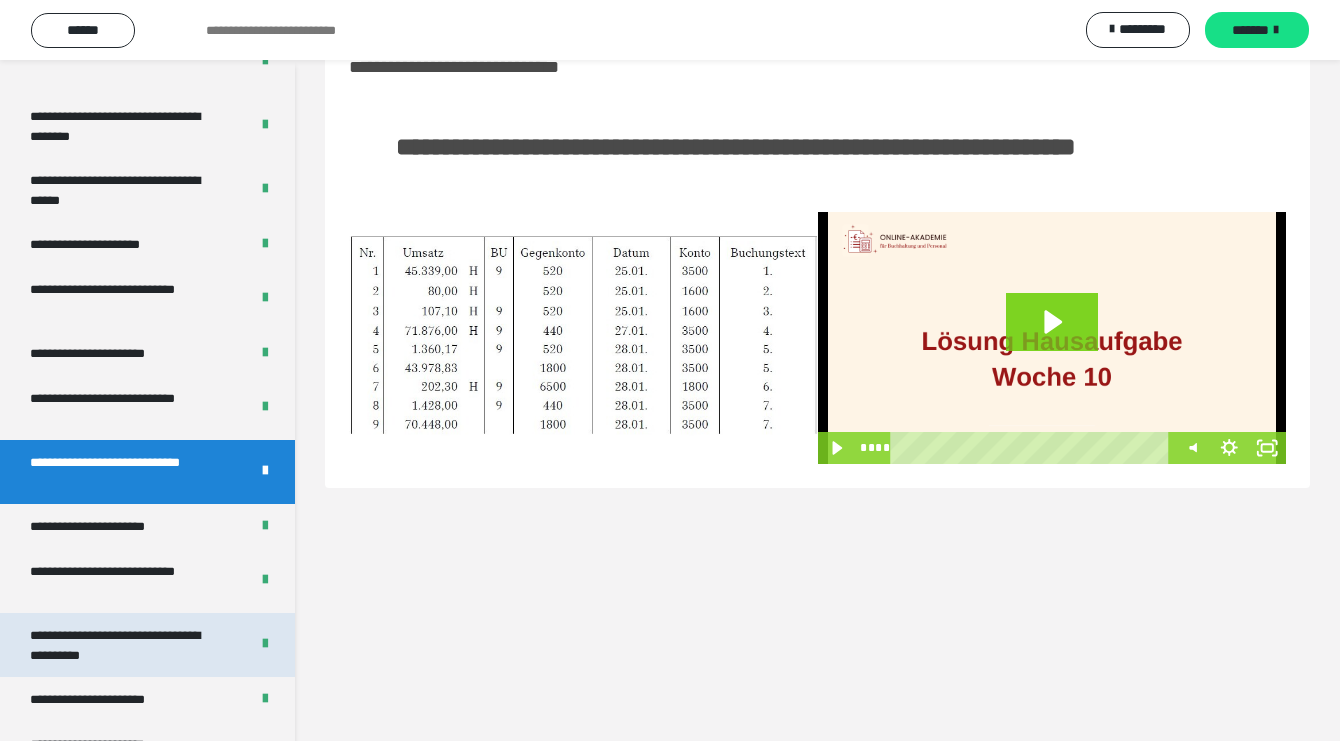 click on "**********" at bounding box center (124, 645) 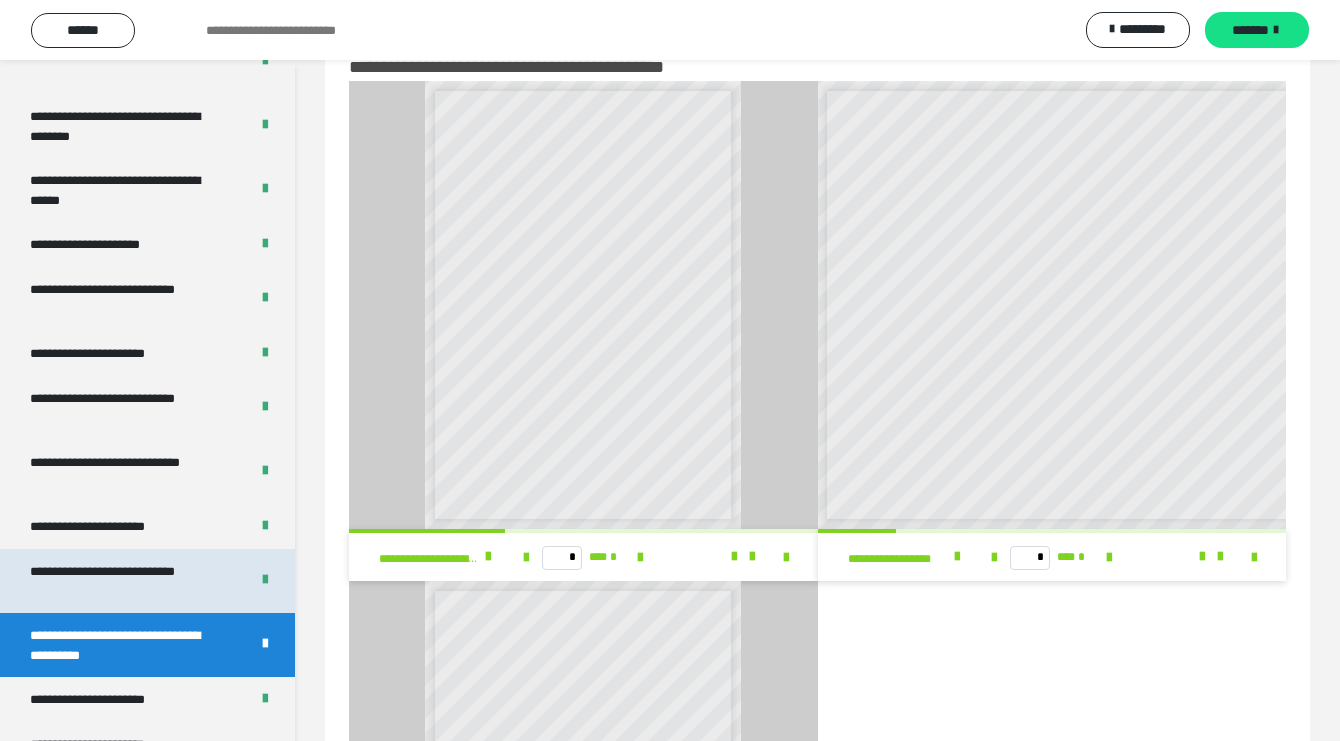 click on "**********" at bounding box center [124, 581] 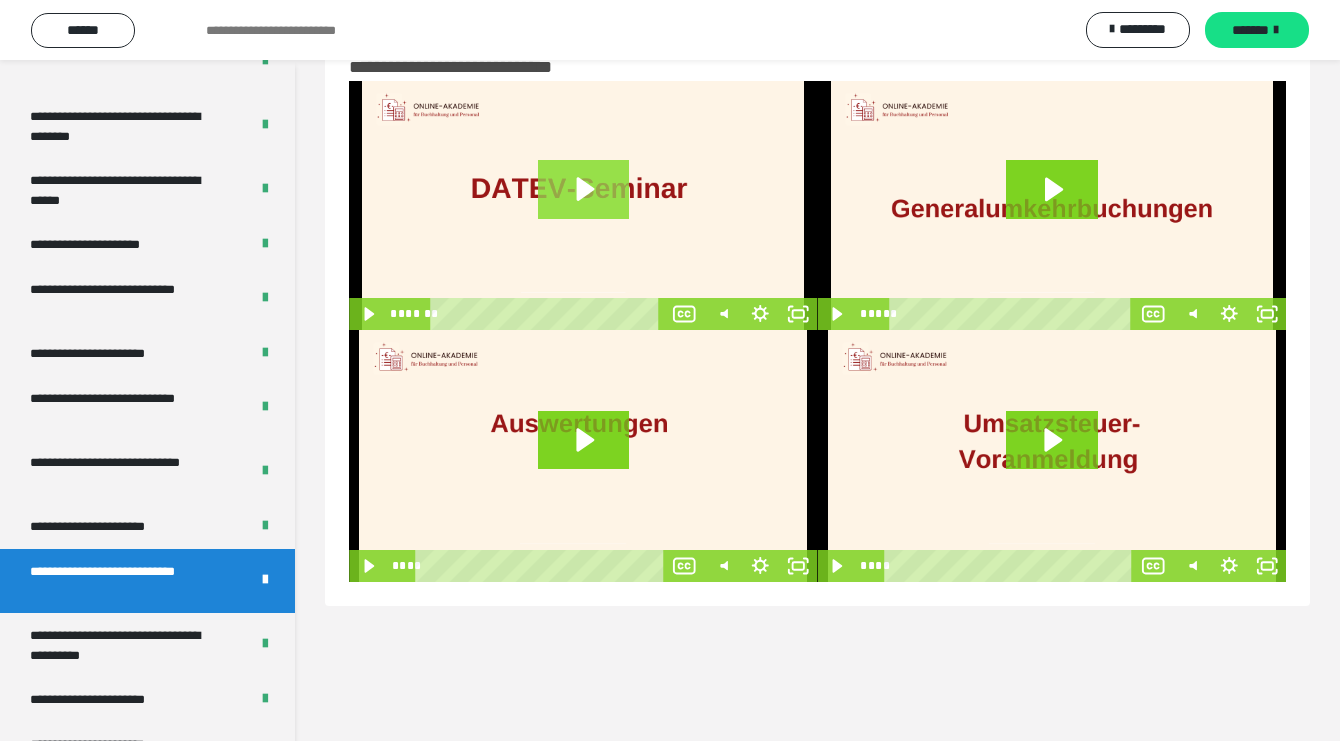 click 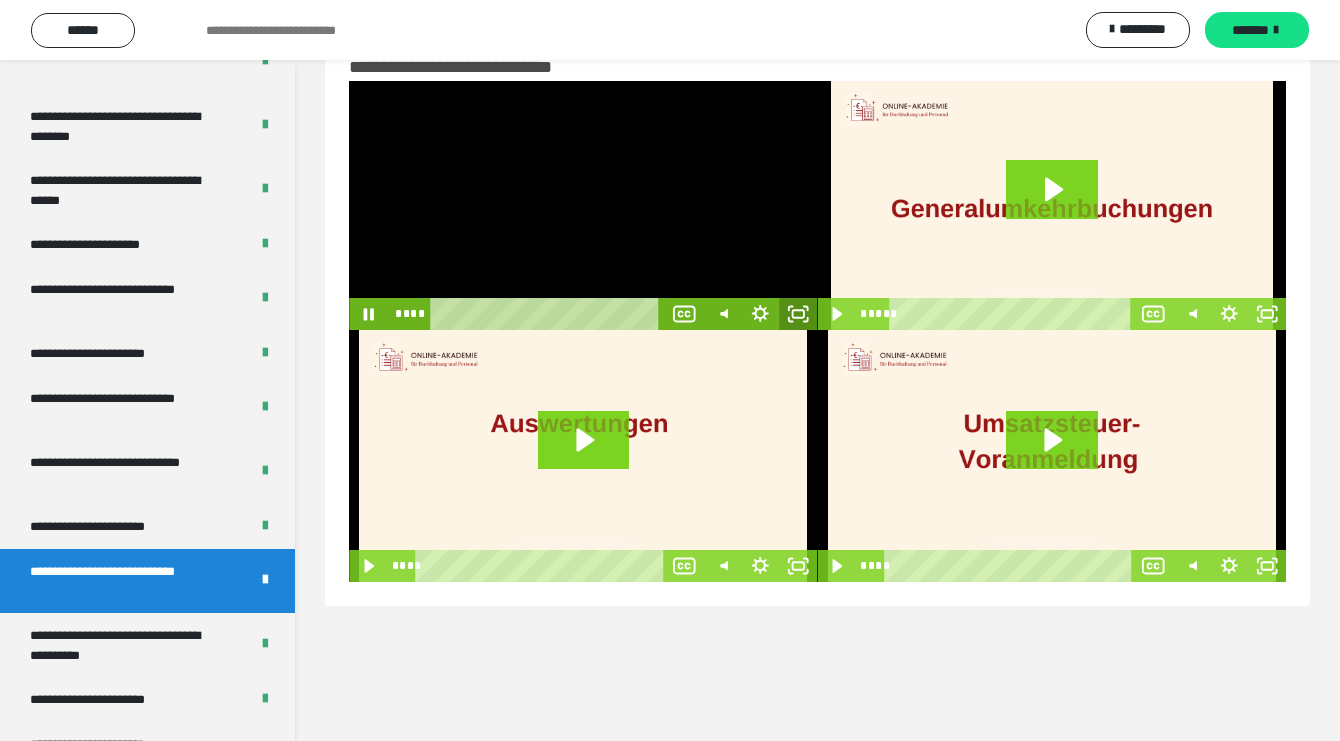click 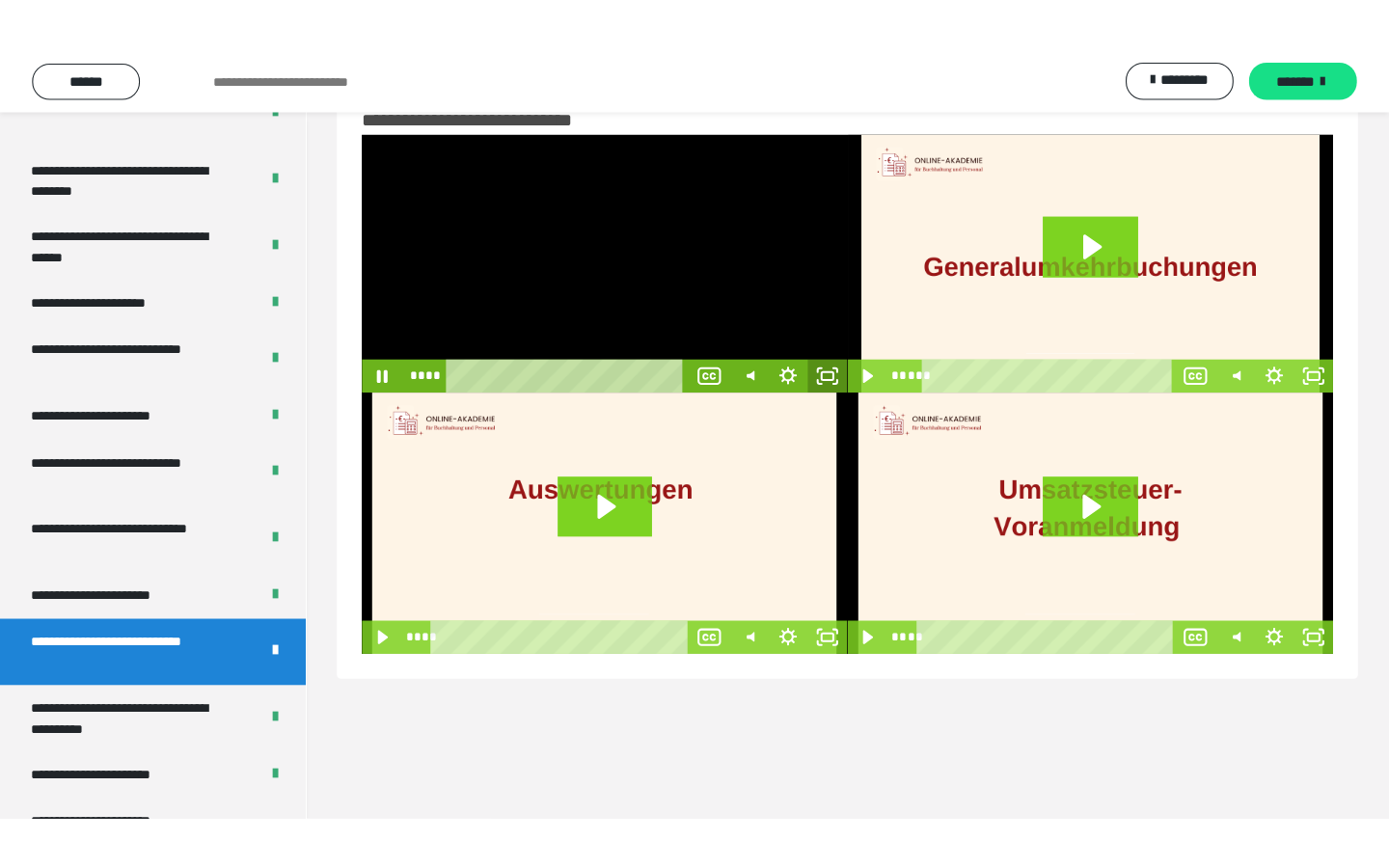 scroll, scrollTop: 0, scrollLeft: 0, axis: both 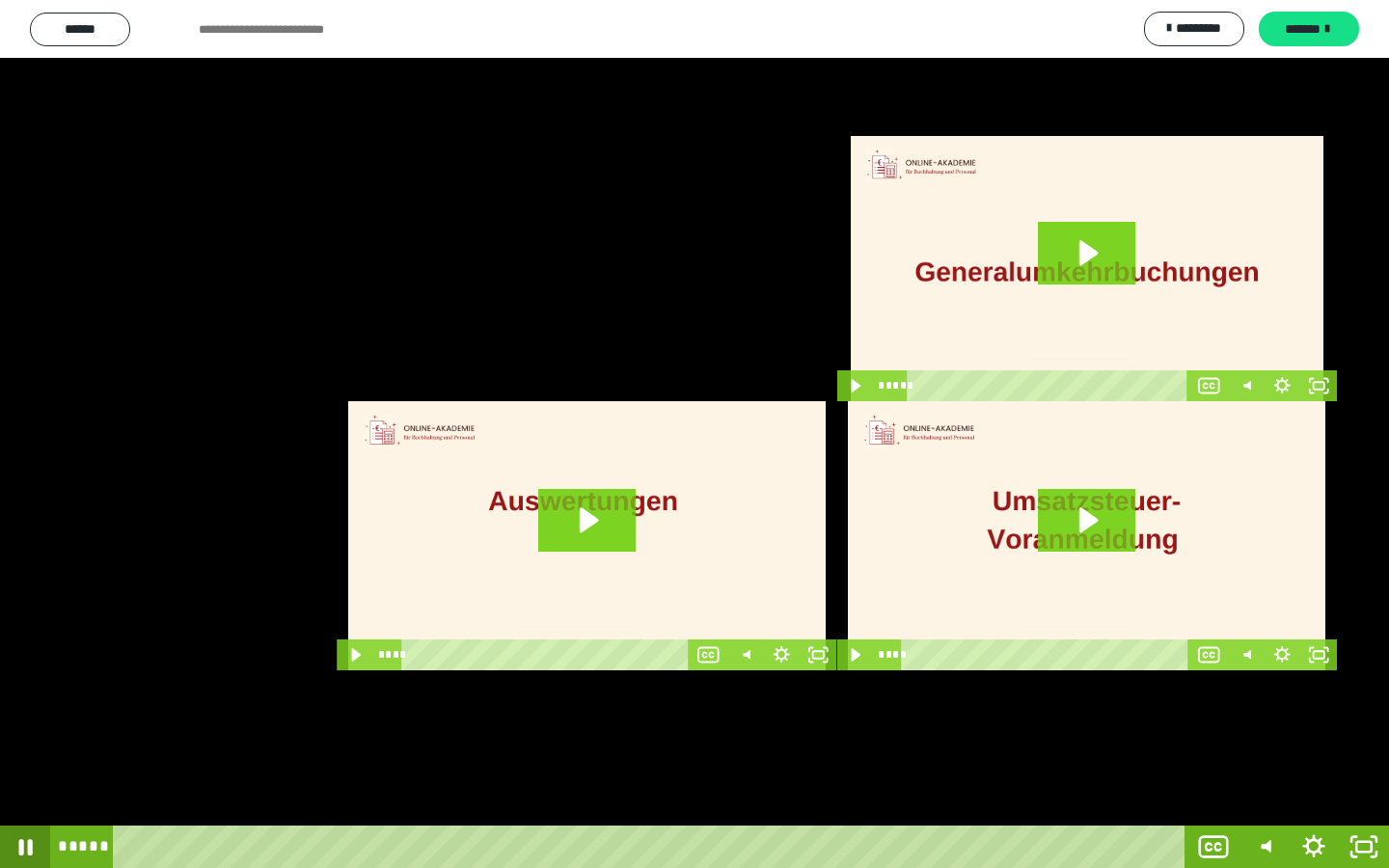 click 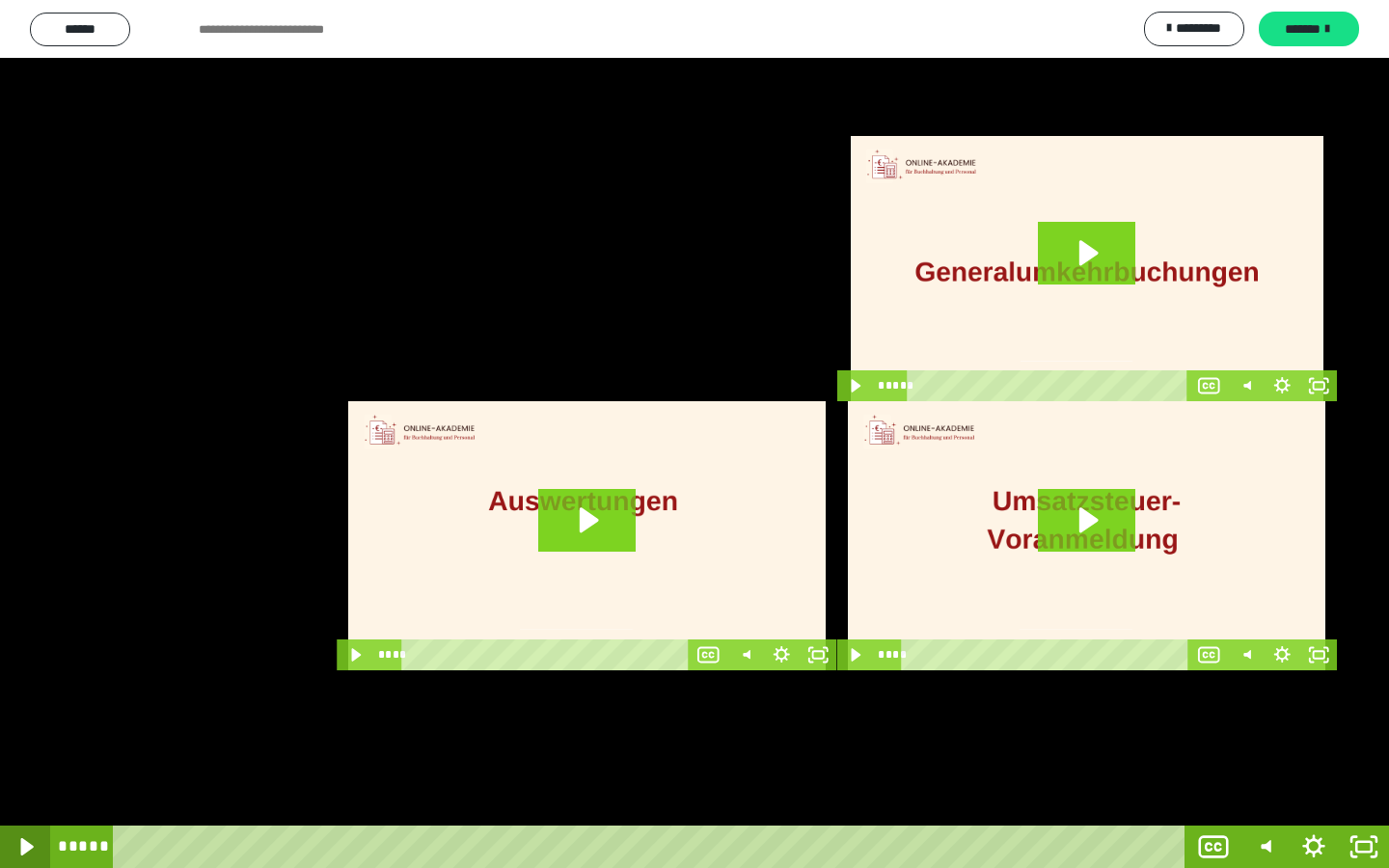 click 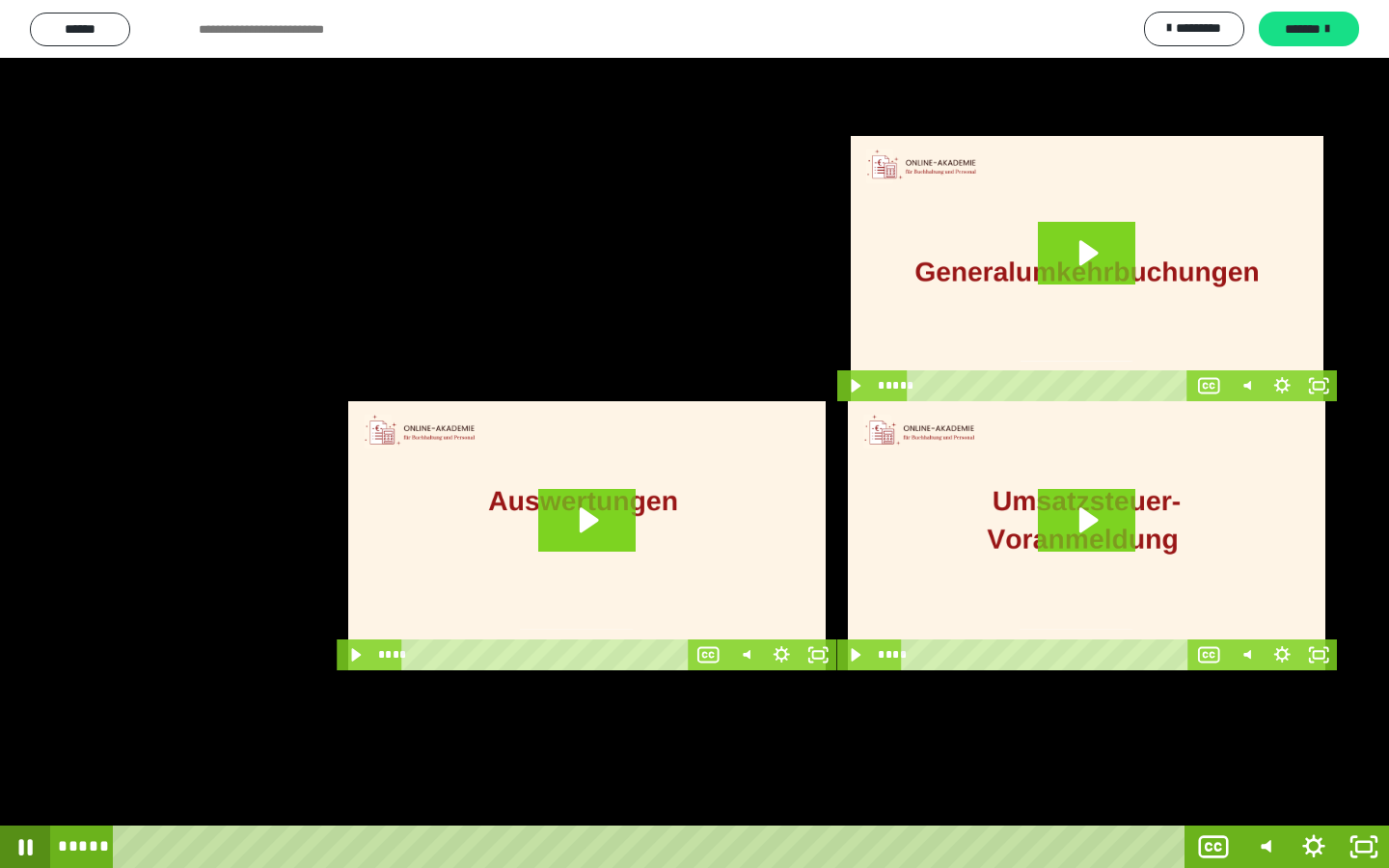 click 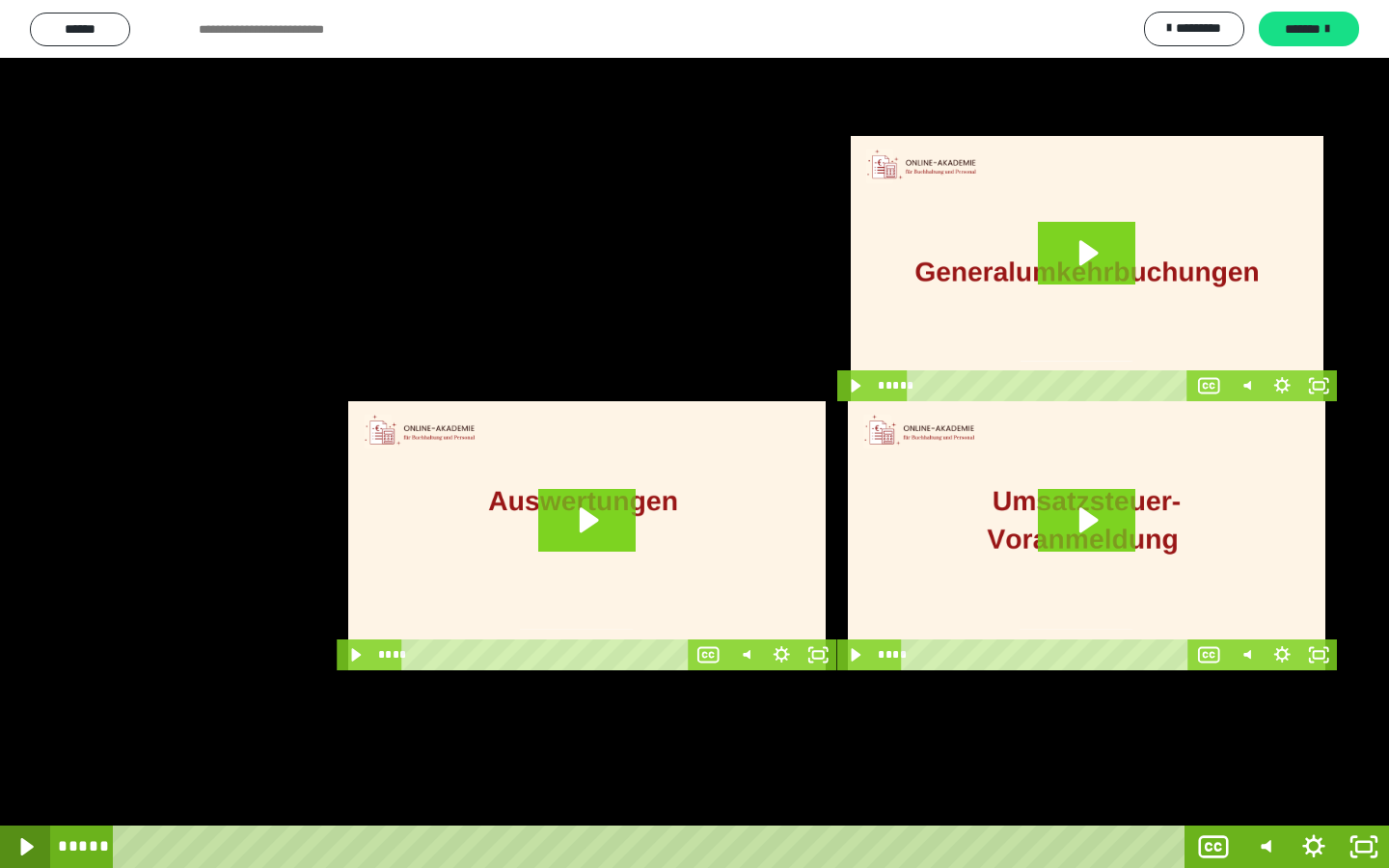 click 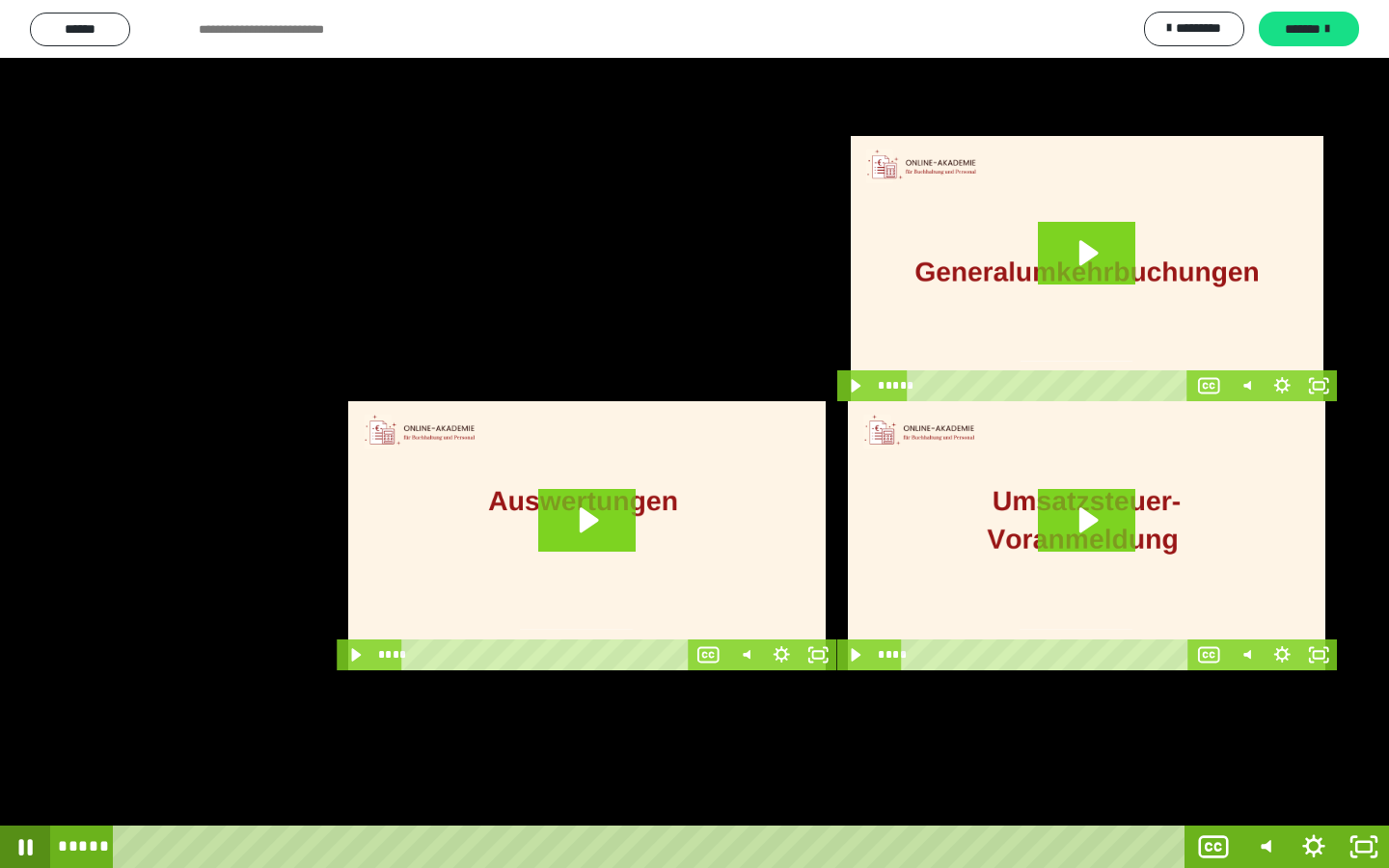 click 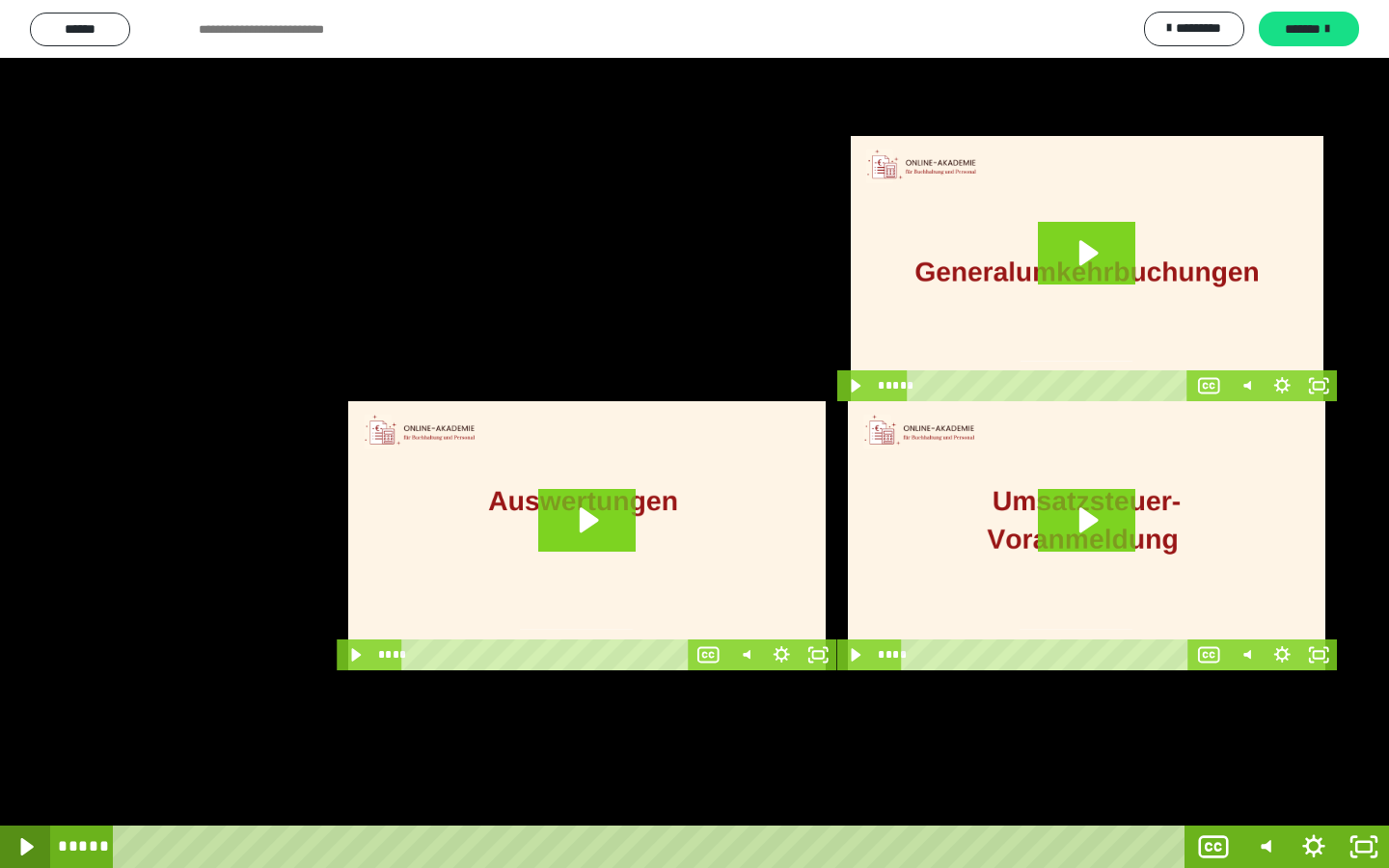 click 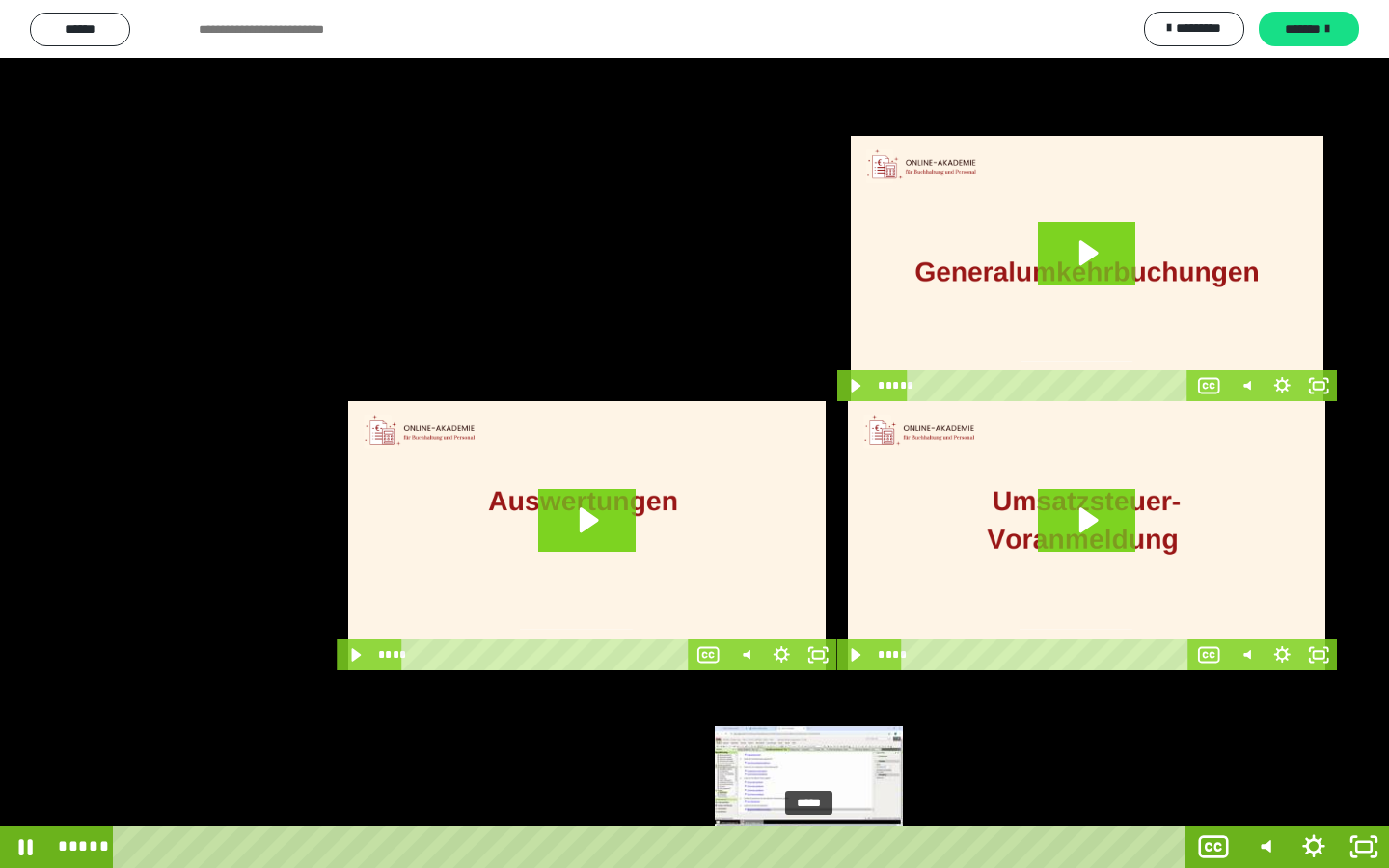 click on "*****" at bounding box center [653, 847] 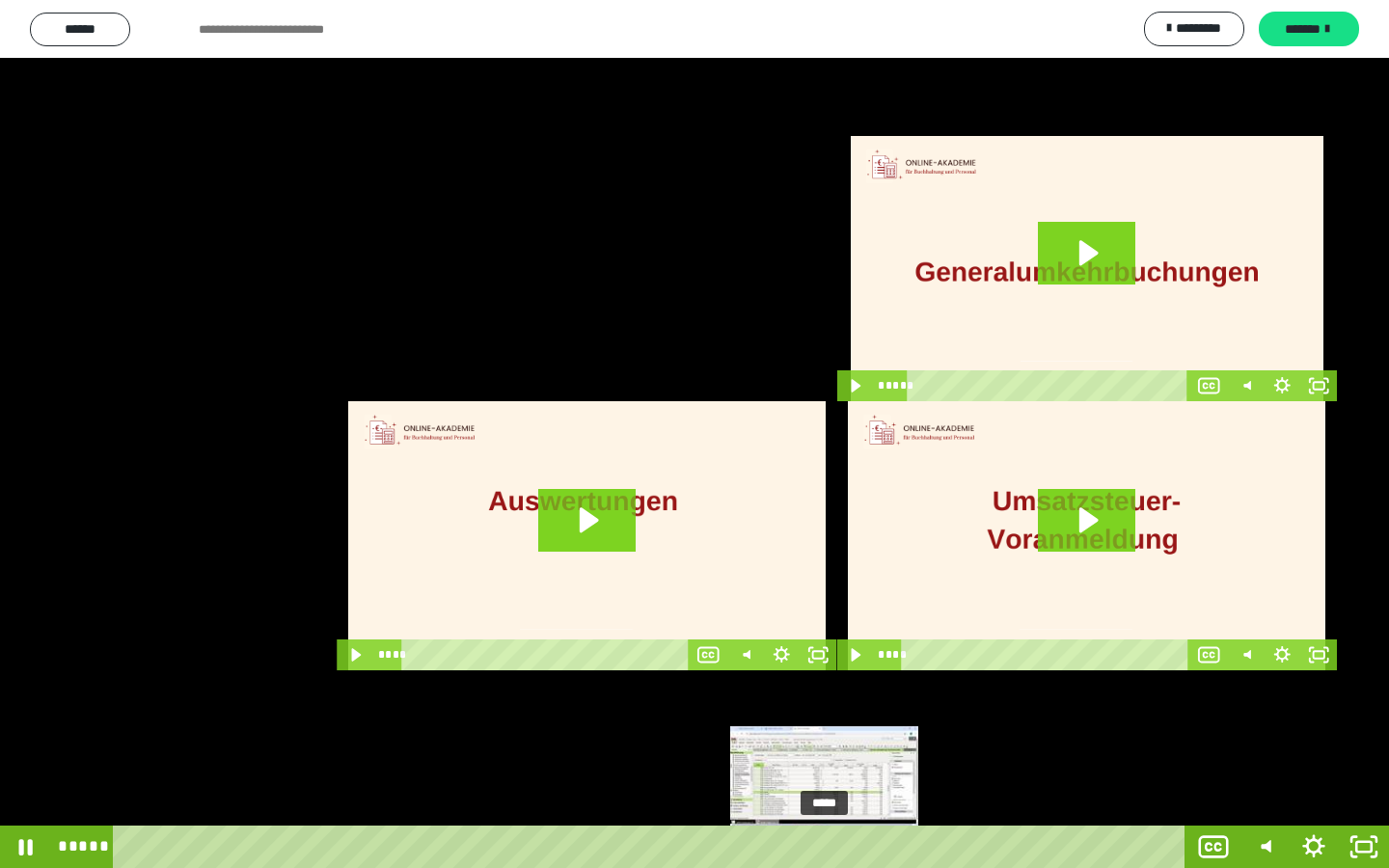 click on "*****" at bounding box center [653, 847] 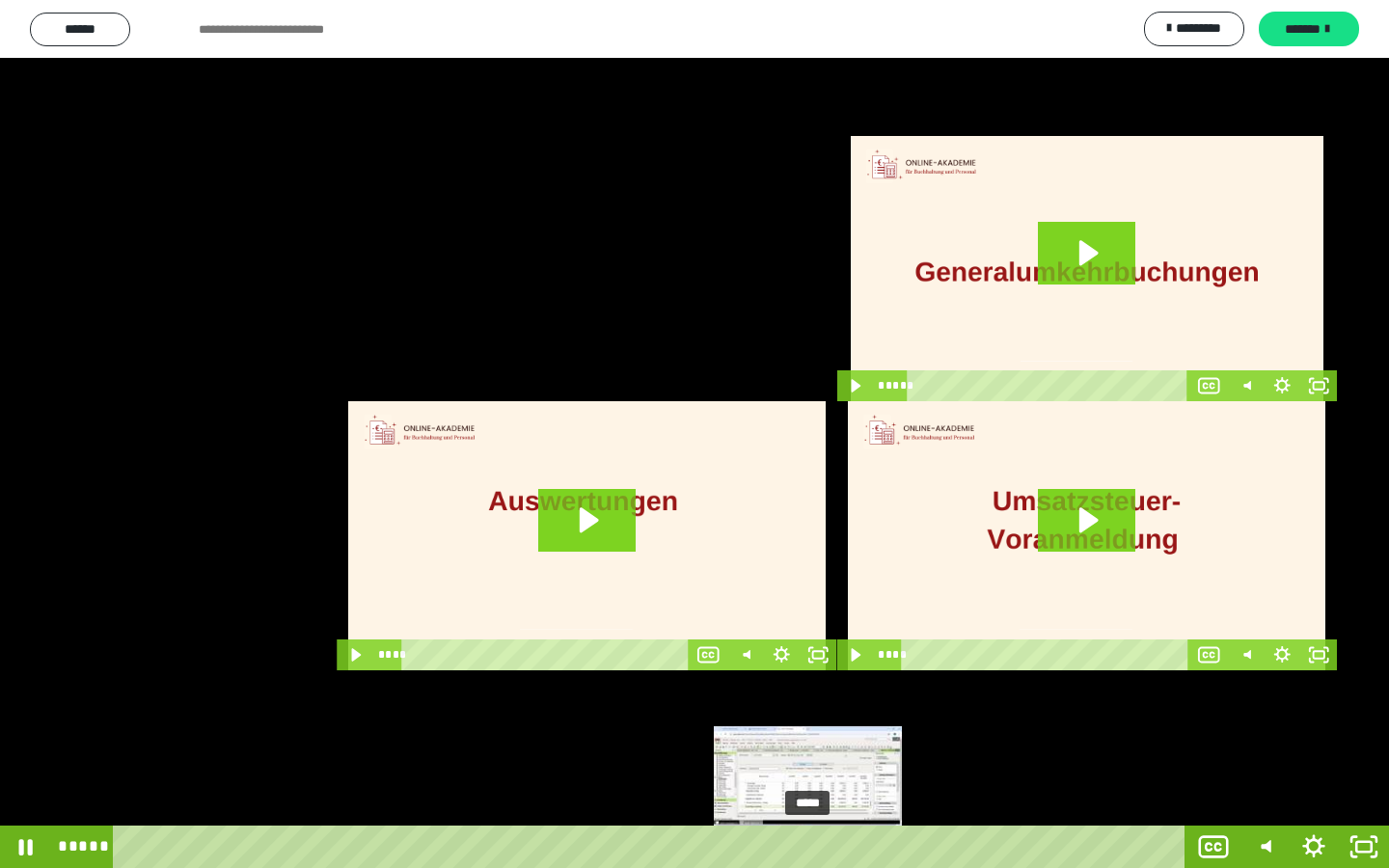 click on "*****" at bounding box center [653, 847] 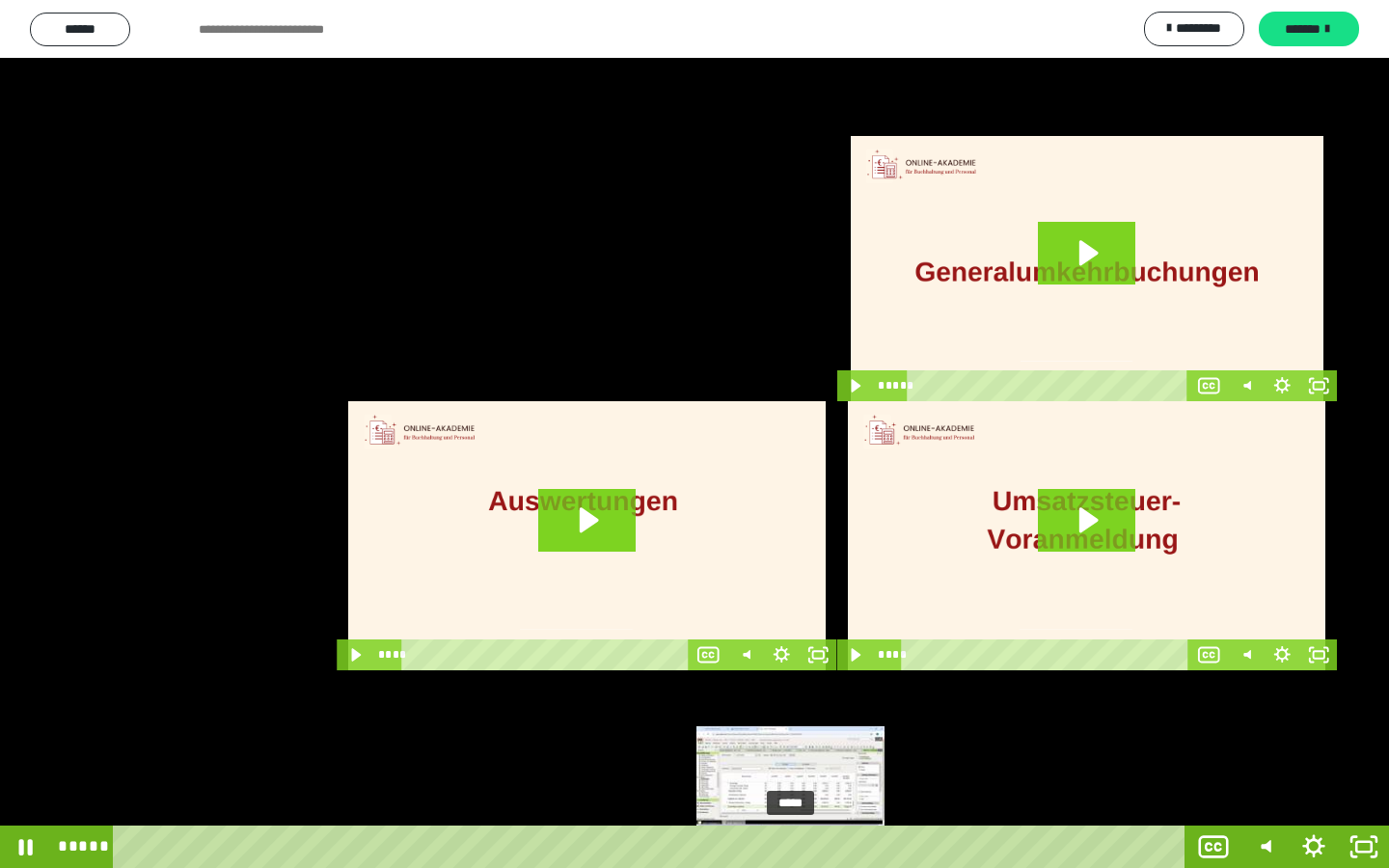 click on "*****" at bounding box center [653, 847] 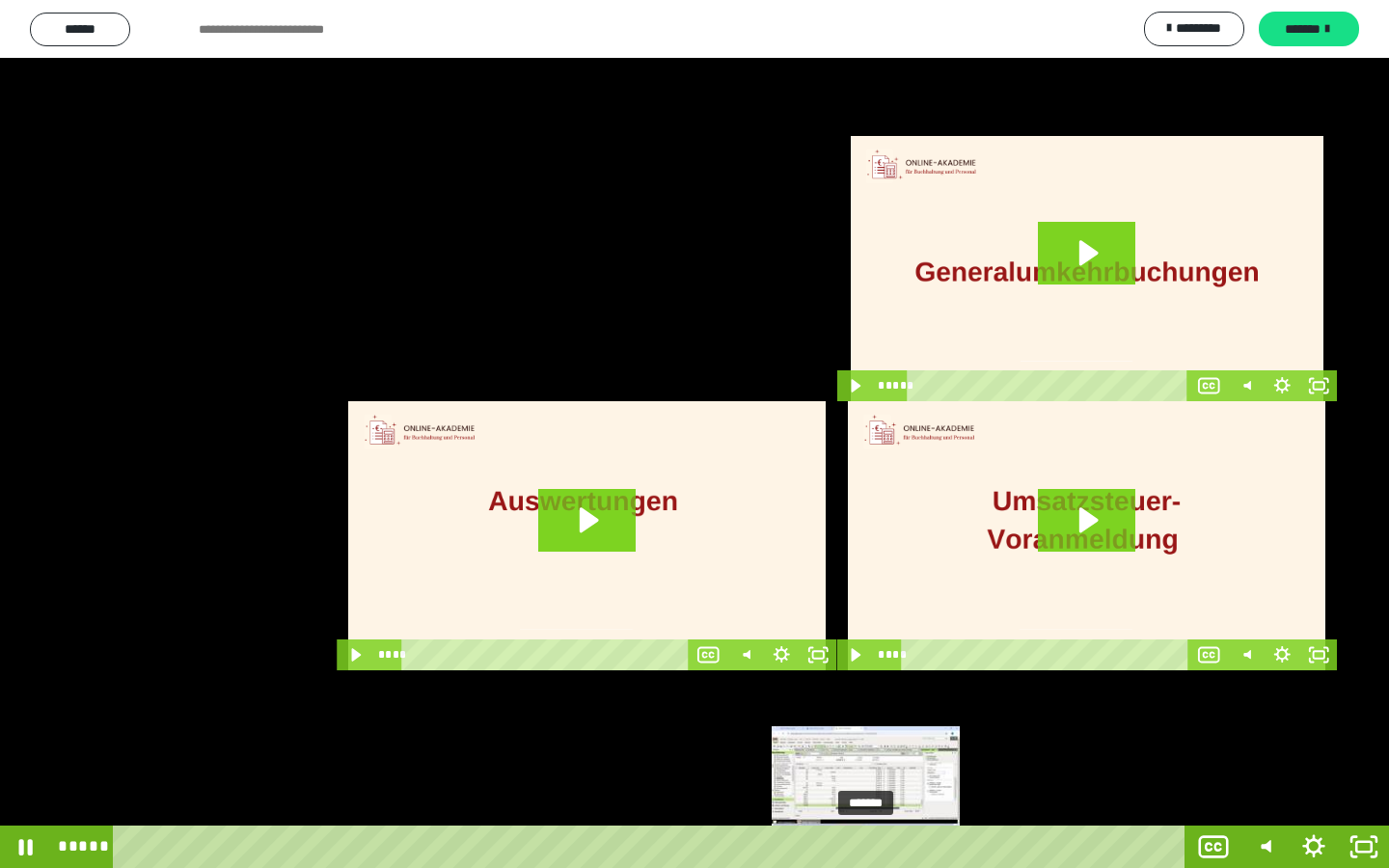 click on "*******" at bounding box center [653, 847] 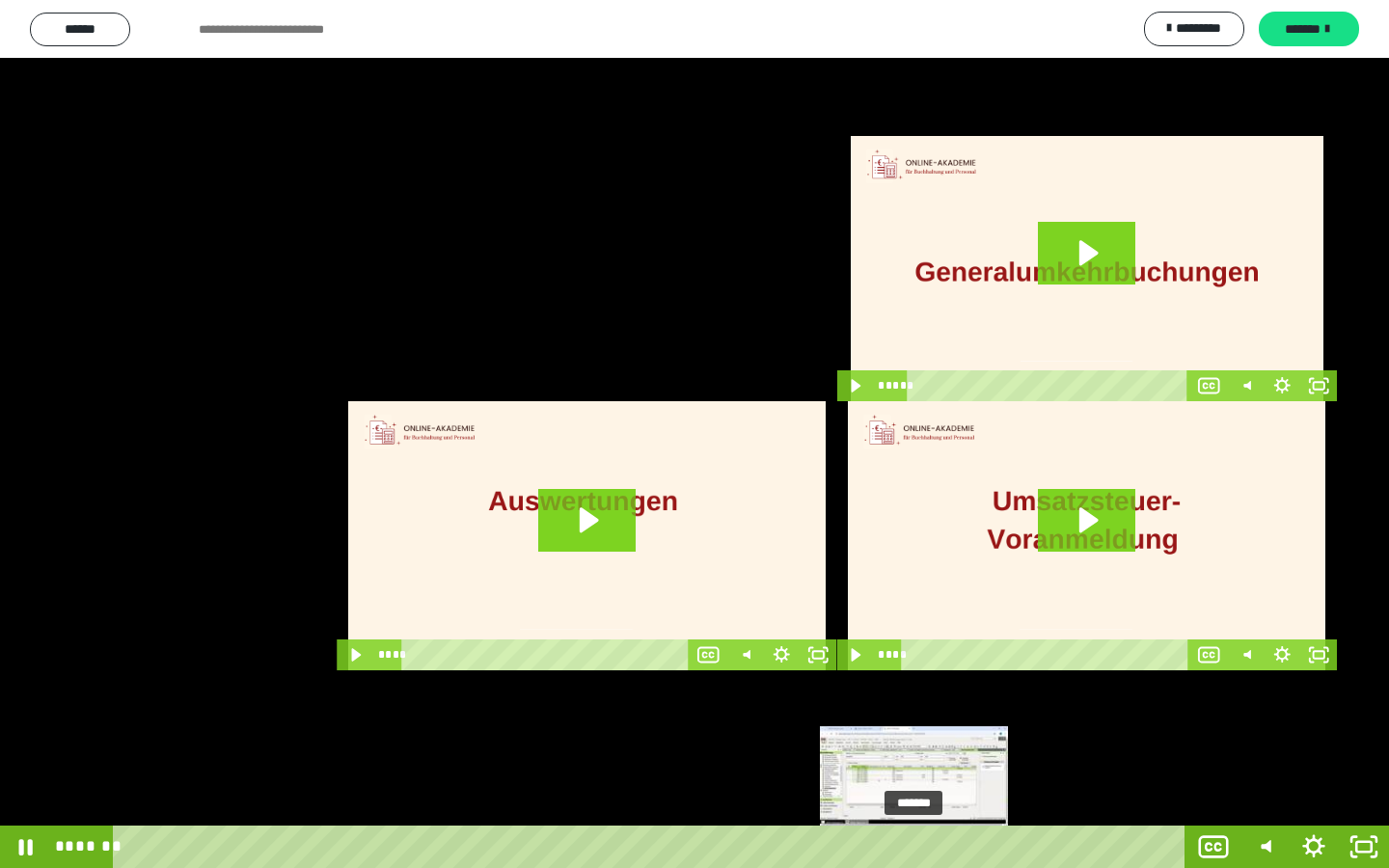 click on "*******" at bounding box center (653, 847) 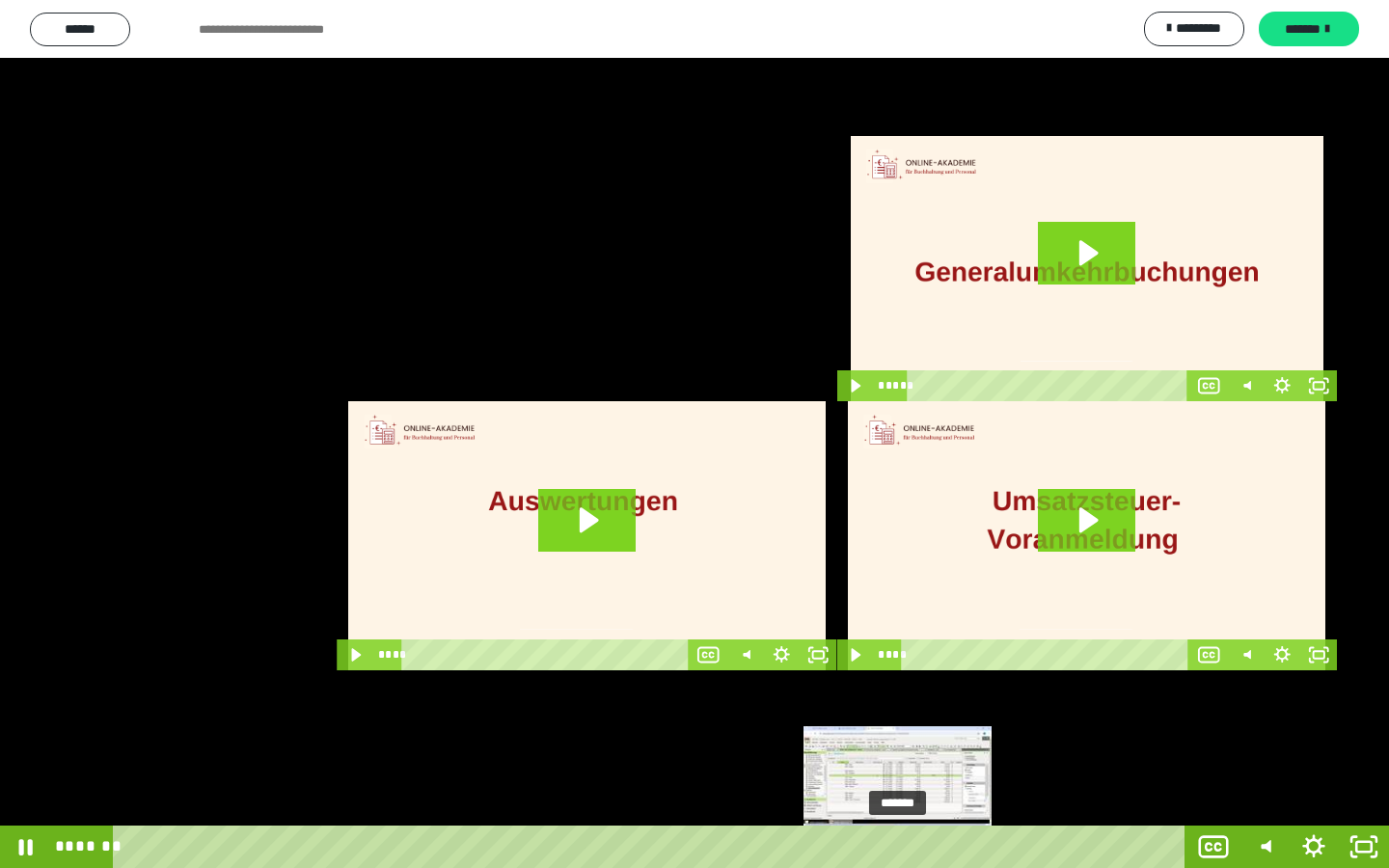 click on "*******" at bounding box center (653, 847) 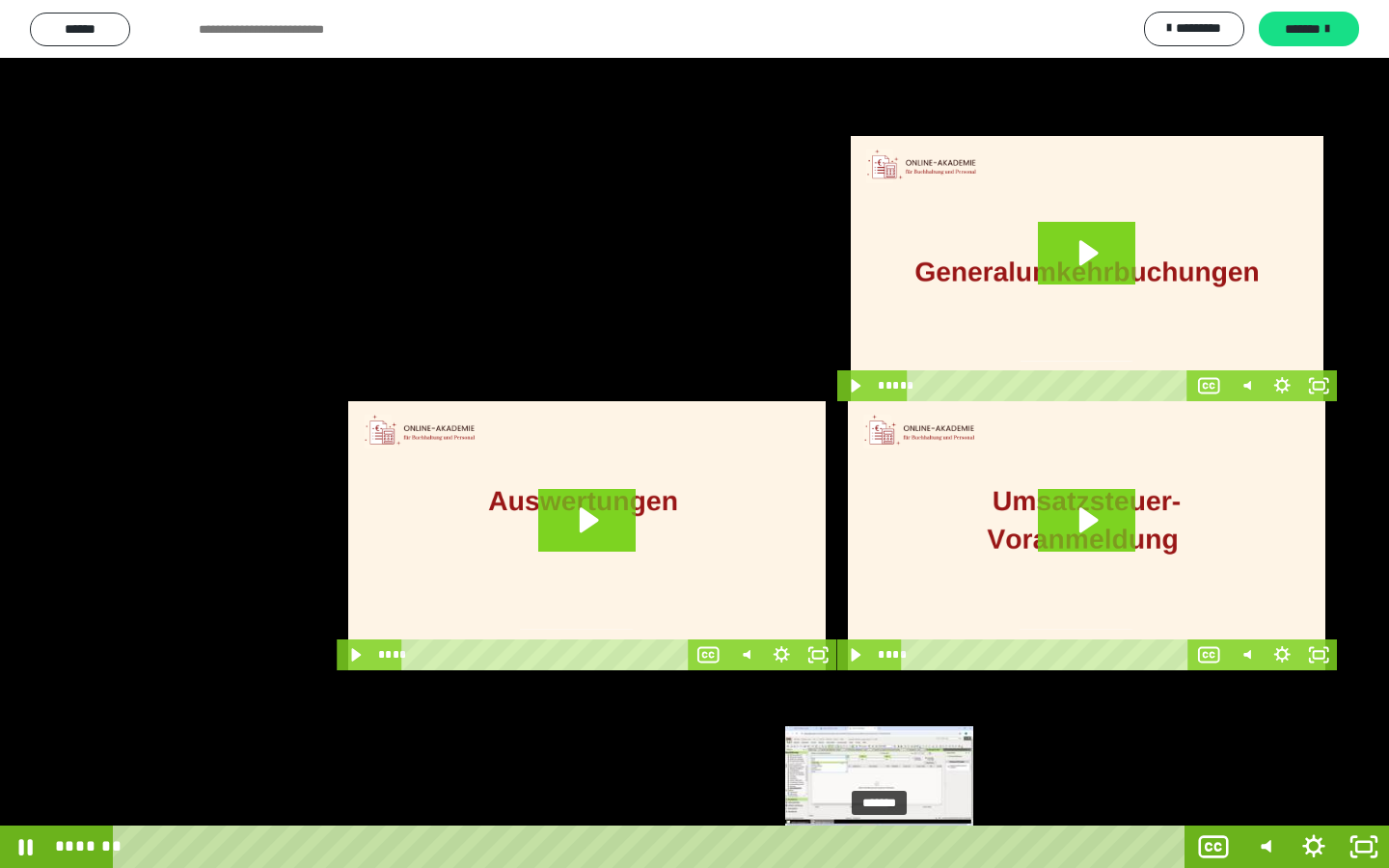 click on "*******" at bounding box center (653, 847) 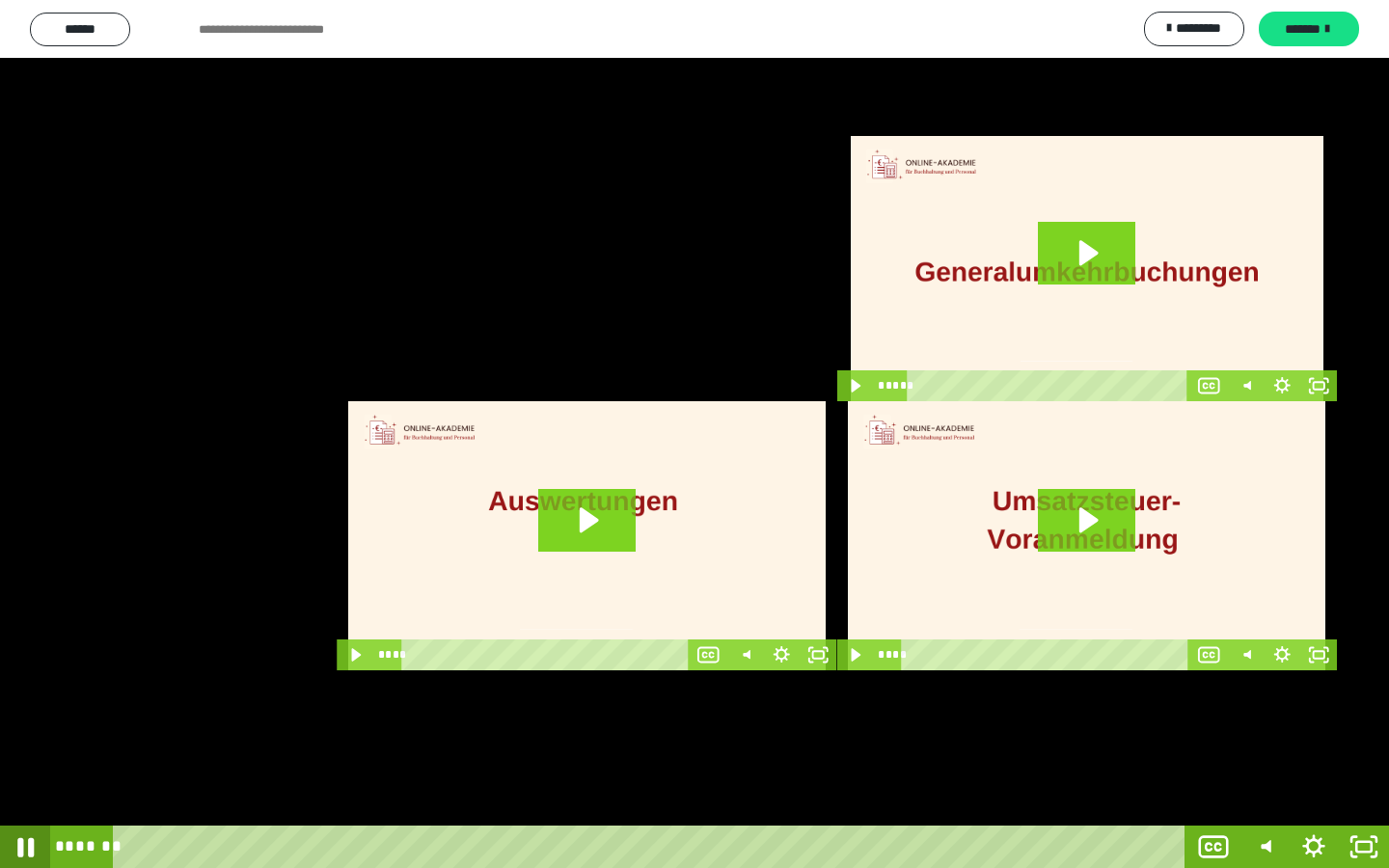 click 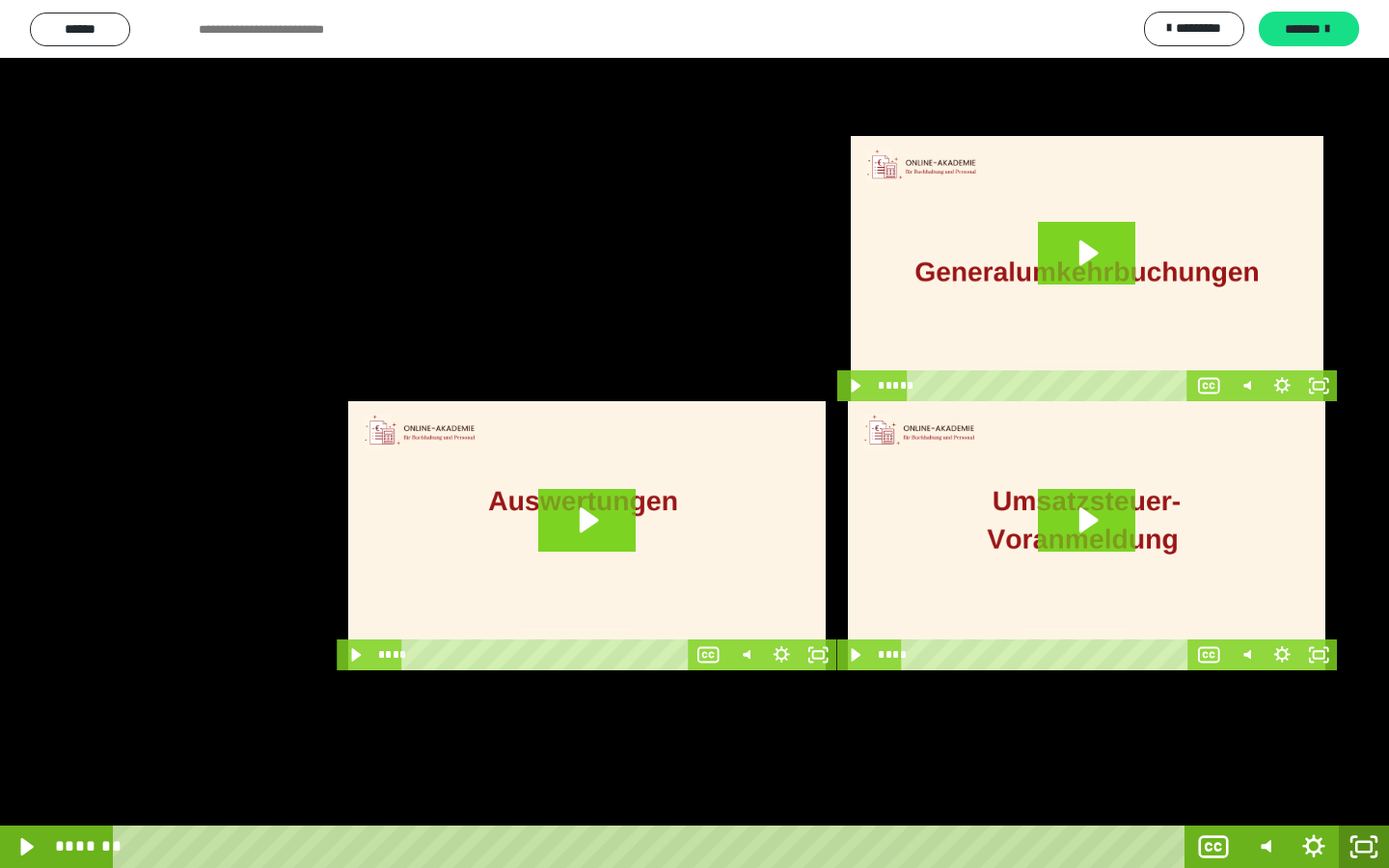 click 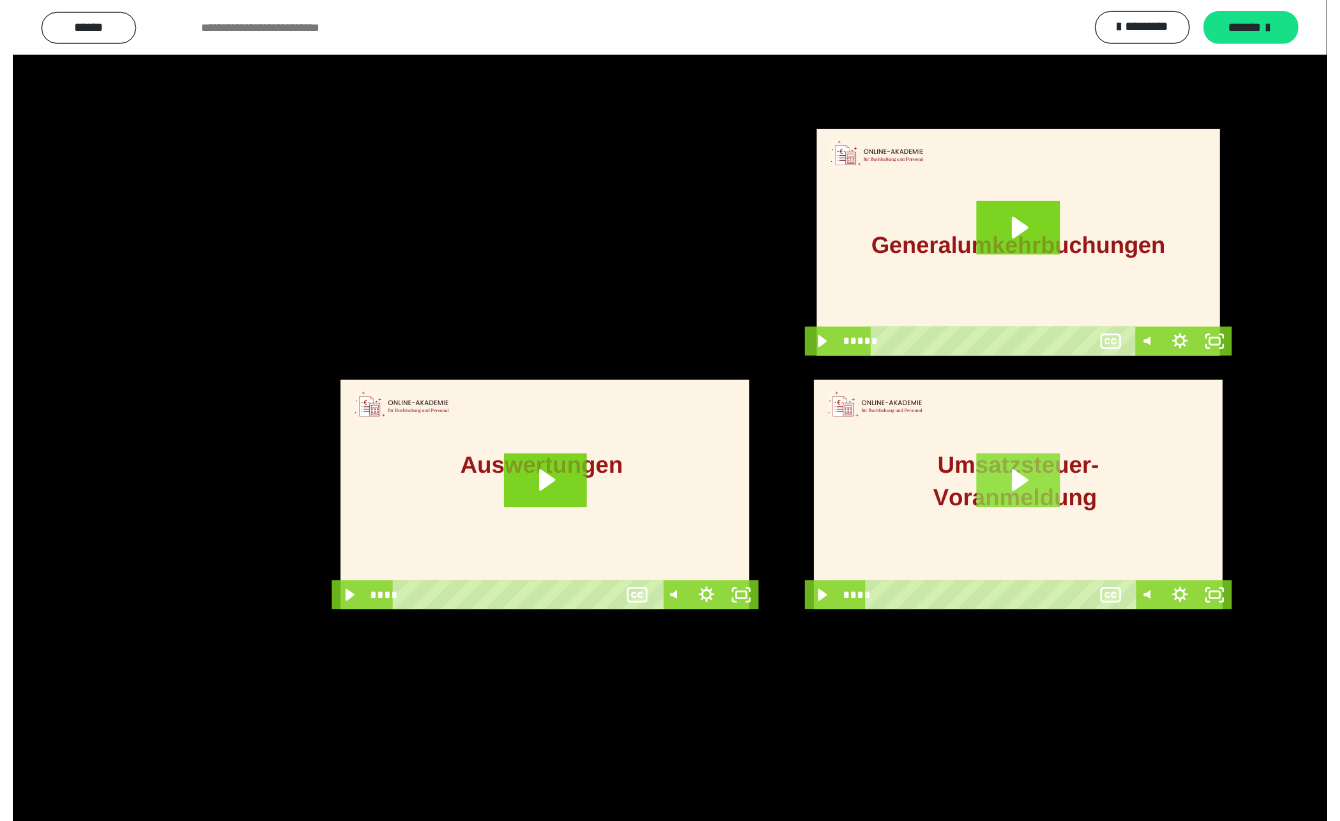 scroll, scrollTop: 60, scrollLeft: 0, axis: vertical 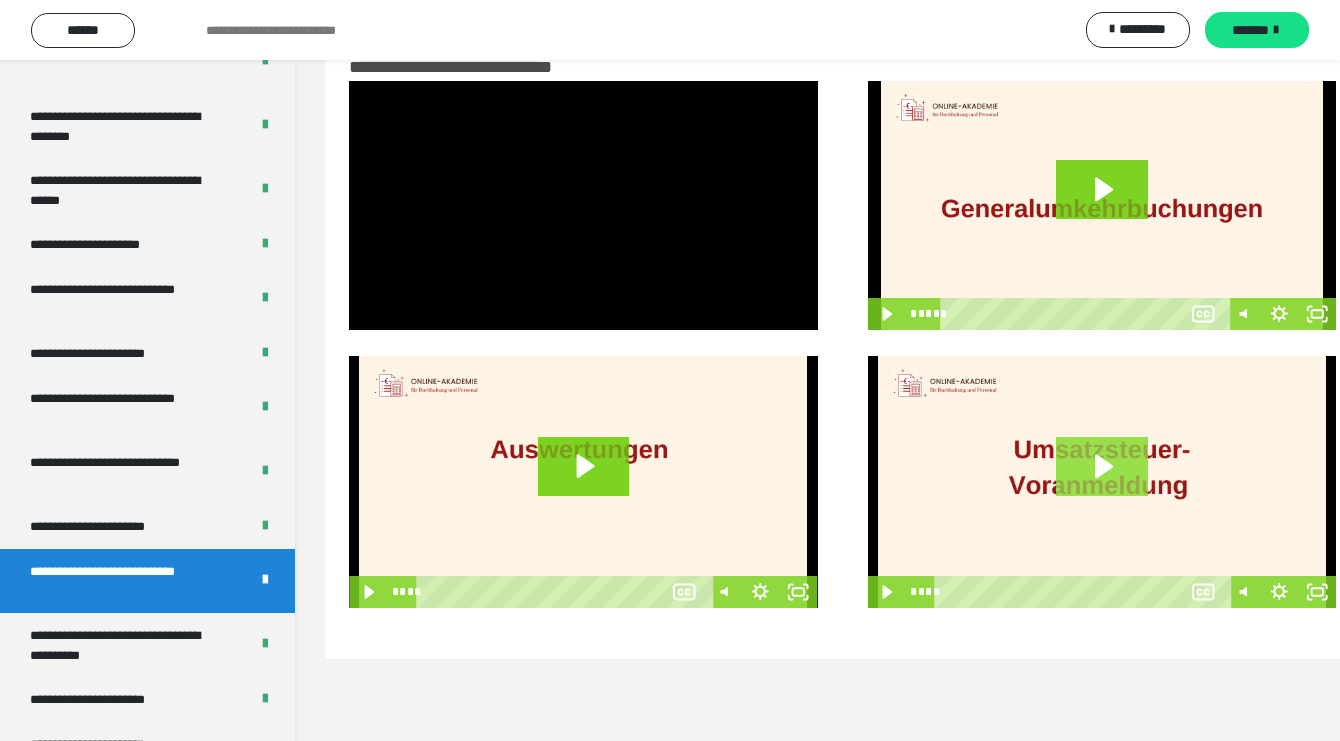 click 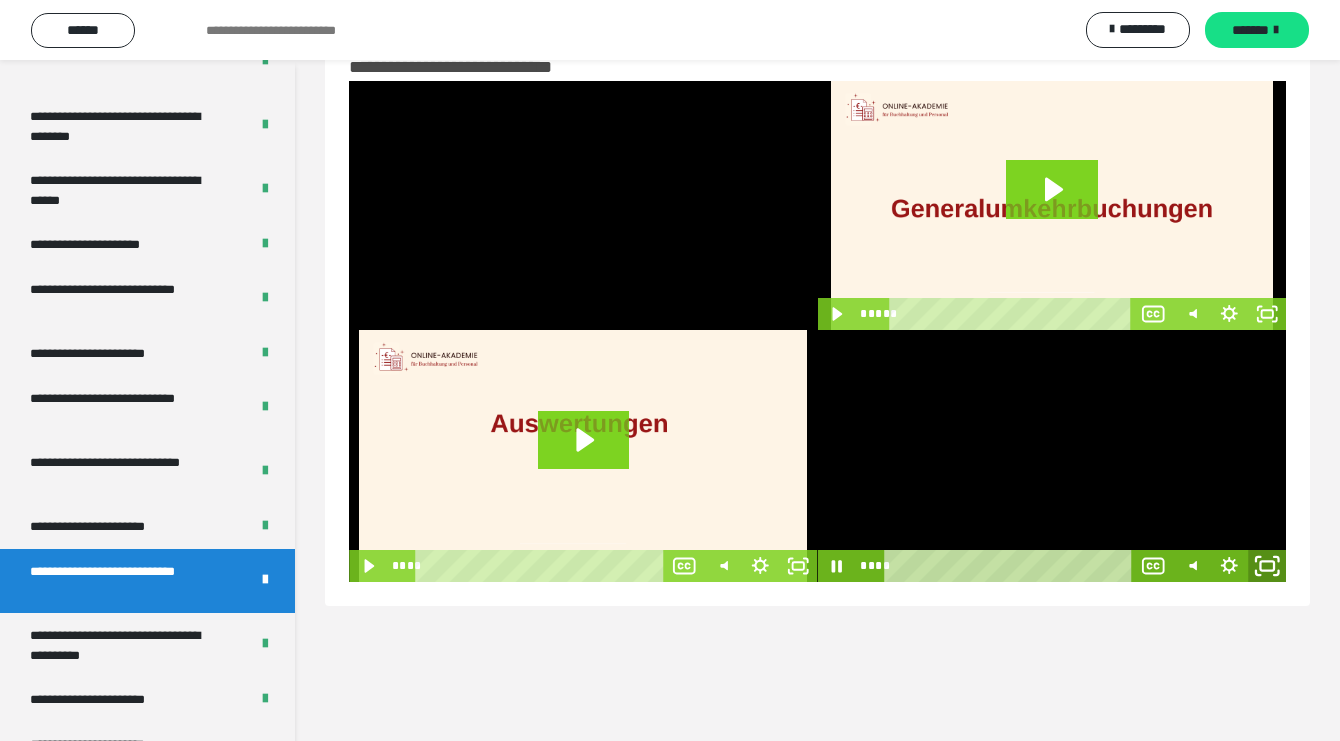 click 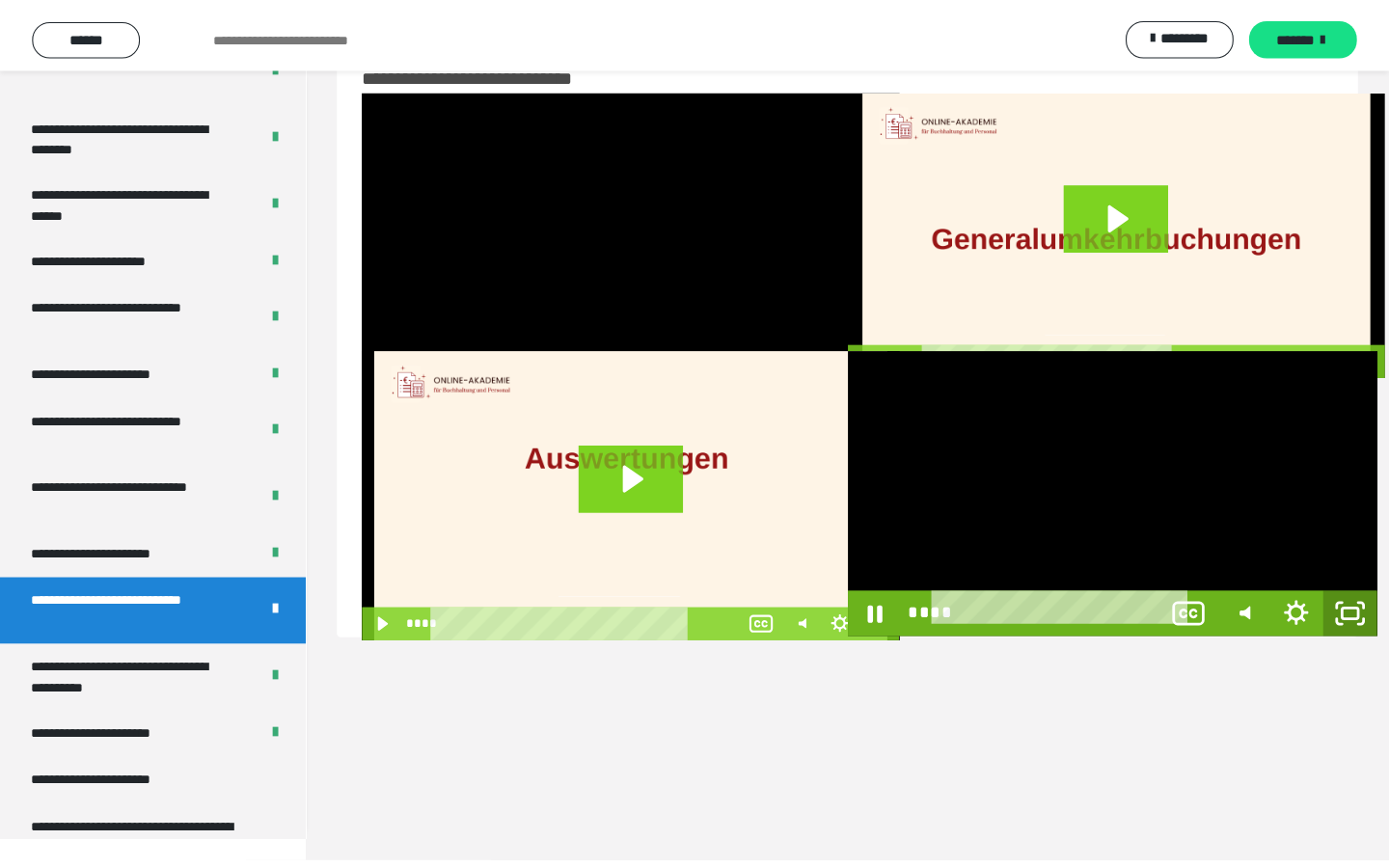scroll, scrollTop: 0, scrollLeft: 0, axis: both 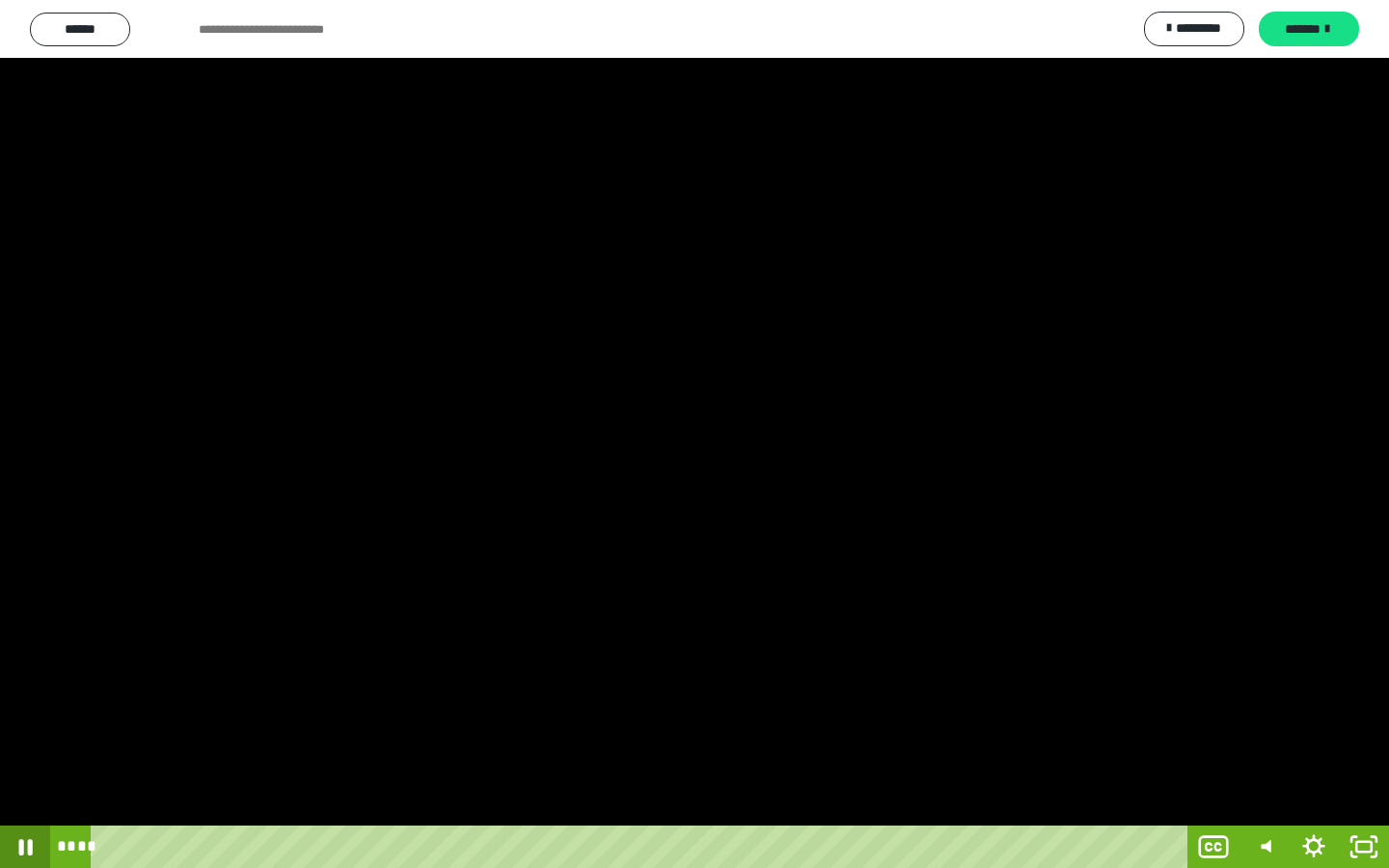 click 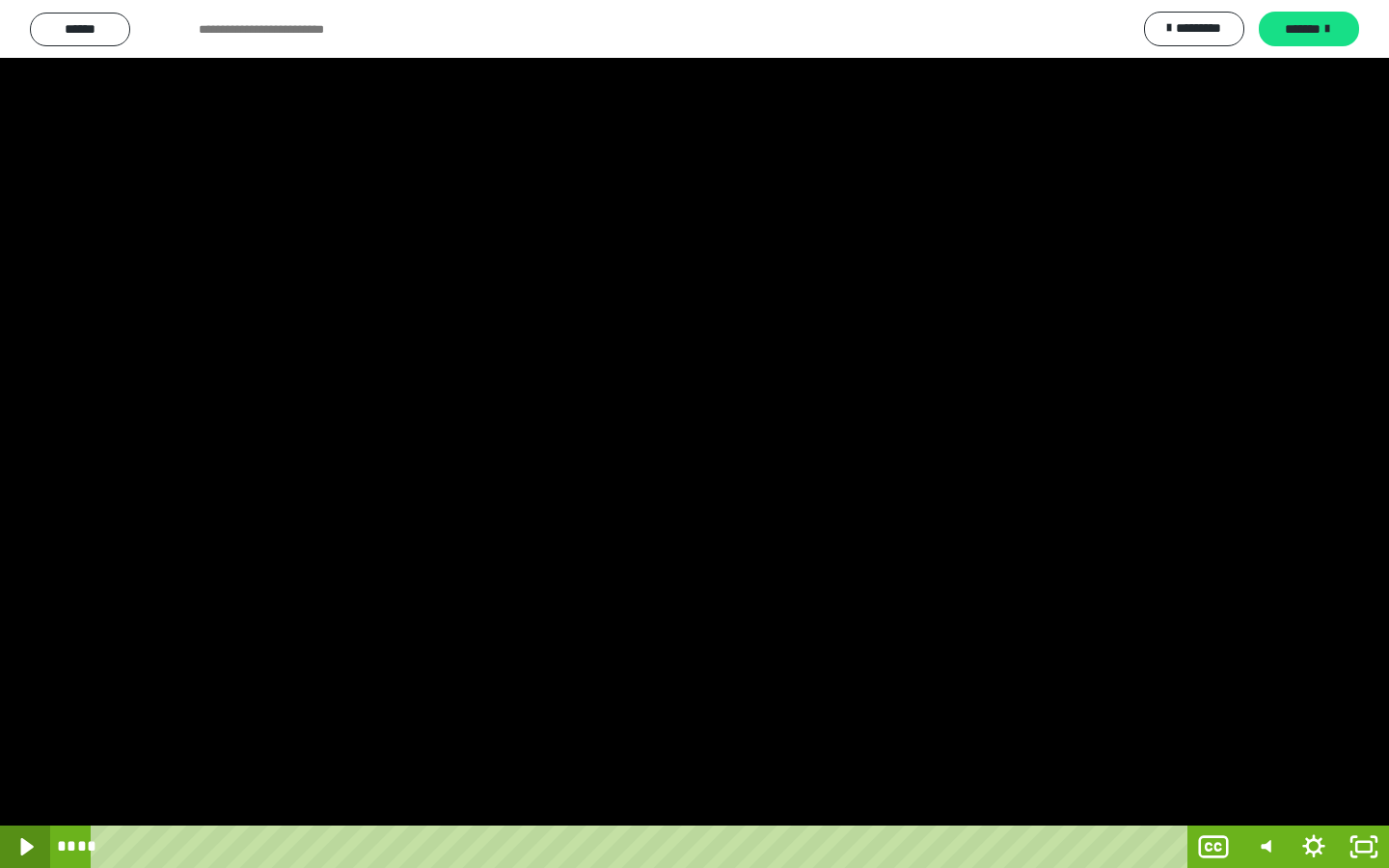 click 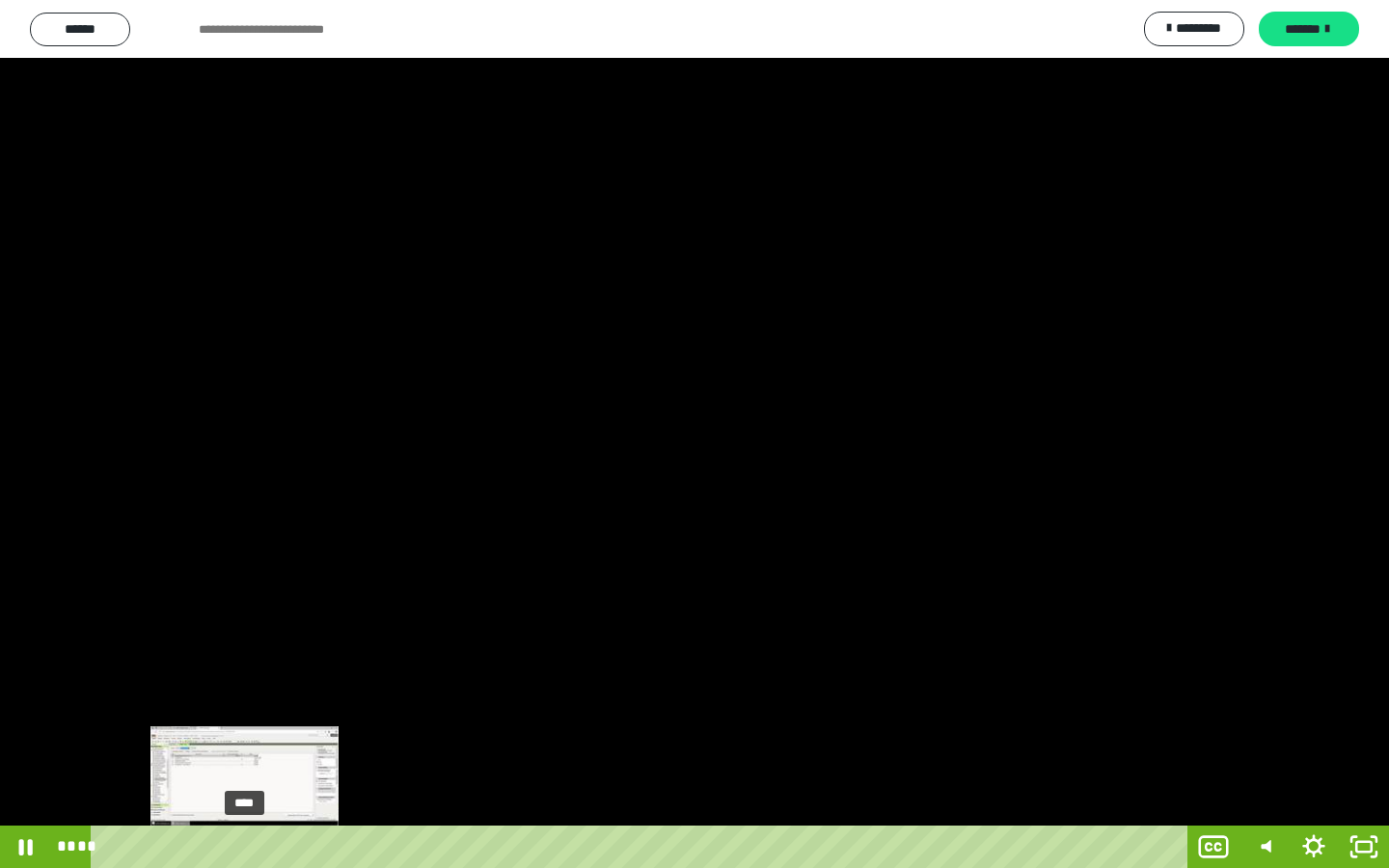 click on "****" at bounding box center [642, 847] 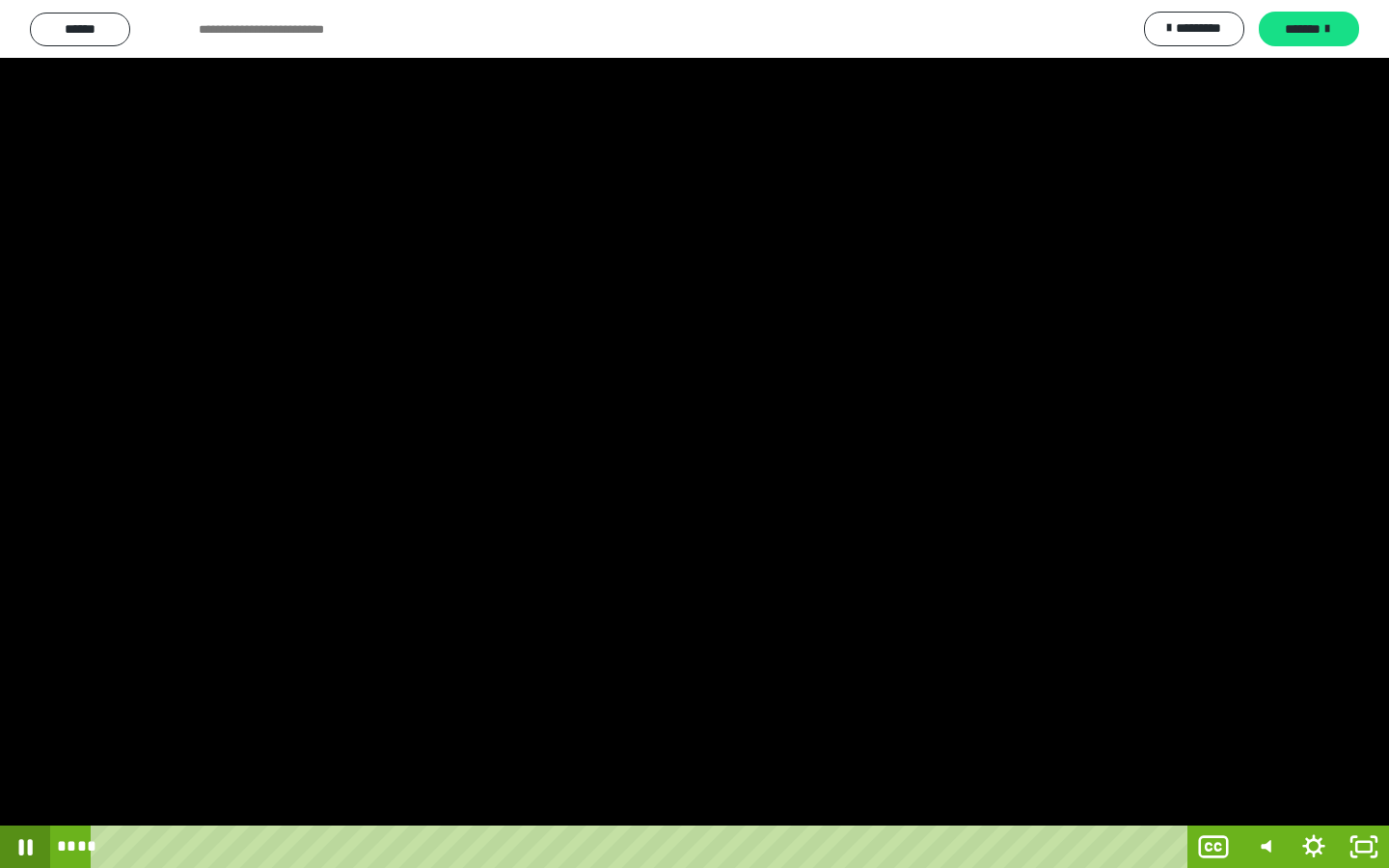 click 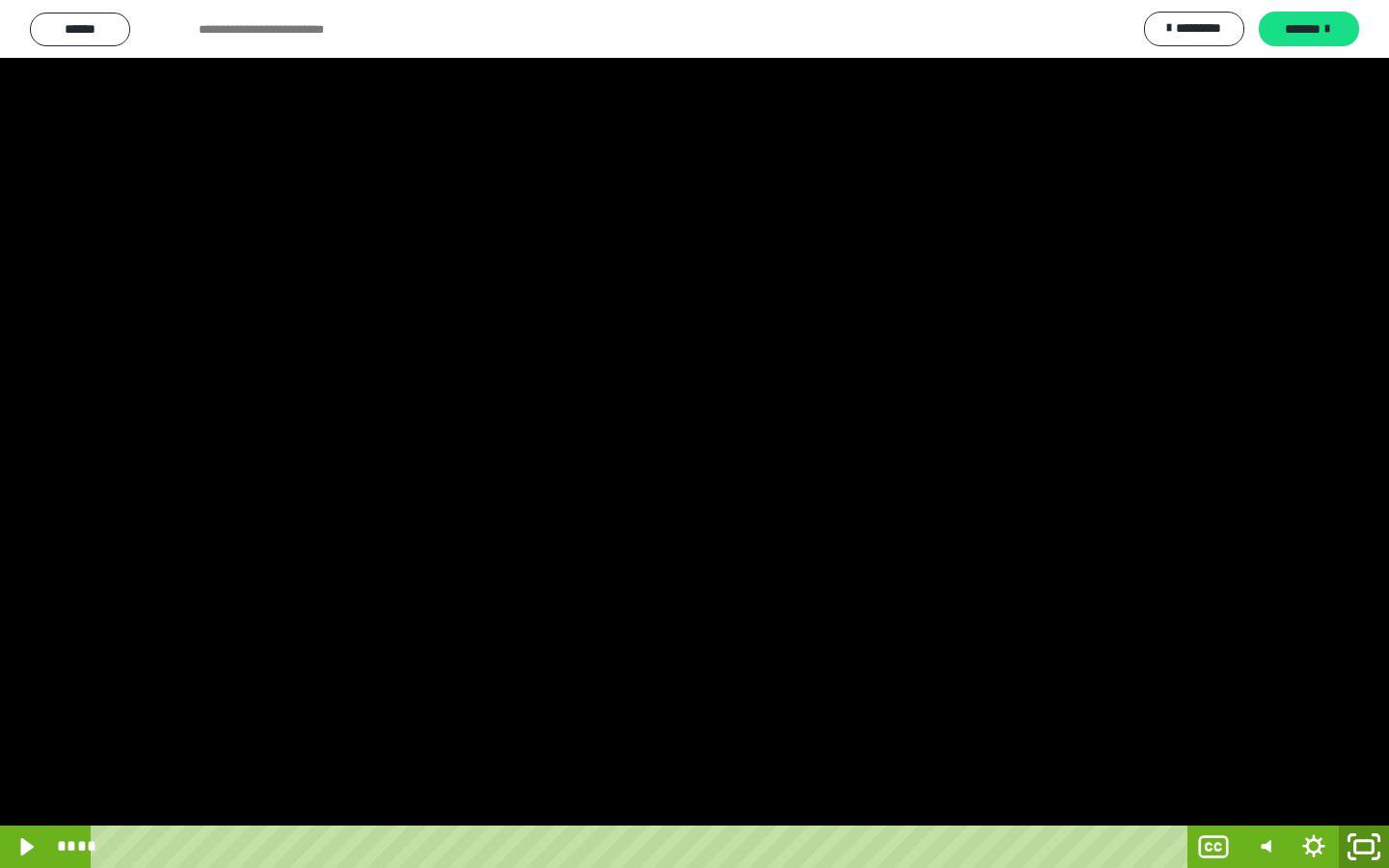 click 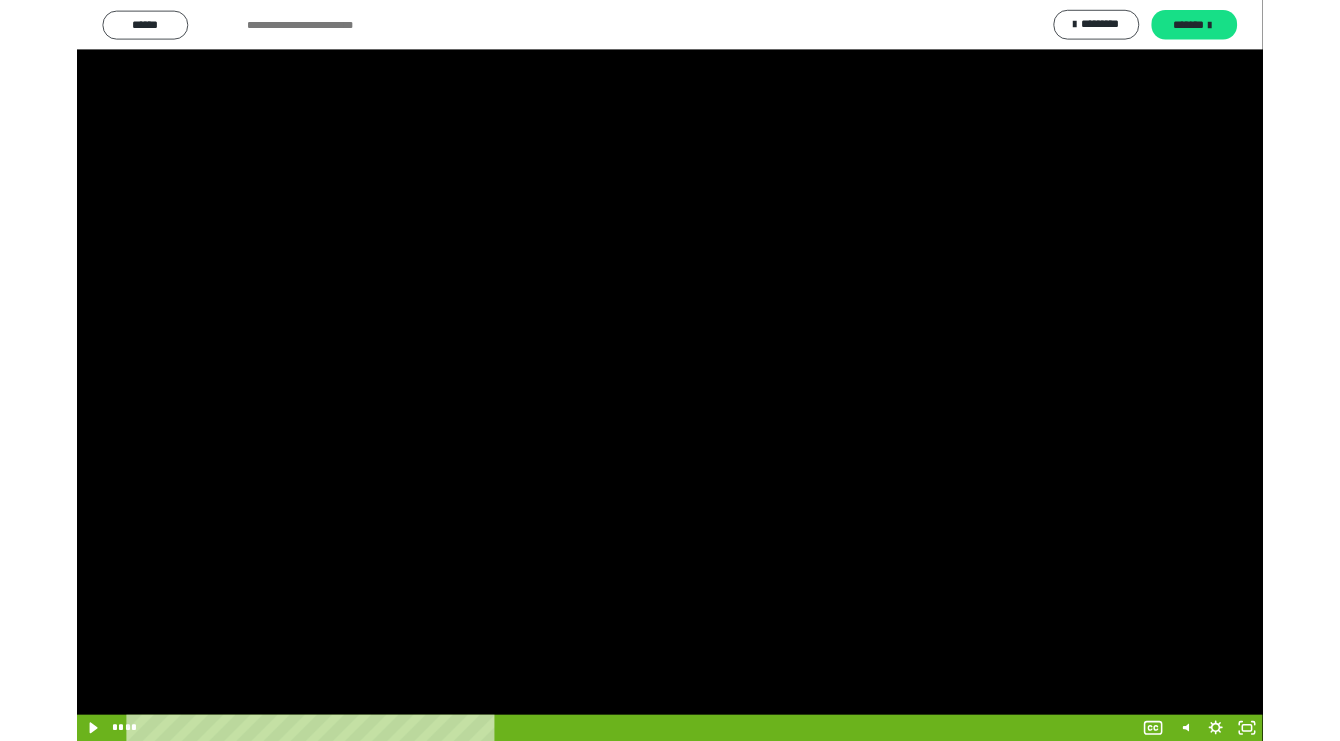 scroll, scrollTop: 60, scrollLeft: 0, axis: vertical 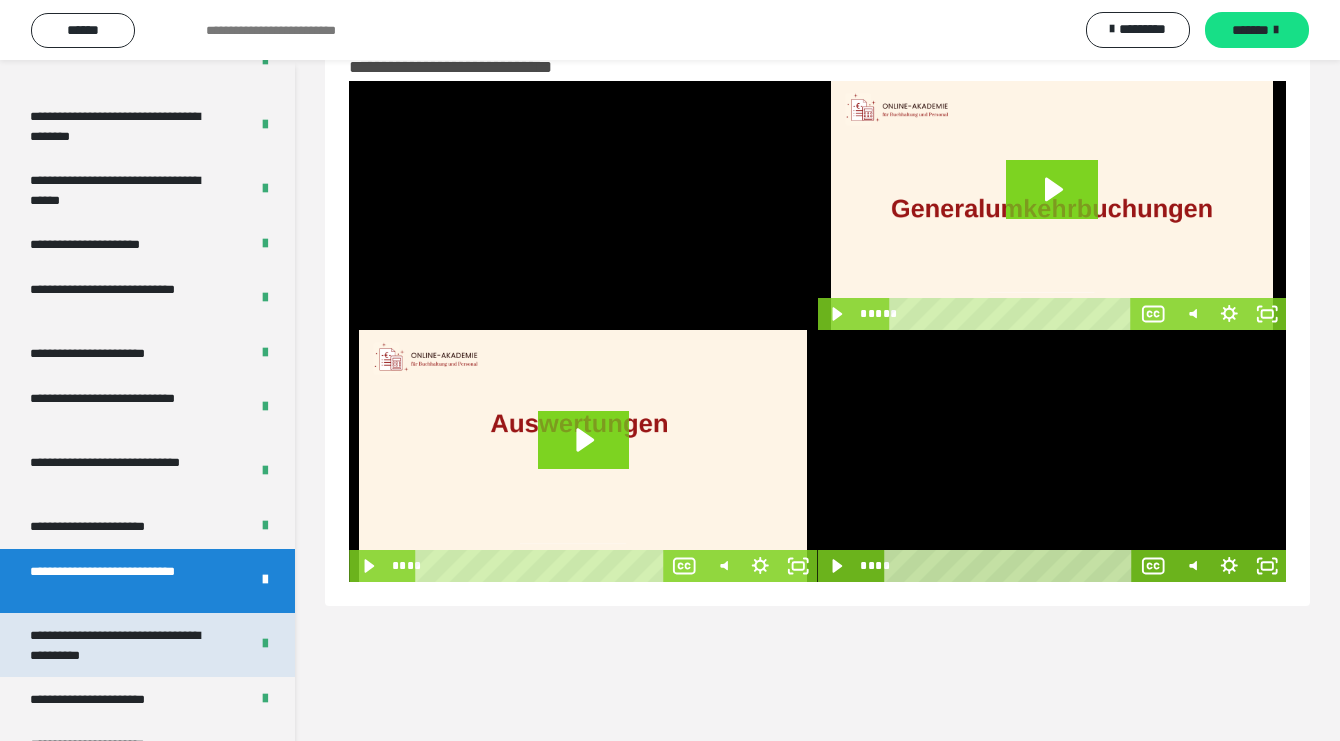 click on "**********" at bounding box center (124, 645) 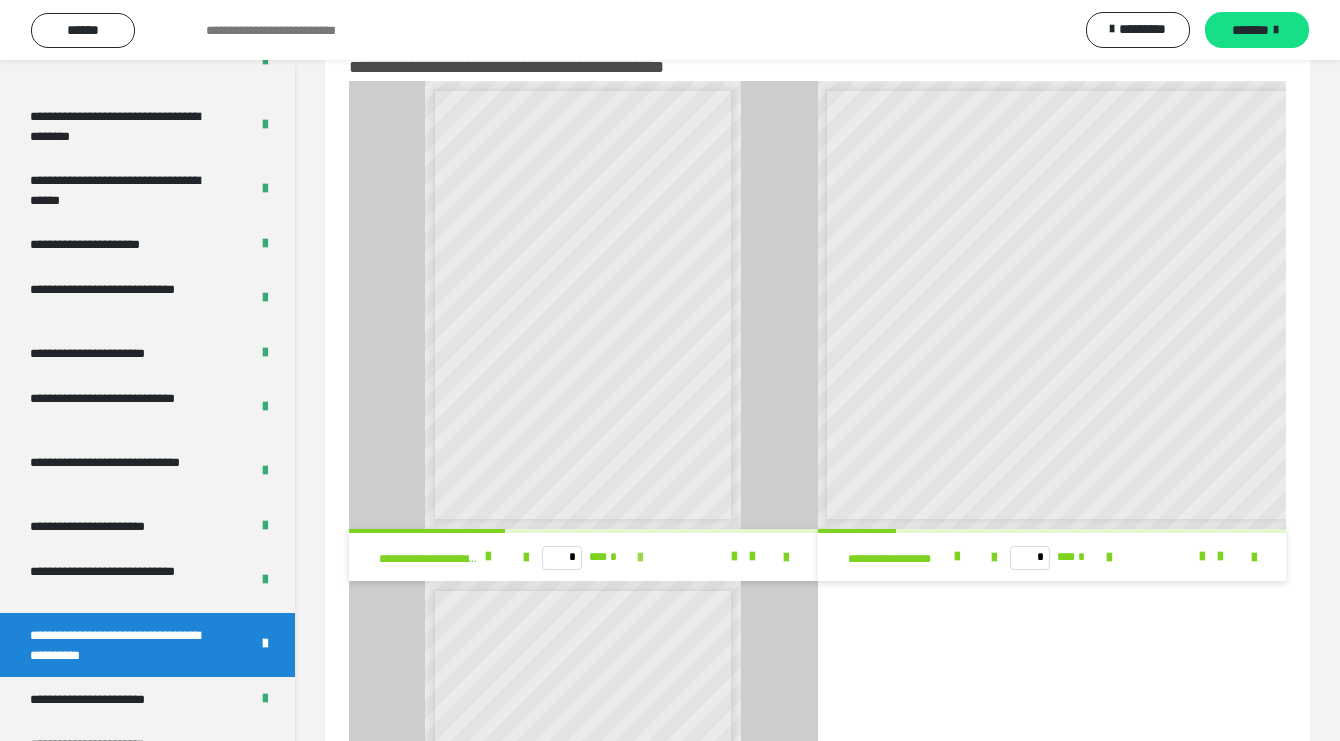 click at bounding box center (640, 558) 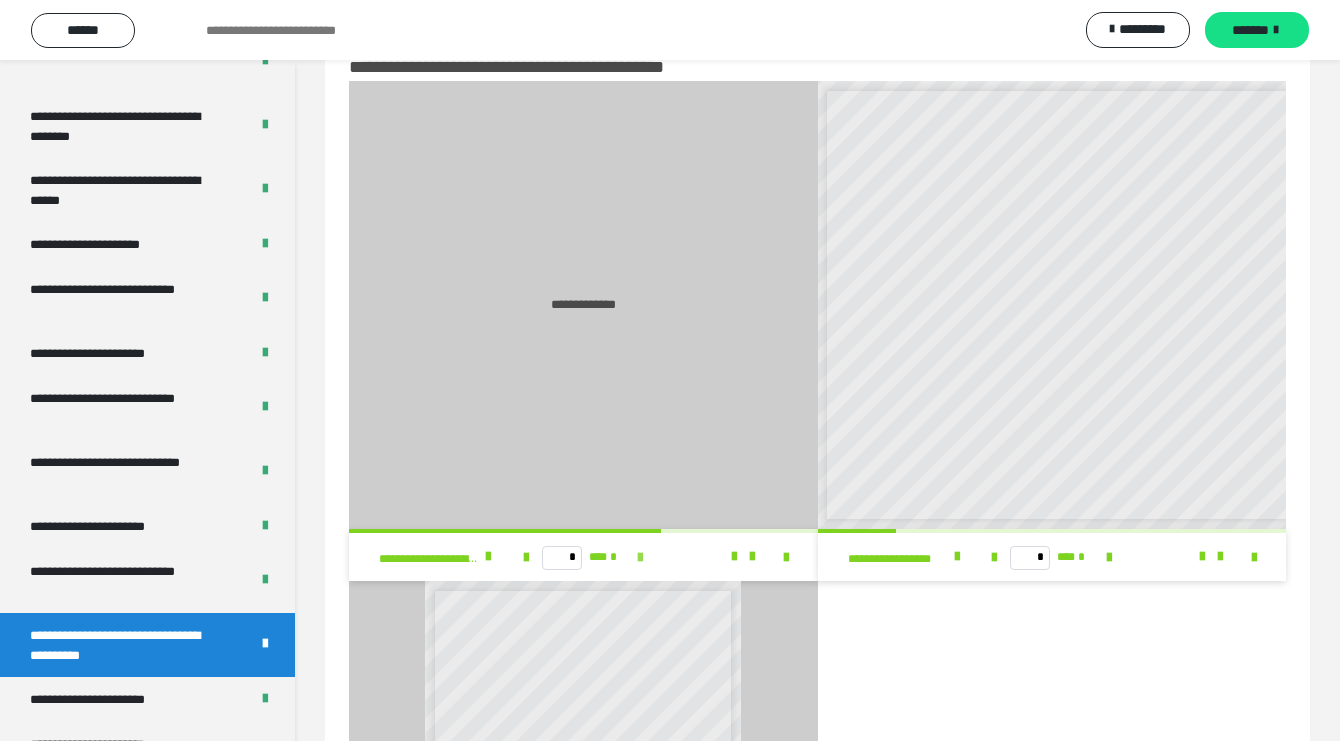 type on "*" 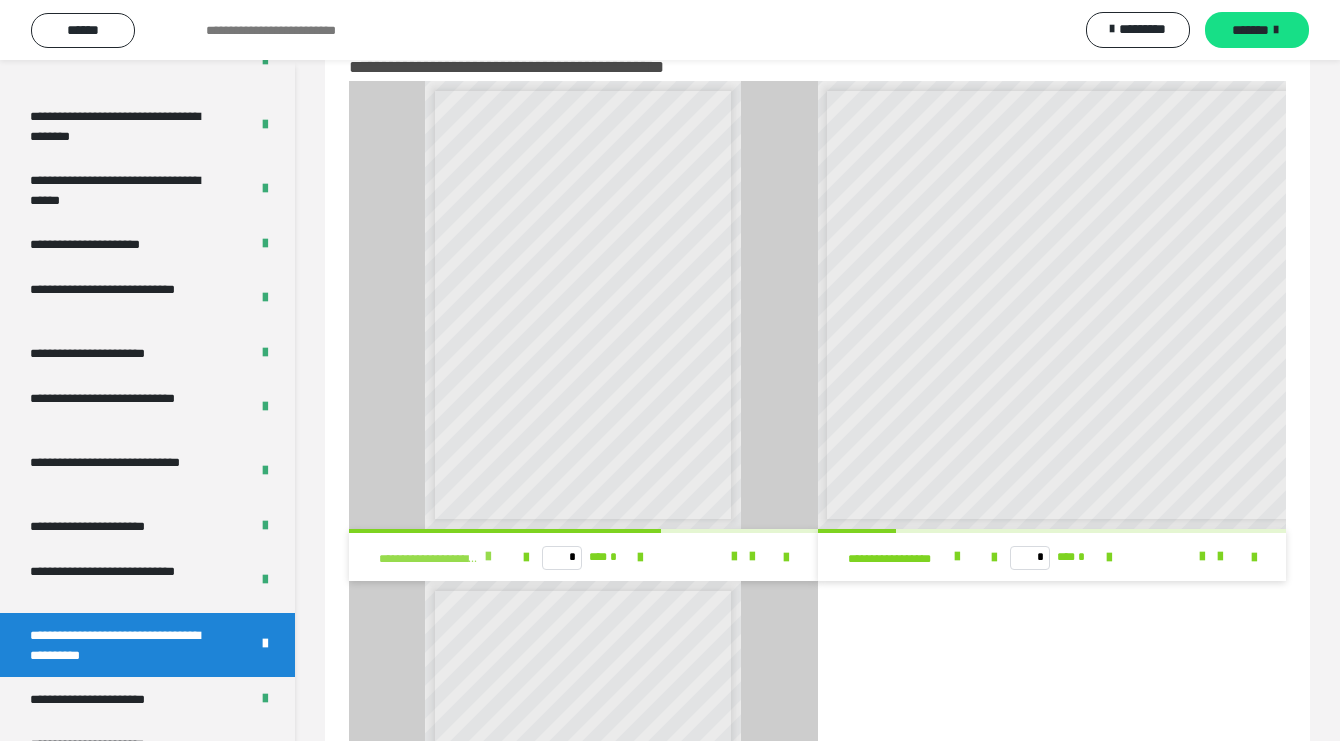 click at bounding box center [488, 557] 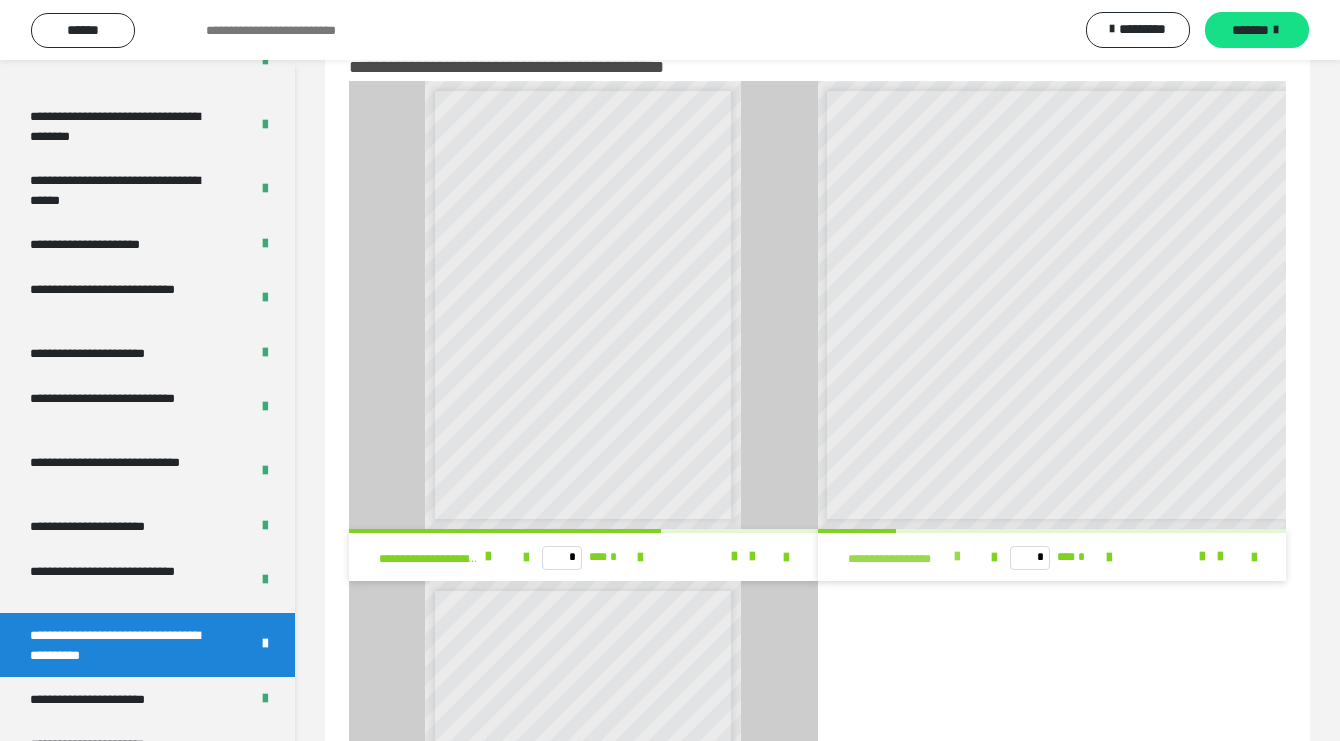 click at bounding box center [957, 557] 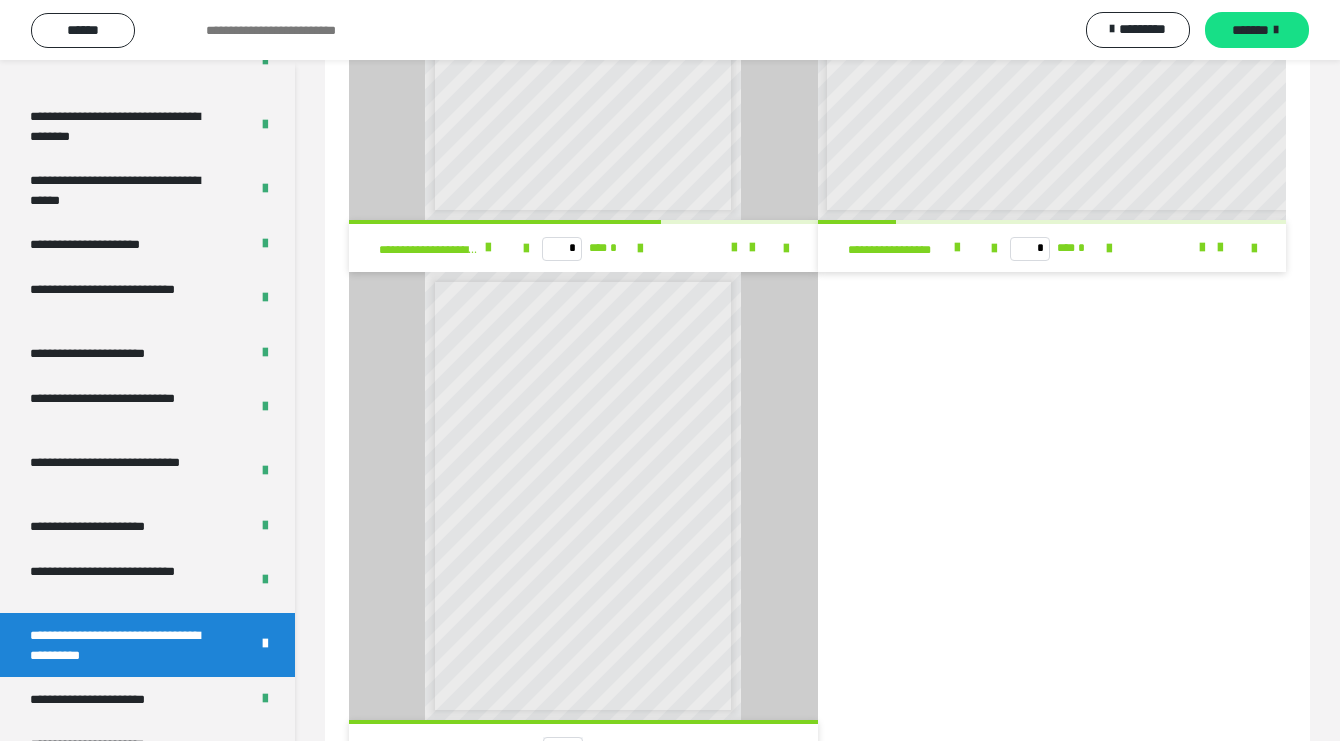 scroll, scrollTop: 454, scrollLeft: 0, axis: vertical 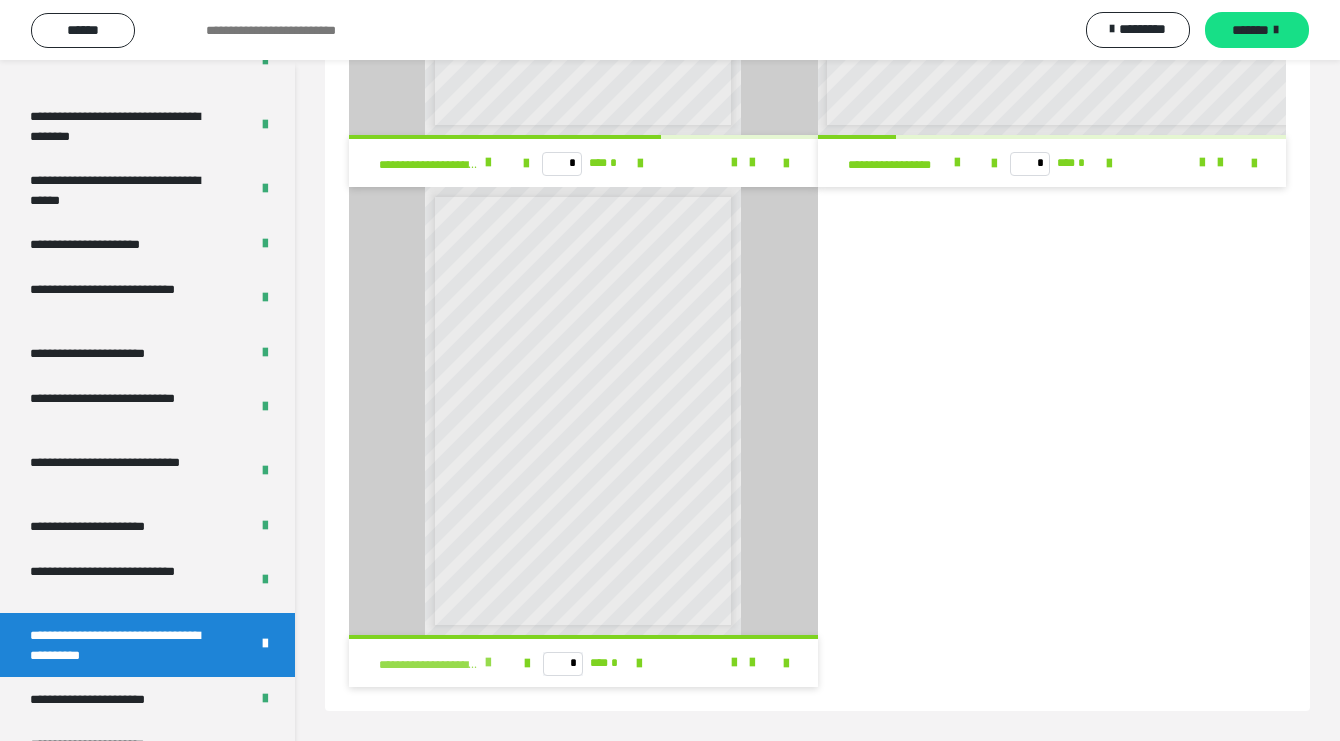click at bounding box center (488, 663) 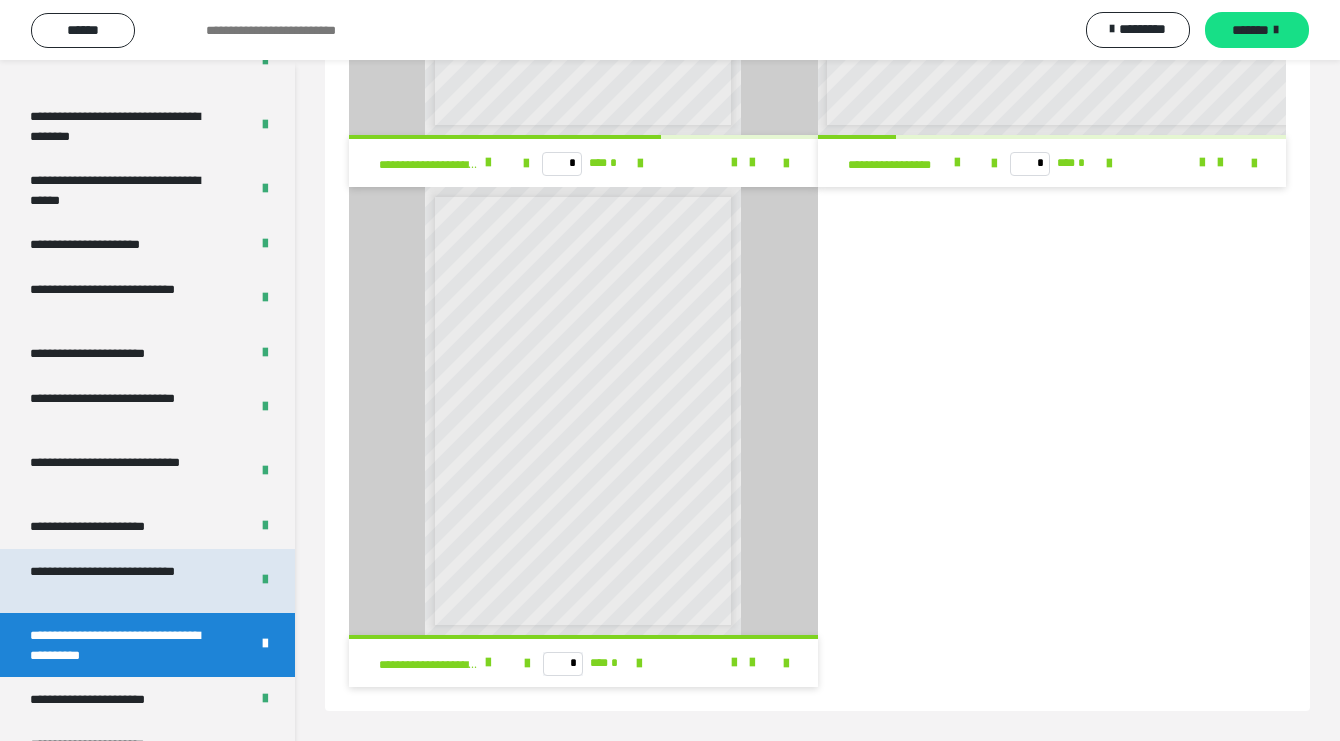 click on "**********" at bounding box center (124, 581) 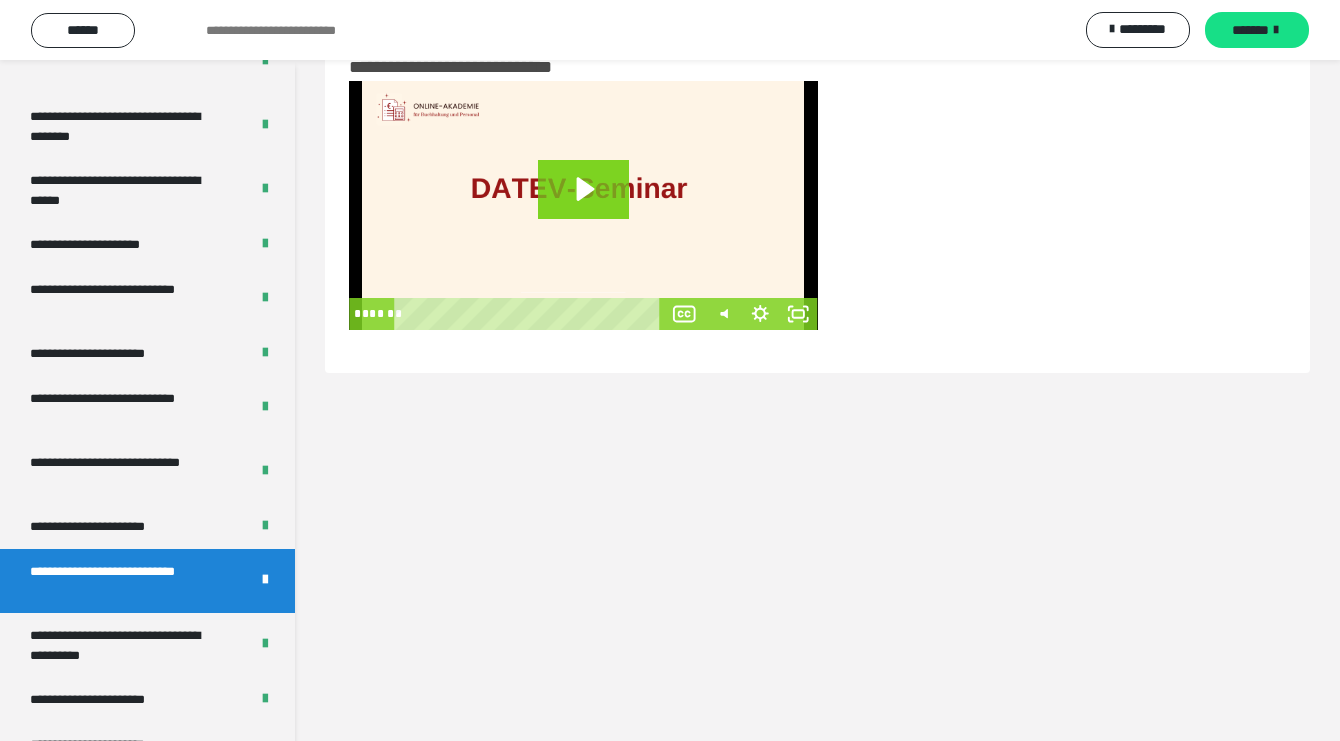 scroll, scrollTop: 60, scrollLeft: 0, axis: vertical 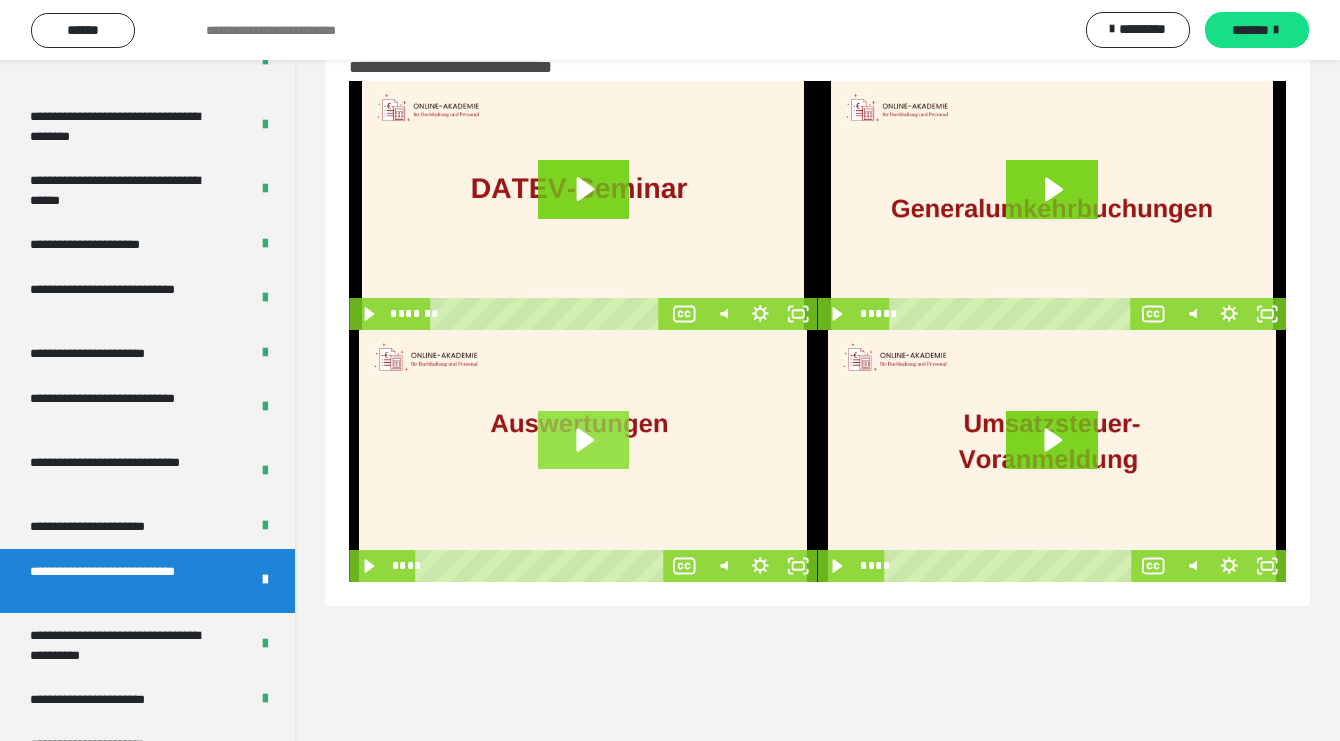 click 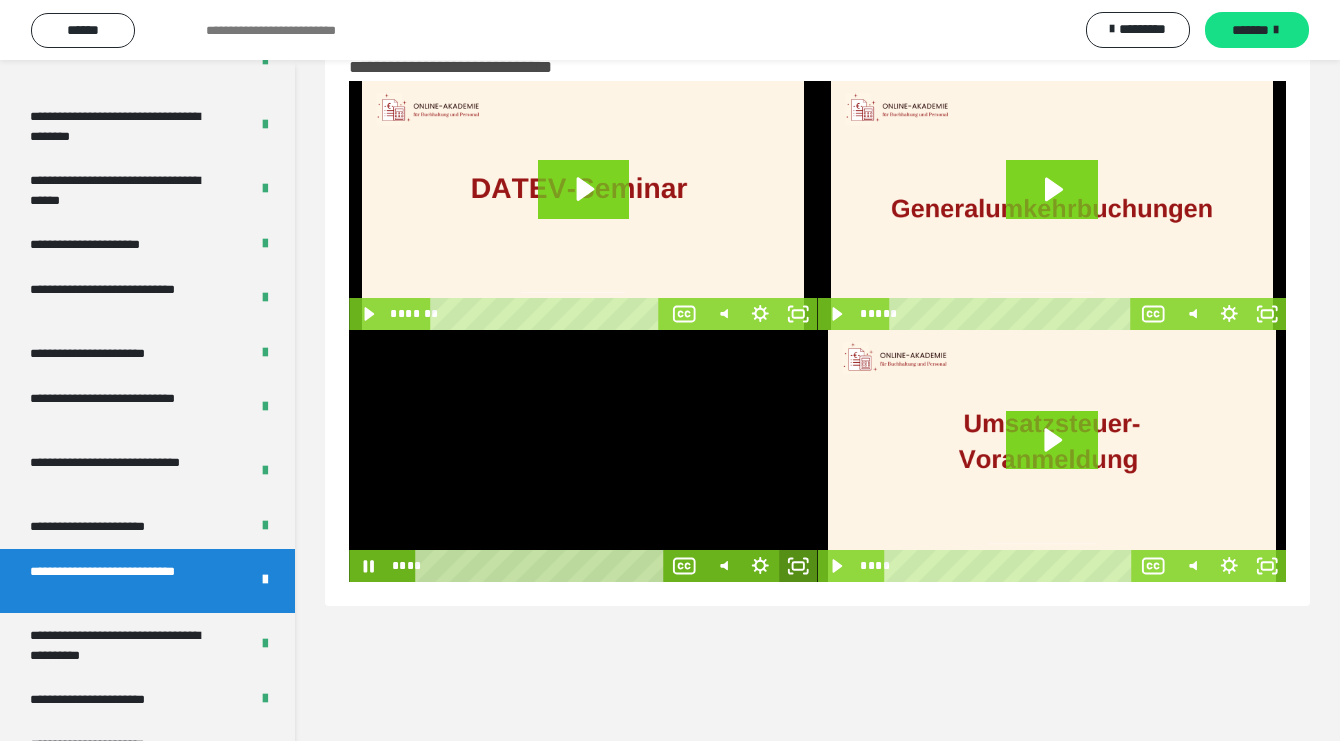click 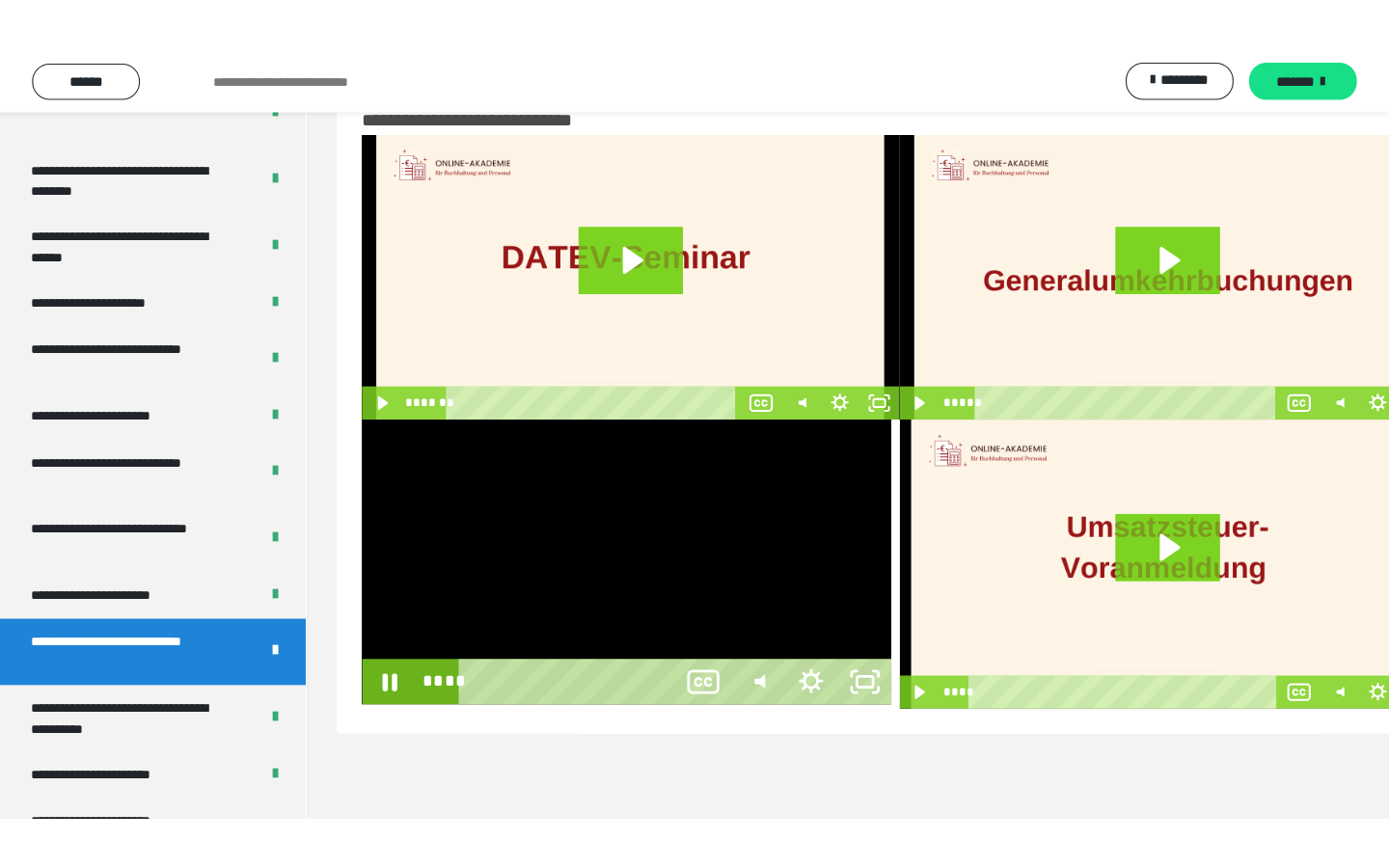 scroll, scrollTop: 0, scrollLeft: 0, axis: both 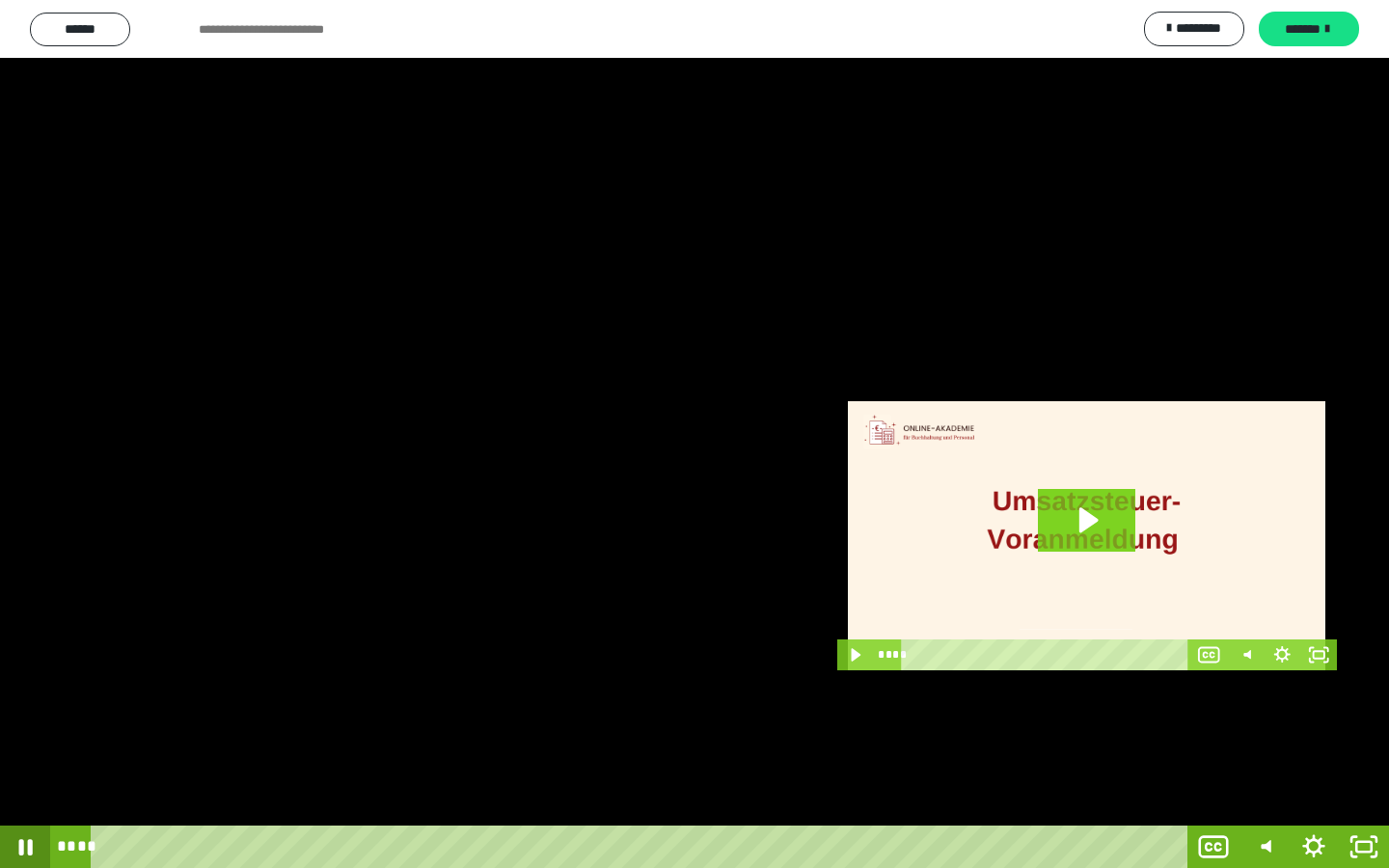 click 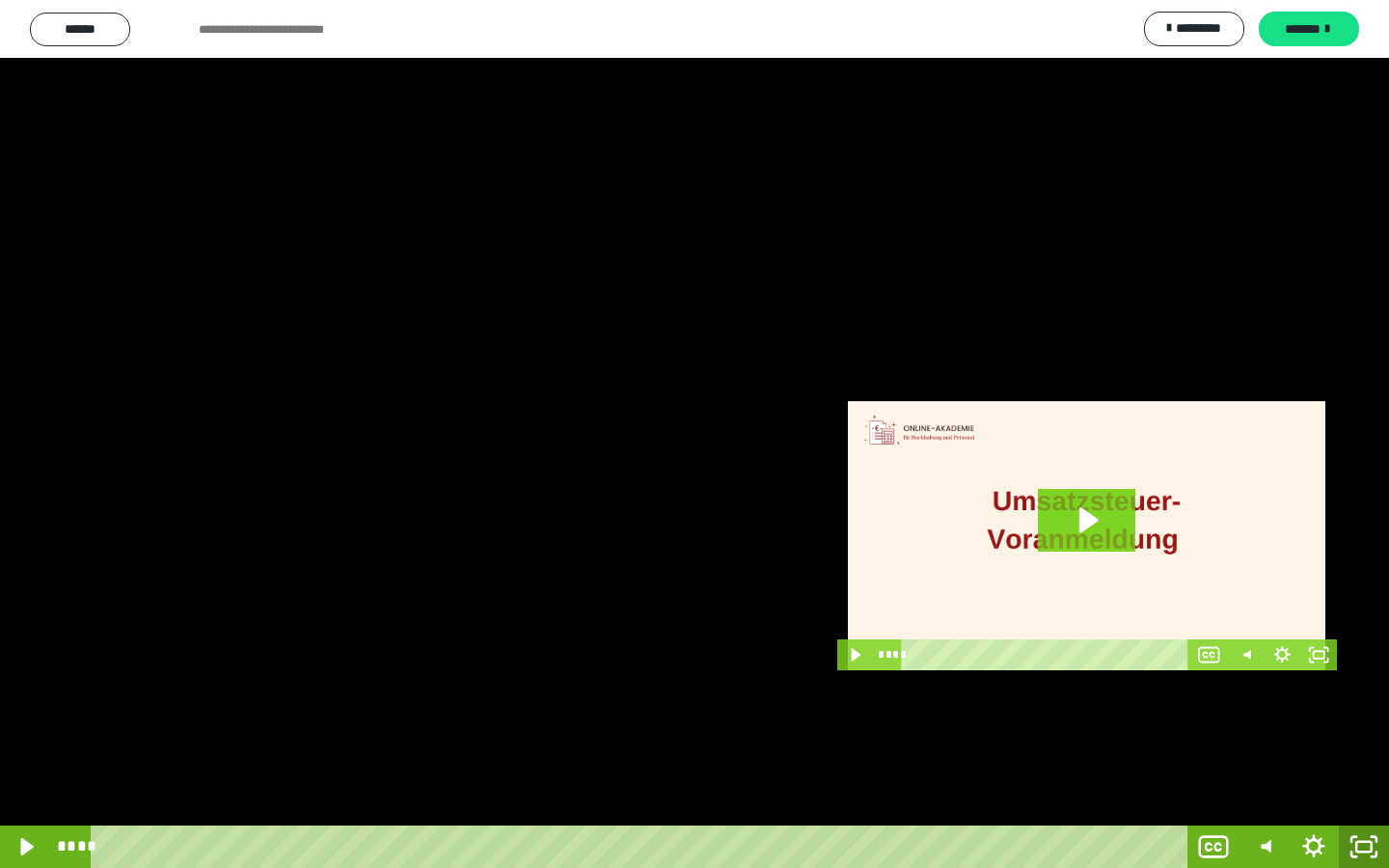 click 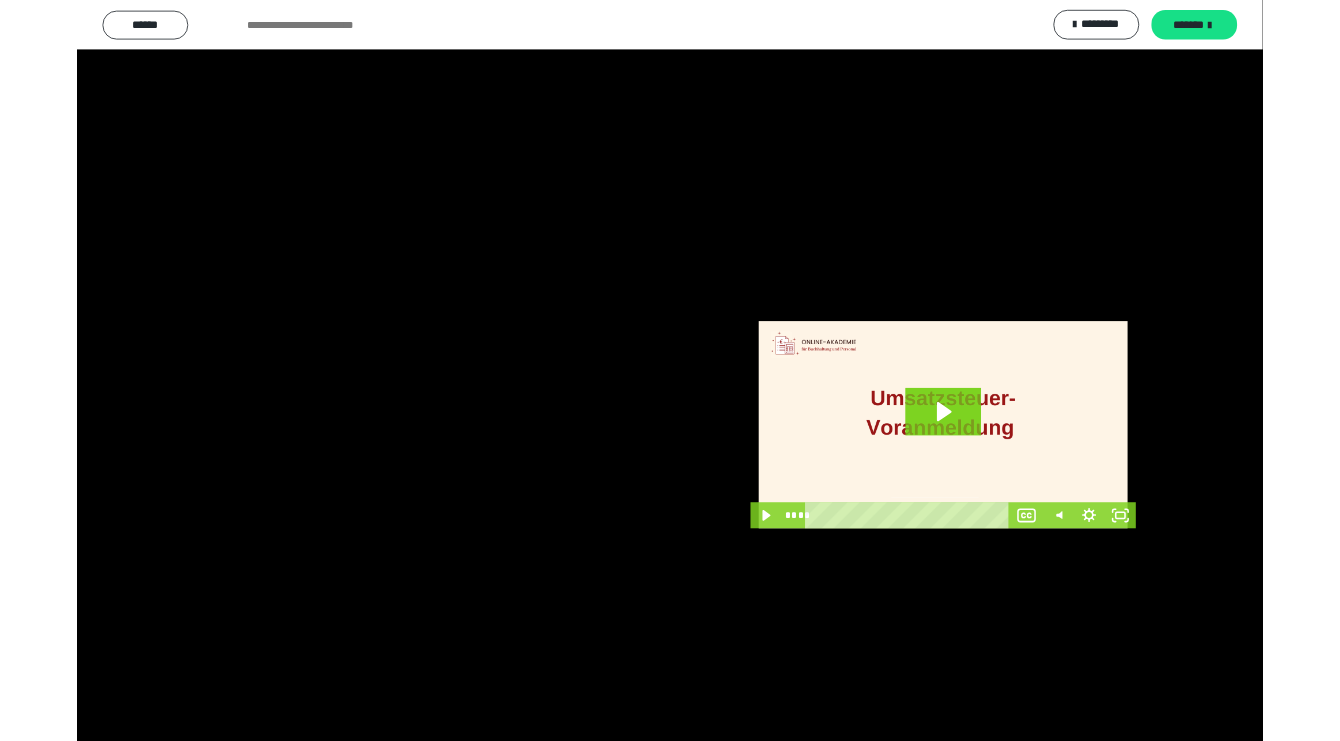 scroll, scrollTop: 60, scrollLeft: 0, axis: vertical 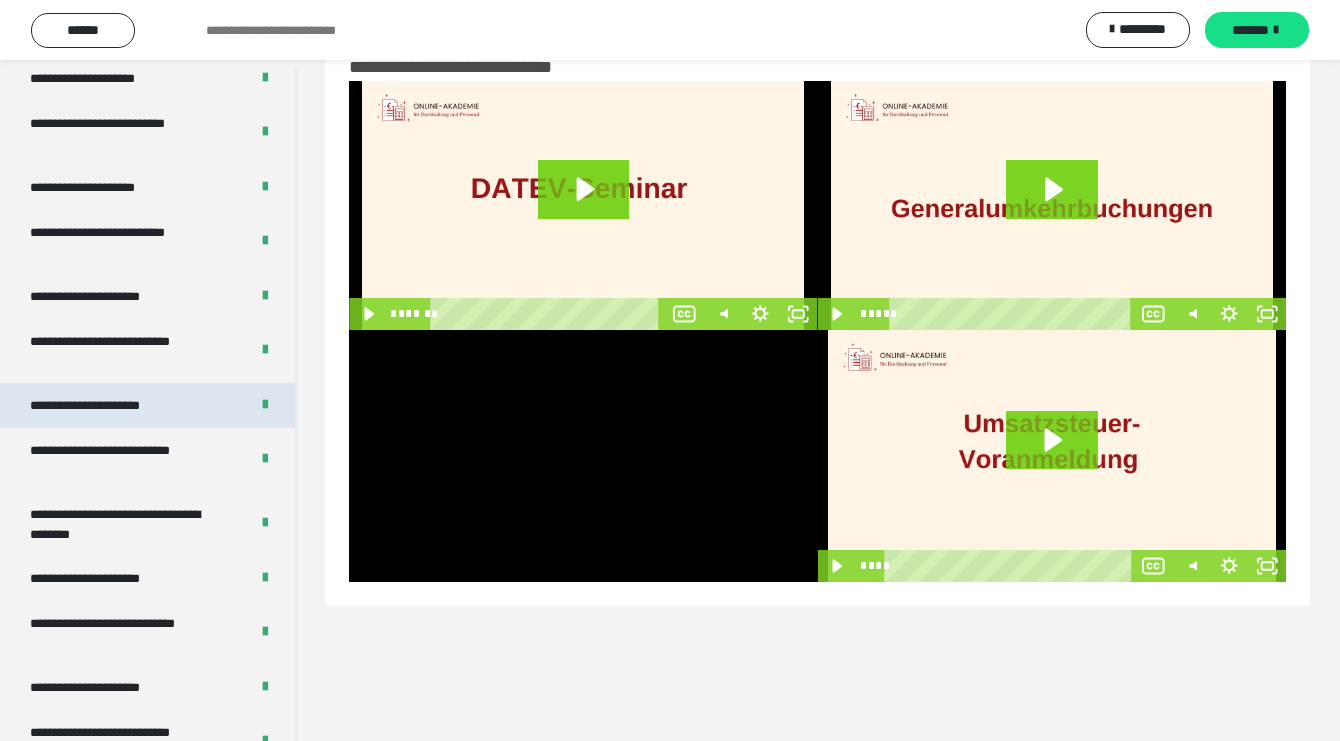 click on "**********" at bounding box center (107, 405) 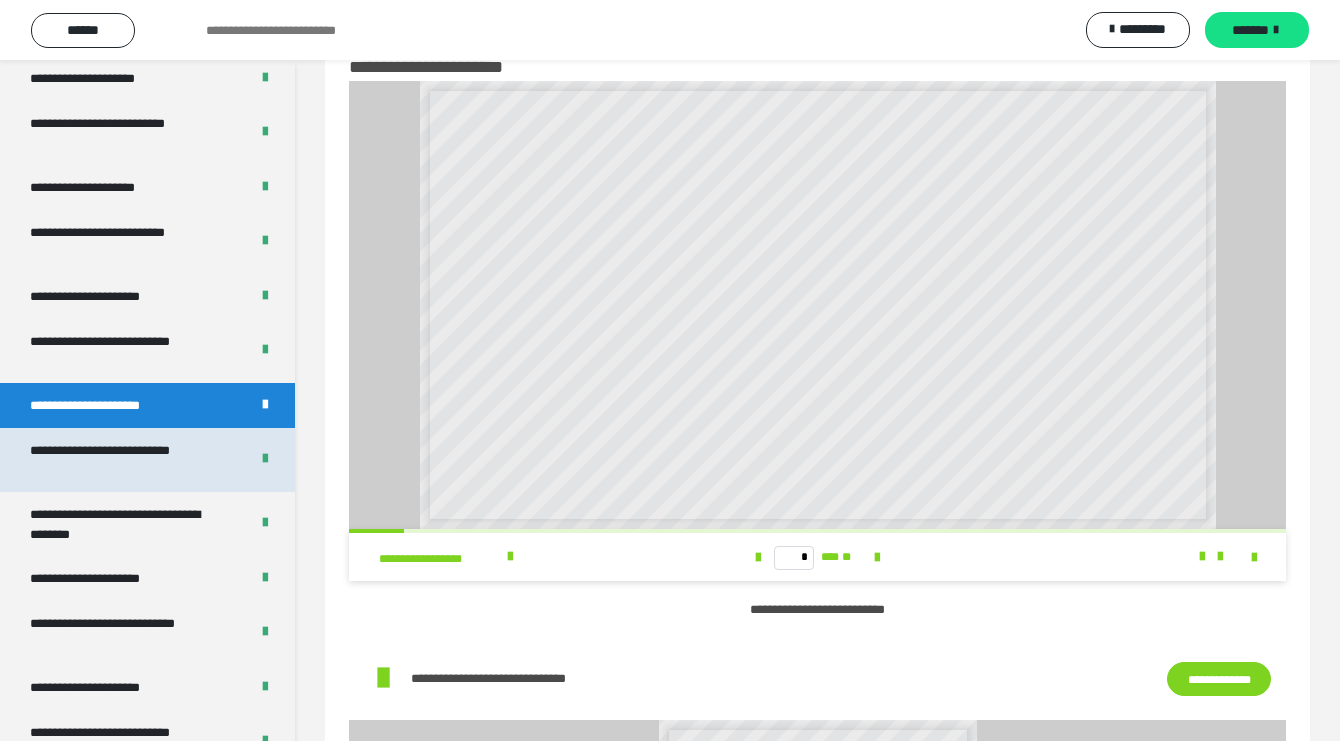 click on "**********" at bounding box center (124, 460) 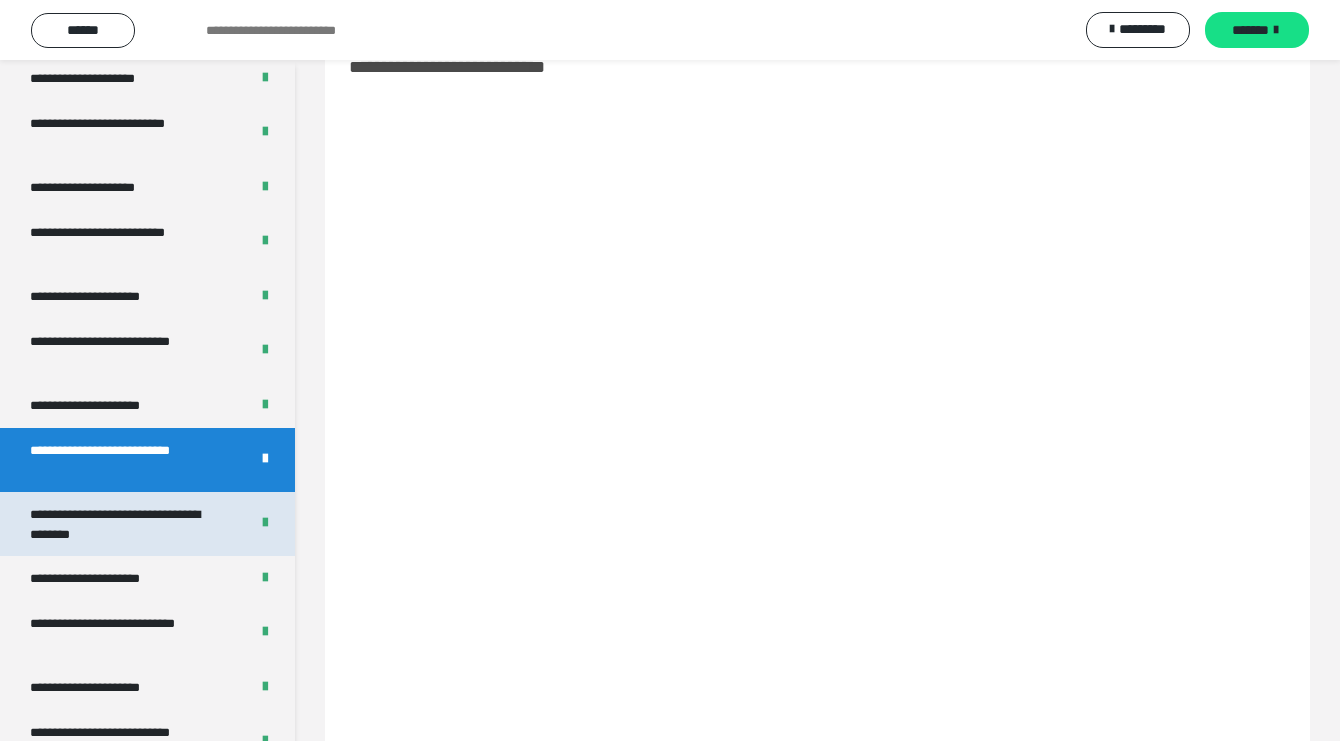 click on "**********" at bounding box center [124, 524] 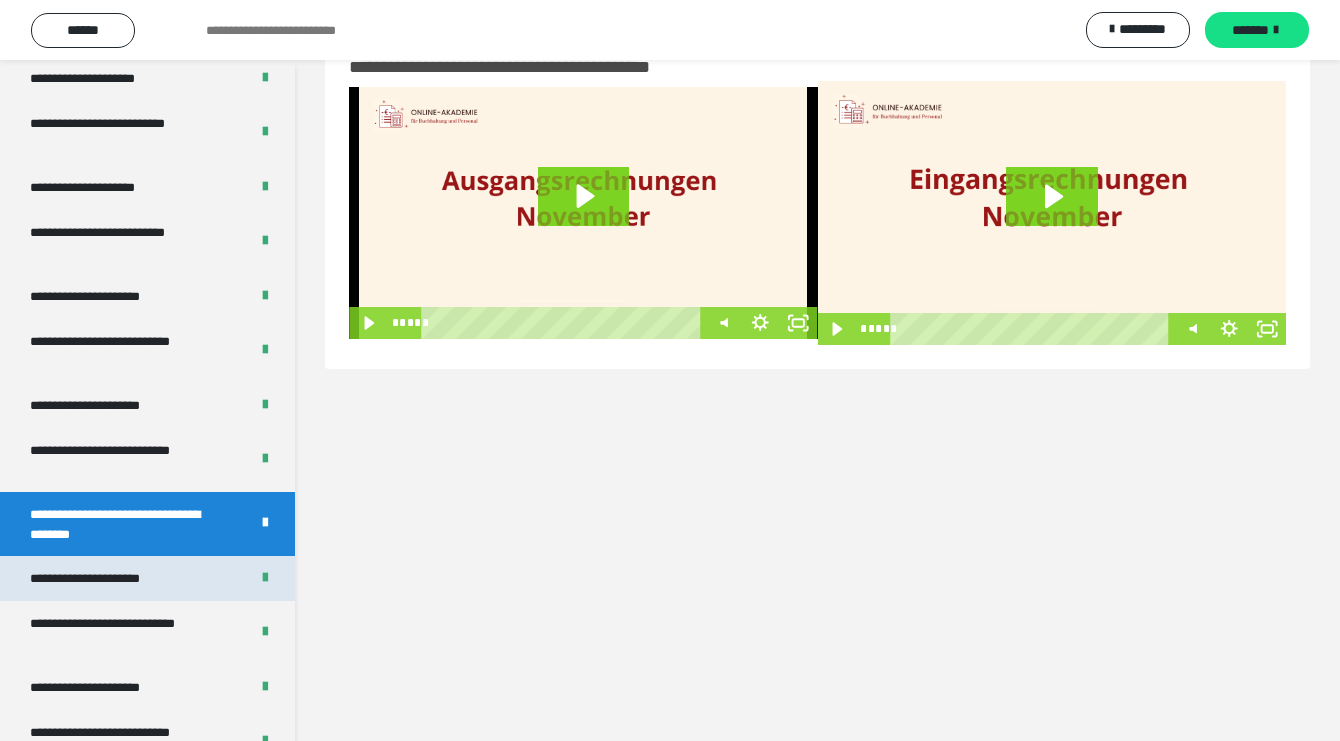 click on "**********" at bounding box center [108, 578] 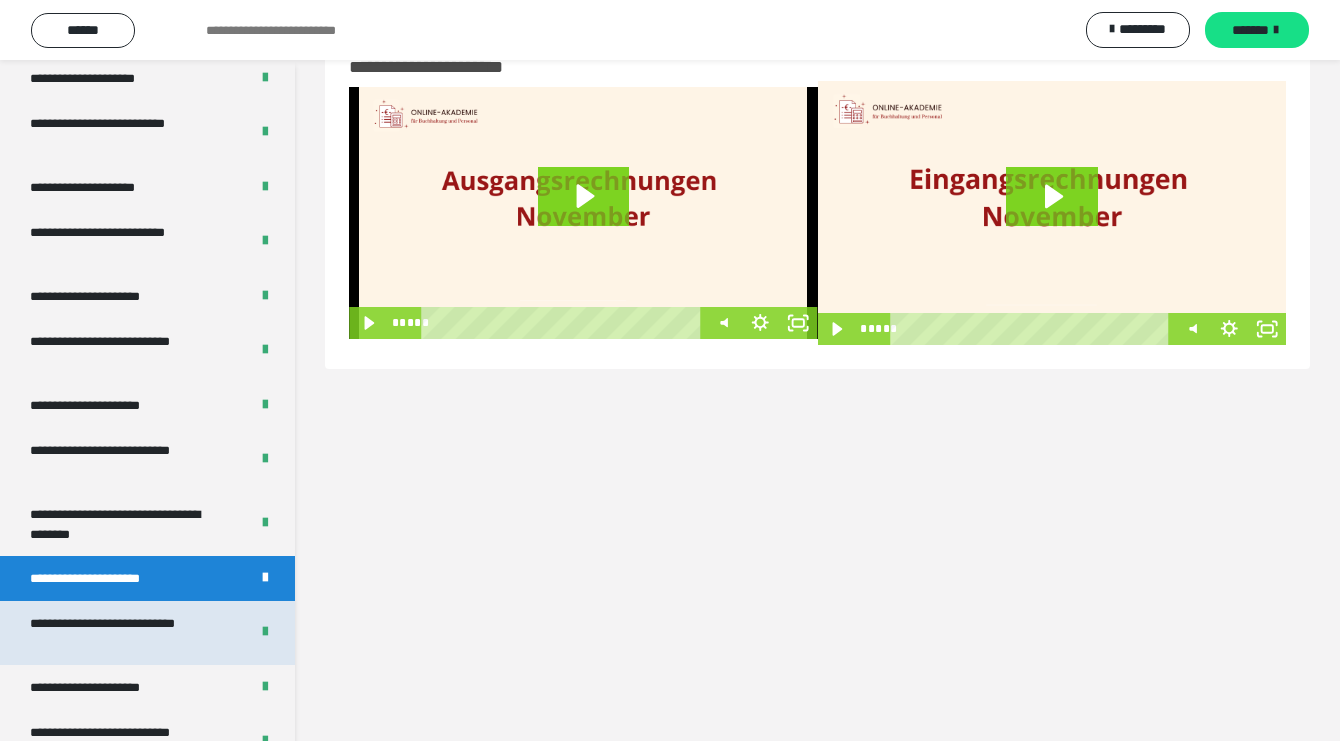 click on "**********" at bounding box center [124, 633] 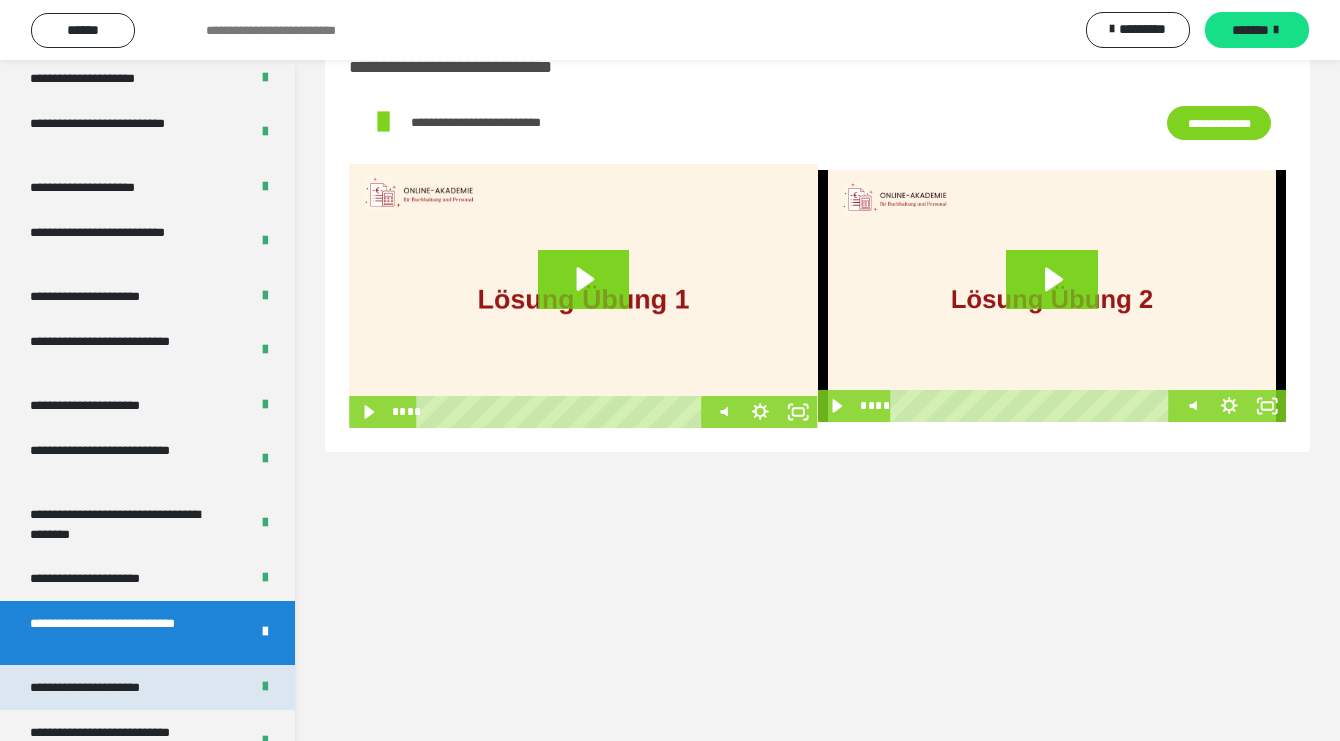 click on "**********" at bounding box center (108, 687) 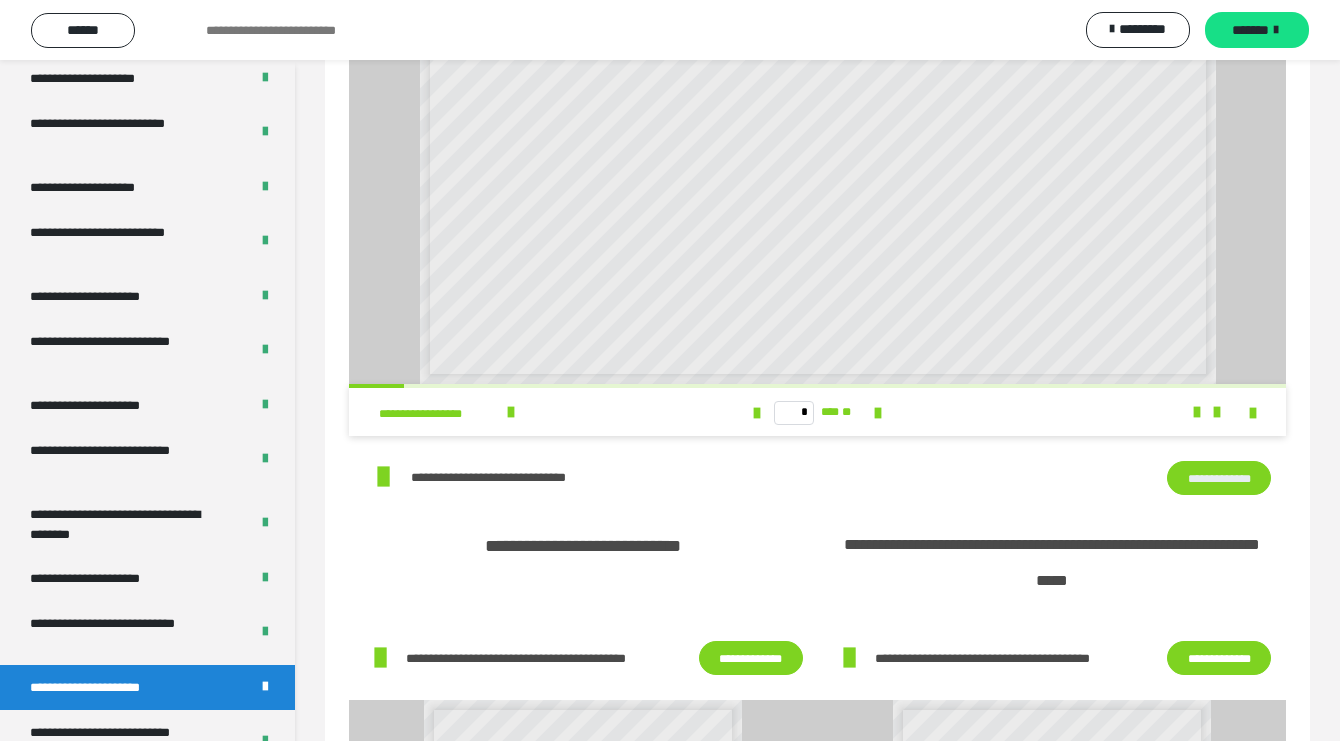 scroll, scrollTop: 0, scrollLeft: 0, axis: both 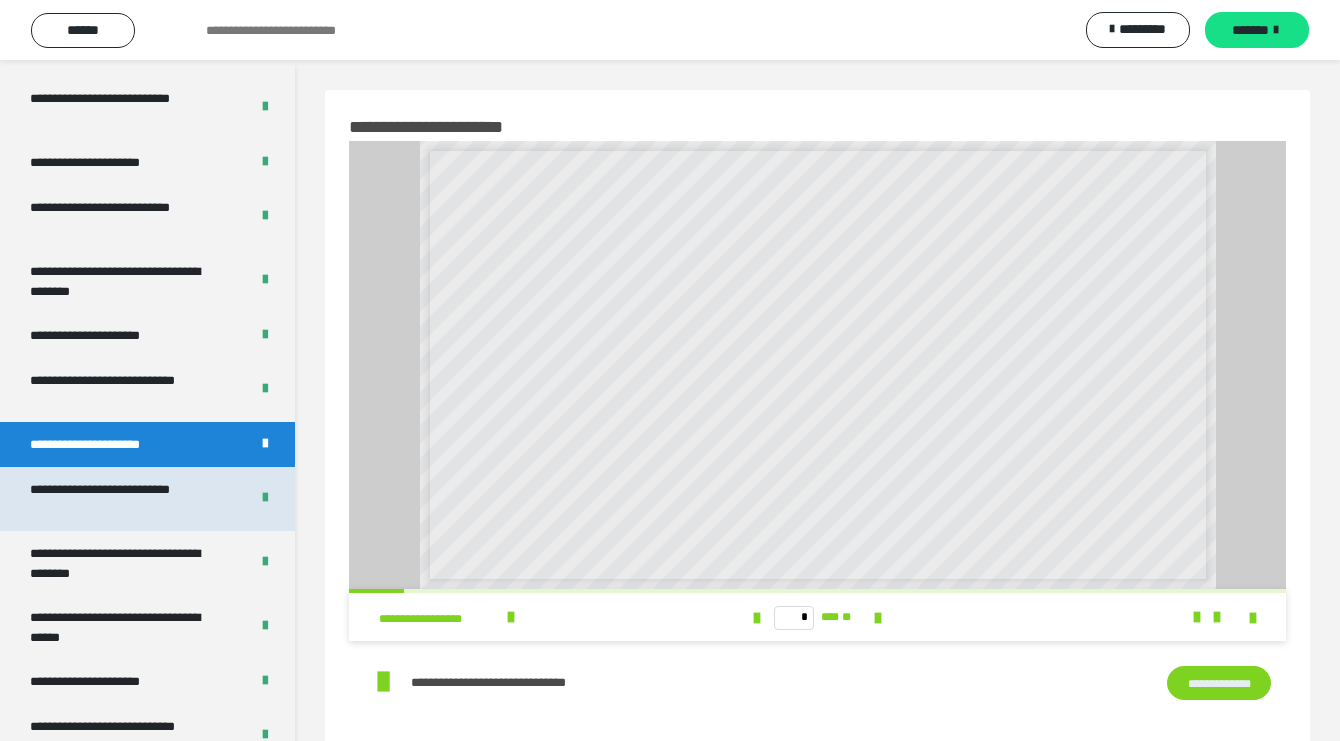 click on "**********" at bounding box center [124, 499] 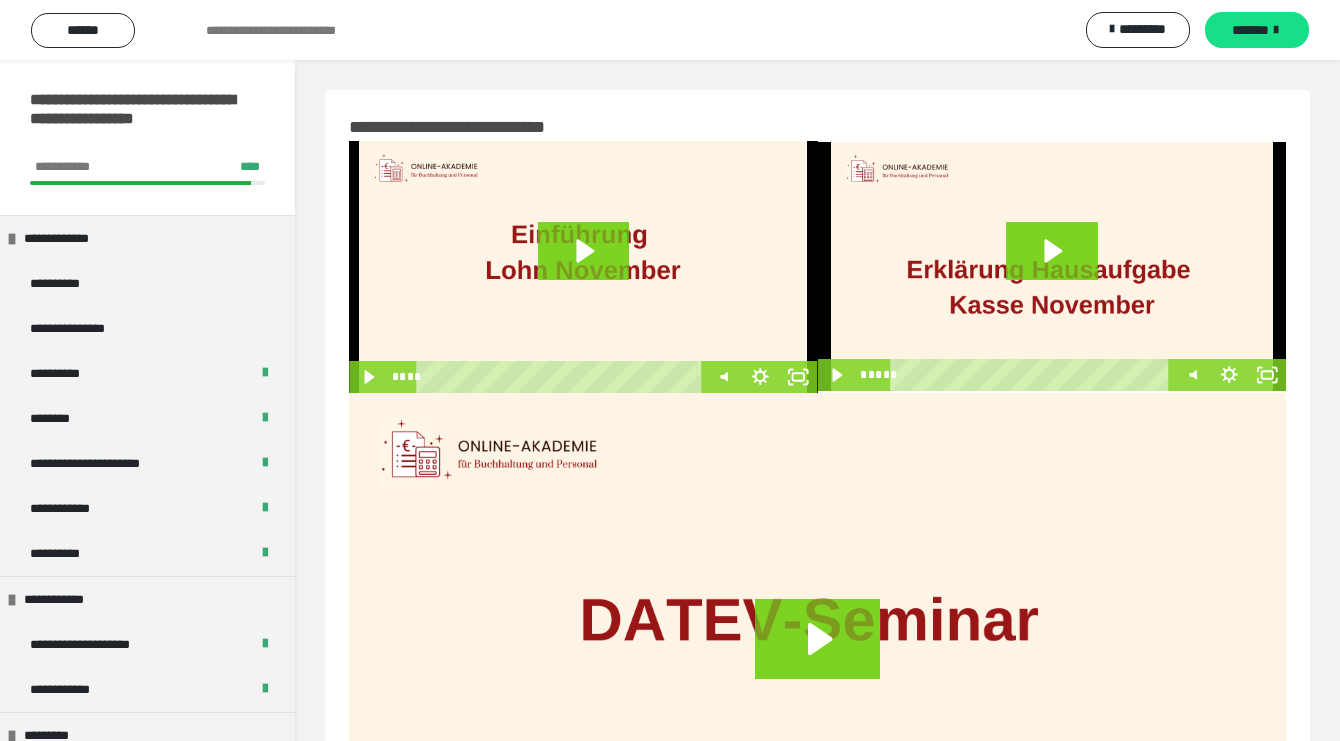 scroll, scrollTop: 0, scrollLeft: 0, axis: both 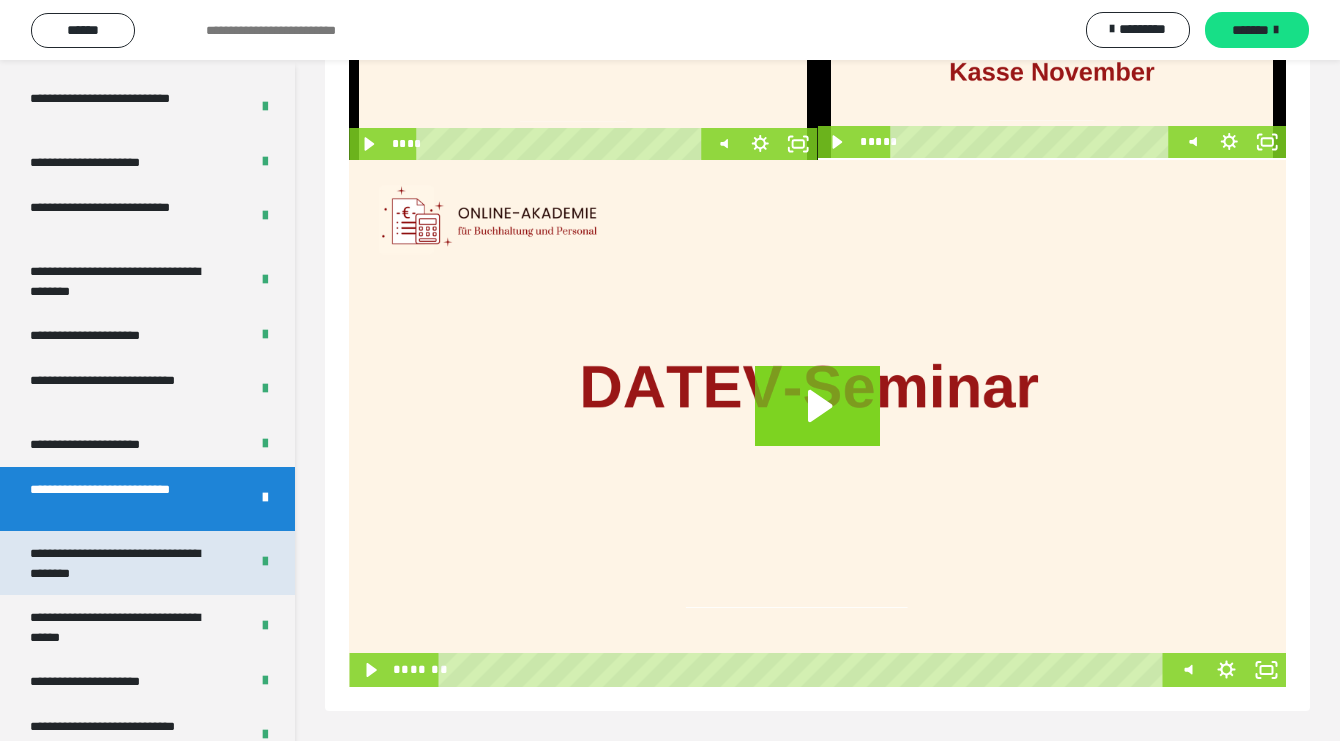 click on "**********" at bounding box center [124, 563] 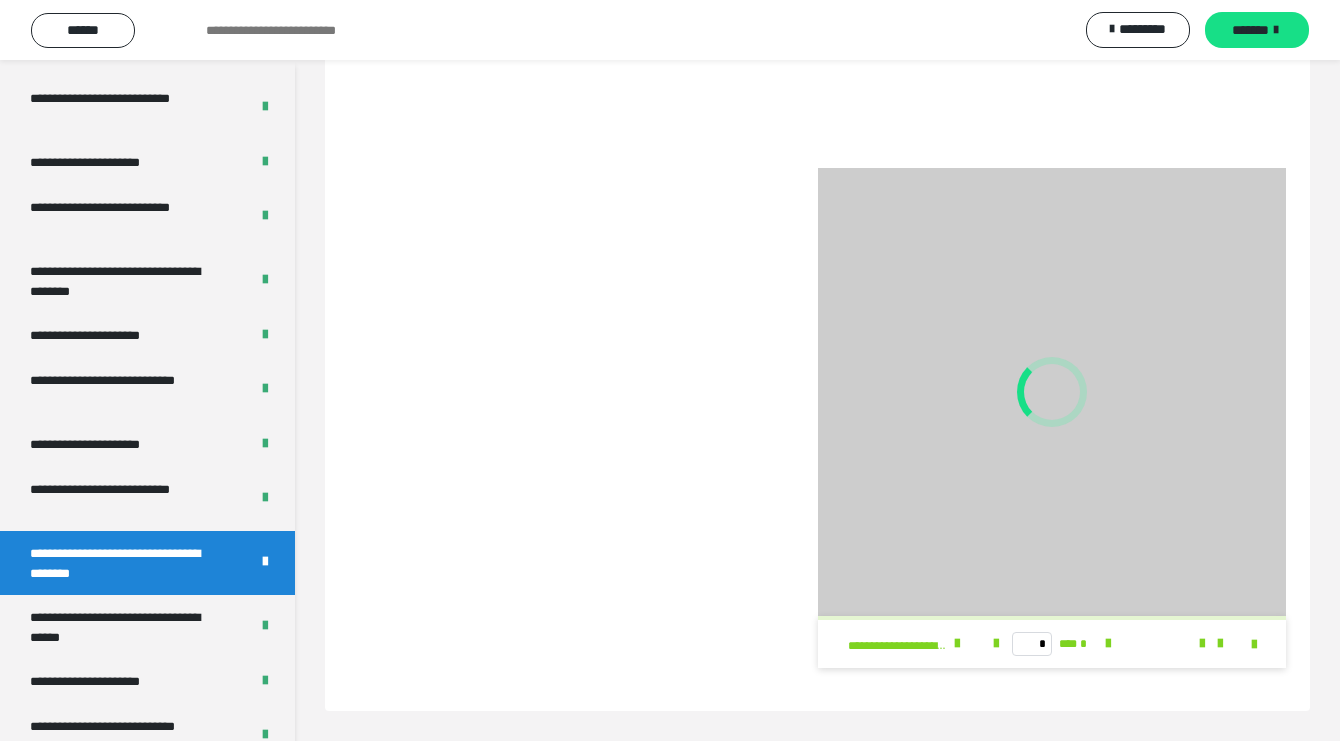 scroll, scrollTop: 60, scrollLeft: 0, axis: vertical 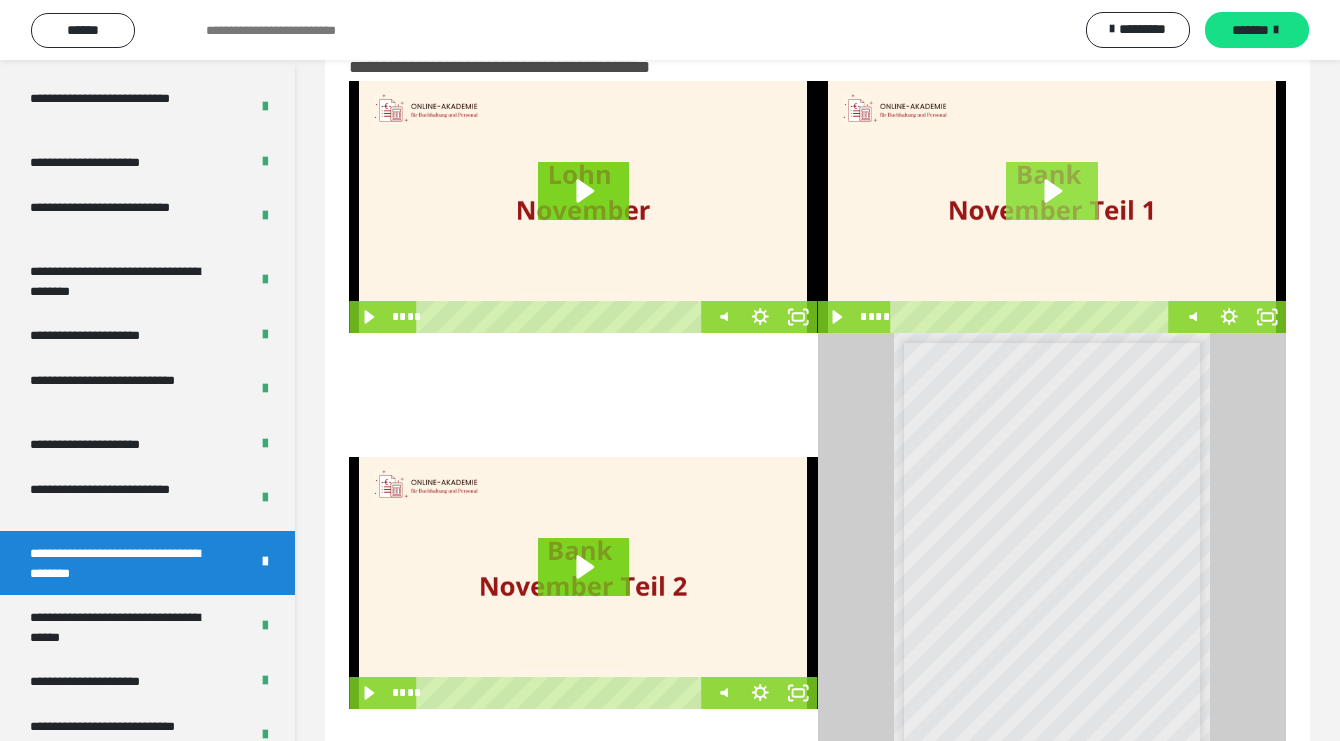 click 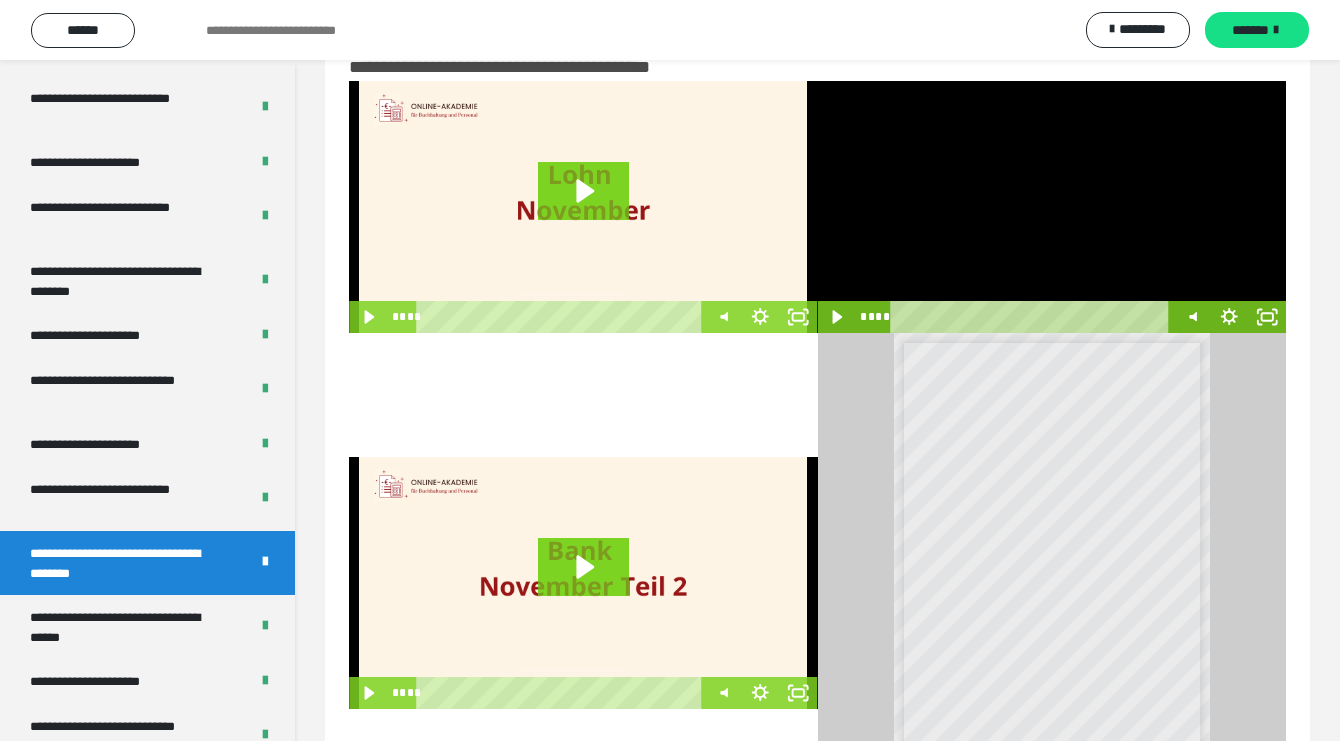 scroll, scrollTop: 0, scrollLeft: -1, axis: horizontal 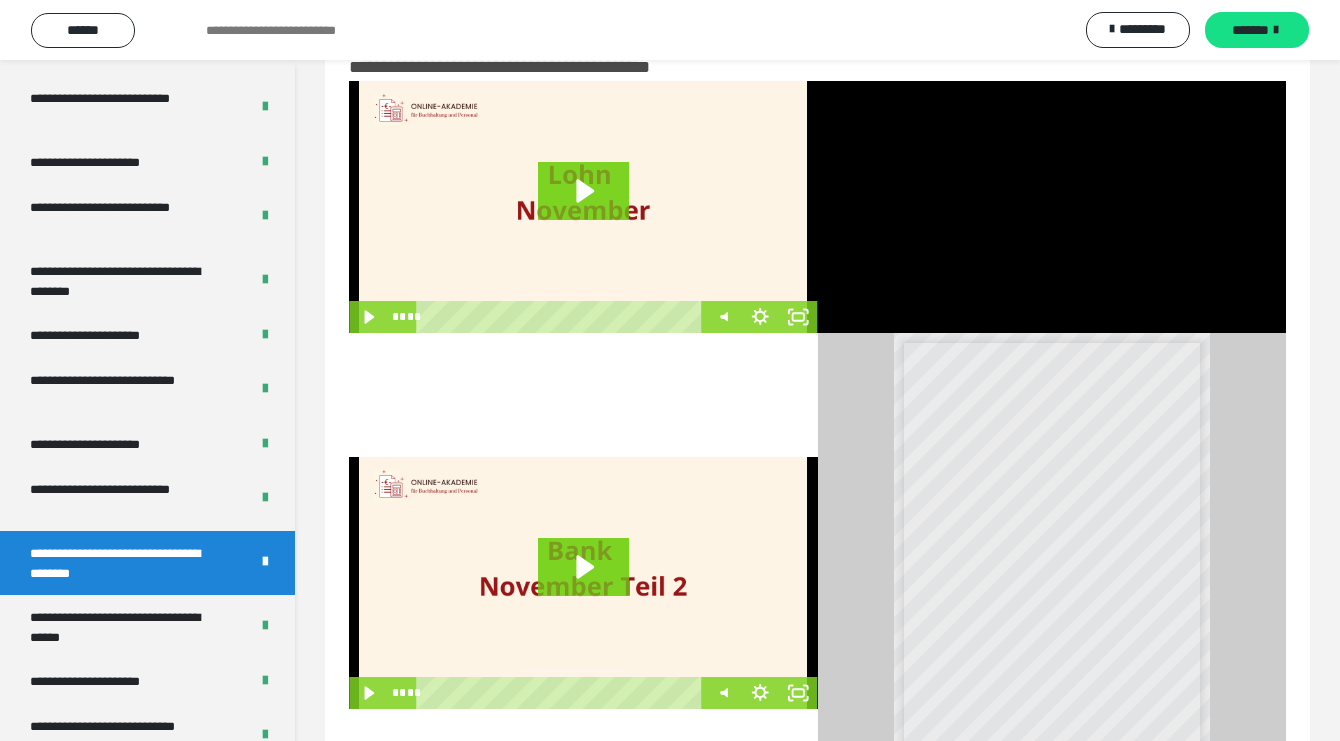 click 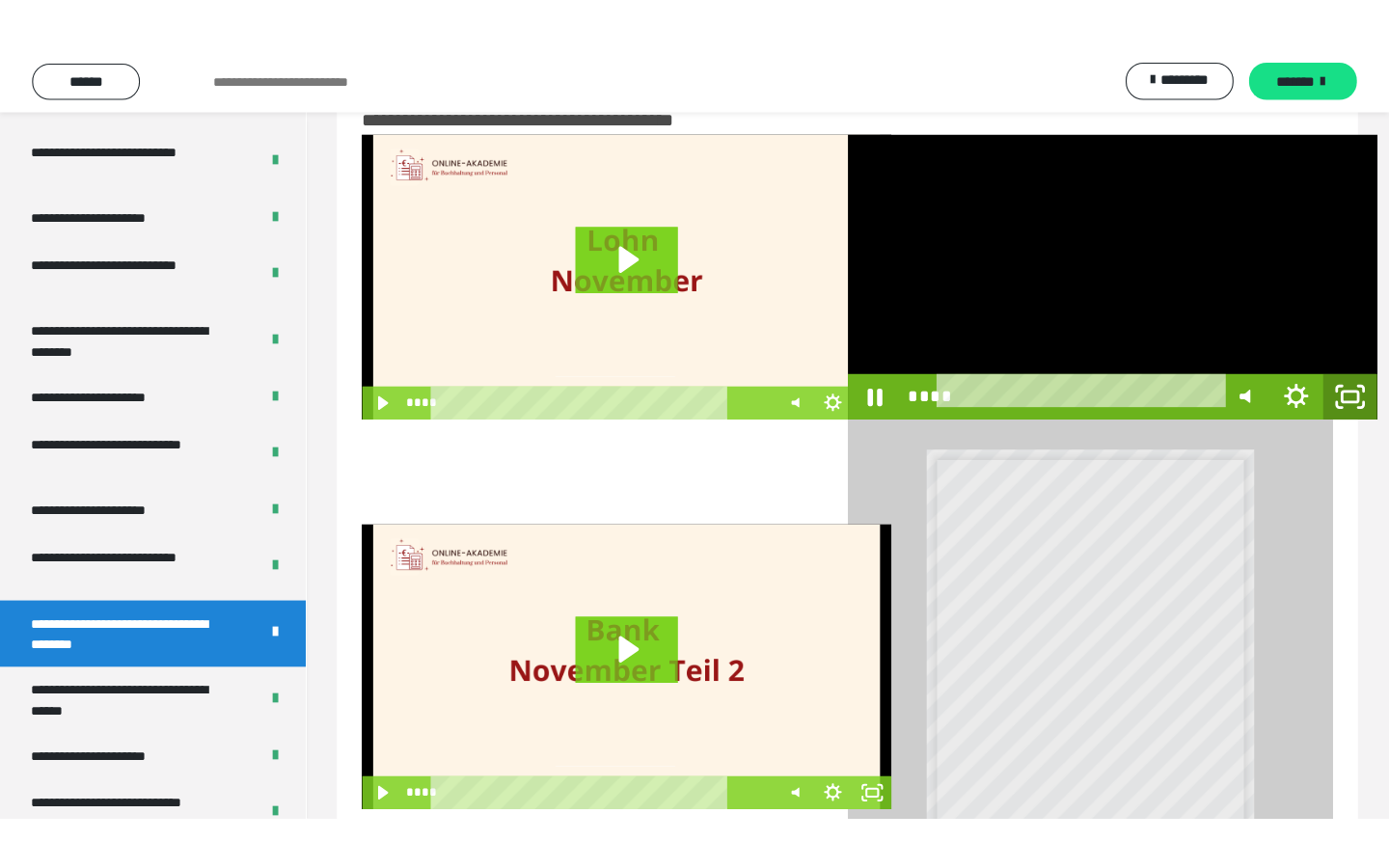 scroll, scrollTop: 0, scrollLeft: 0, axis: both 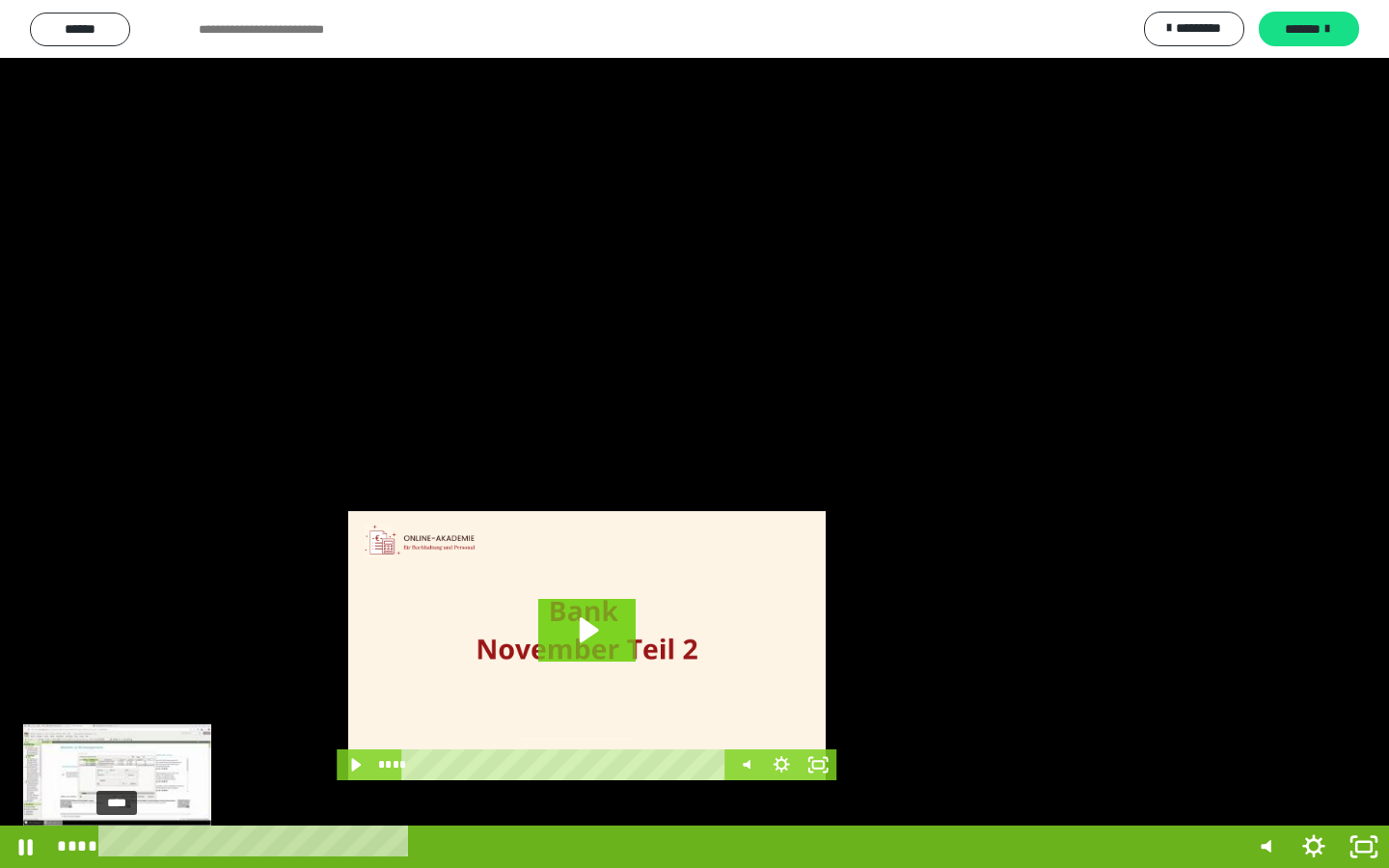 click on "****" at bounding box center (671, 847) 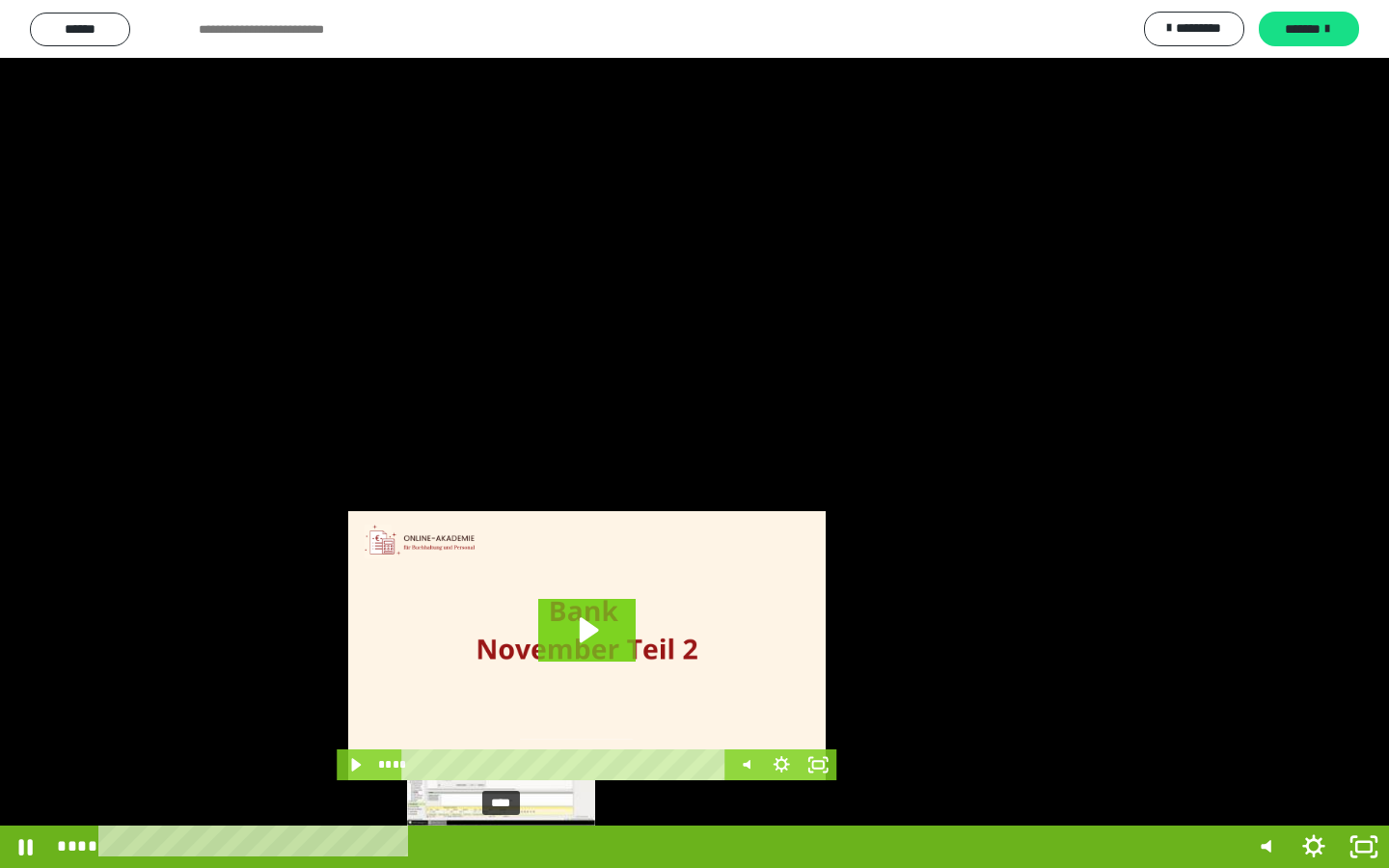 click on "****" at bounding box center [671, 847] 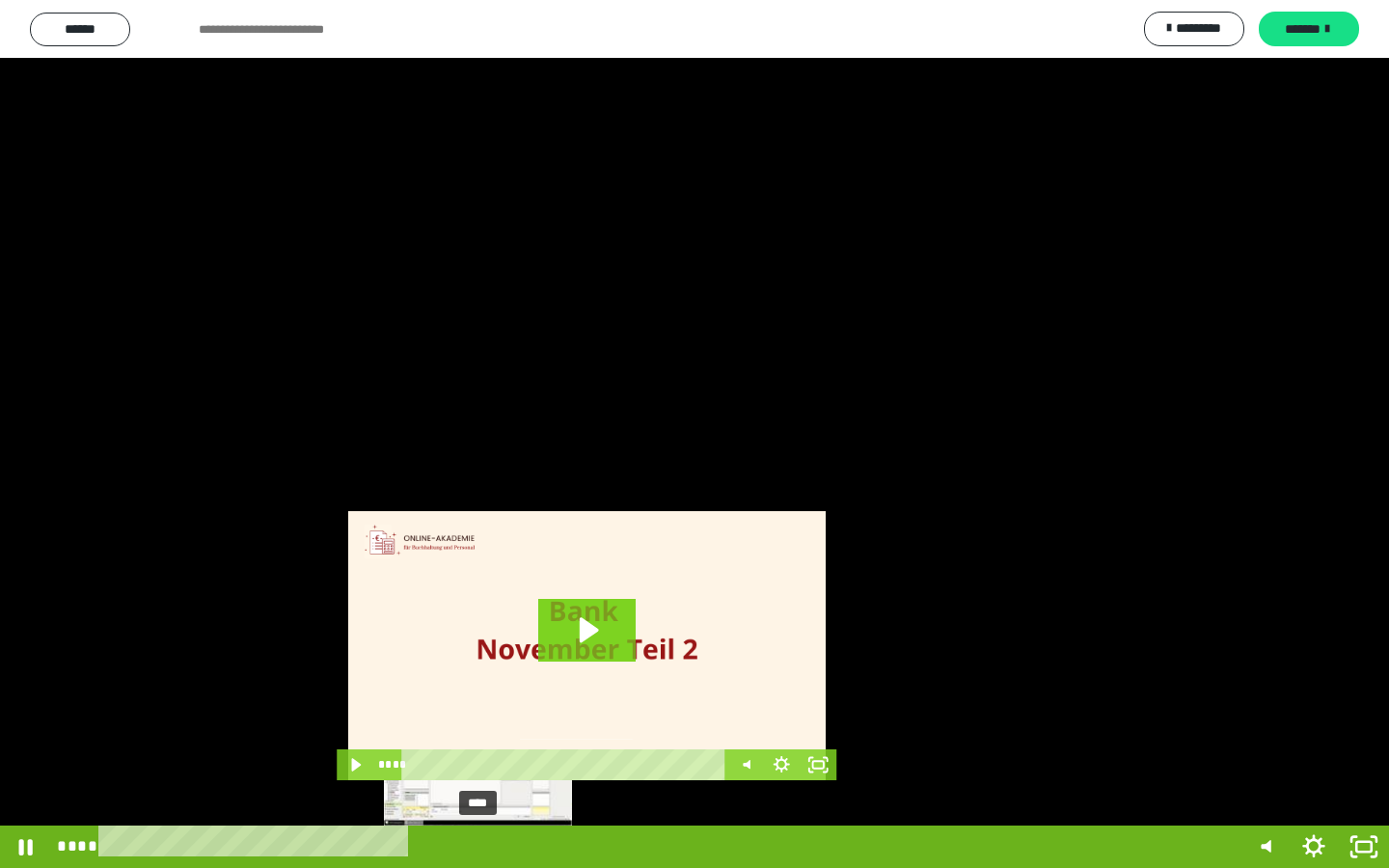 click on "****" at bounding box center [671, 847] 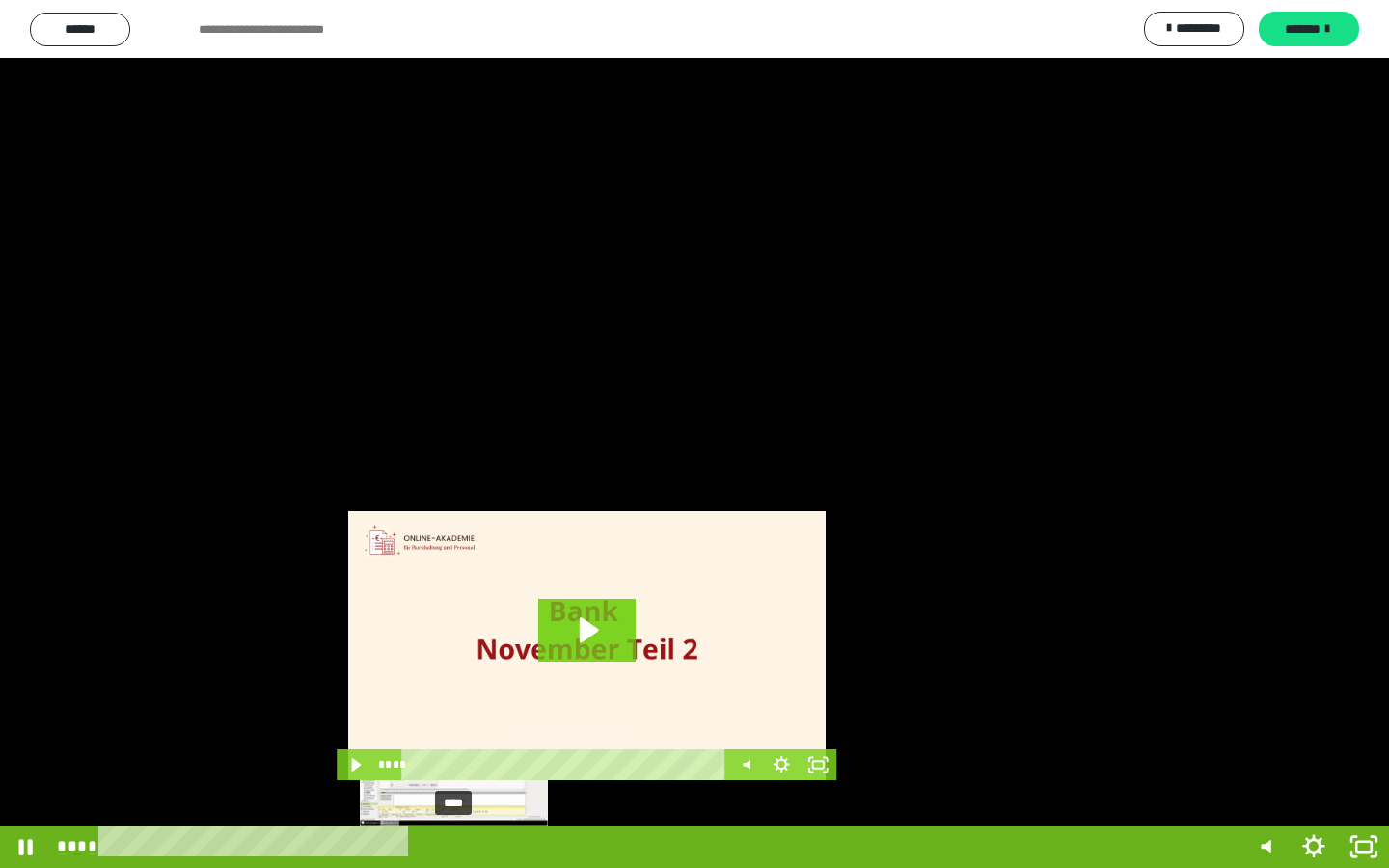 click on "****" at bounding box center [671, 847] 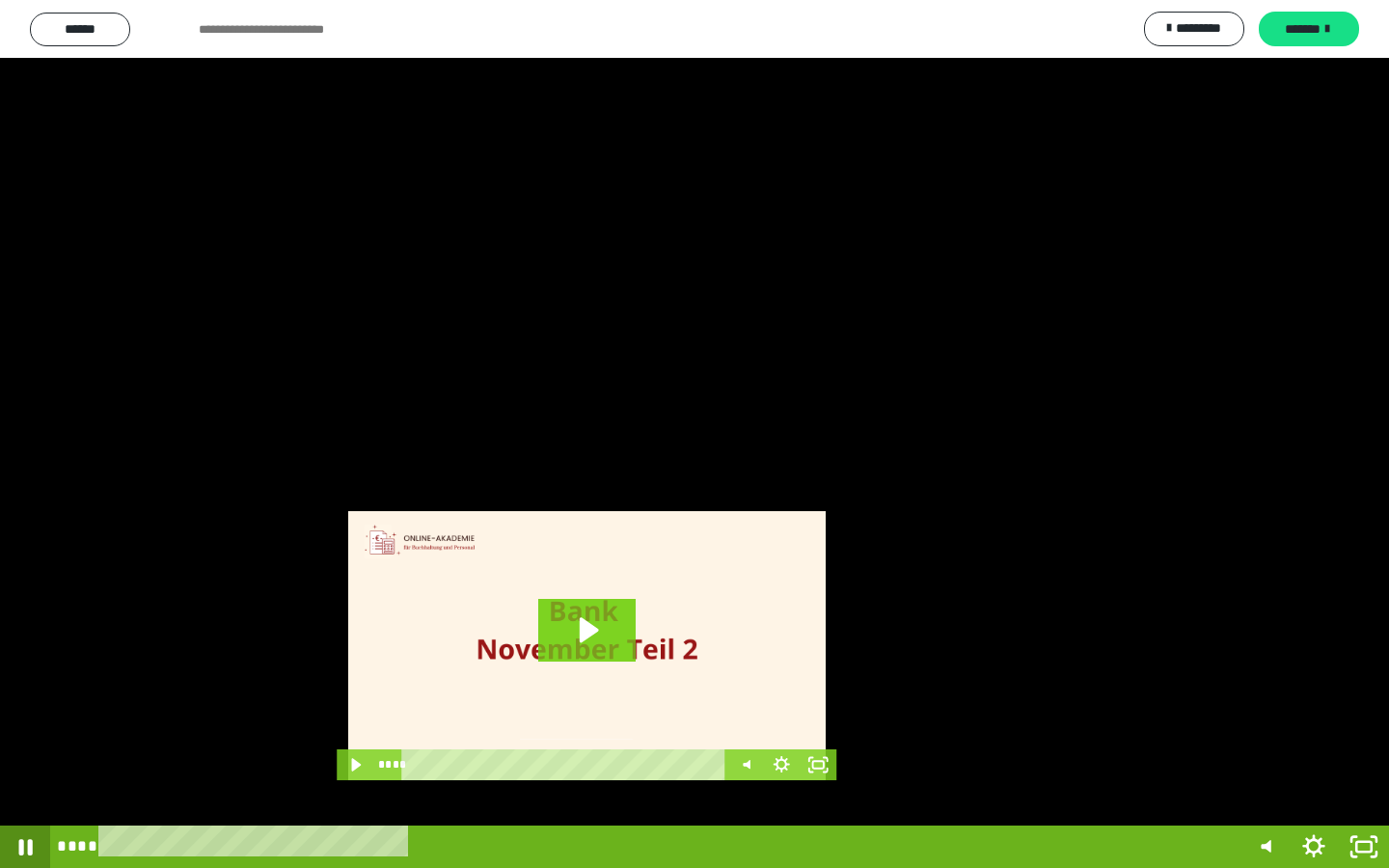 click 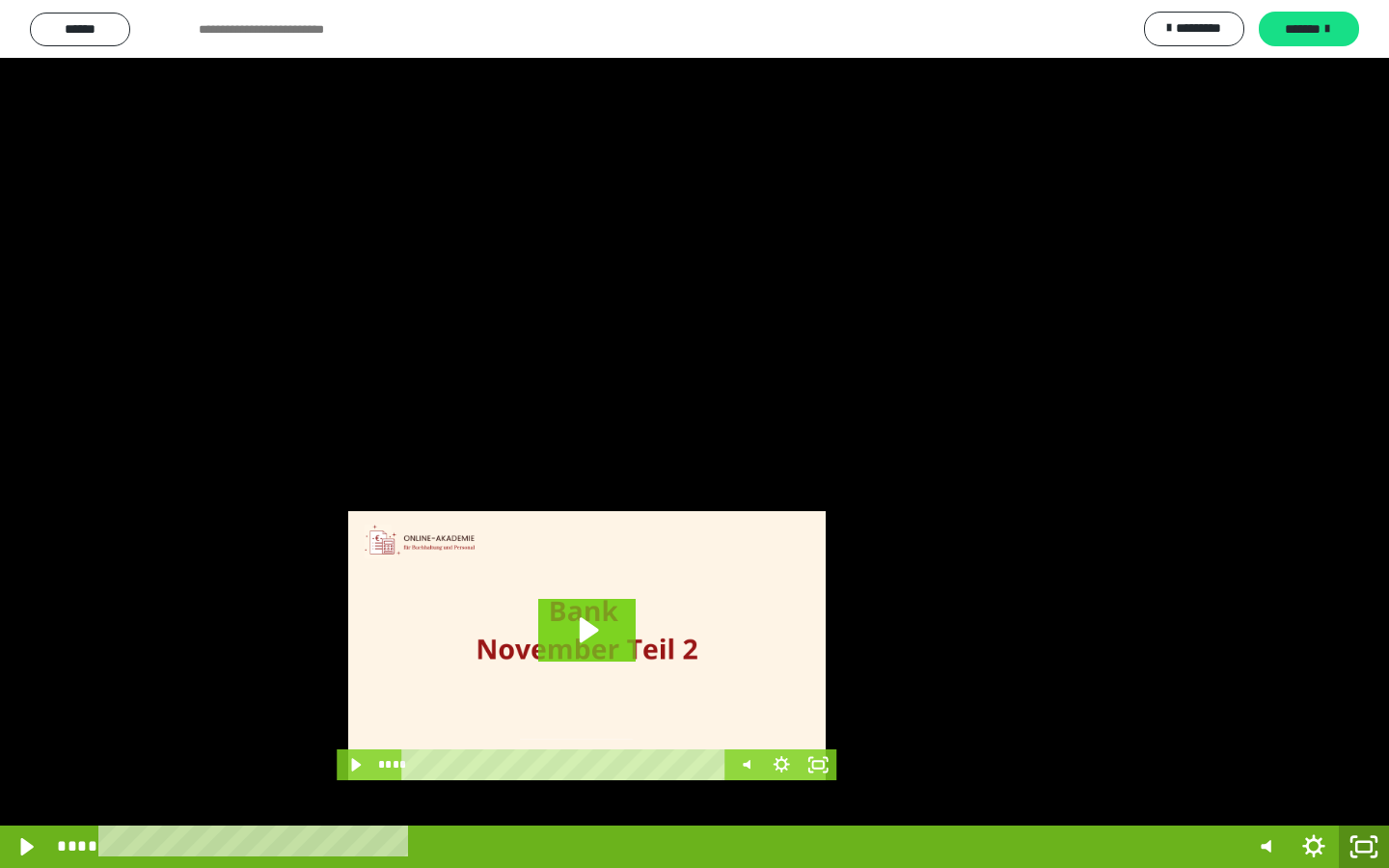 click 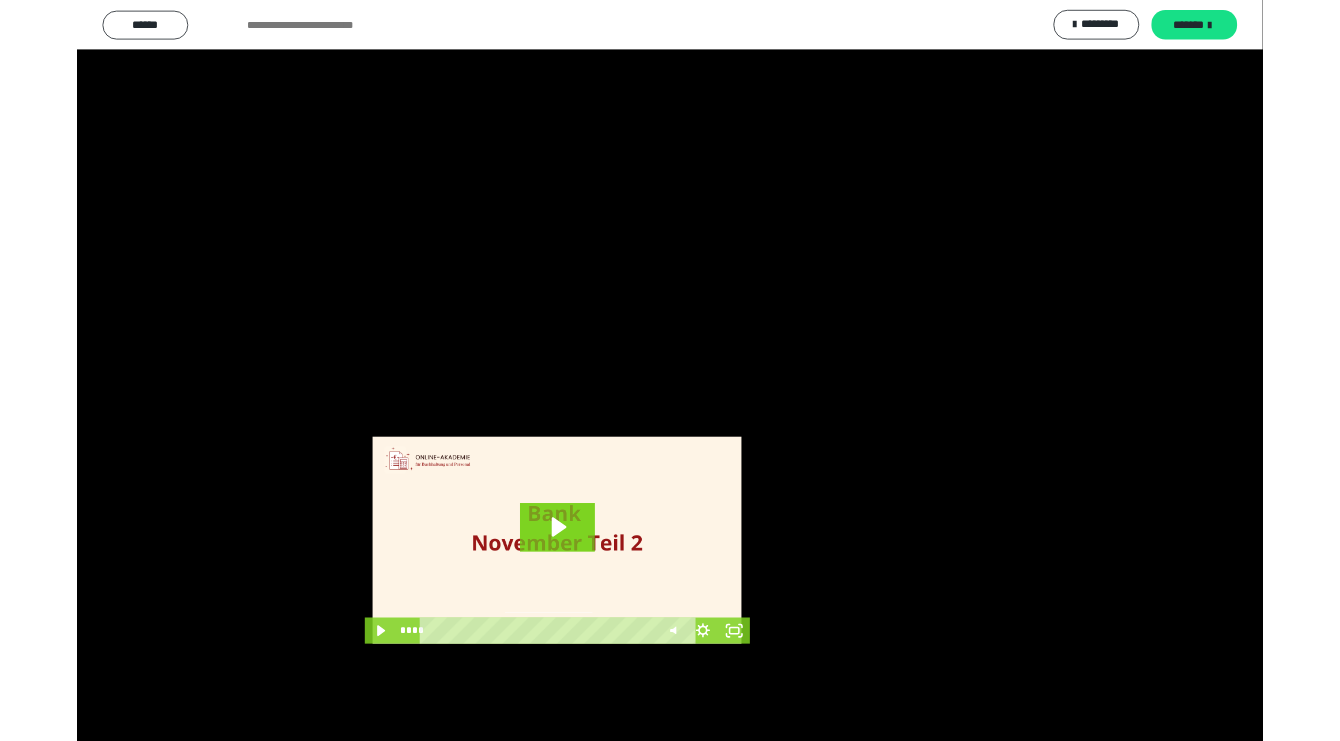 scroll, scrollTop: 60, scrollLeft: 0, axis: vertical 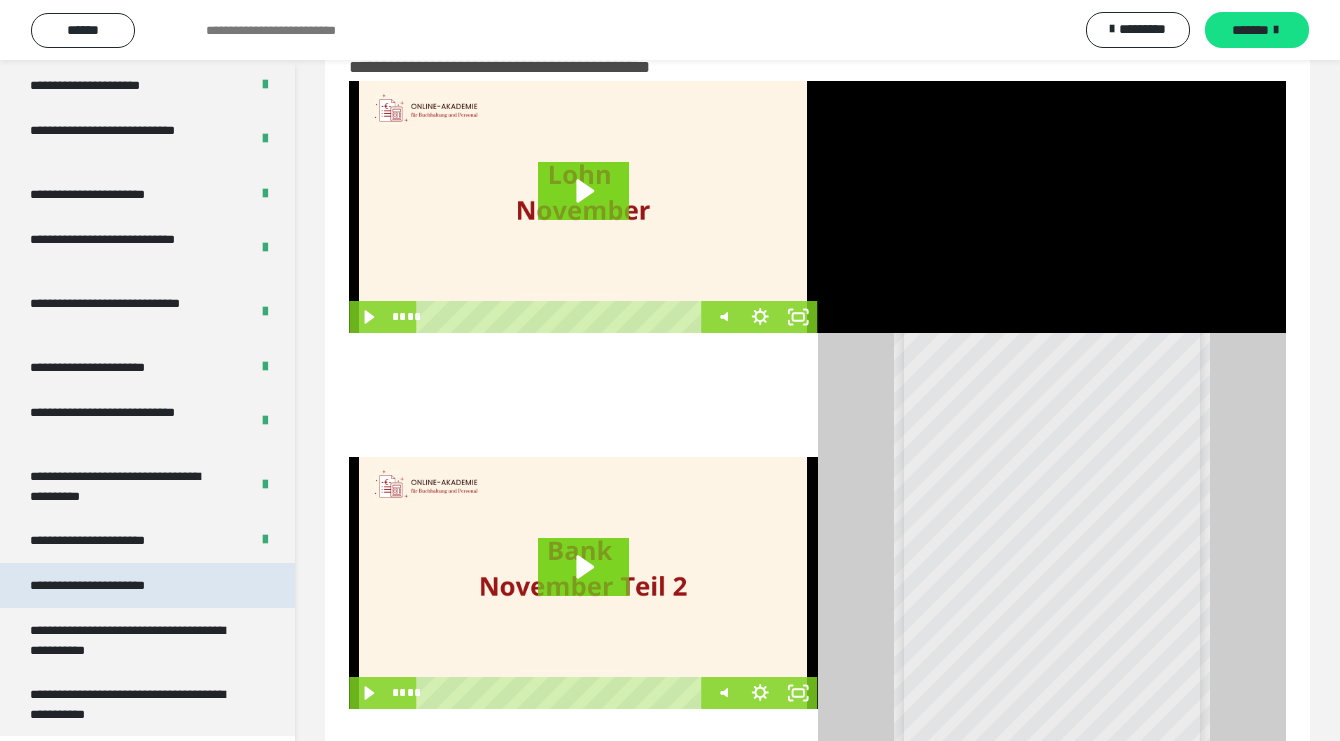 click on "**********" at bounding box center (111, 585) 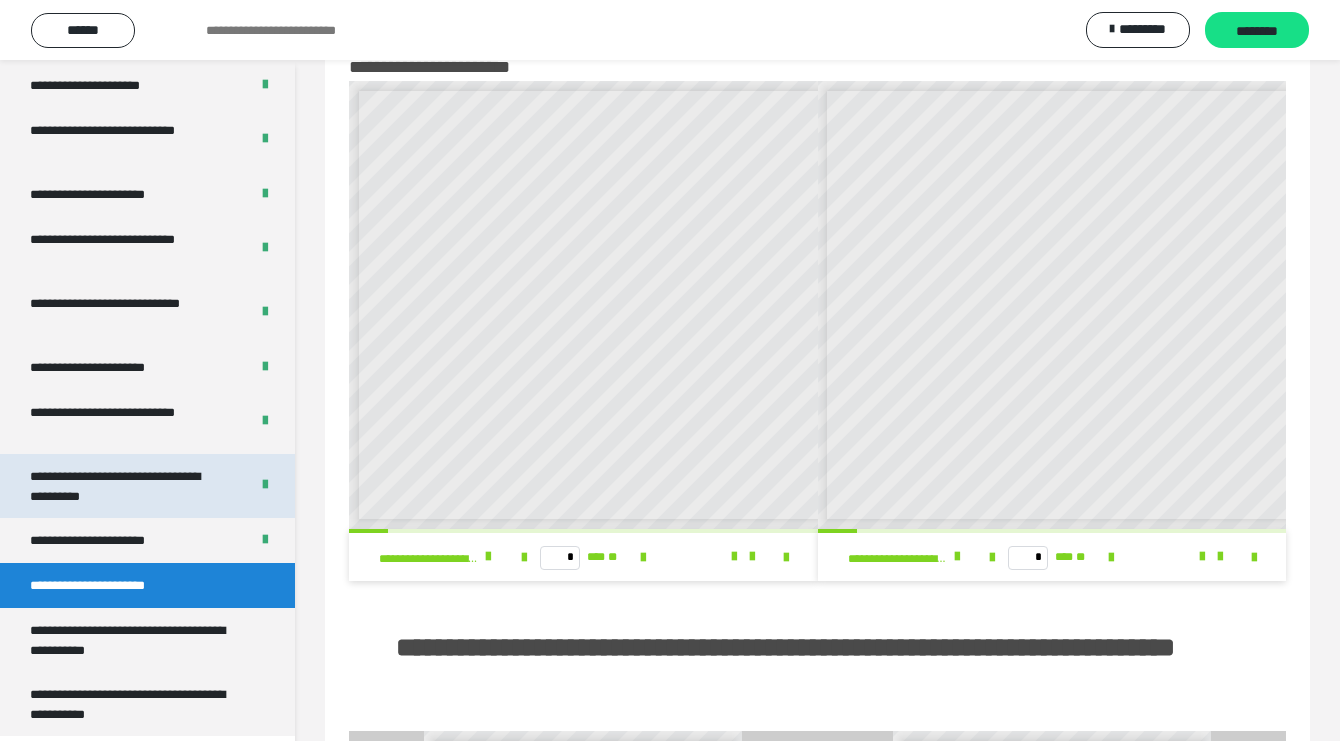 click on "**********" at bounding box center (124, 486) 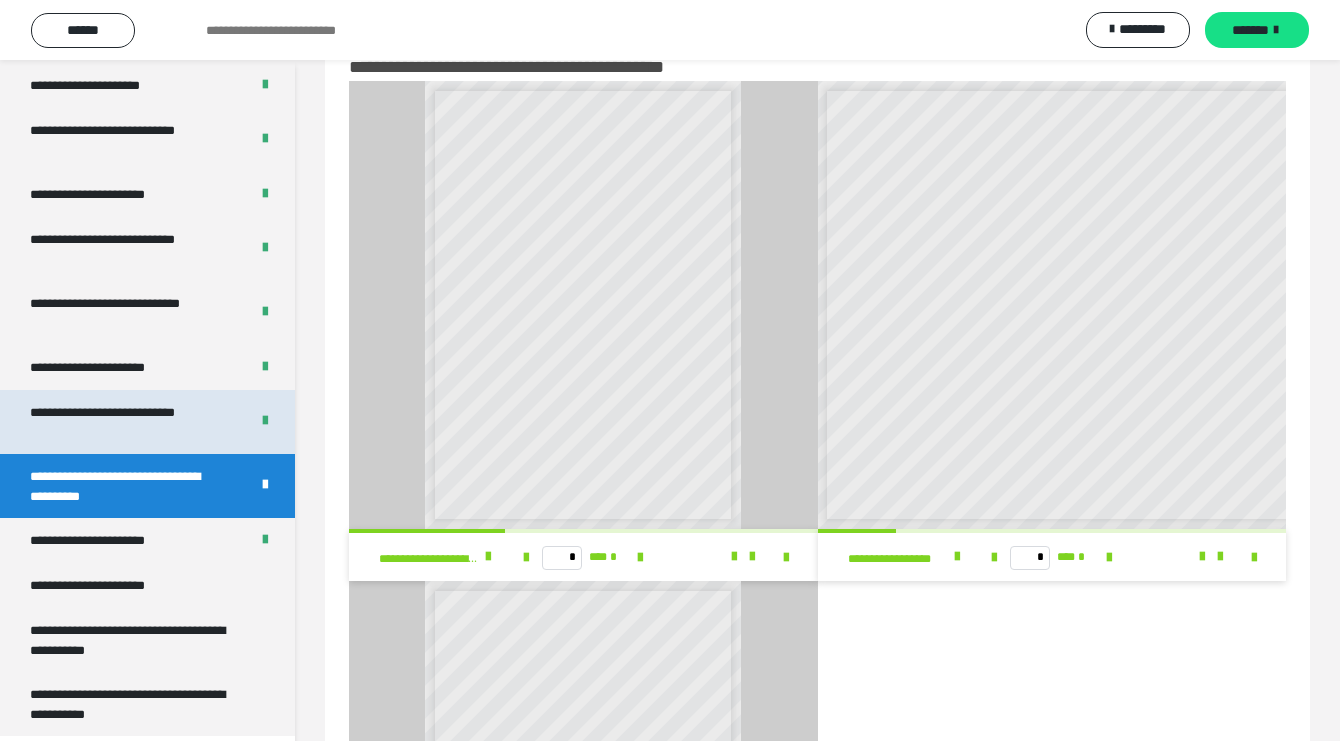 click on "**********" at bounding box center [124, 422] 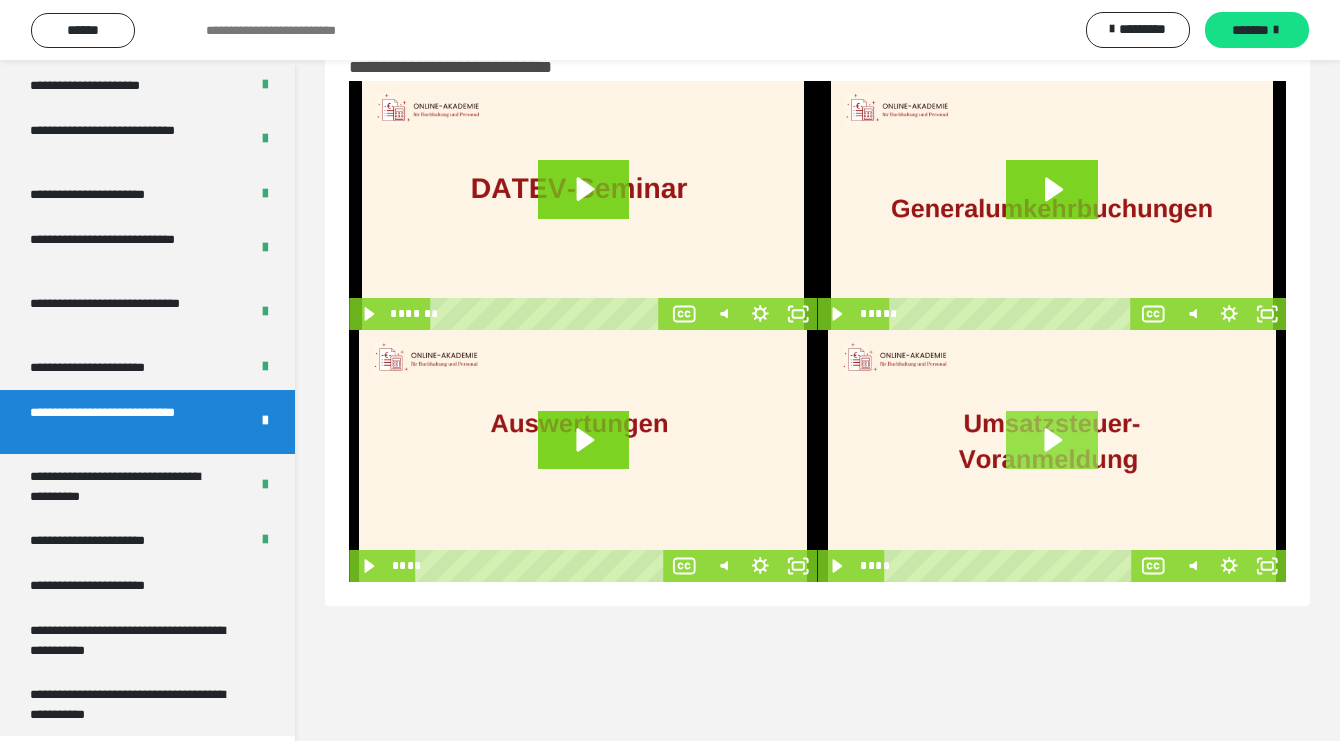 click 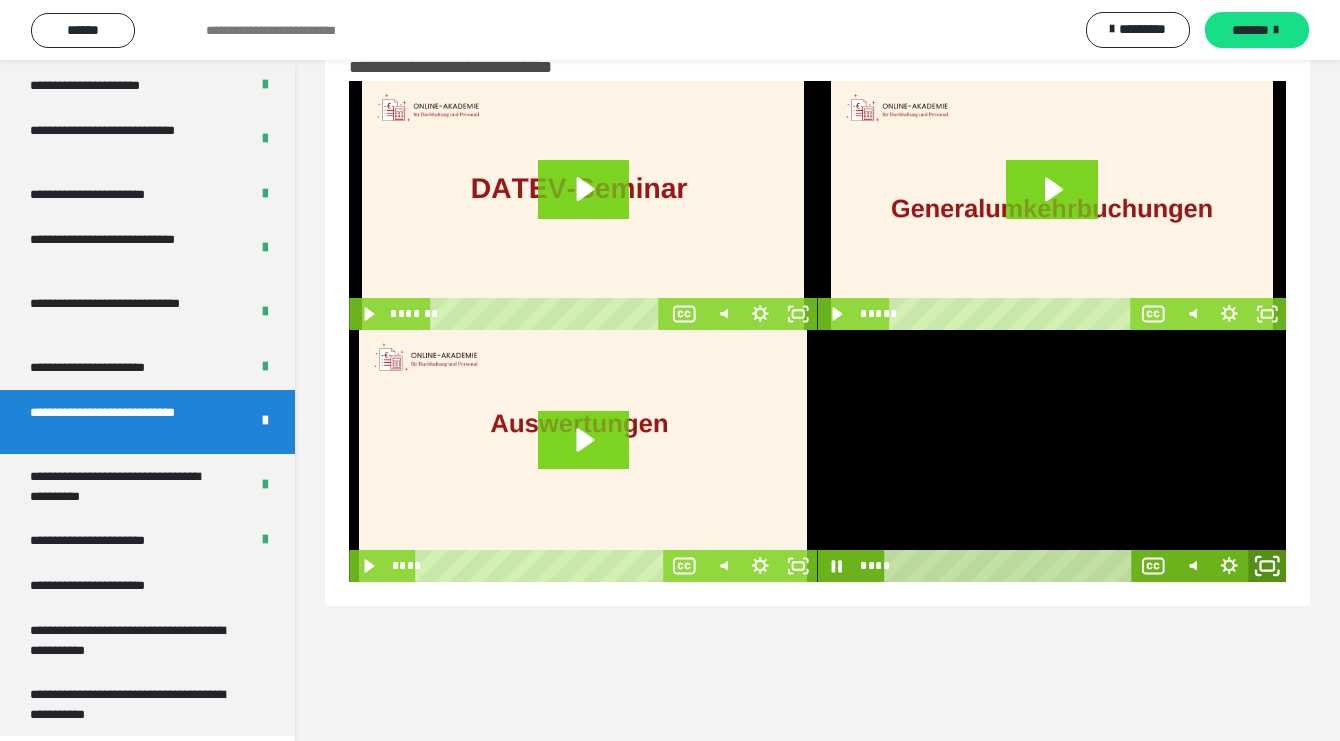 click 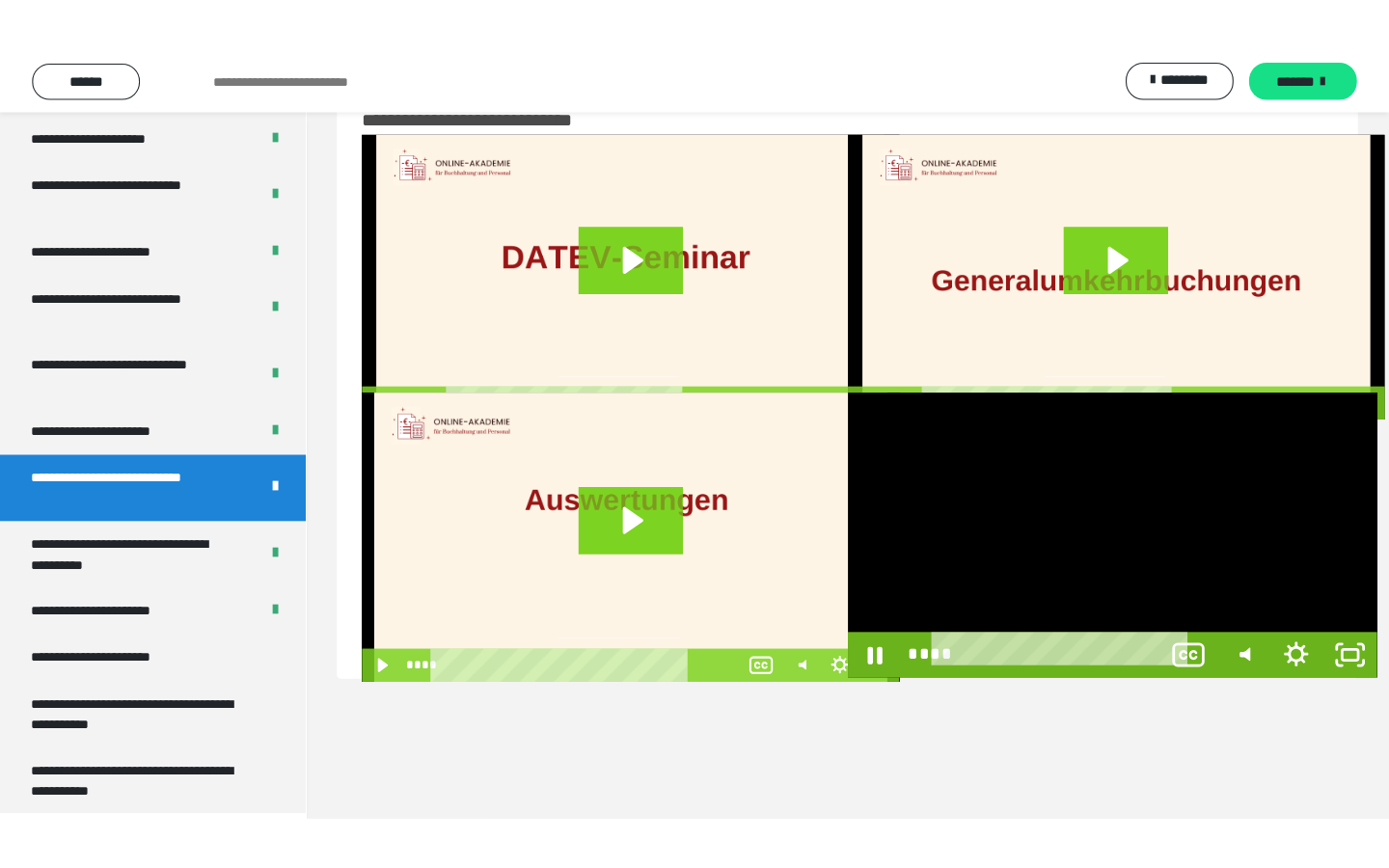 scroll, scrollTop: 0, scrollLeft: 0, axis: both 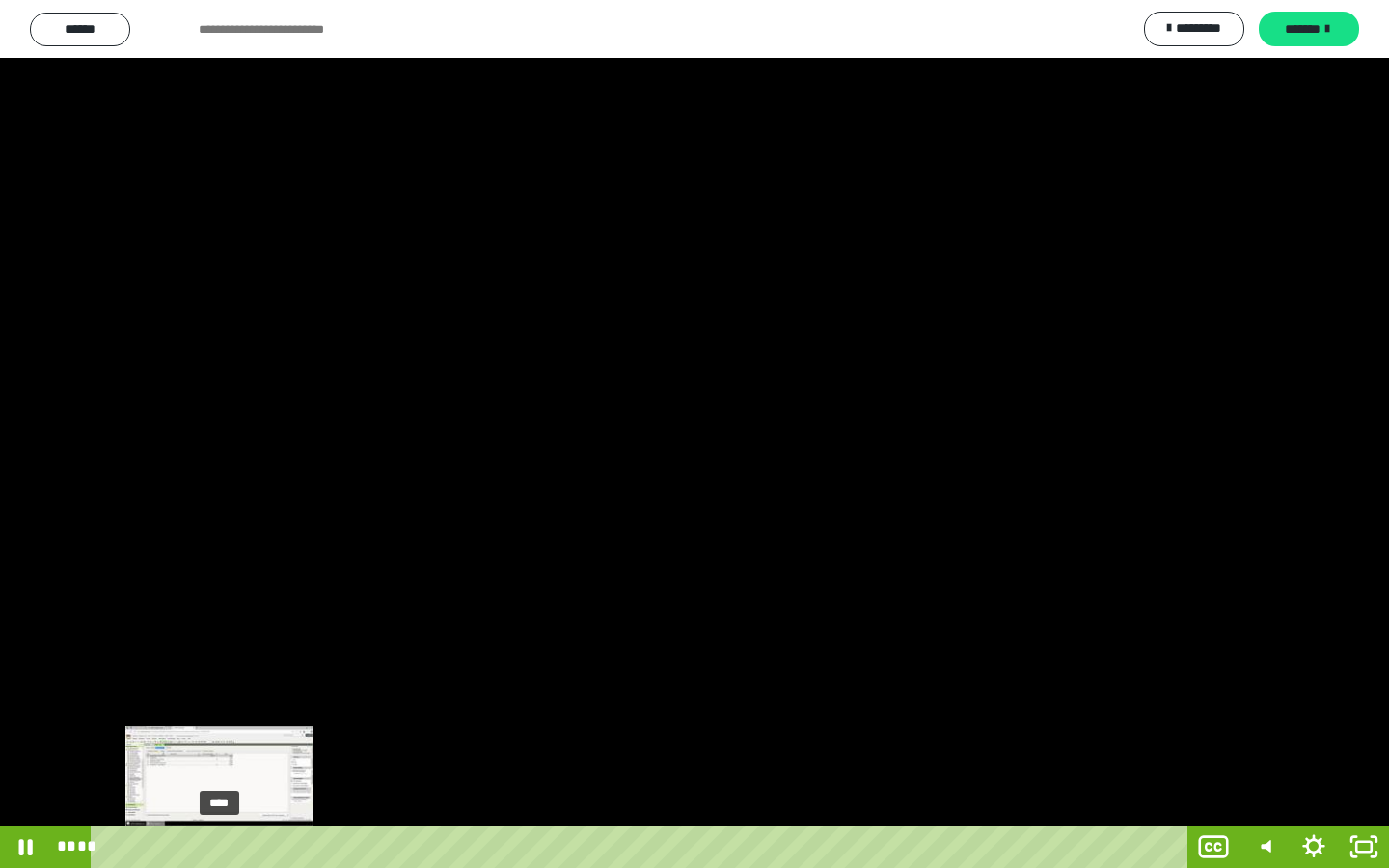 click on "****" at bounding box center (642, 847) 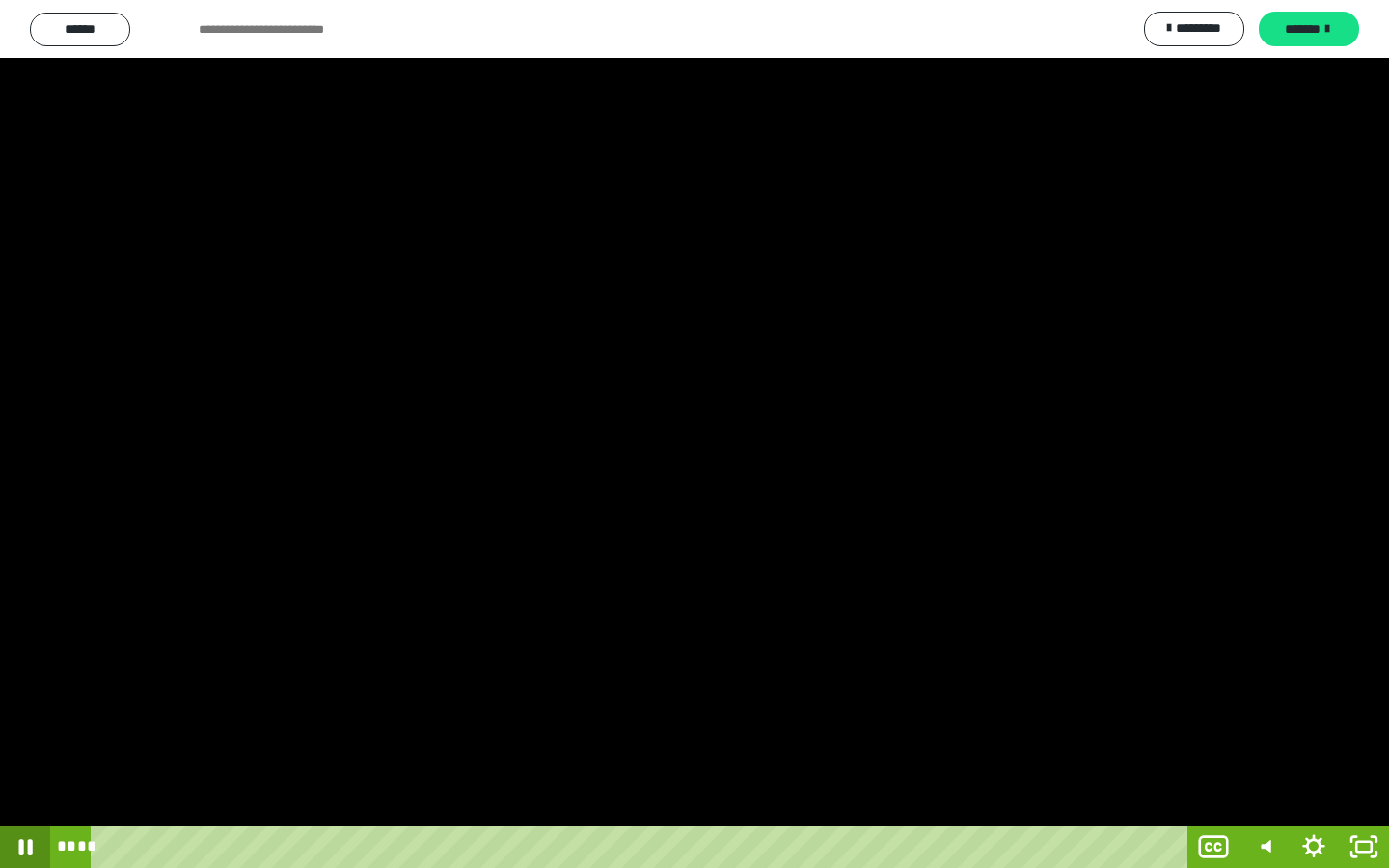click 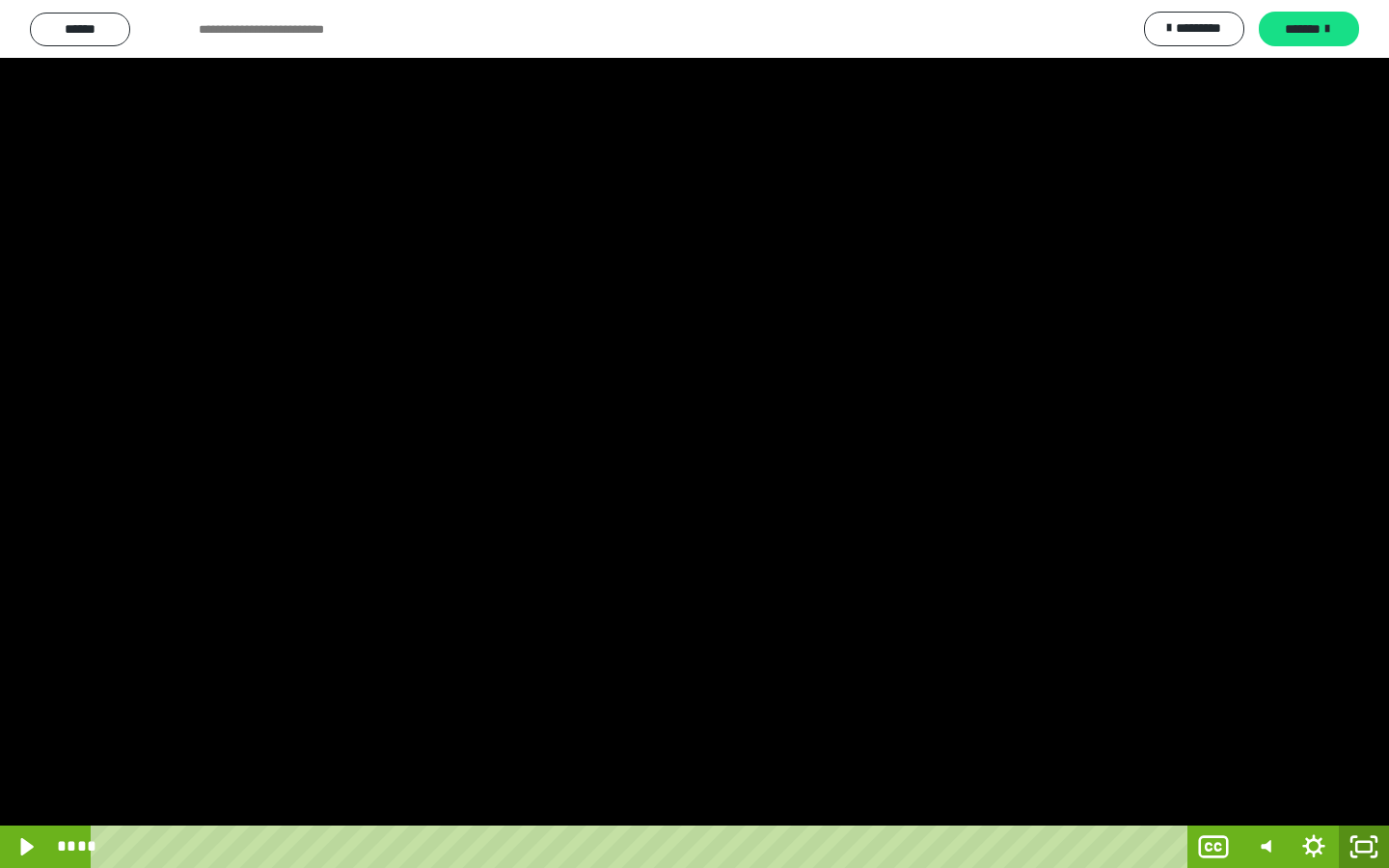 click 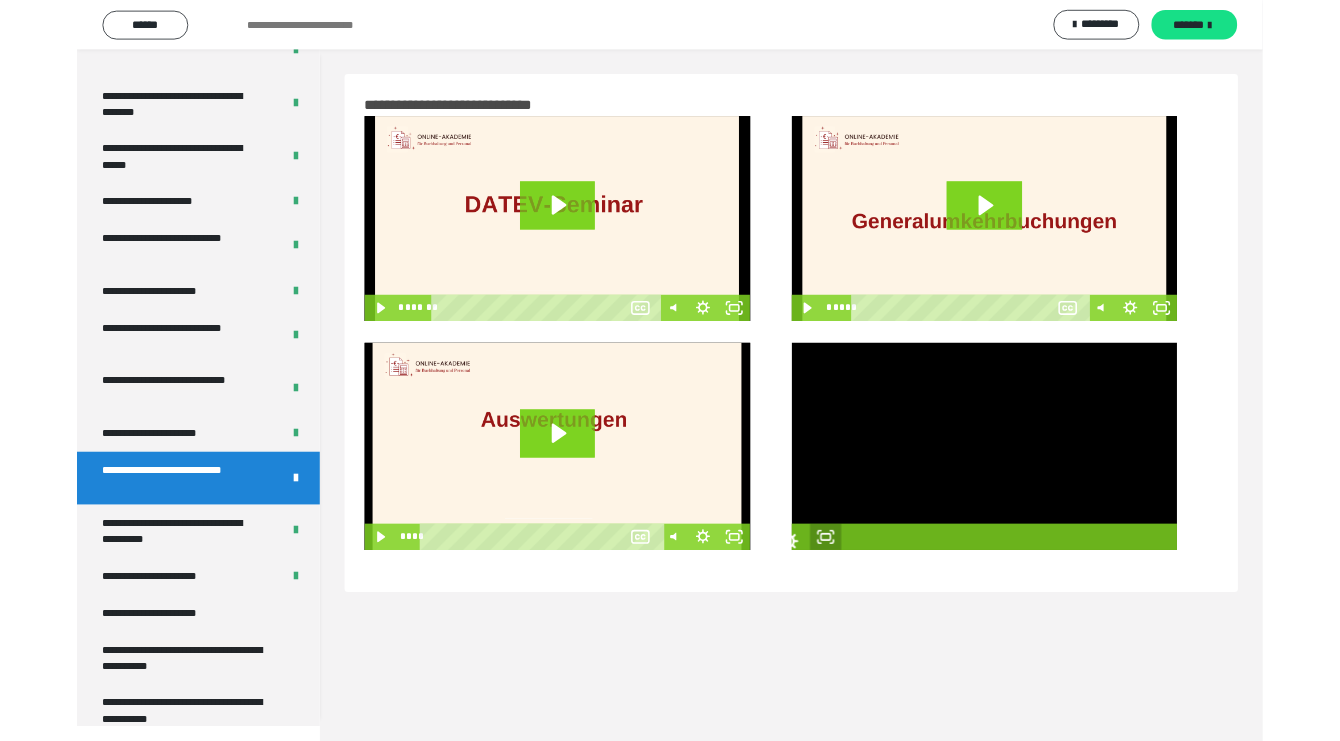 scroll, scrollTop: 60, scrollLeft: 0, axis: vertical 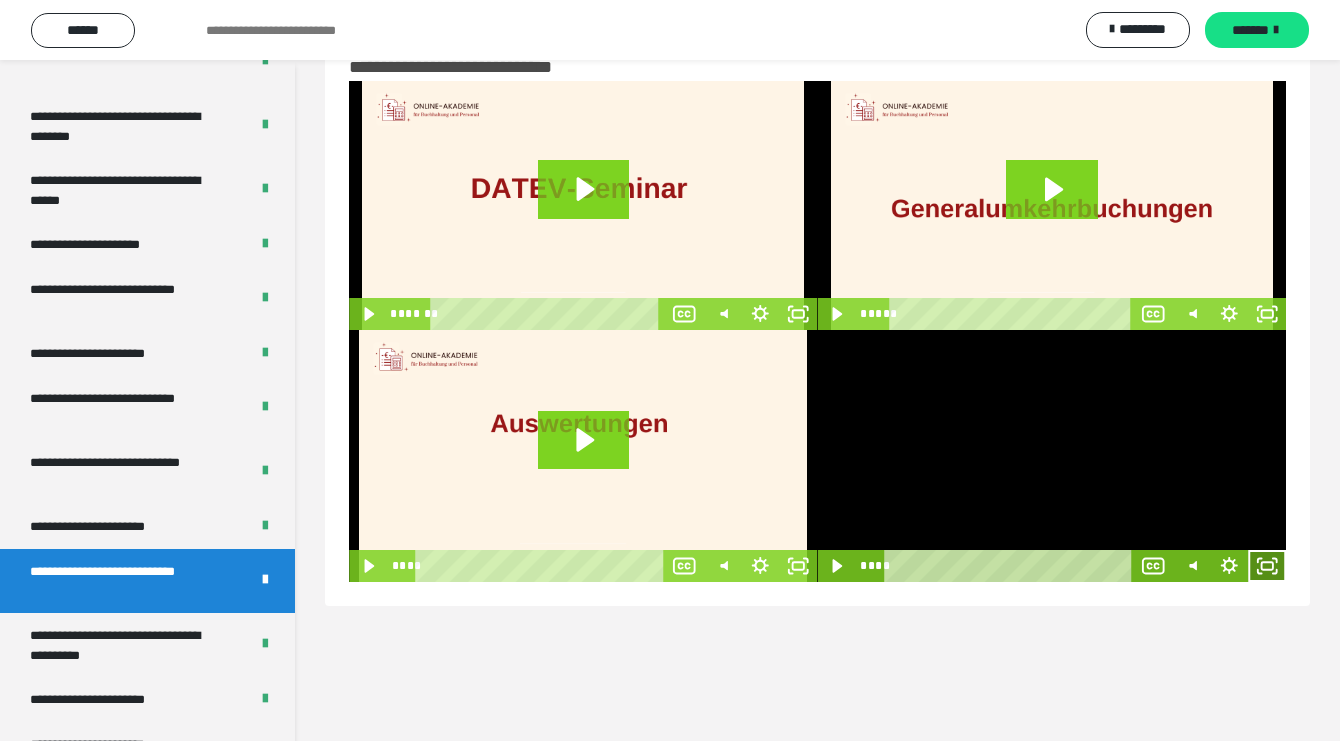 click 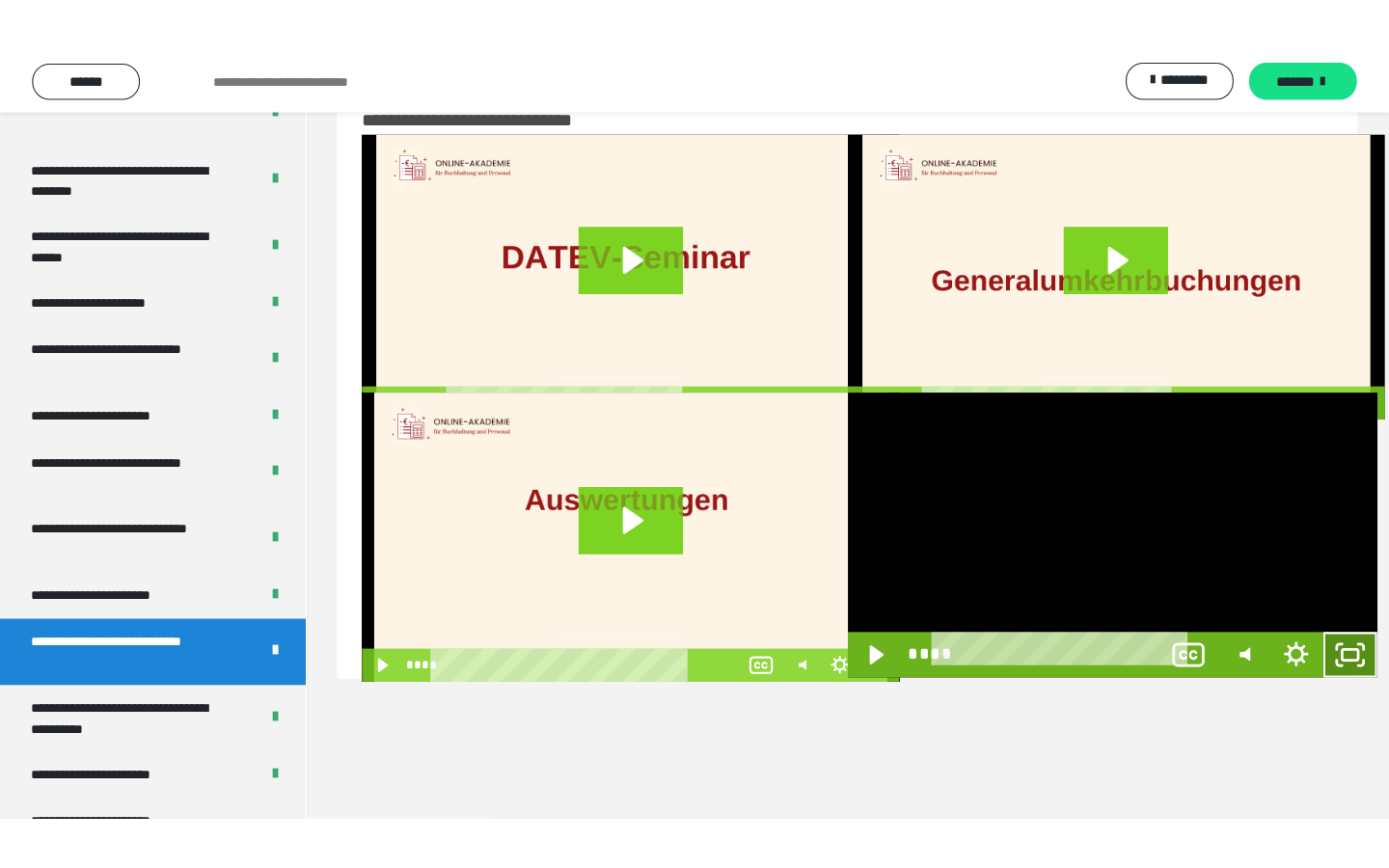 scroll, scrollTop: 0, scrollLeft: 0, axis: both 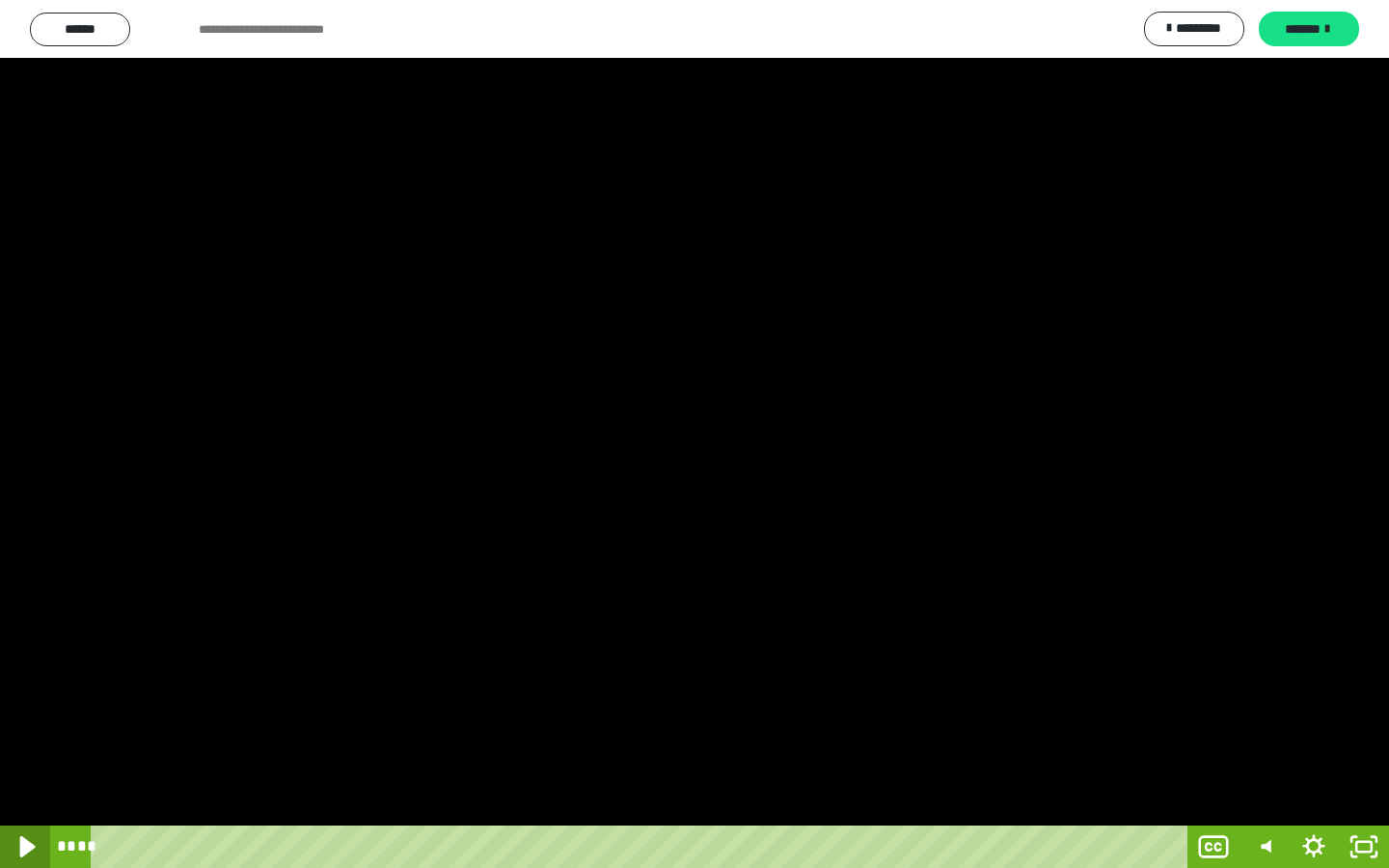 click 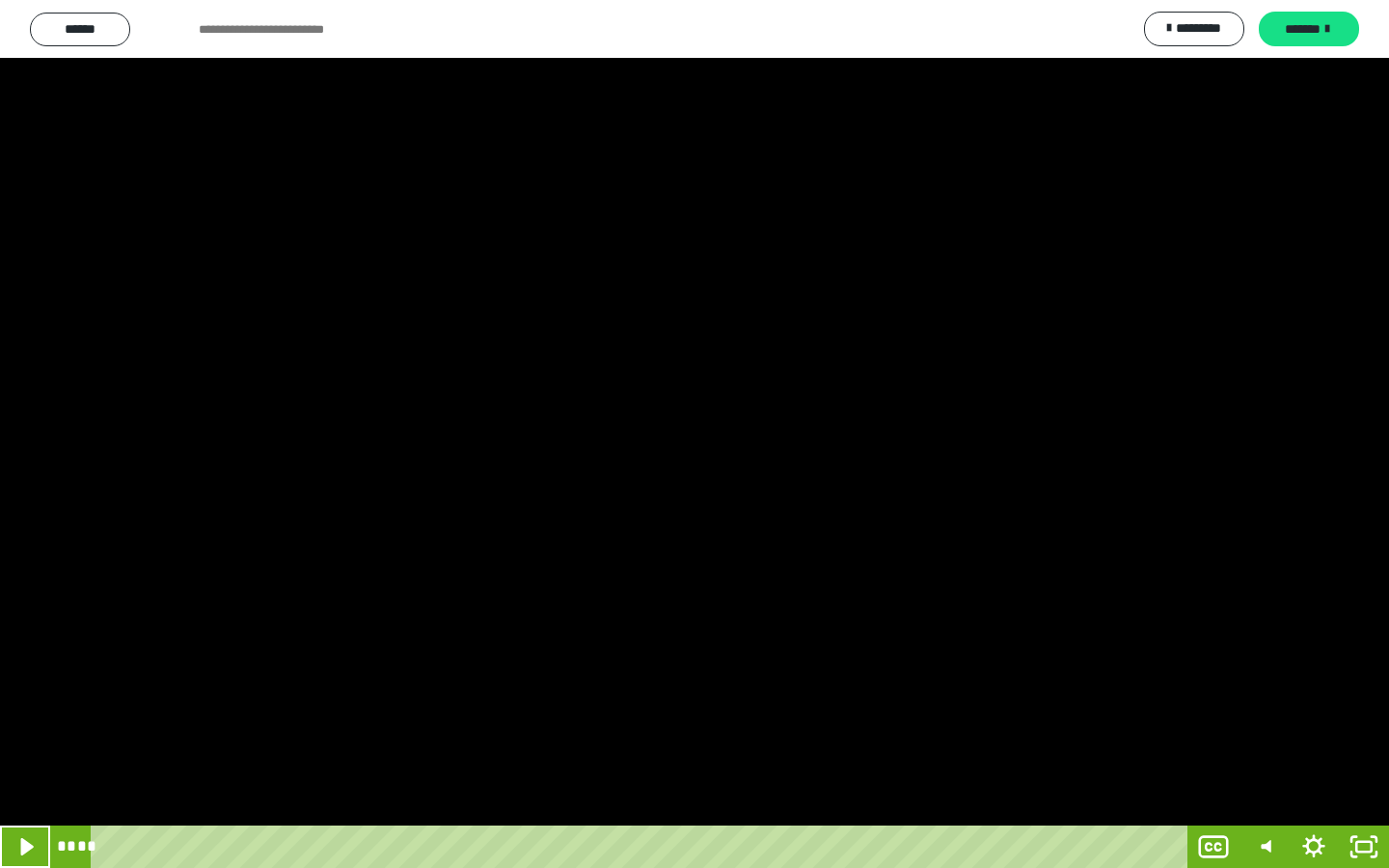 type 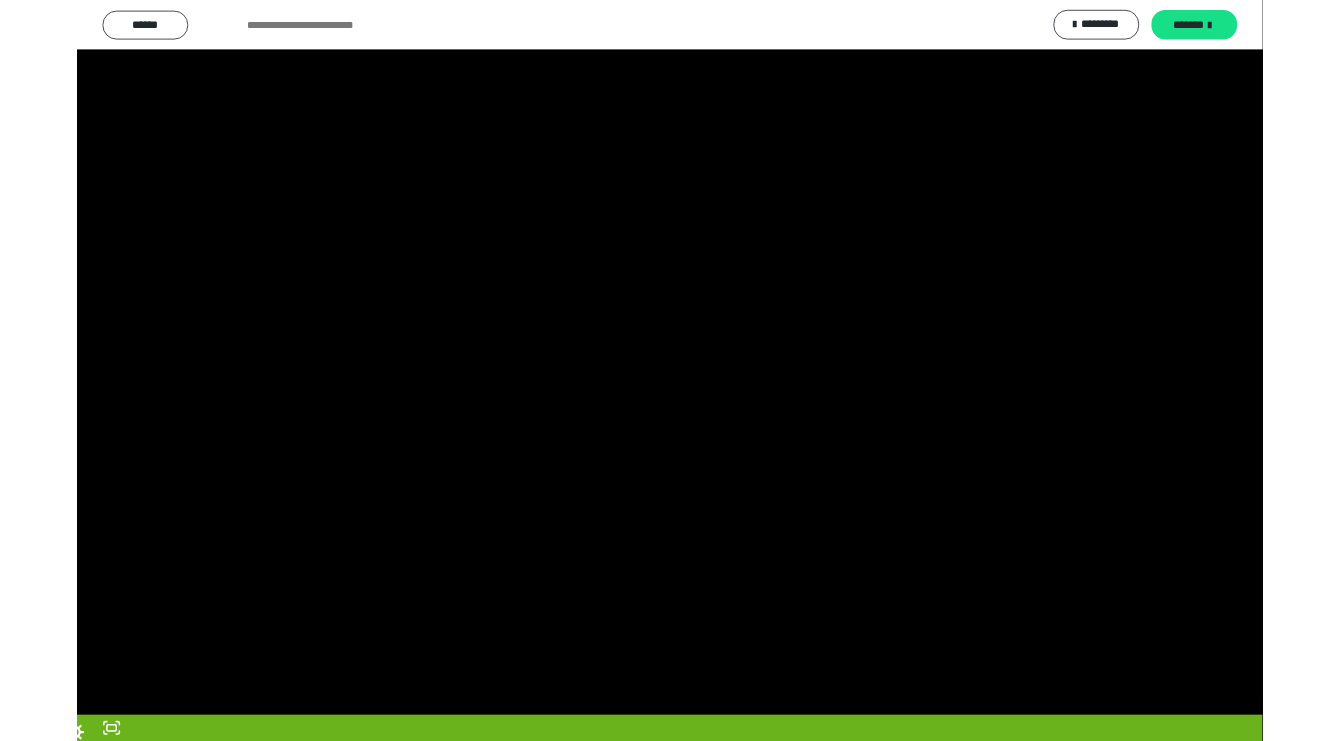 scroll, scrollTop: 60, scrollLeft: 0, axis: vertical 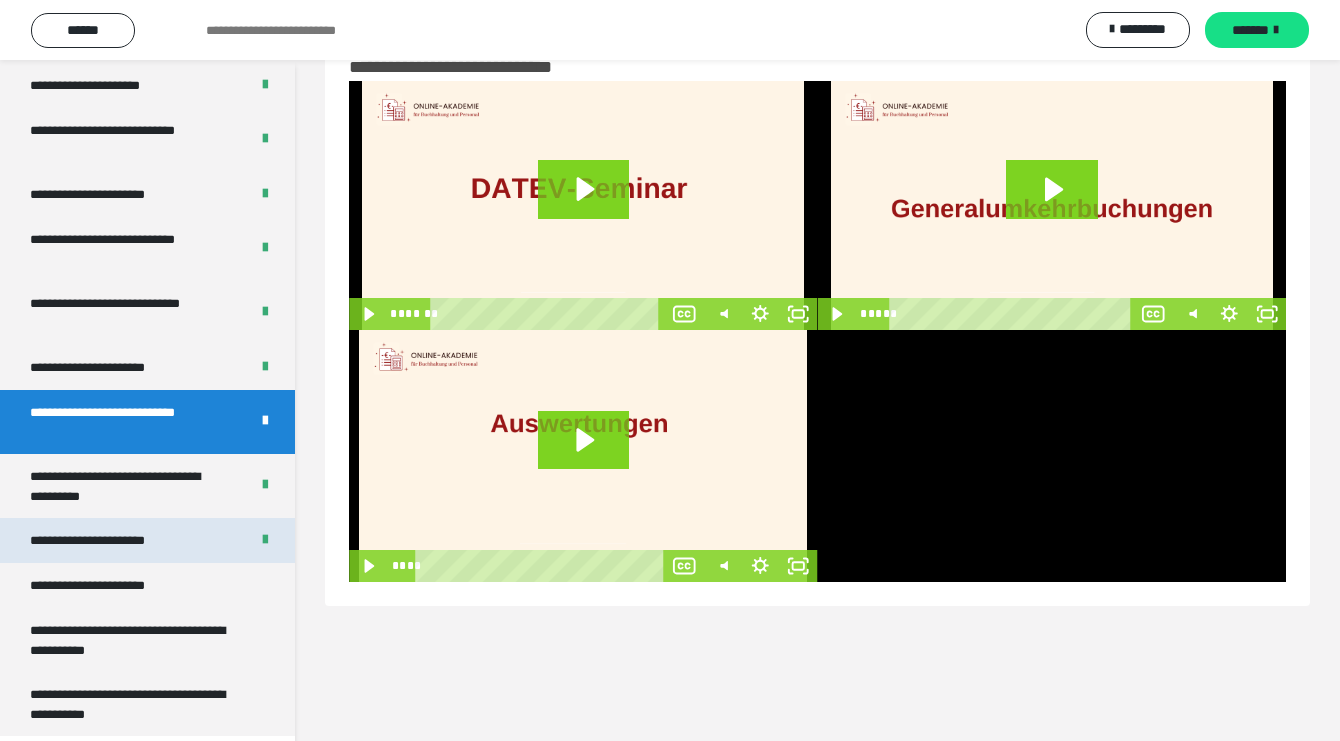 click on "**********" at bounding box center [110, 540] 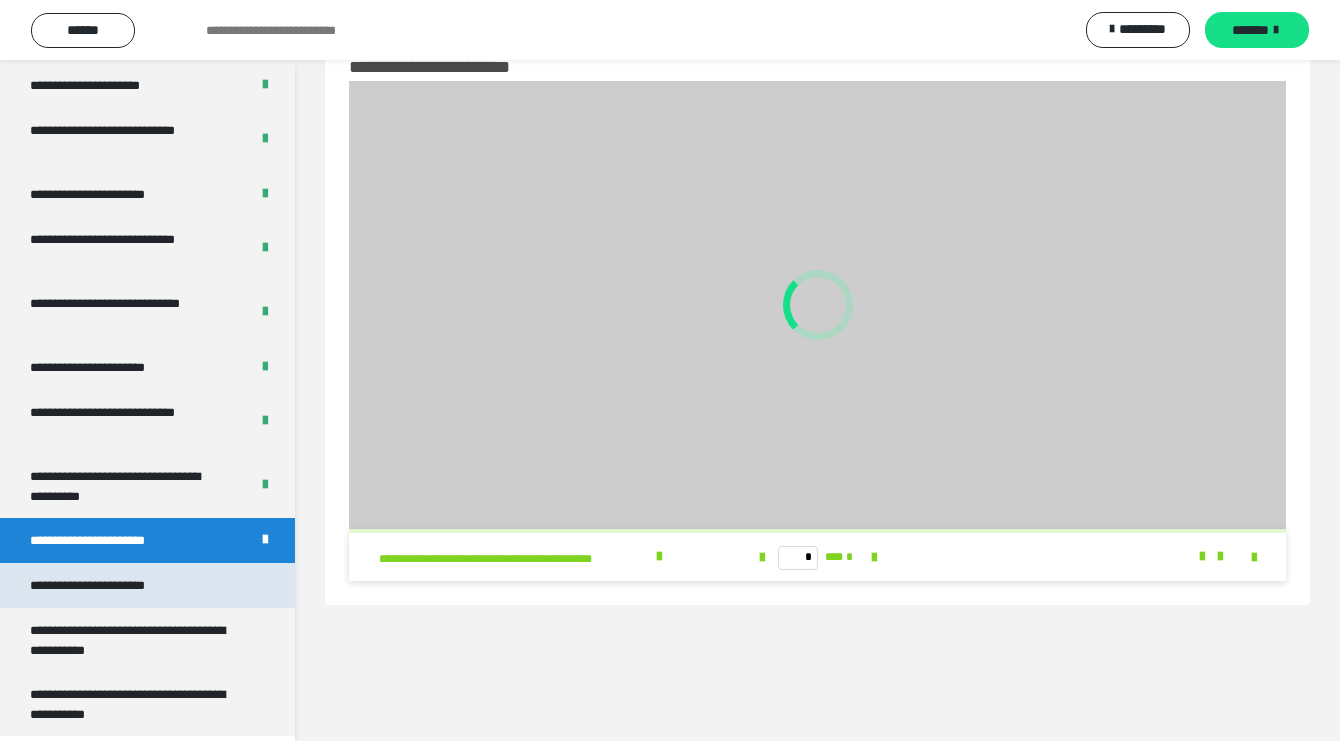 click on "**********" at bounding box center [111, 585] 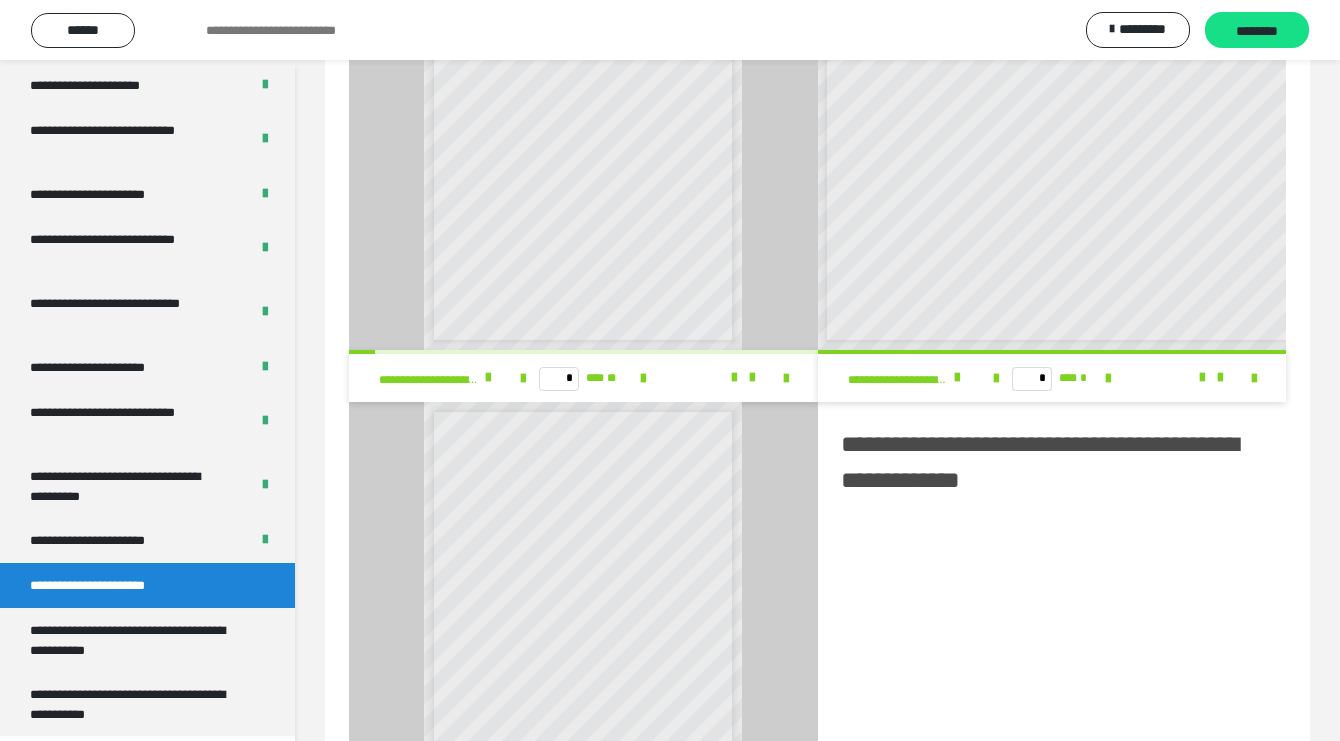 scroll, scrollTop: 1475, scrollLeft: 0, axis: vertical 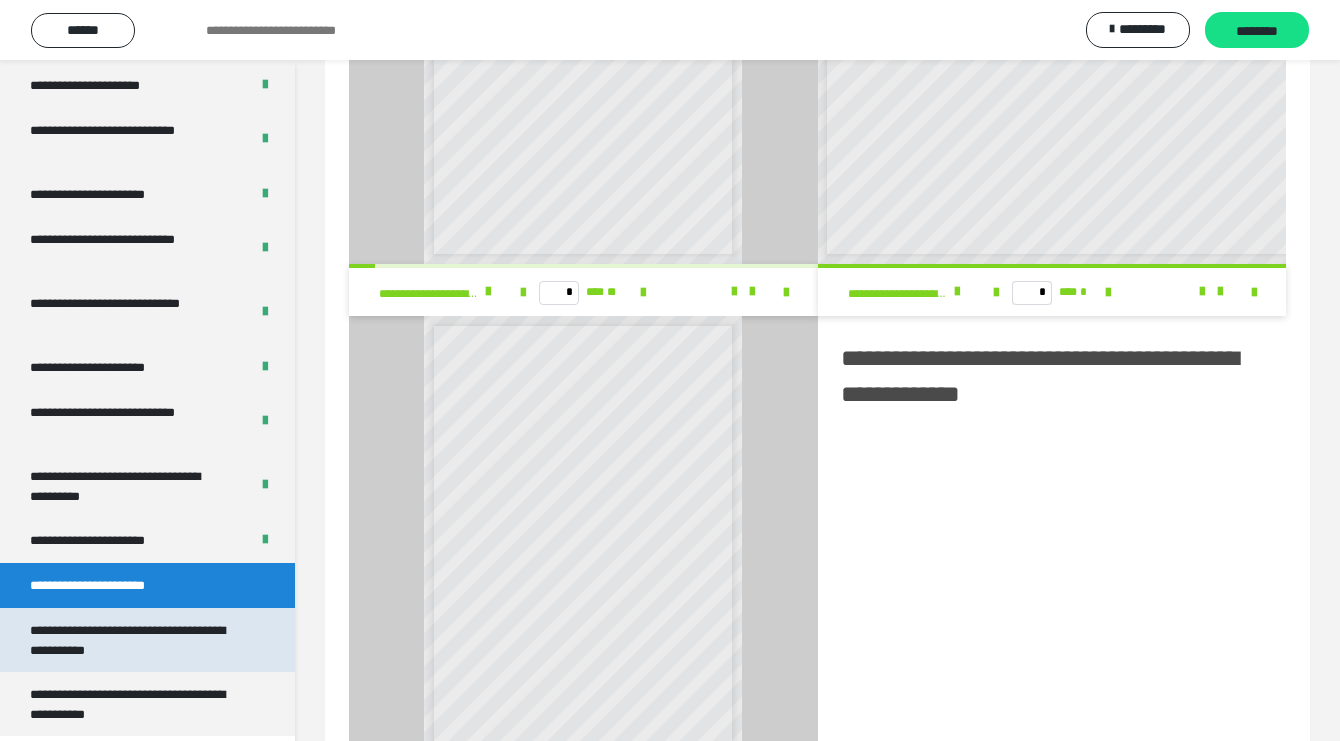 click on "**********" at bounding box center (132, 640) 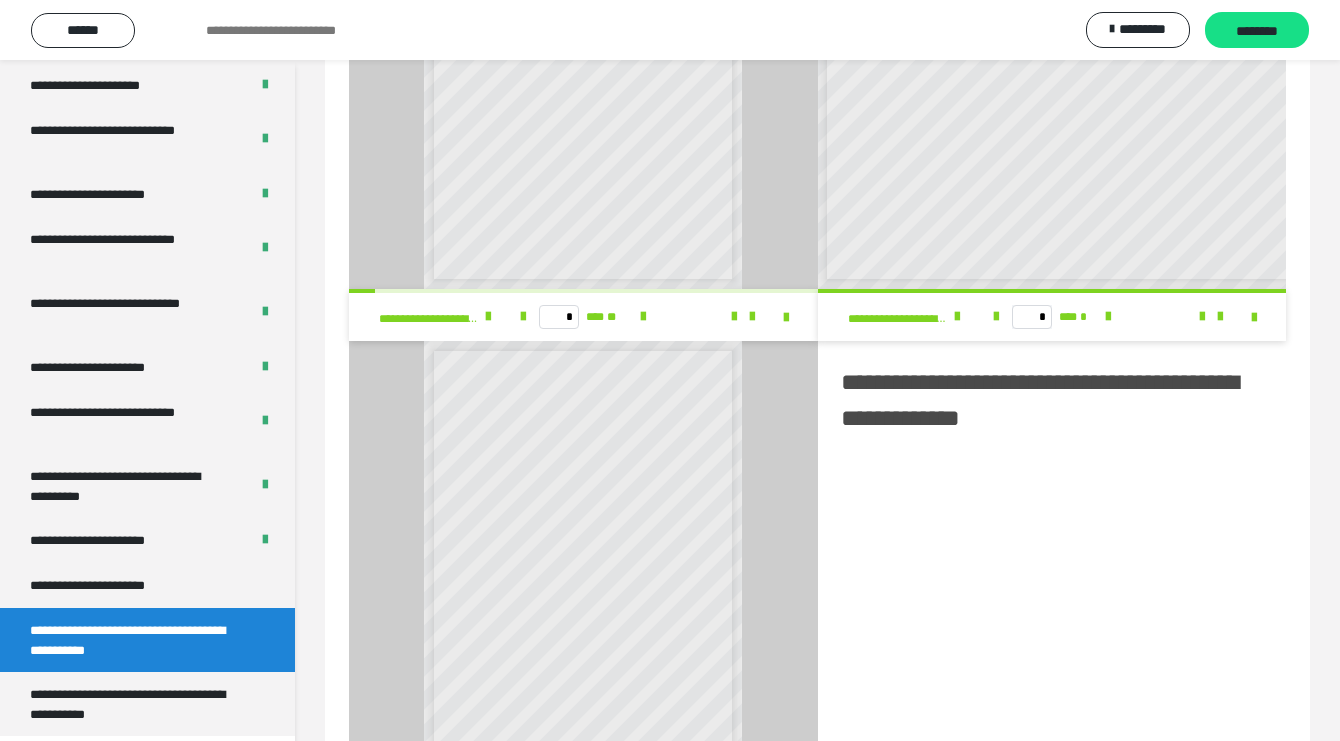 scroll, scrollTop: 157, scrollLeft: 0, axis: vertical 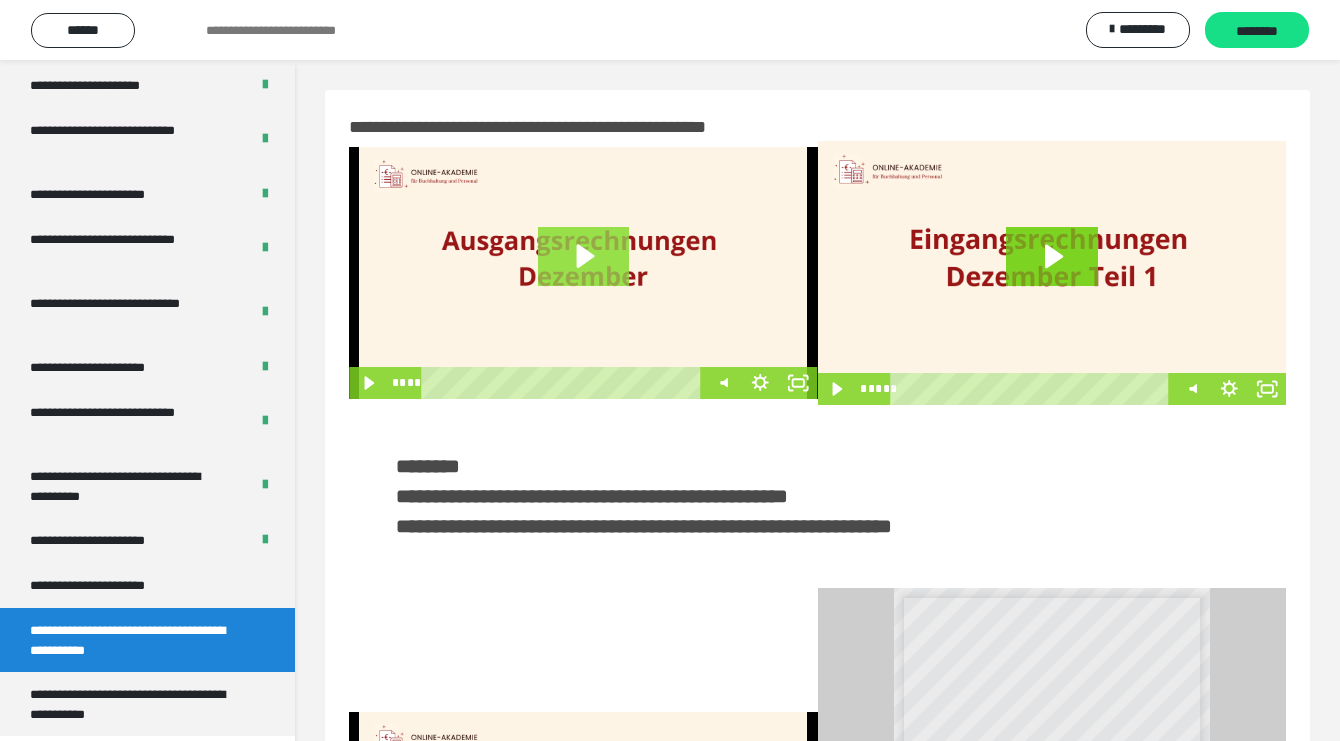click 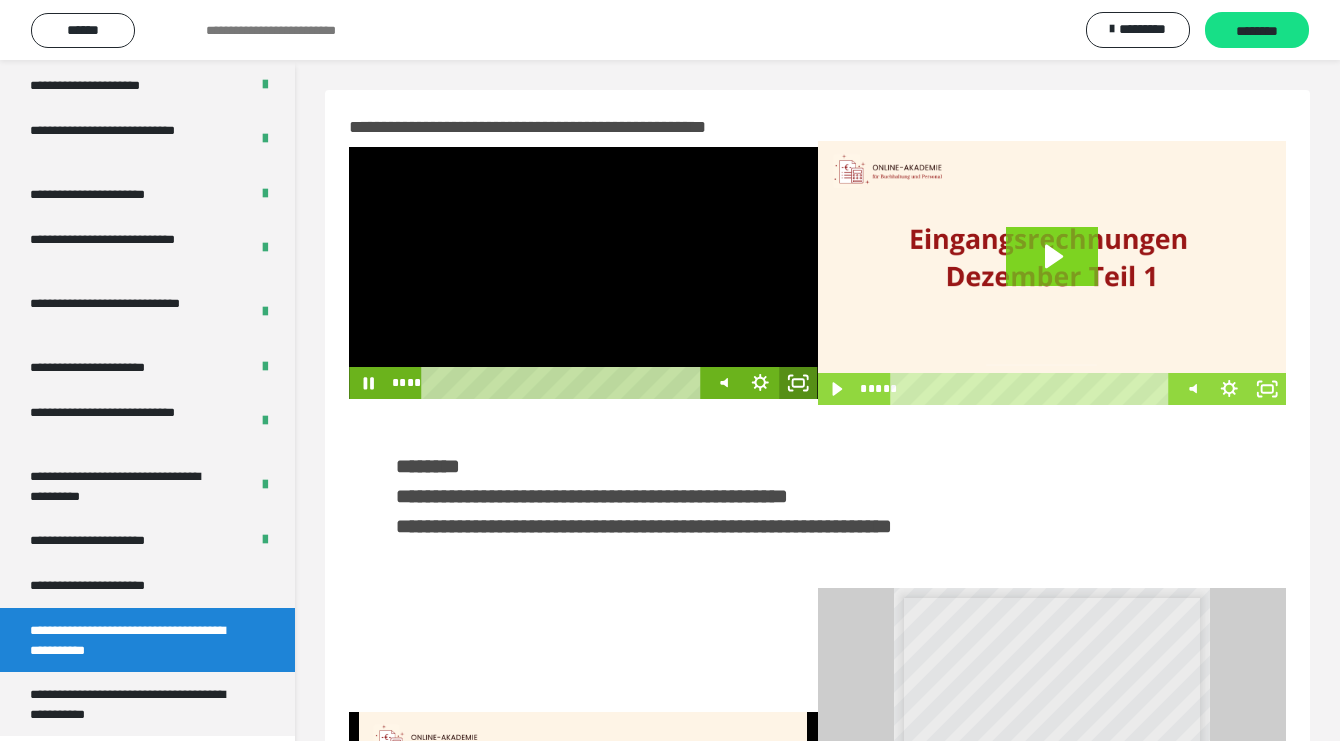 click 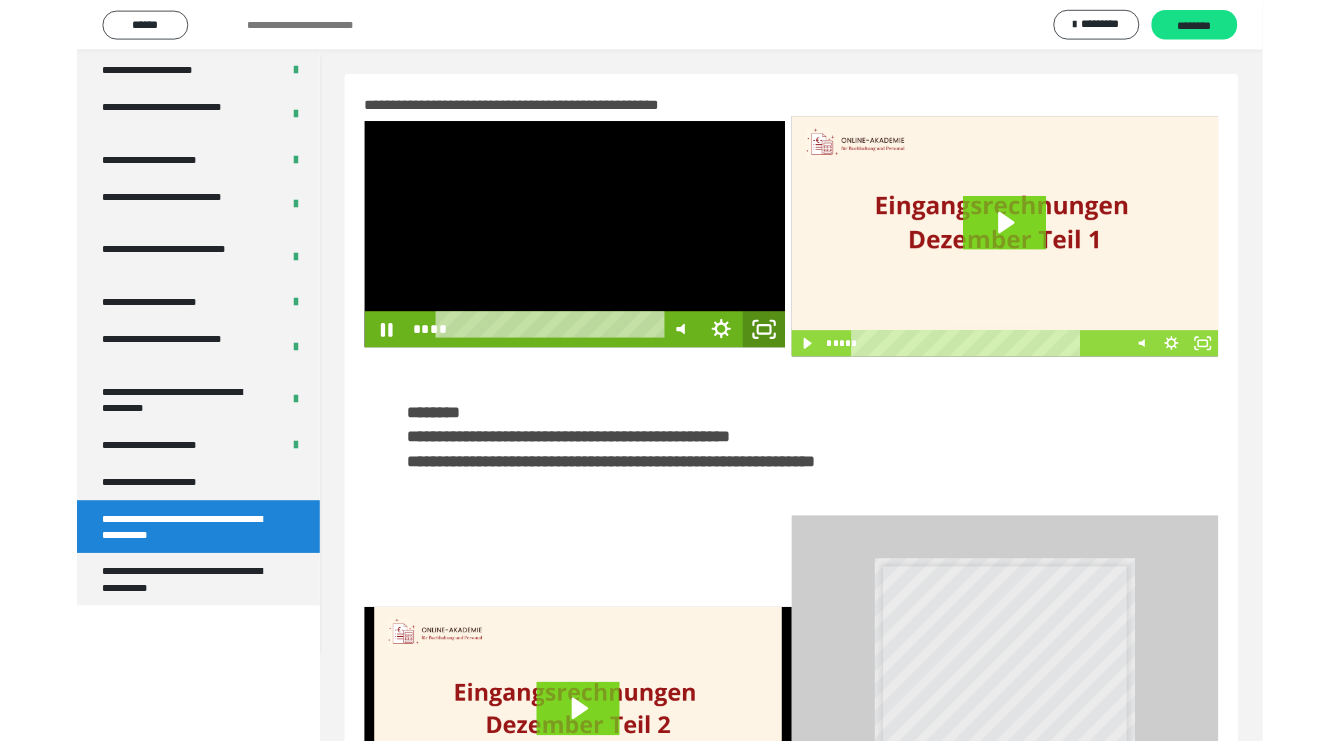 scroll, scrollTop: 3605, scrollLeft: 0, axis: vertical 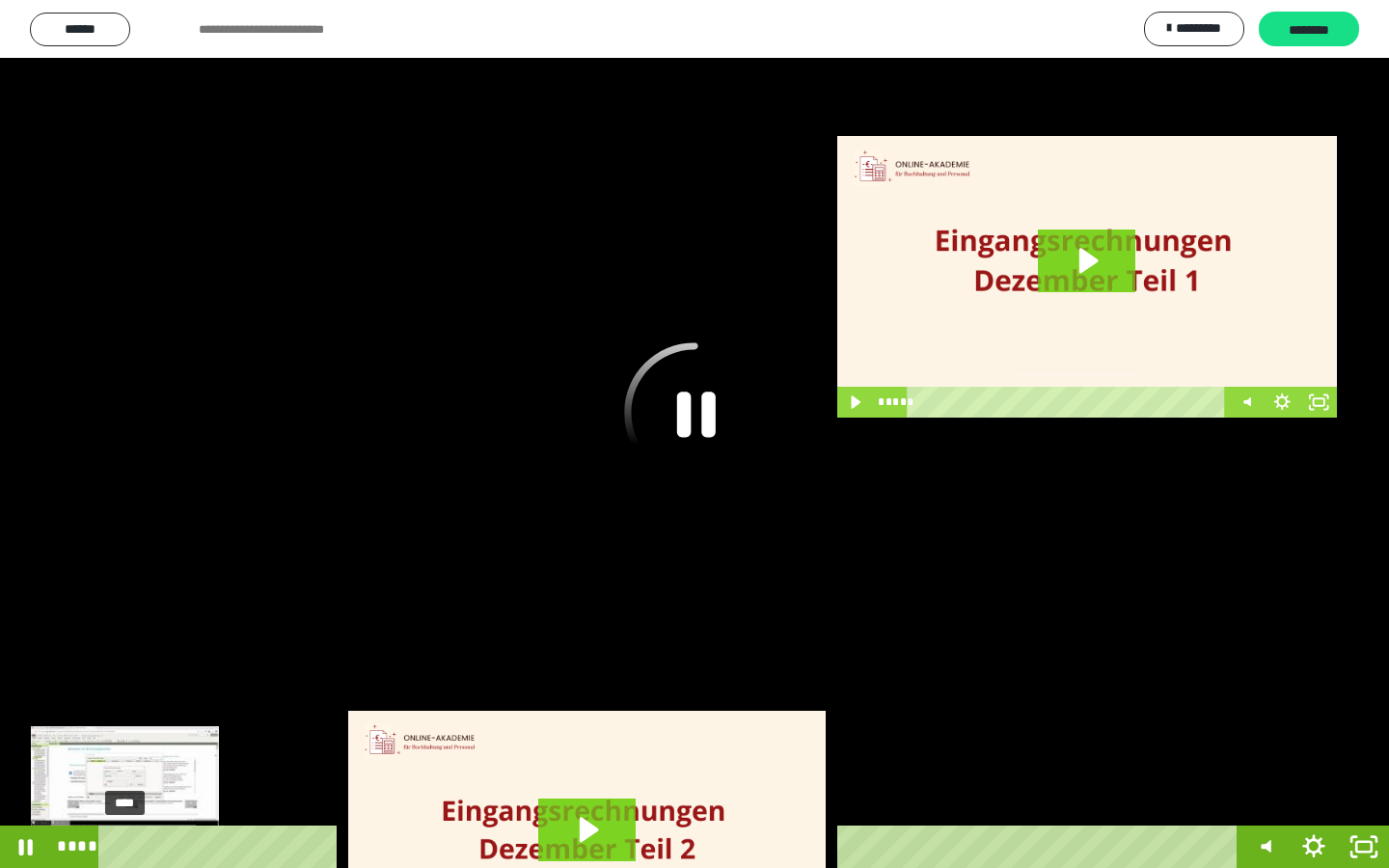 click on "****" at bounding box center (671, 847) 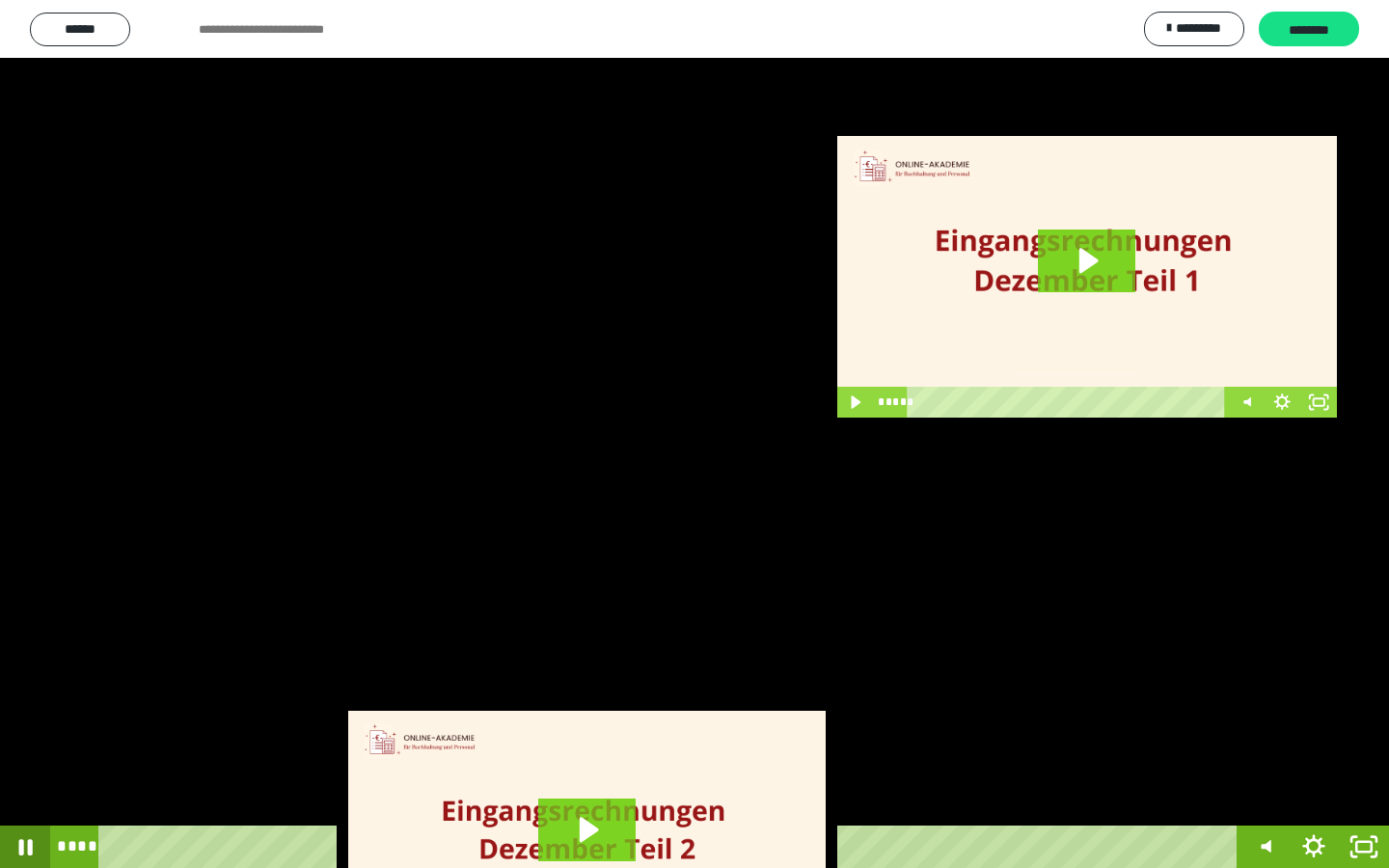 click 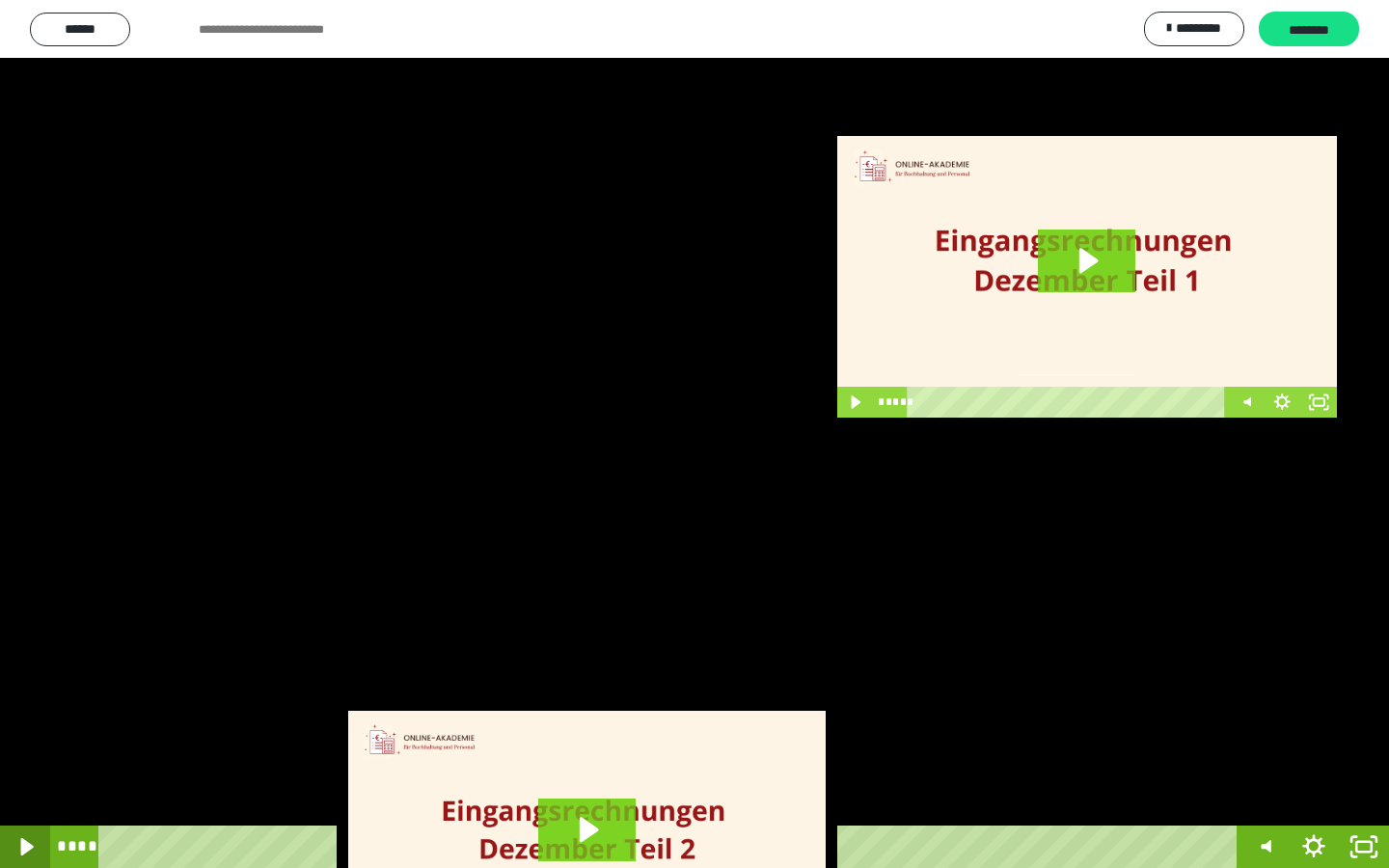 click 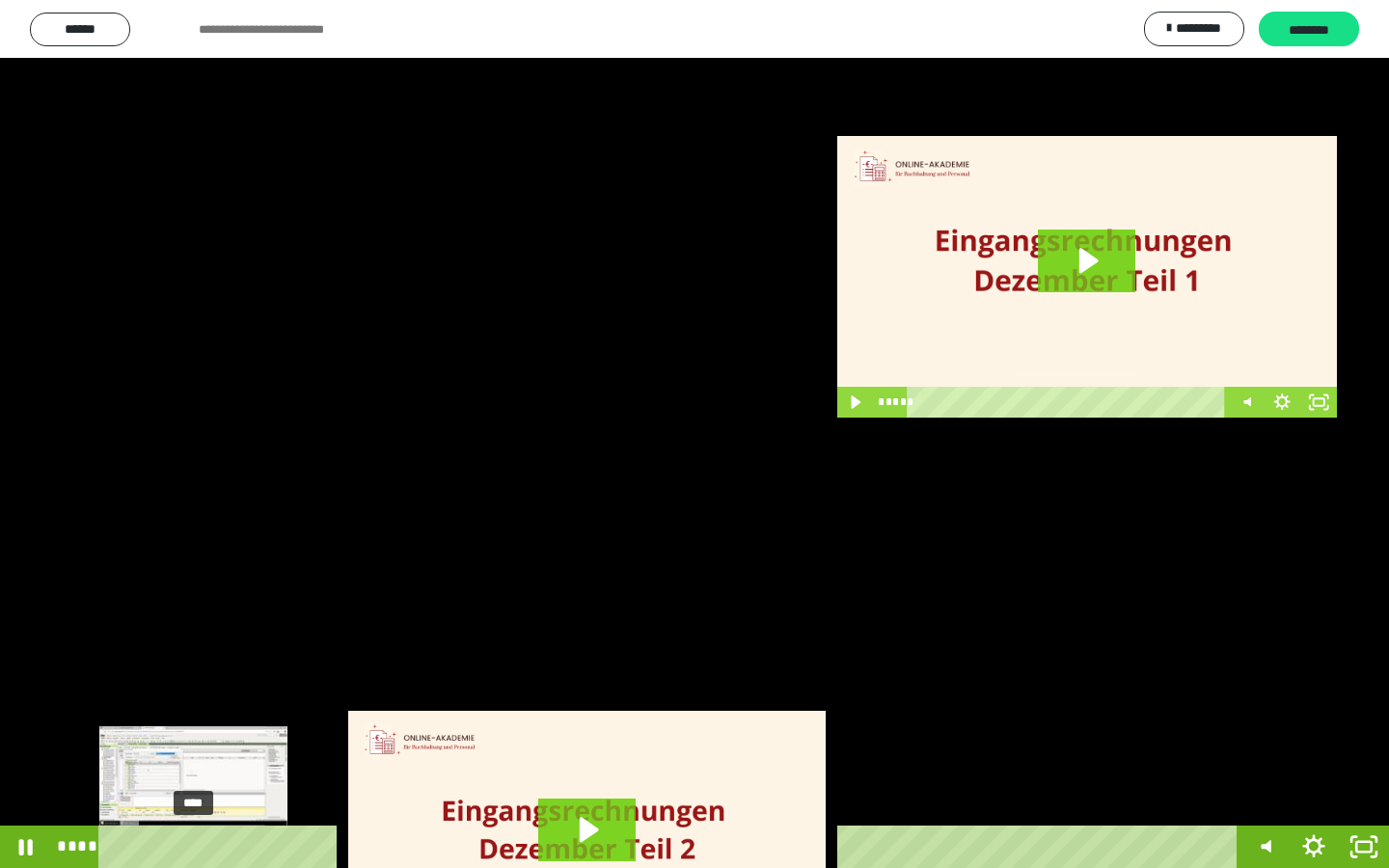 click on "****" at bounding box center (671, 847) 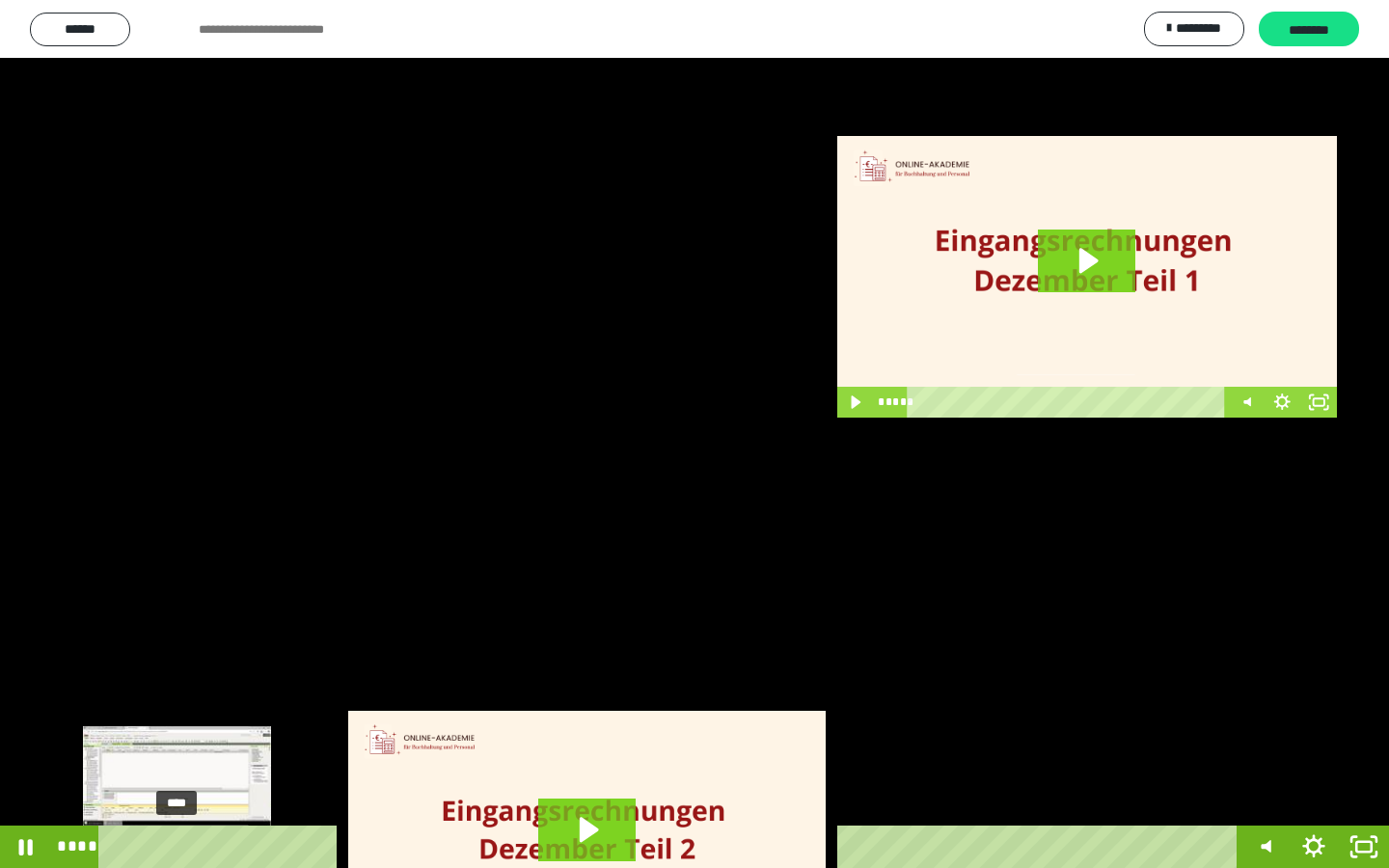 click on "****" at bounding box center (671, 847) 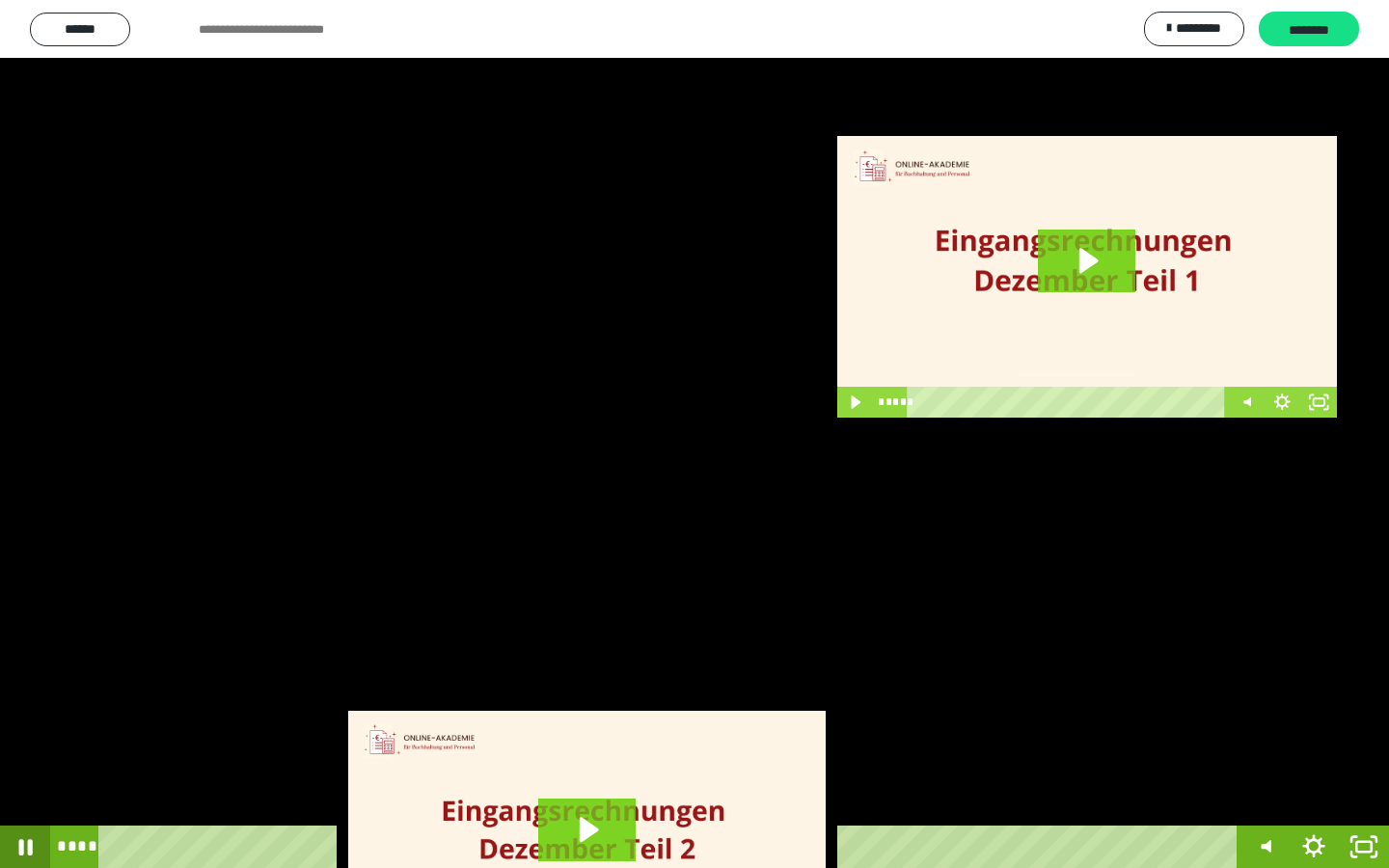 click 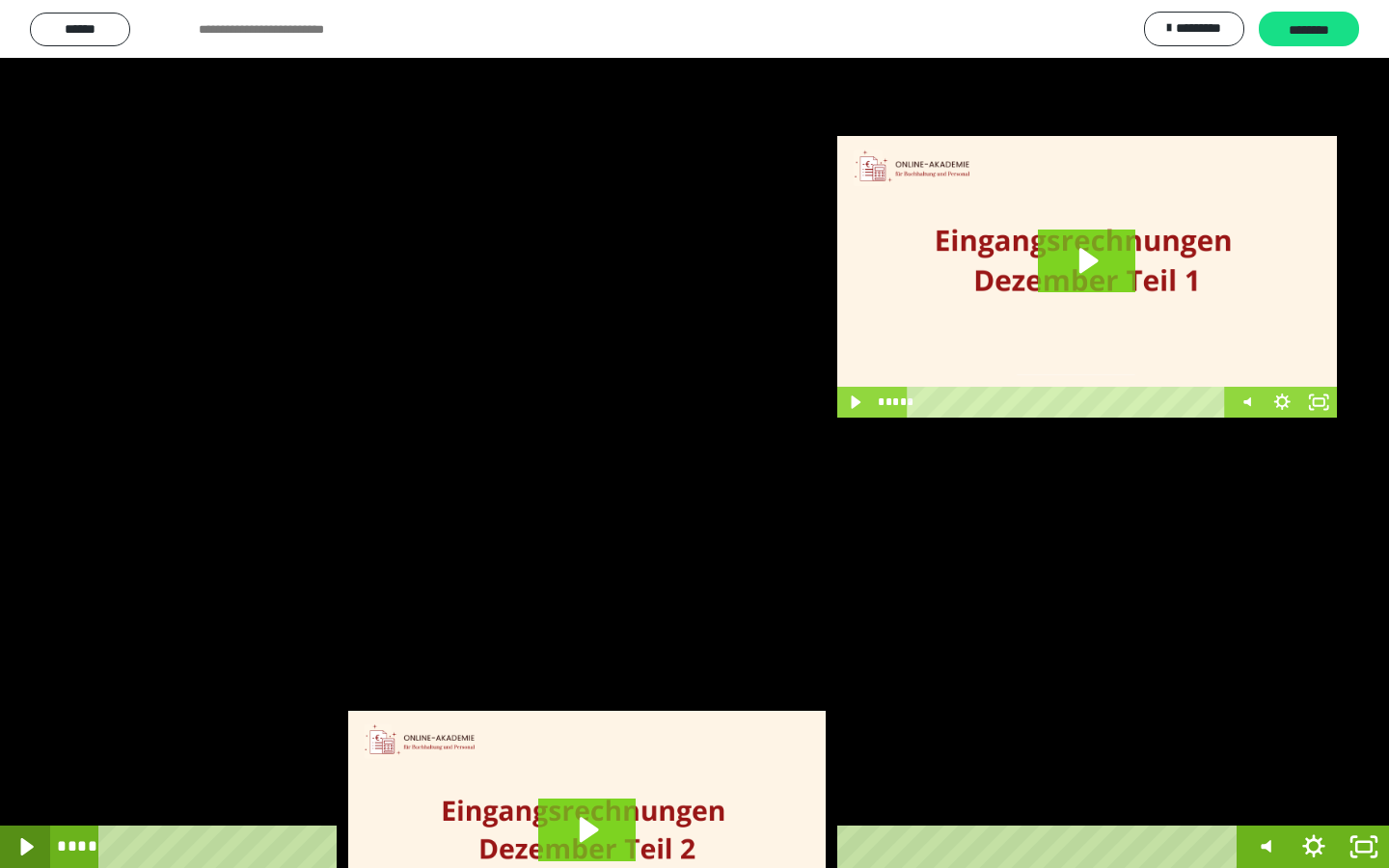 click 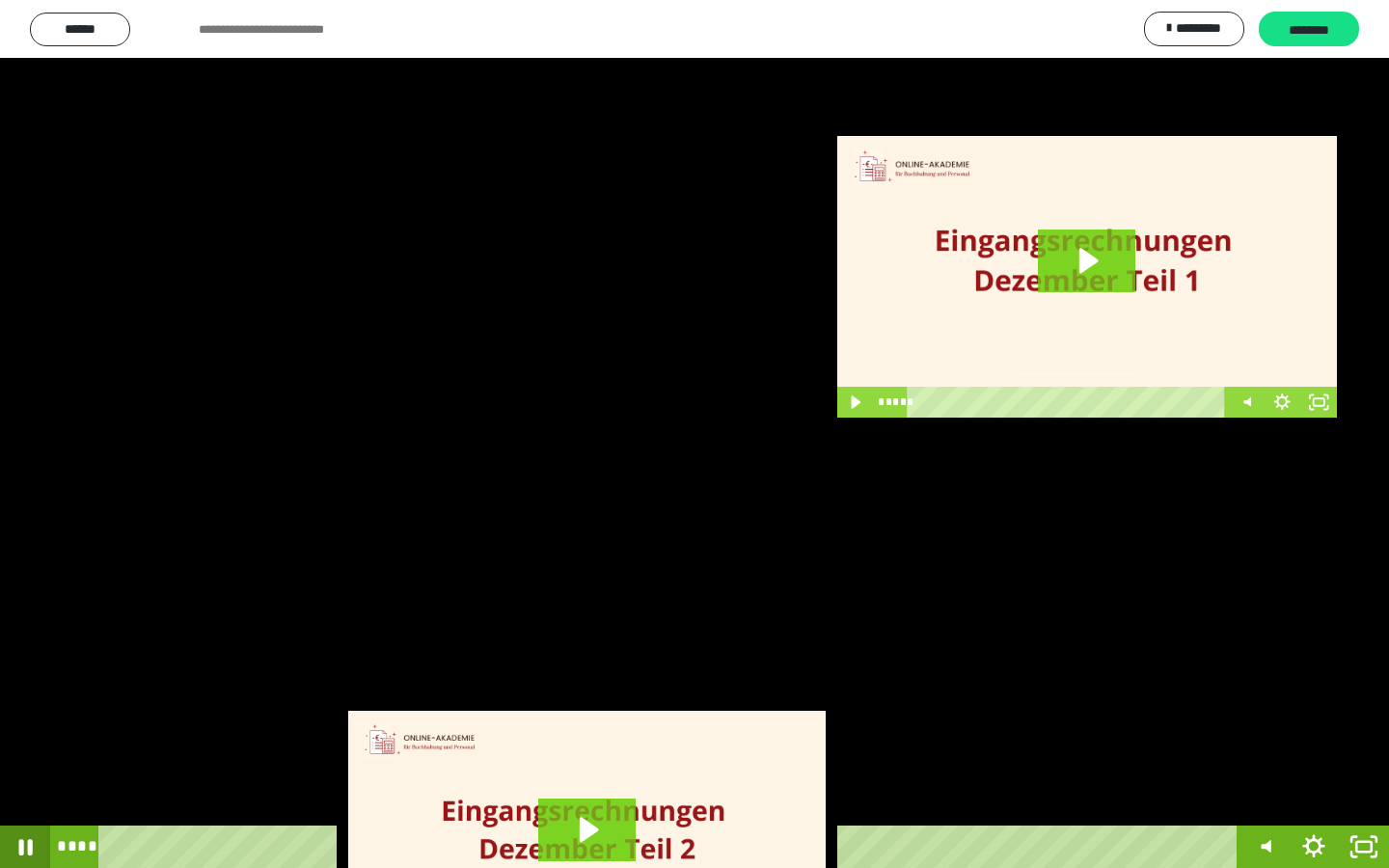 click 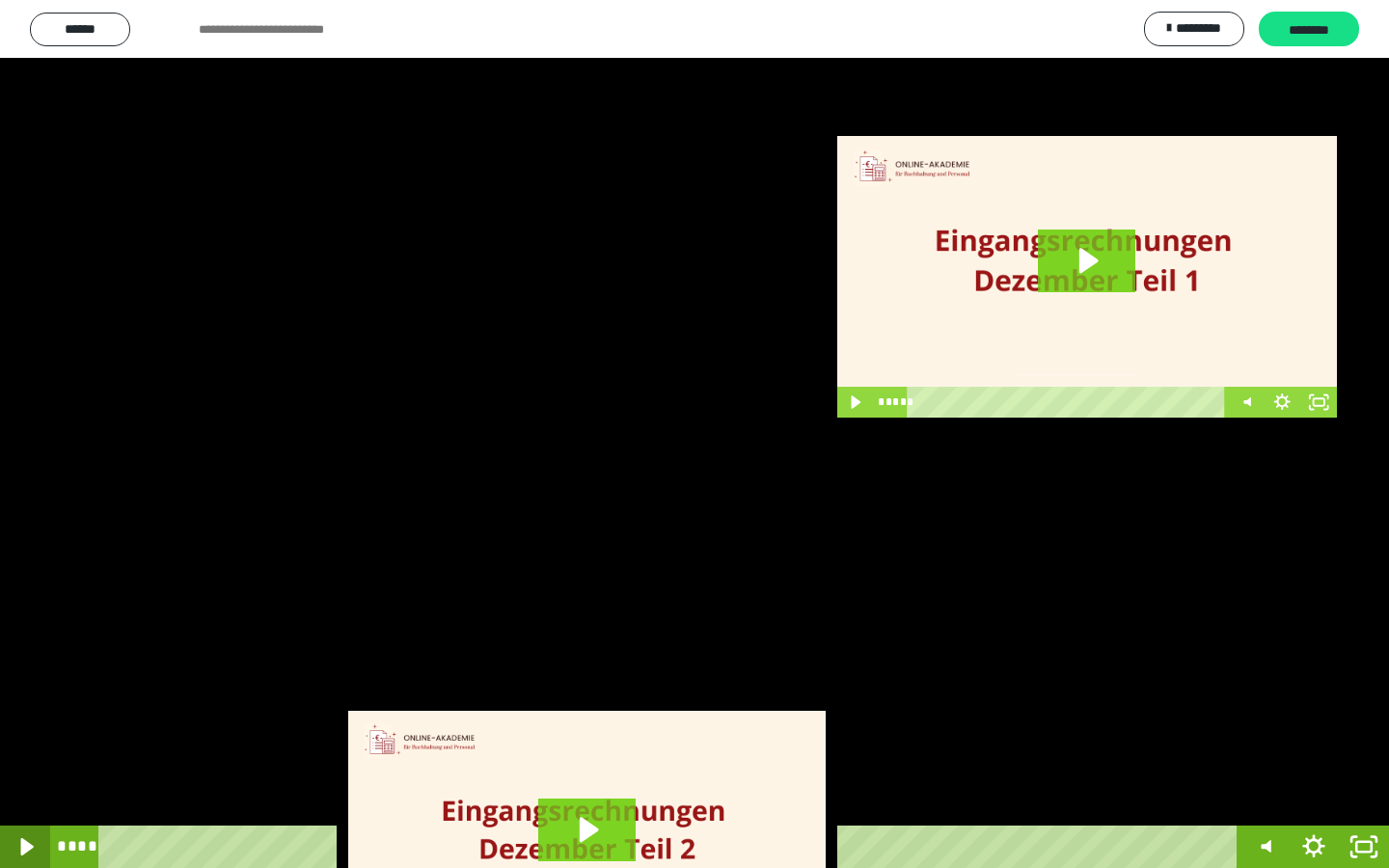 click 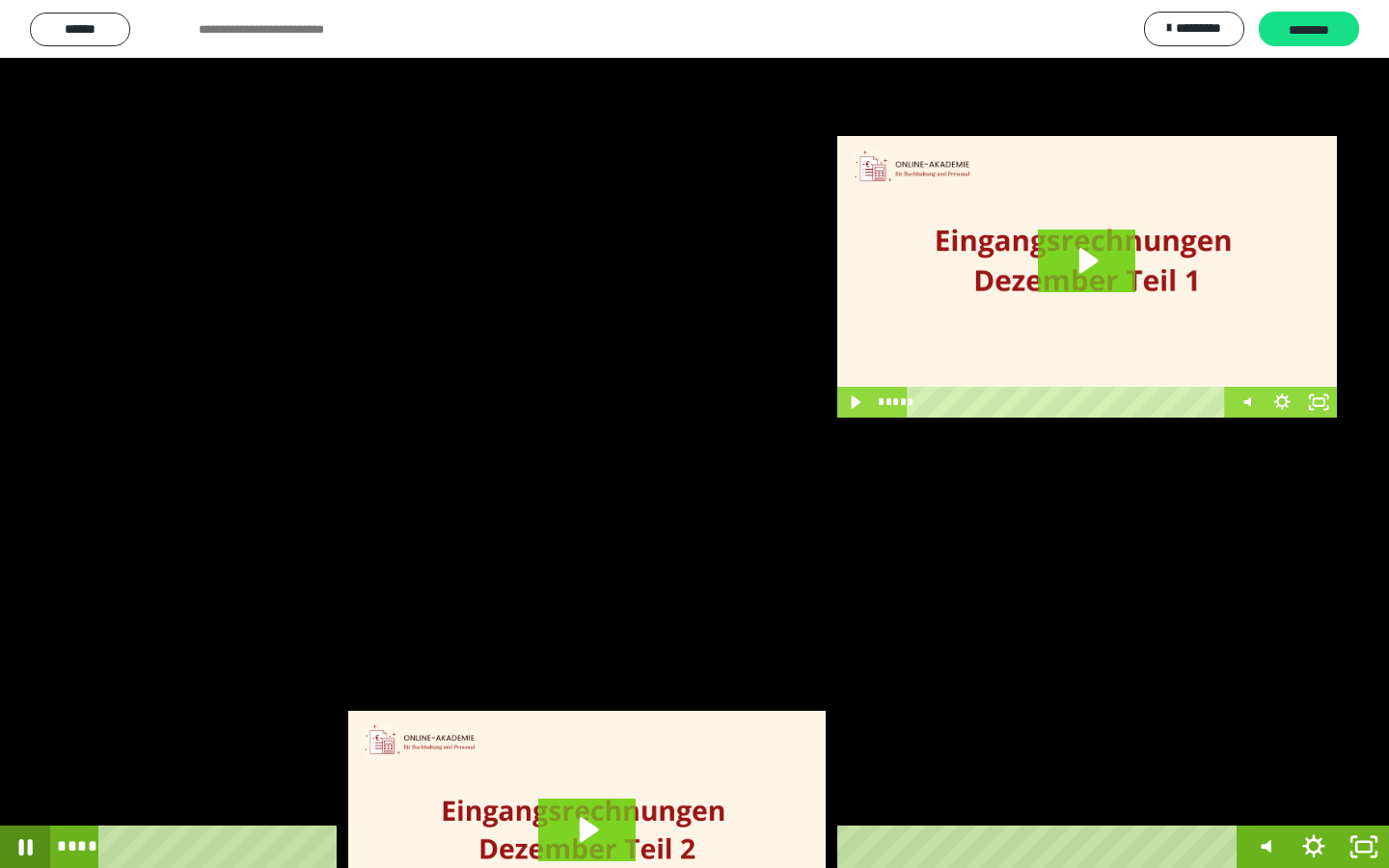 click 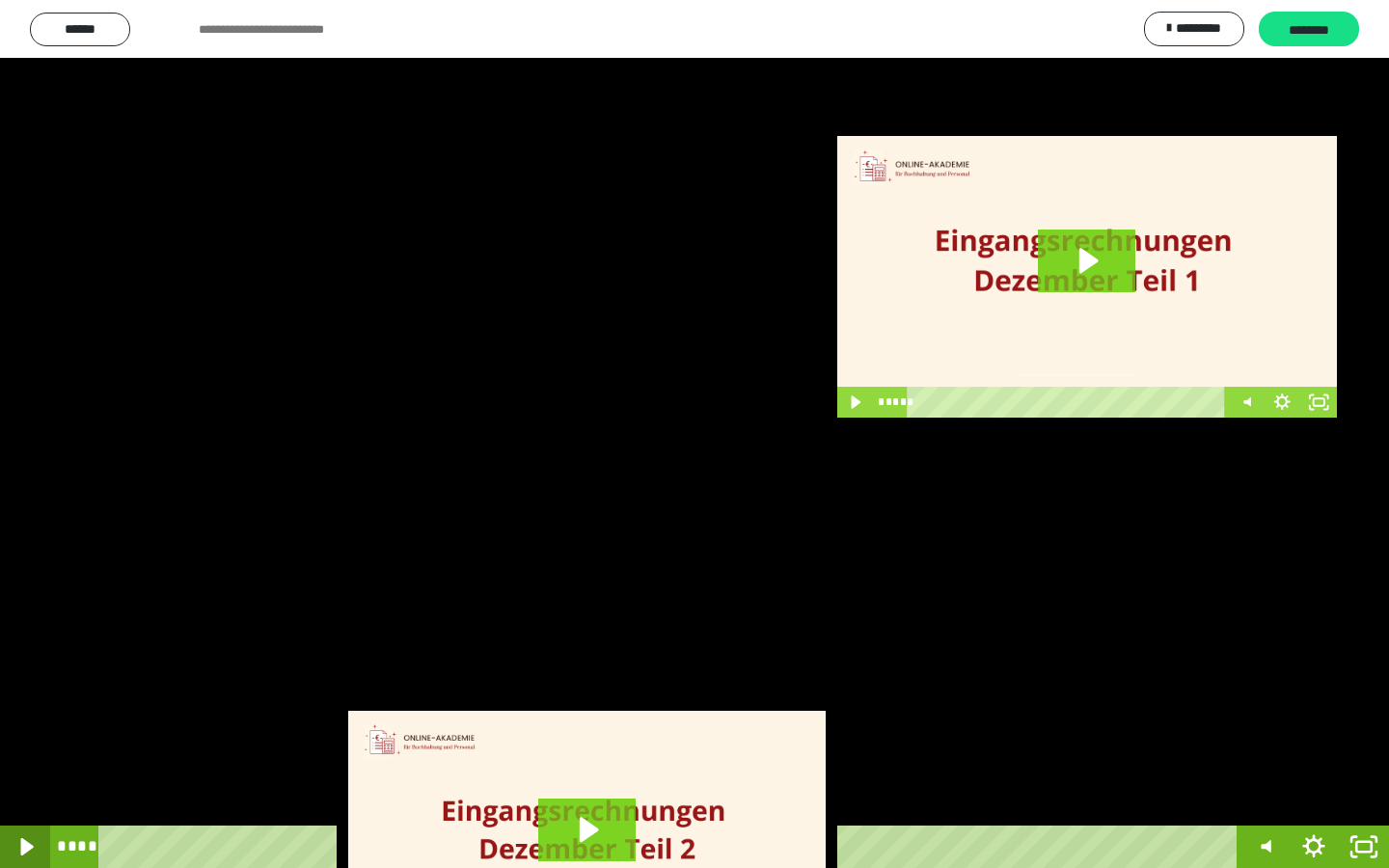 click 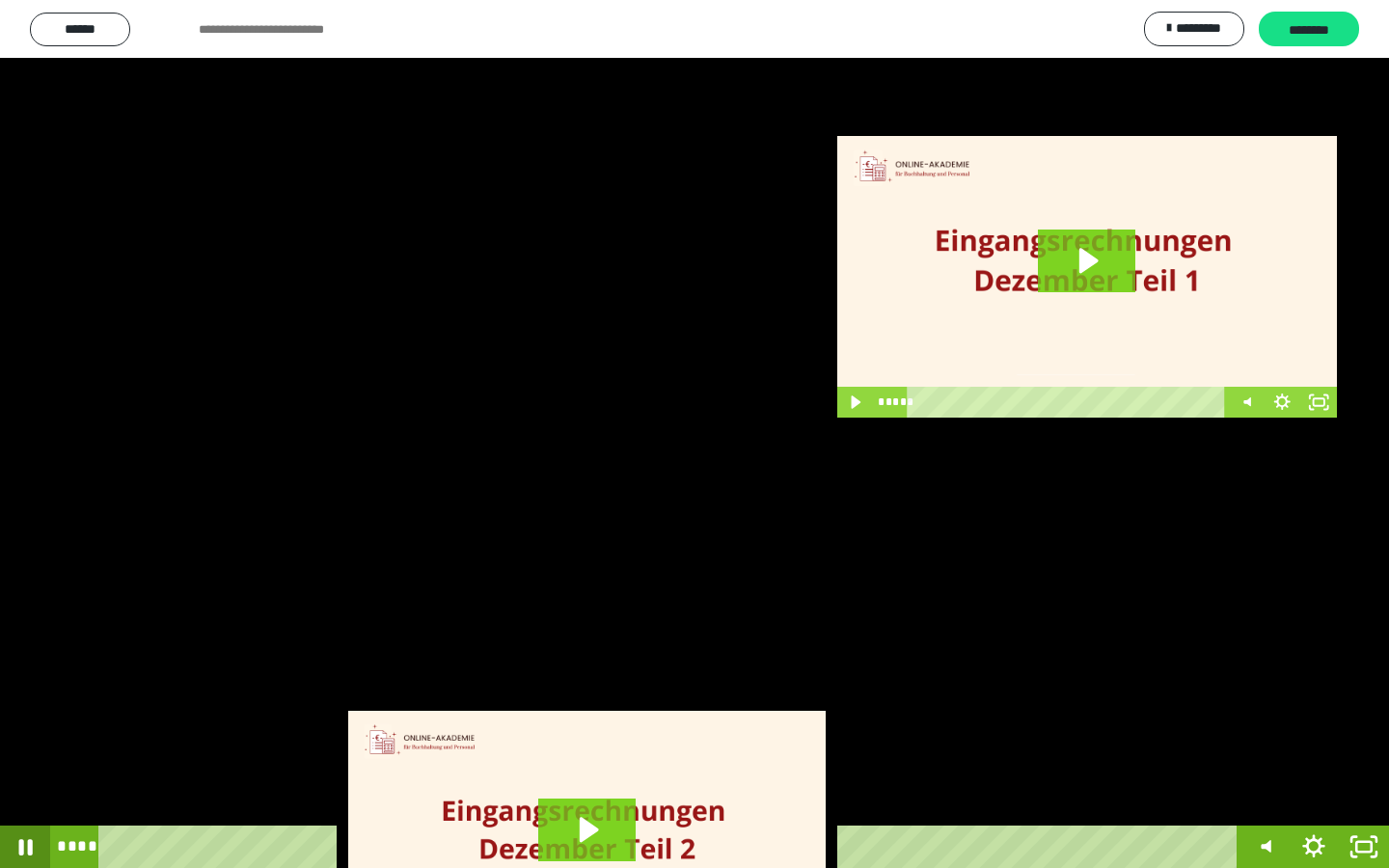 click 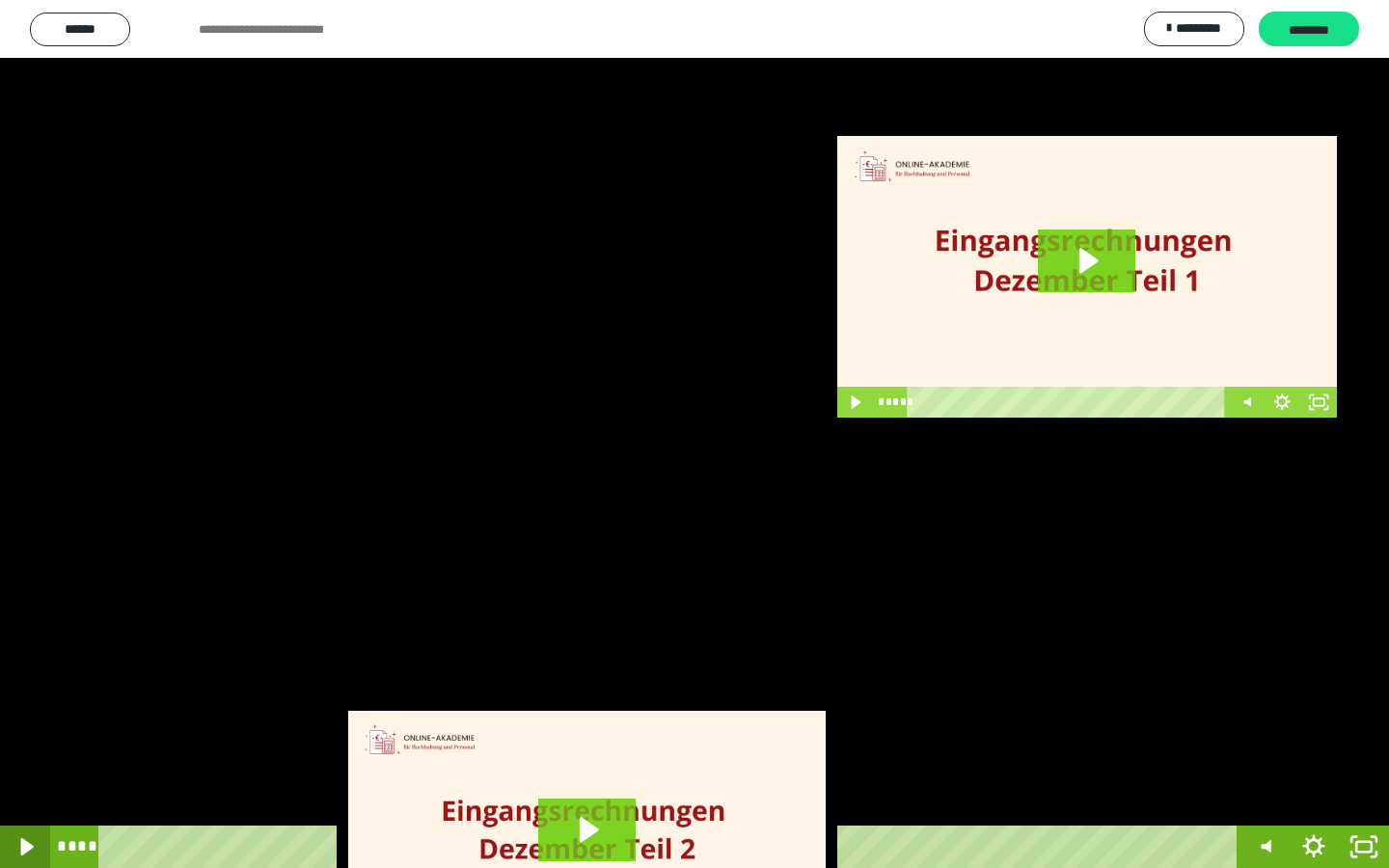 click 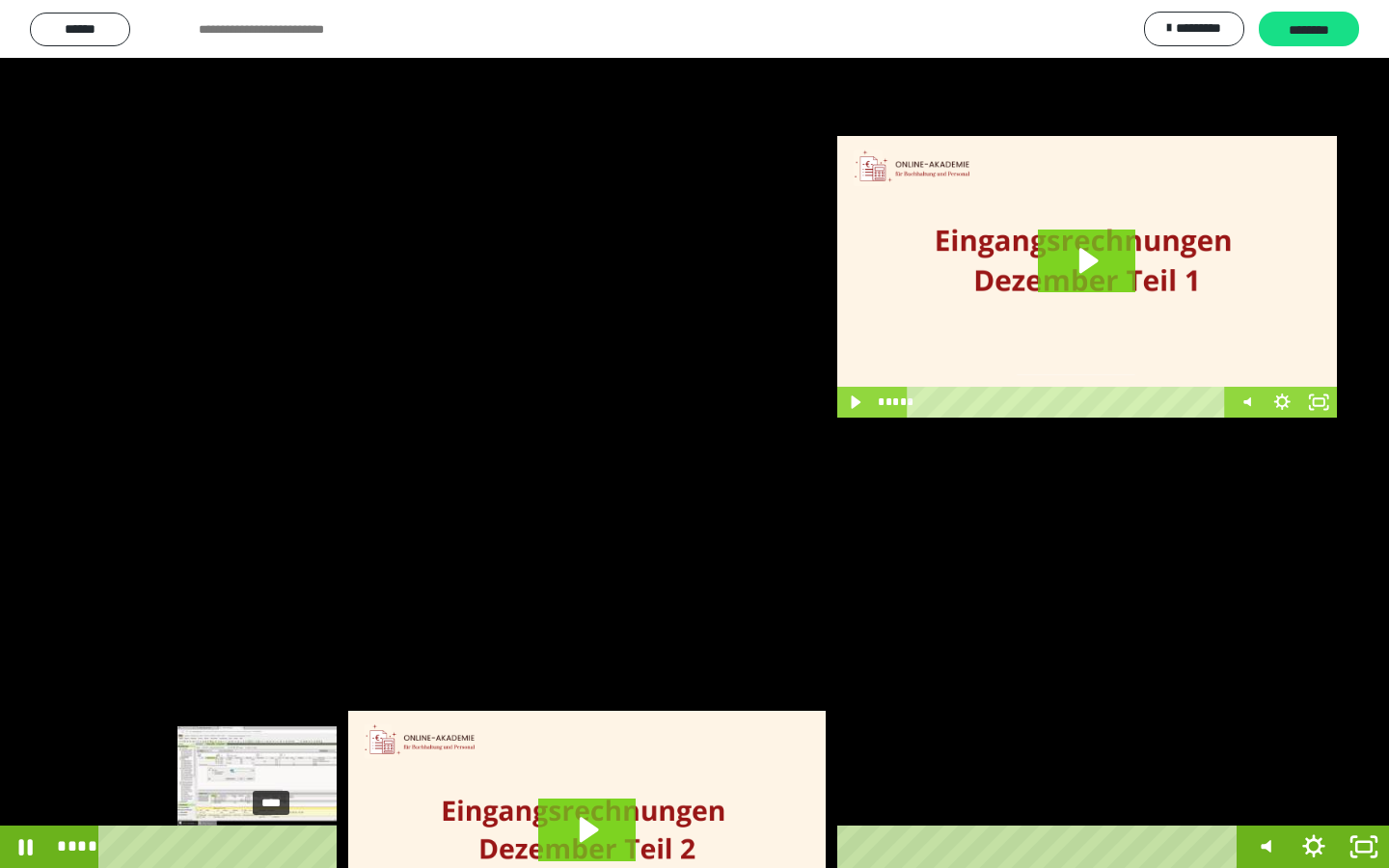 click on "****" at bounding box center (671, 847) 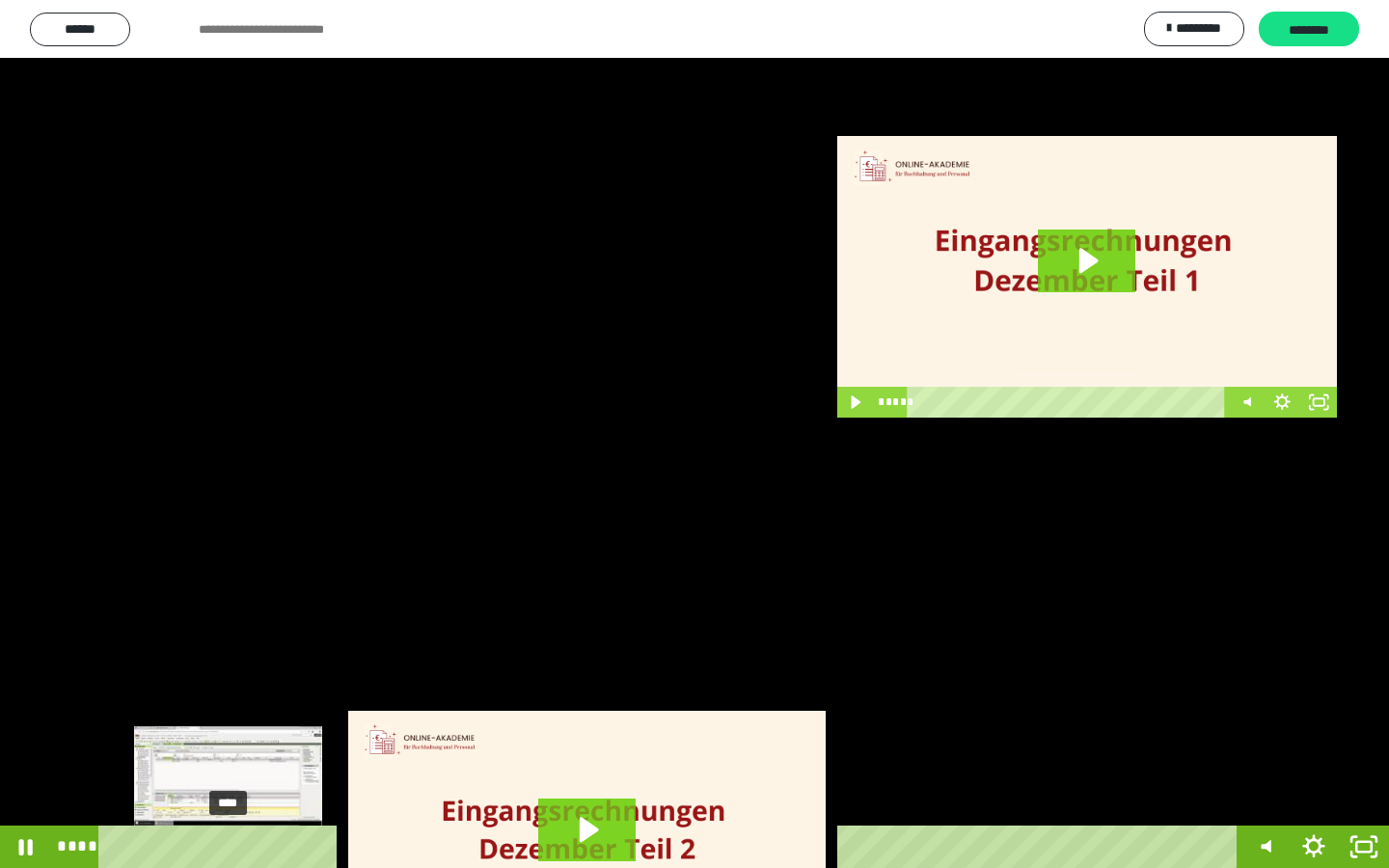 click on "****" at bounding box center (671, 847) 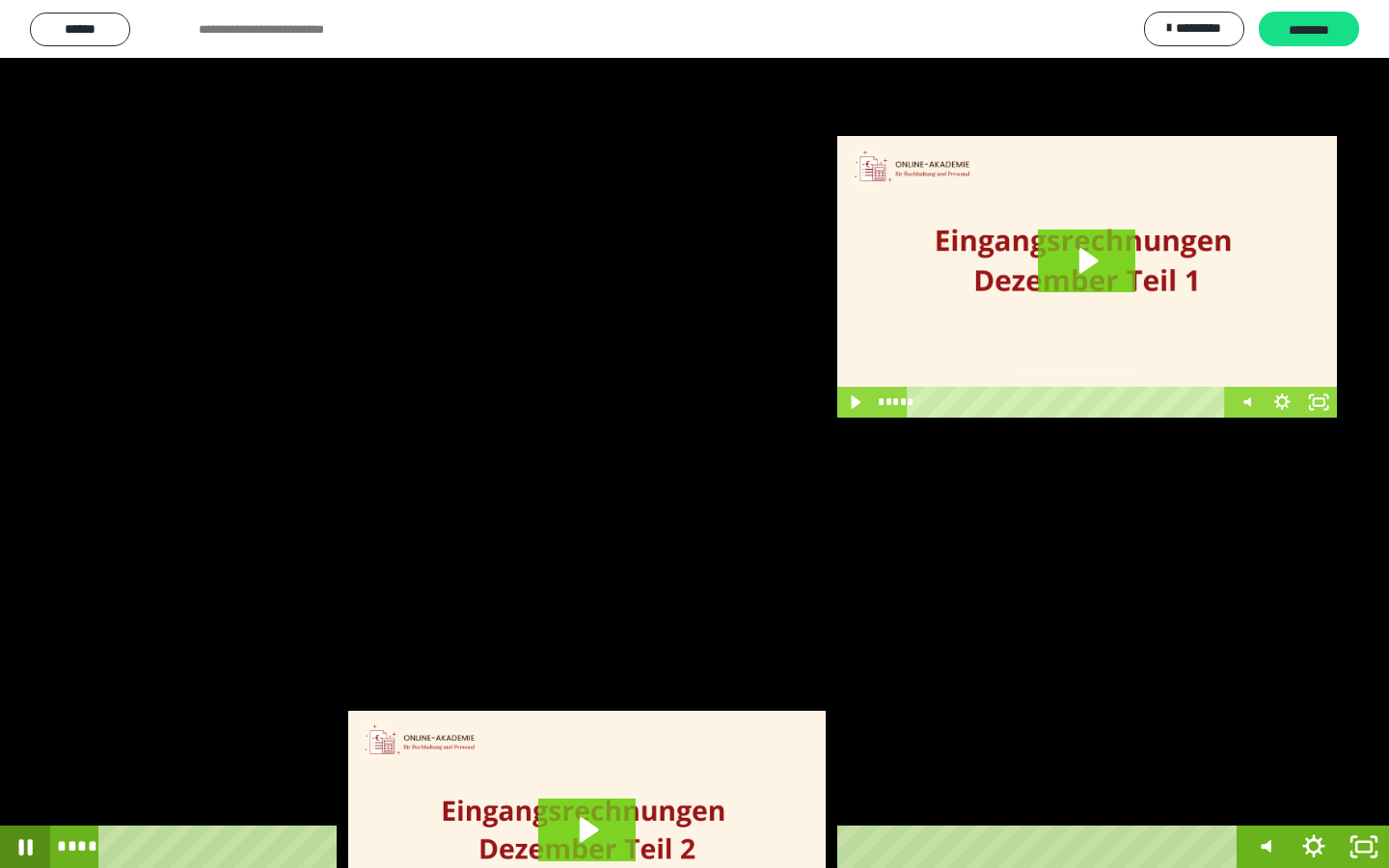 click 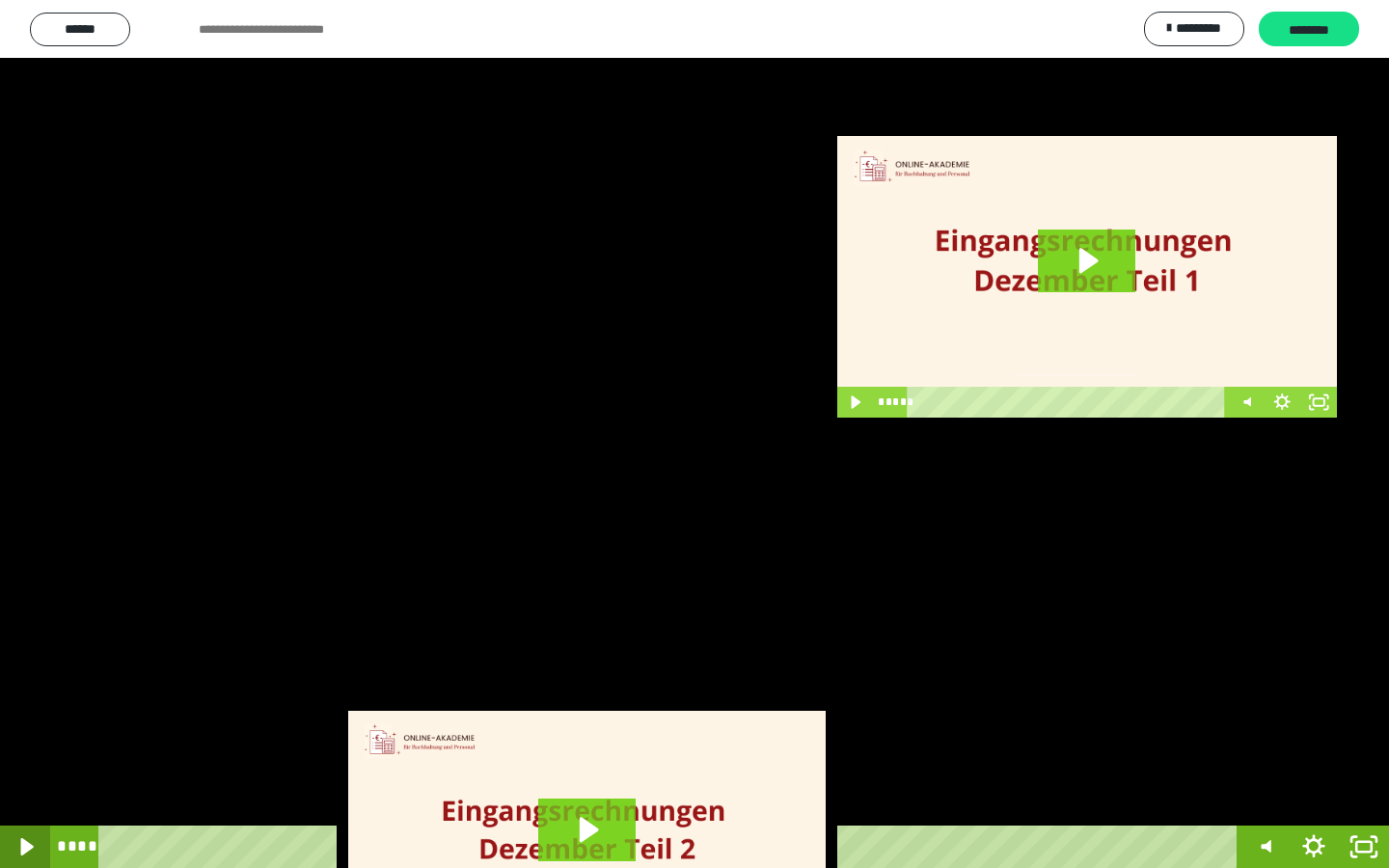 click 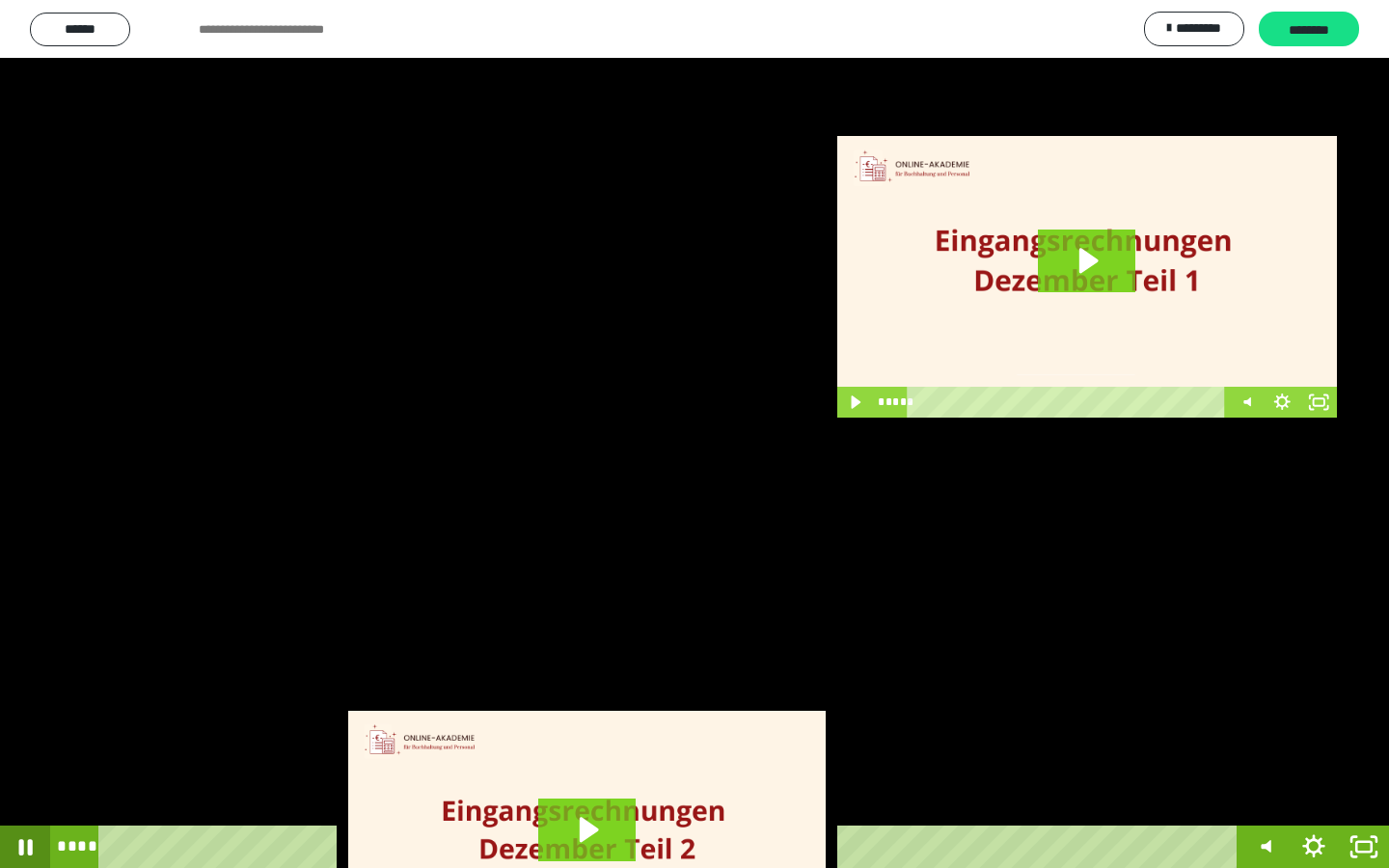 click 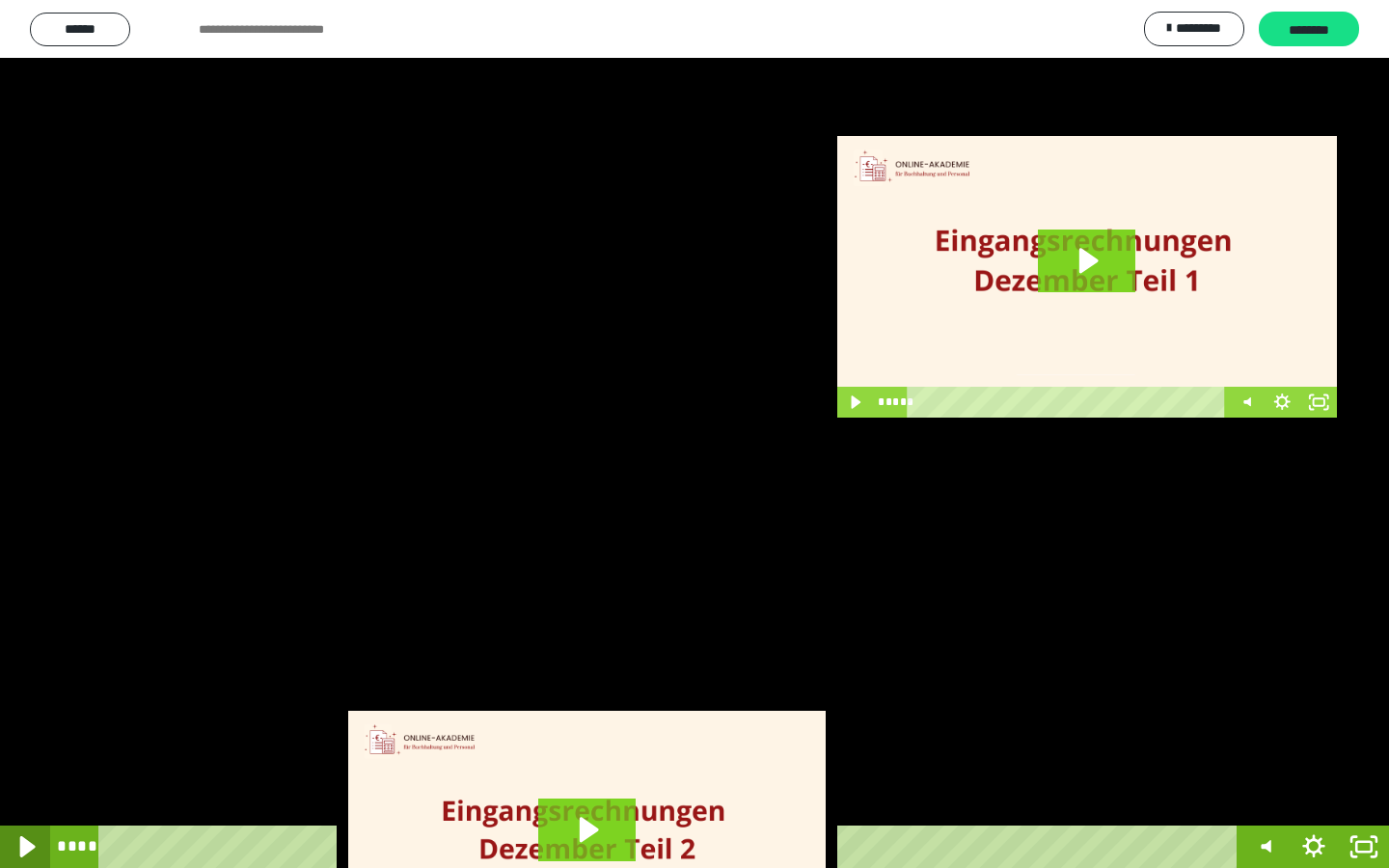 click 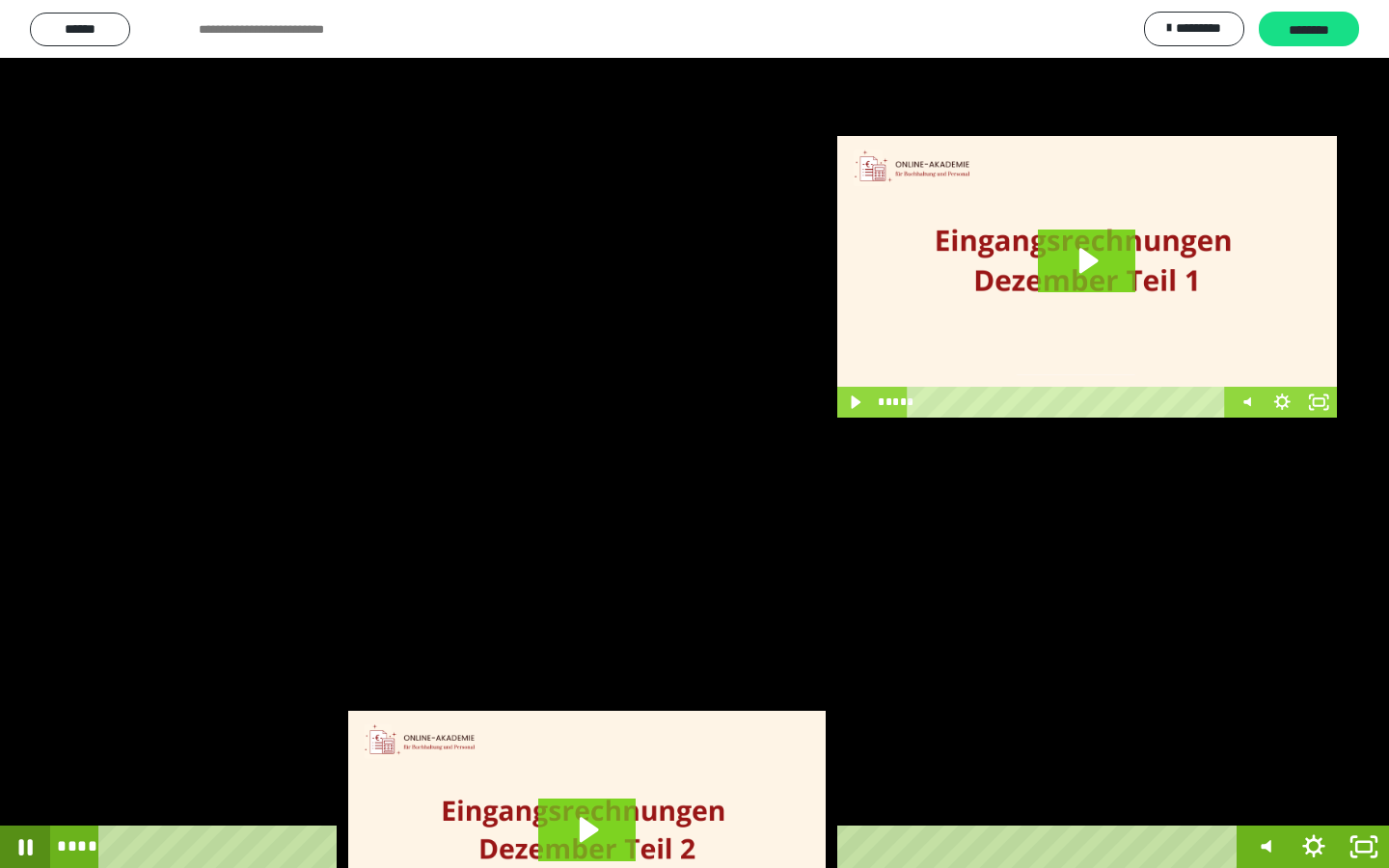 click 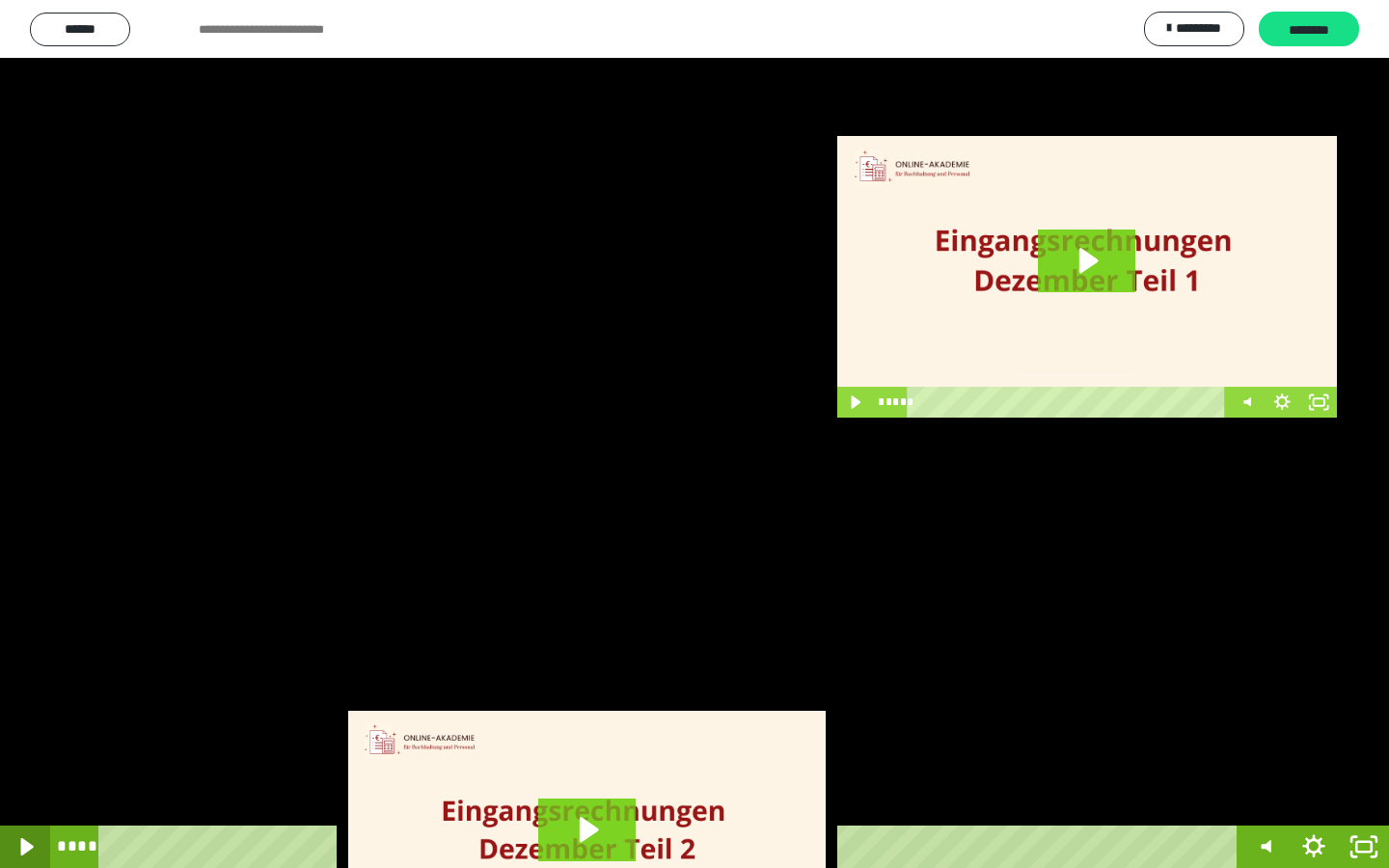 click 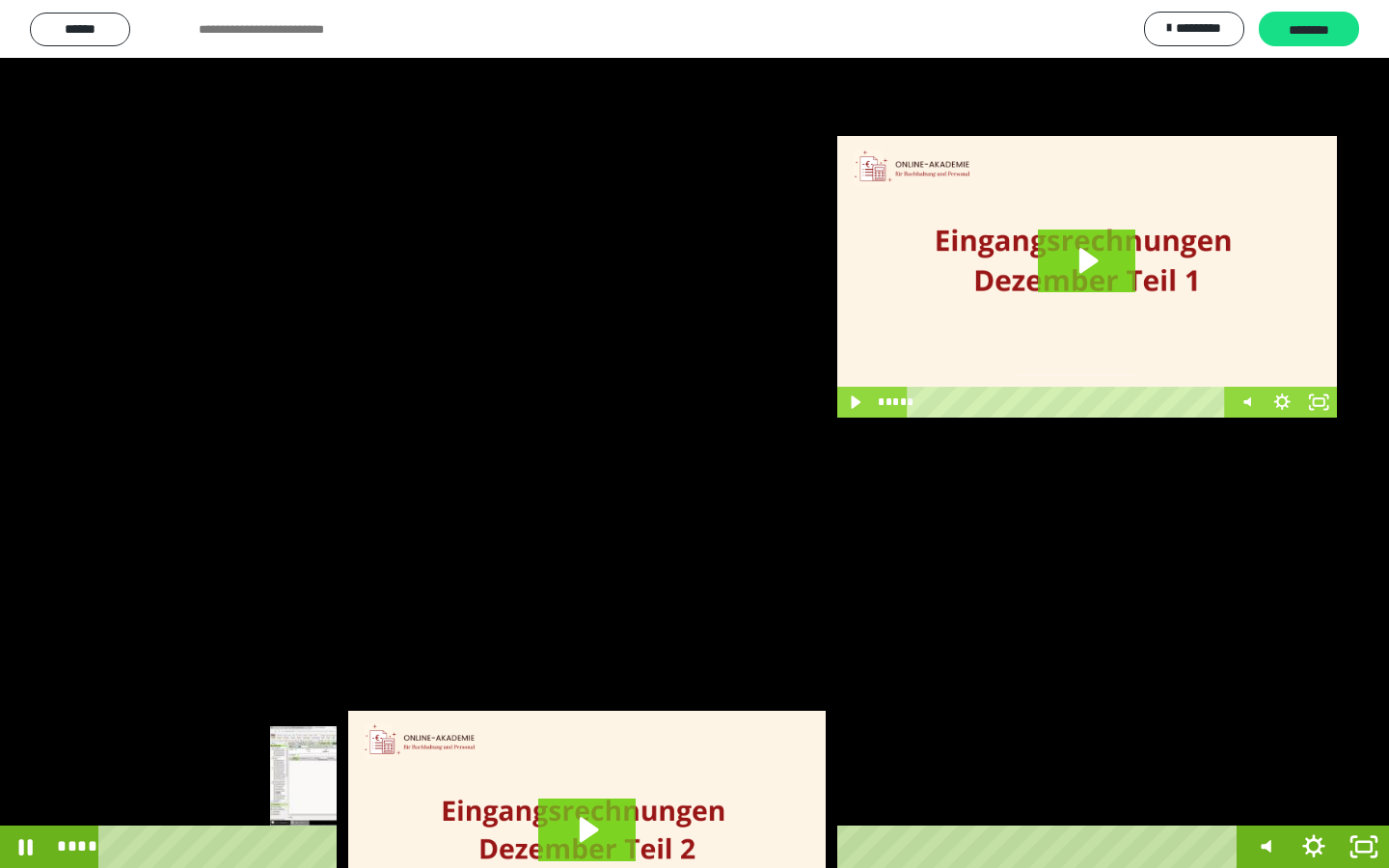 click on "****" at bounding box center (671, 847) 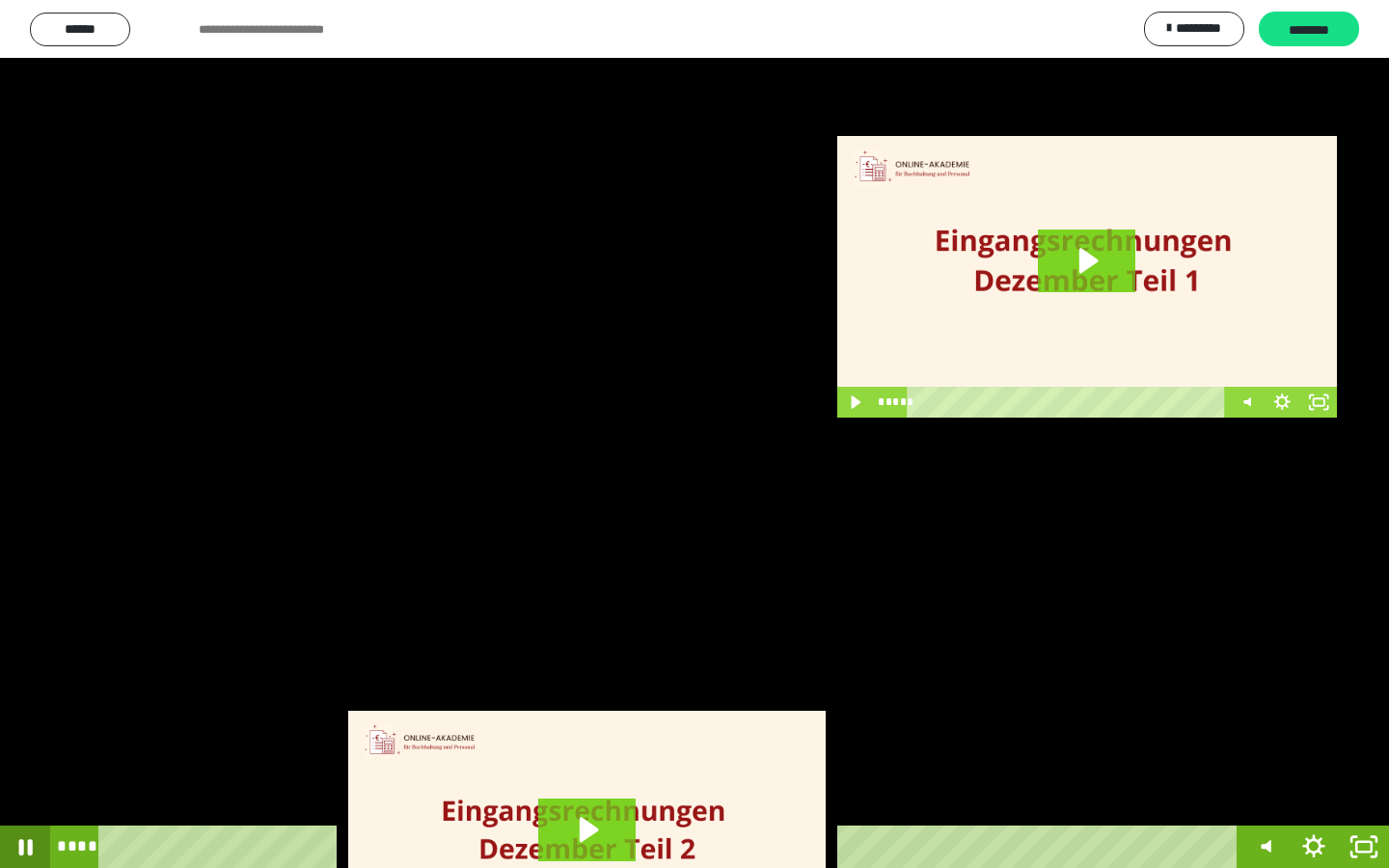 click 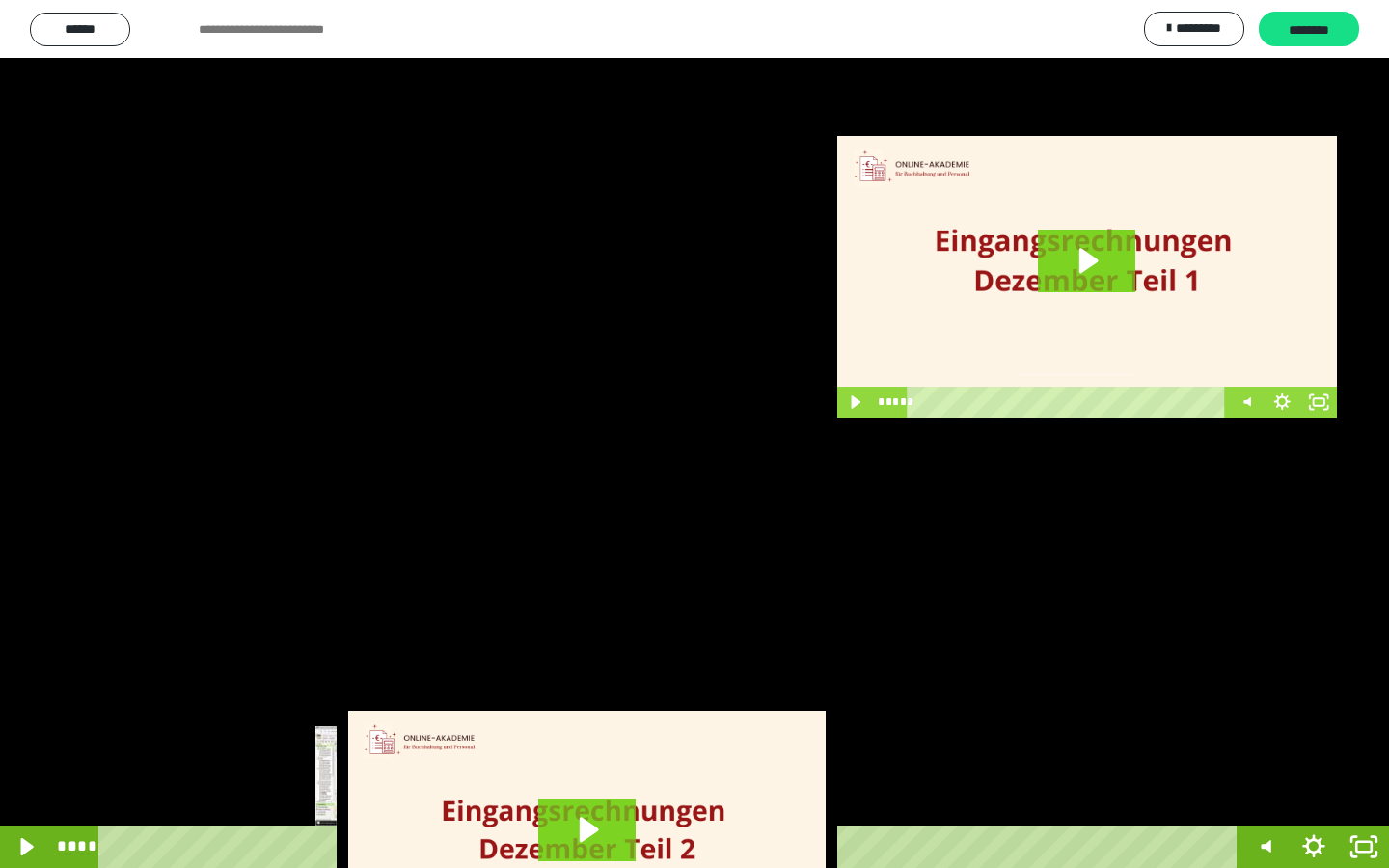 click on "****" at bounding box center (671, 847) 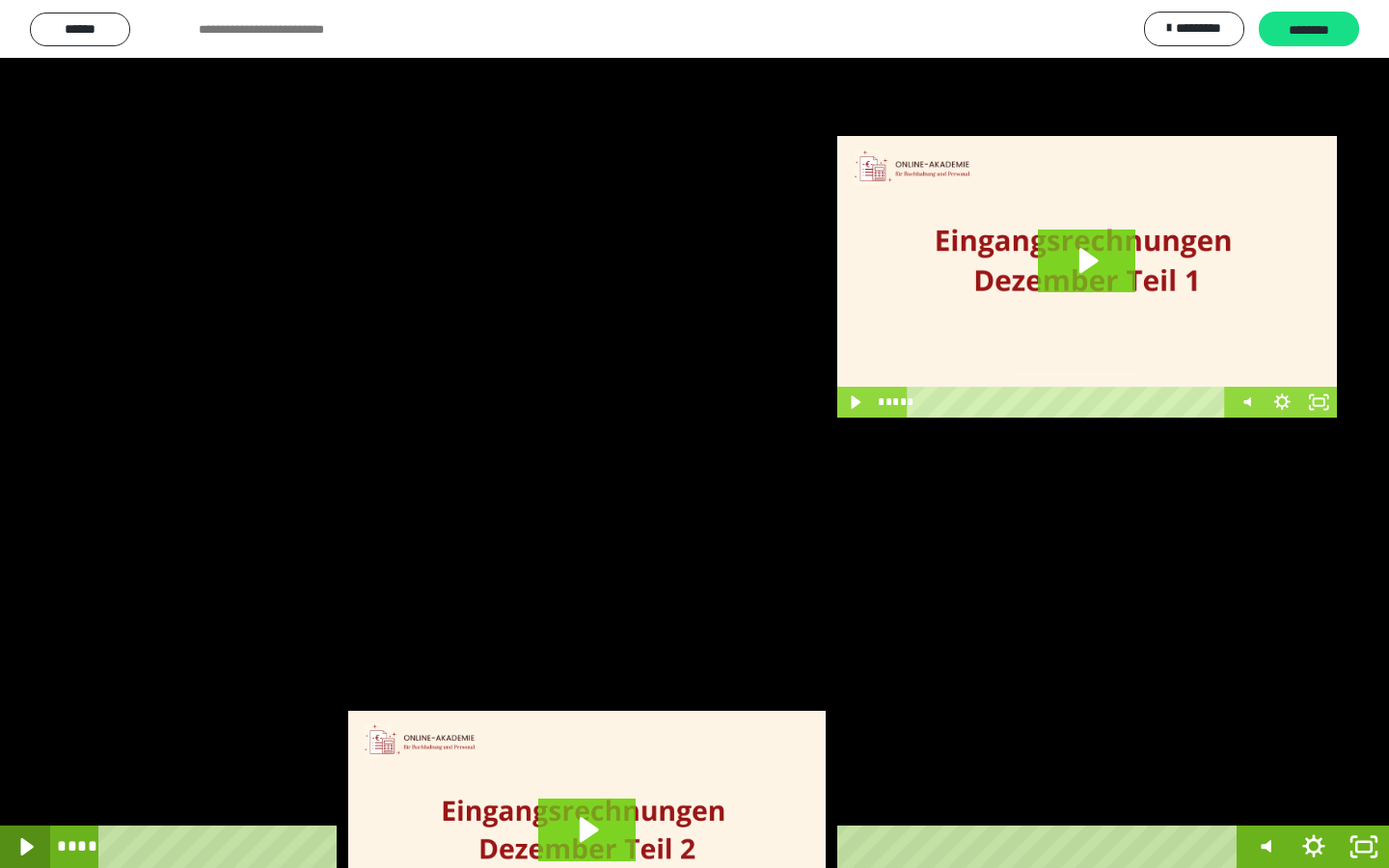 click 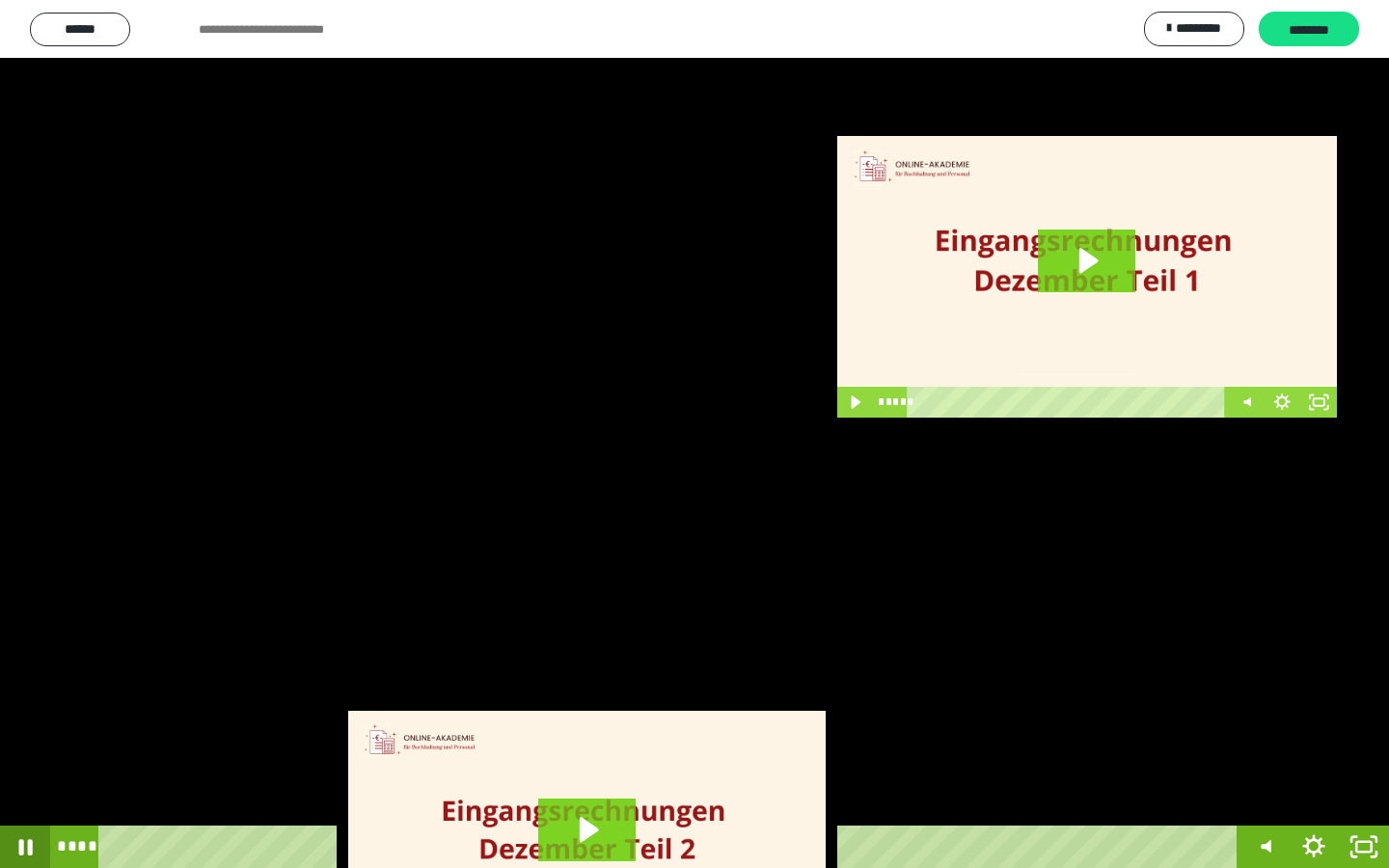 click 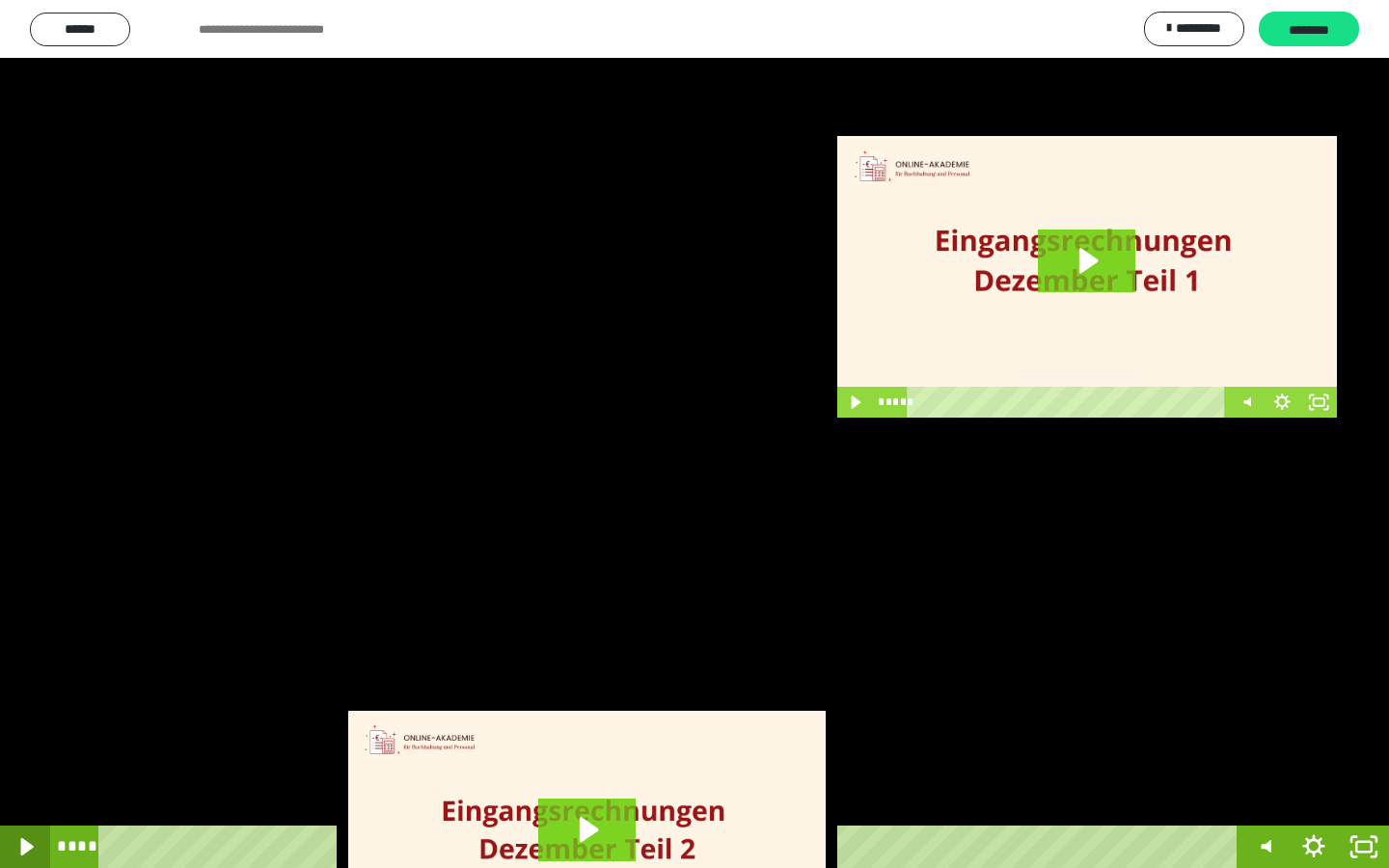 click 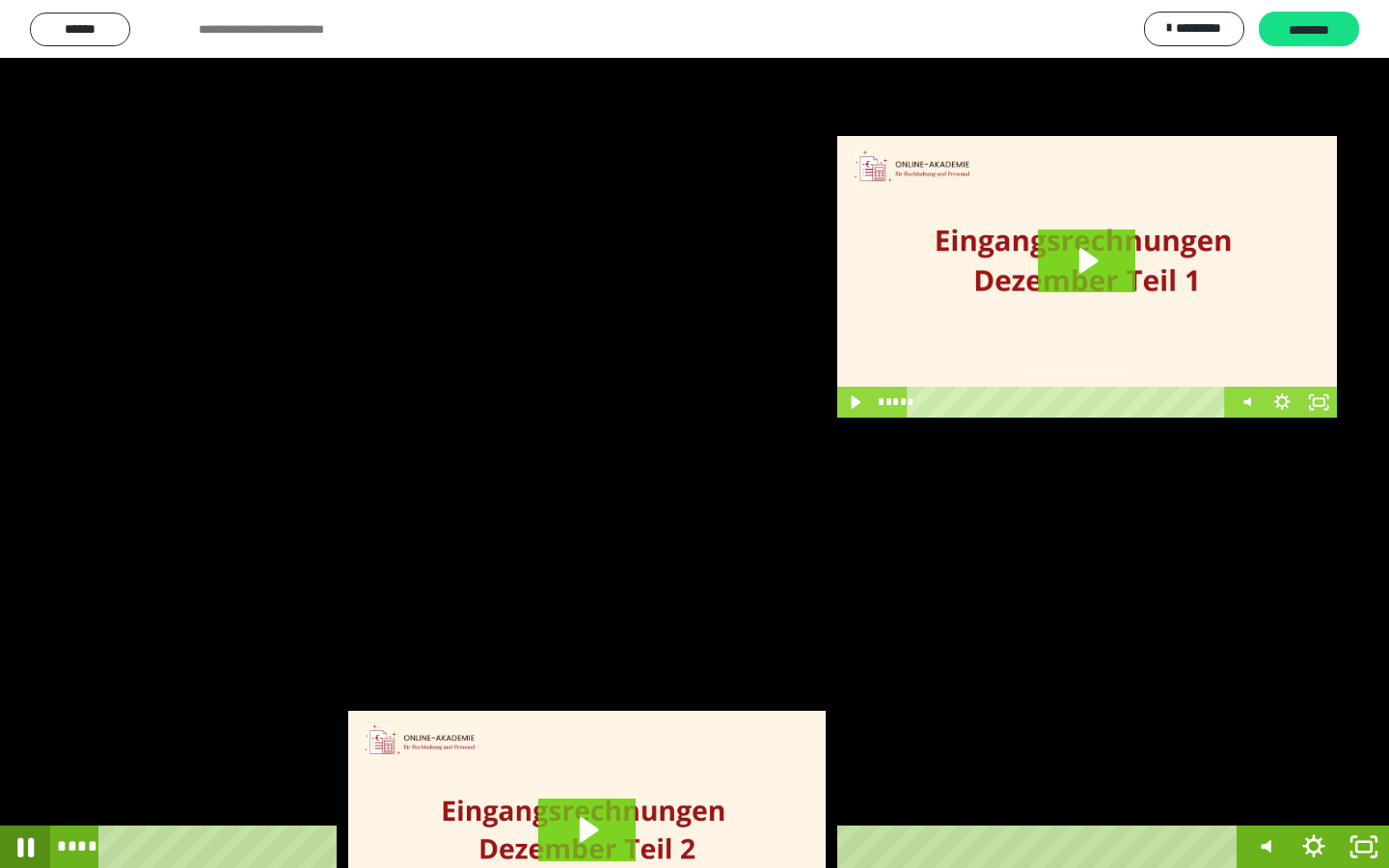 click 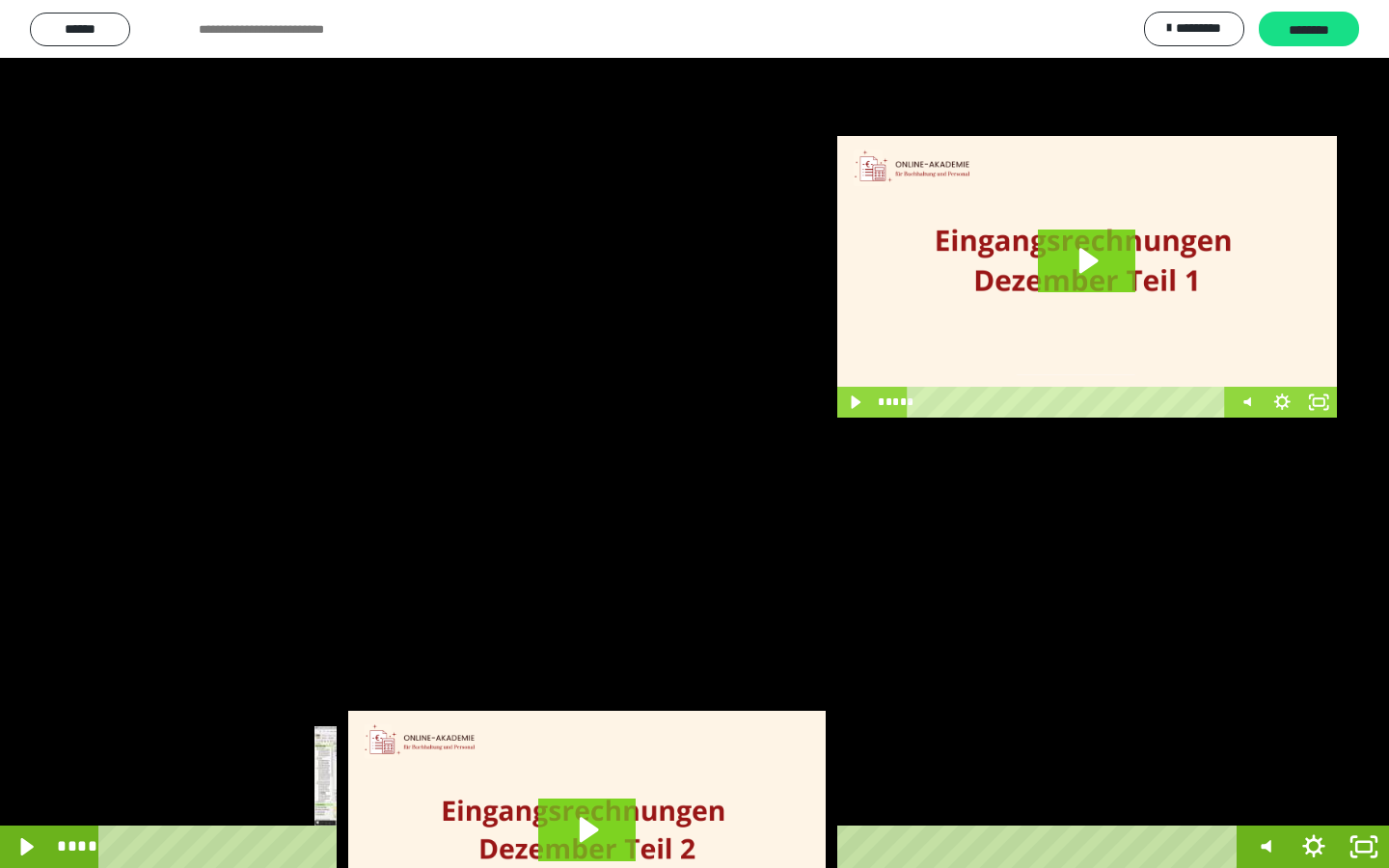 click on "****" at bounding box center (671, 847) 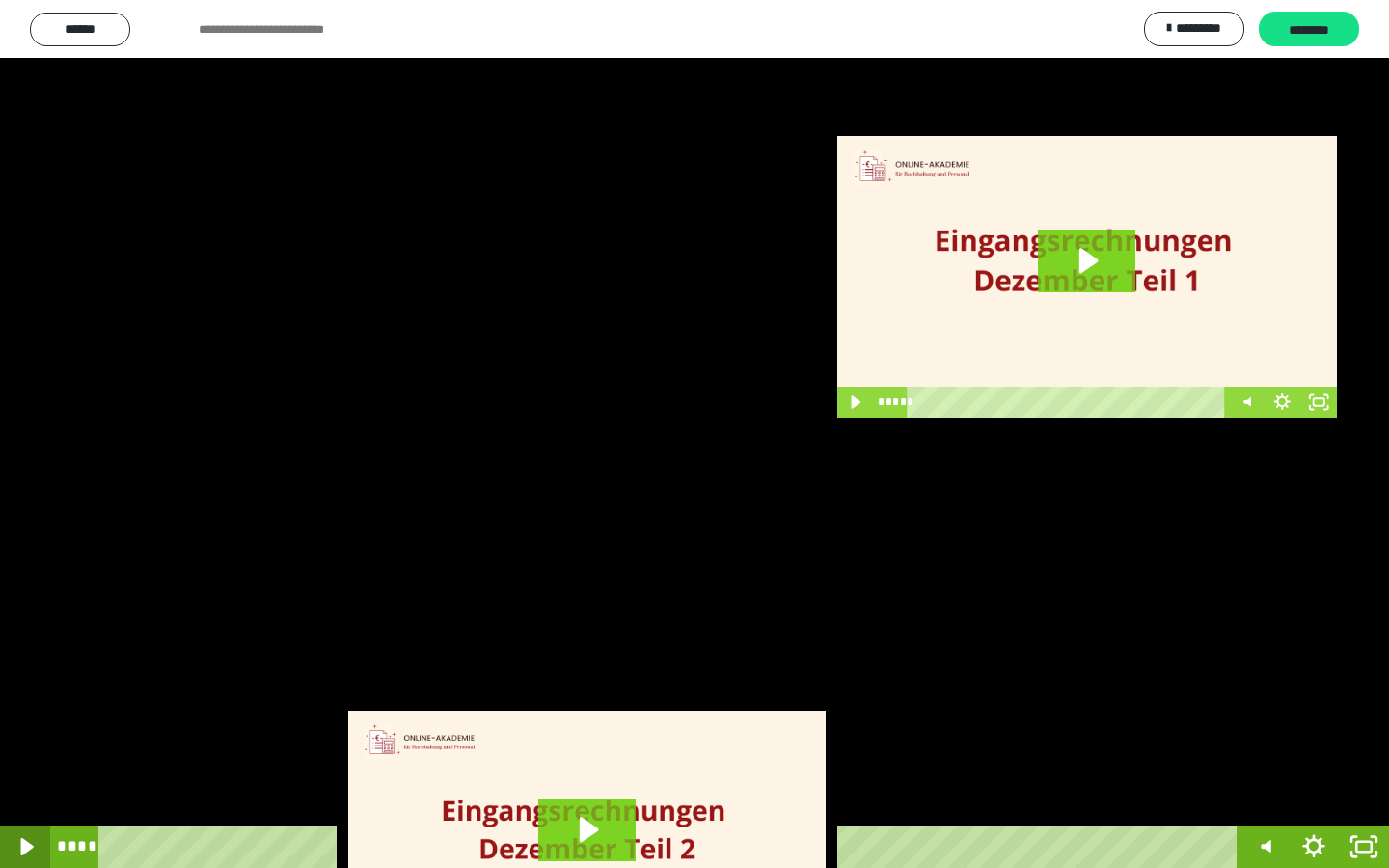 click 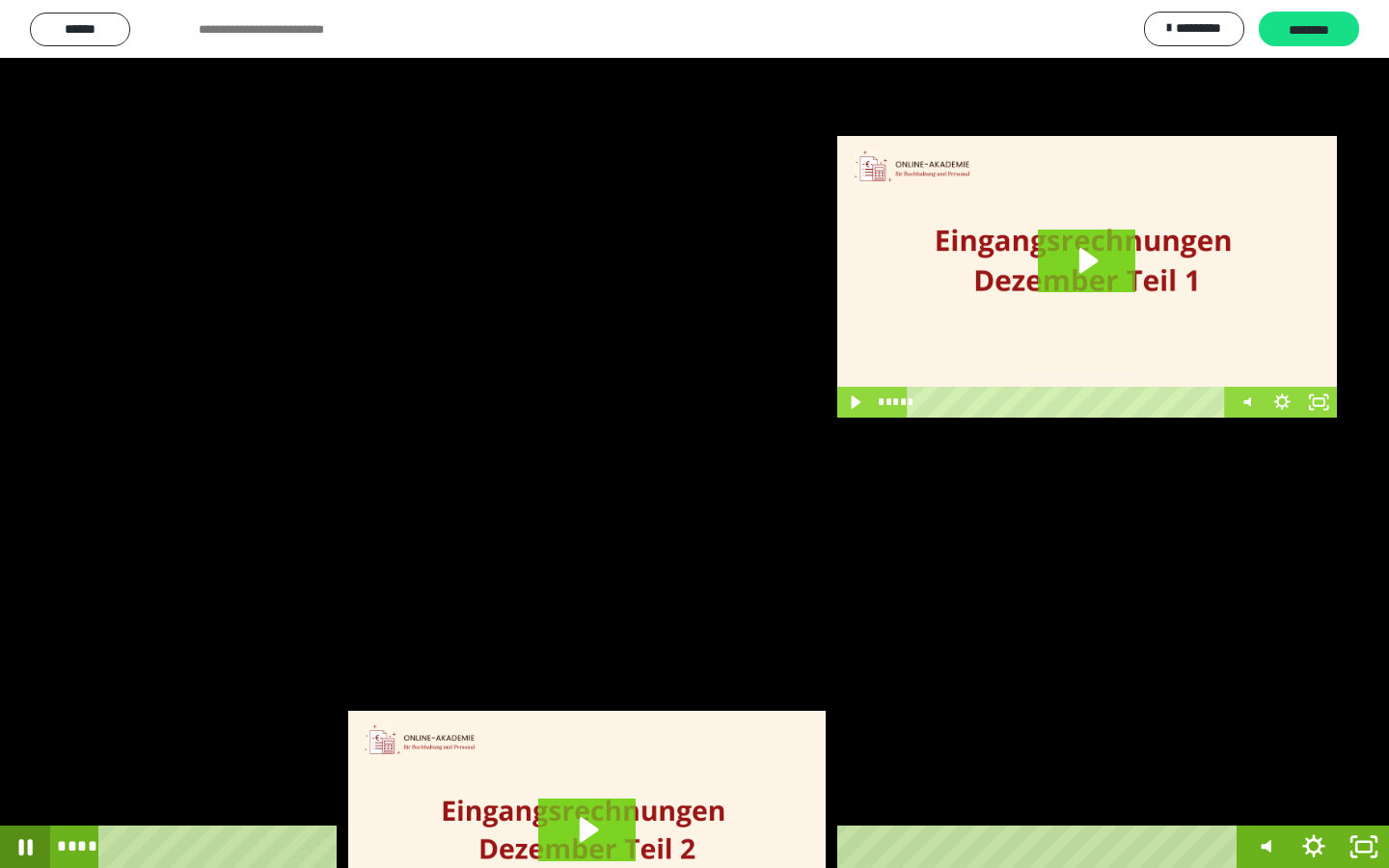 click 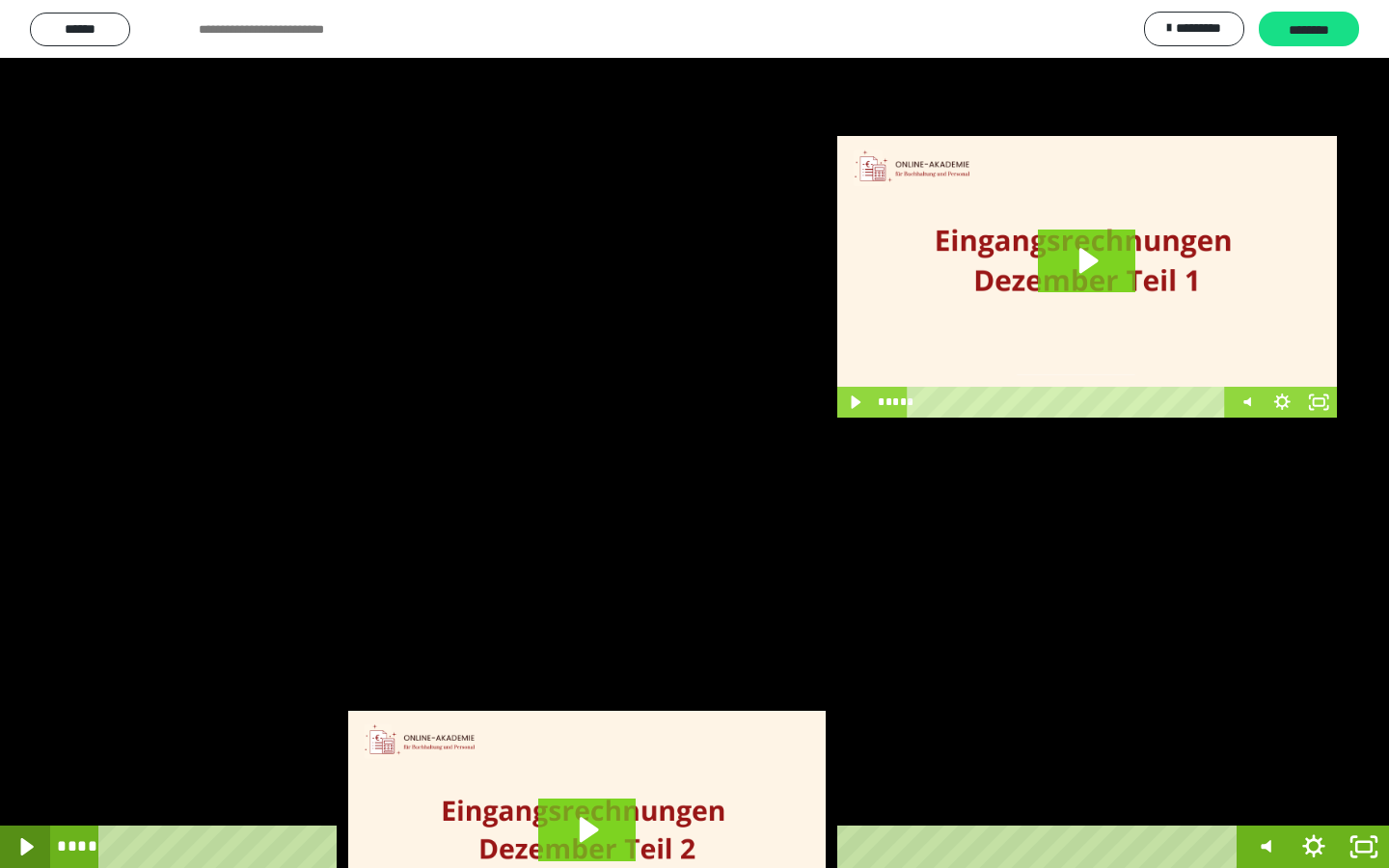 click 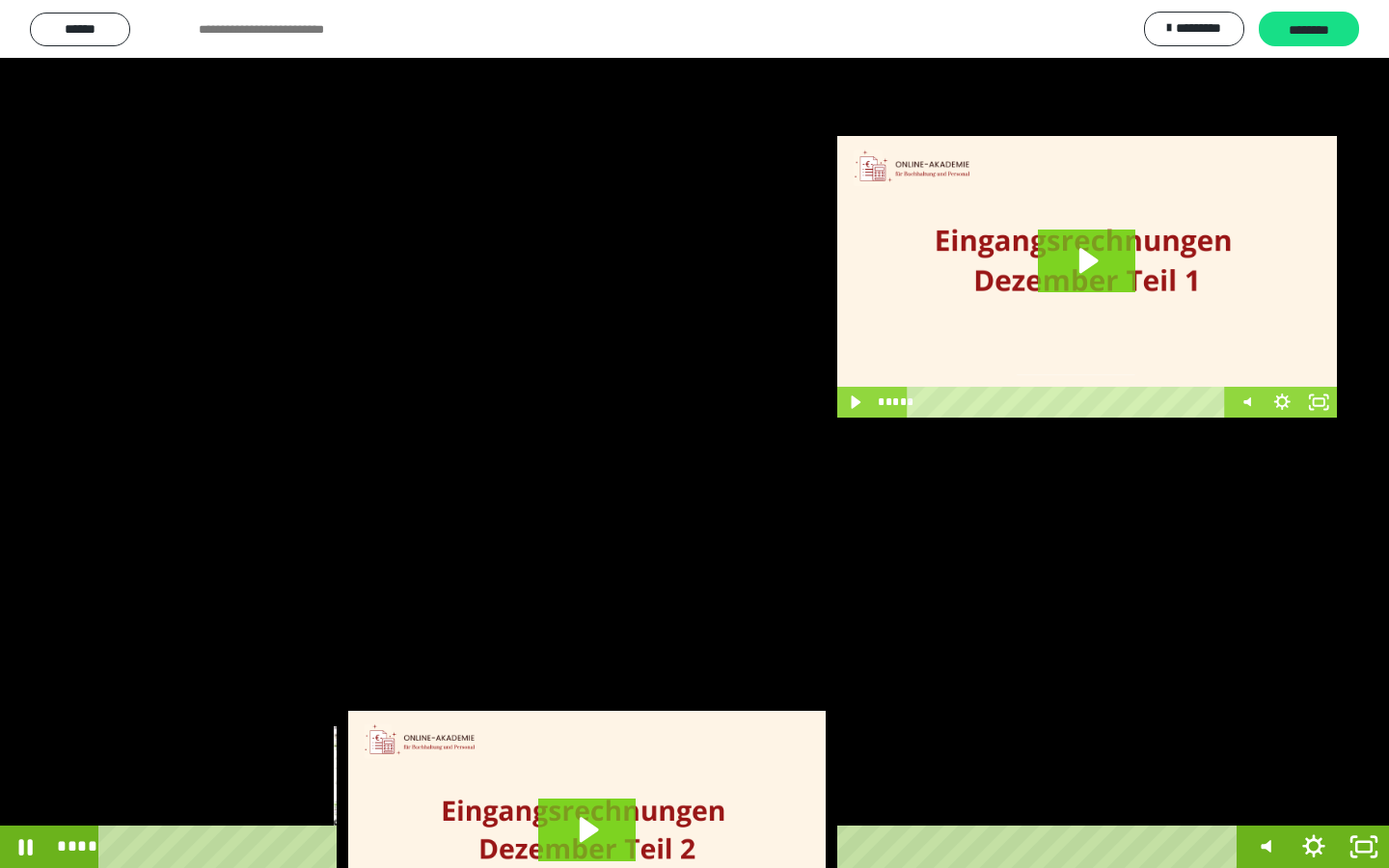 click on "****" at bounding box center [671, 847] 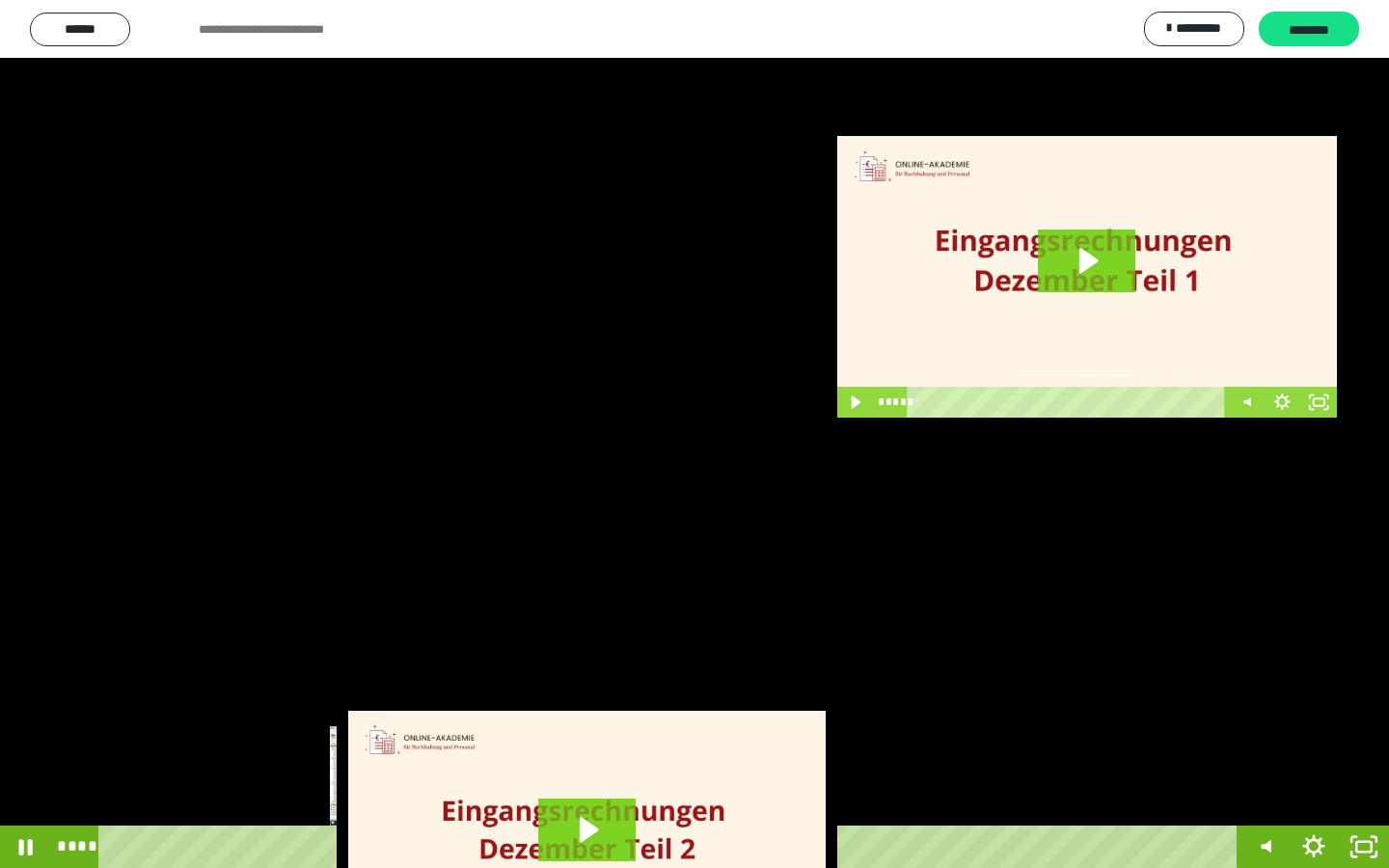 click on "****" at bounding box center (671, 847) 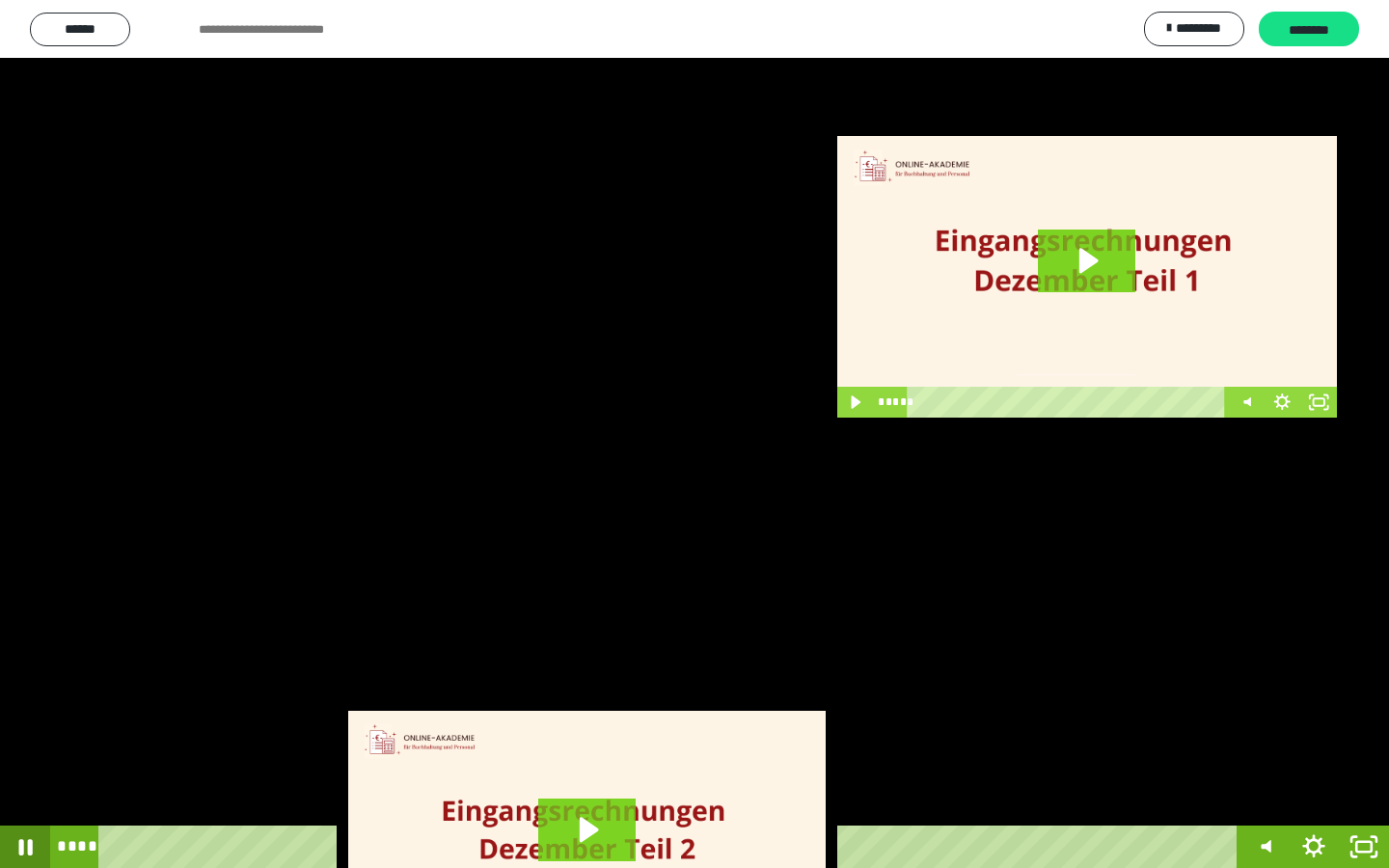 click 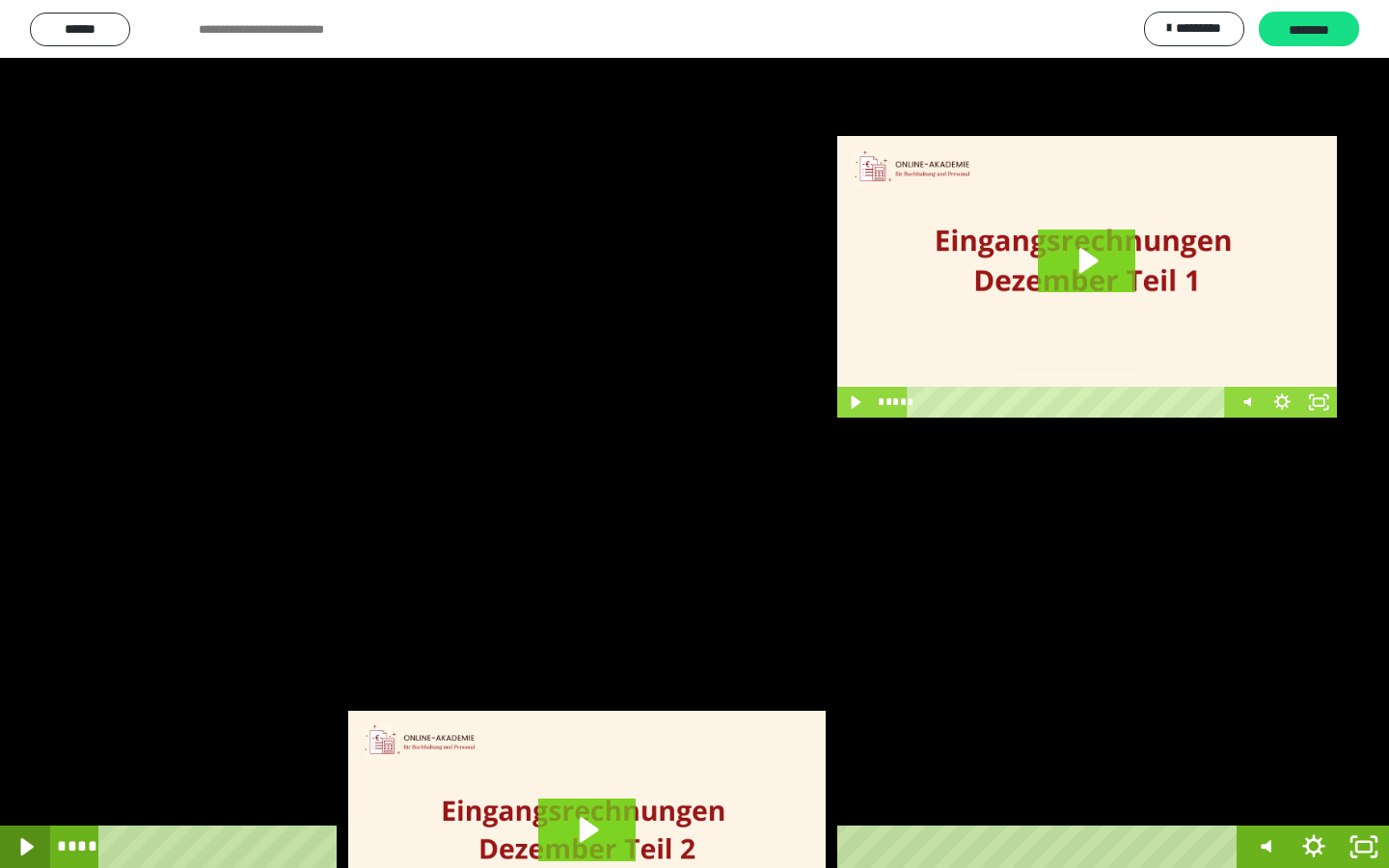 click 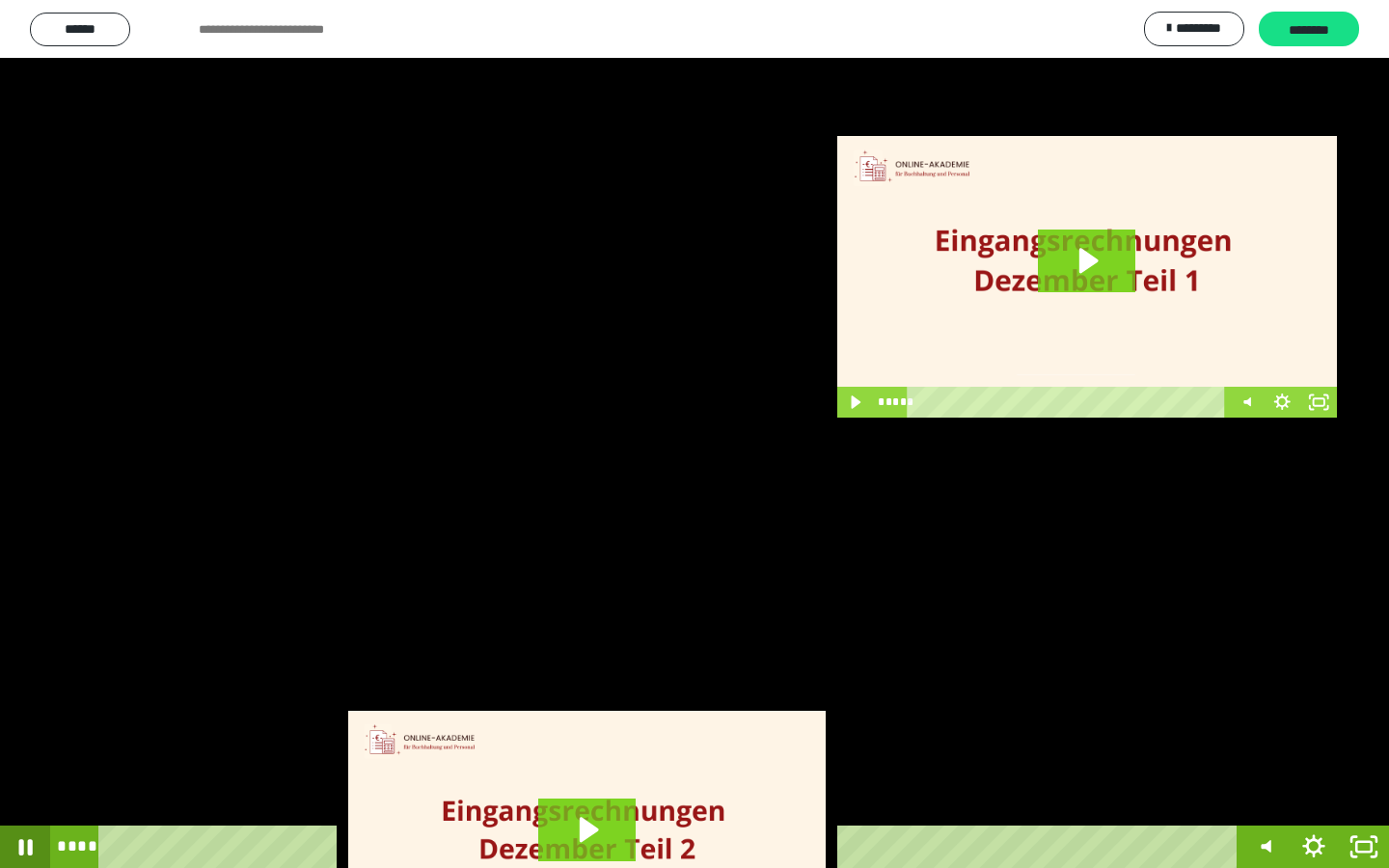 click 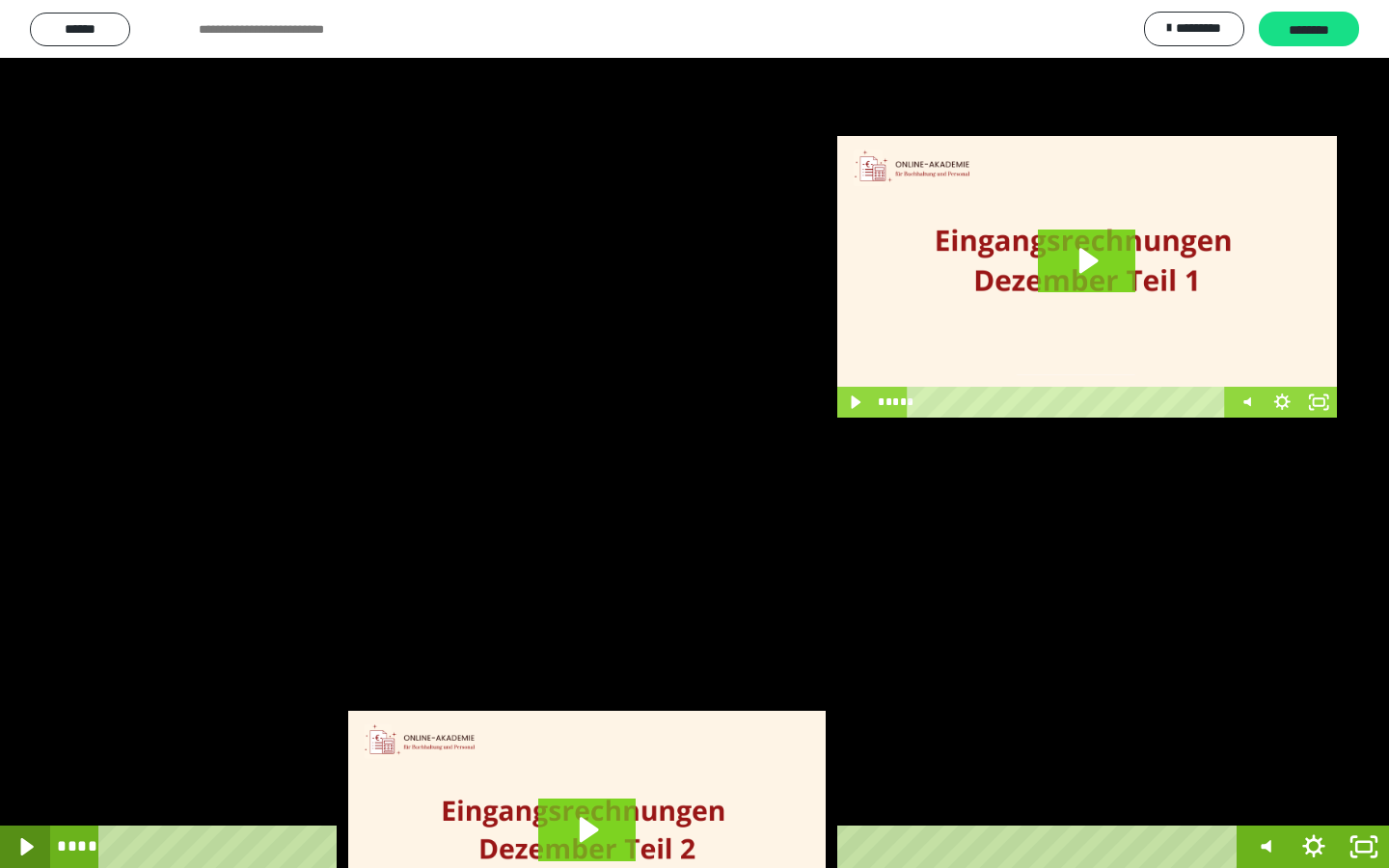 click 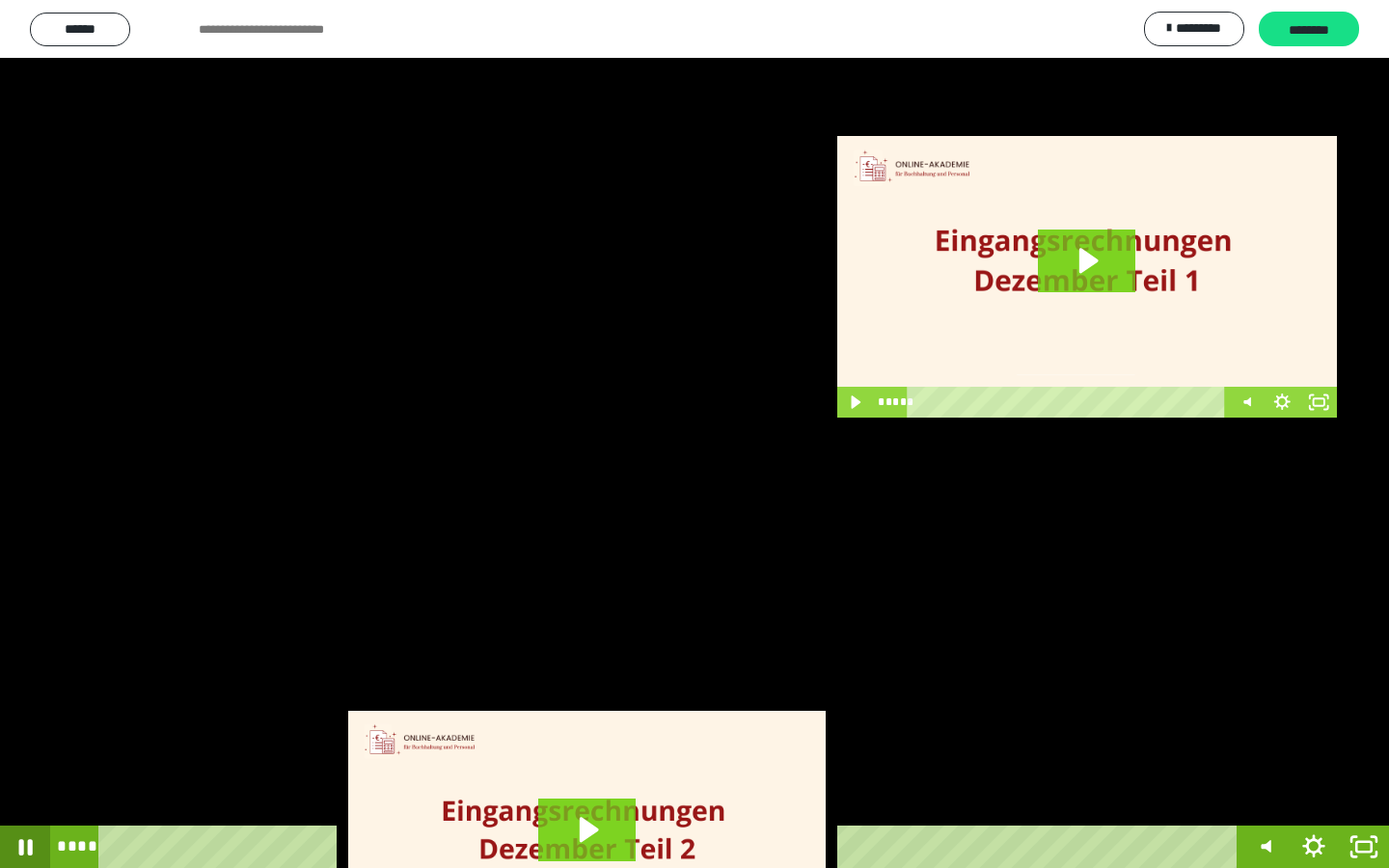 click 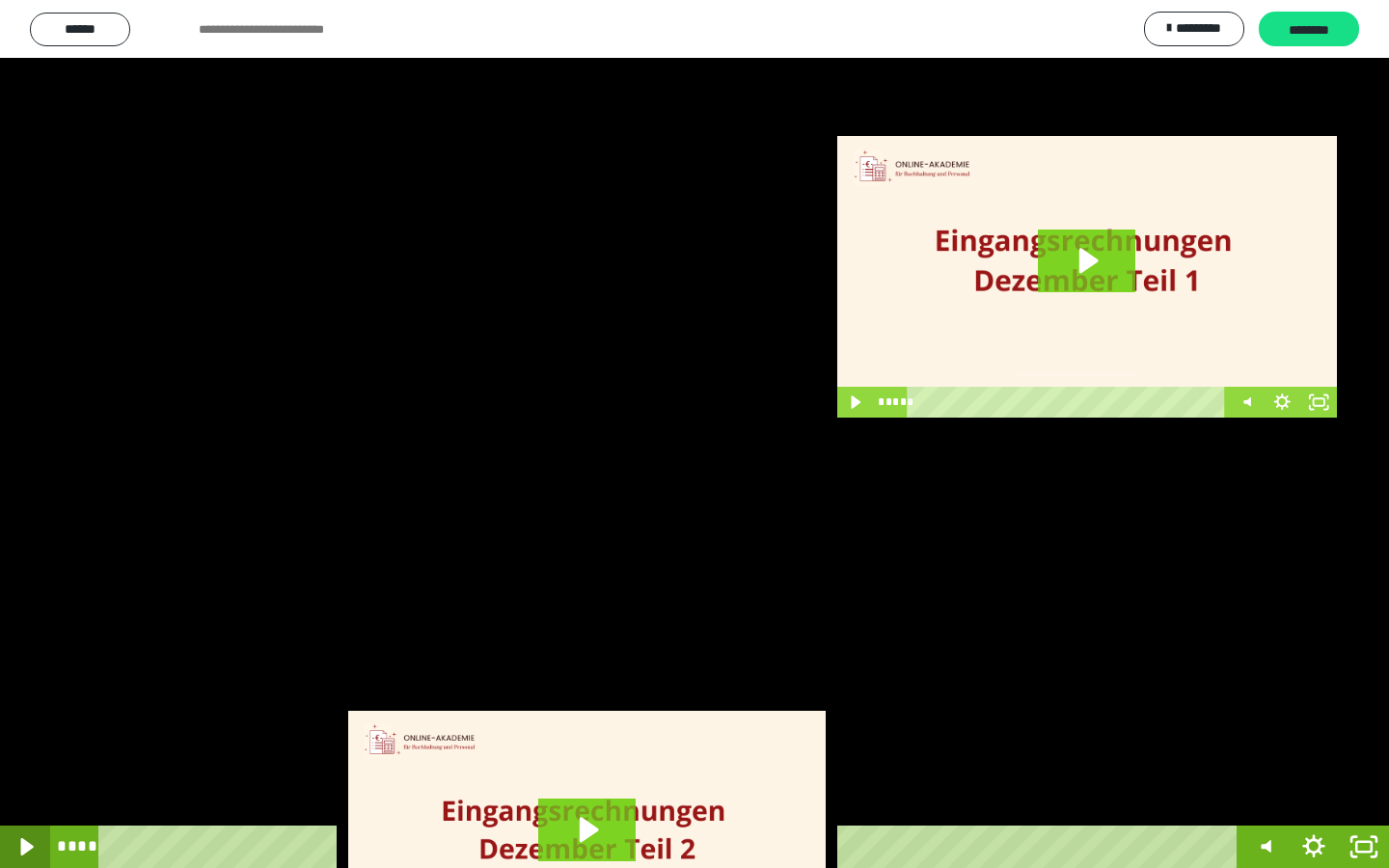 click 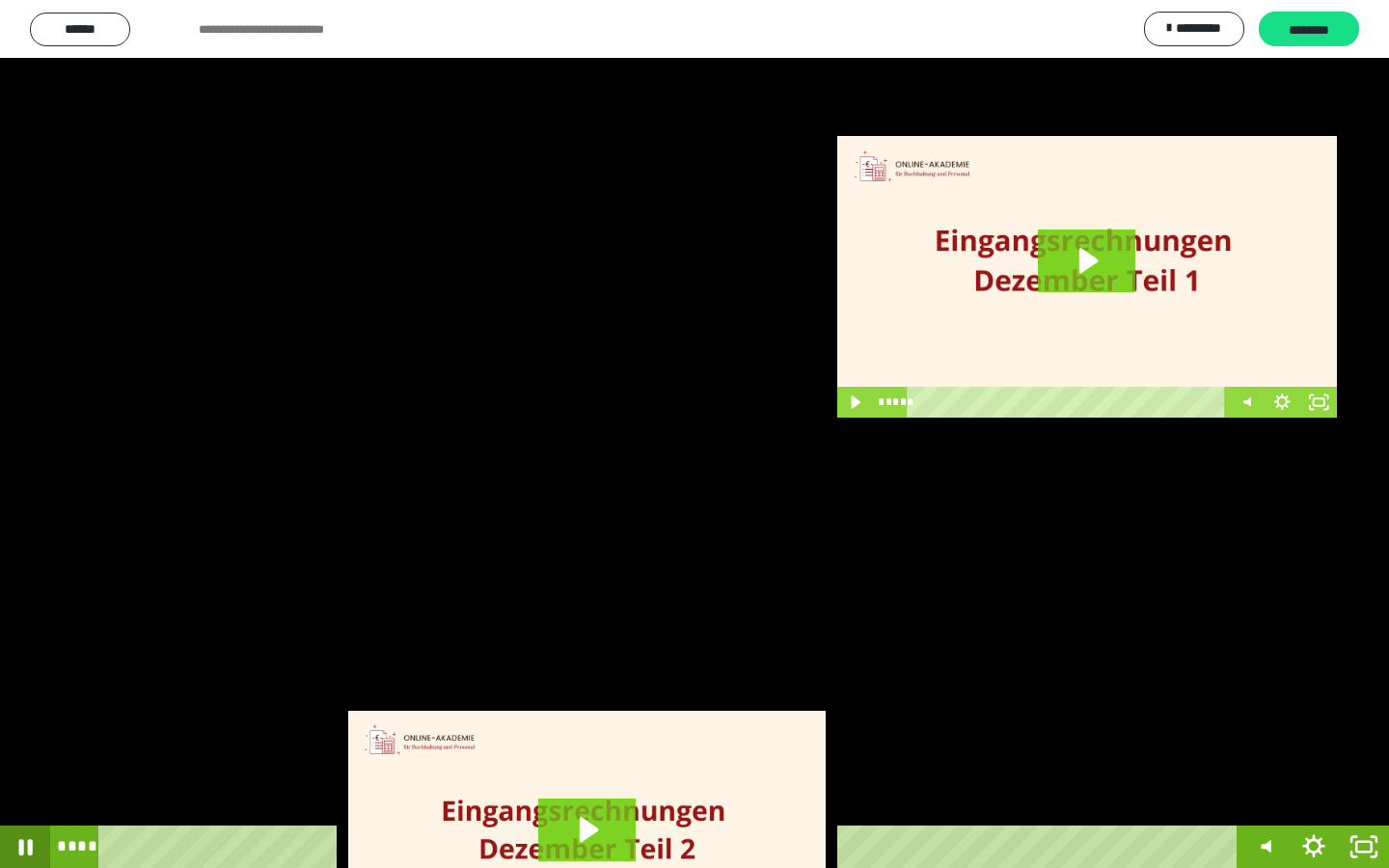click 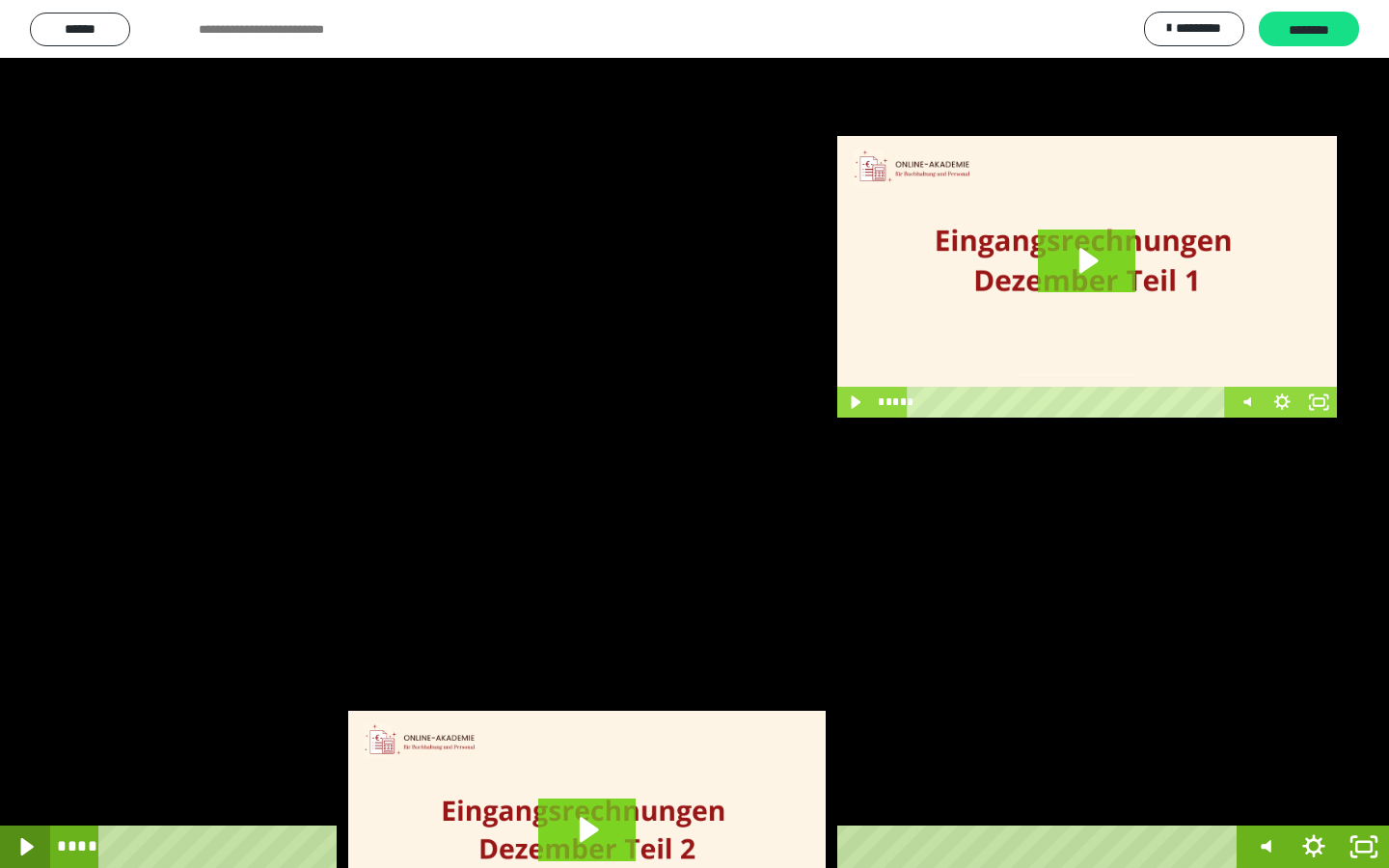 click 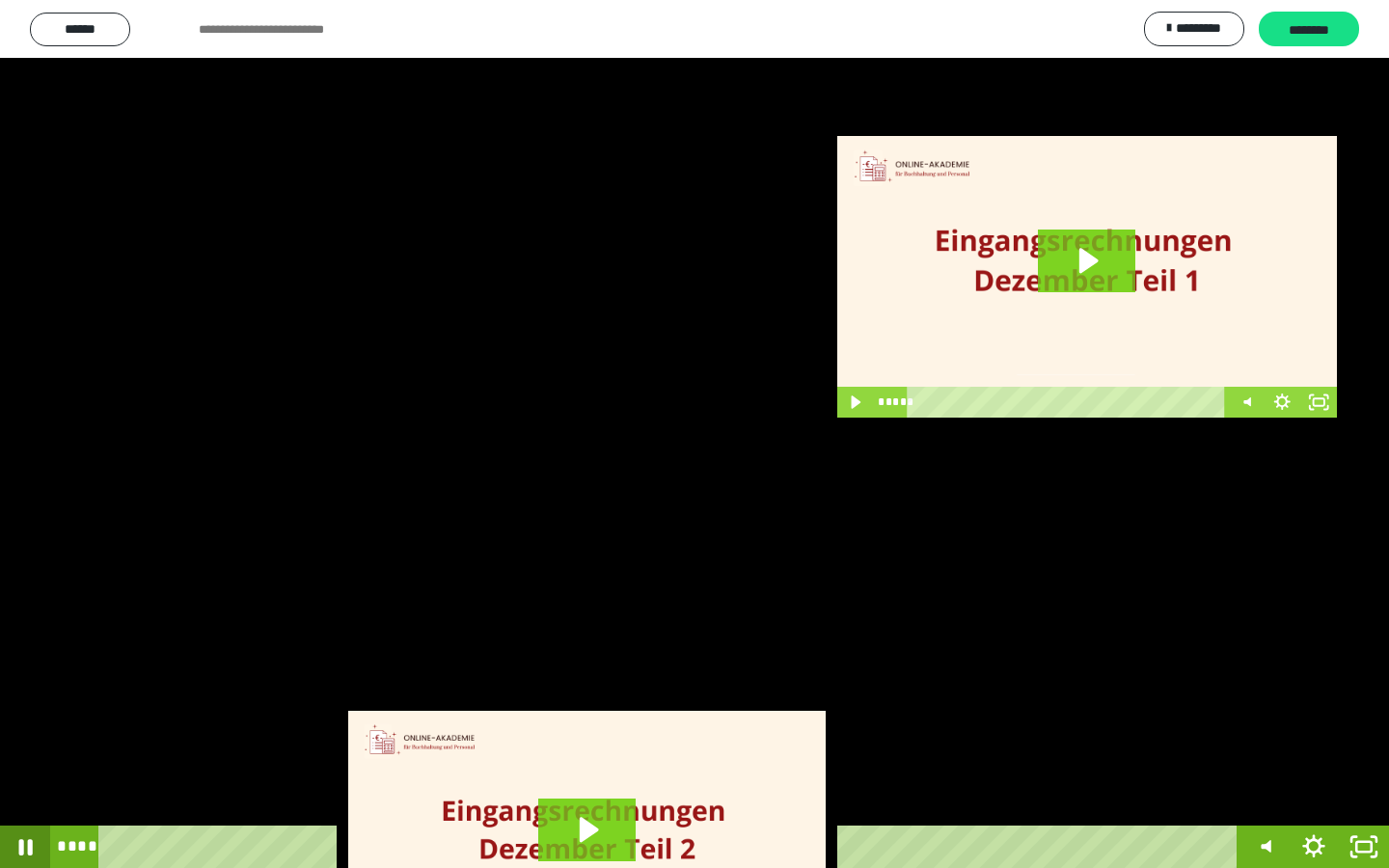 click 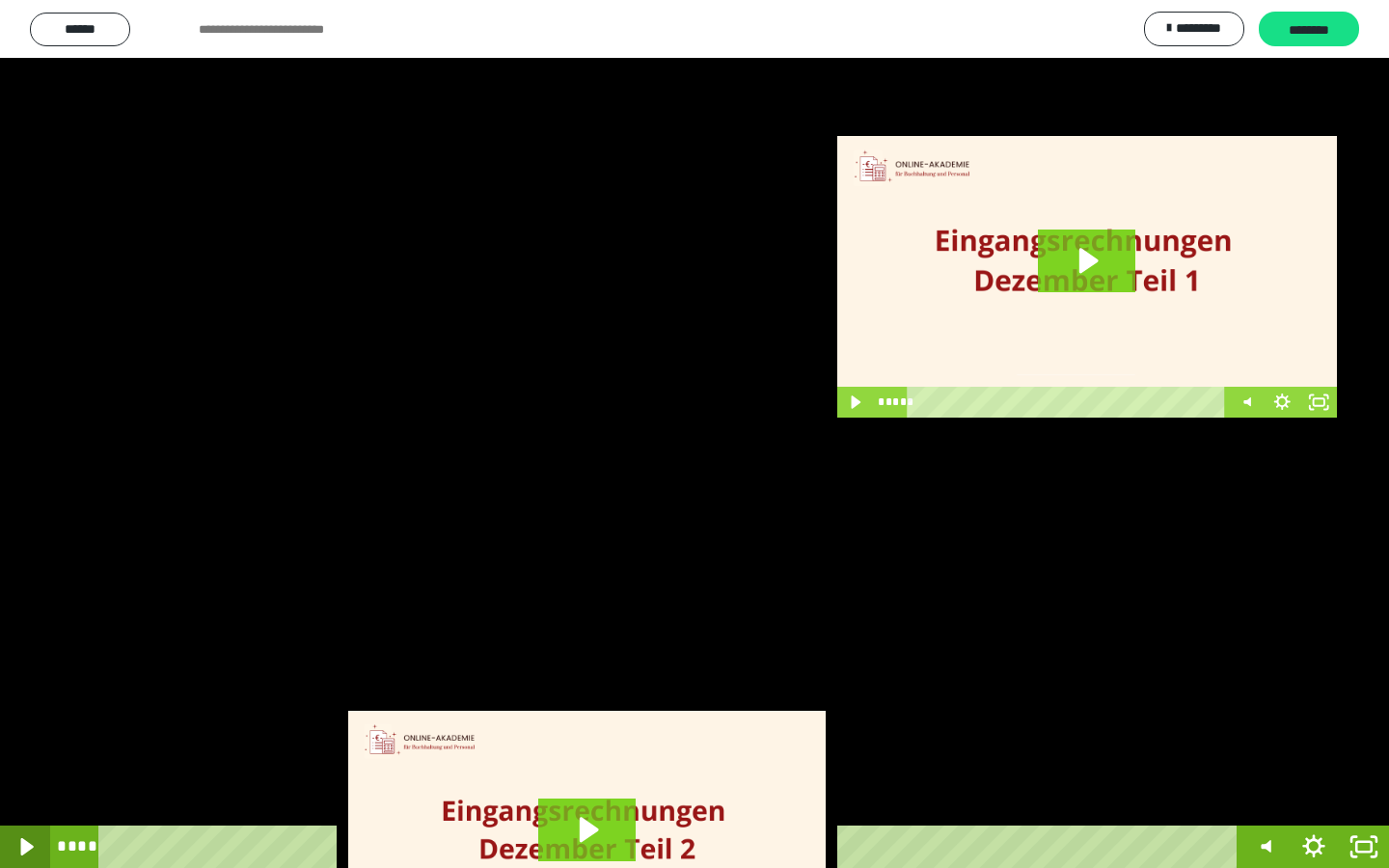click 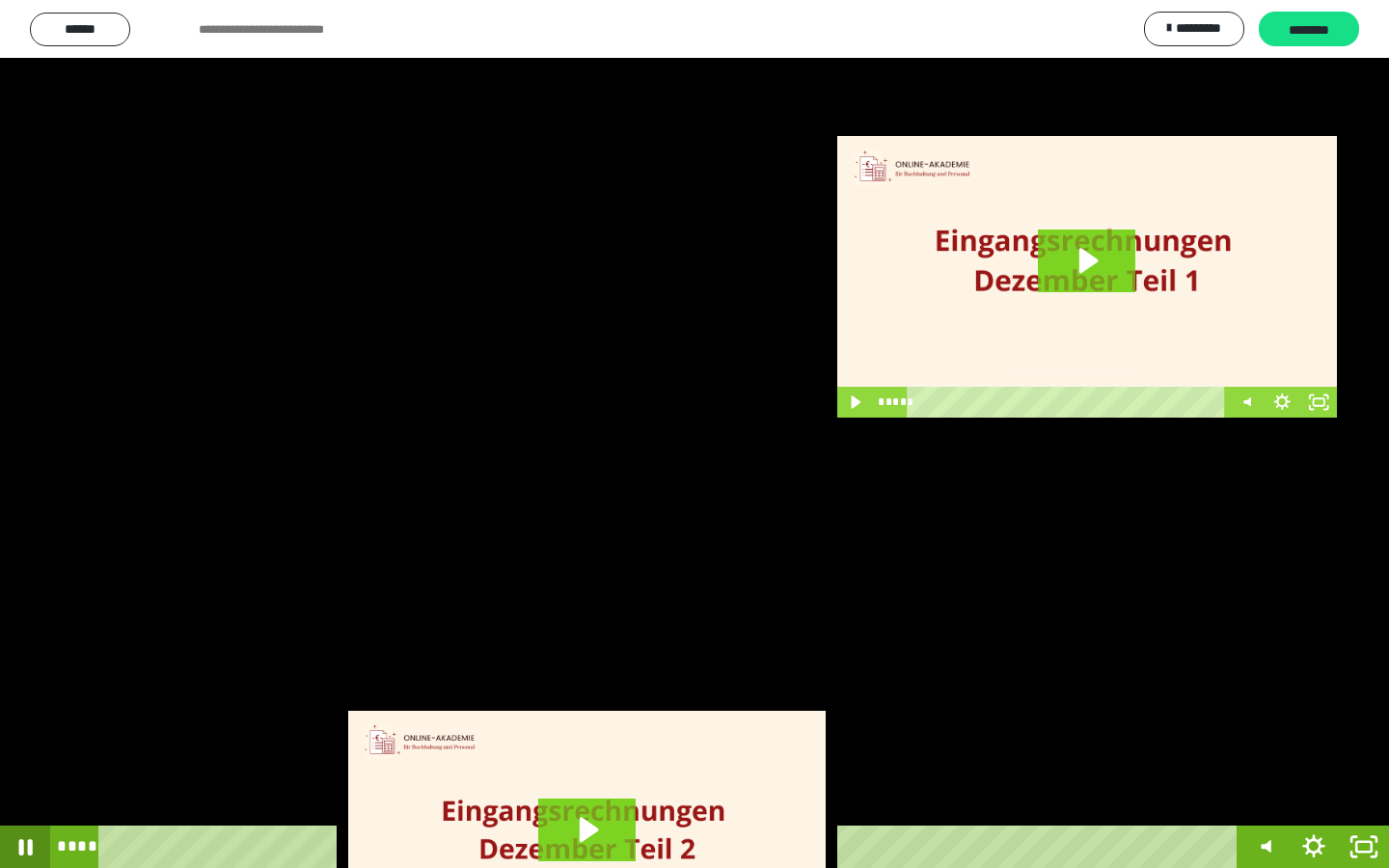 click 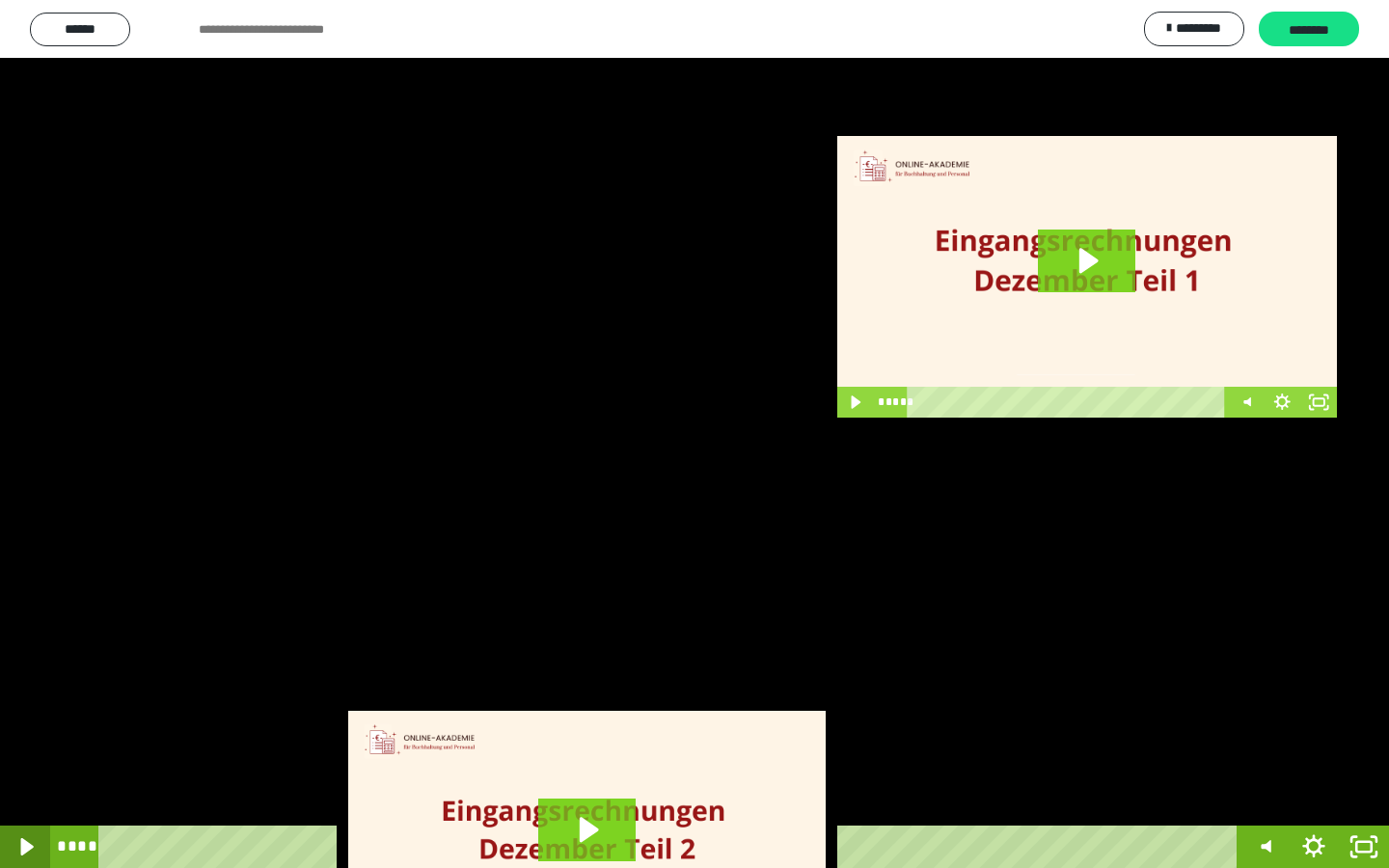 click 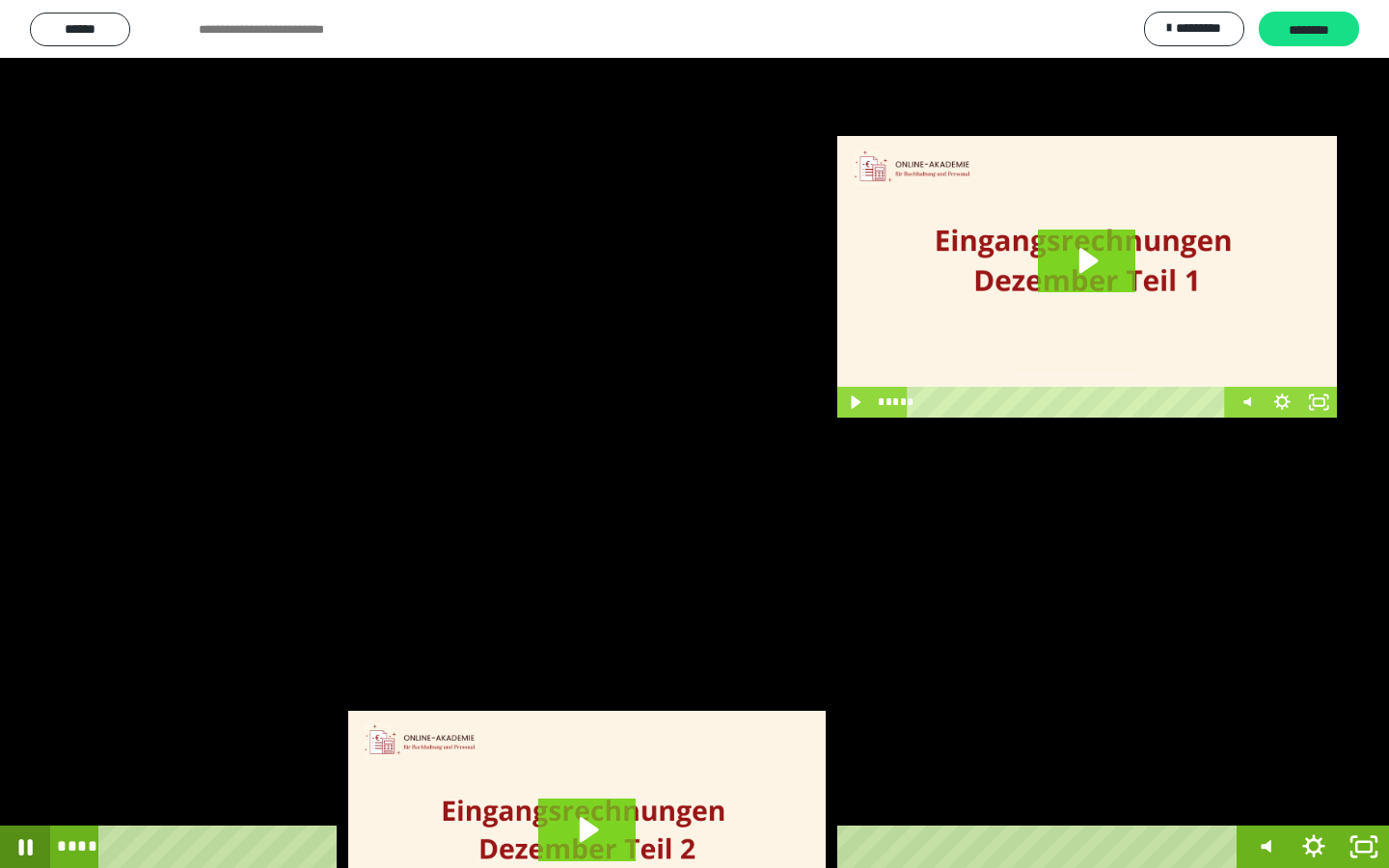 click 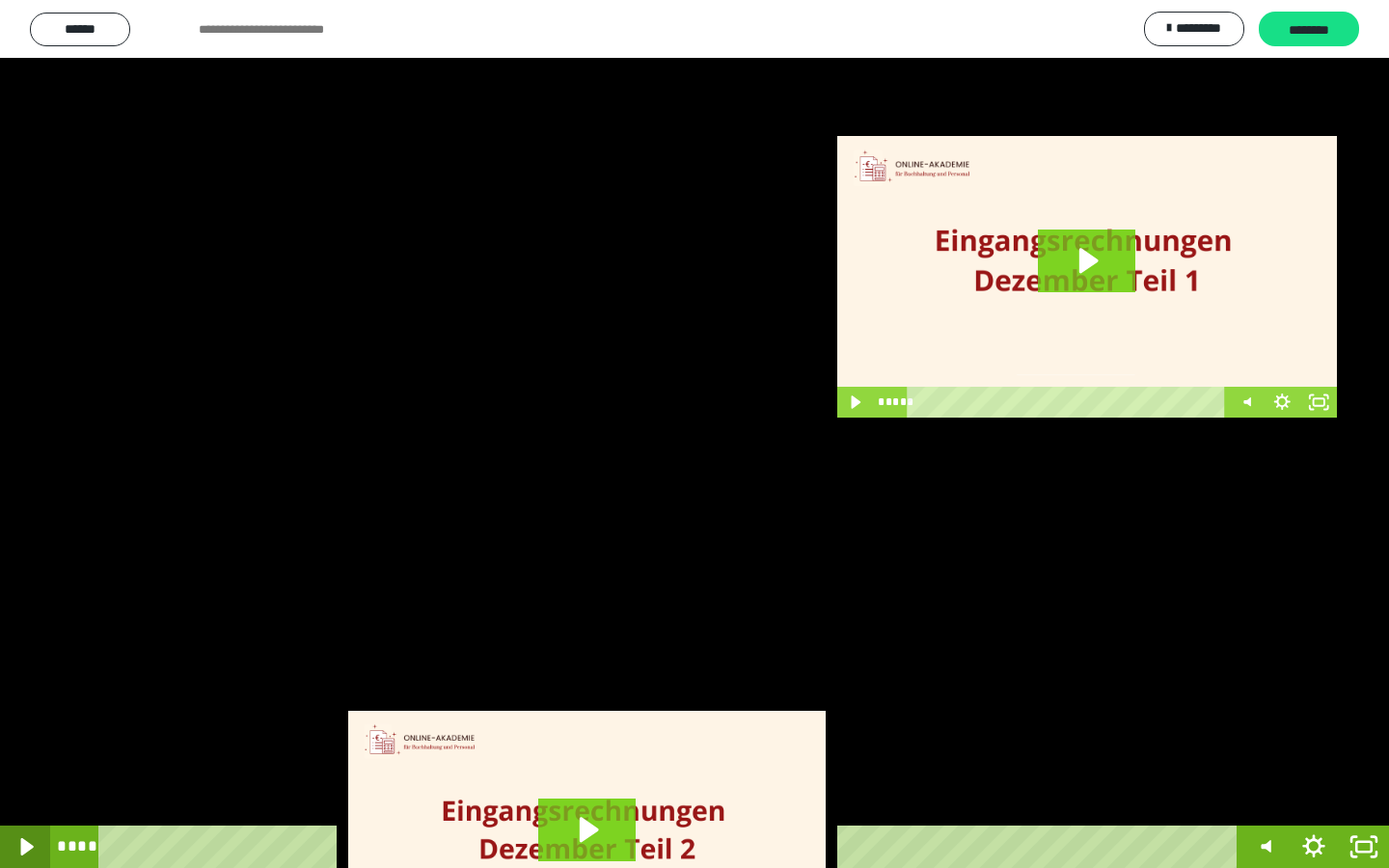 click 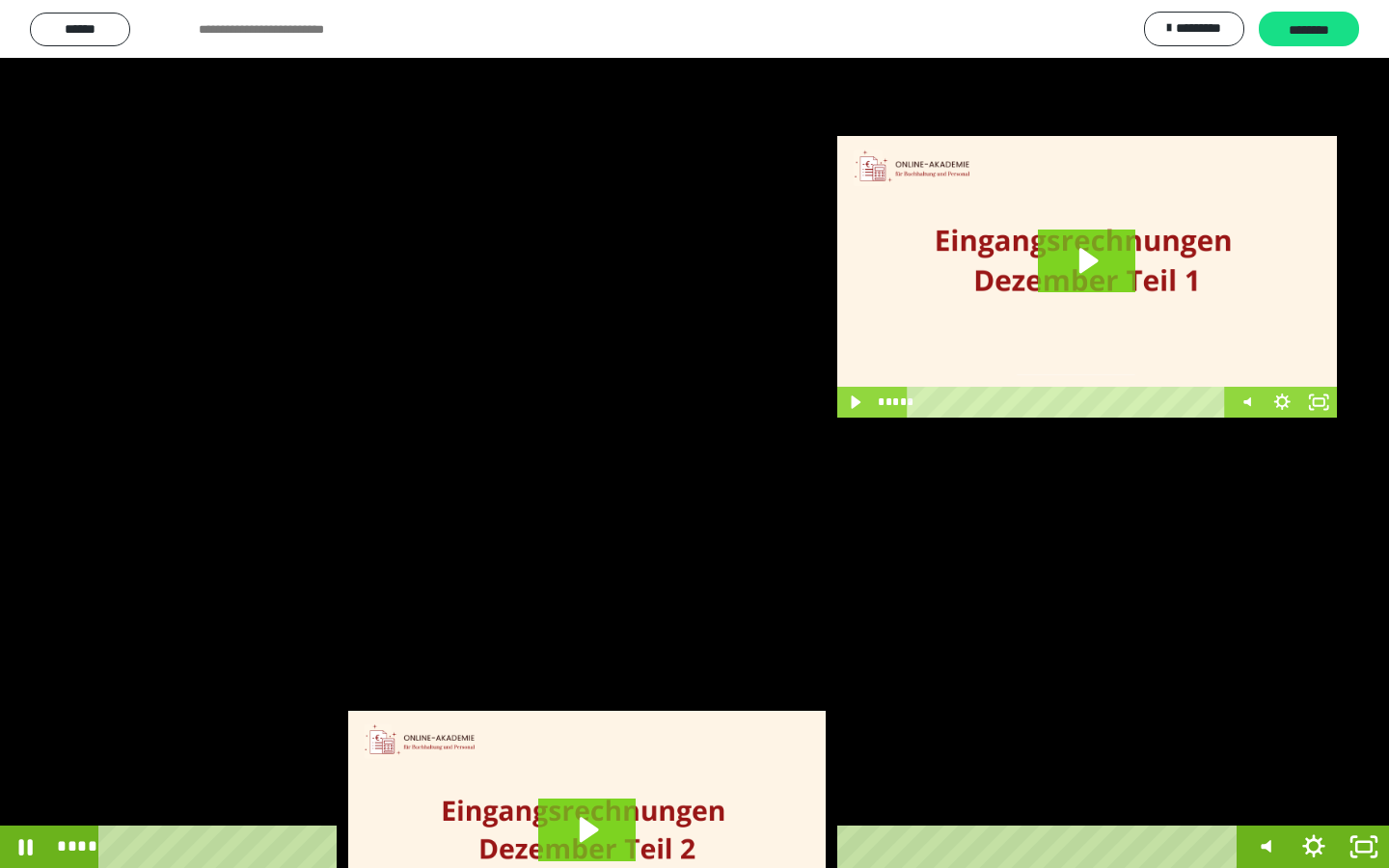 click on "****" at bounding box center (671, 847) 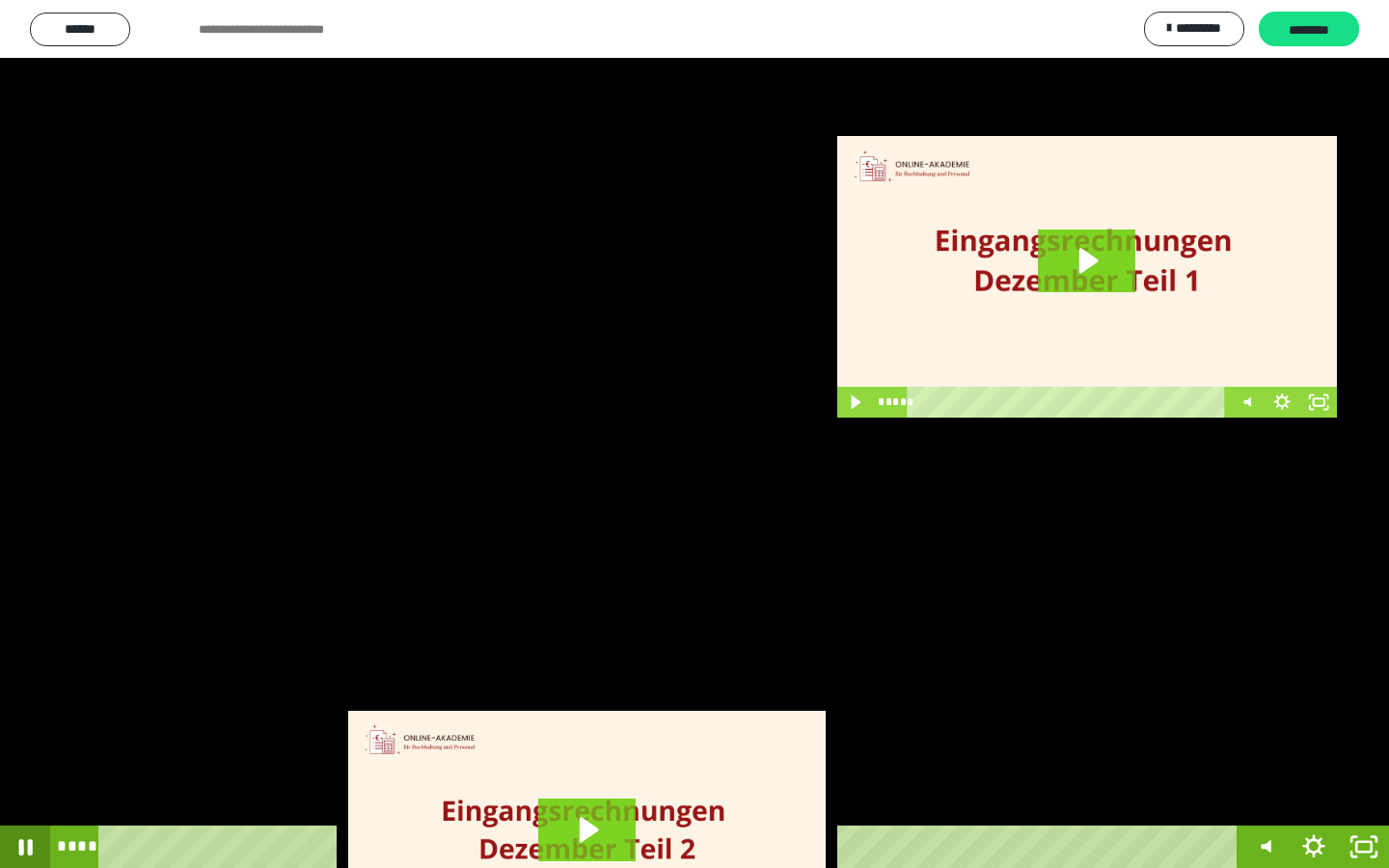 click 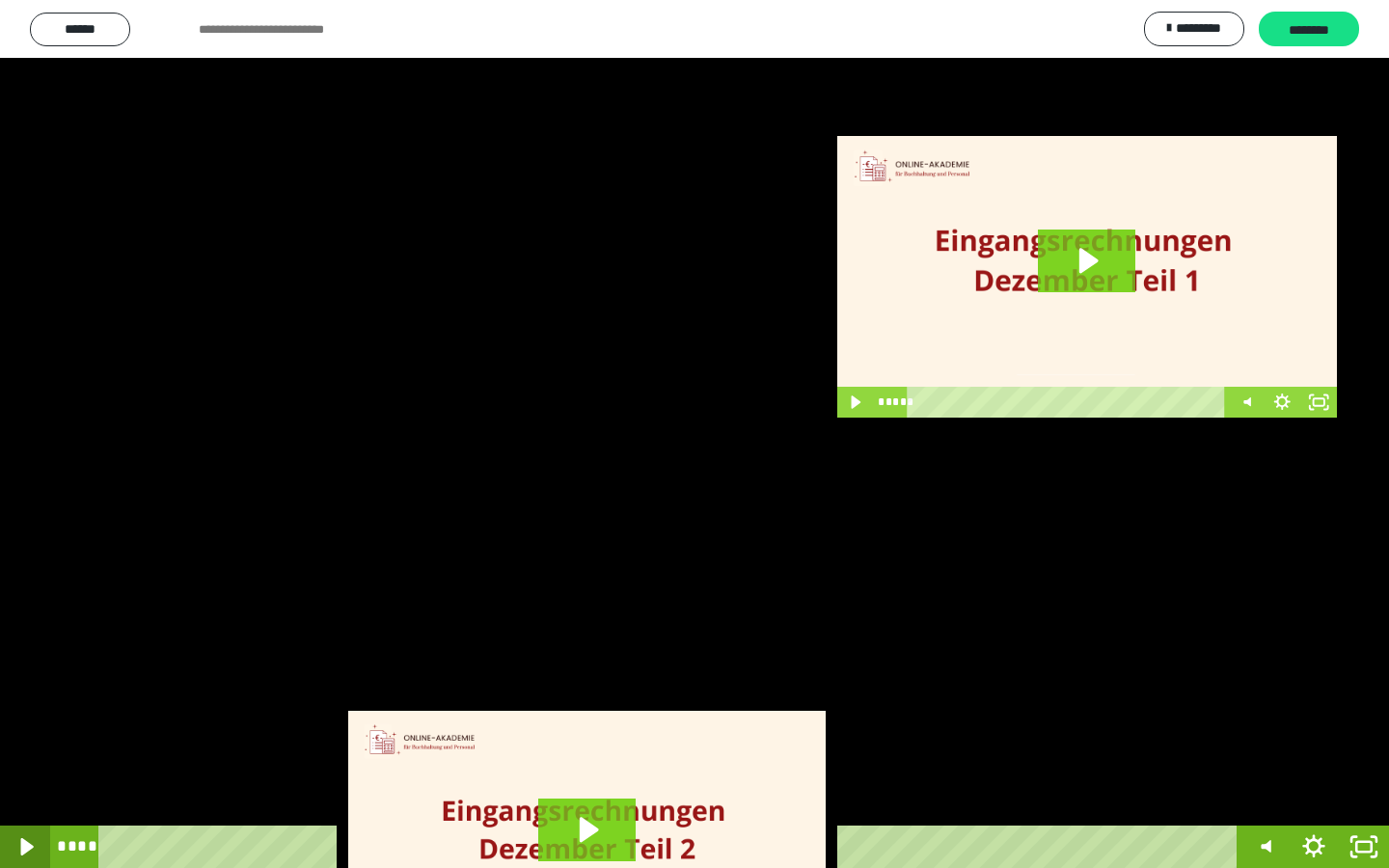 click 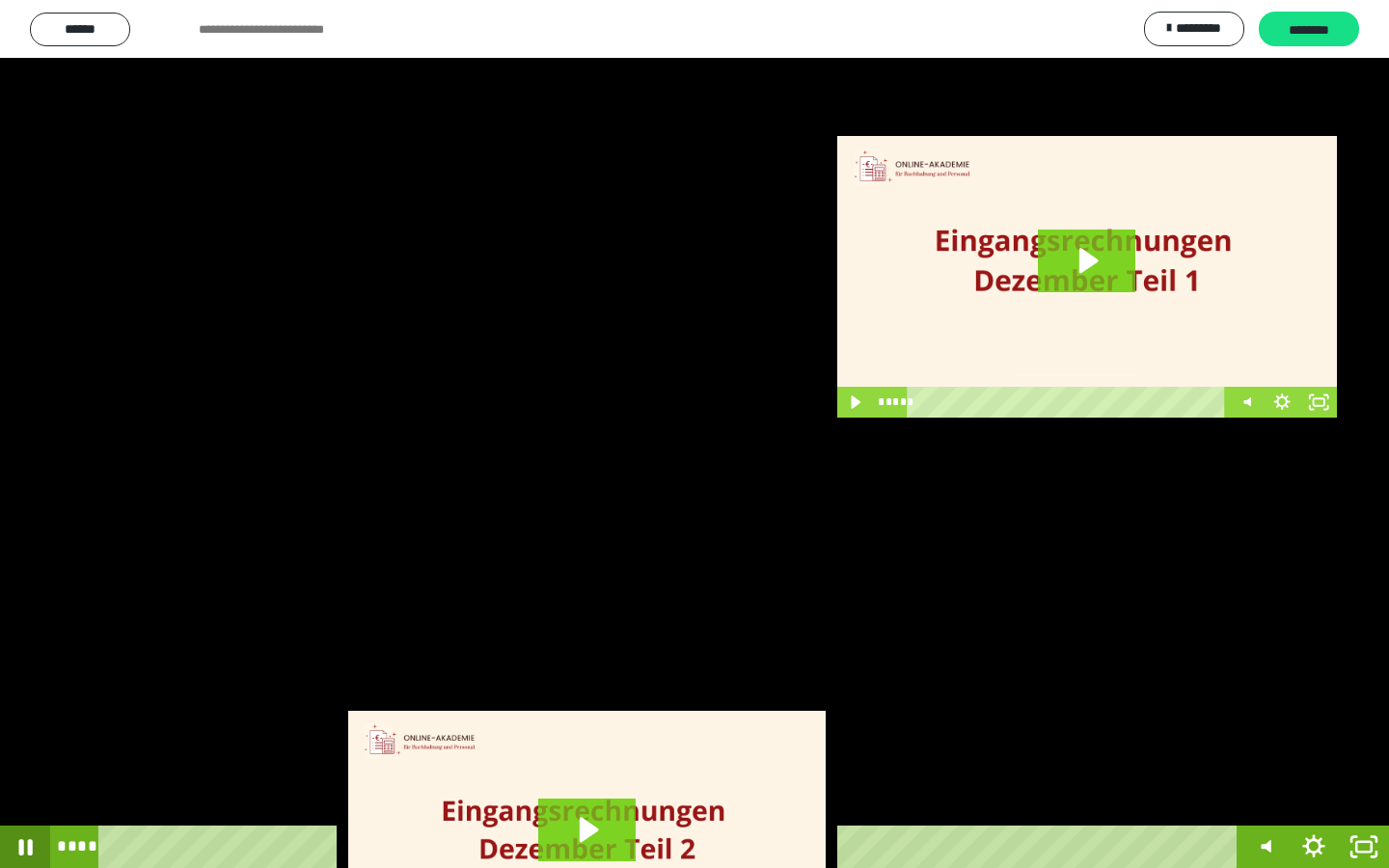 click 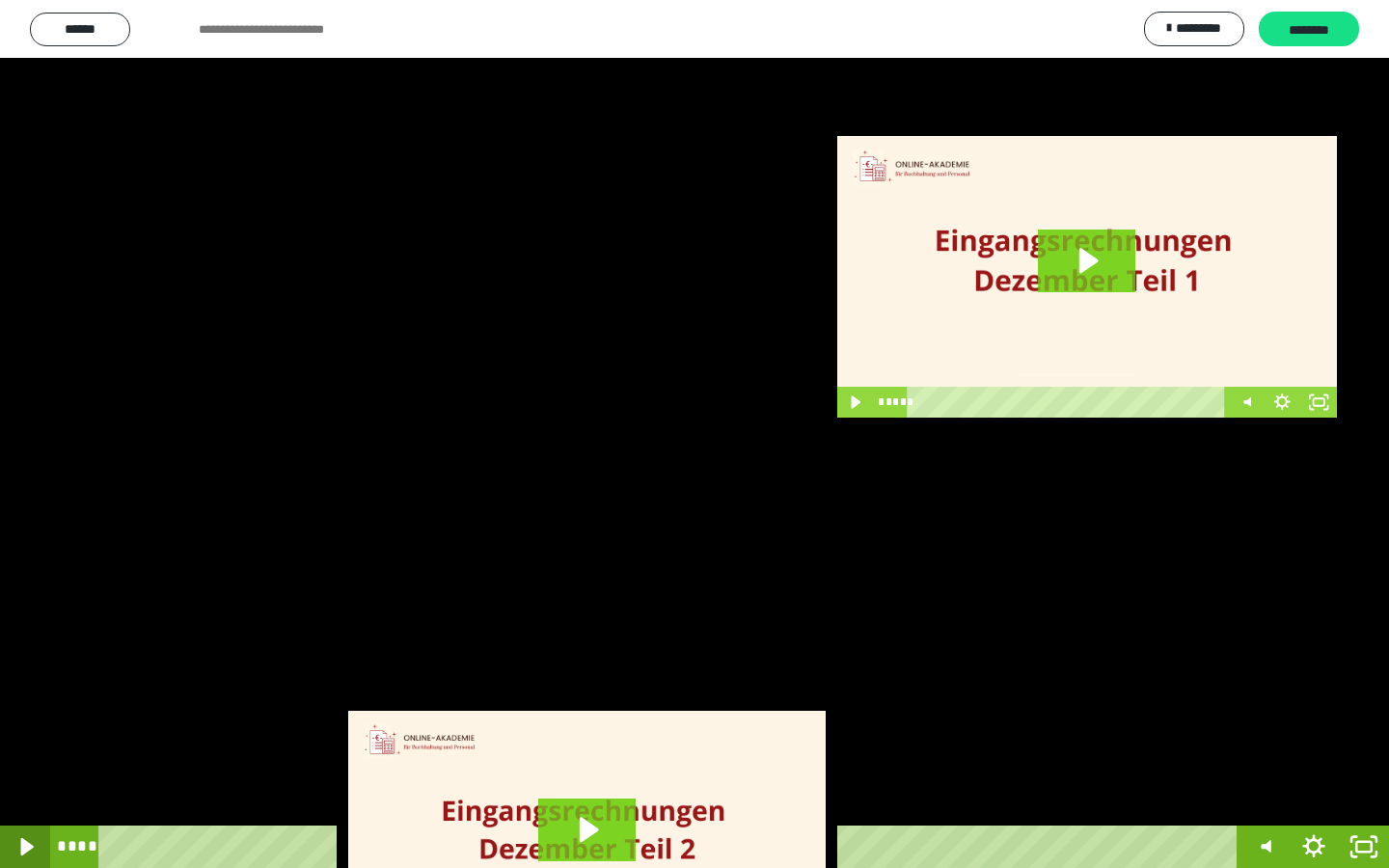 click 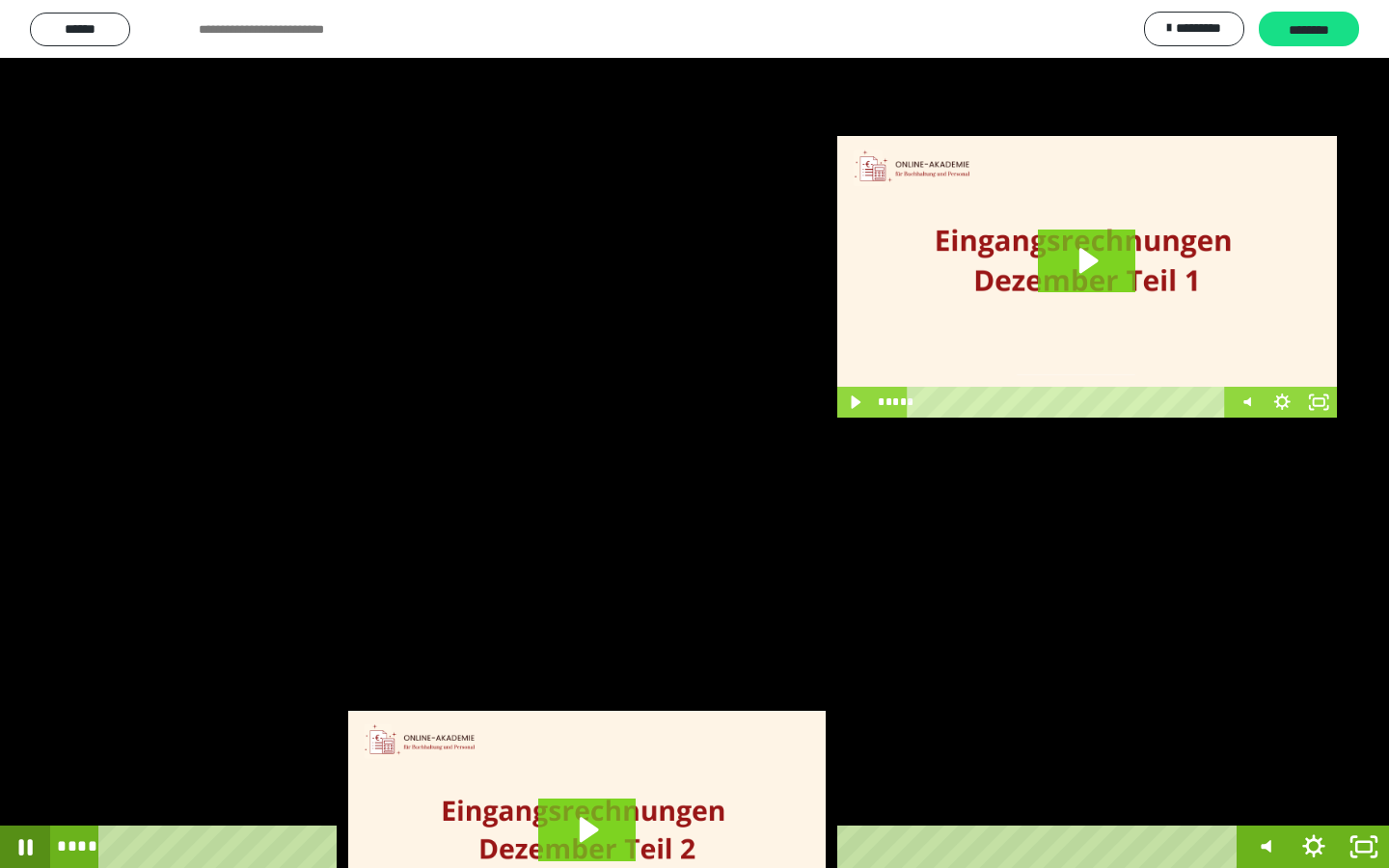 click 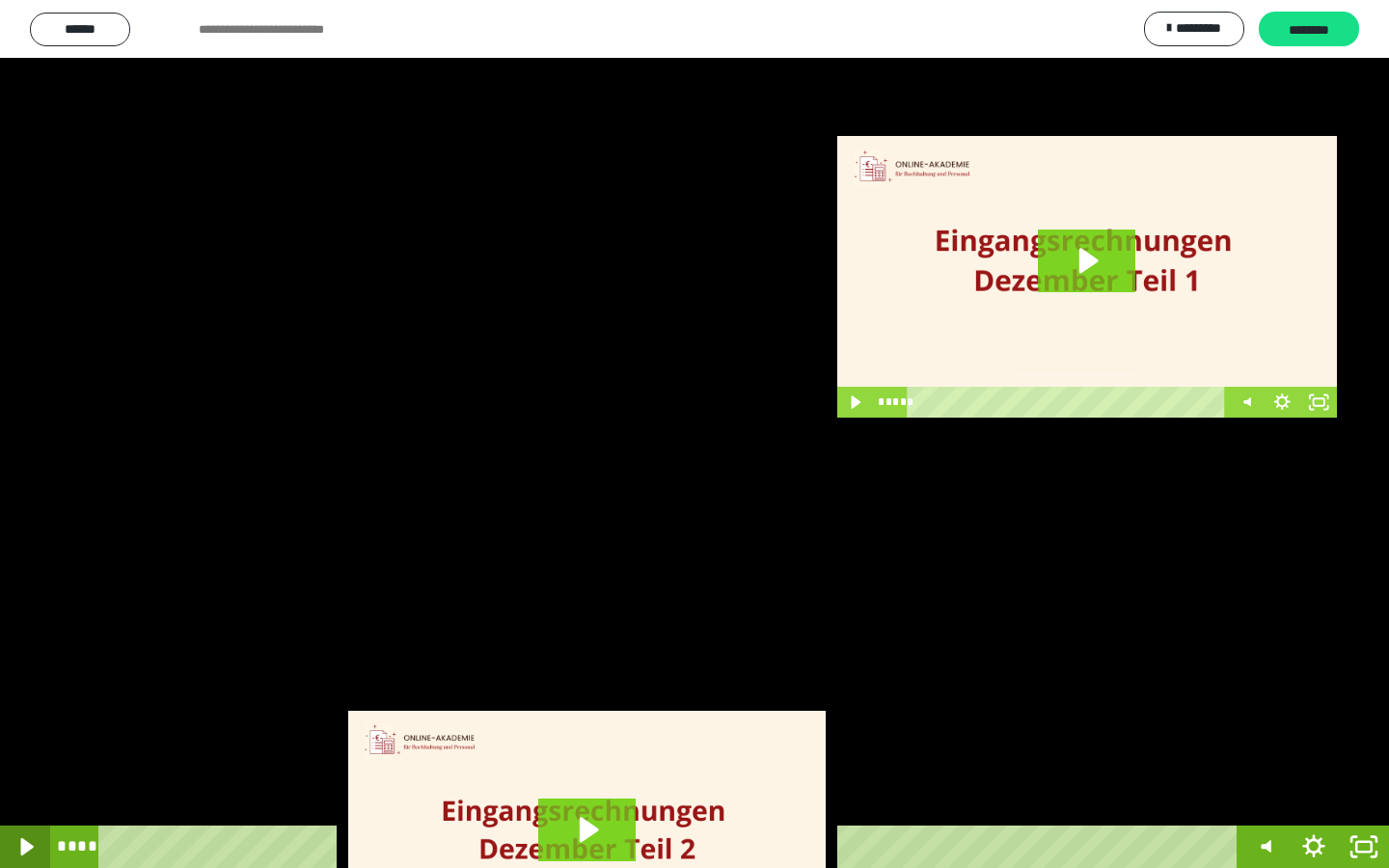 click 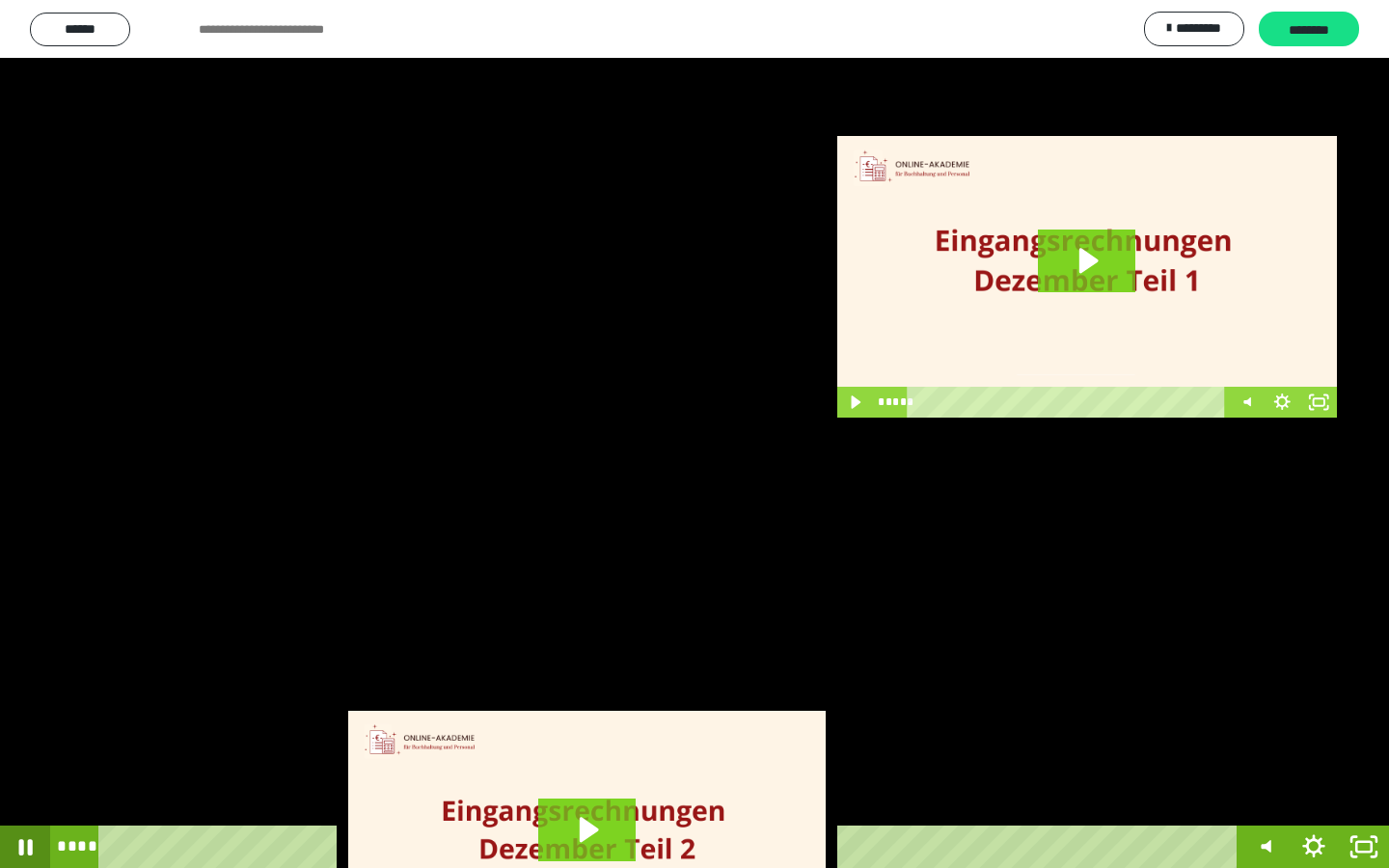 click 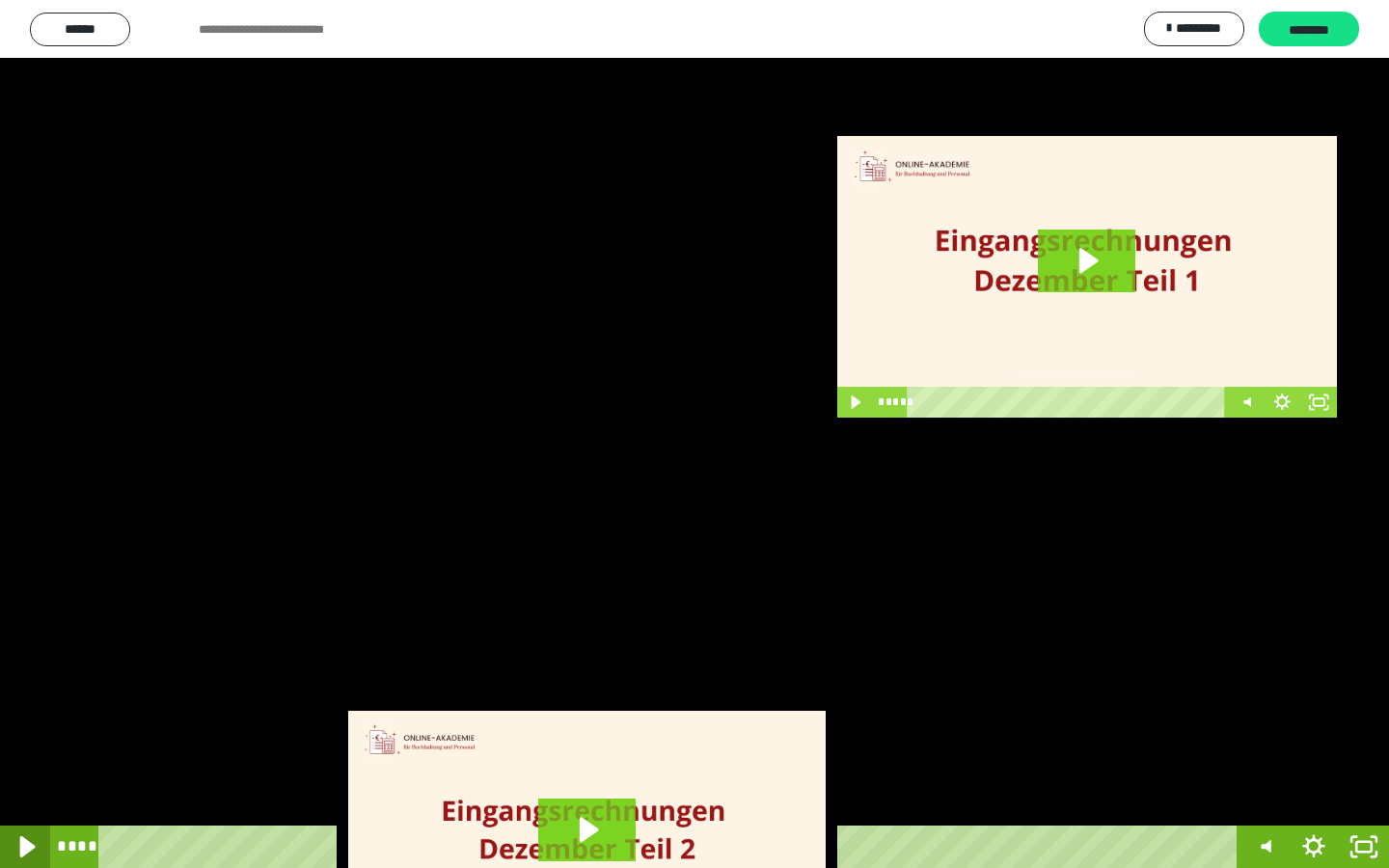 click 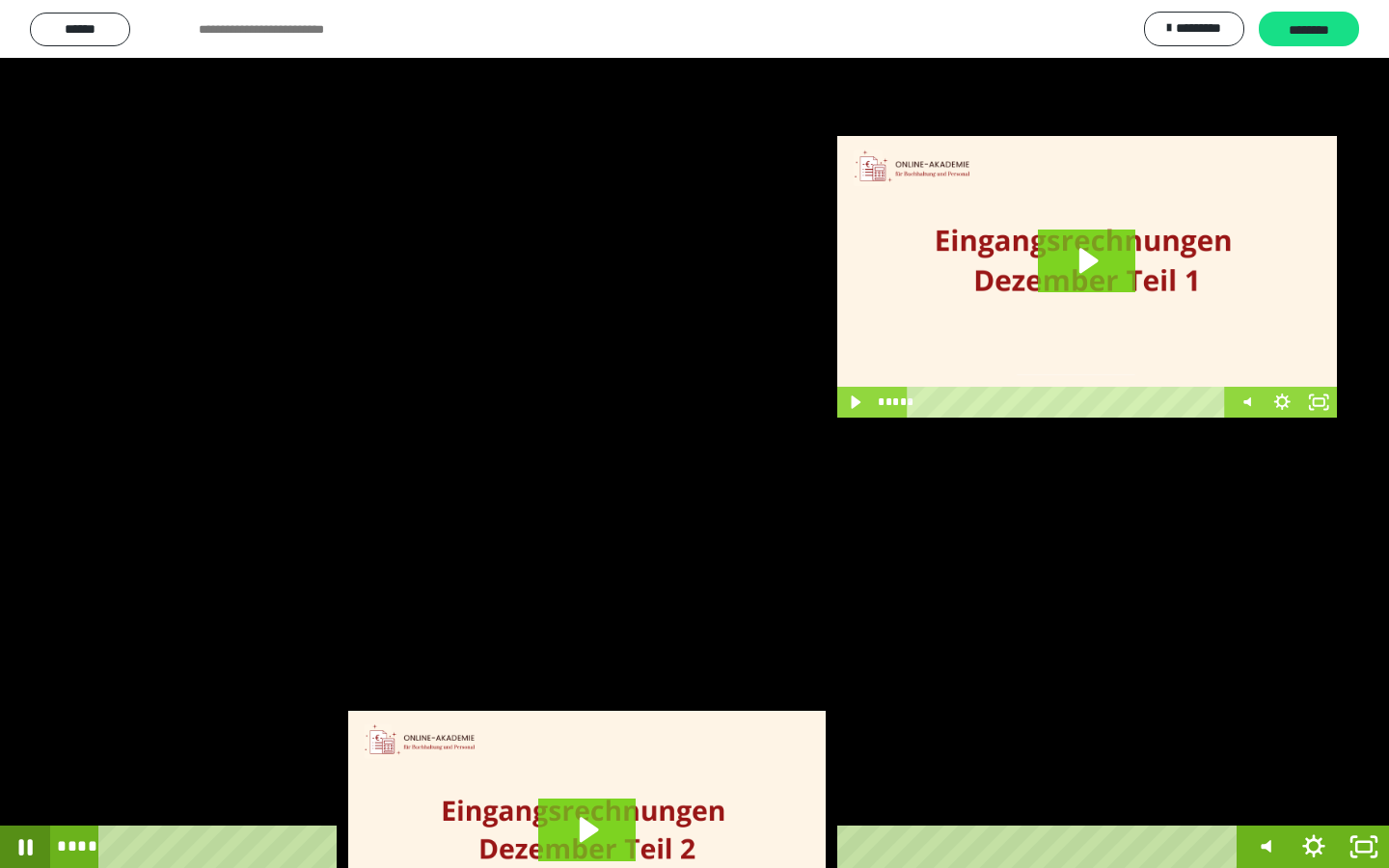 click 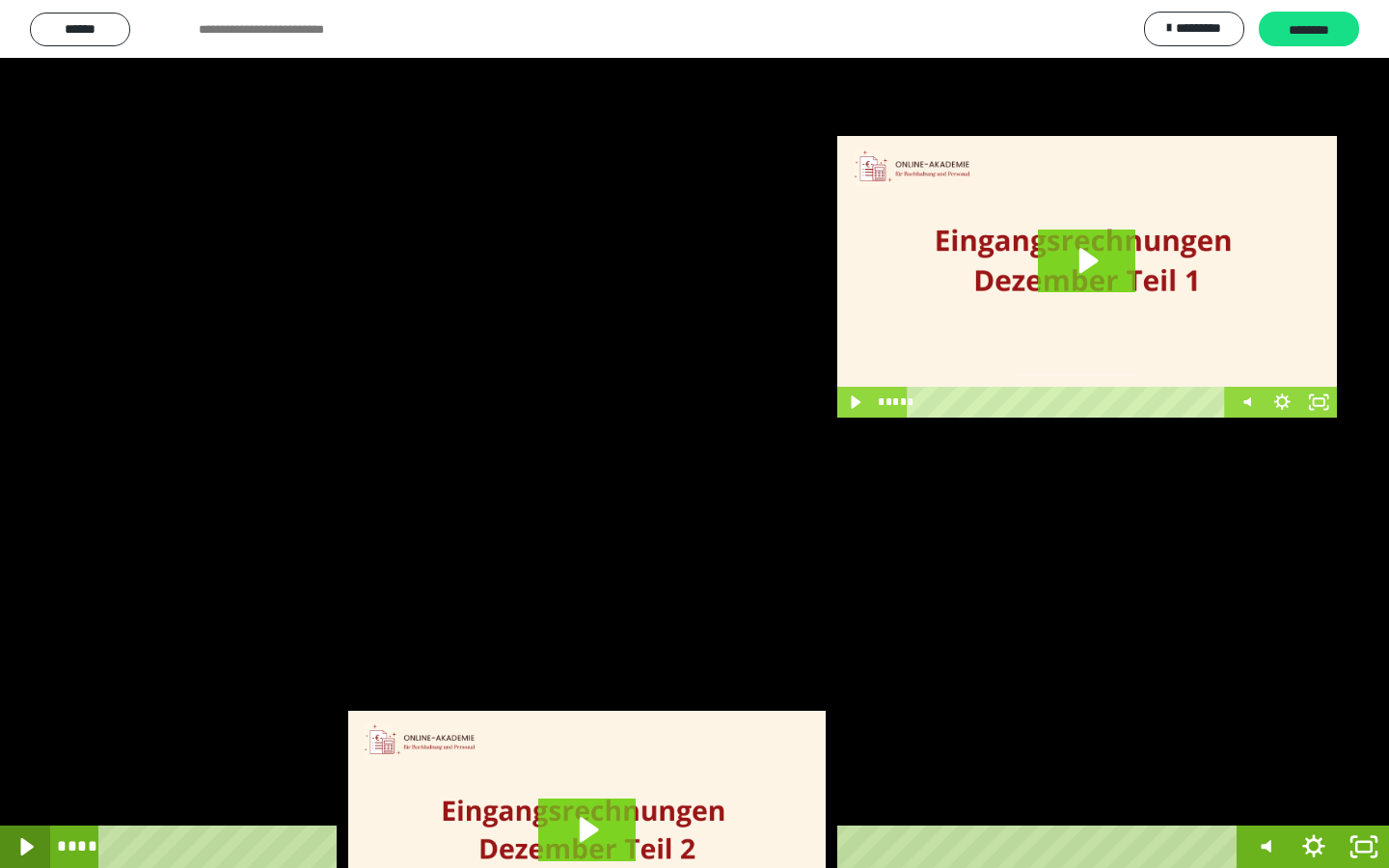 click 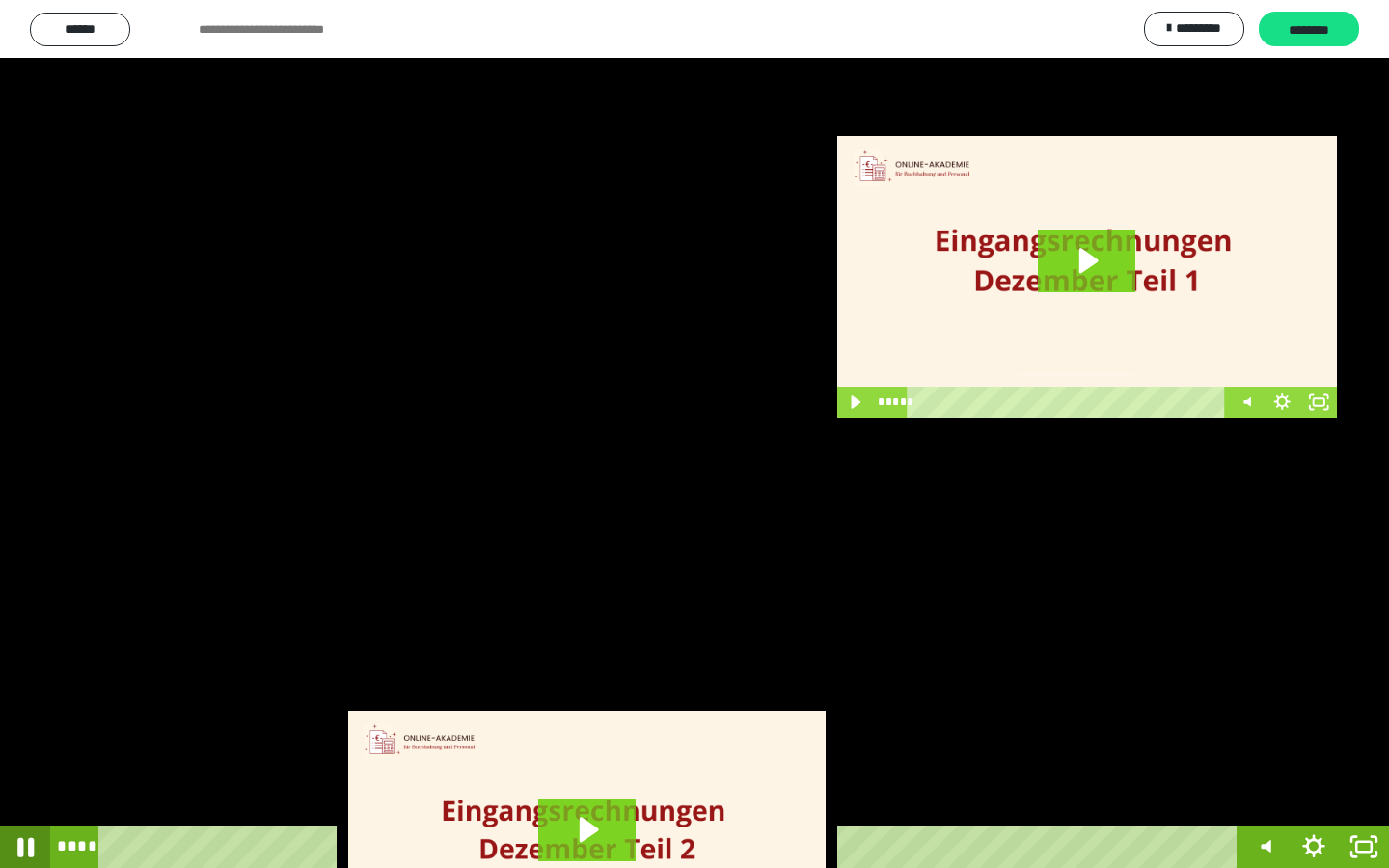 click 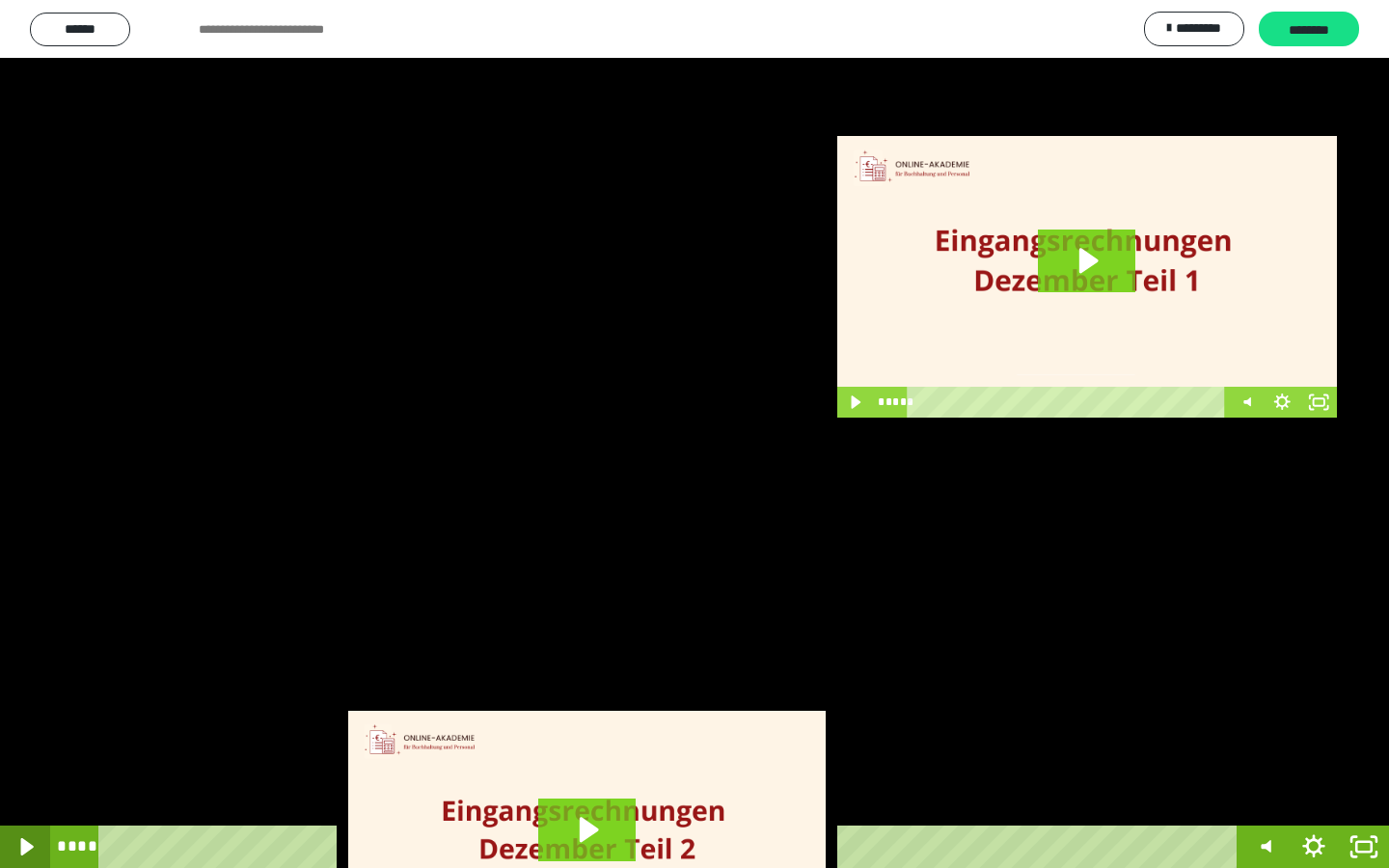 click 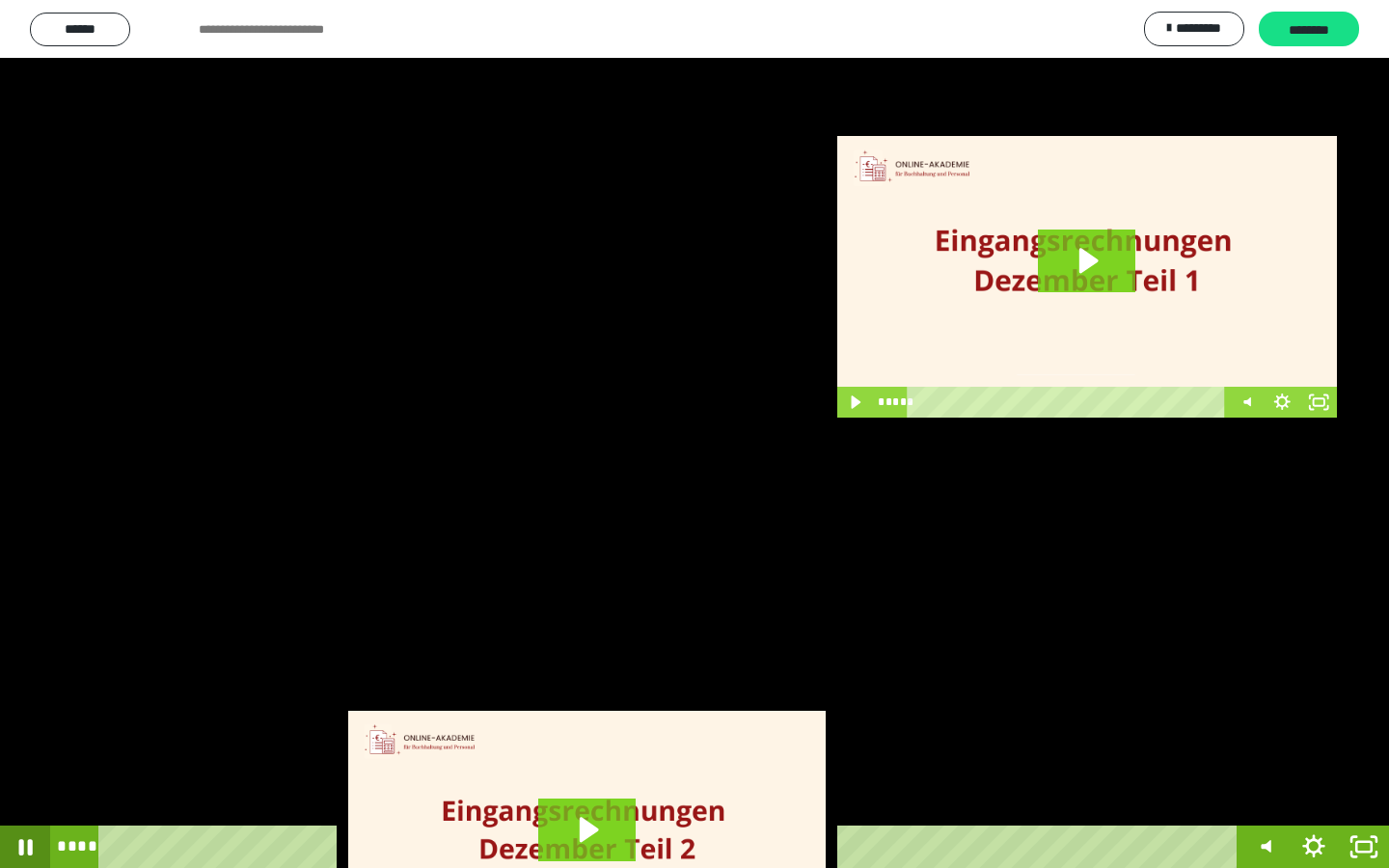 click 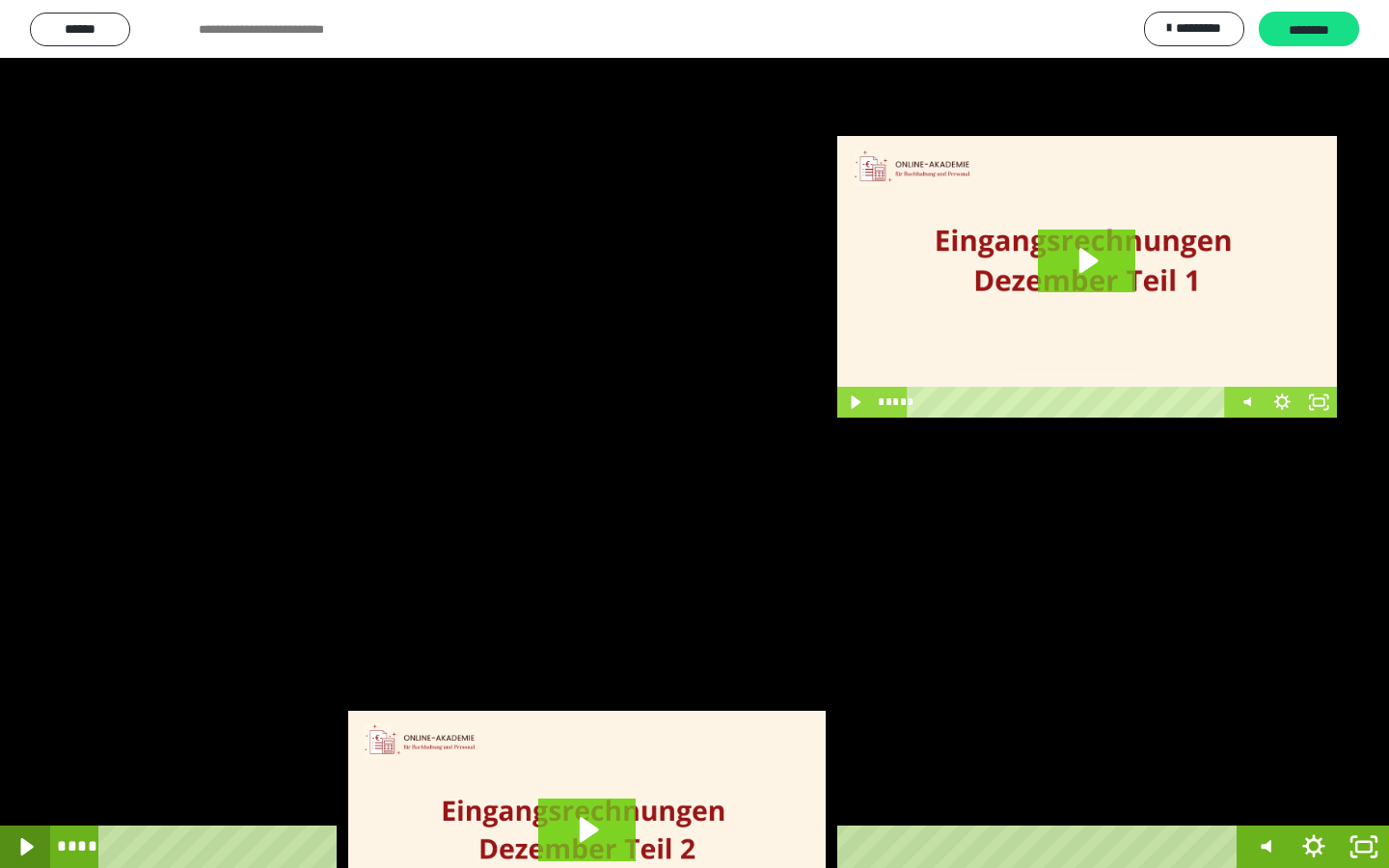 click 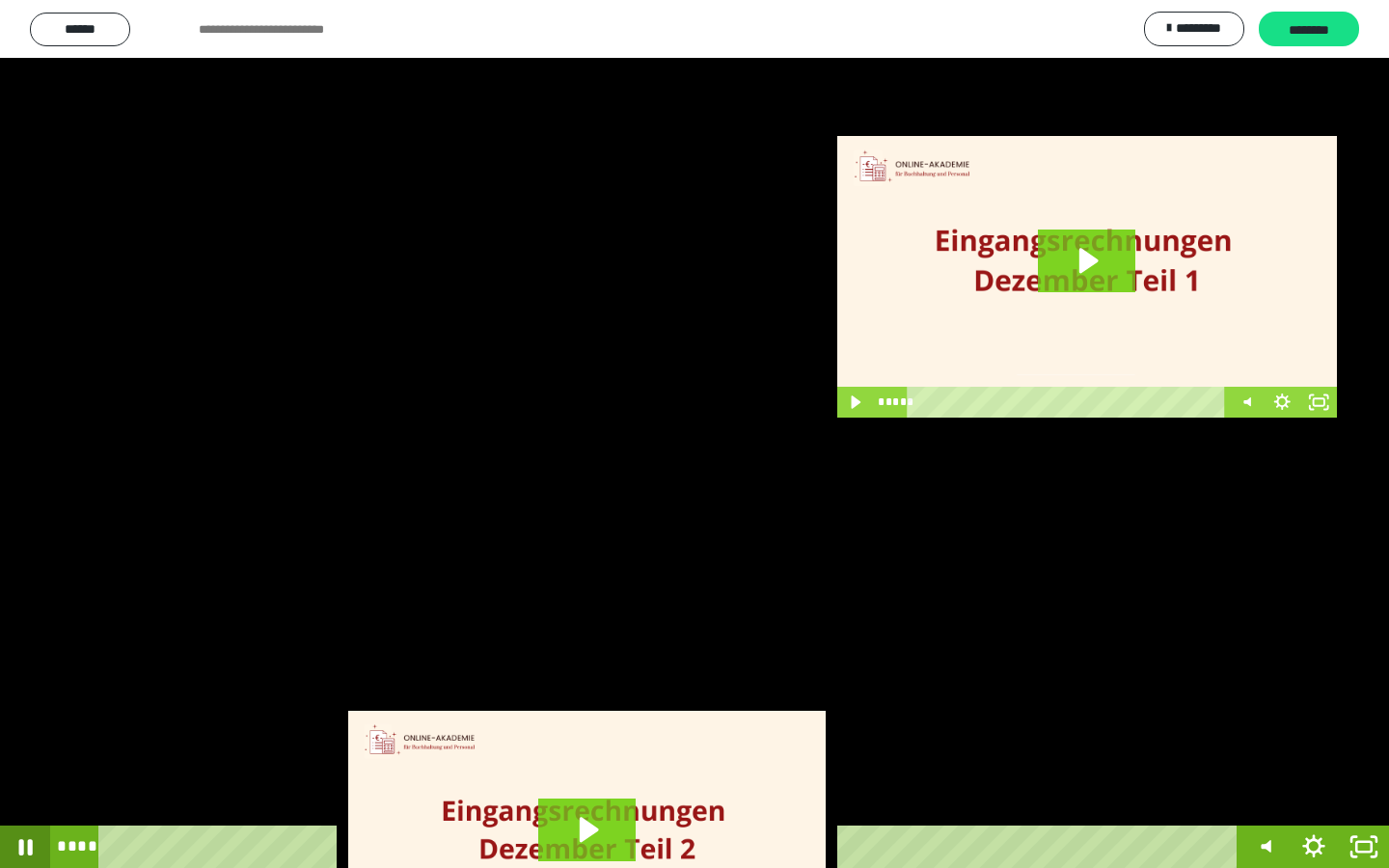 click 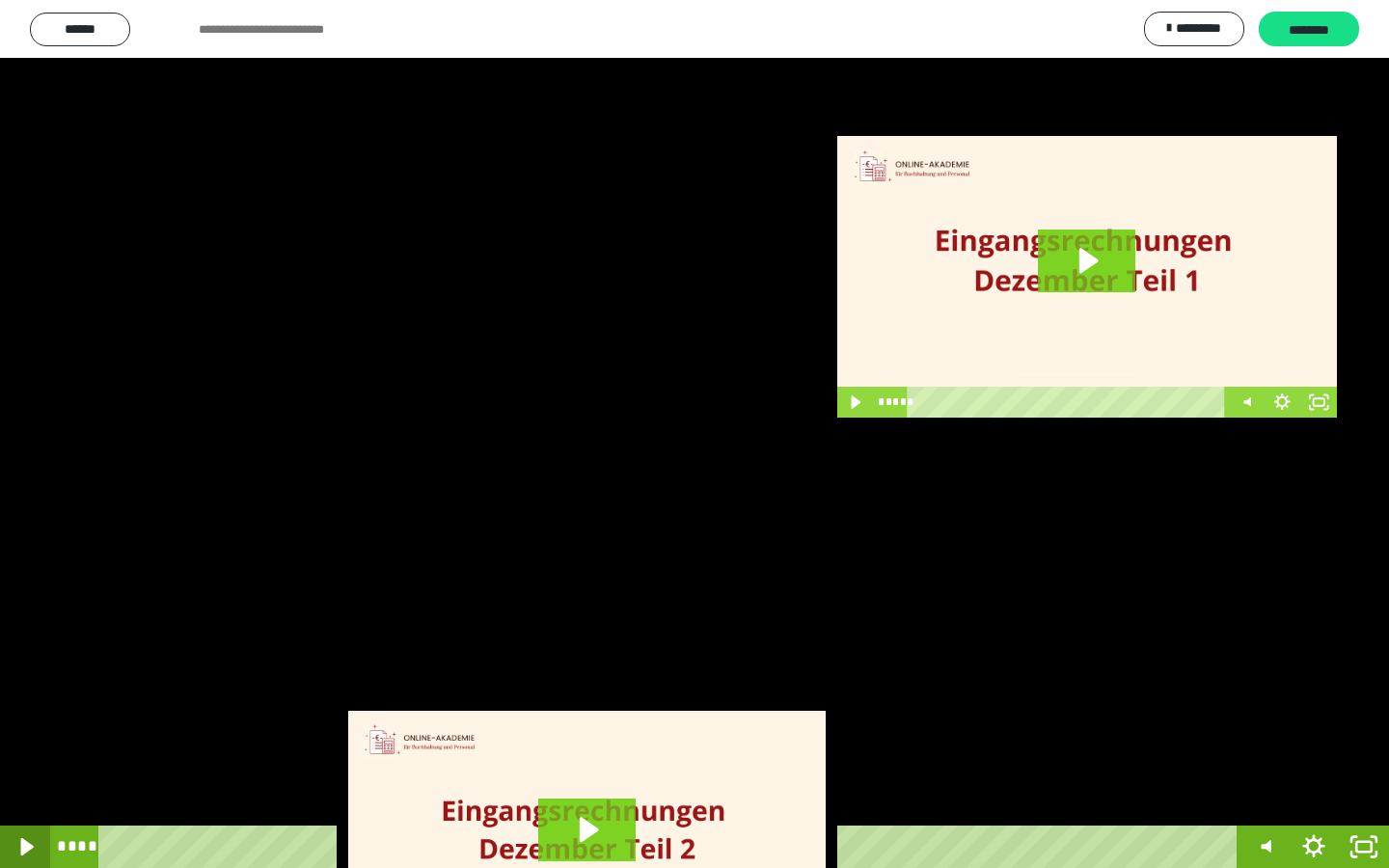 click 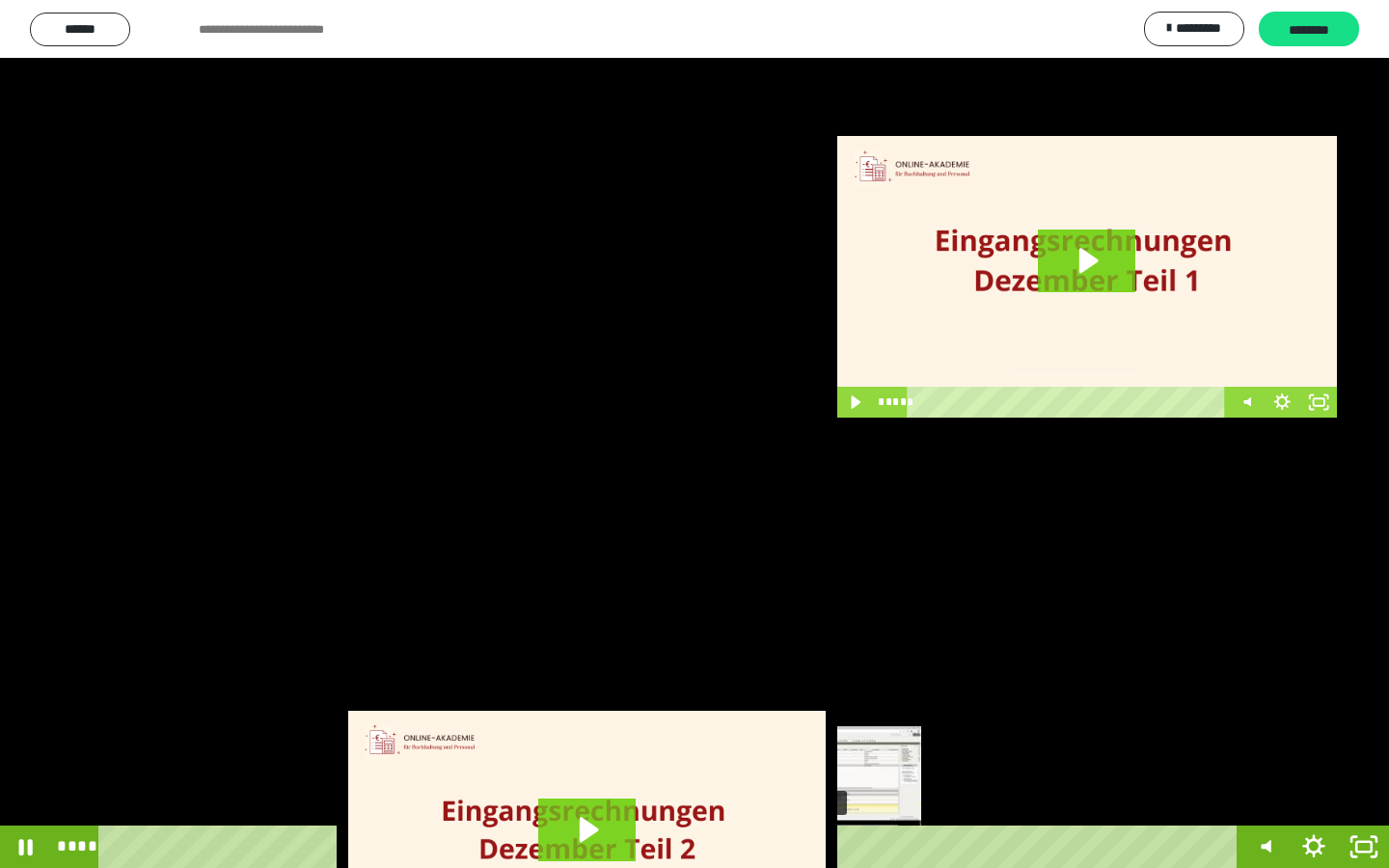 click on "****" at bounding box center (671, 847) 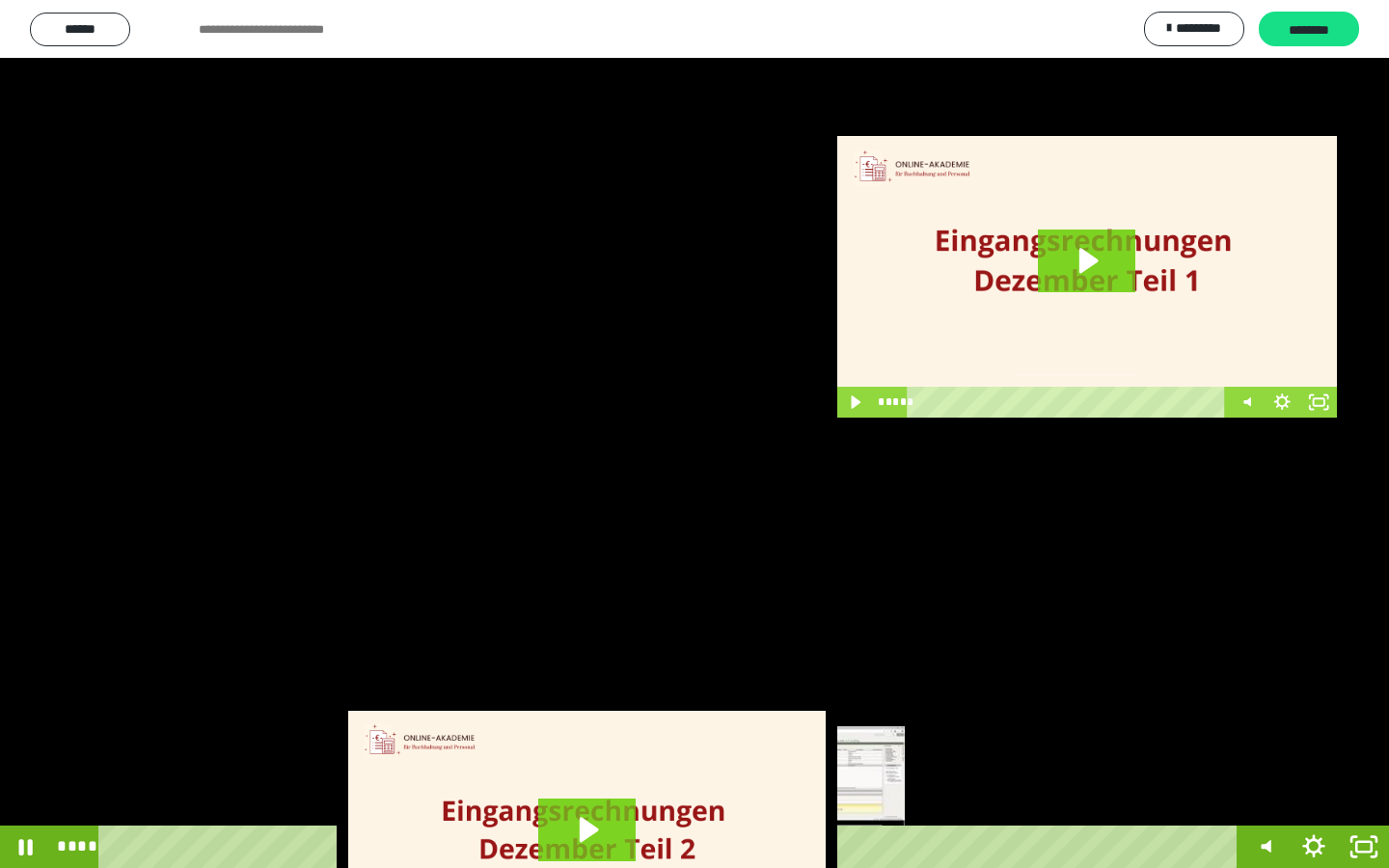 click on "****" at bounding box center (671, 847) 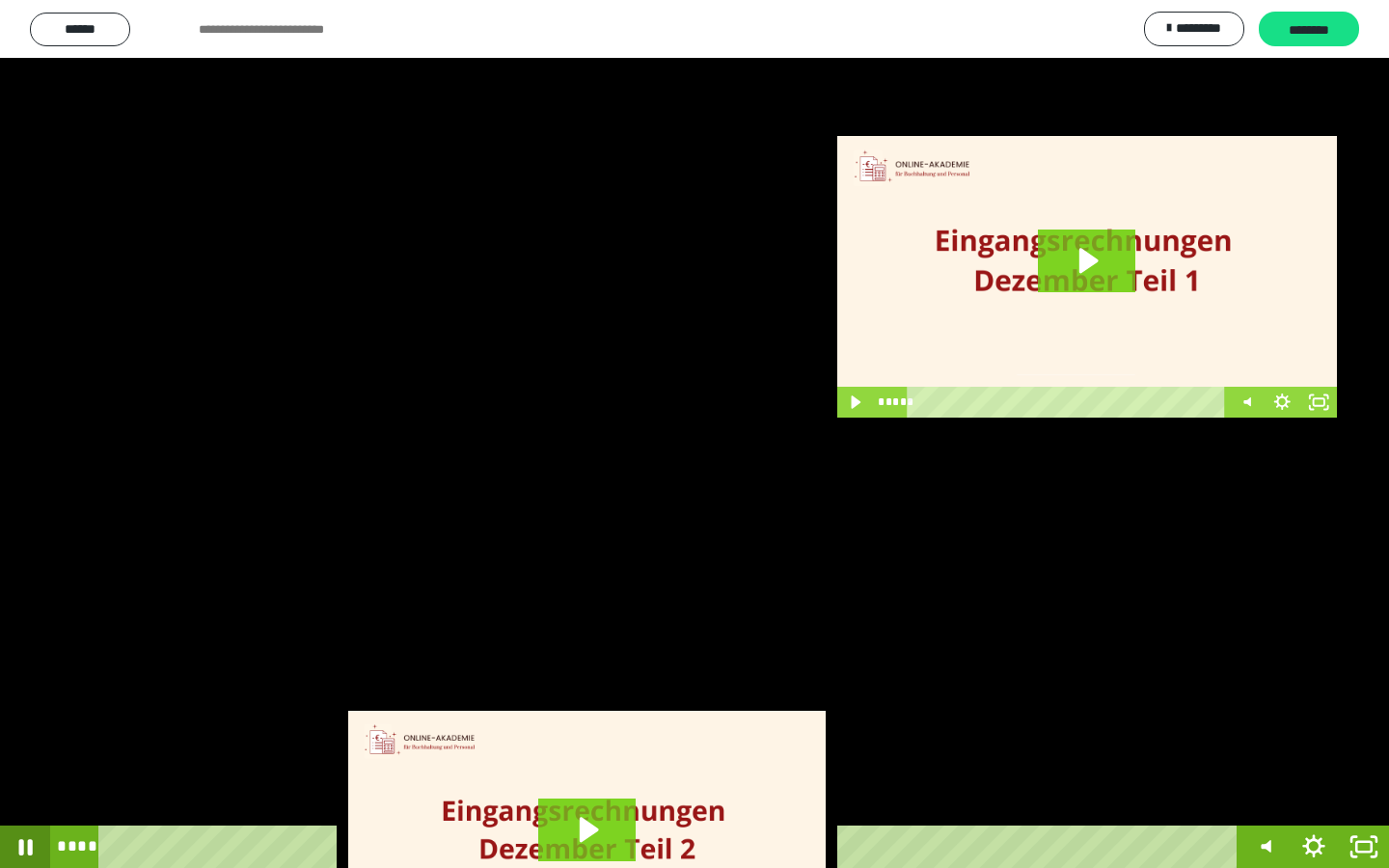 click 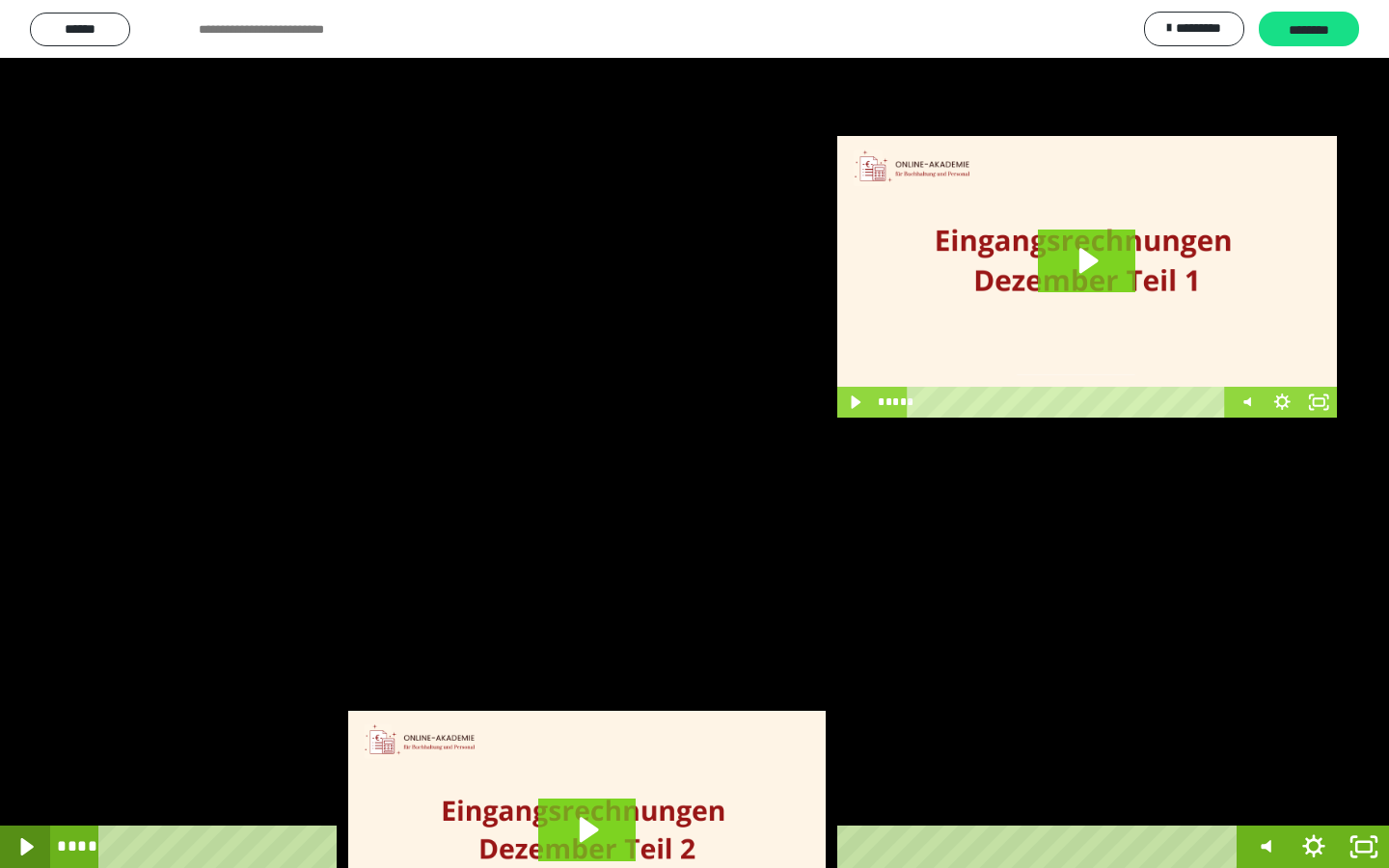 click 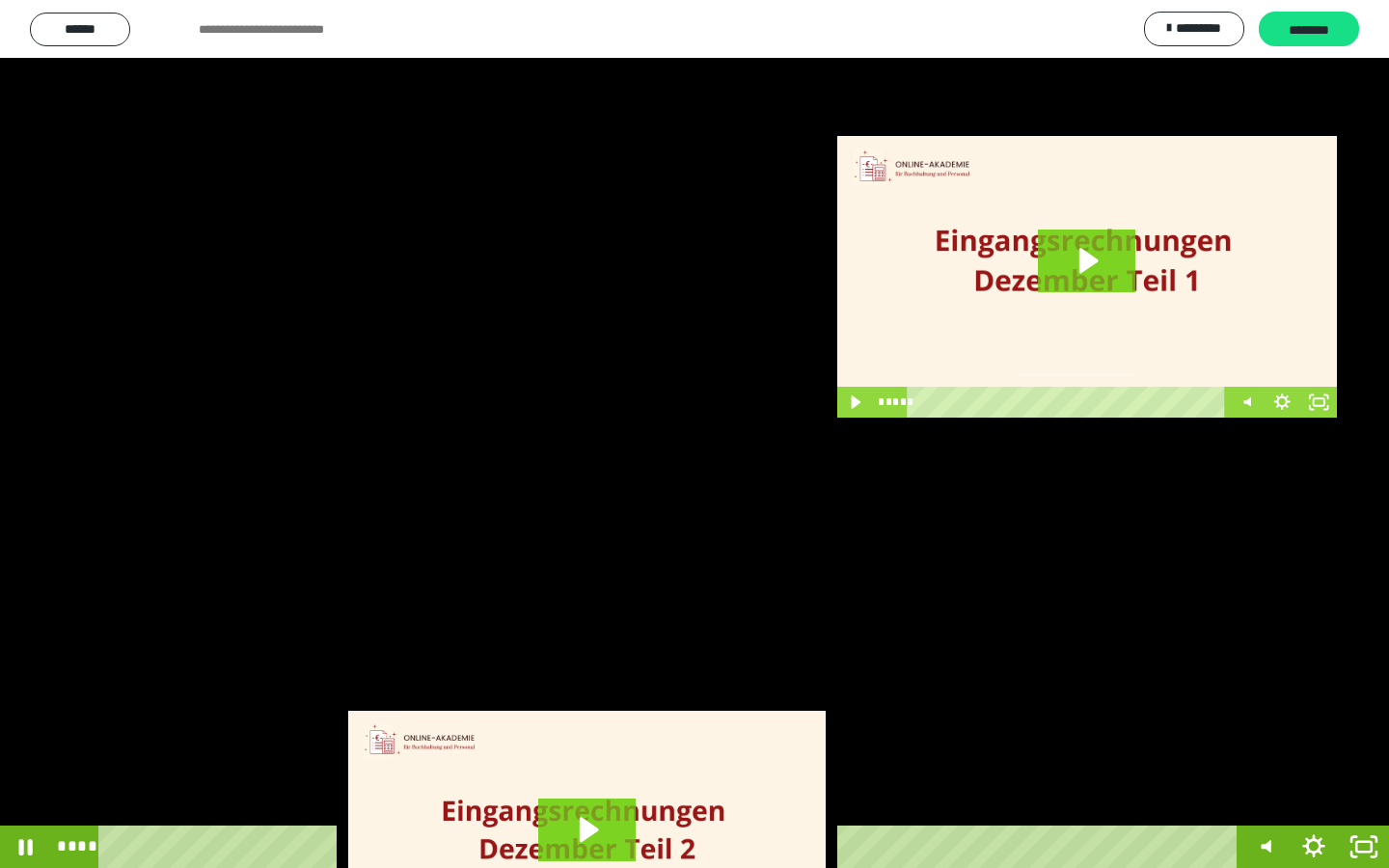 click on "****" at bounding box center [671, 847] 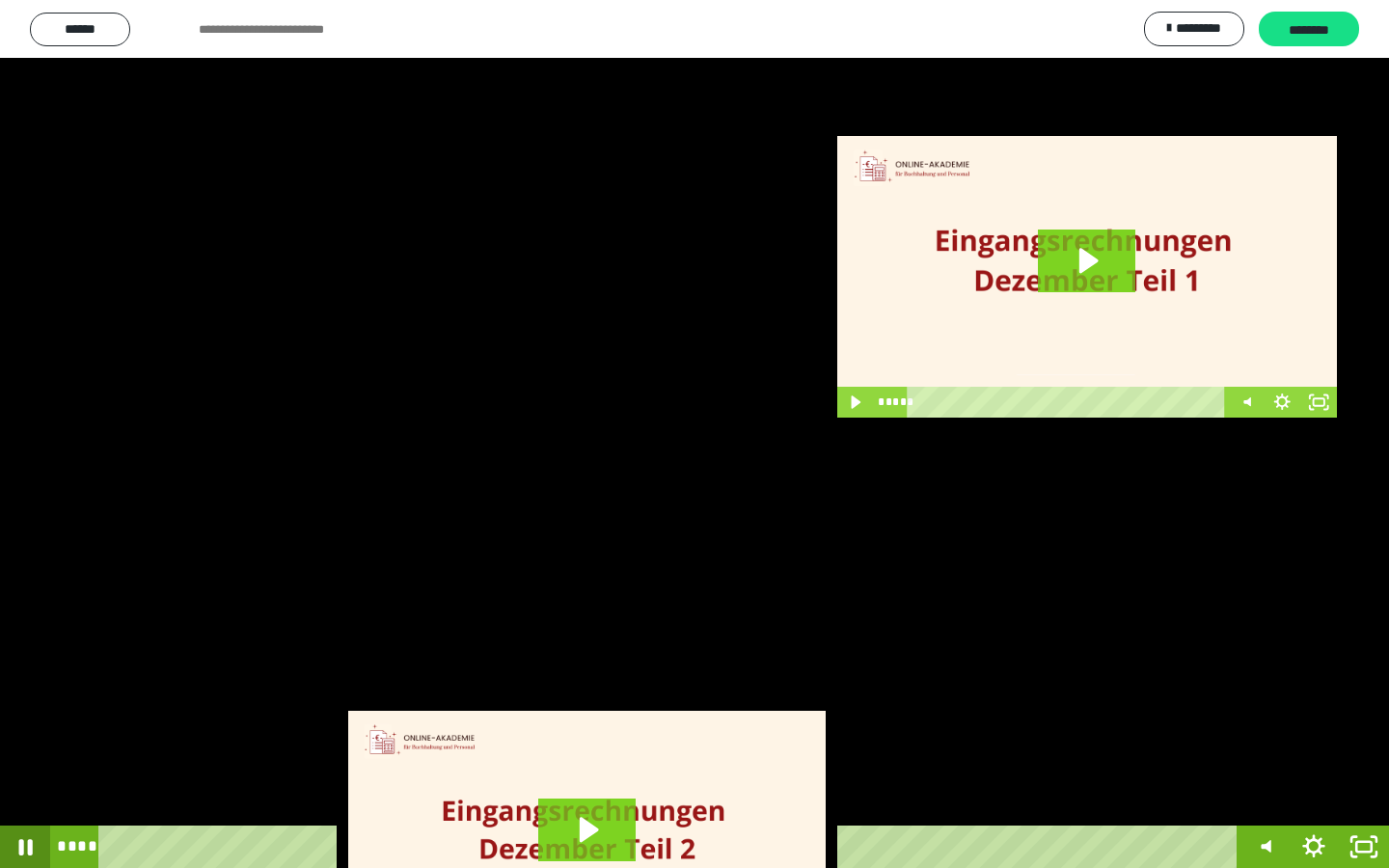 click 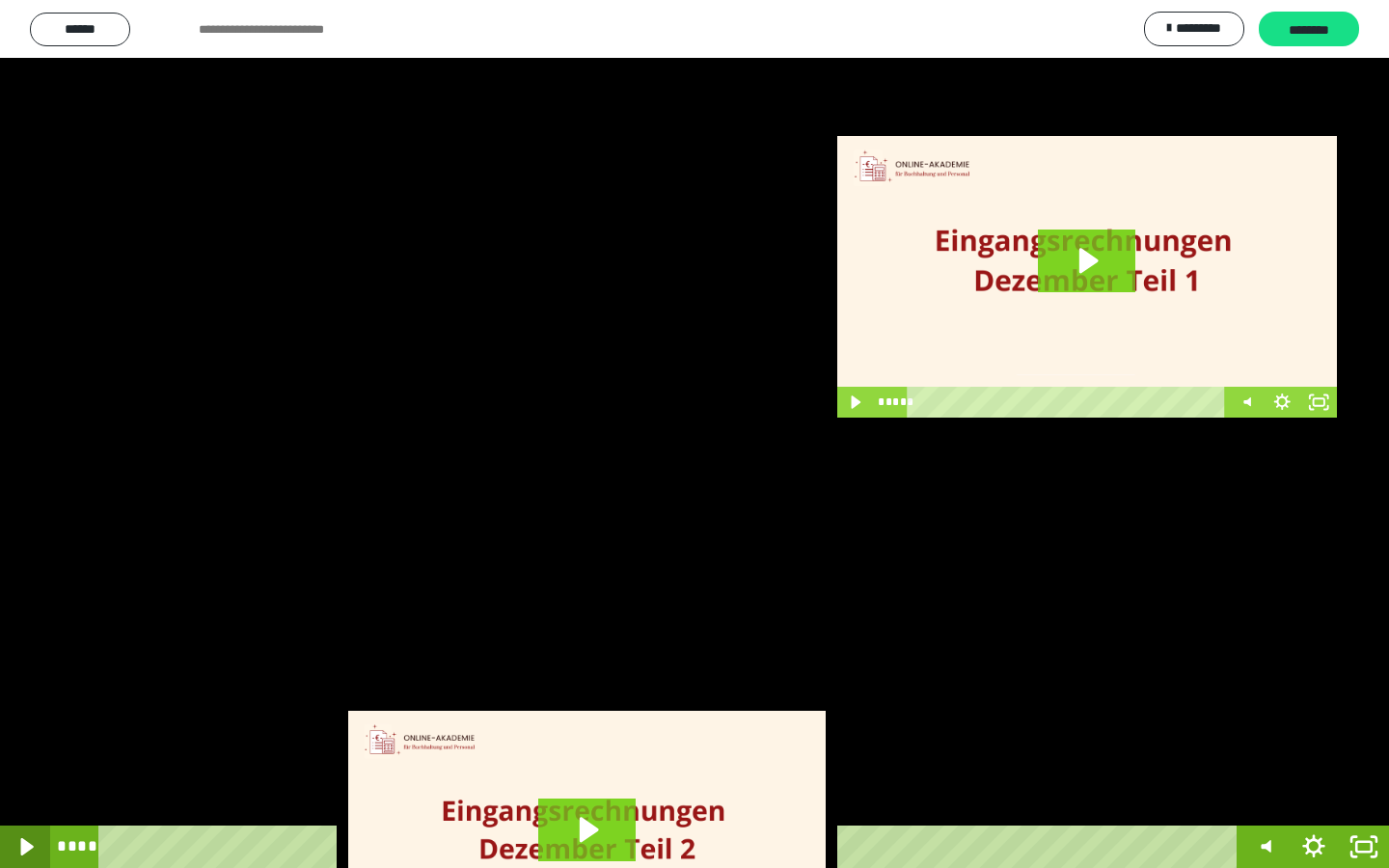 click 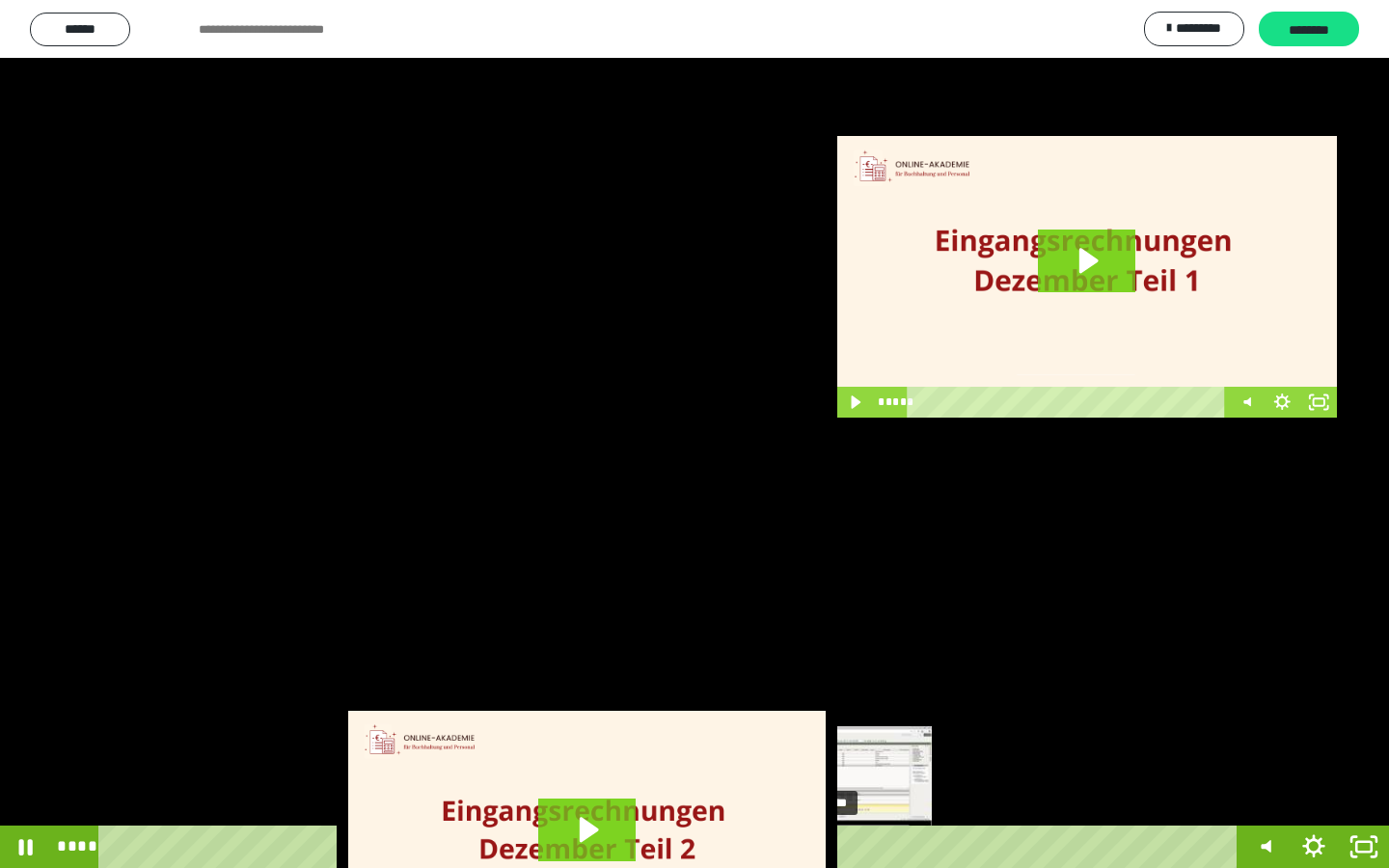 click on "****" at bounding box center (671, 847) 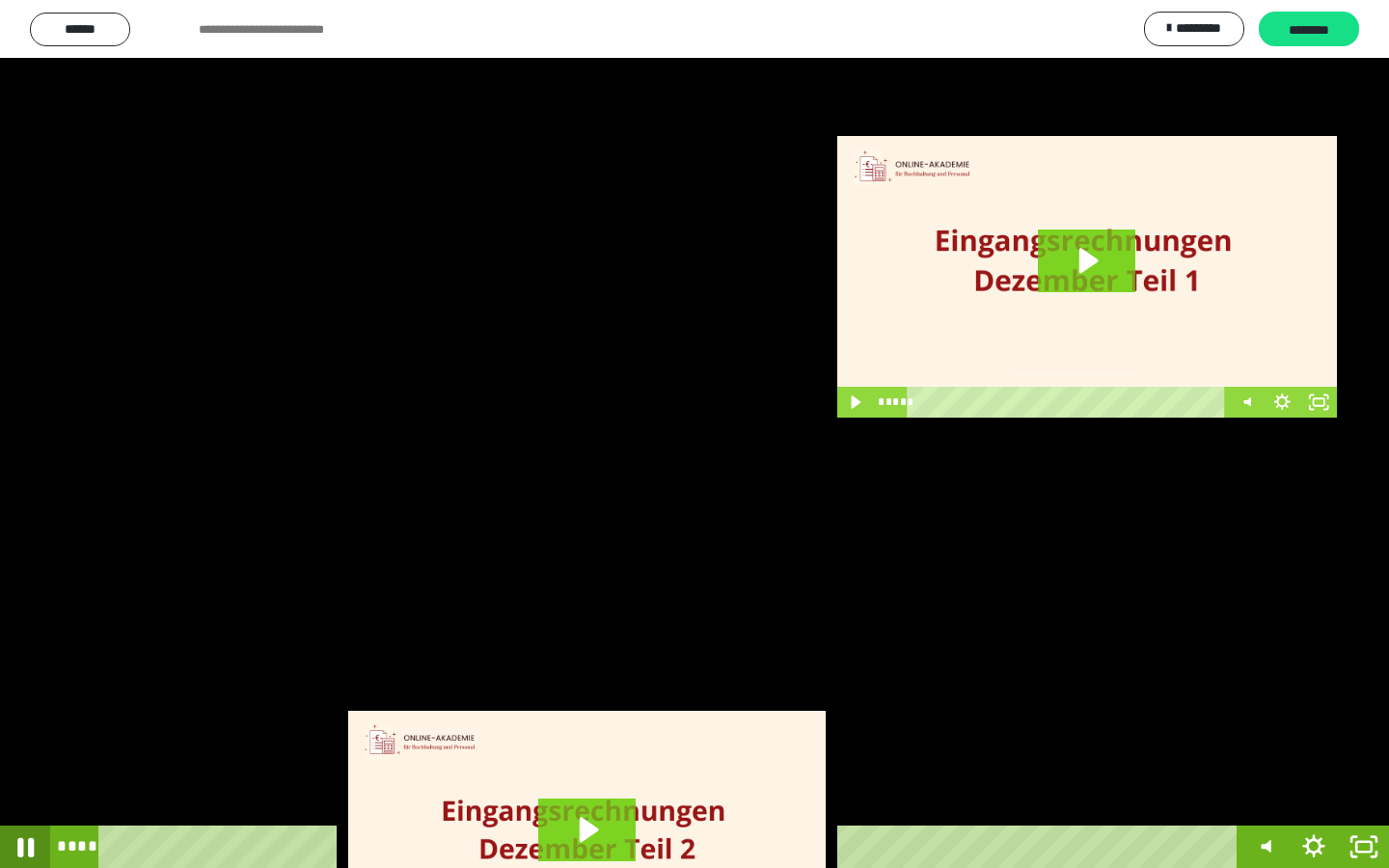 click 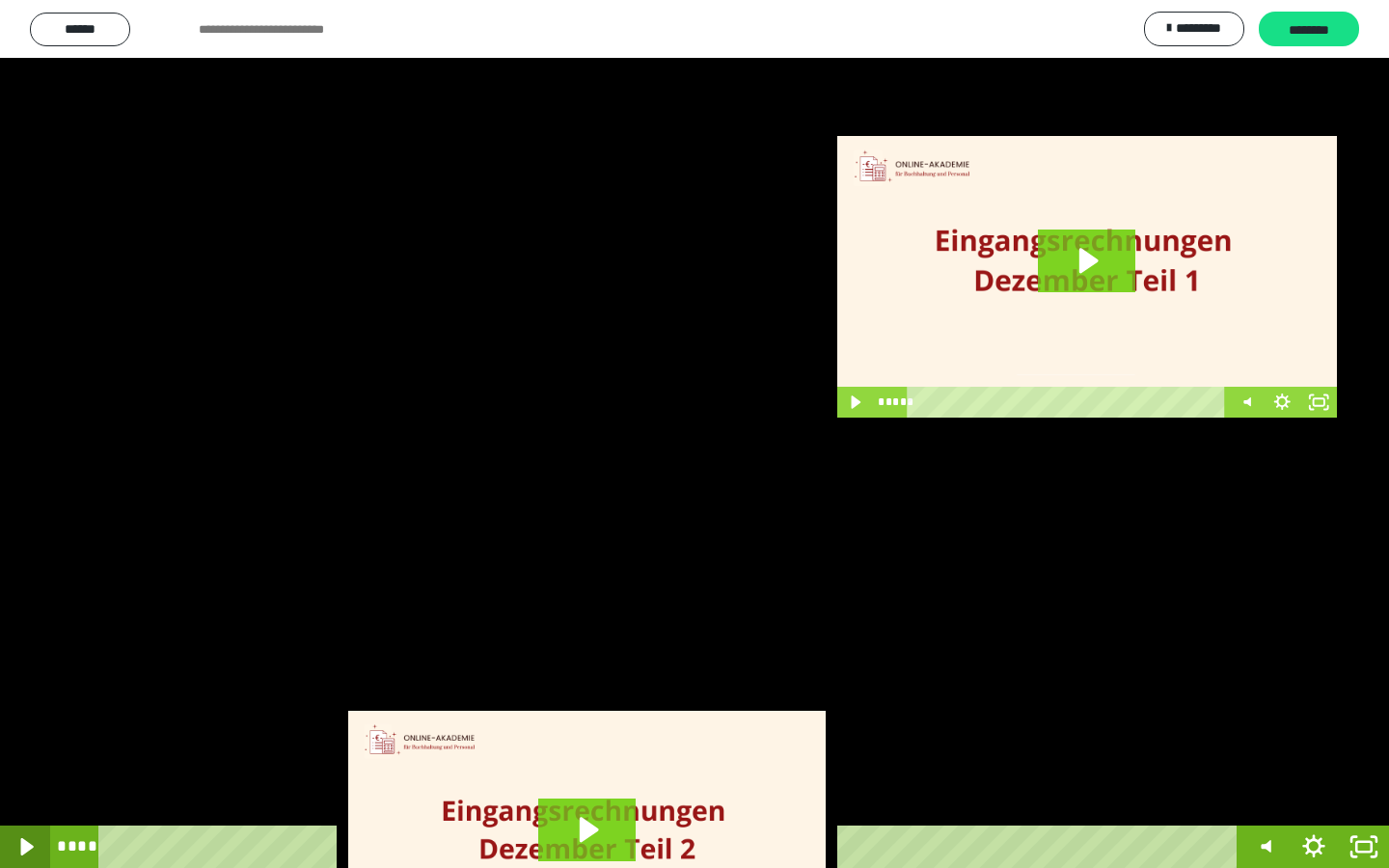 click 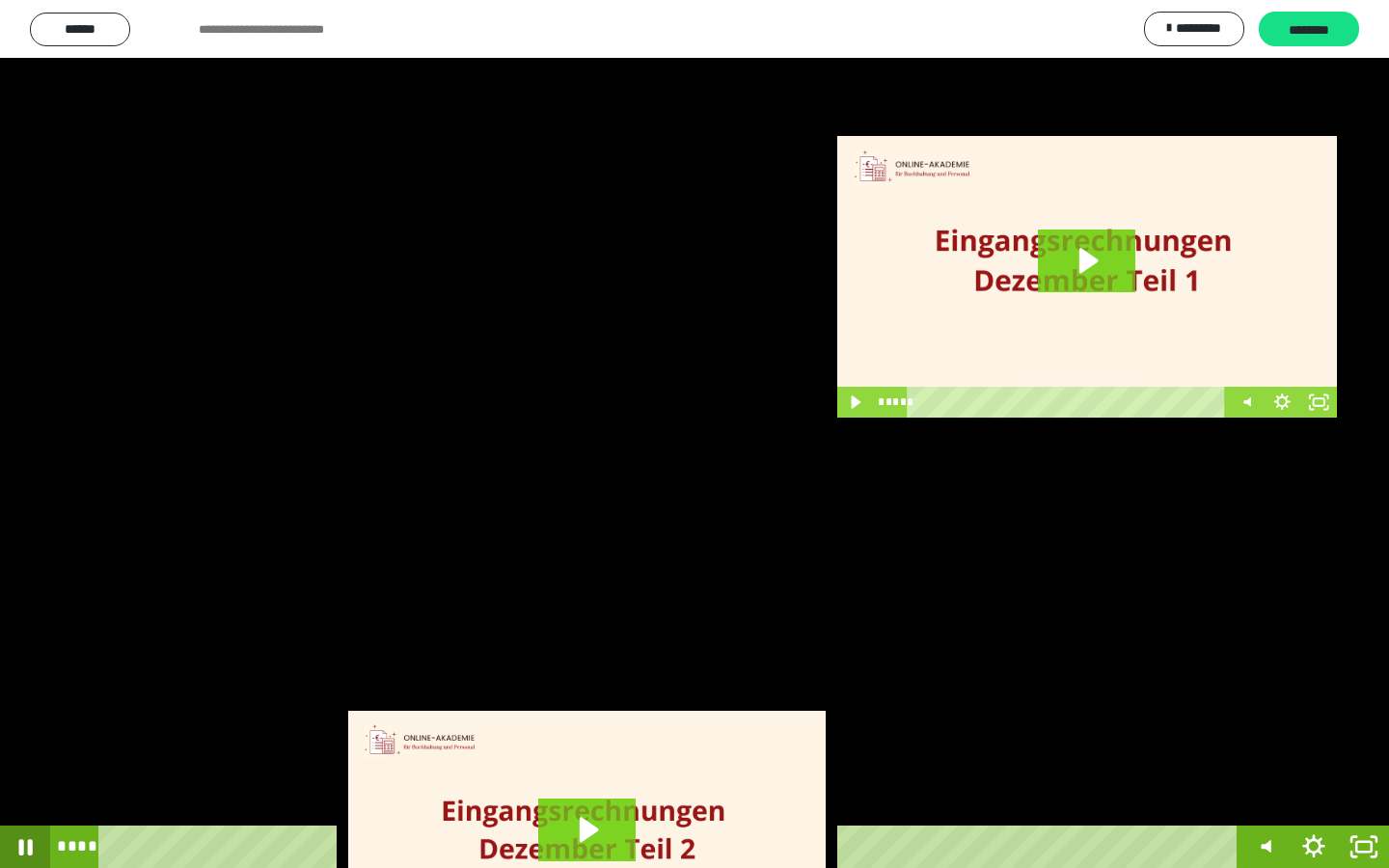 click 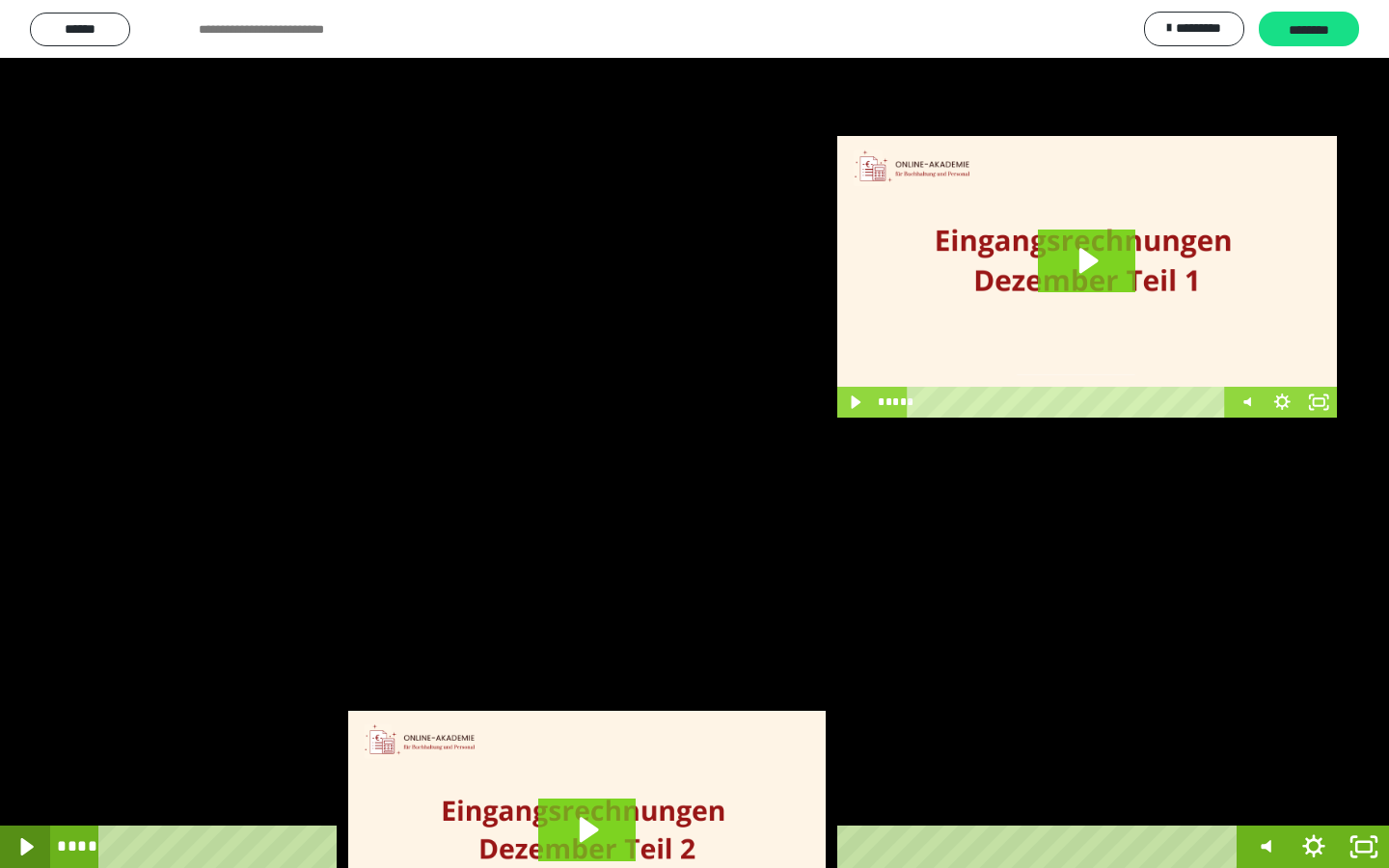 click 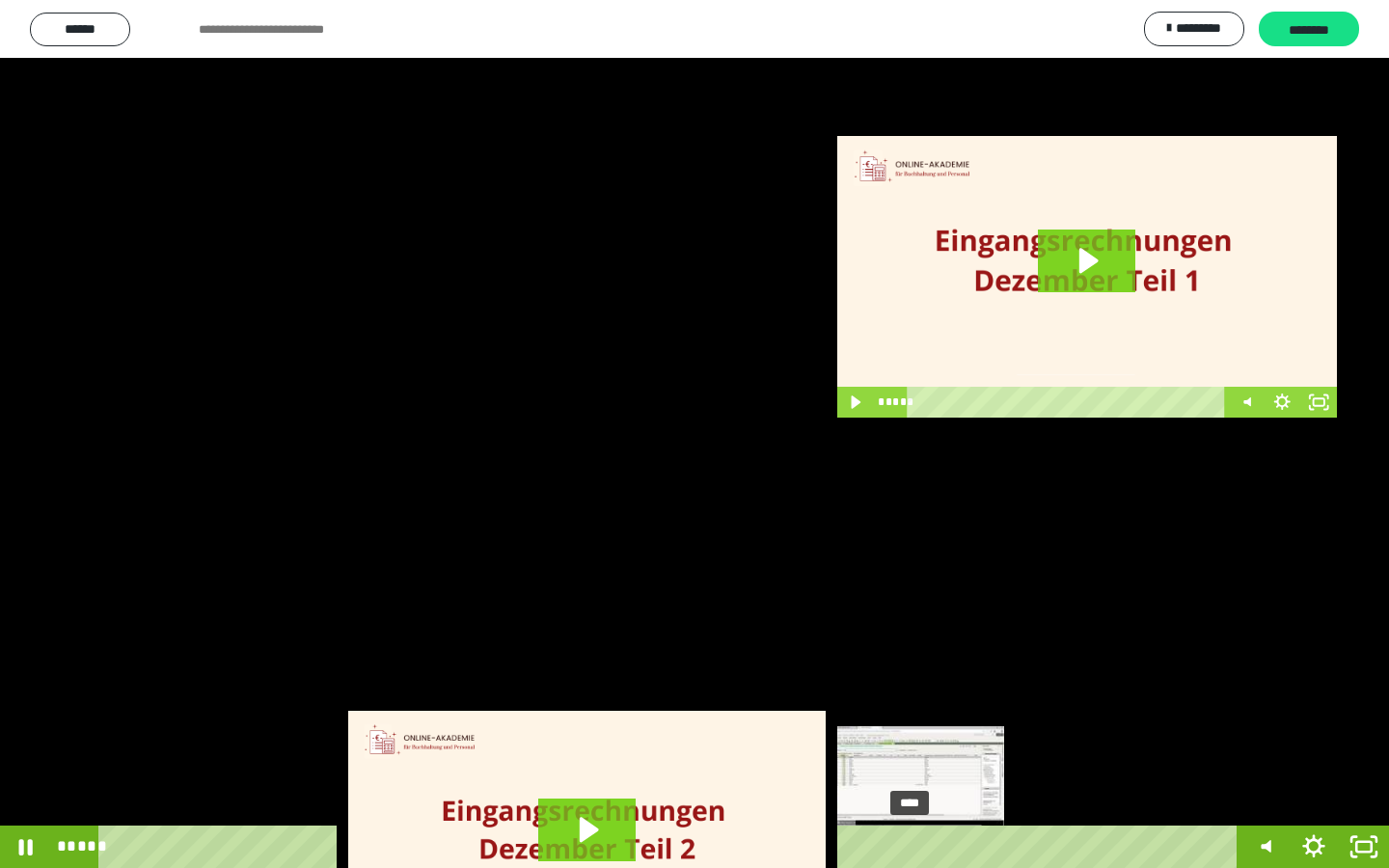 click on "****" at bounding box center [671, 847] 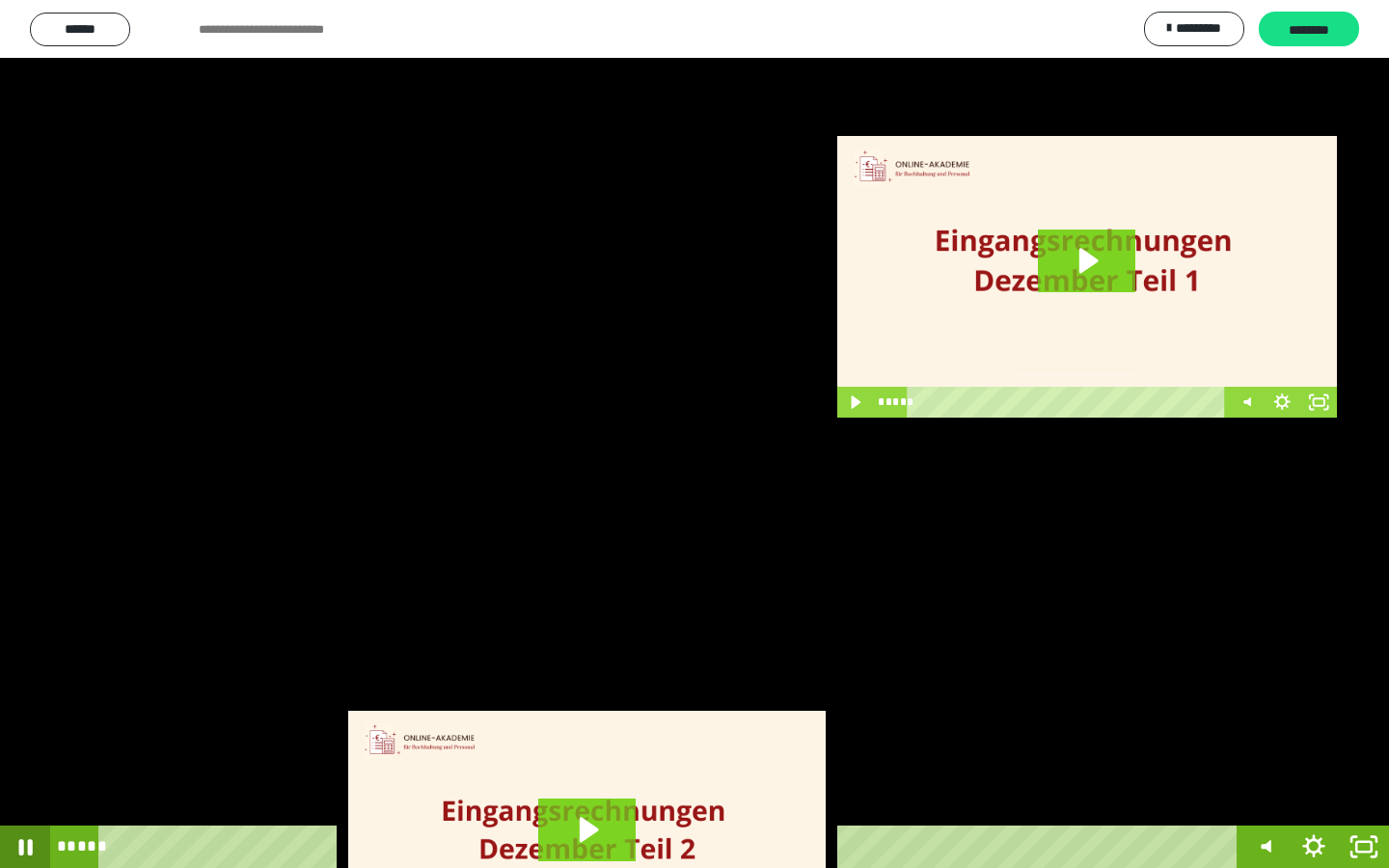 click 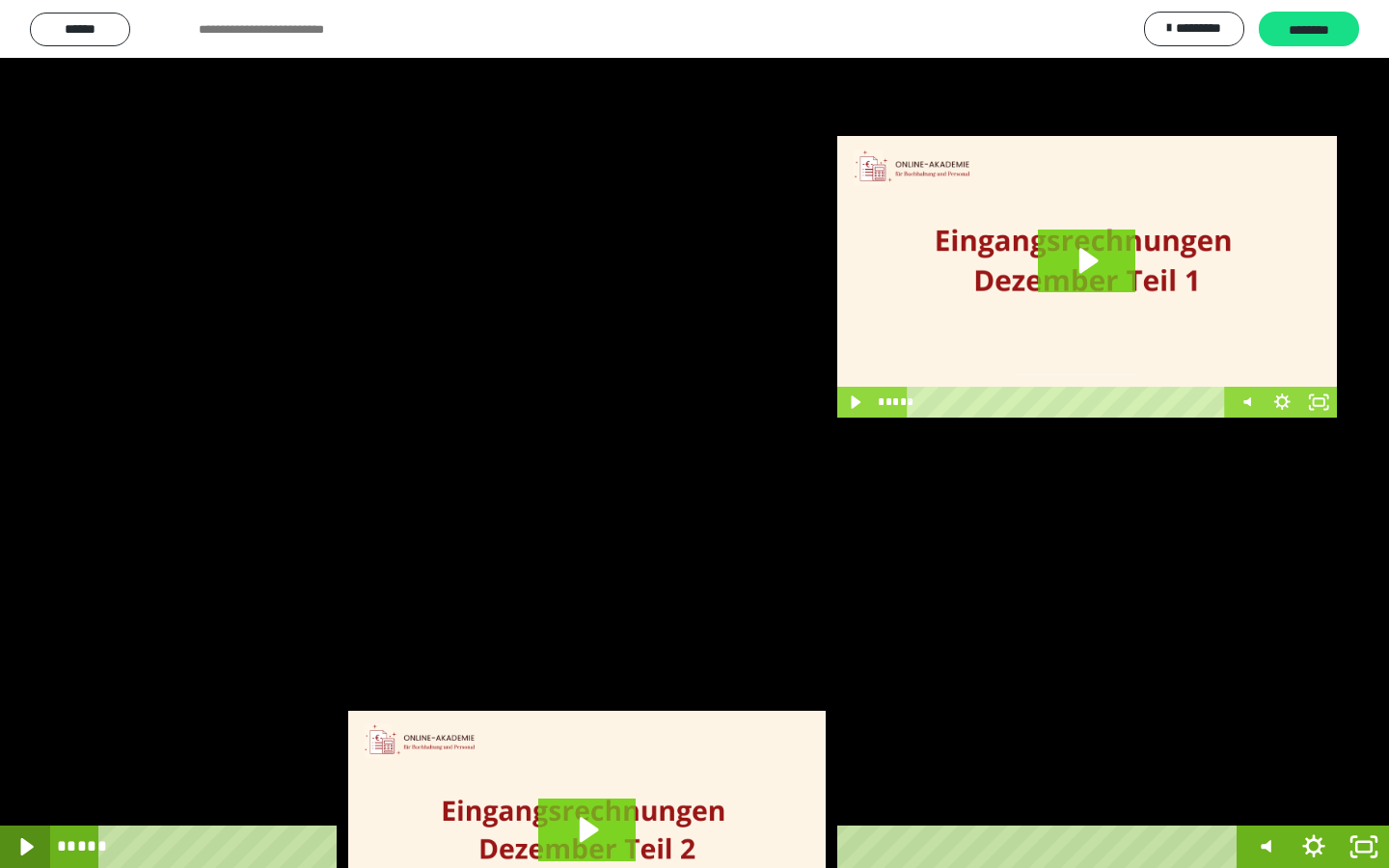 click 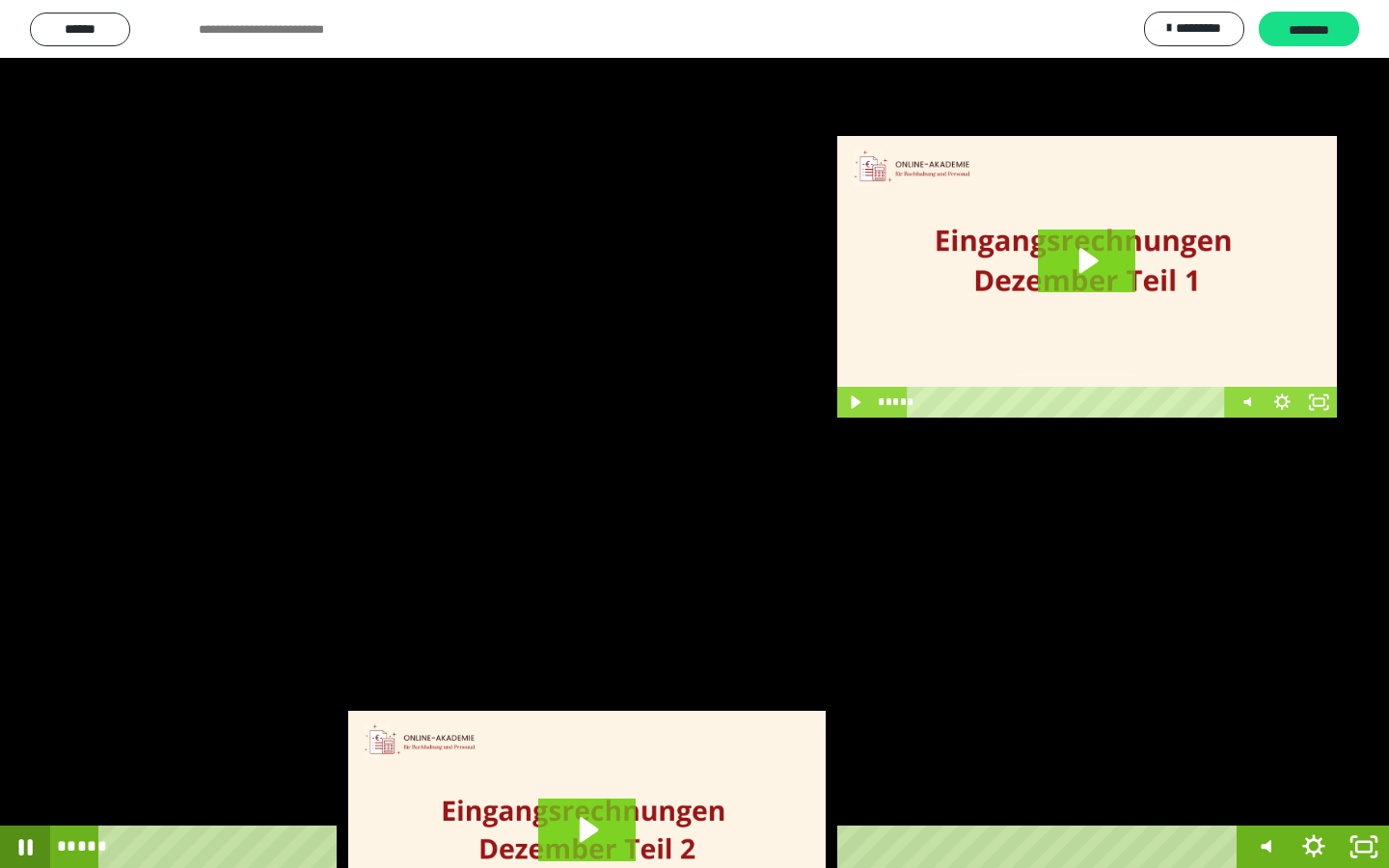 click 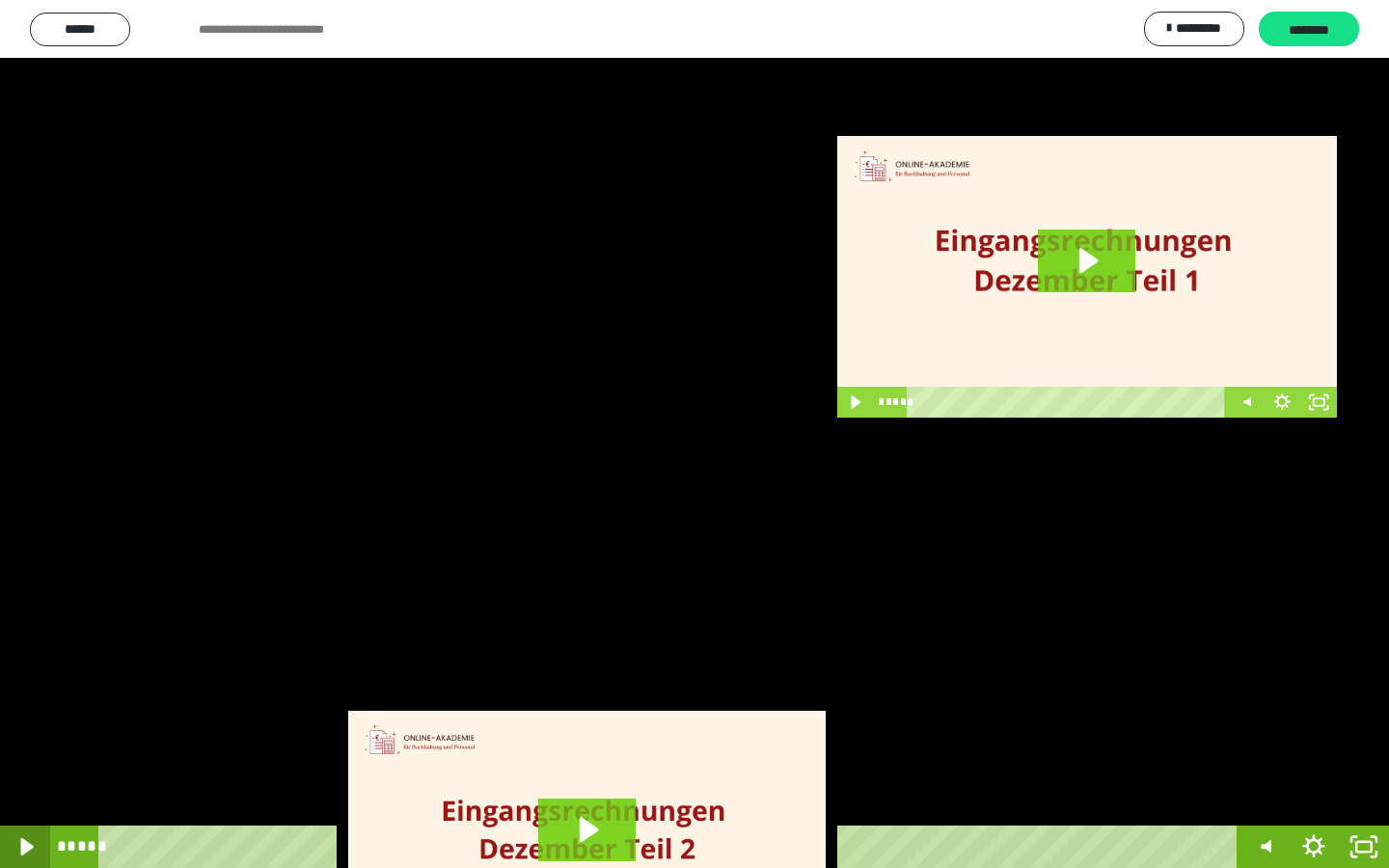 click 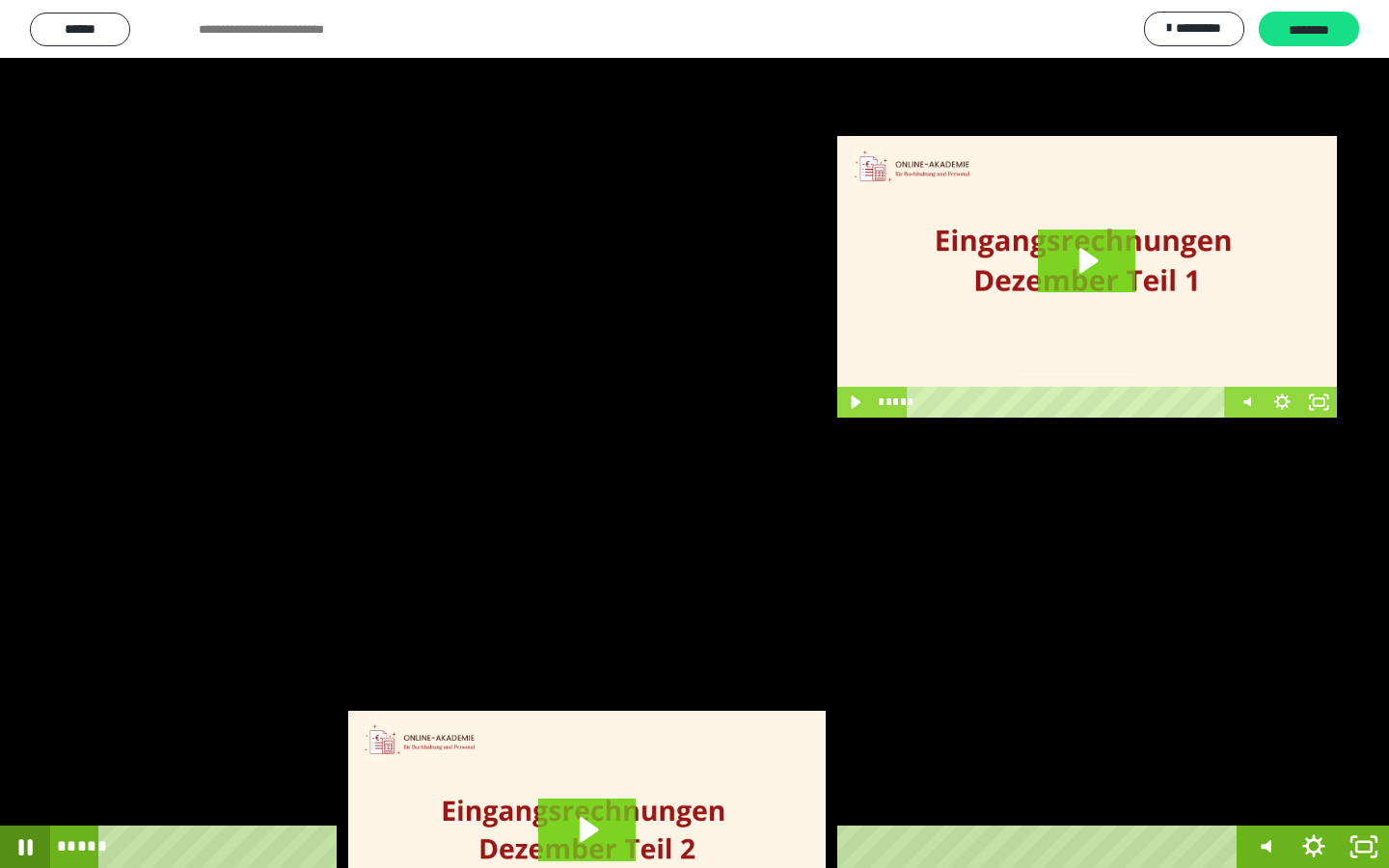 click 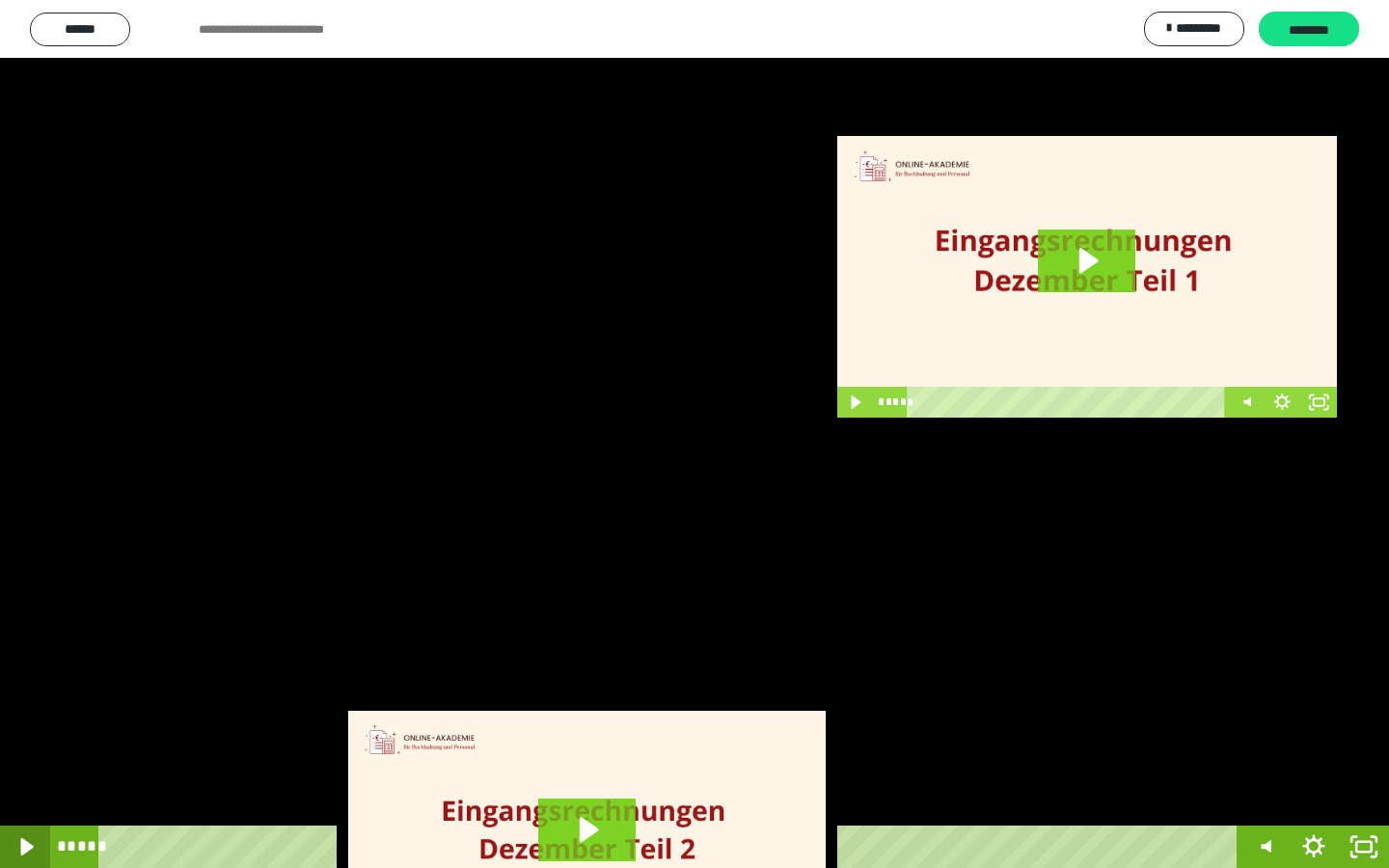 click 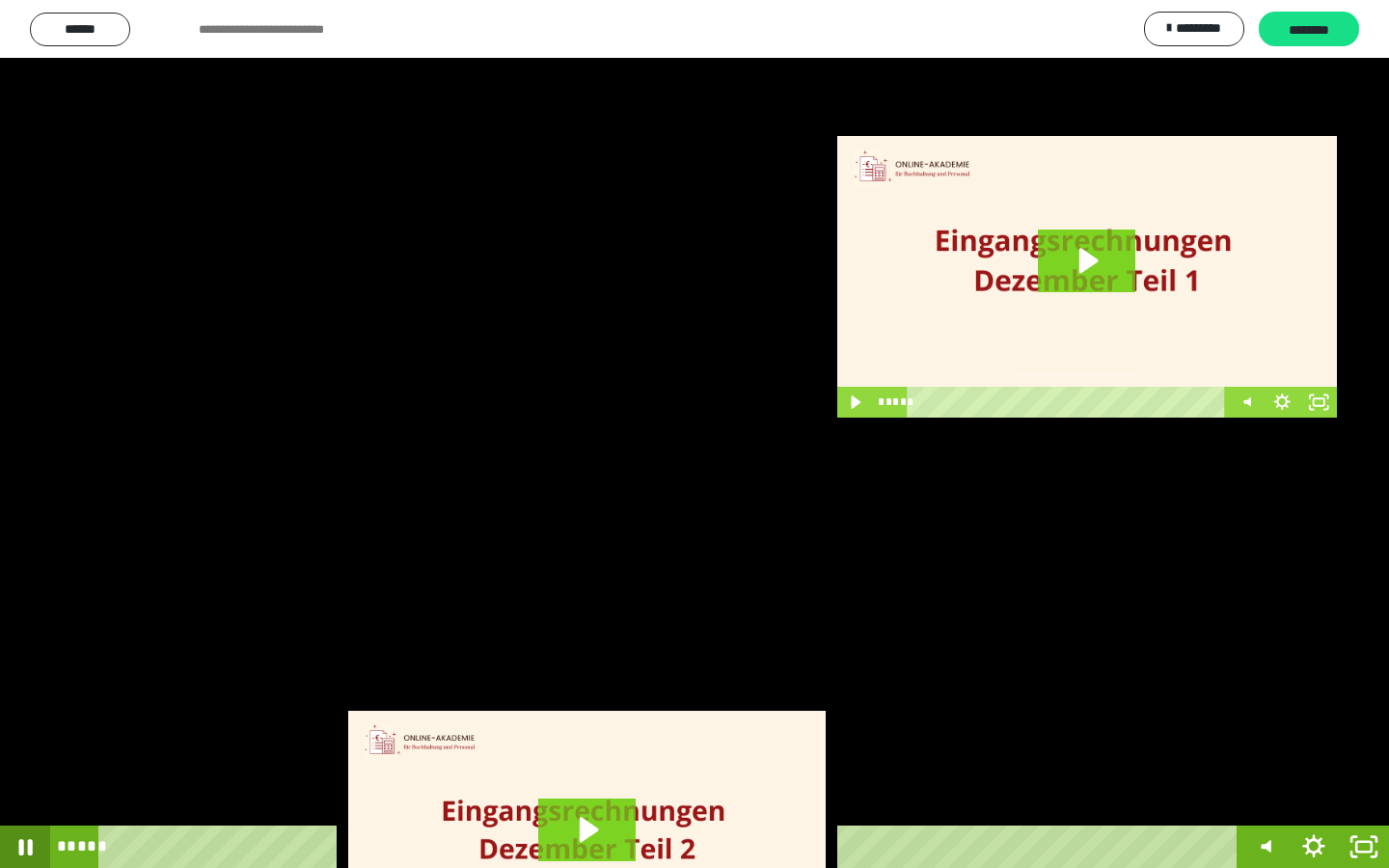 click 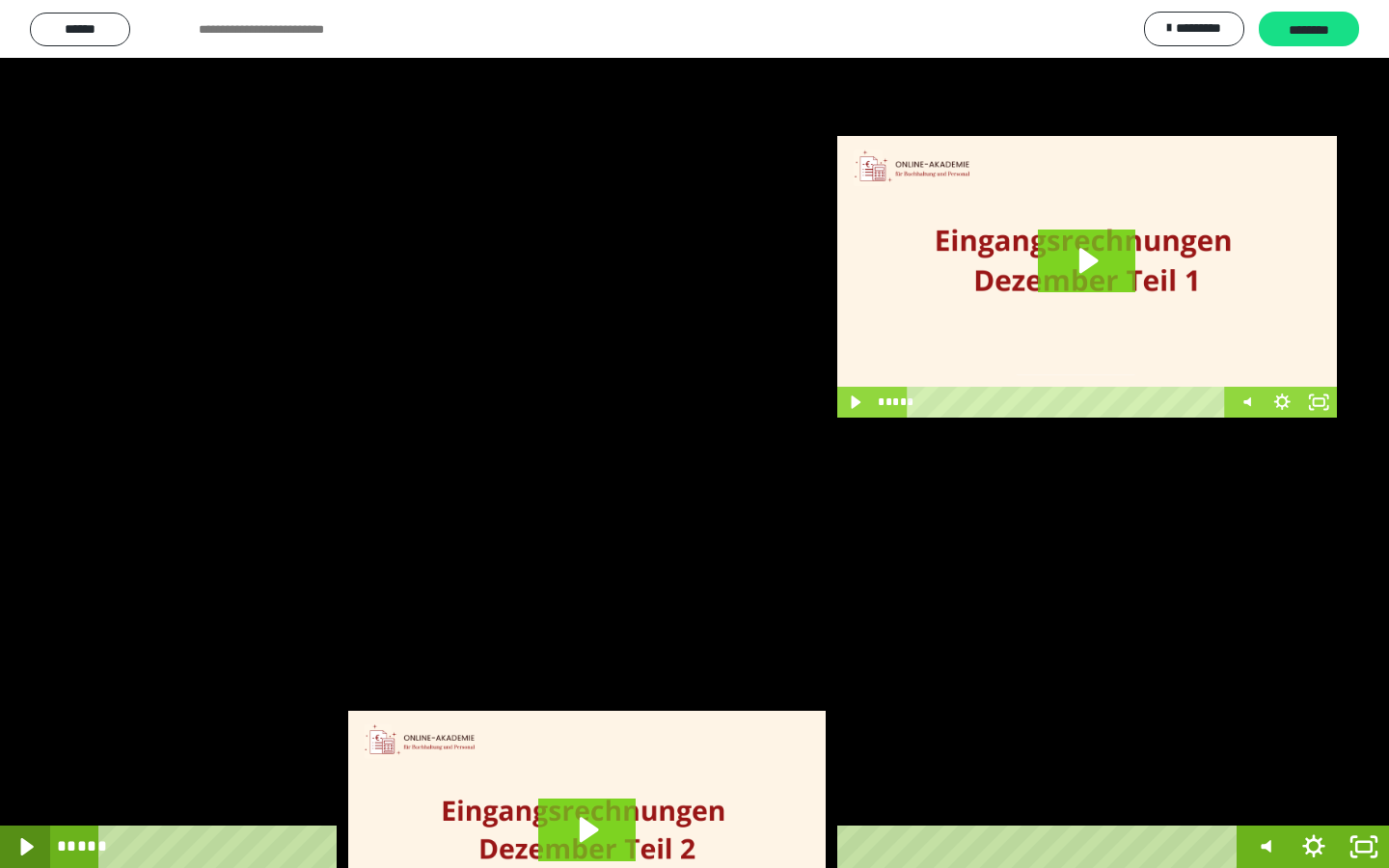 click 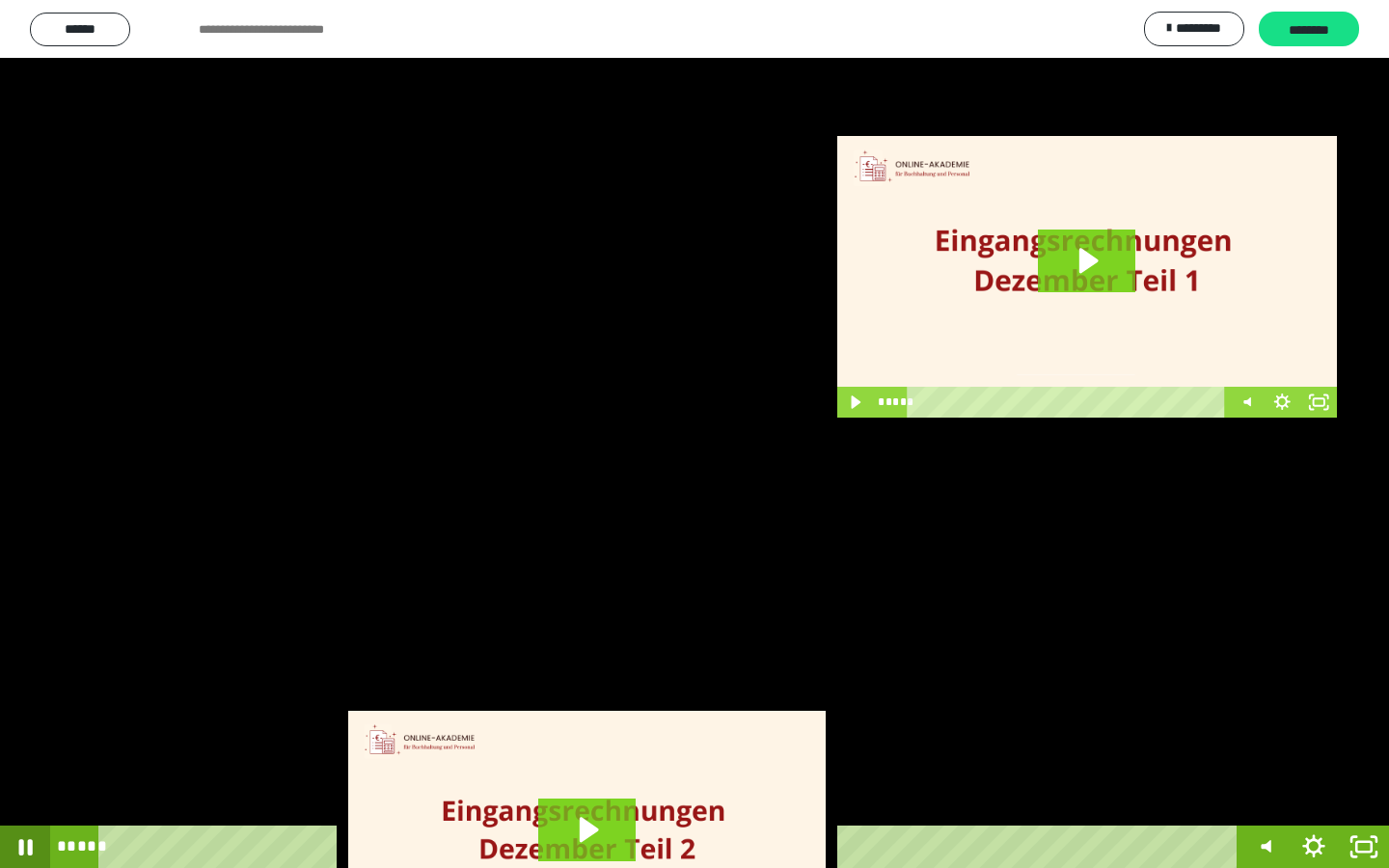click 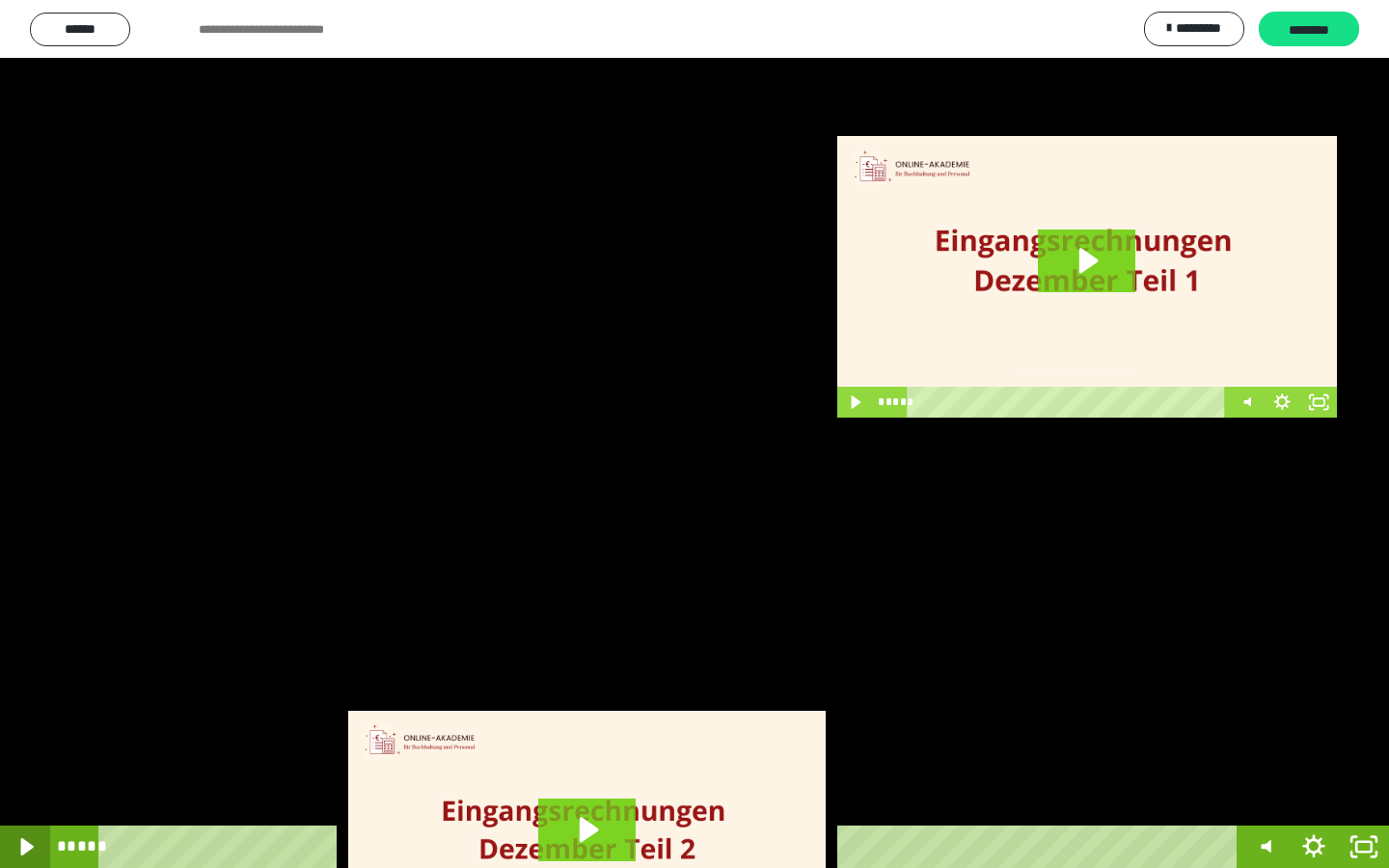 click 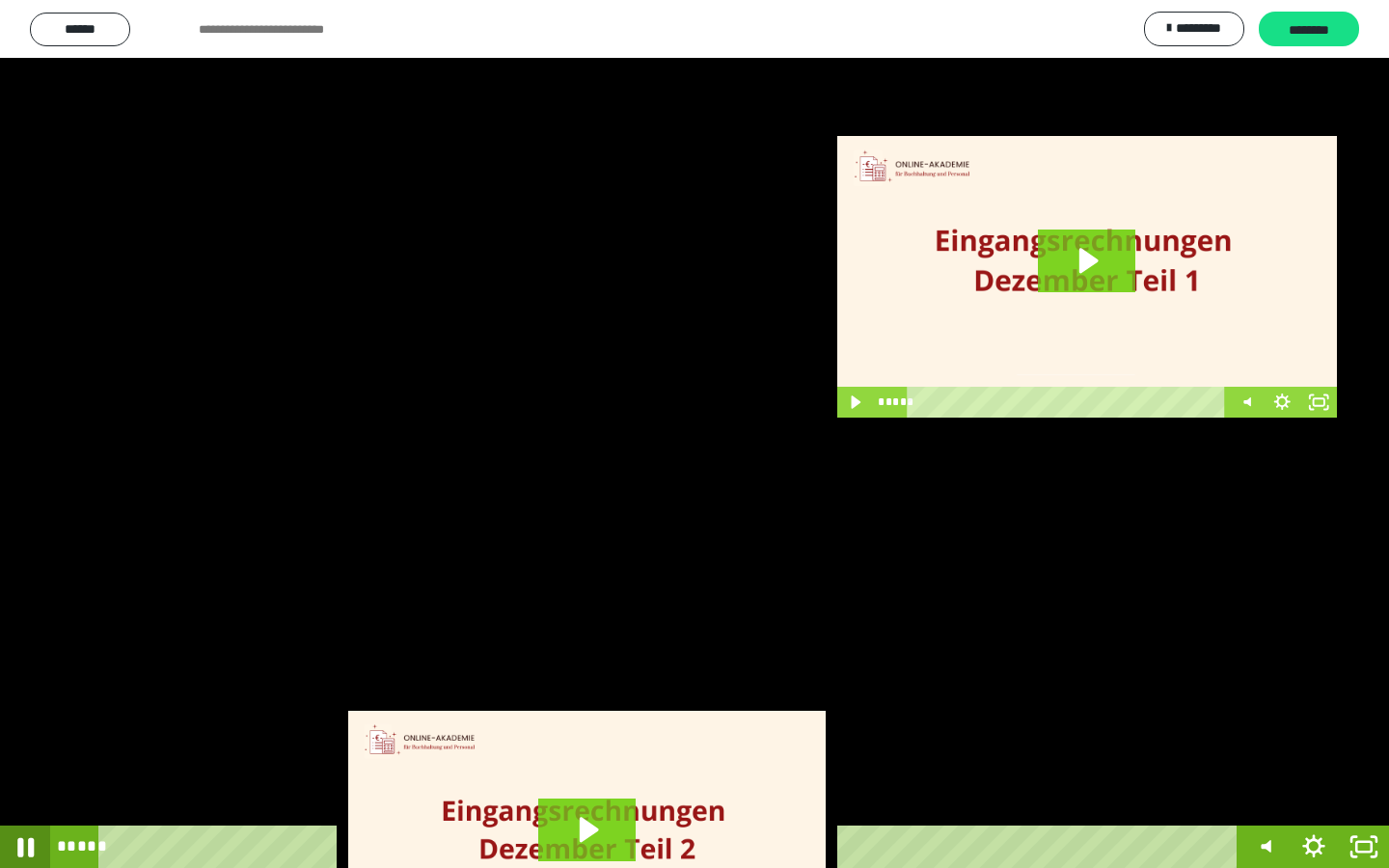click 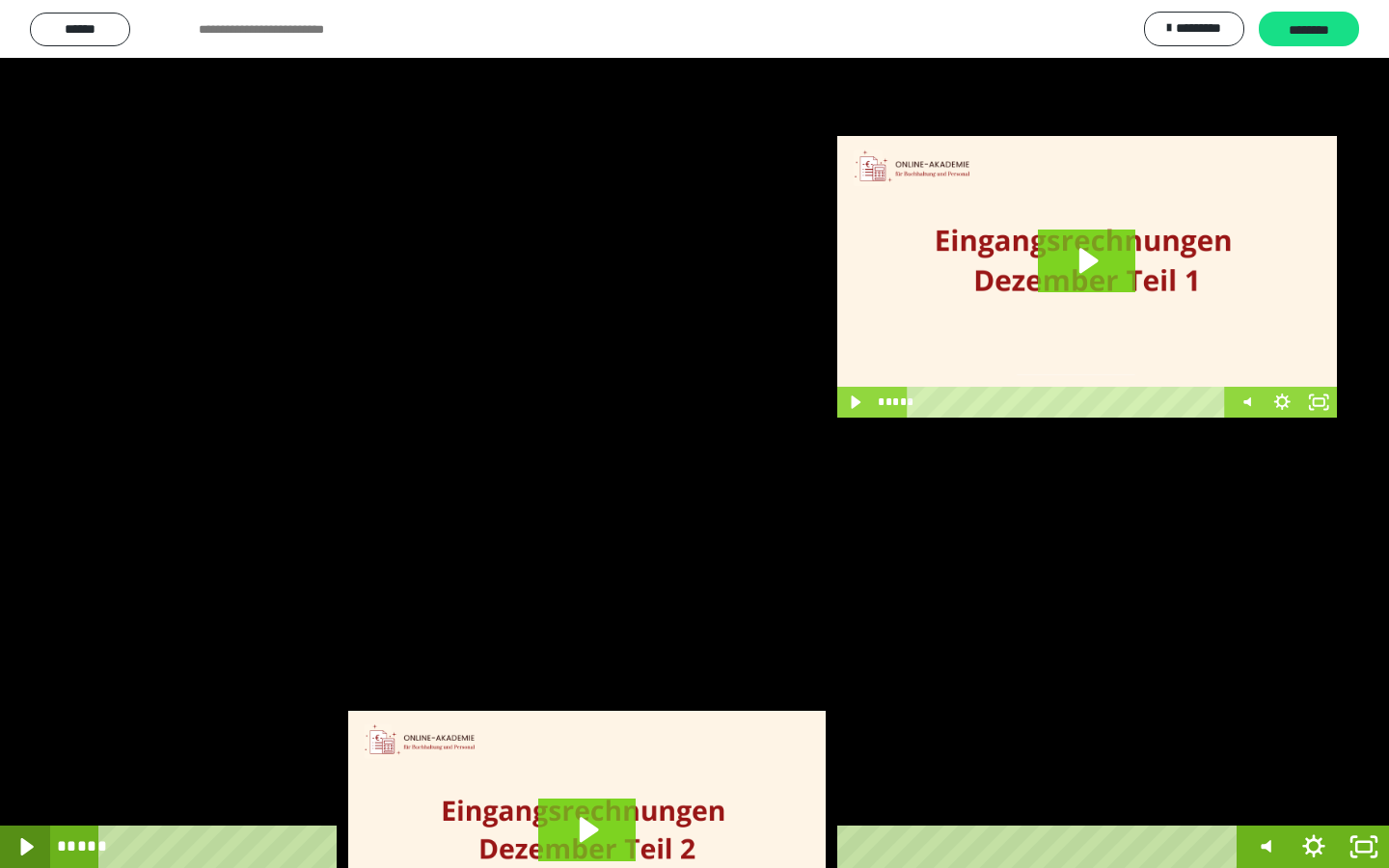 click 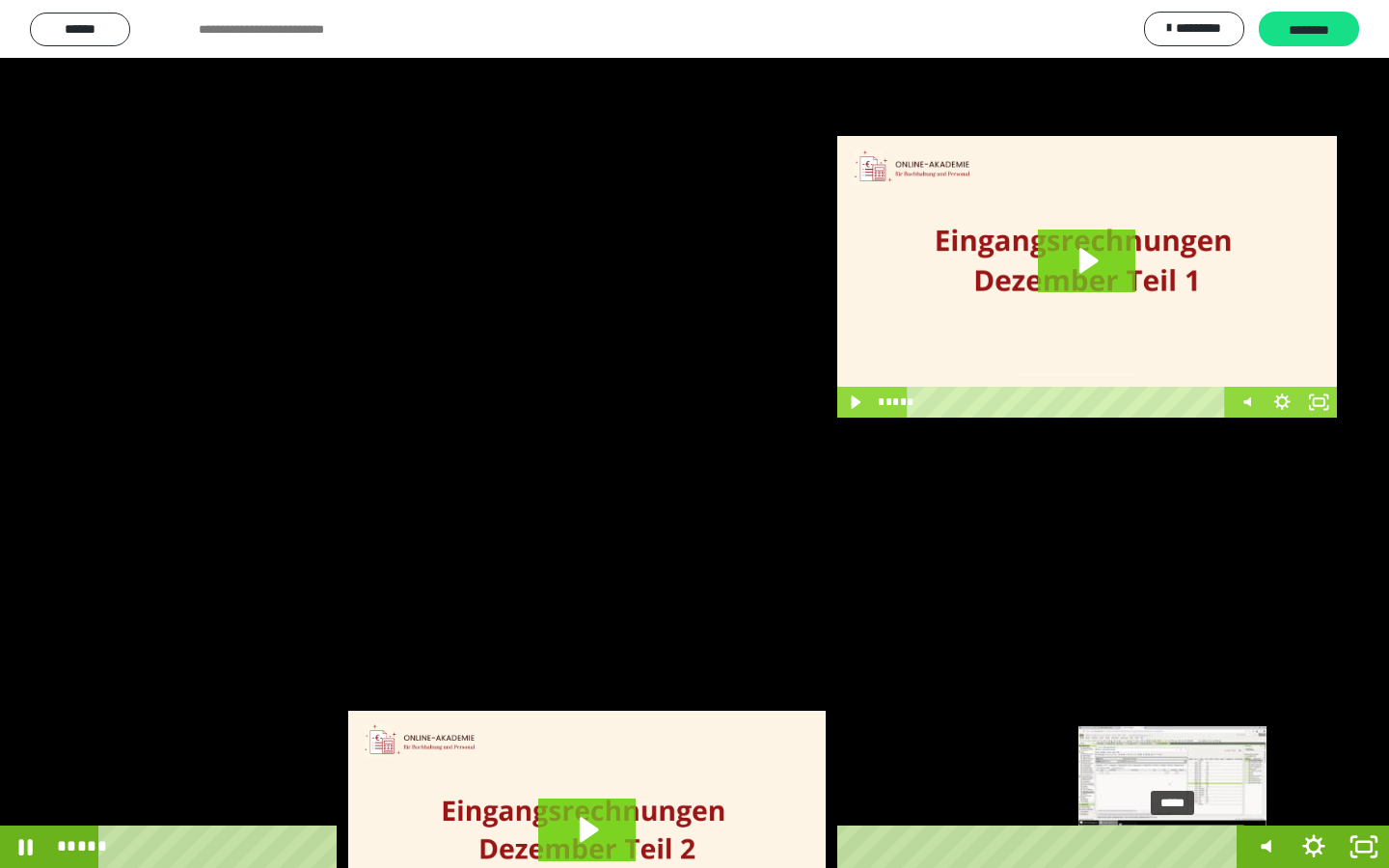 click on "*****" at bounding box center [671, 847] 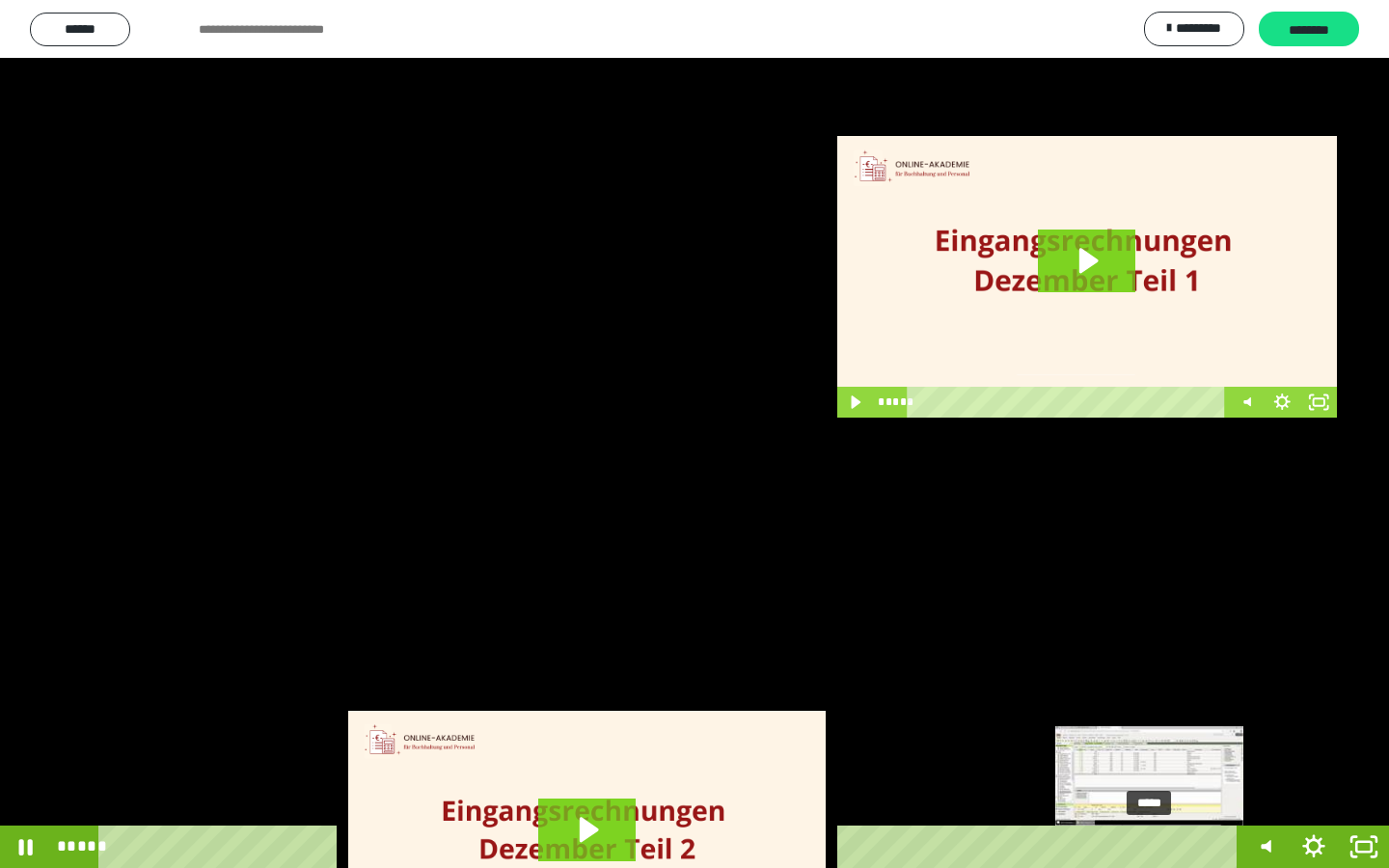 click on "*****" at bounding box center [671, 847] 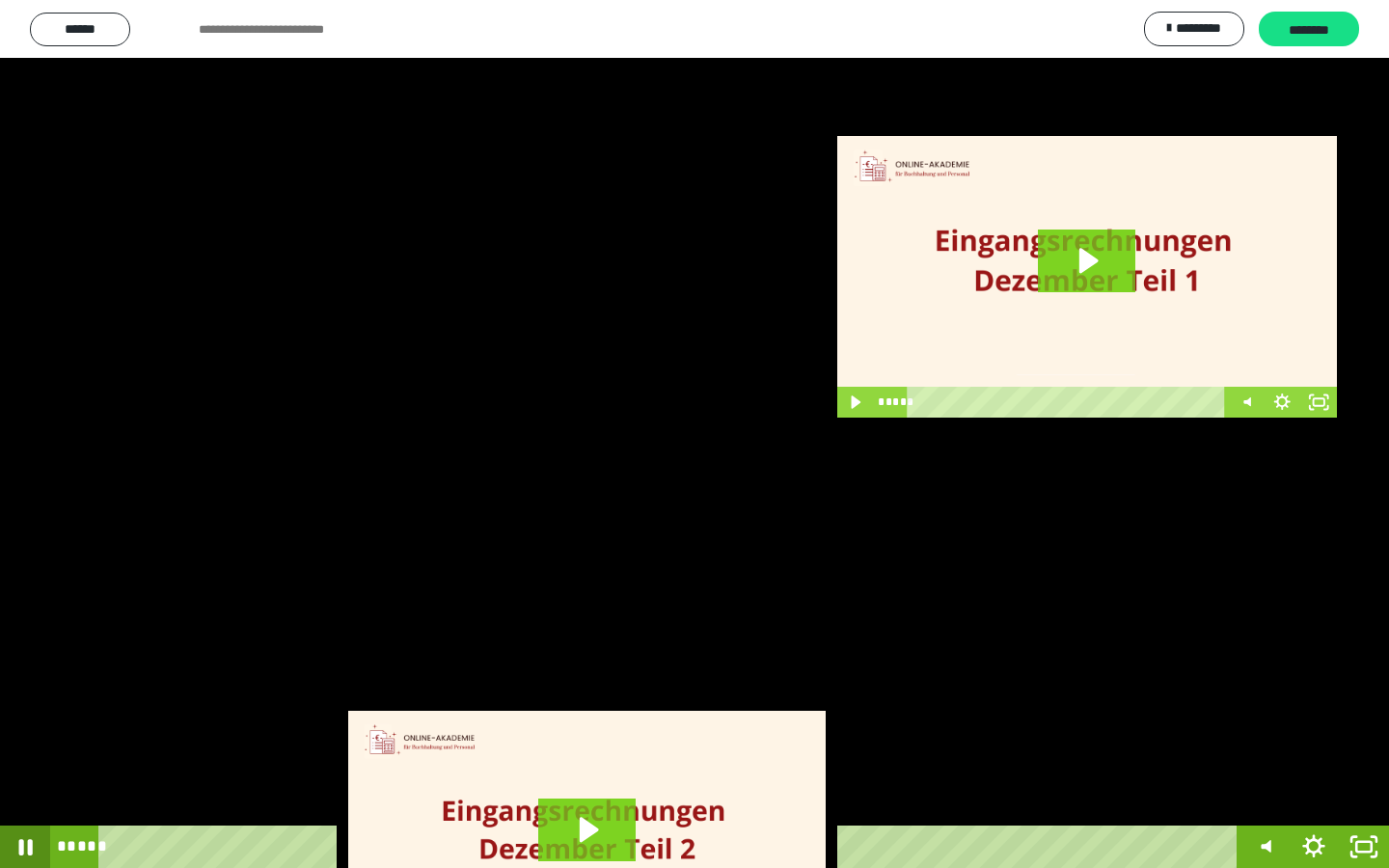 click 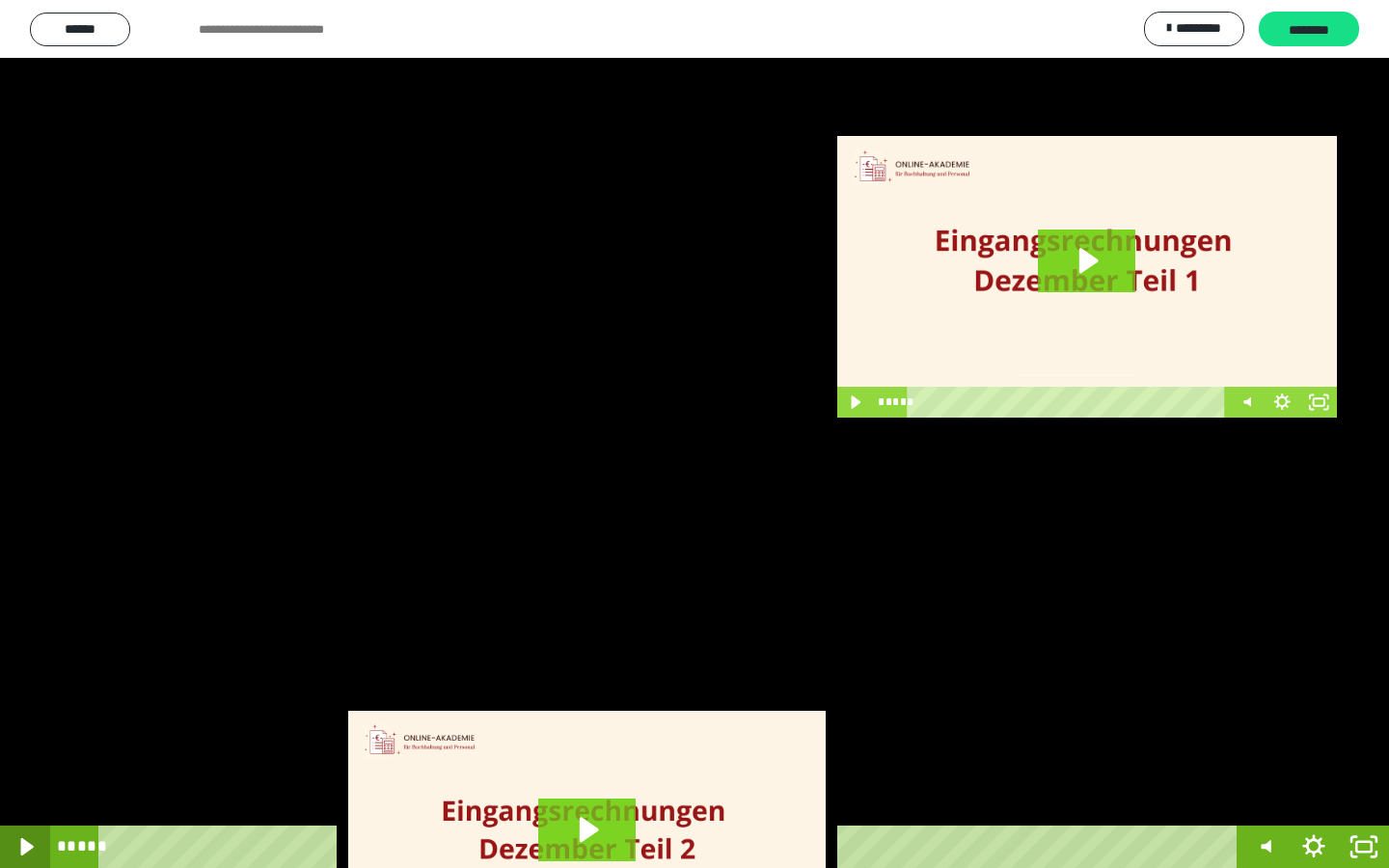 click 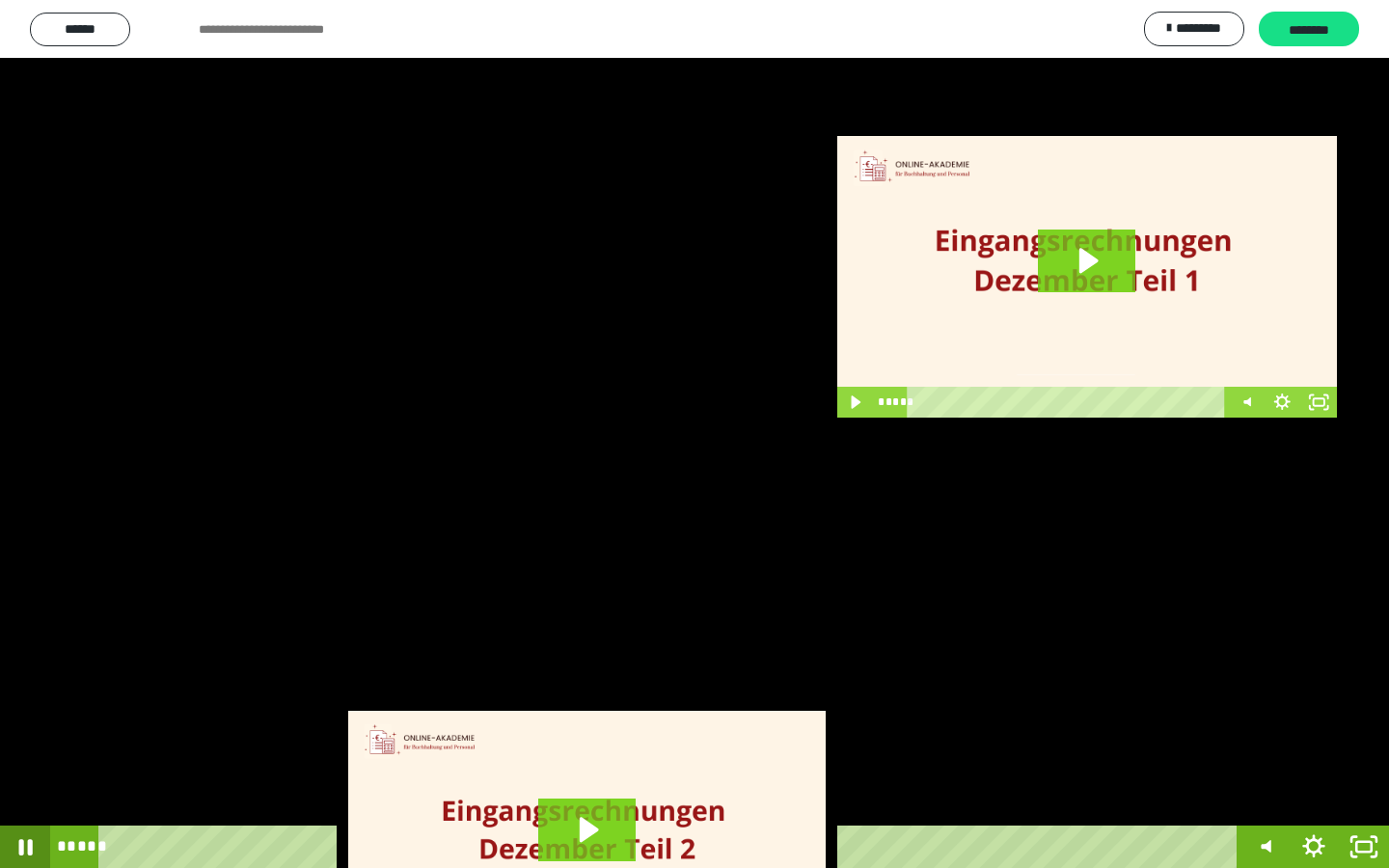 click 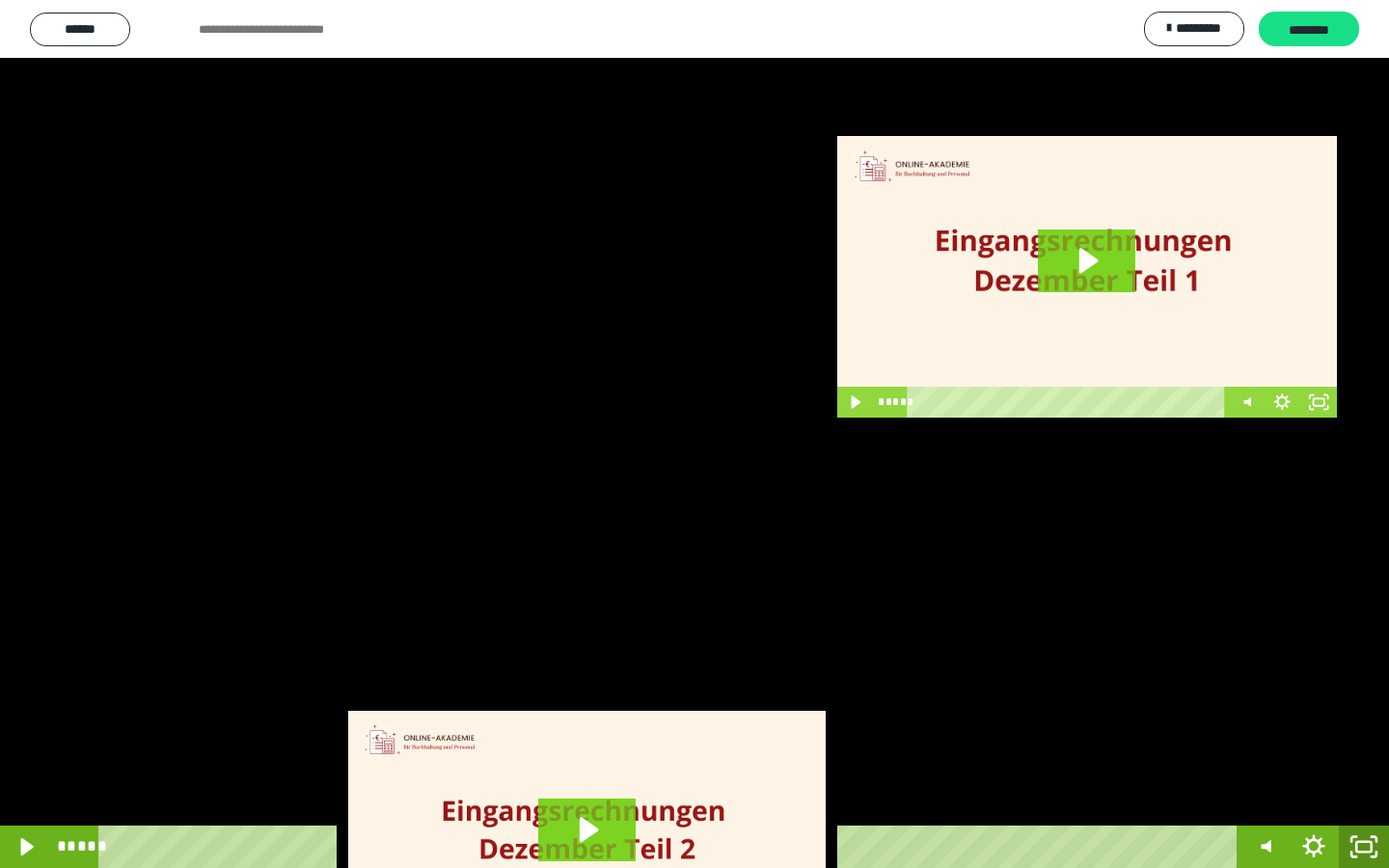 click 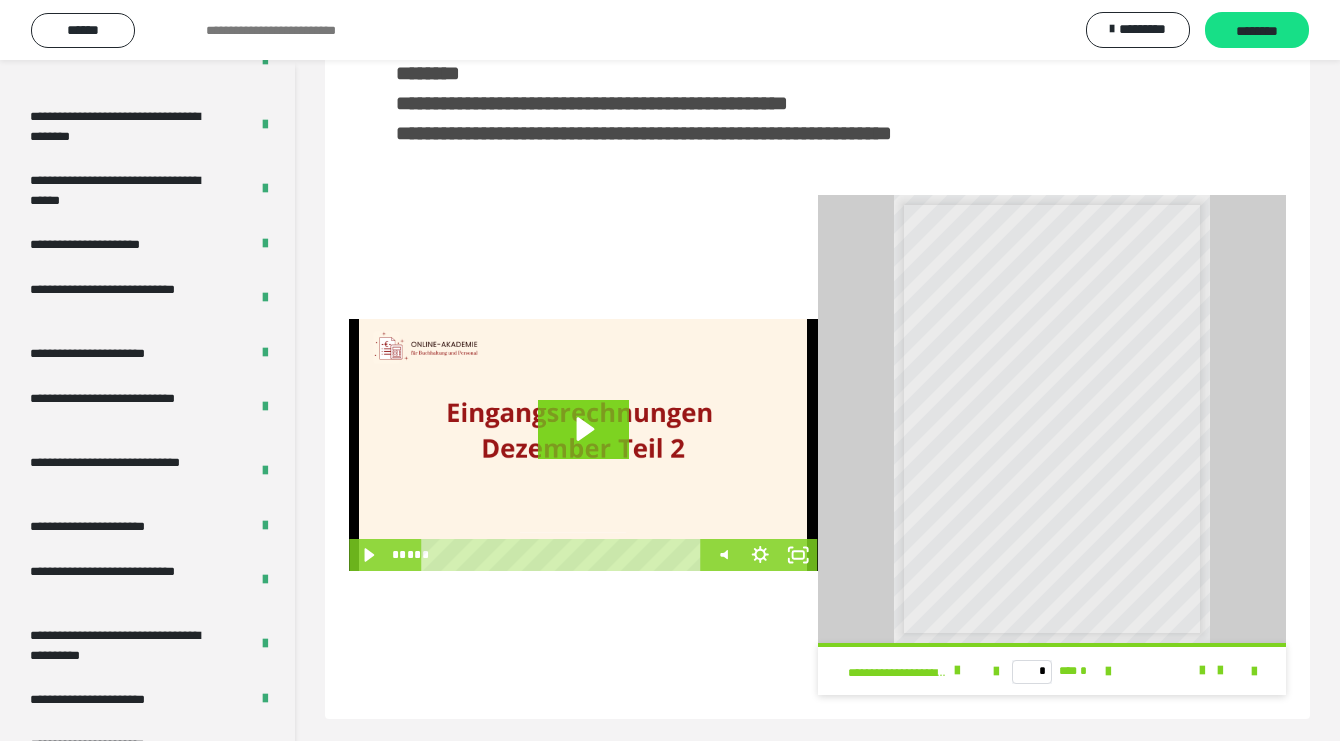 scroll, scrollTop: 401, scrollLeft: 0, axis: vertical 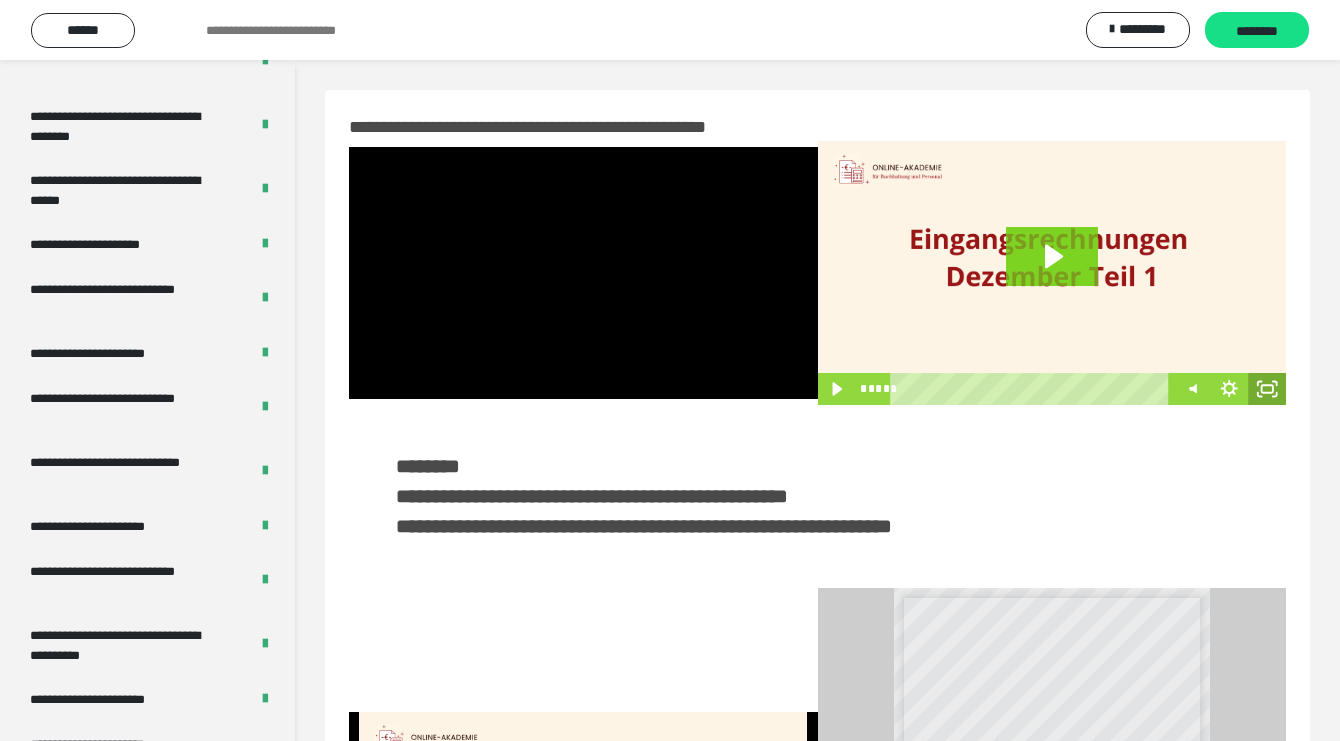 click 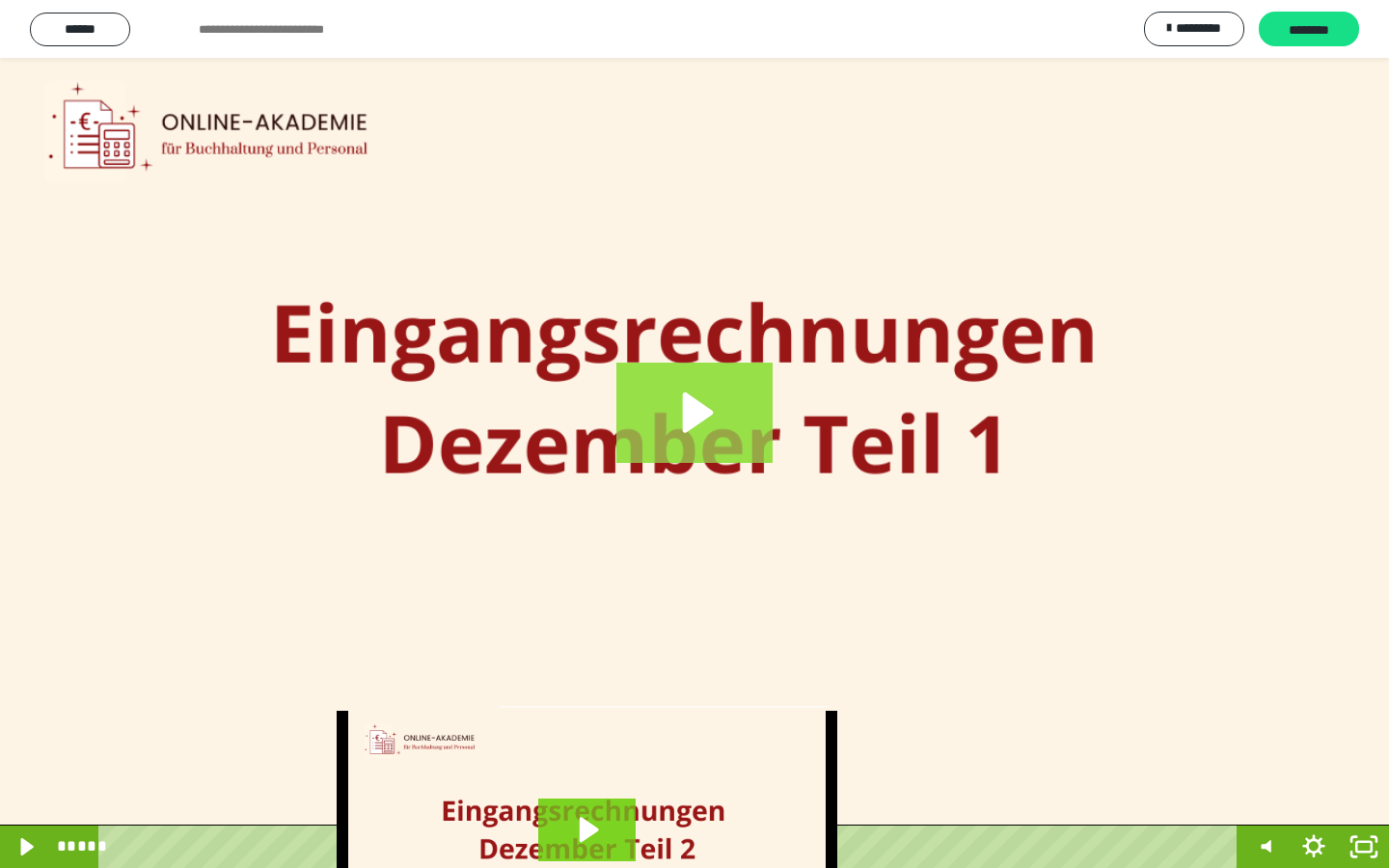 click 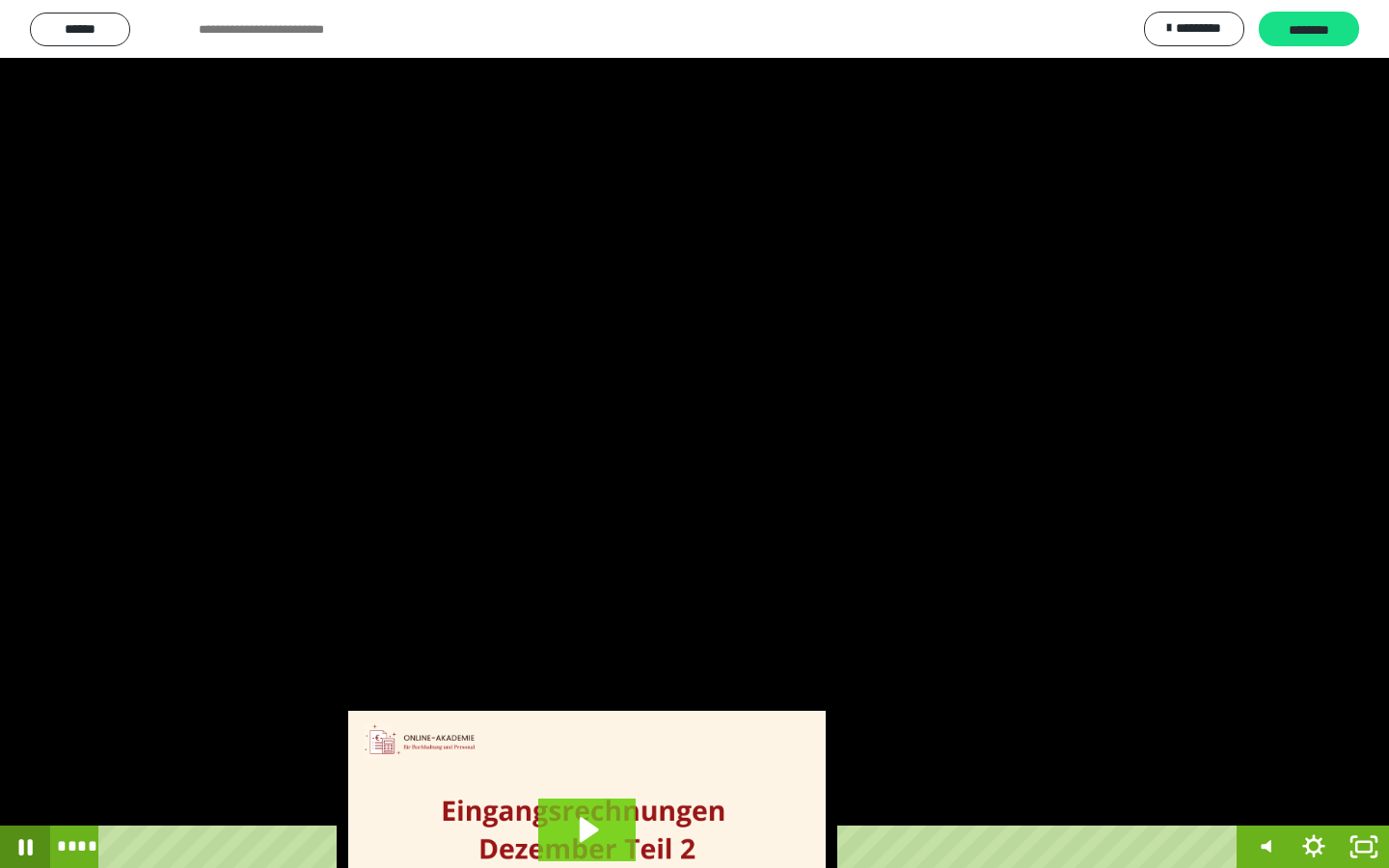 click 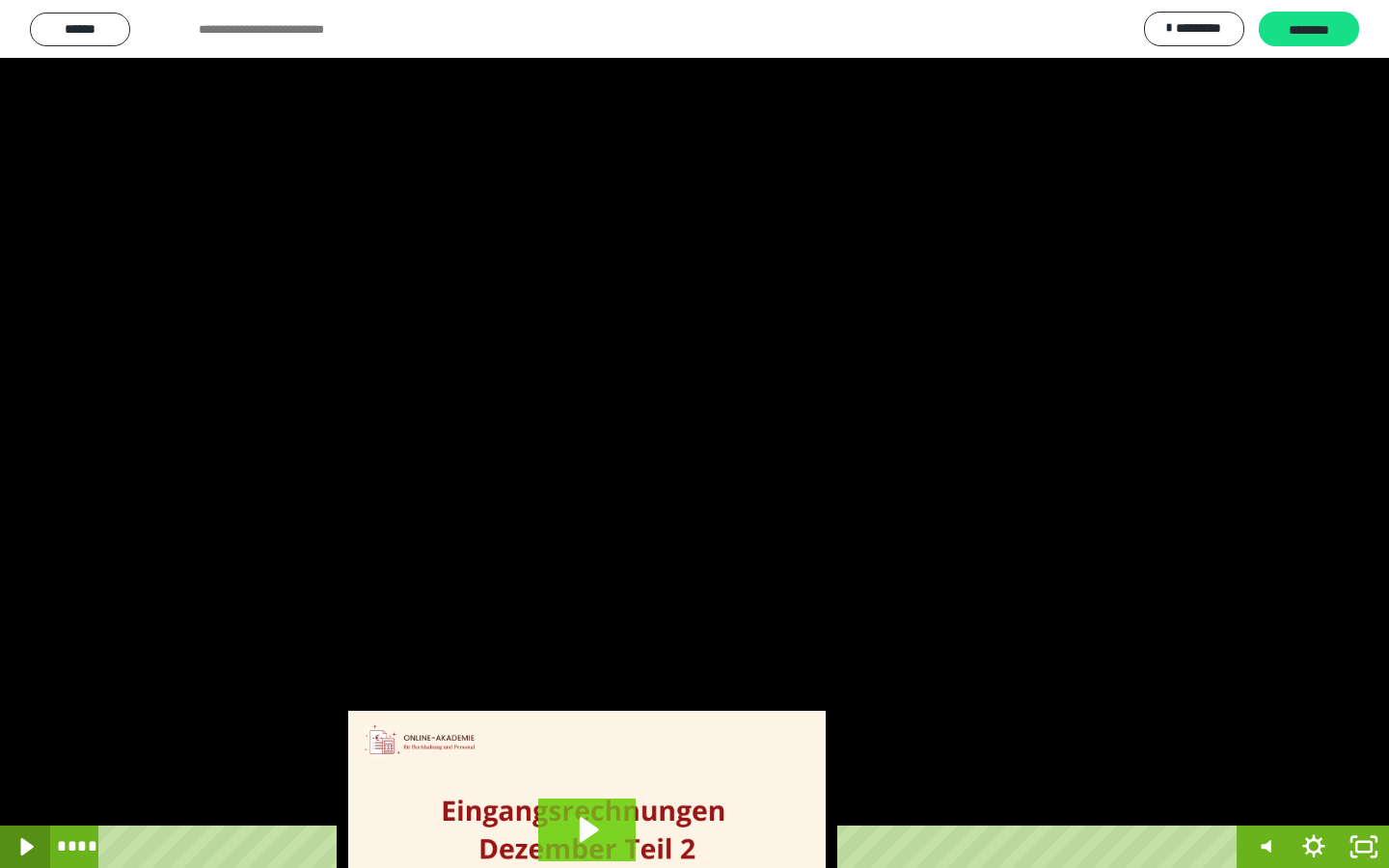 click 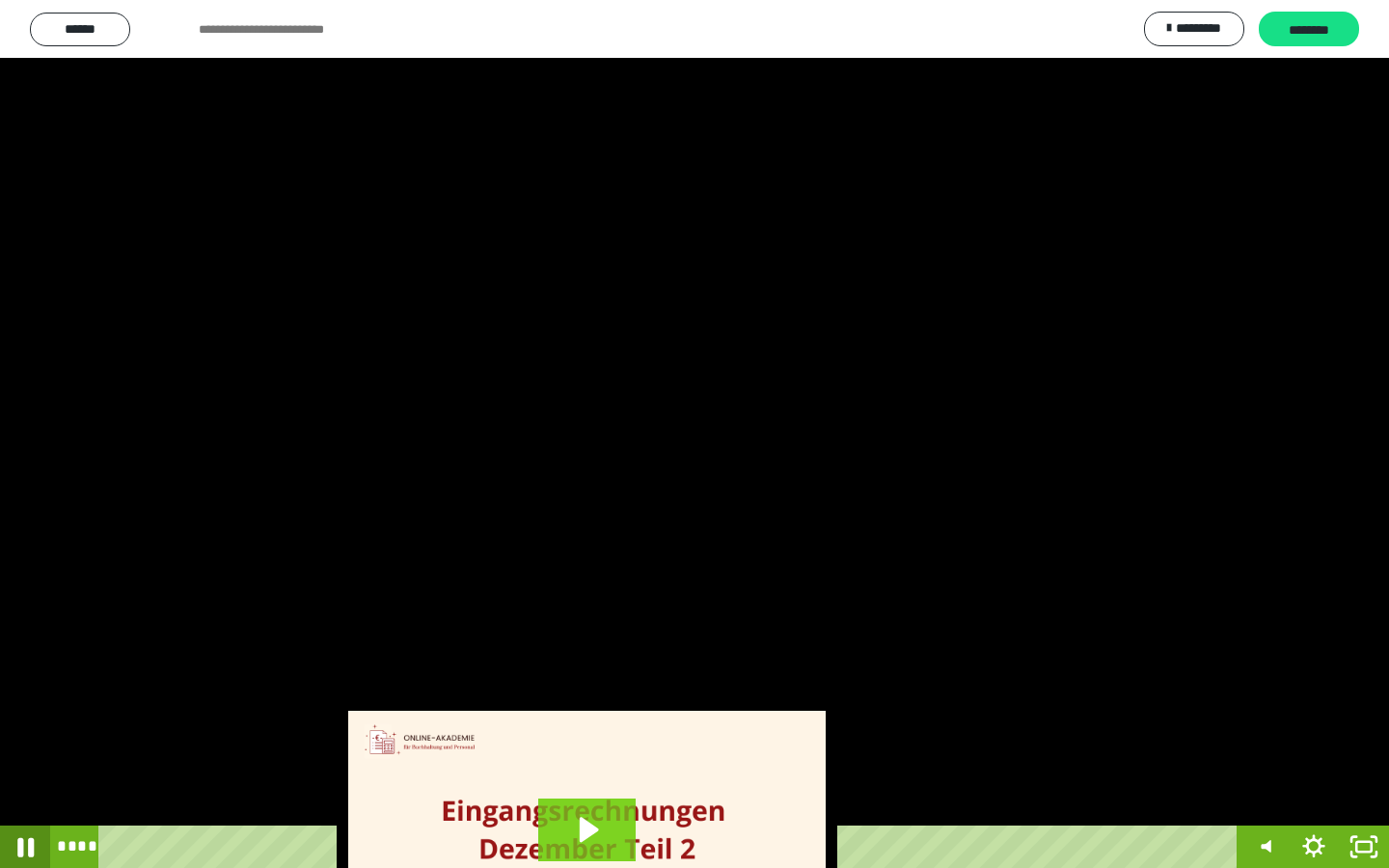 click 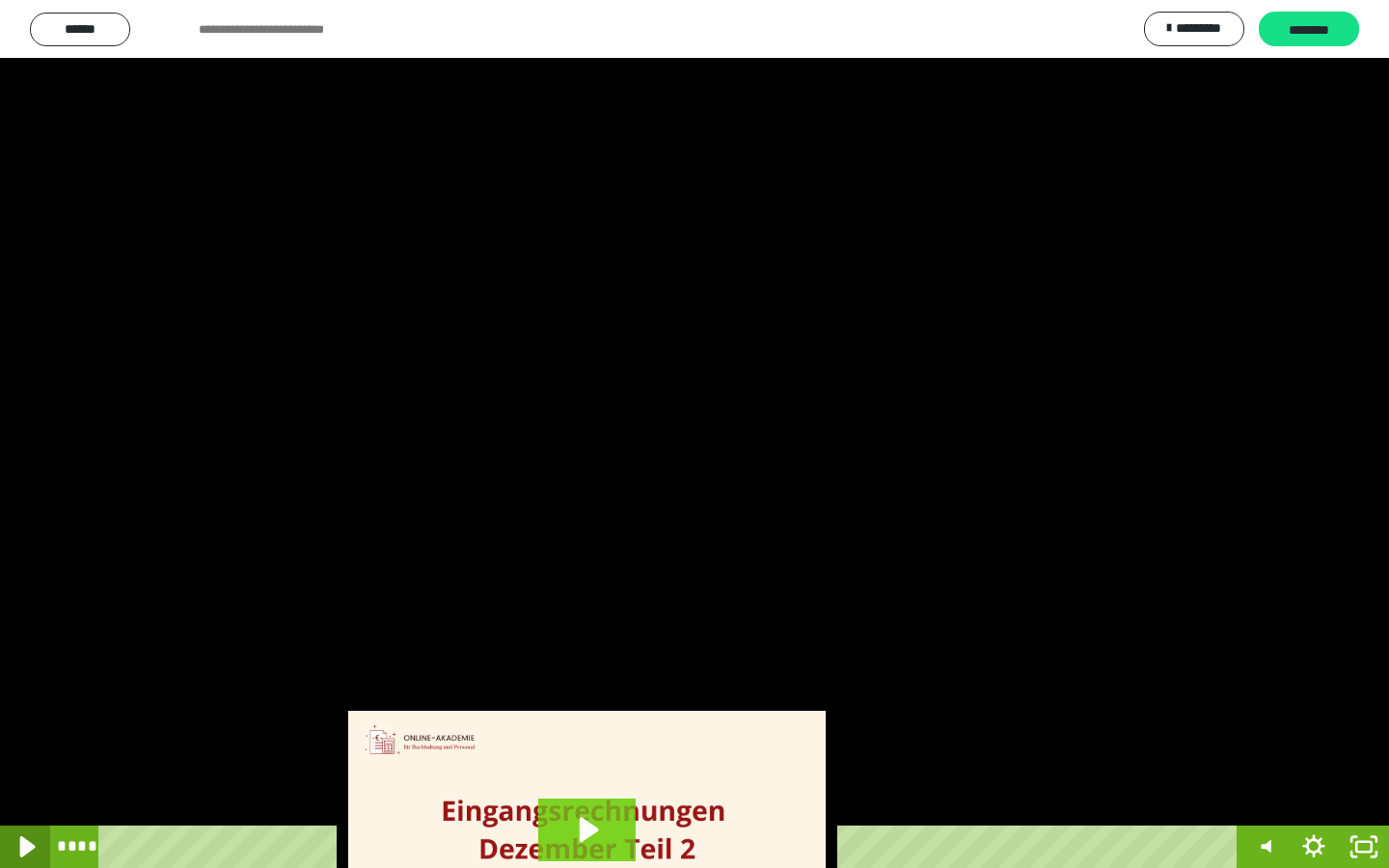click 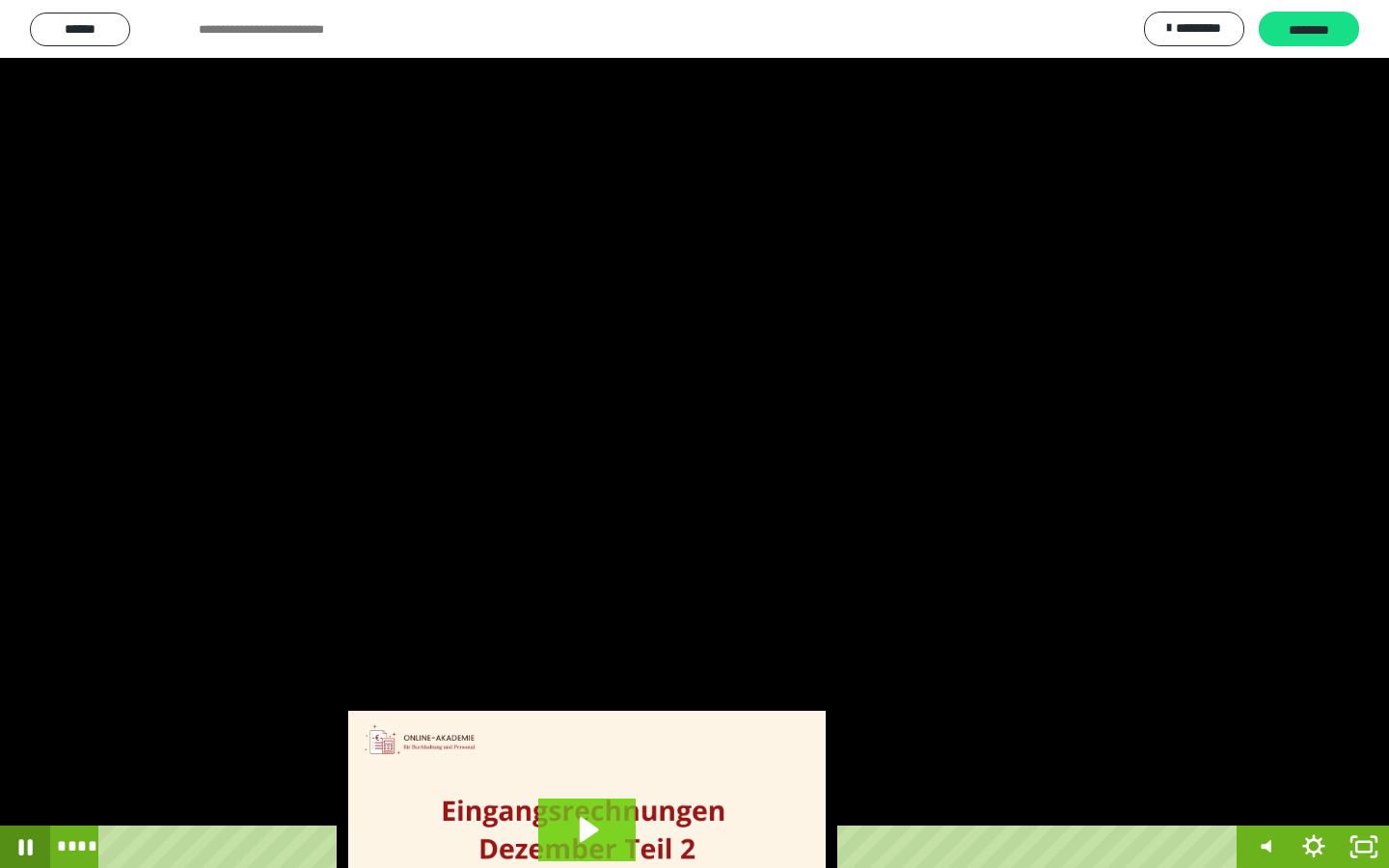 click 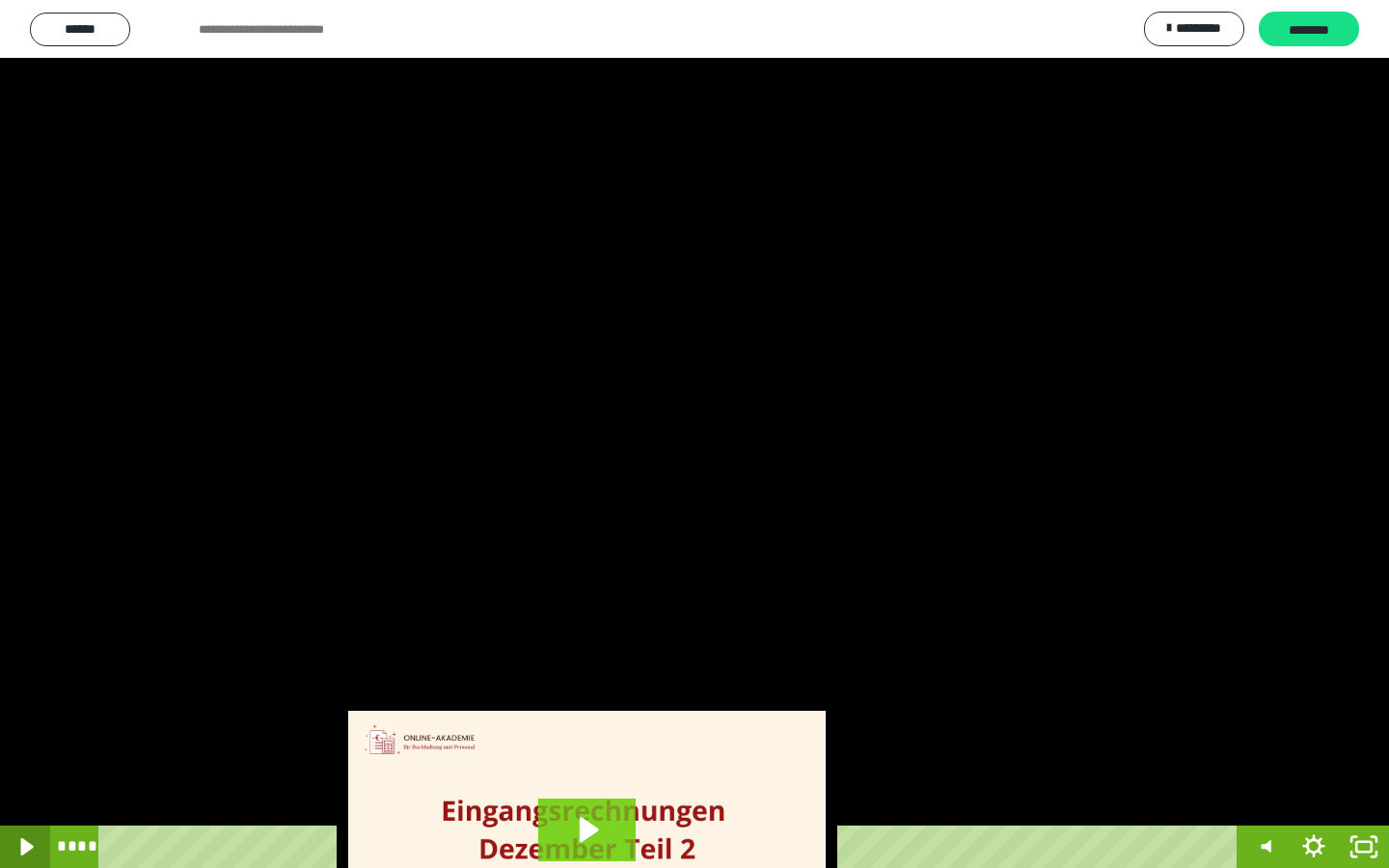 click 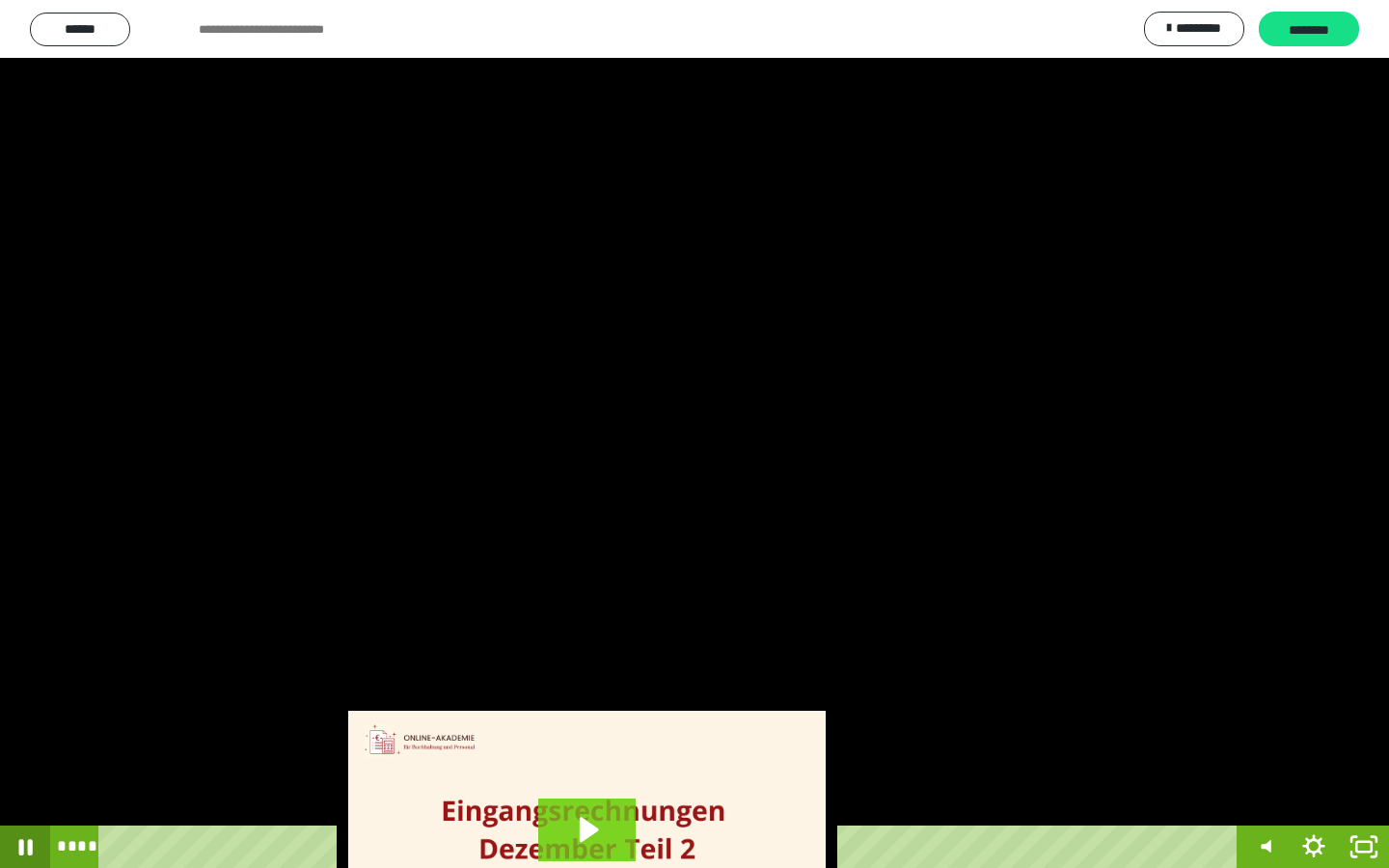 click 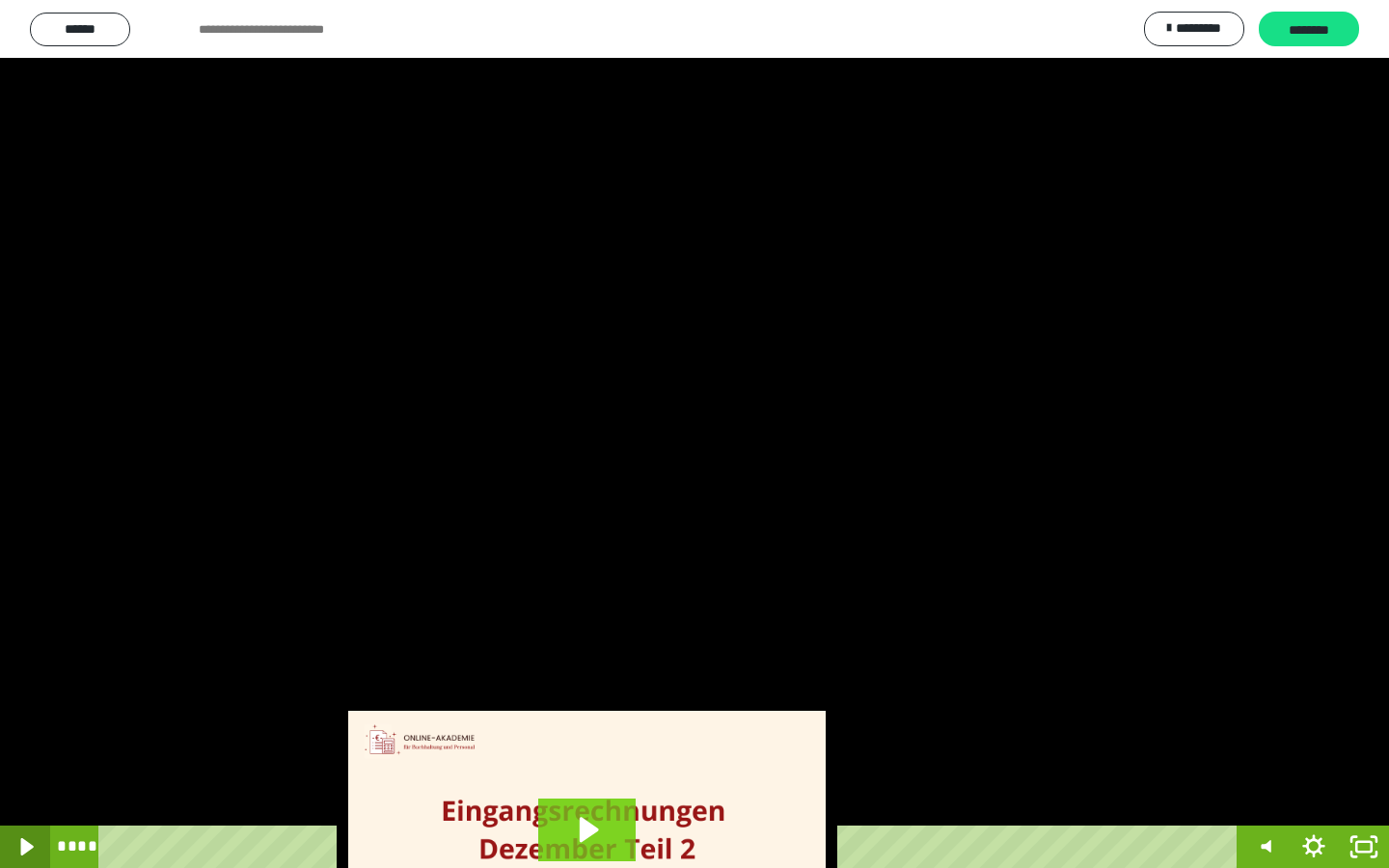 click 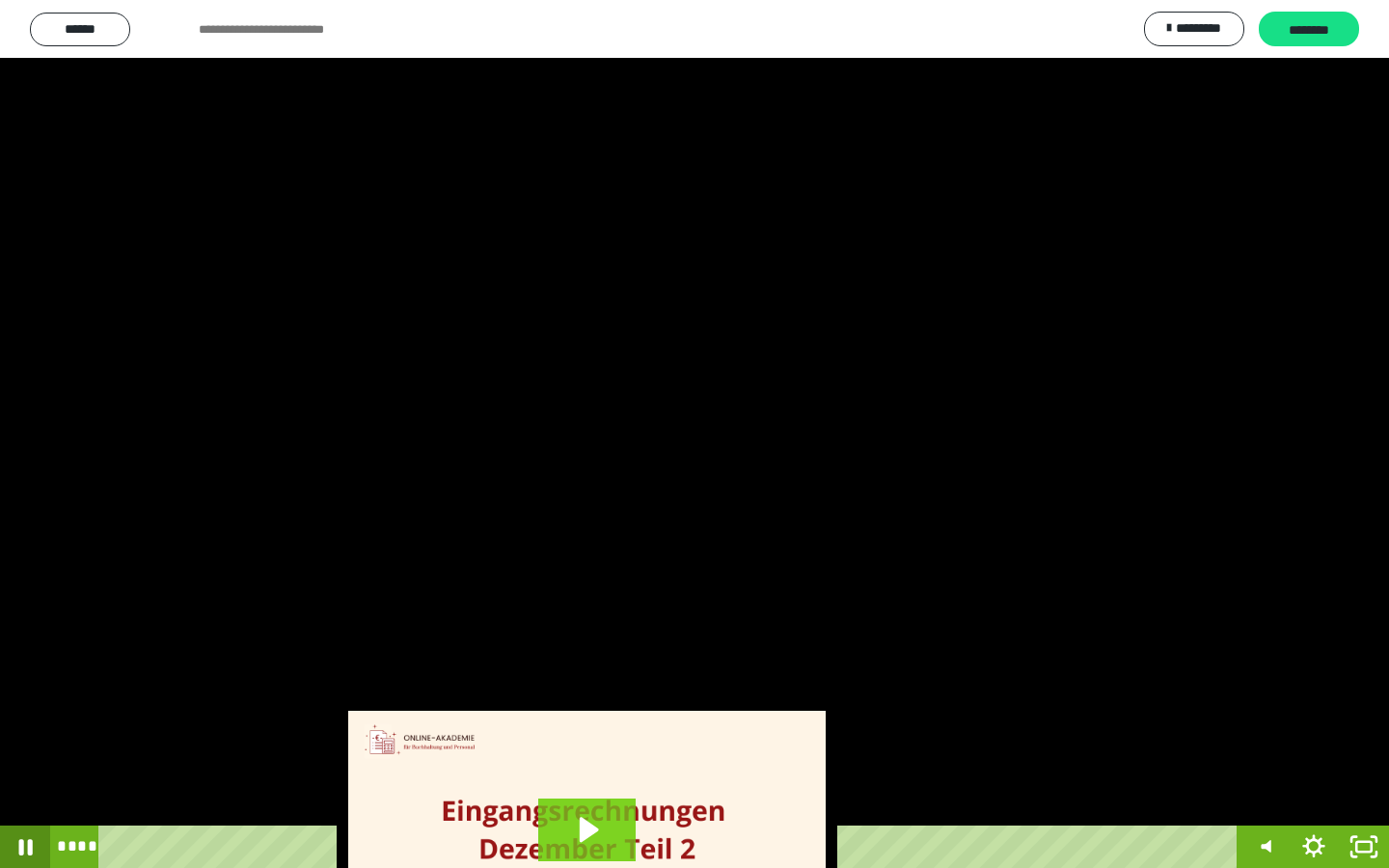 click 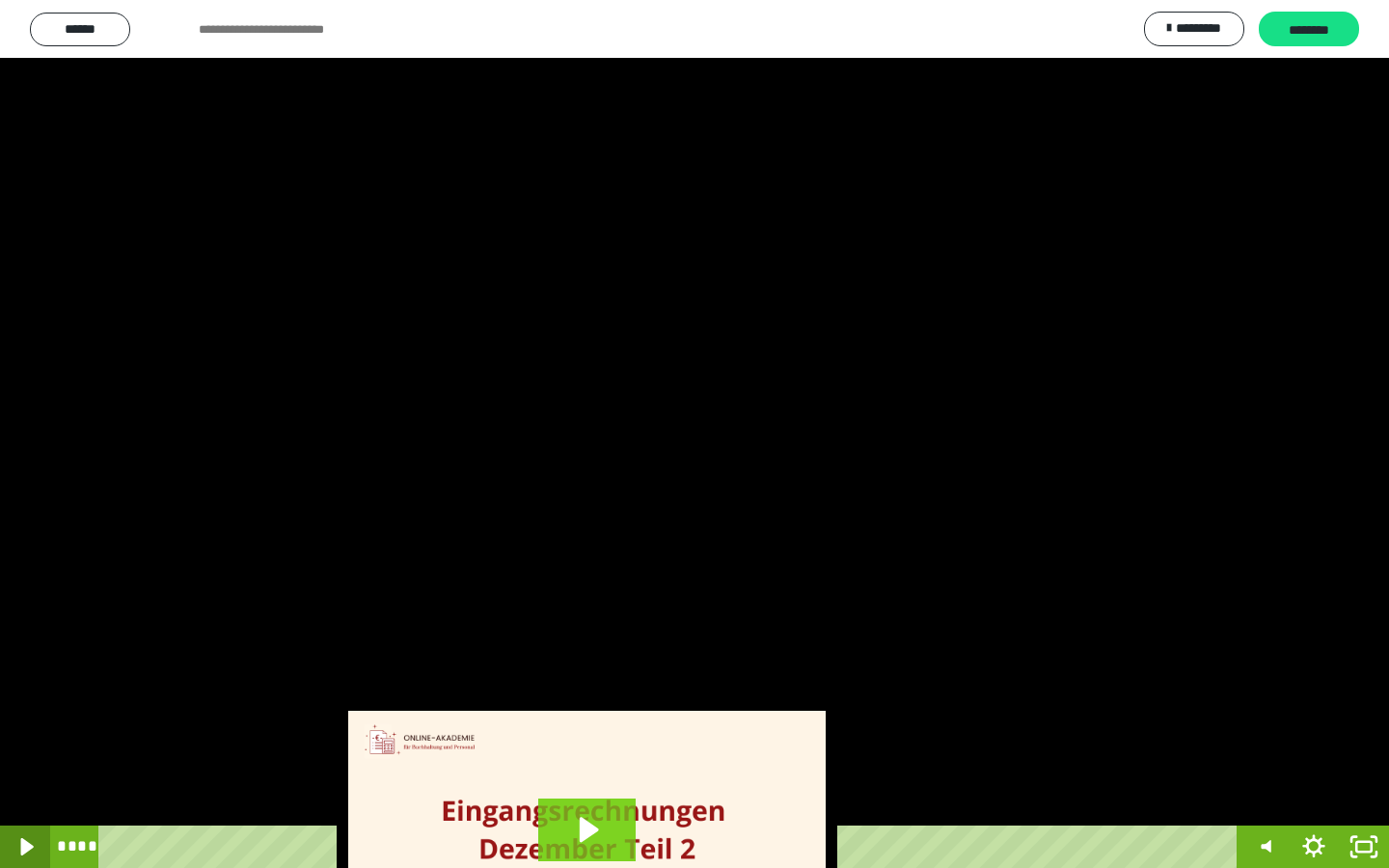 click 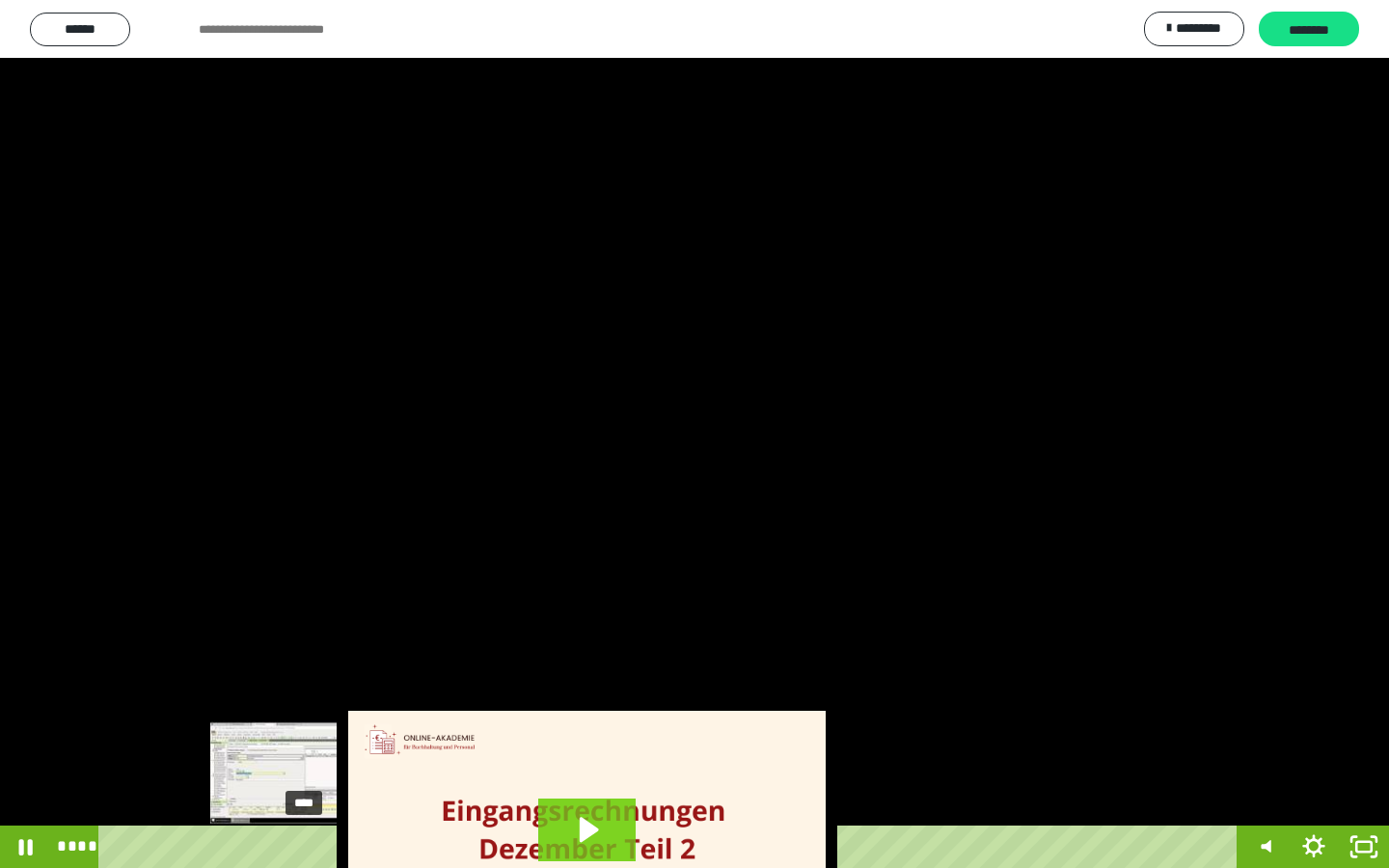 click on "****" at bounding box center (671, 847) 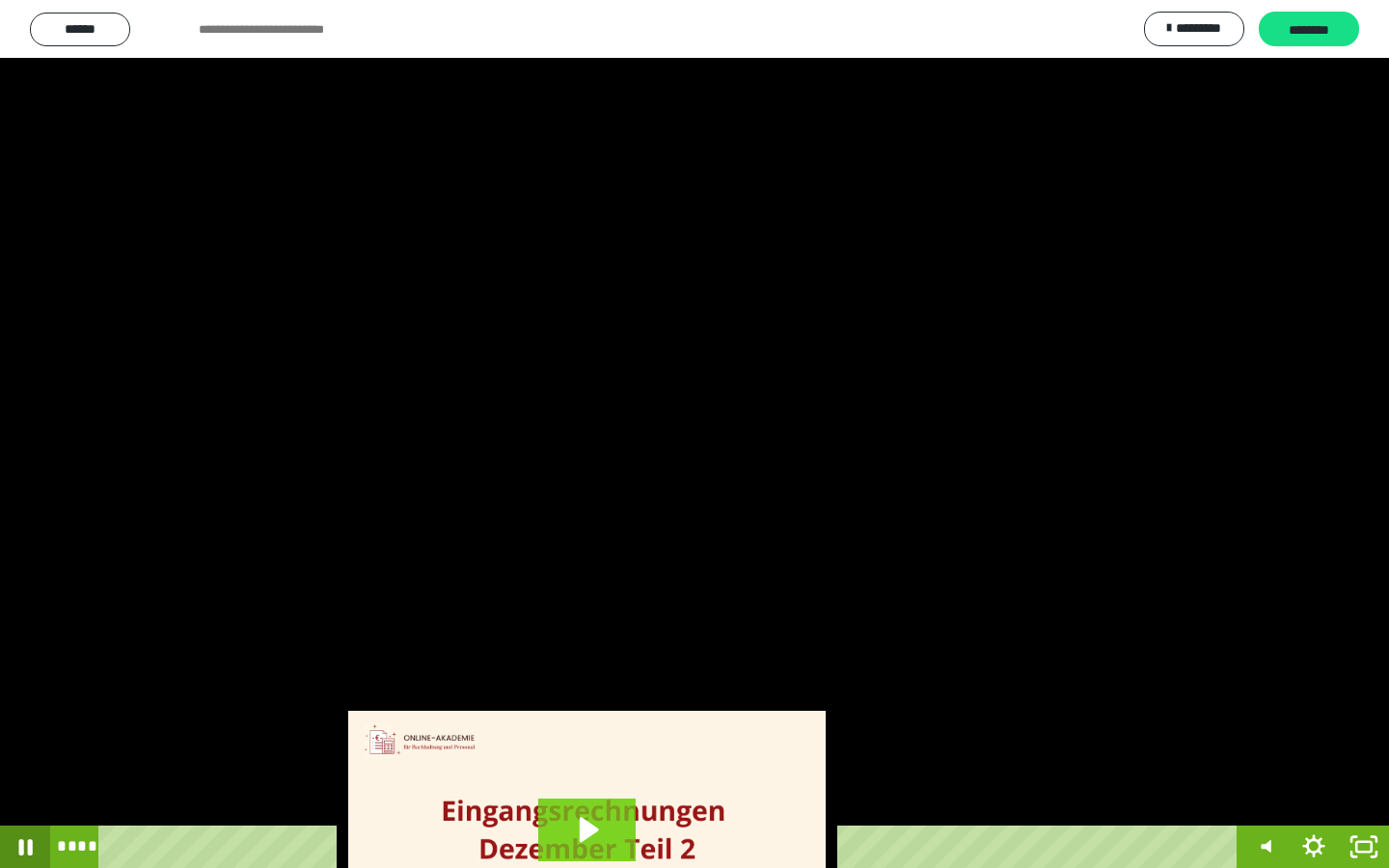 click 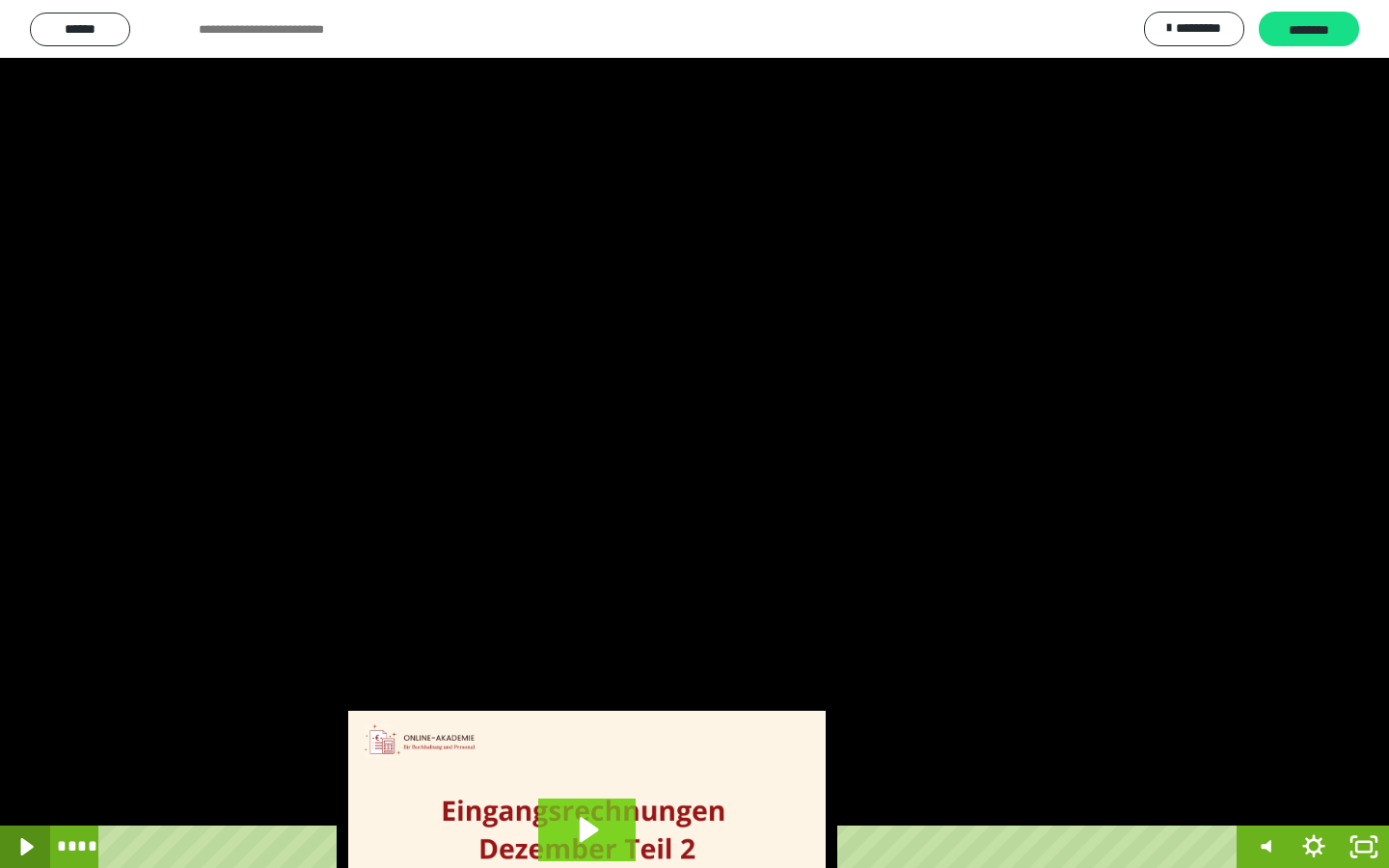 click 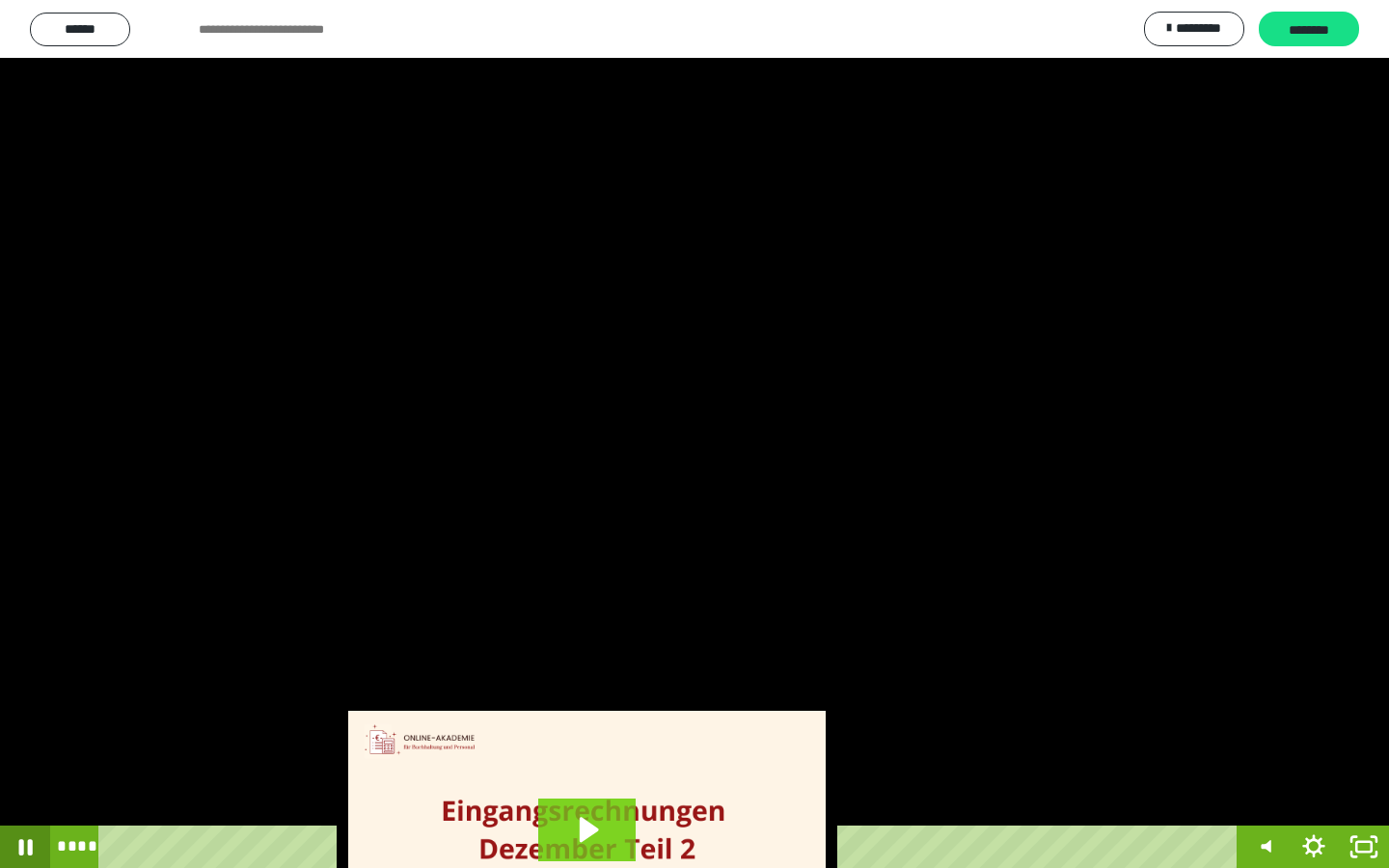 click 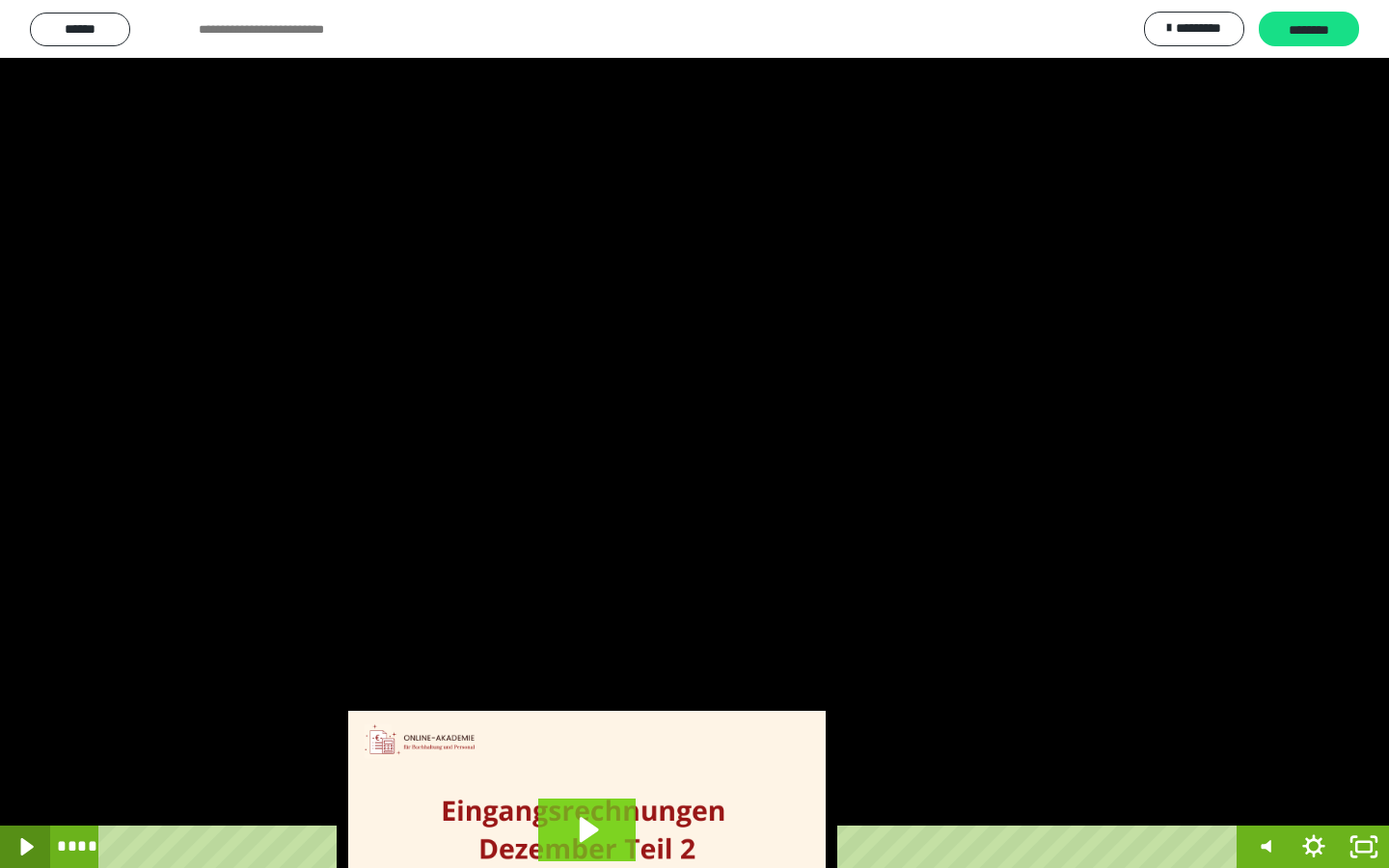 click 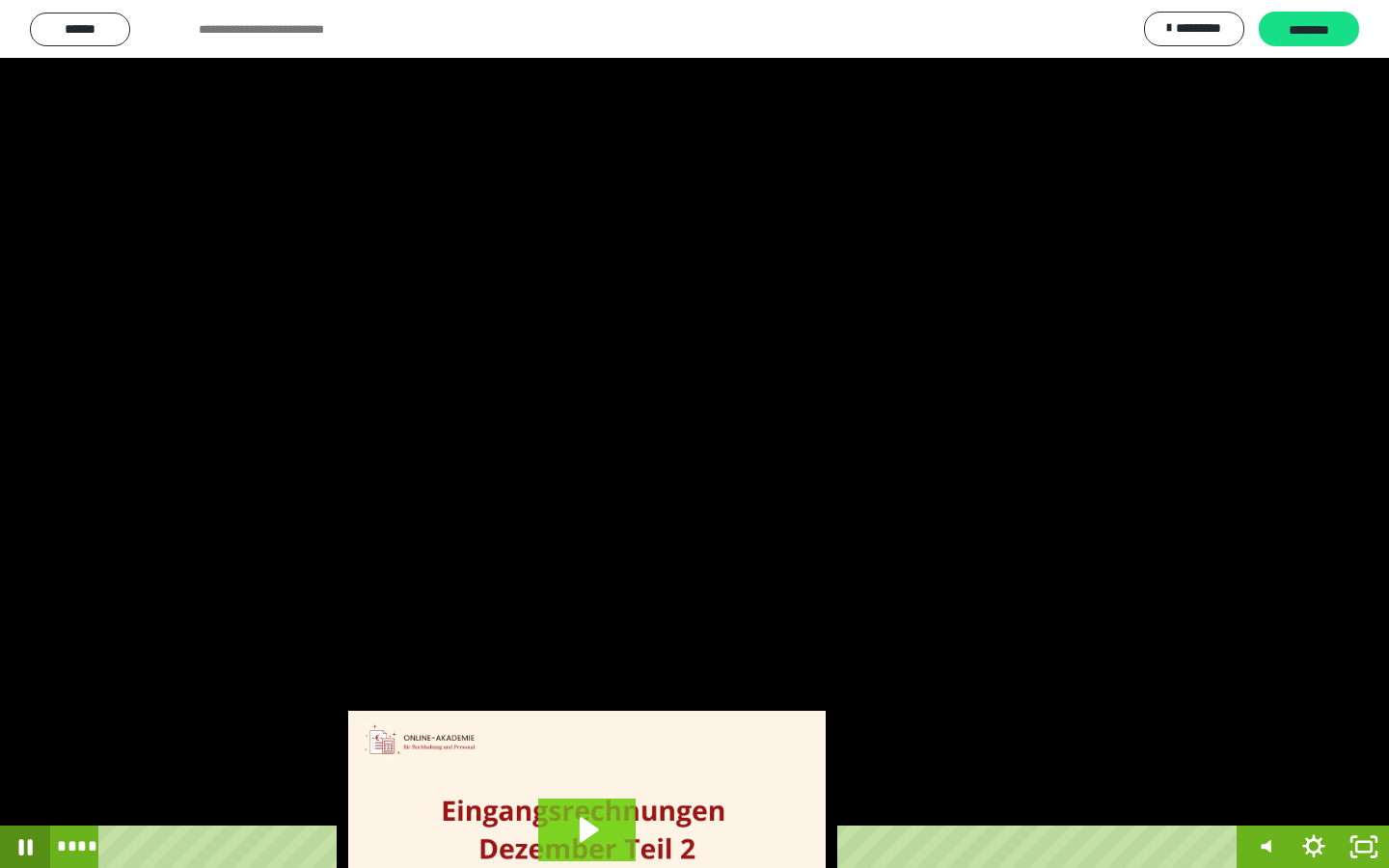 click 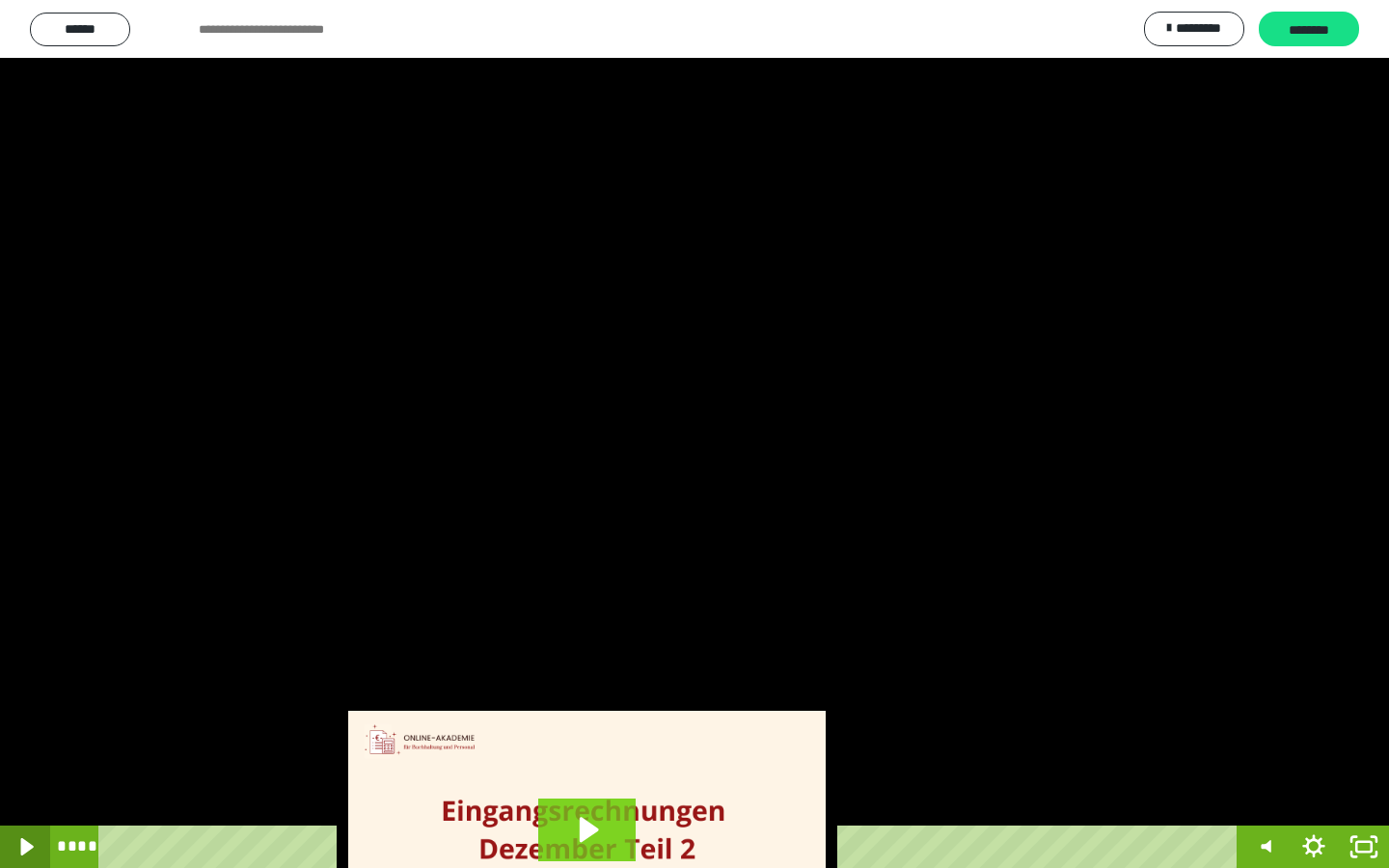 click 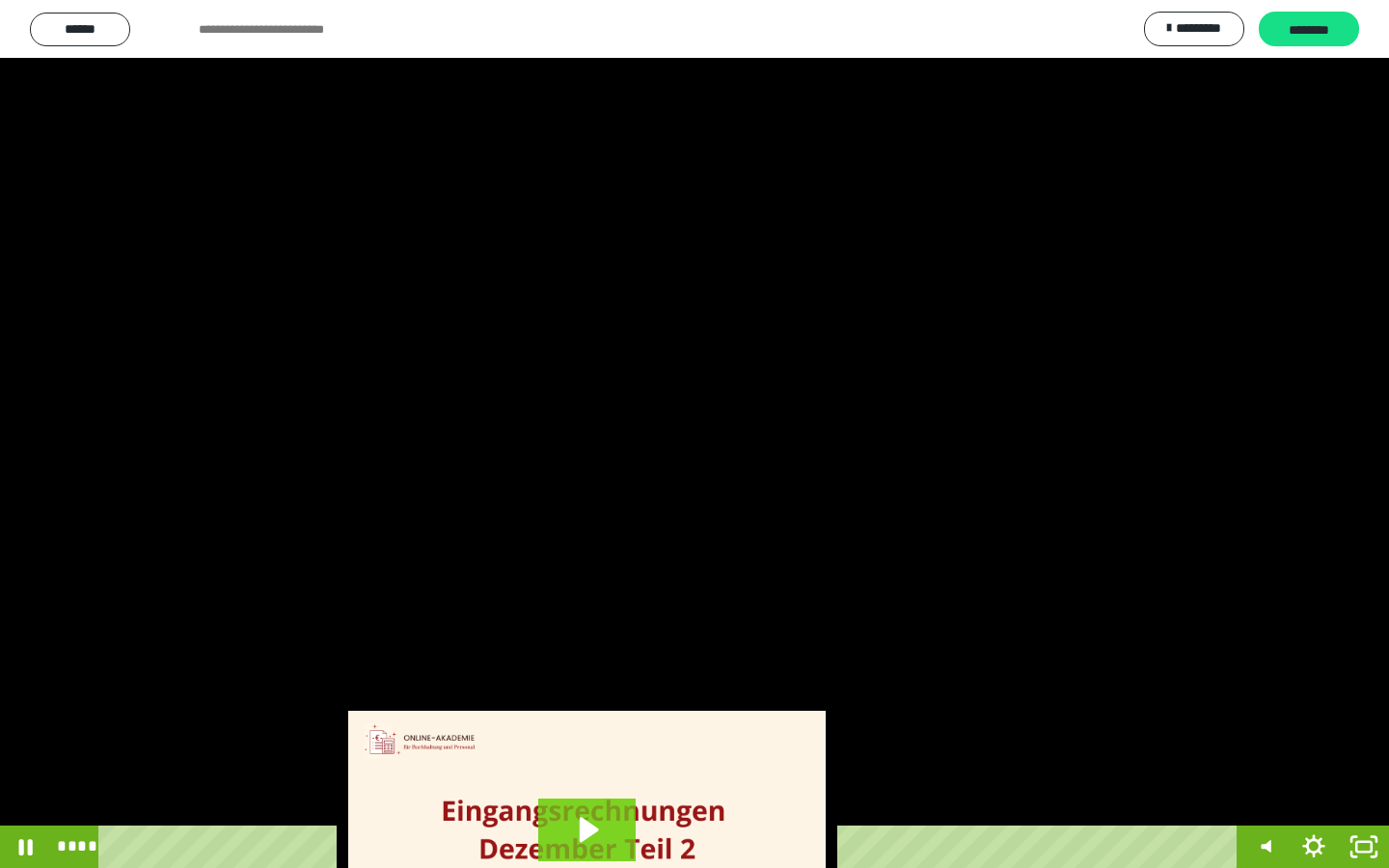 click on "****" at bounding box center (671, 847) 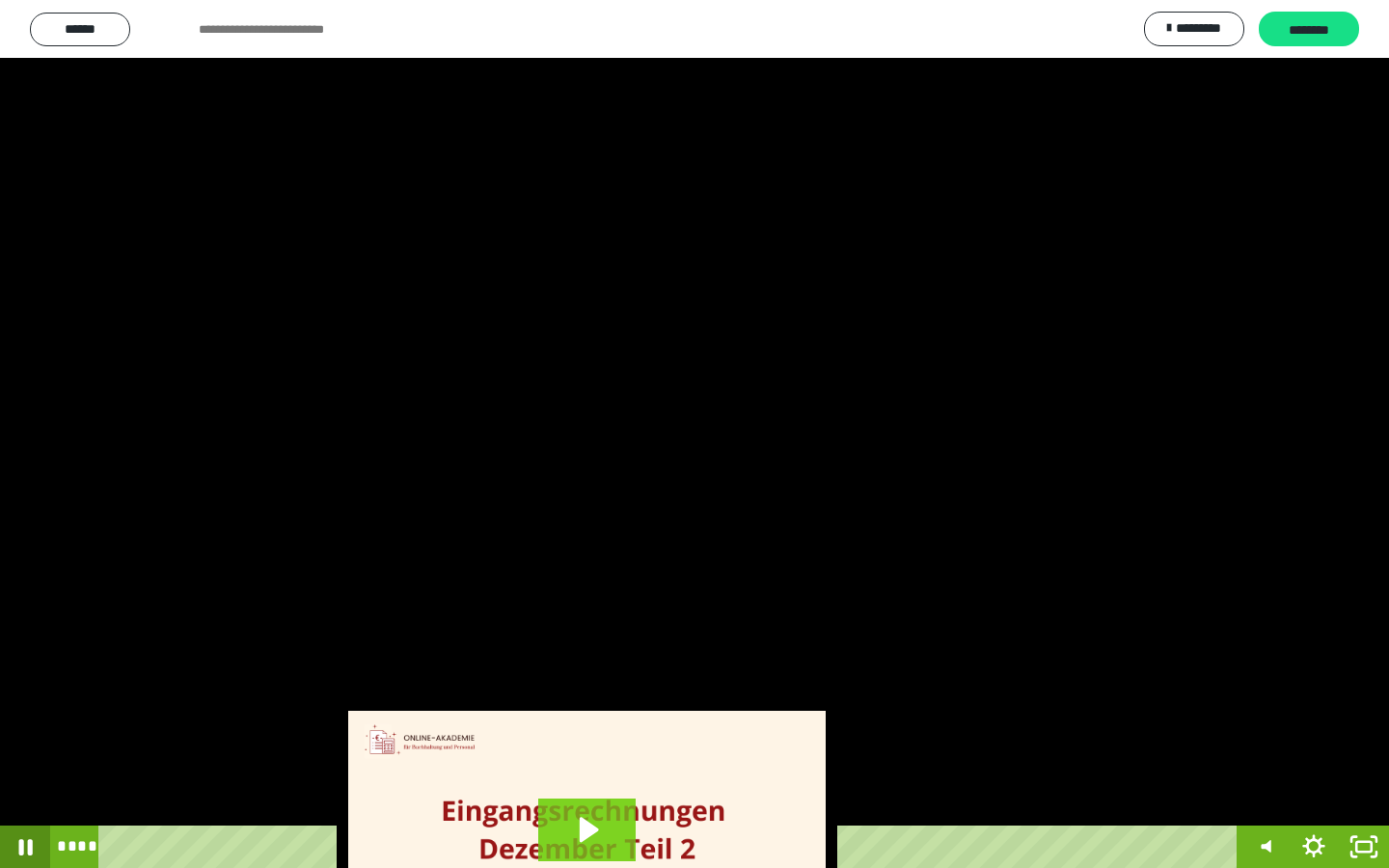 click 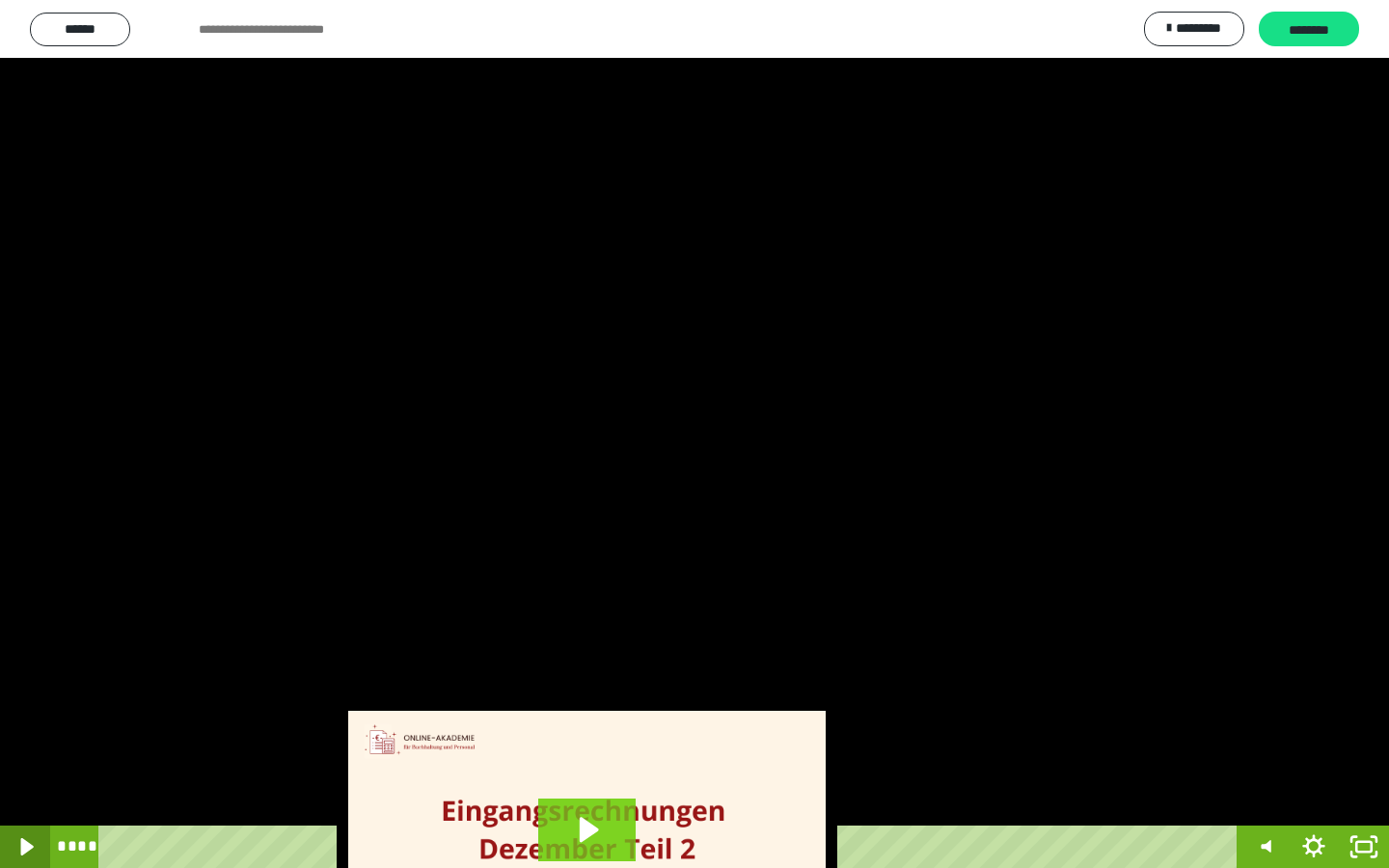 click 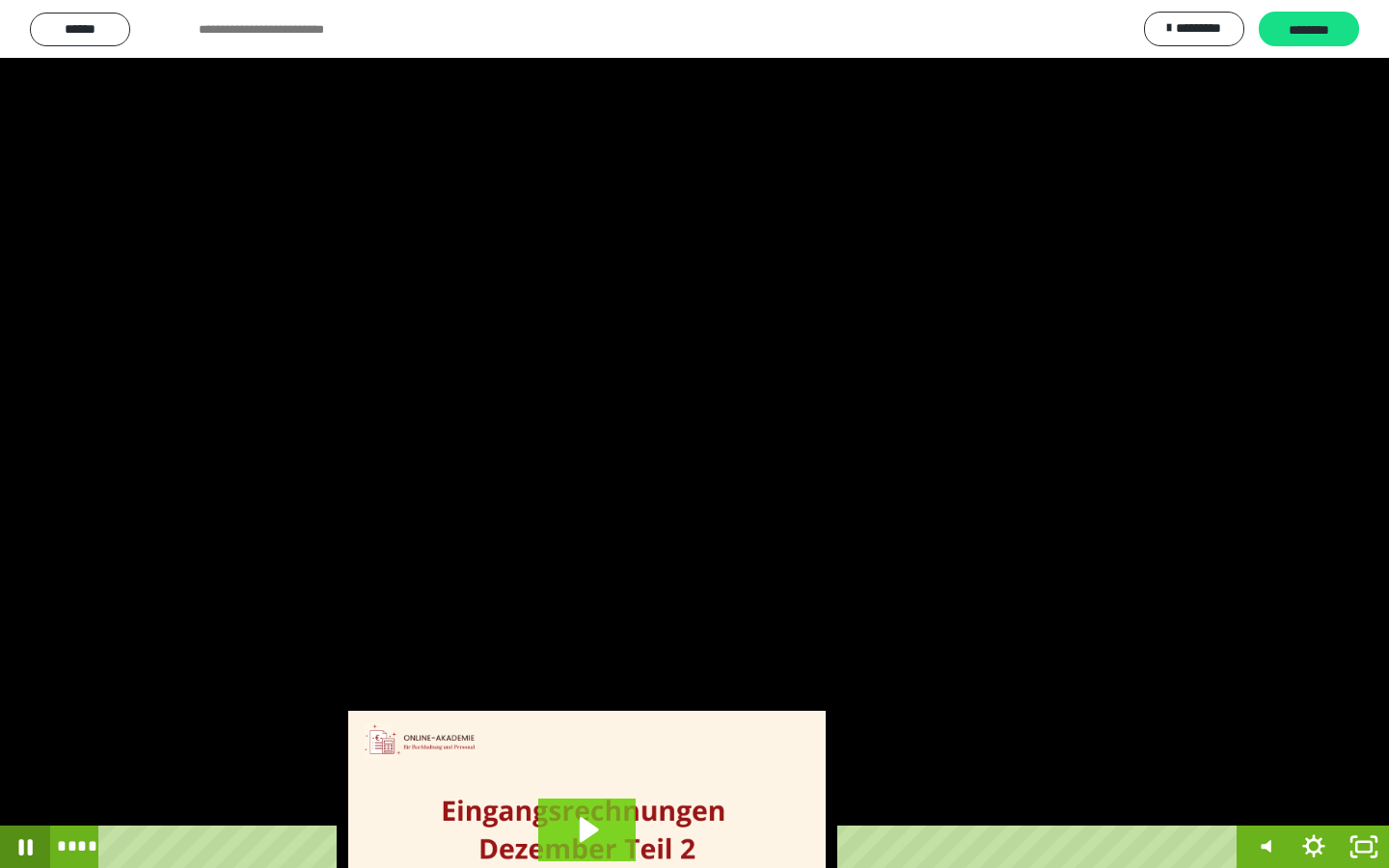 click 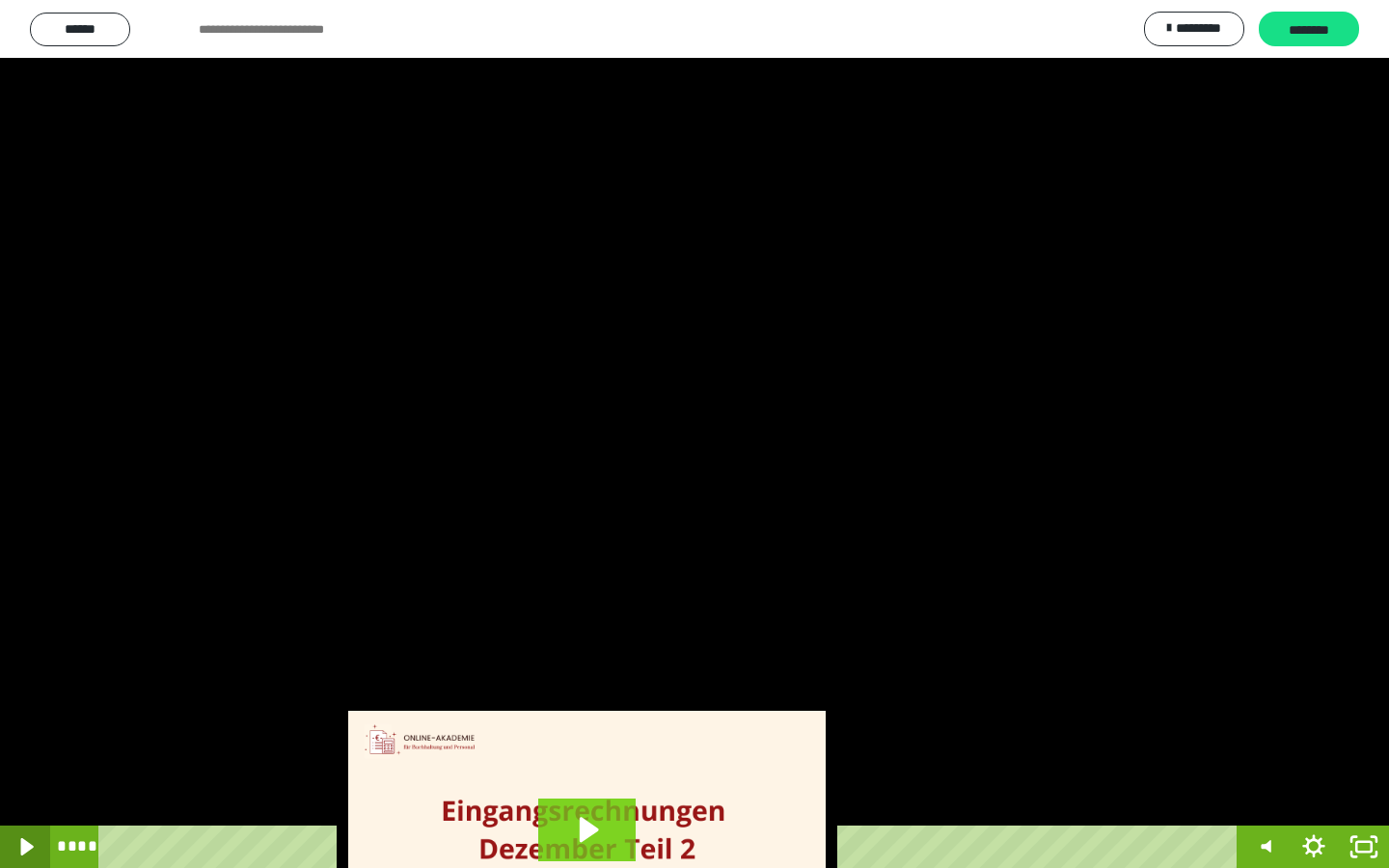 click 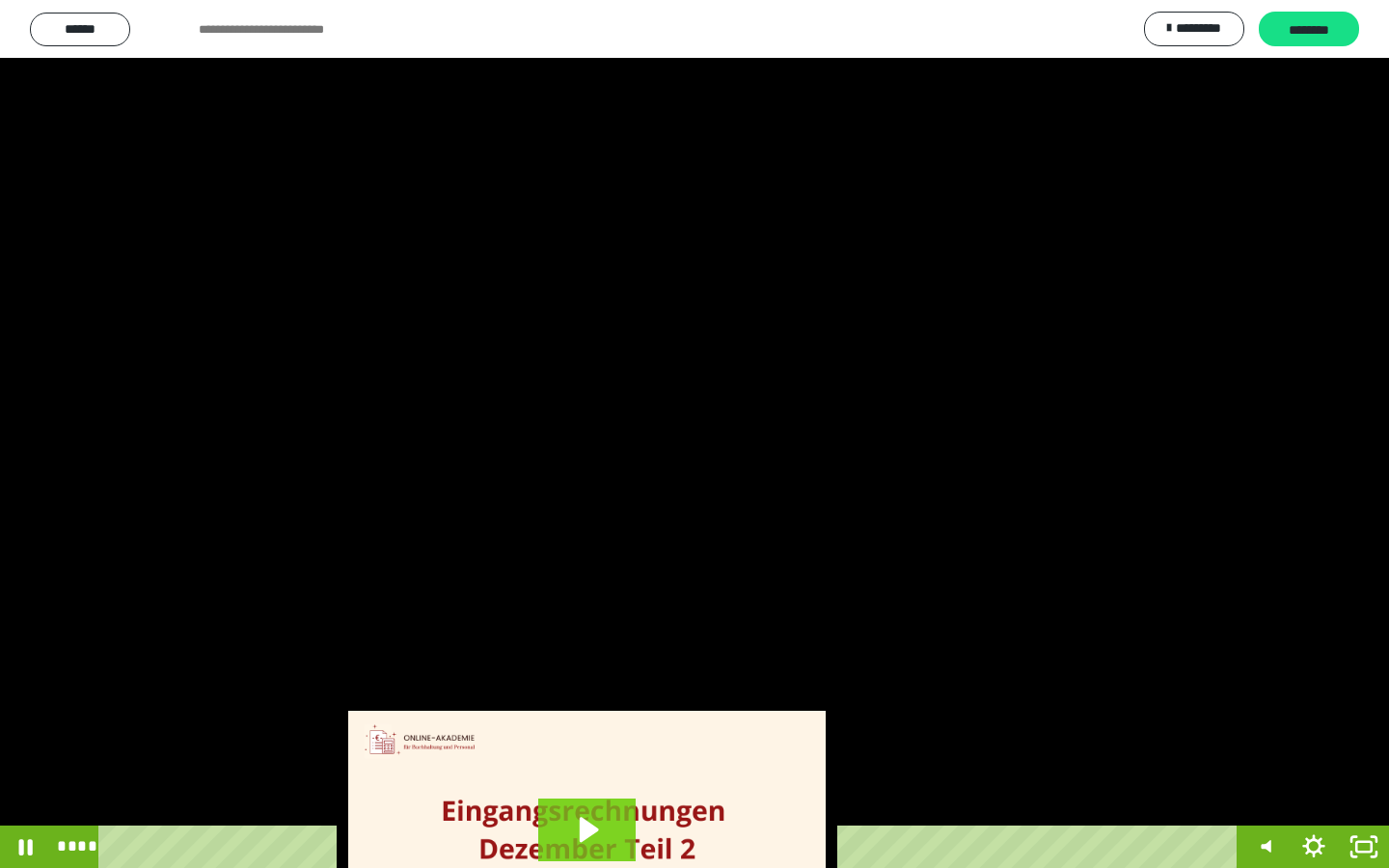 click on "****" at bounding box center (671, 847) 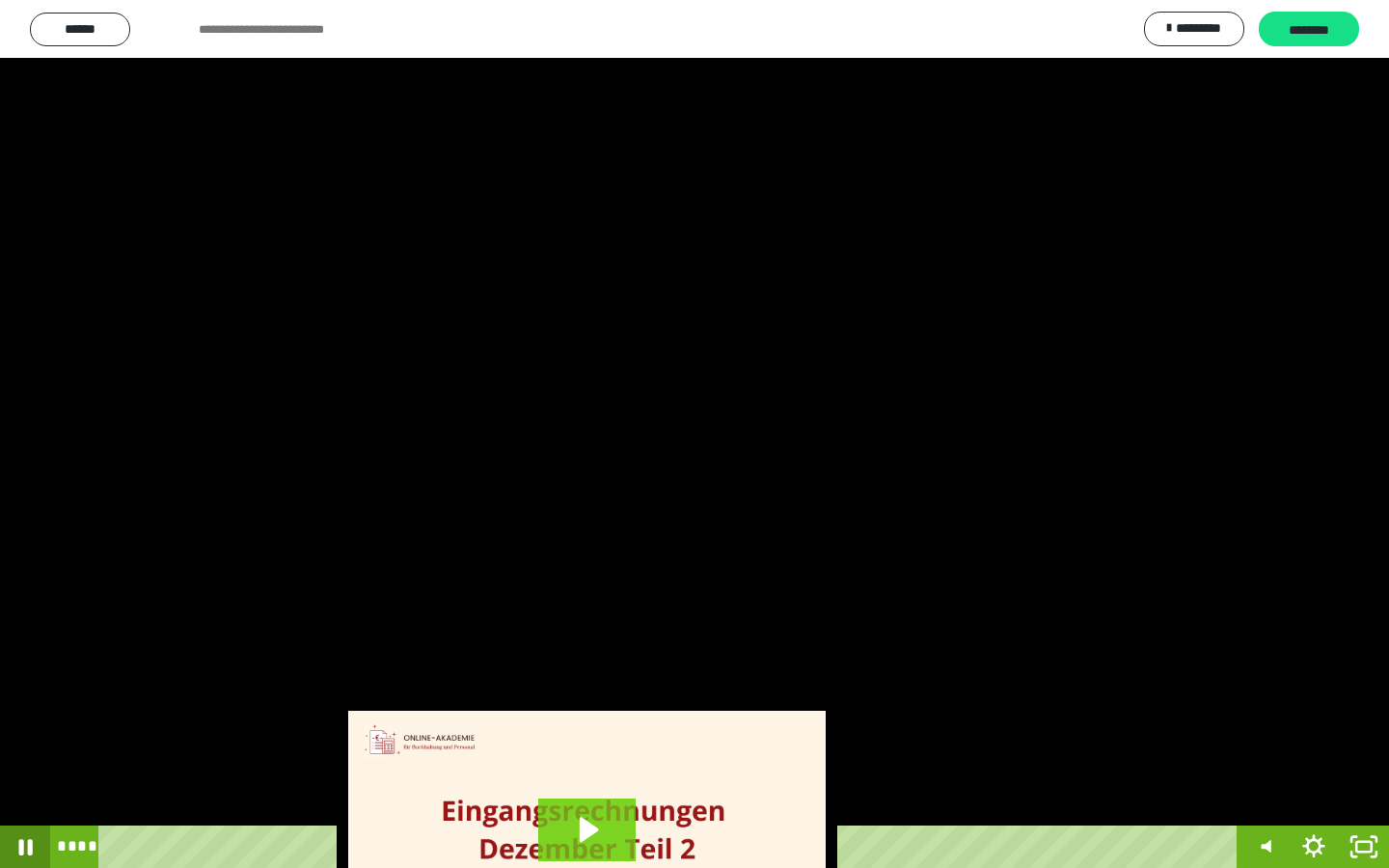 click 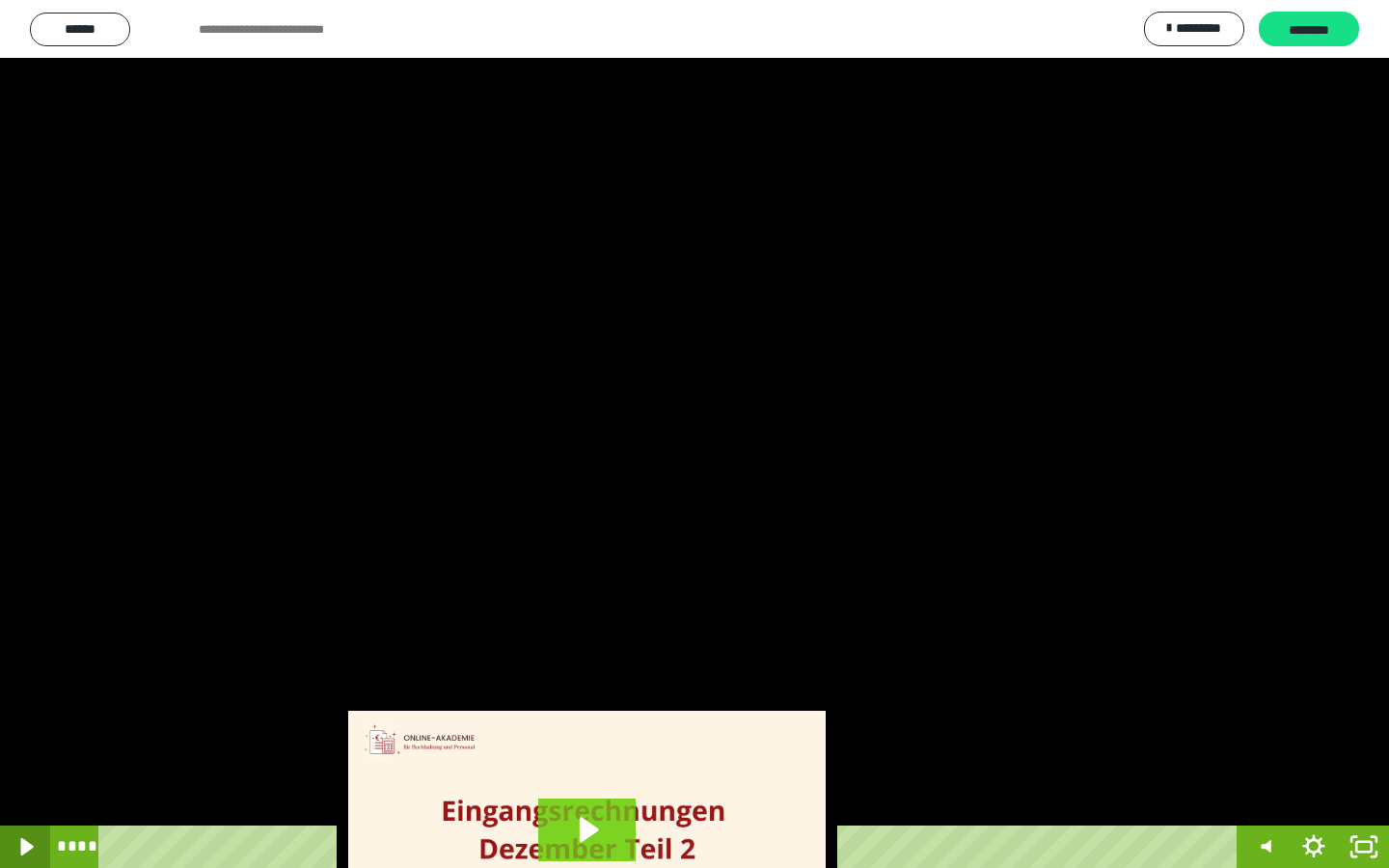 click 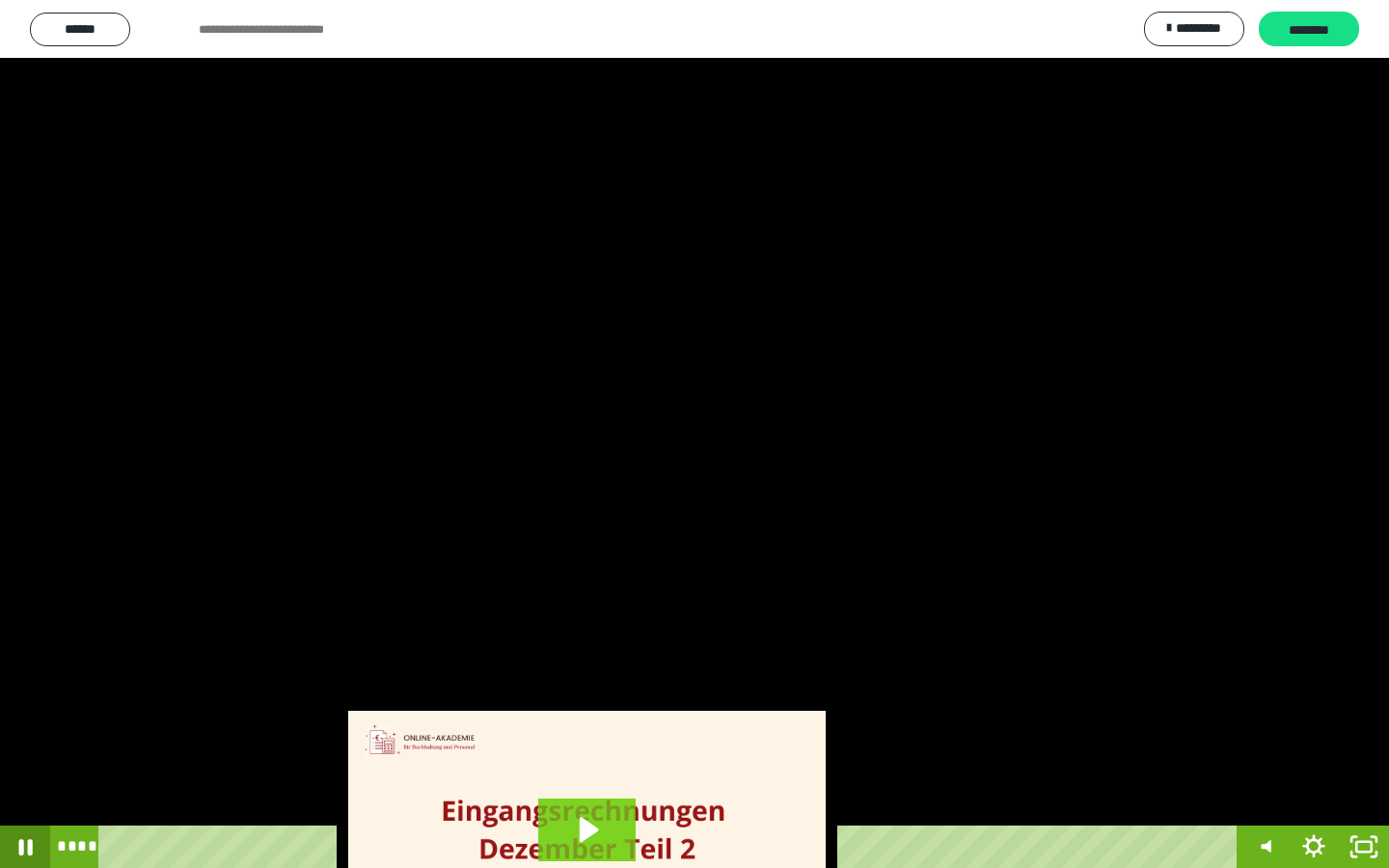 click 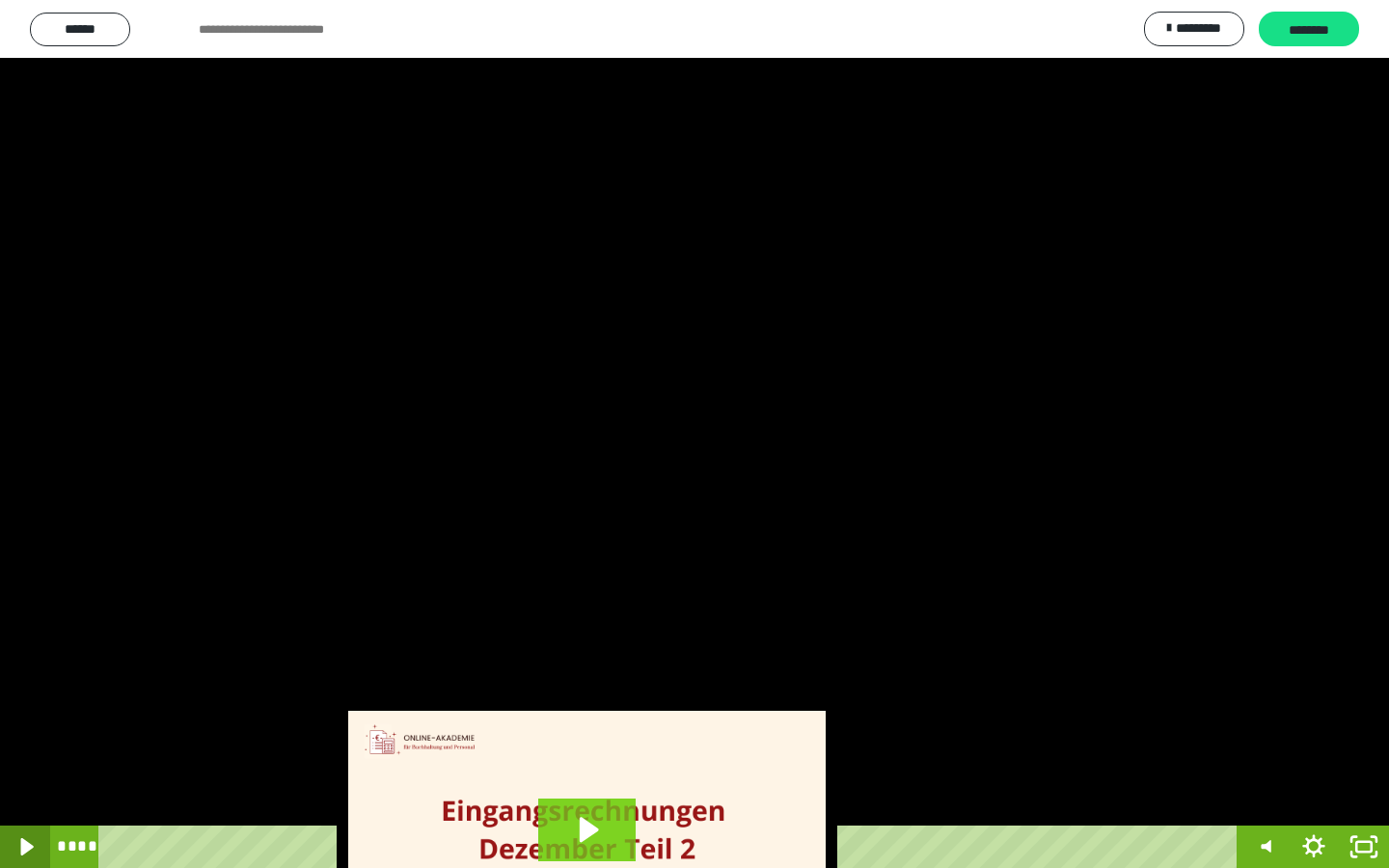 click 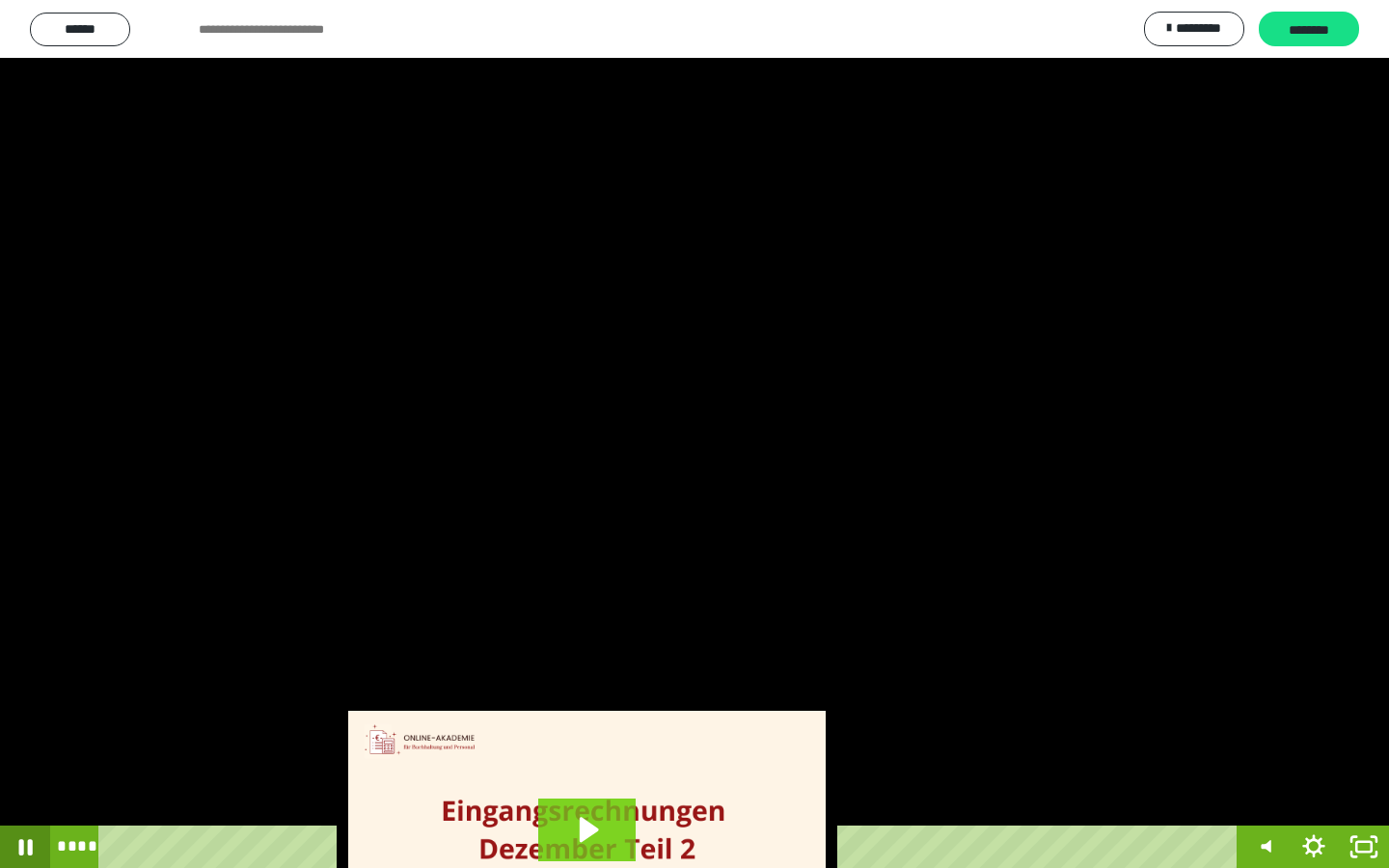 click 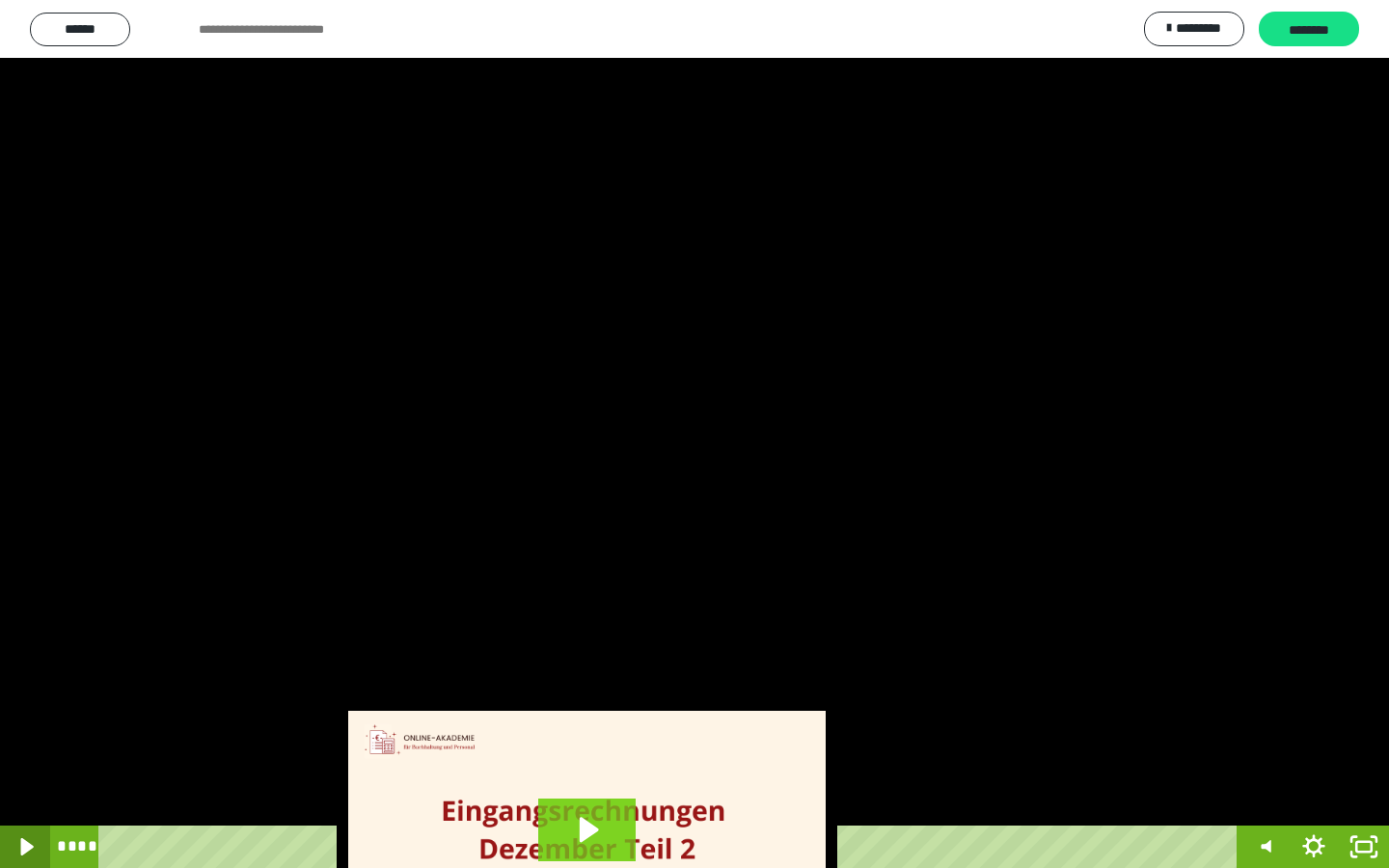 click 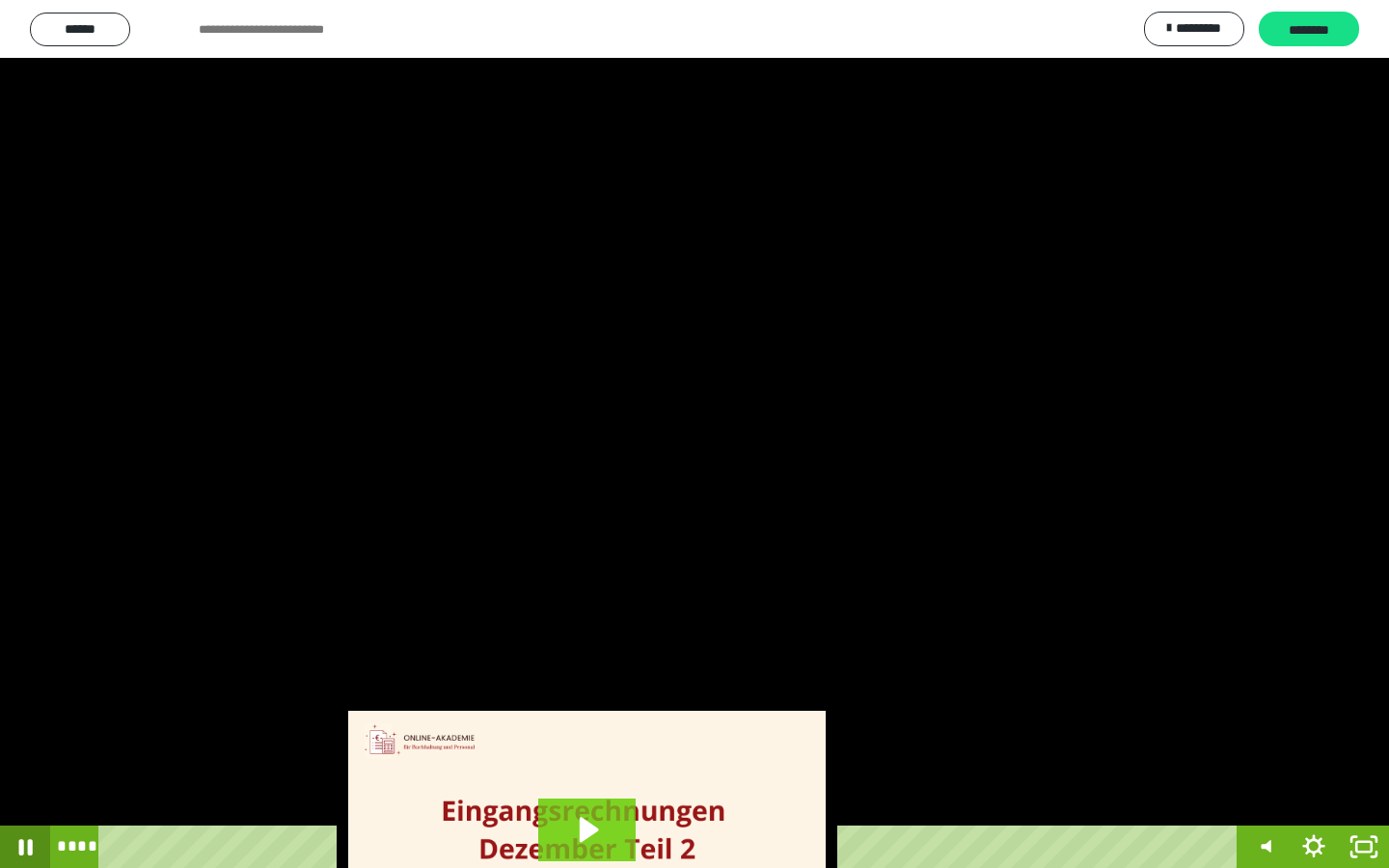 click 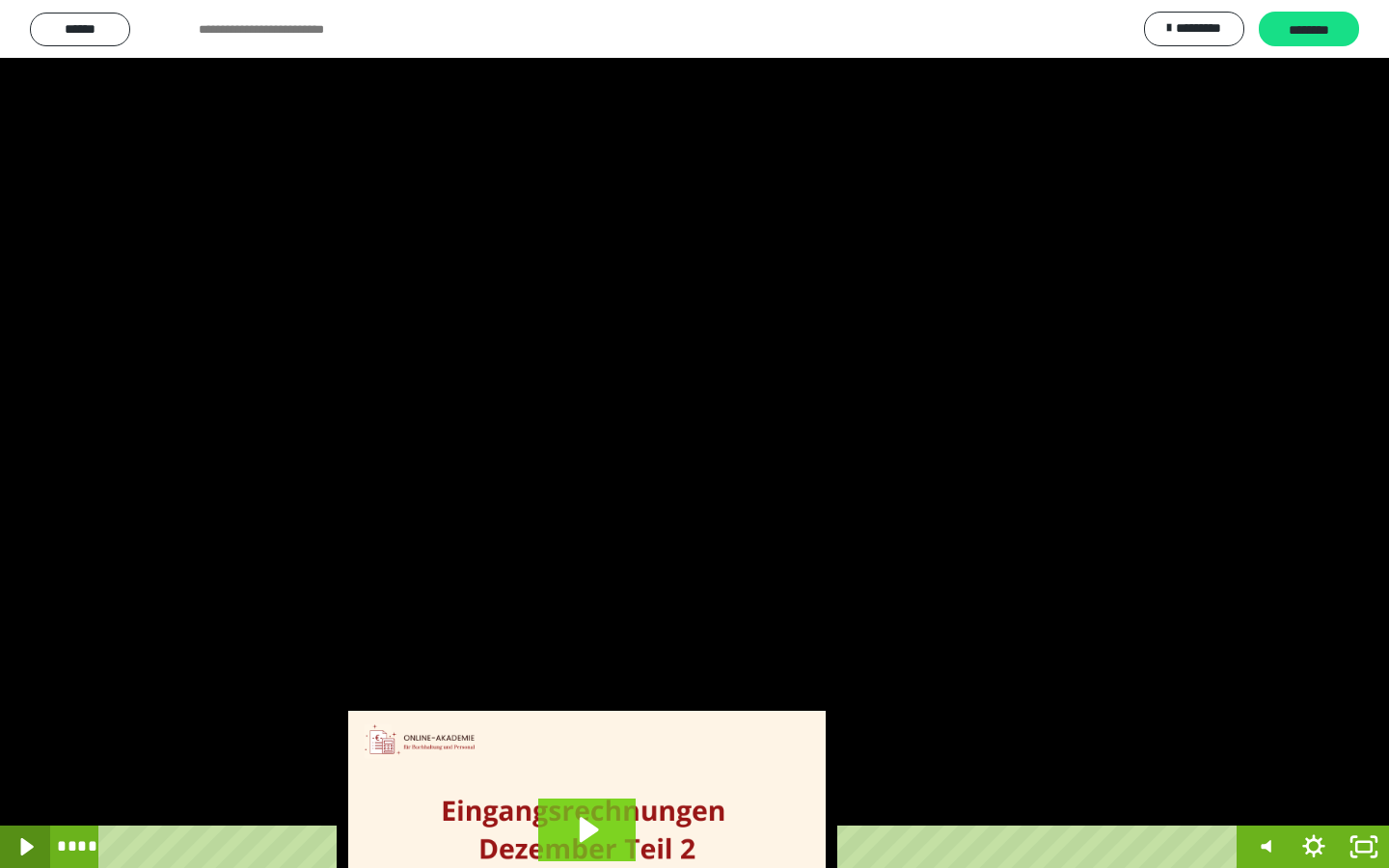 click 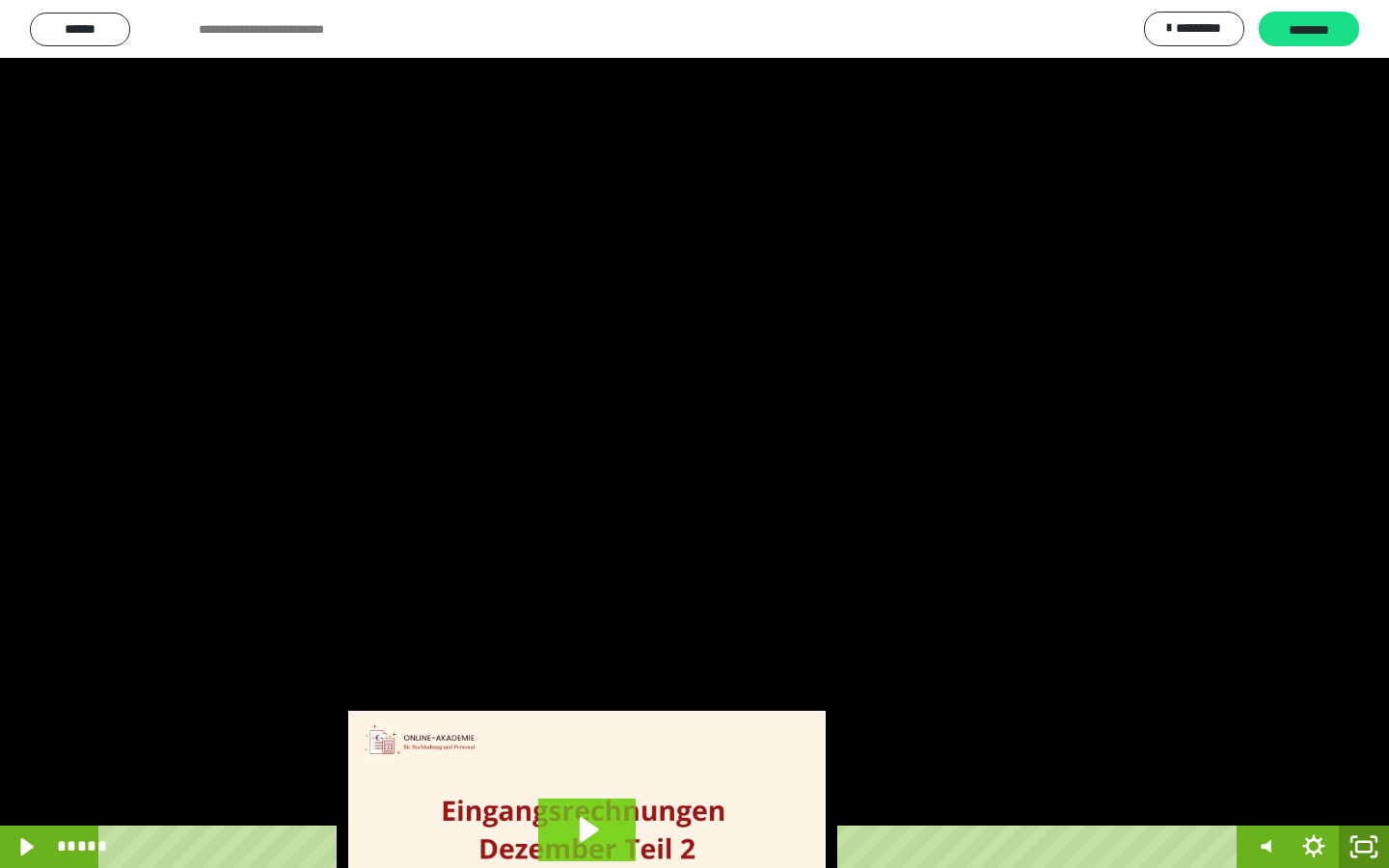 click 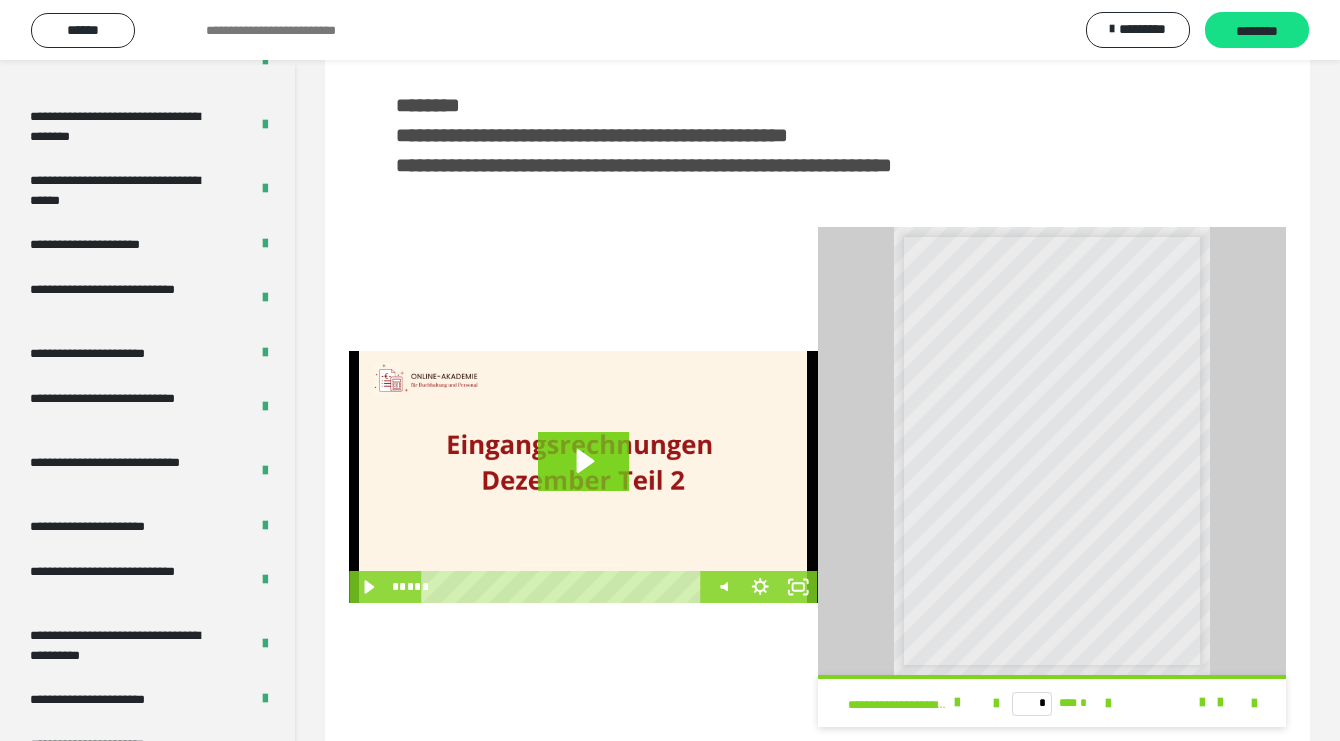 scroll, scrollTop: 401, scrollLeft: 0, axis: vertical 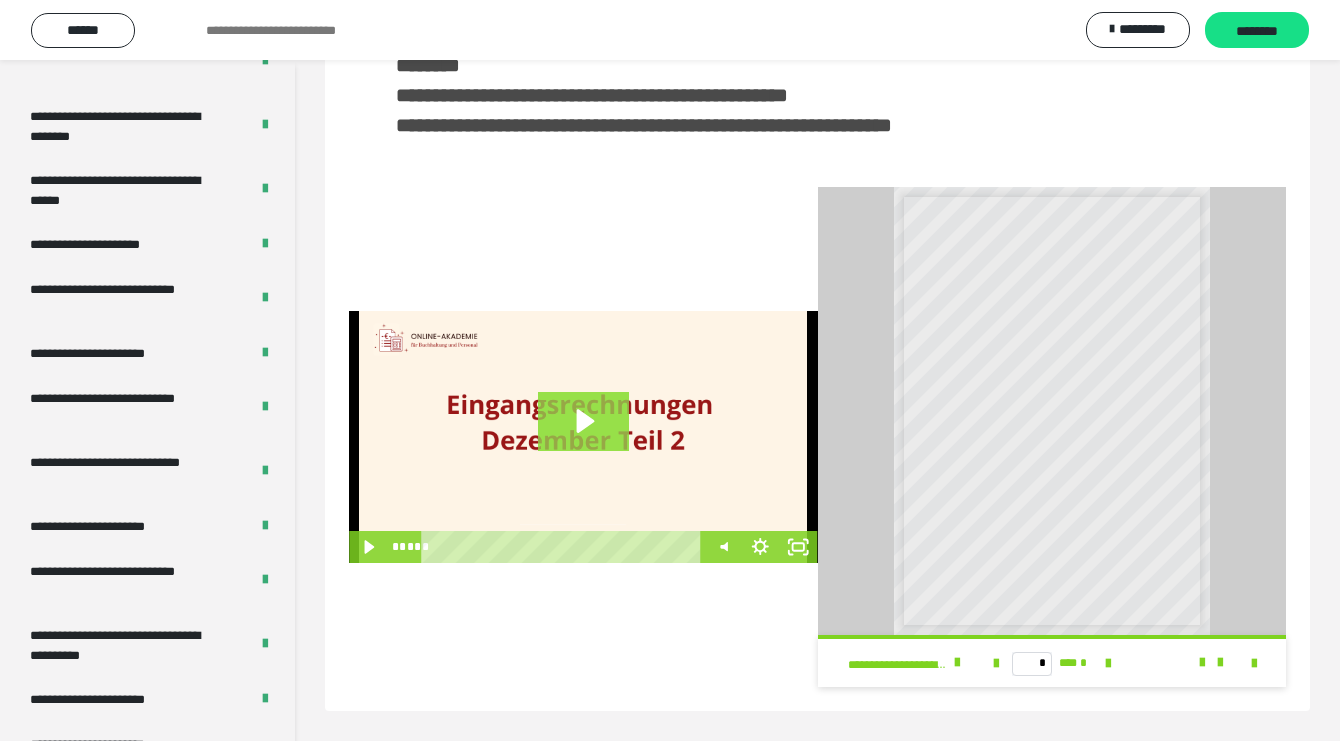 click 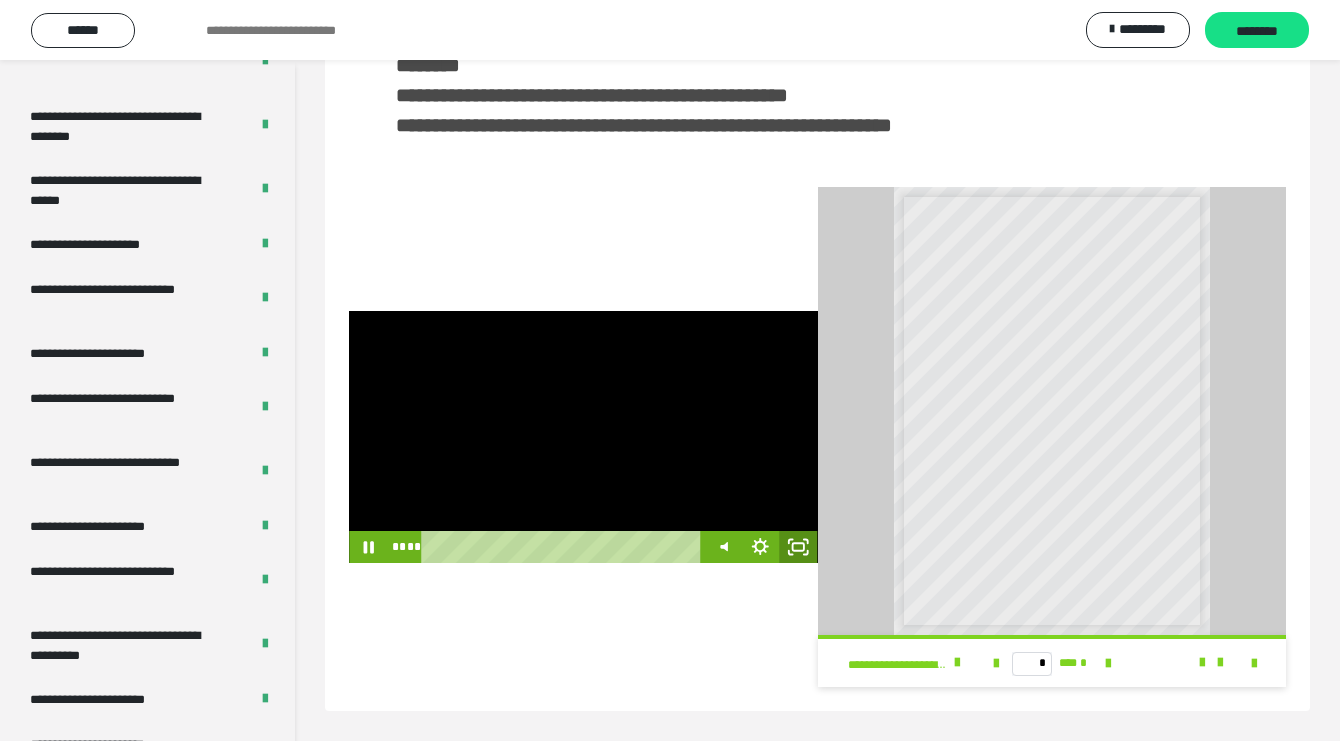 click 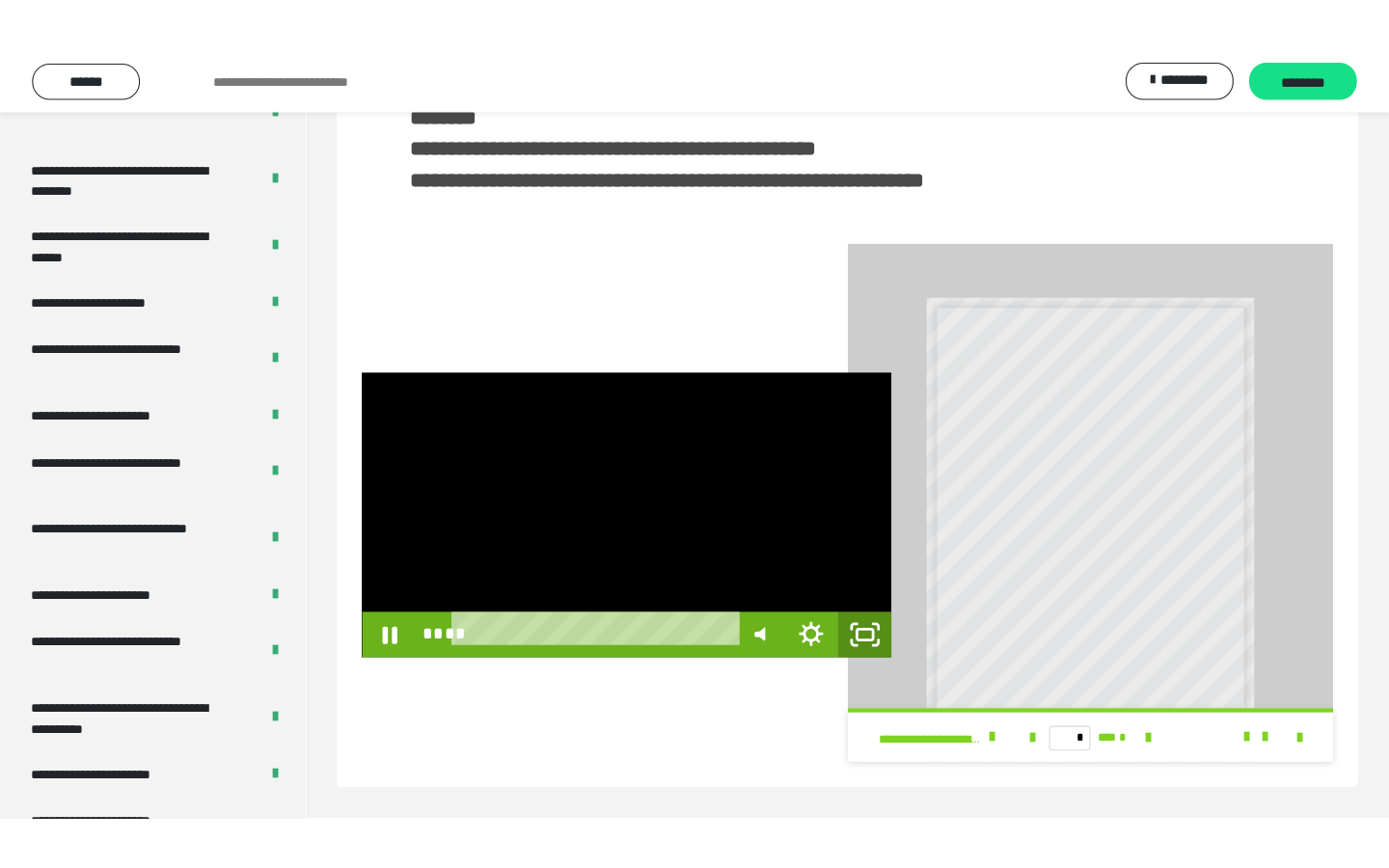 scroll, scrollTop: 0, scrollLeft: 0, axis: both 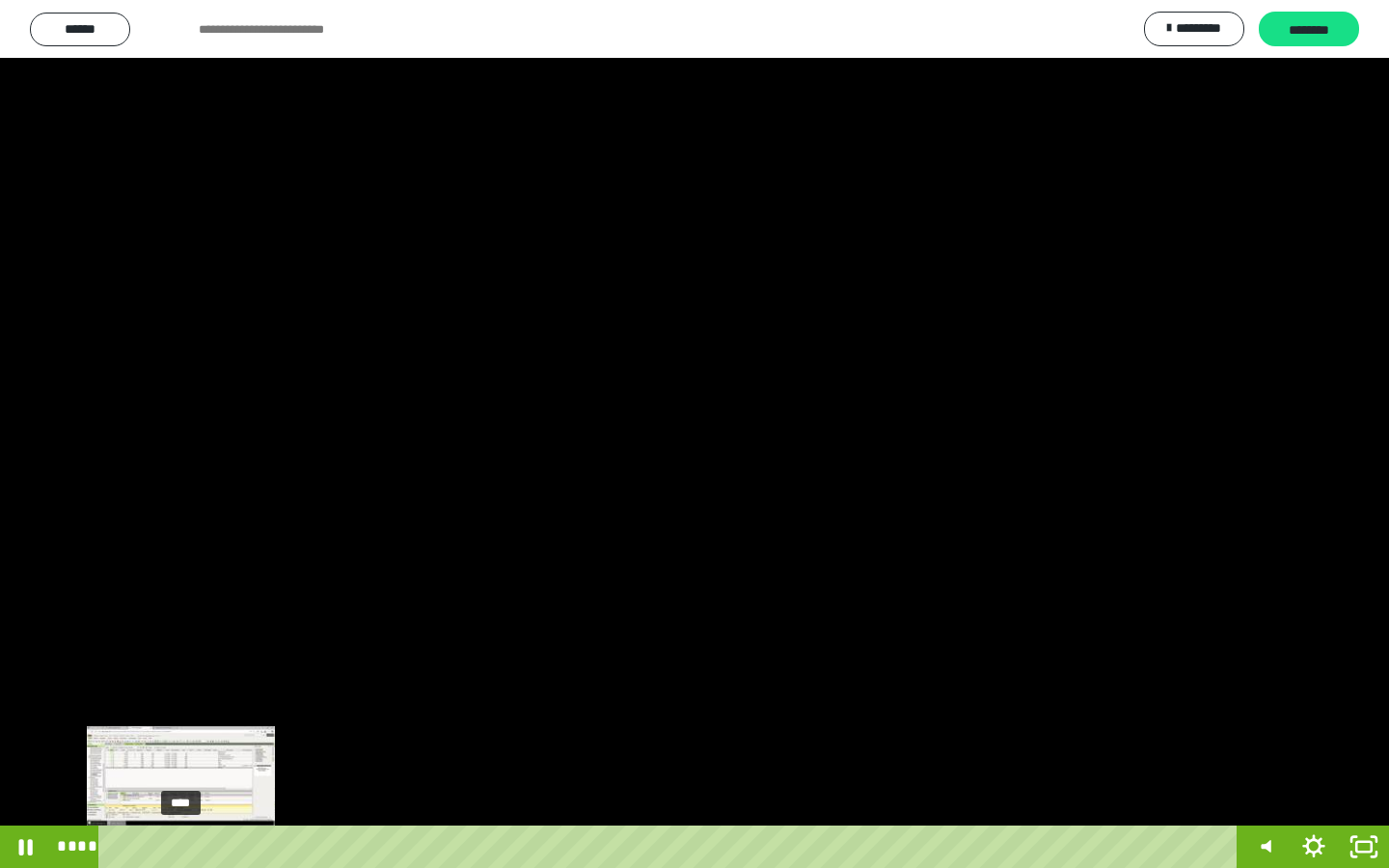 click on "****" at bounding box center (671, 847) 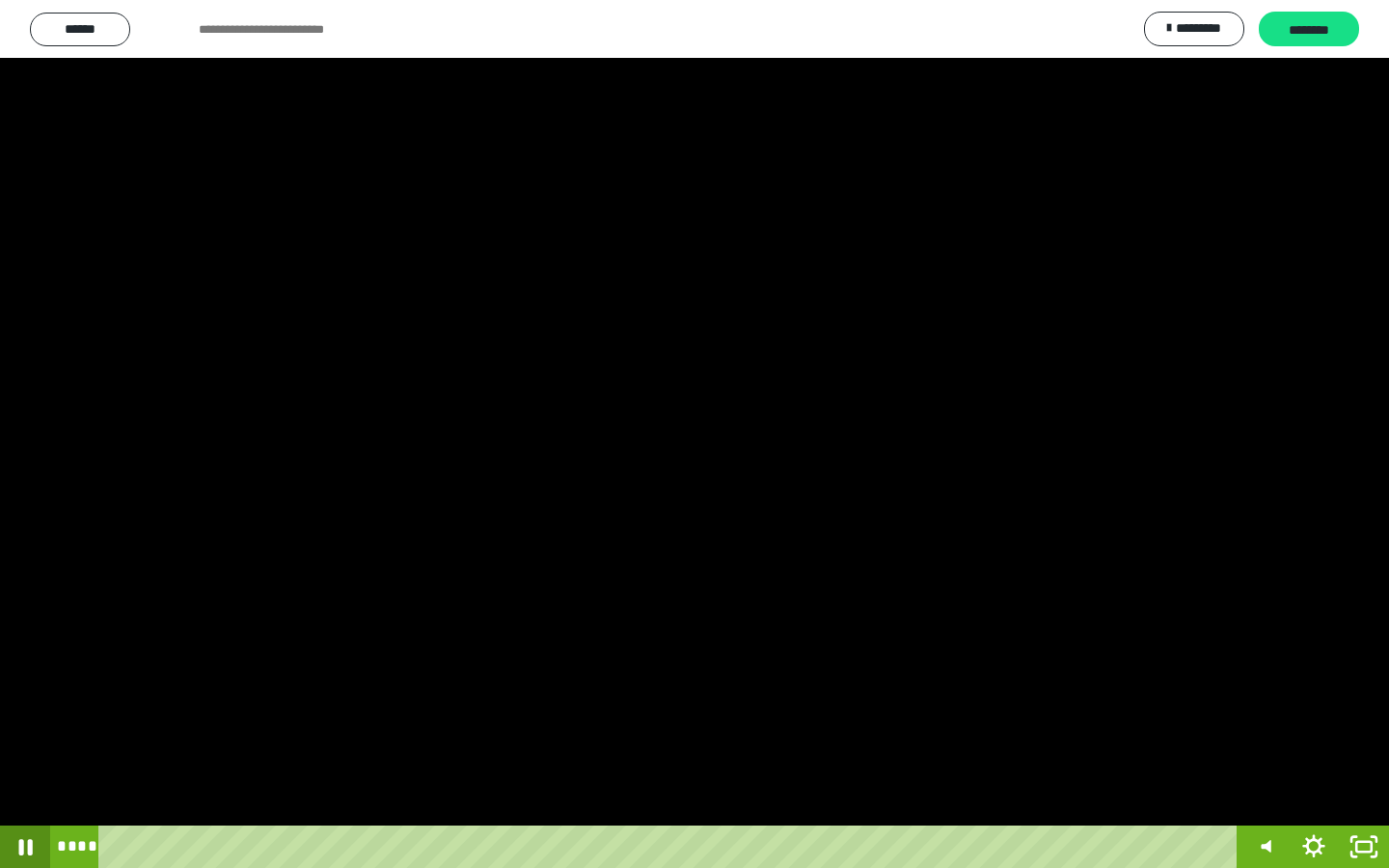 click 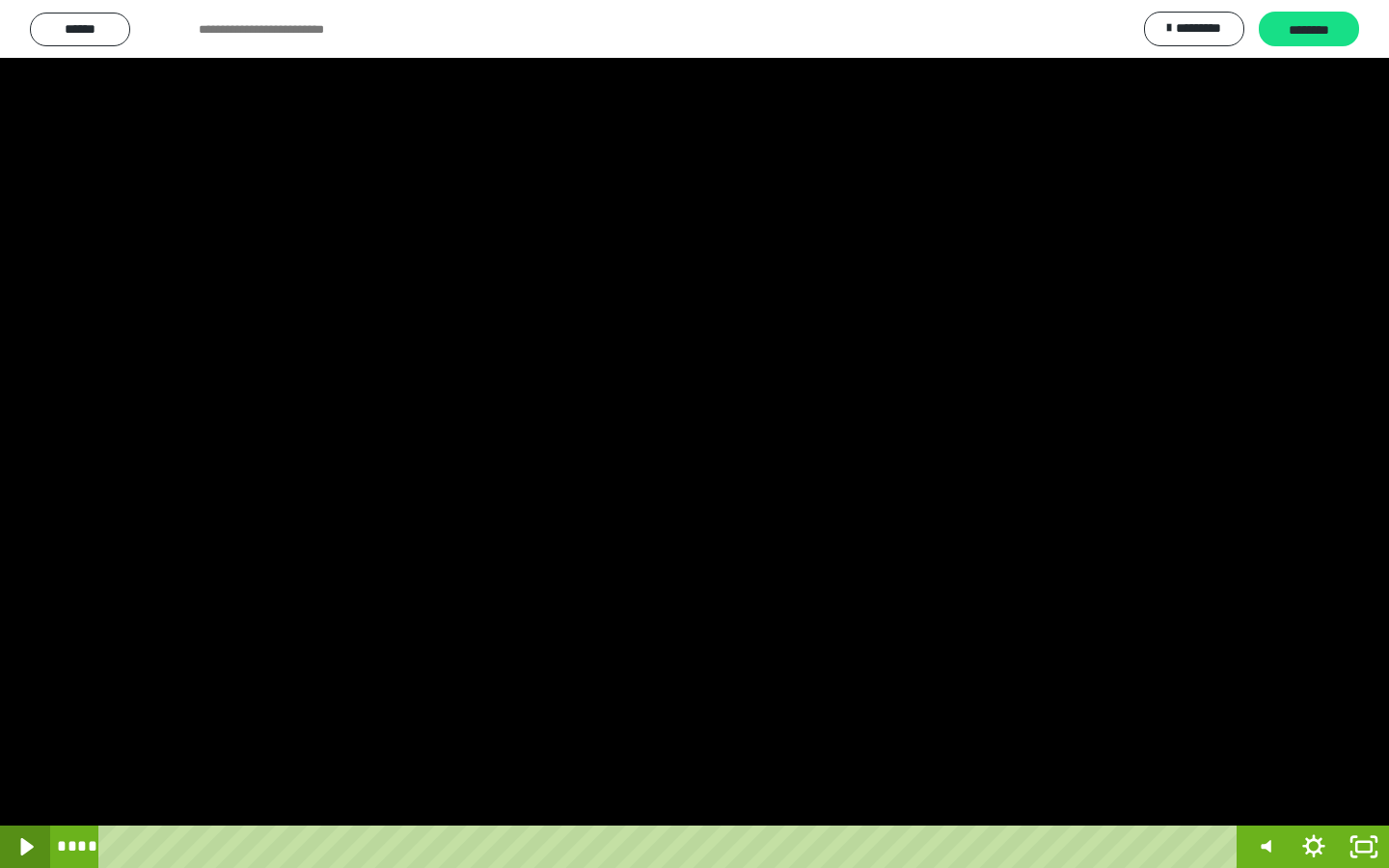 click 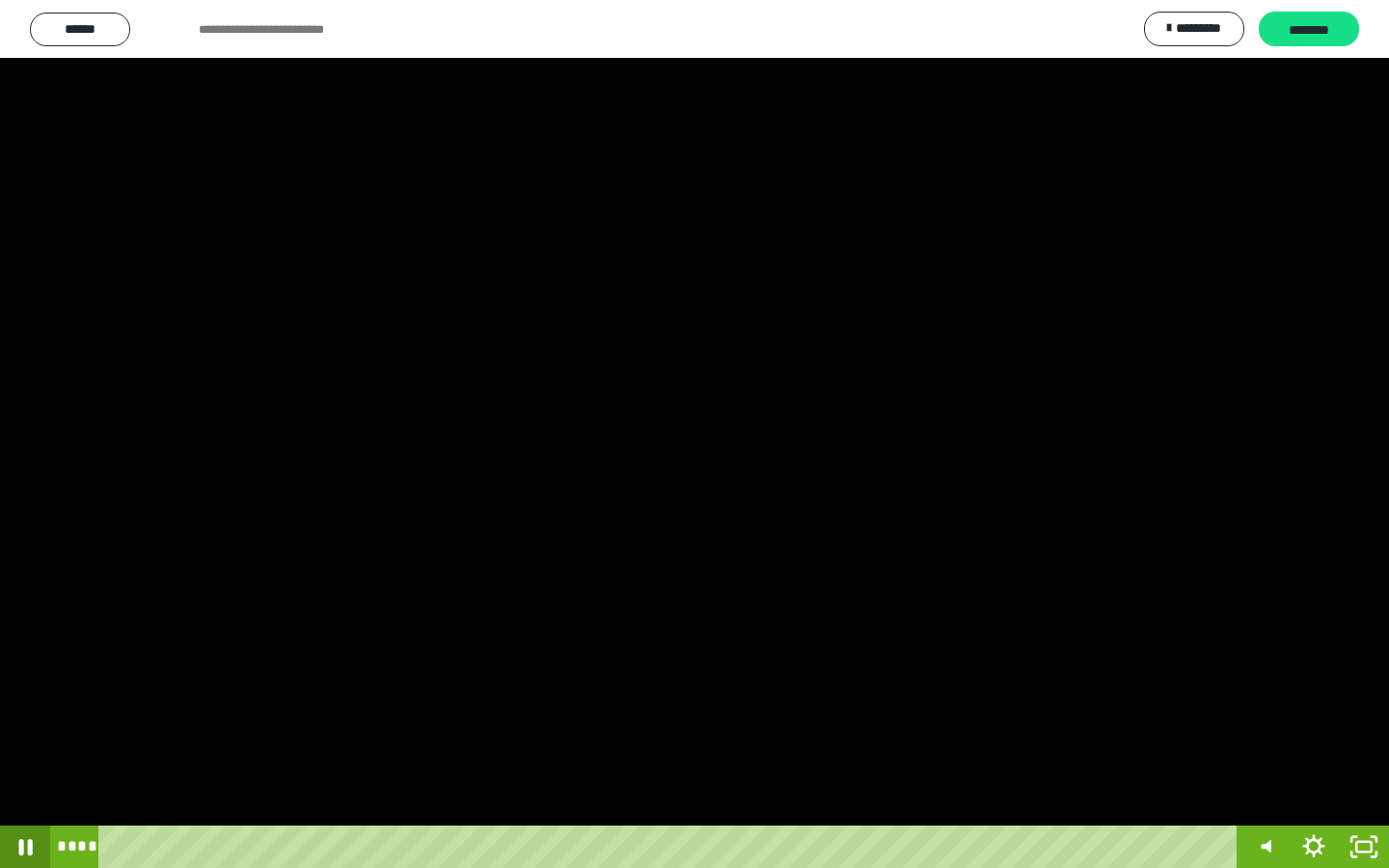 click 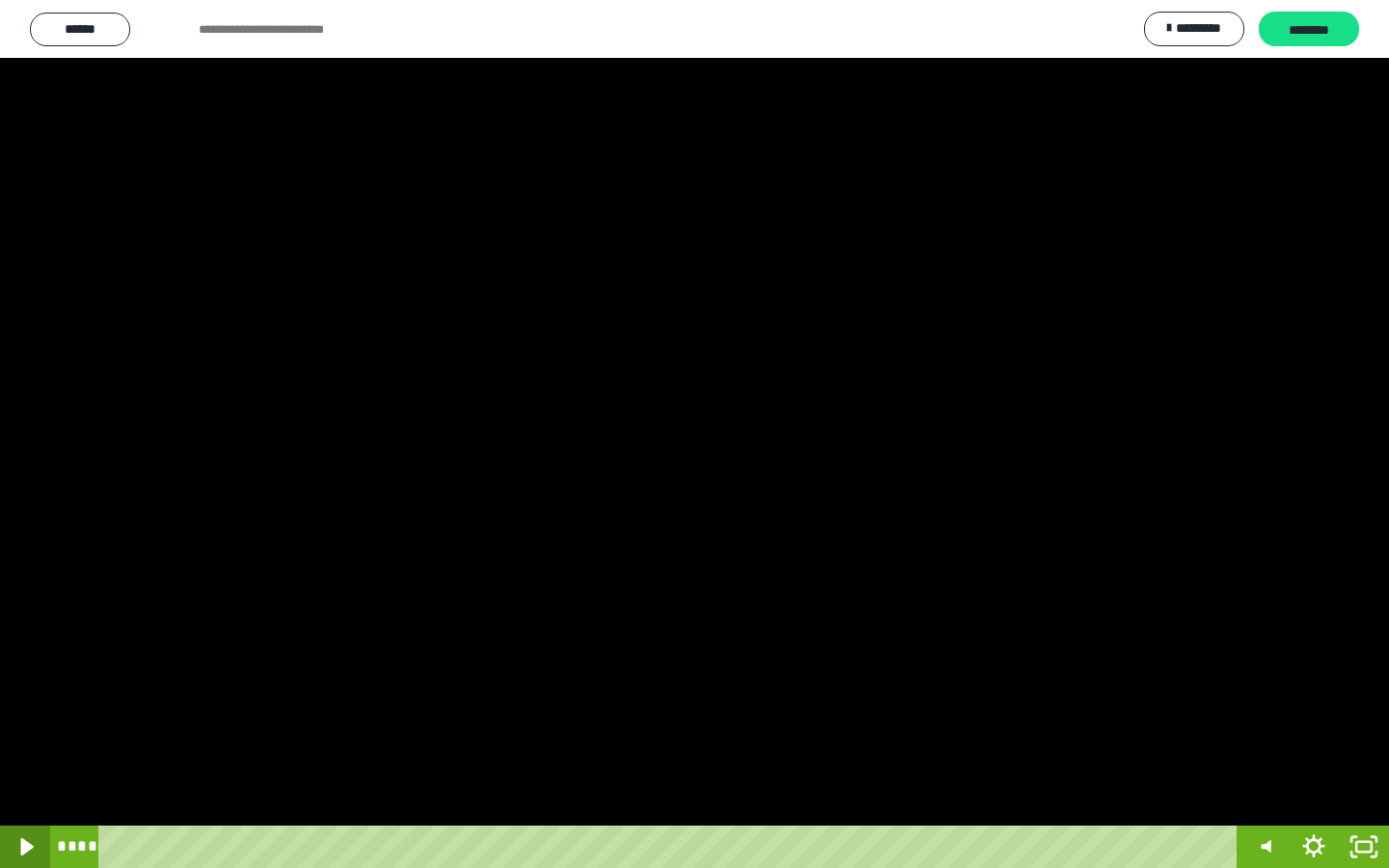 click 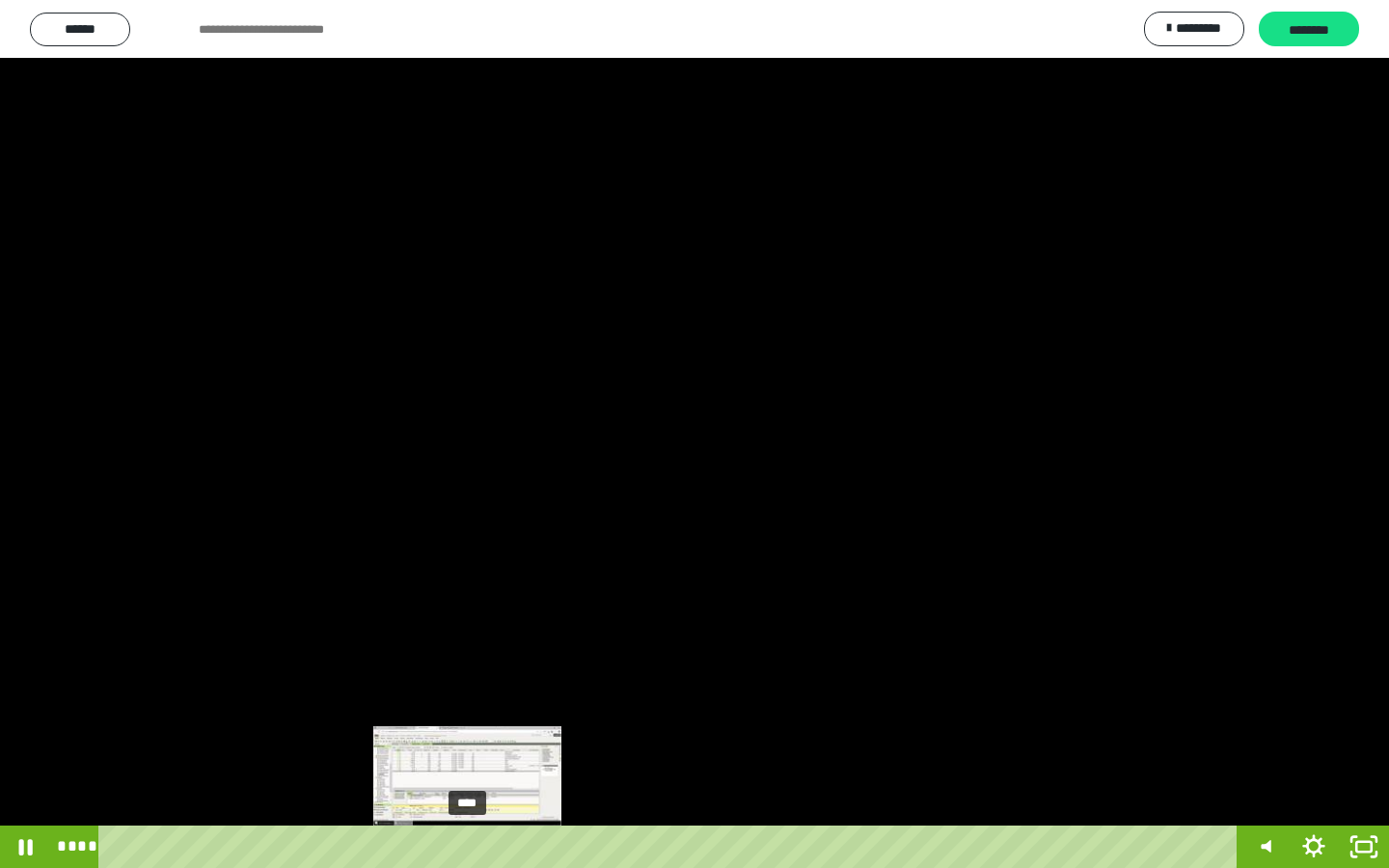 click on "****" at bounding box center (671, 847) 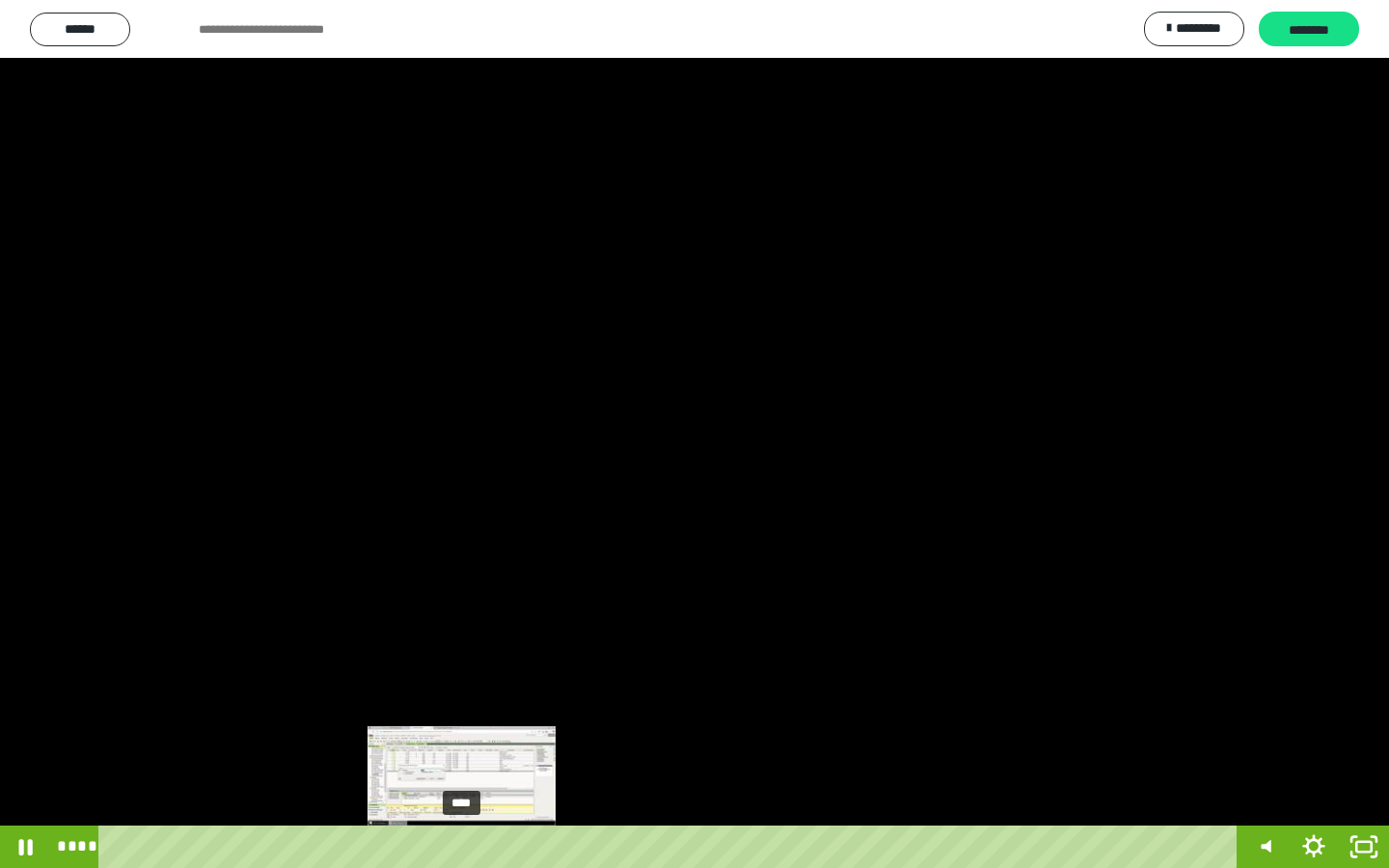 click on "****" at bounding box center (671, 847) 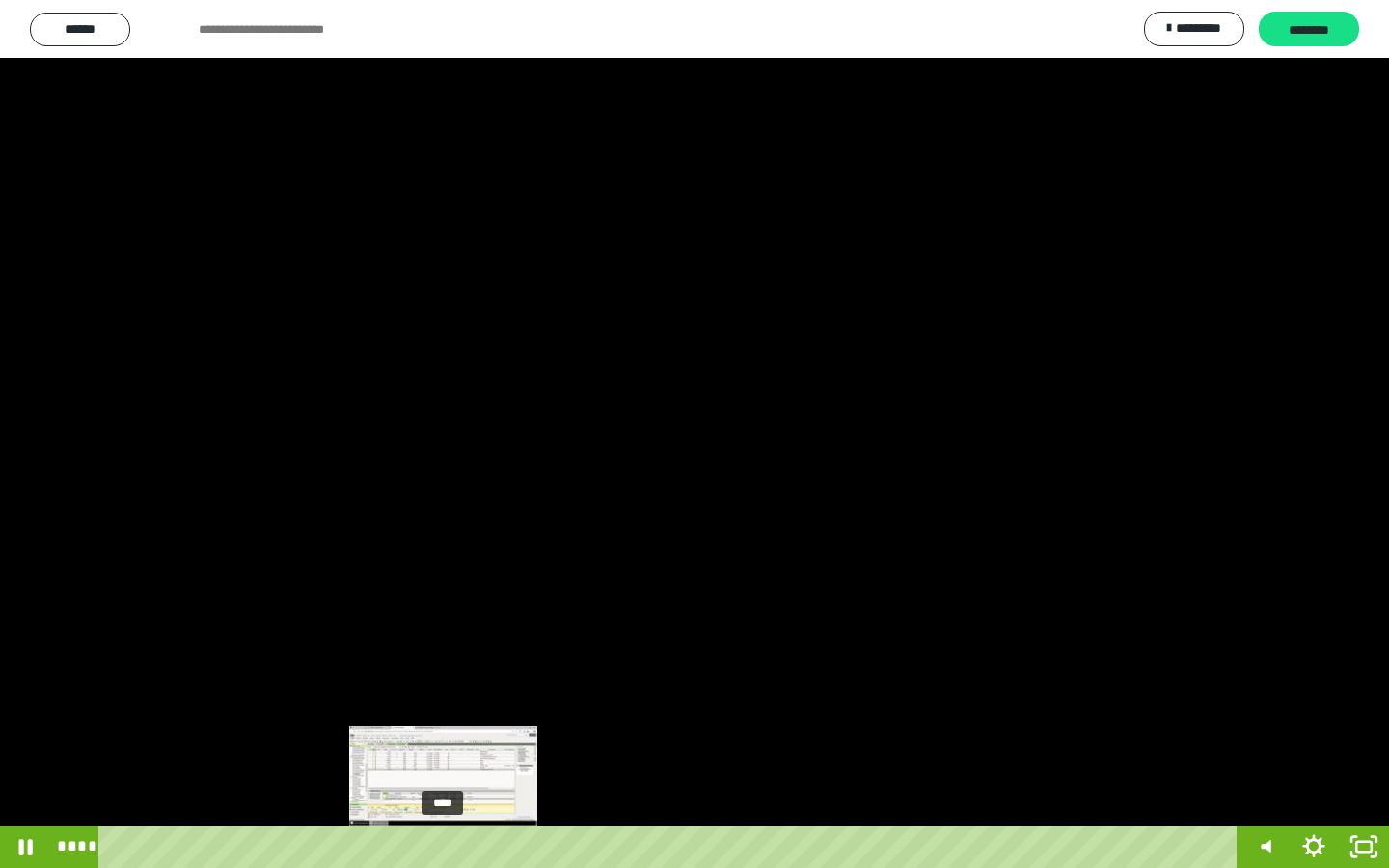 click on "****" at bounding box center (671, 847) 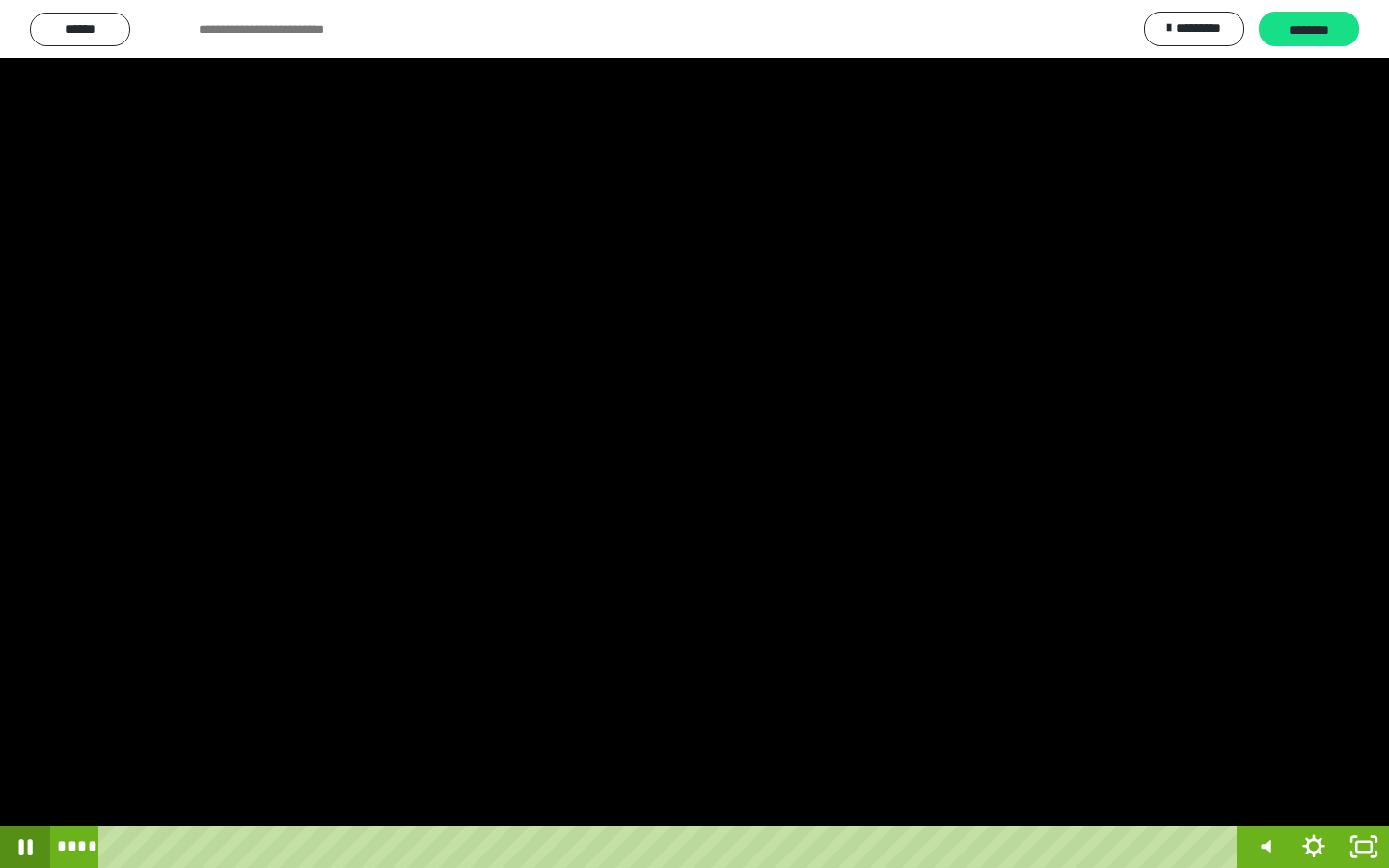 click 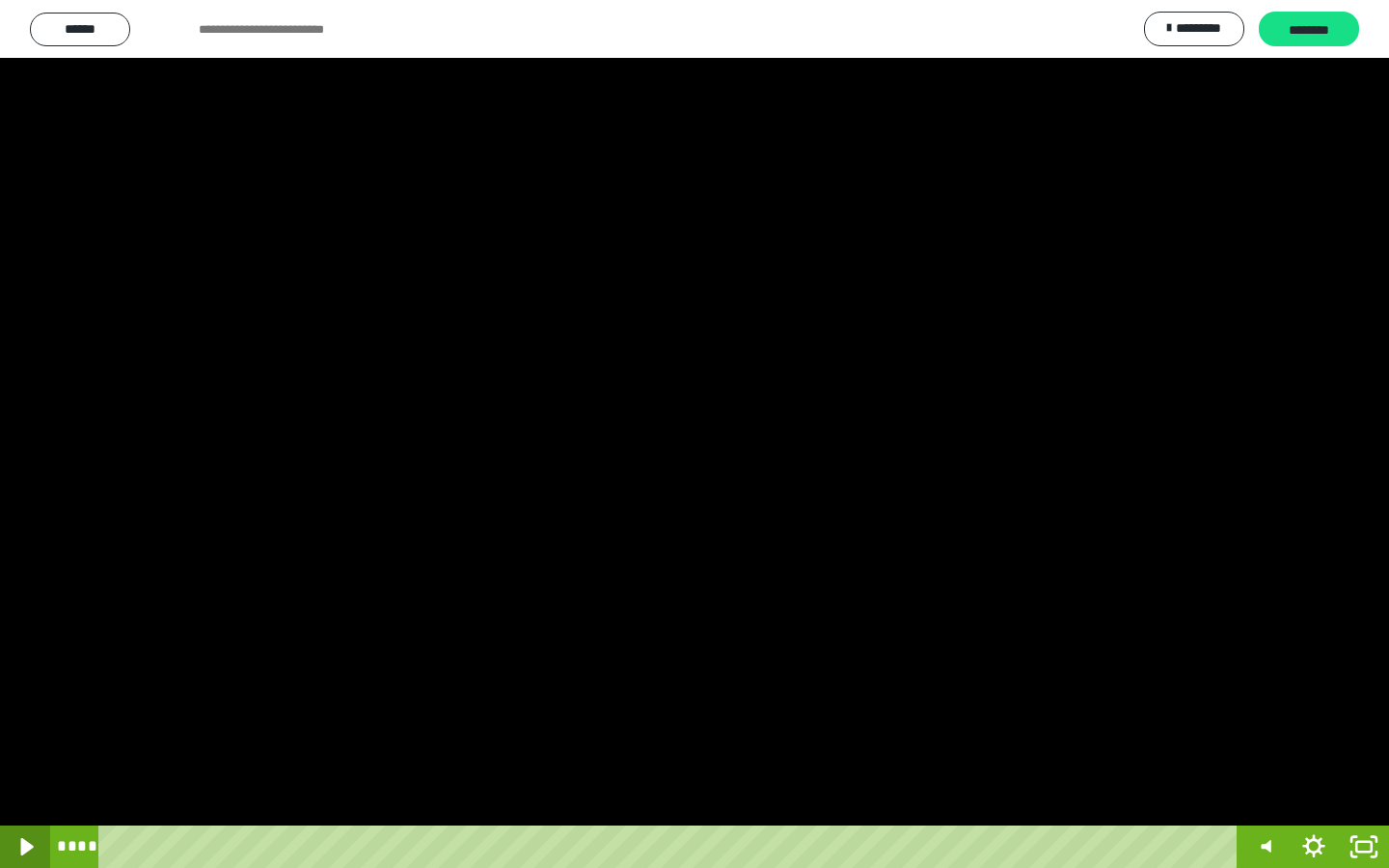 click 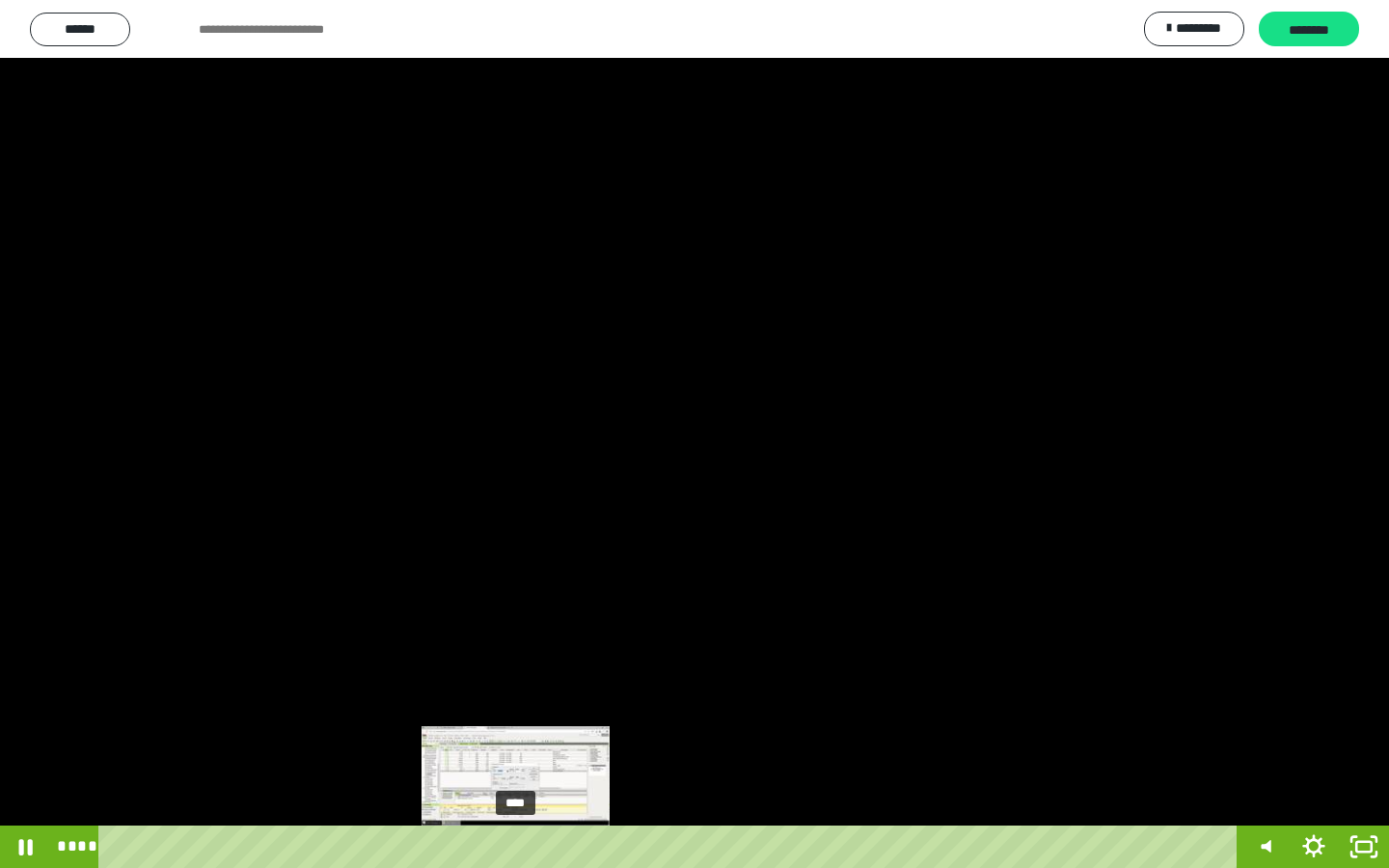 click on "****" at bounding box center [671, 847] 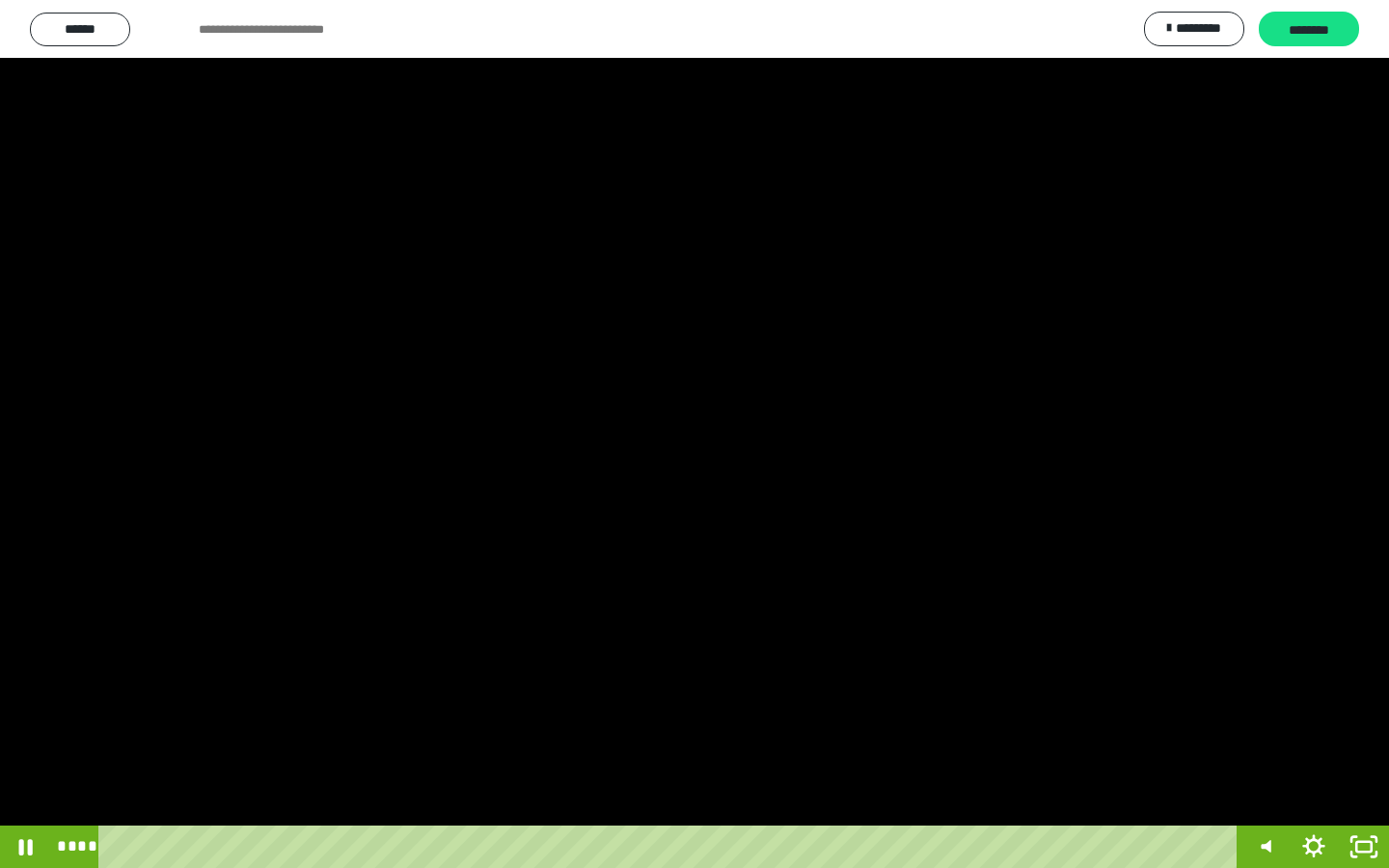 click at bounding box center [694, 434] 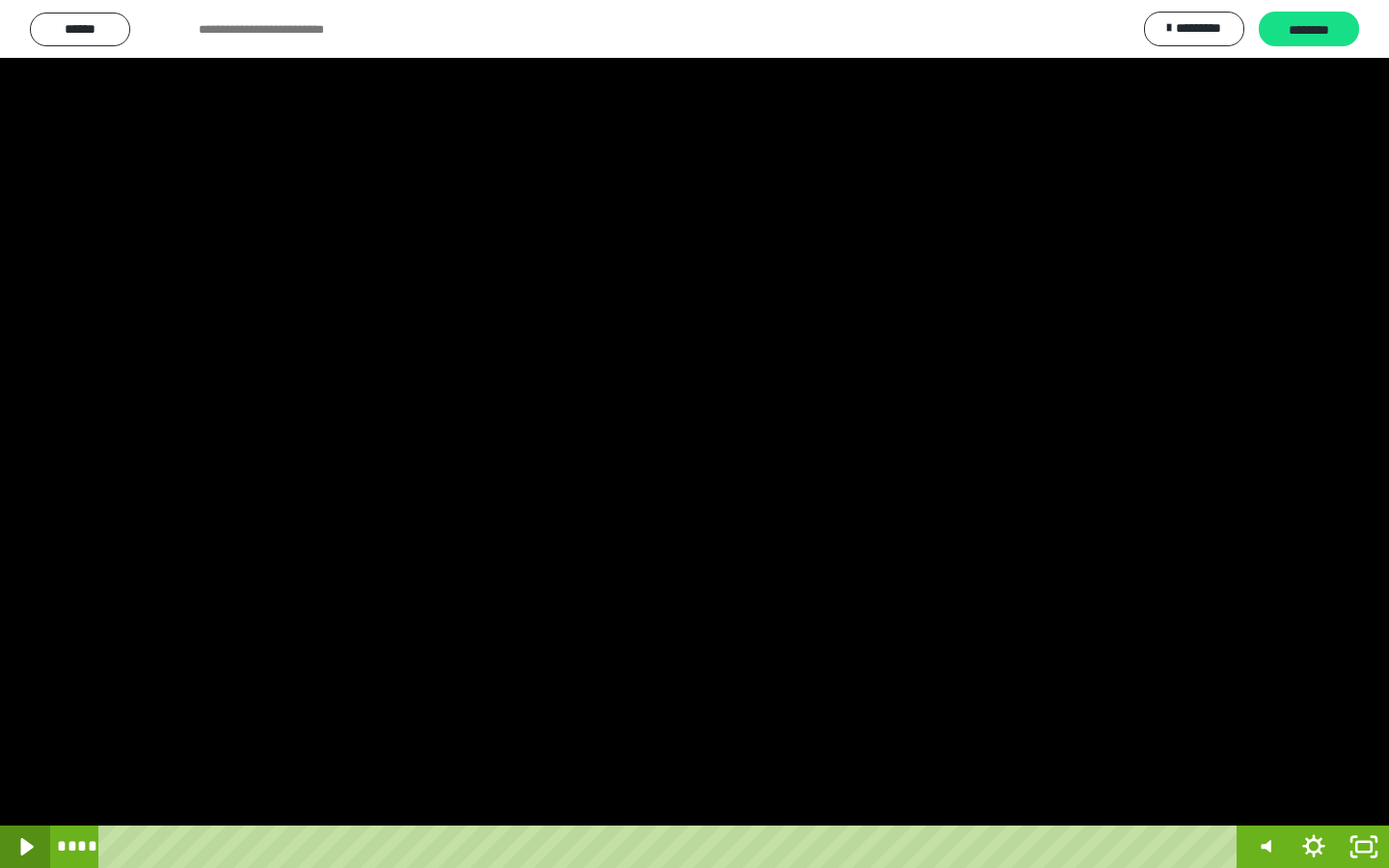click 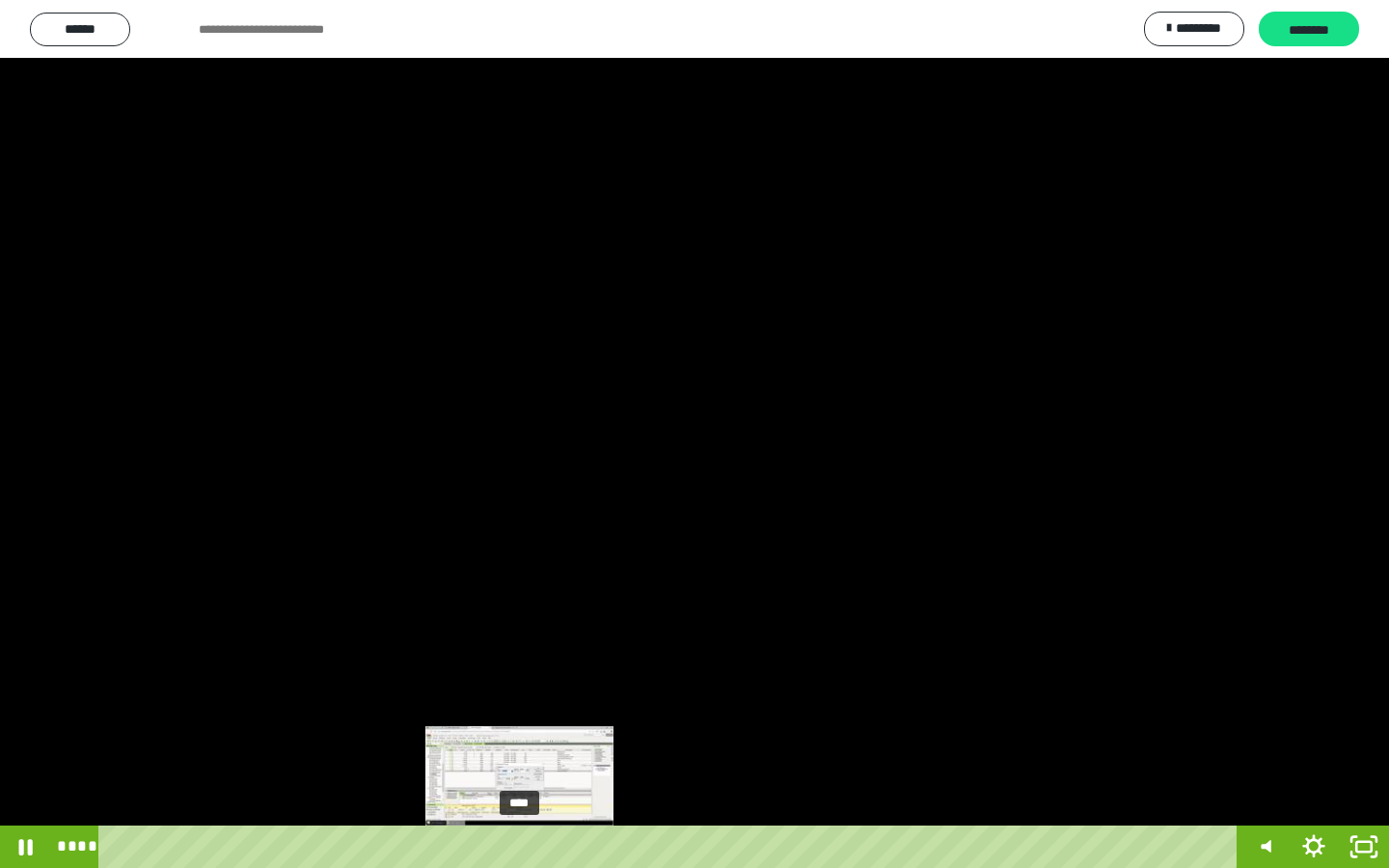click on "****" at bounding box center [671, 847] 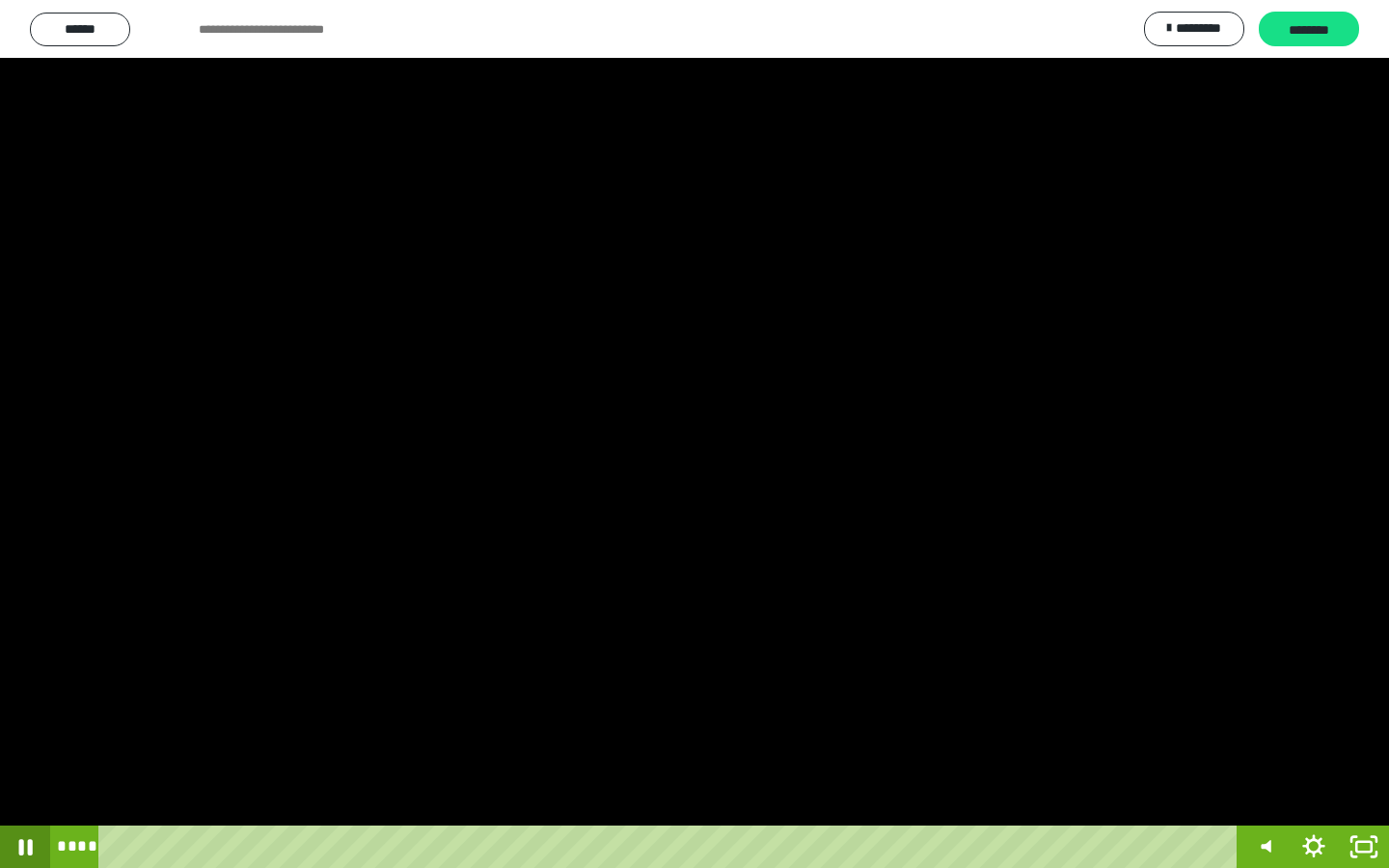 click 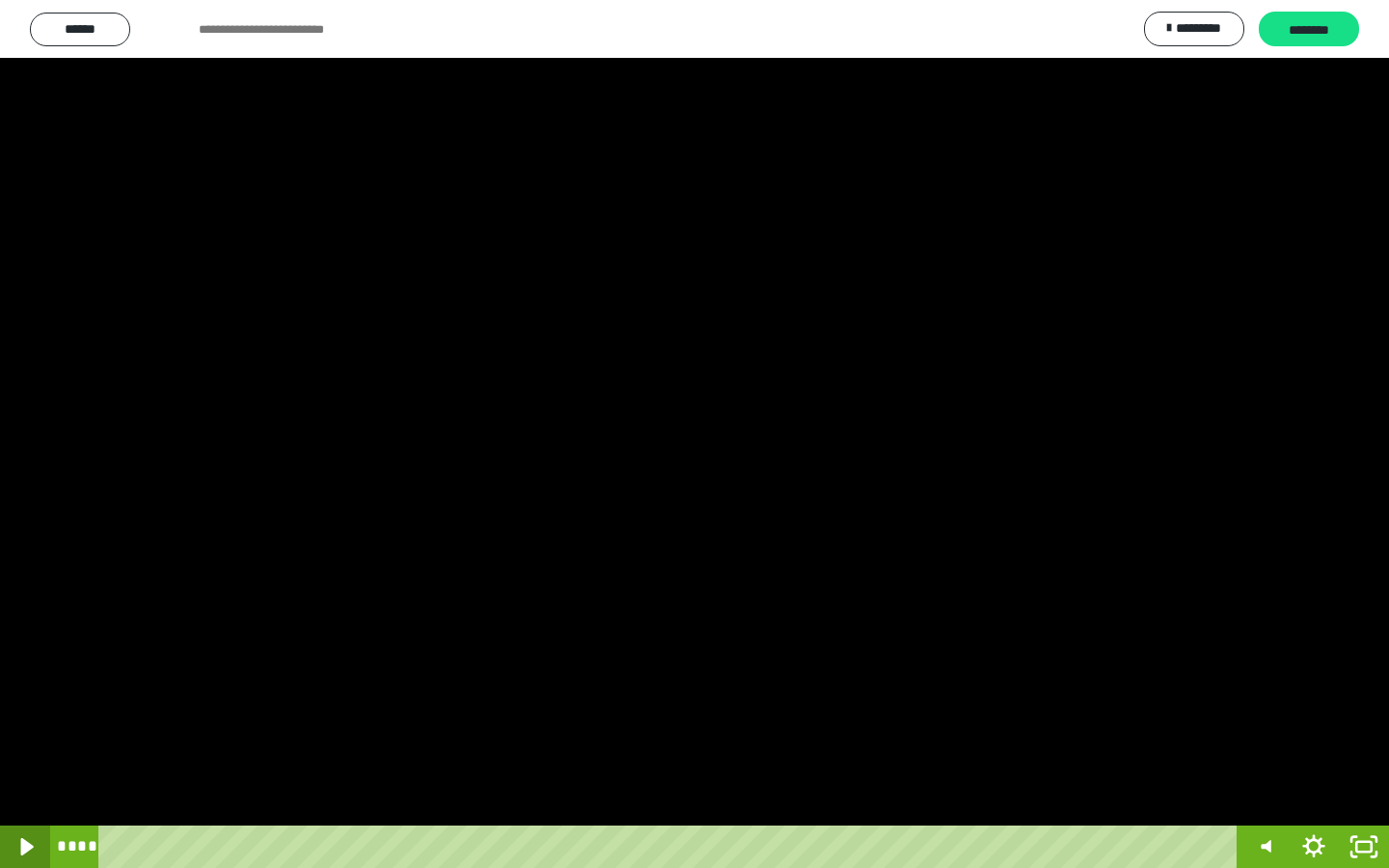 click 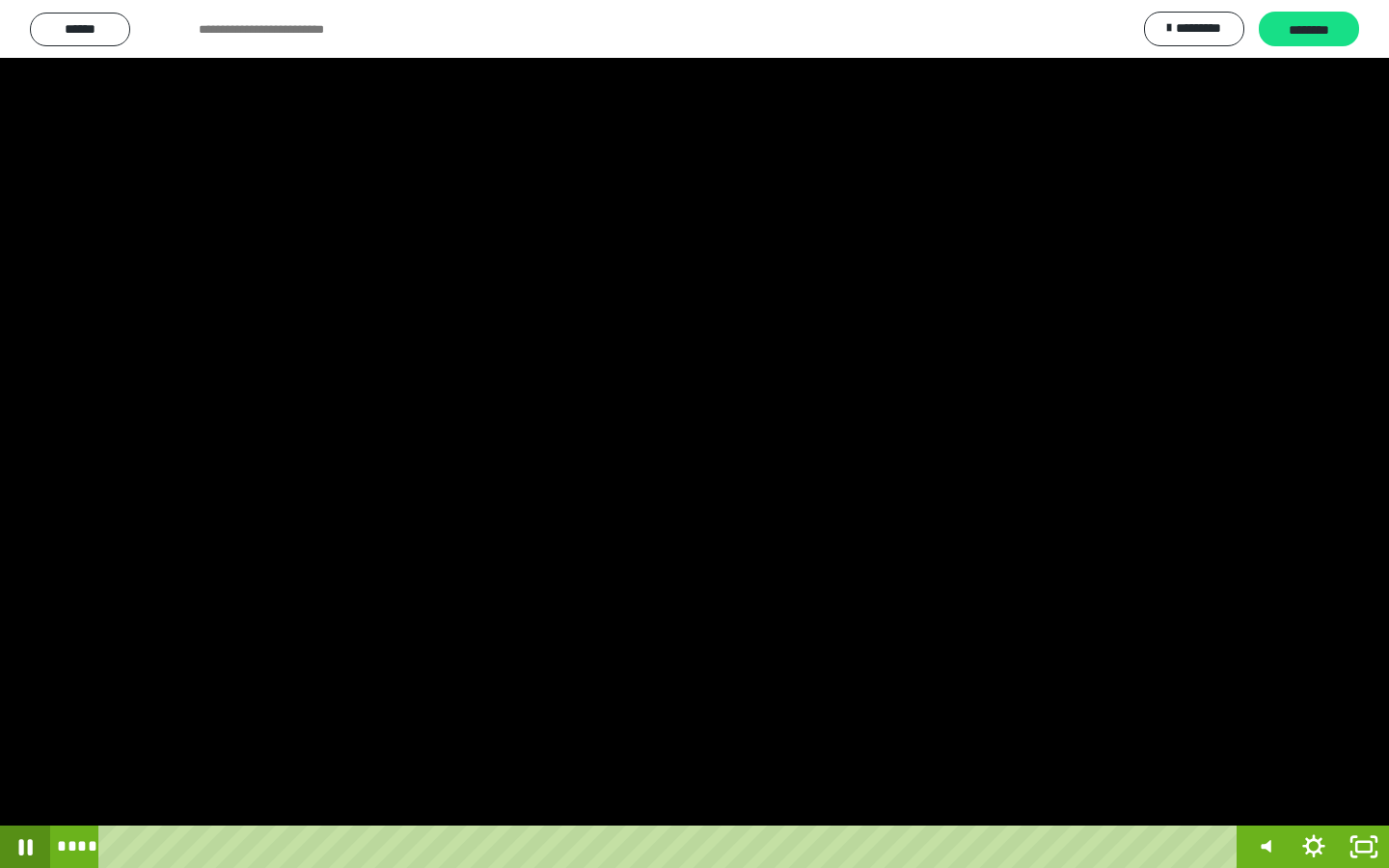 click 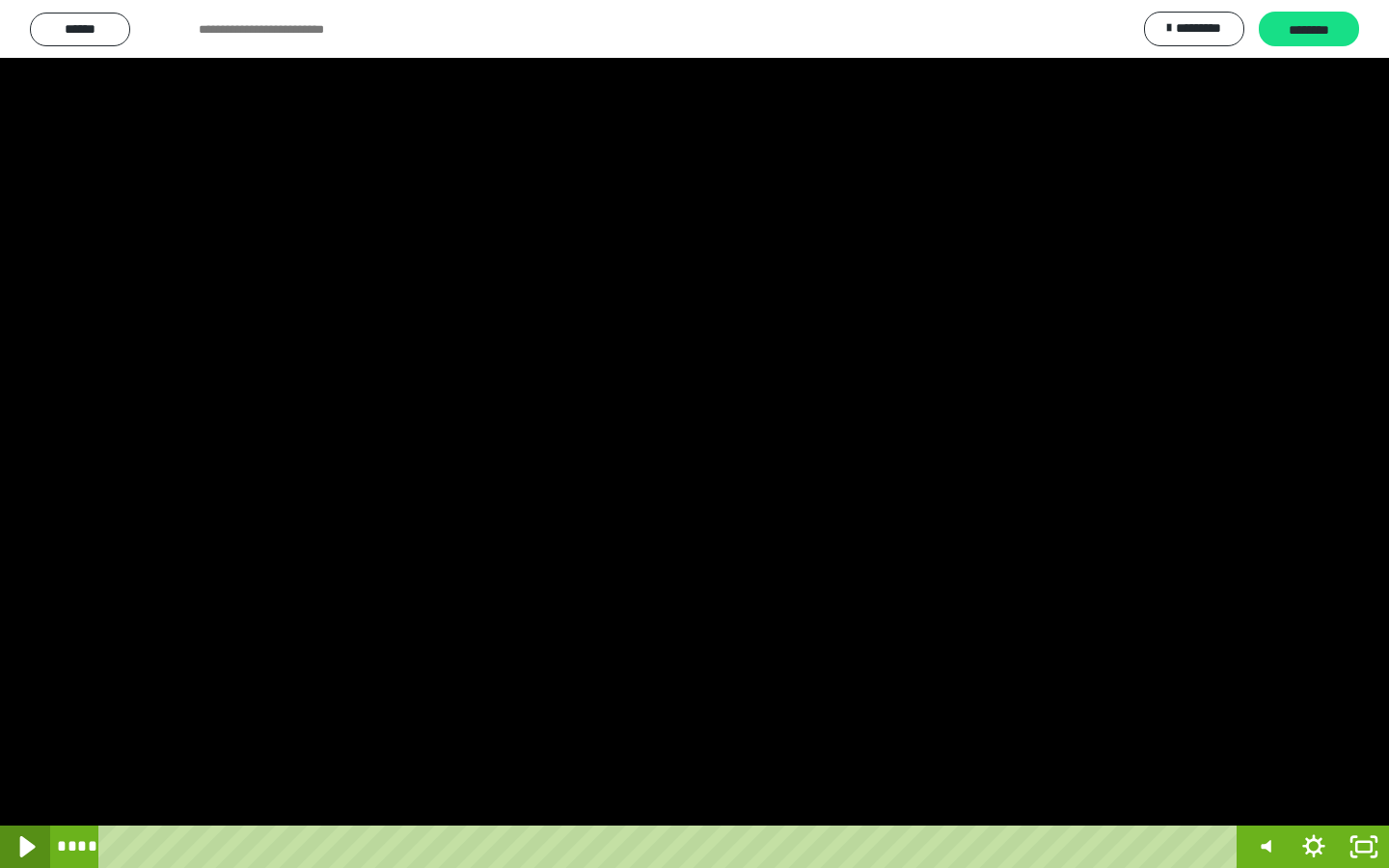 click 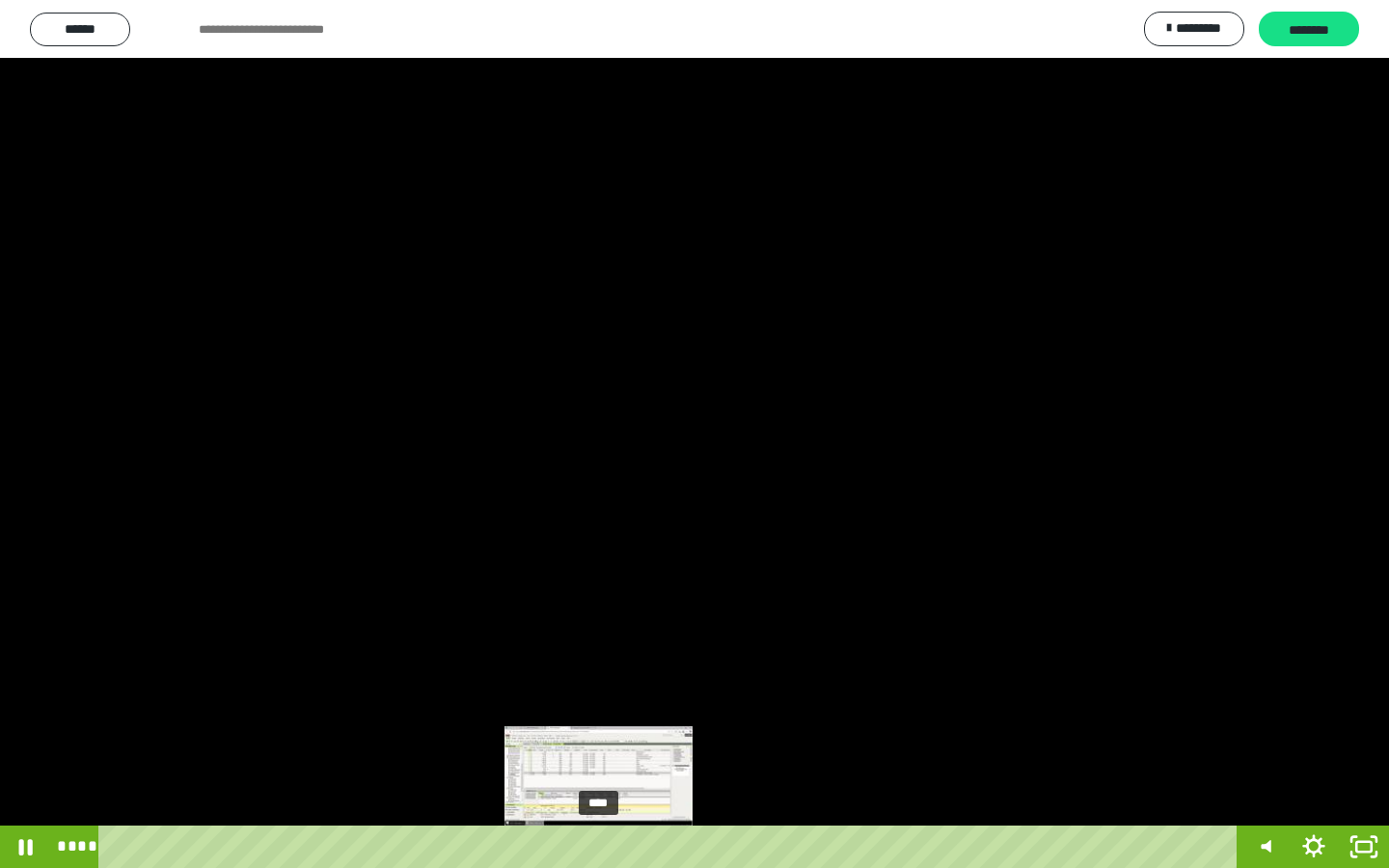 click on "****" at bounding box center [671, 847] 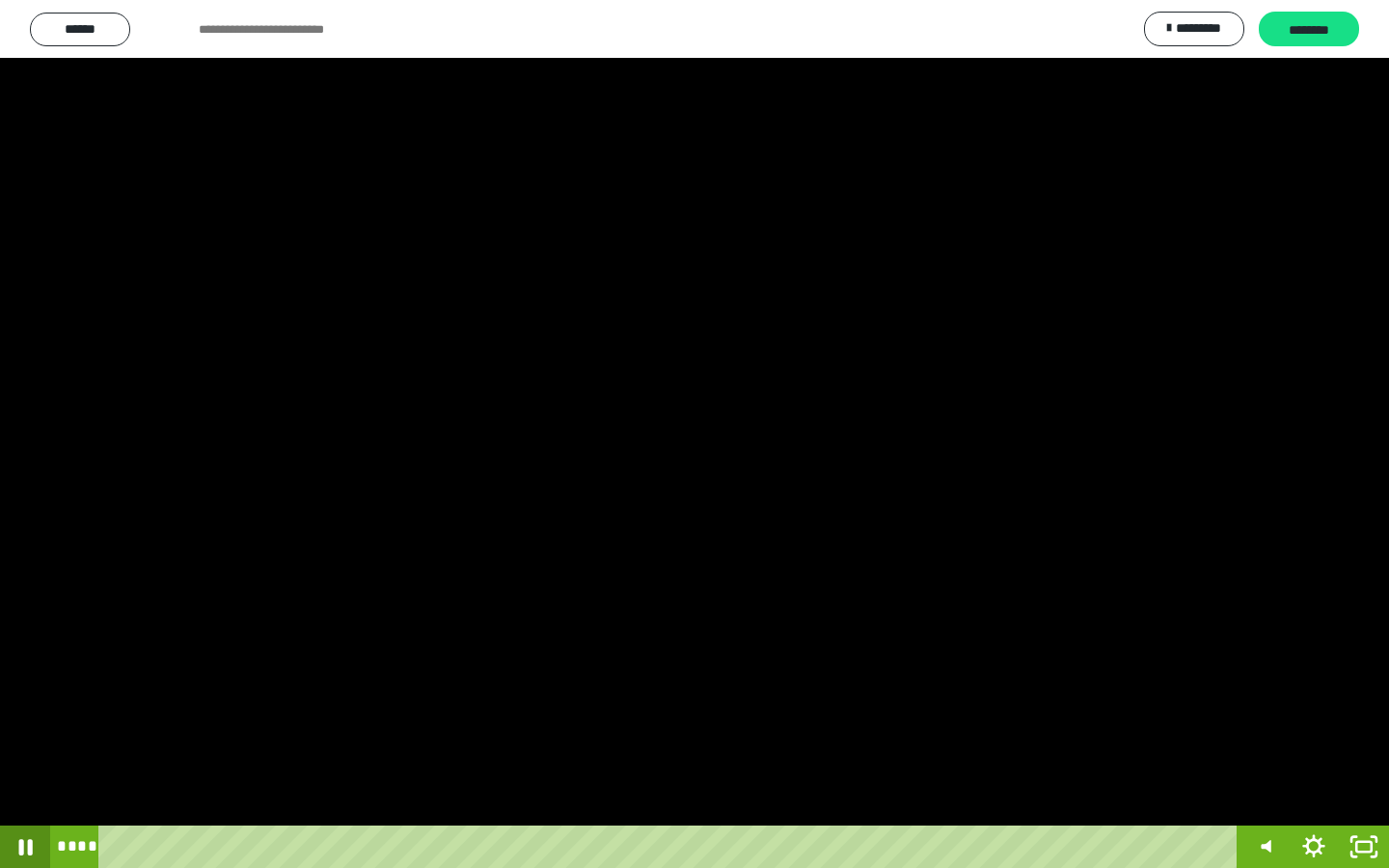 click 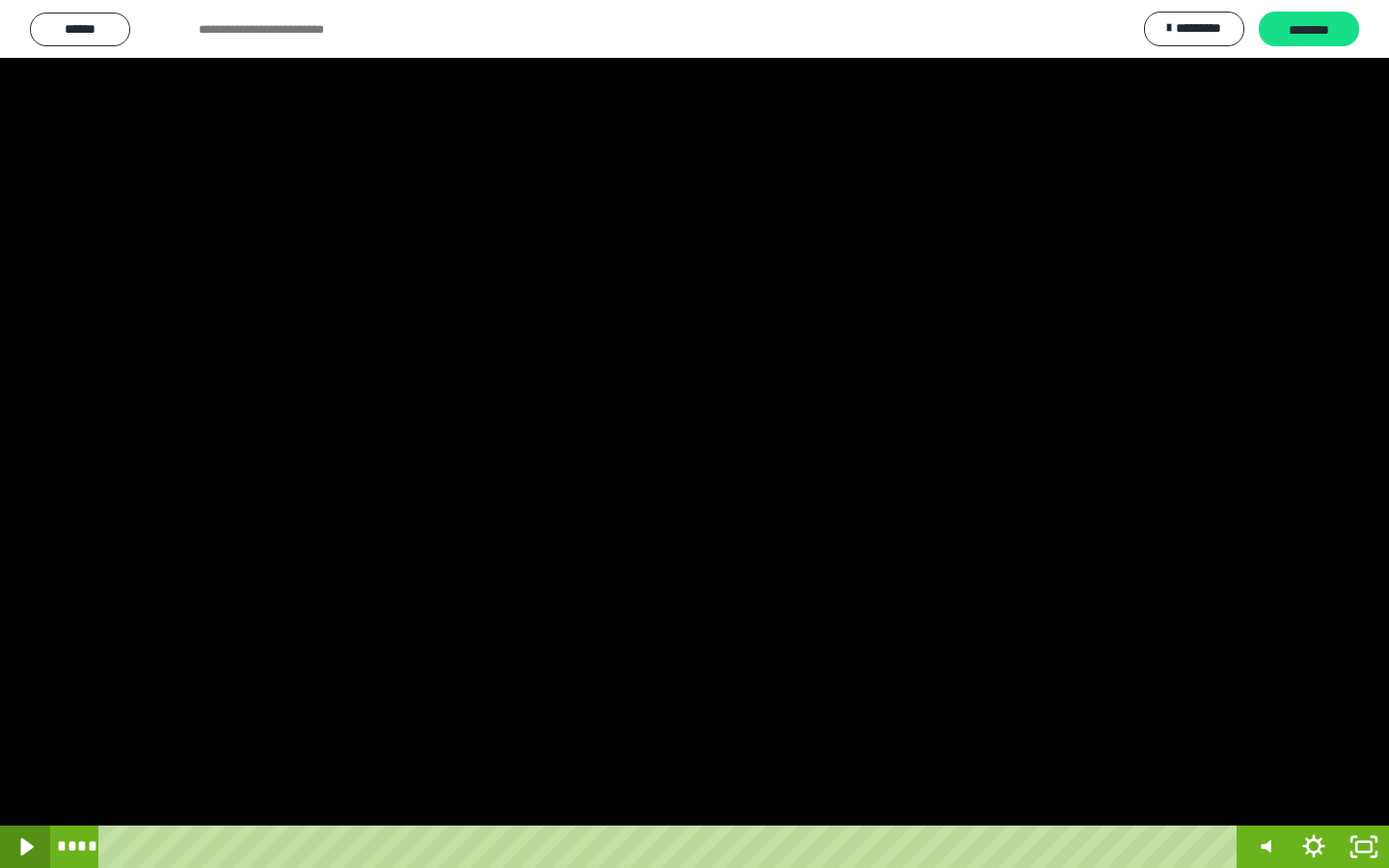 click 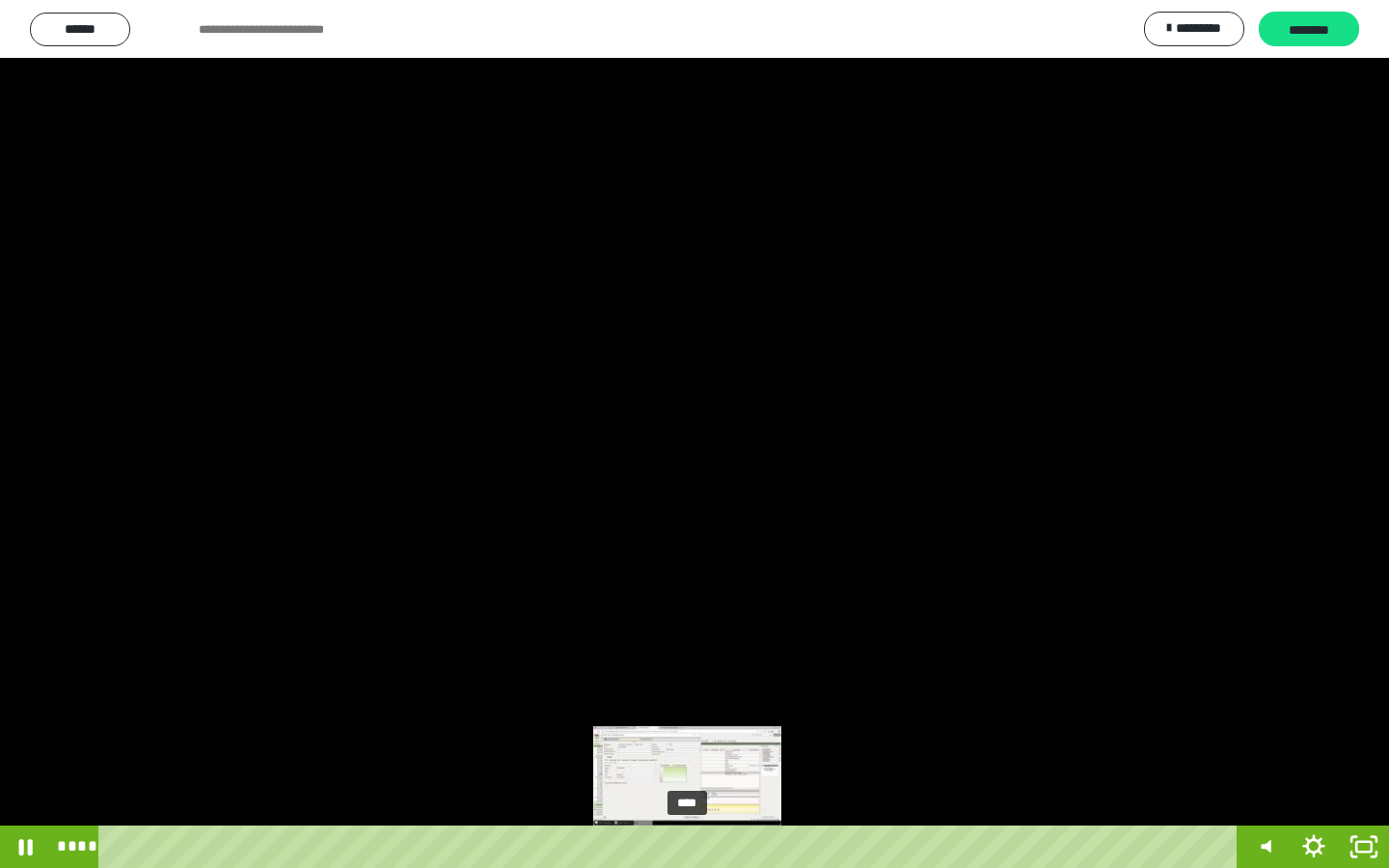 click on "****" at bounding box center (671, 847) 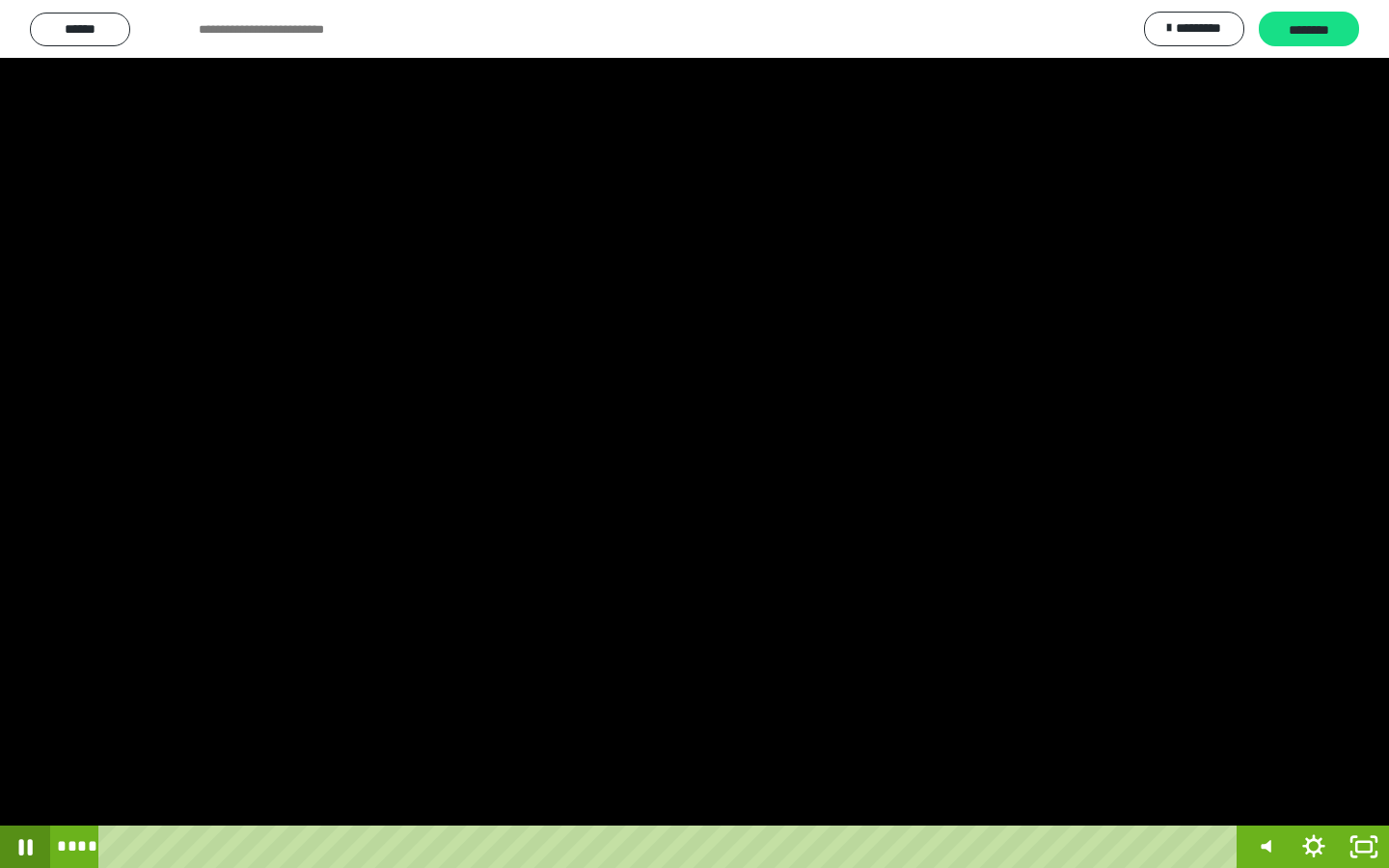click 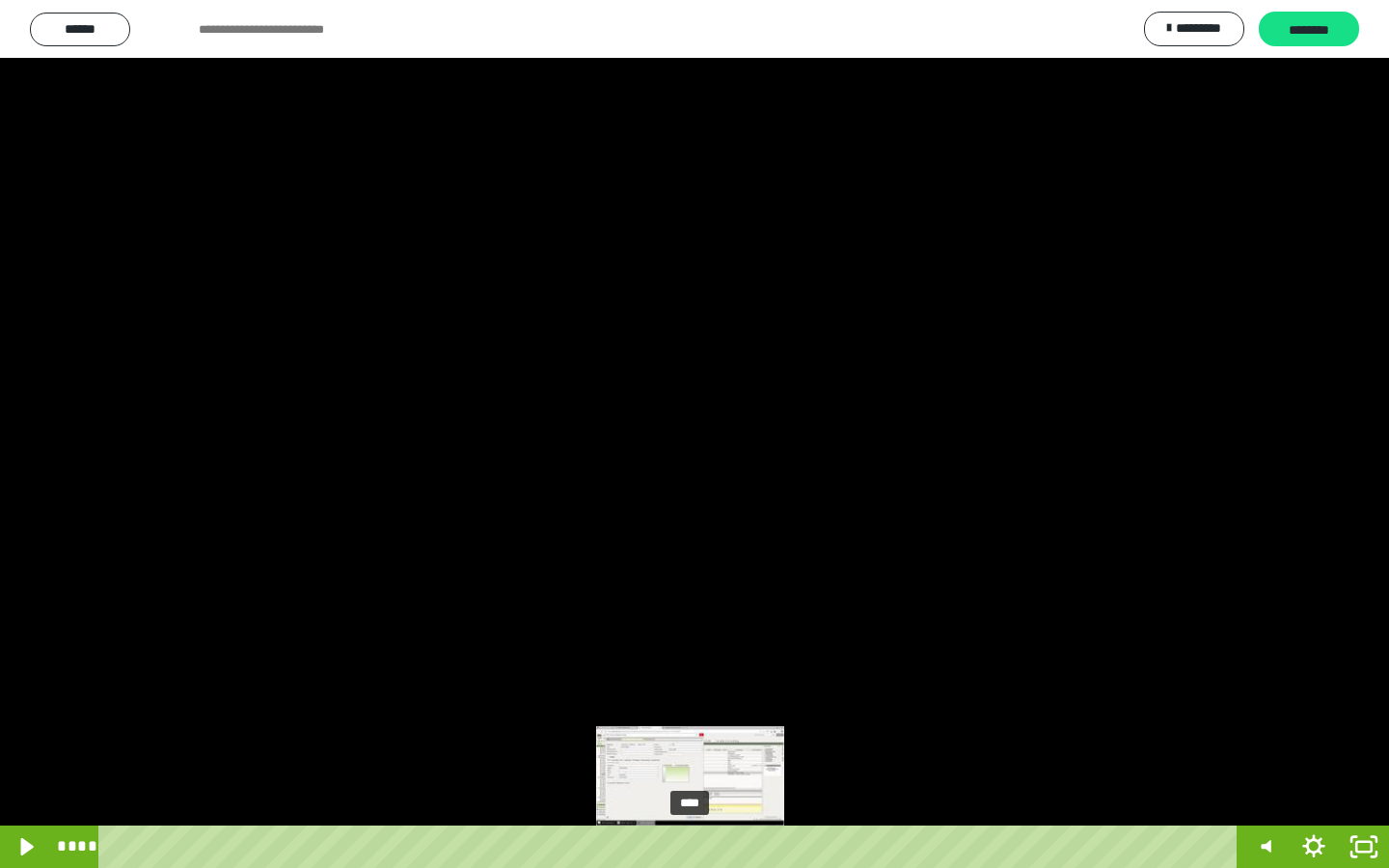 click on "****" at bounding box center [671, 847] 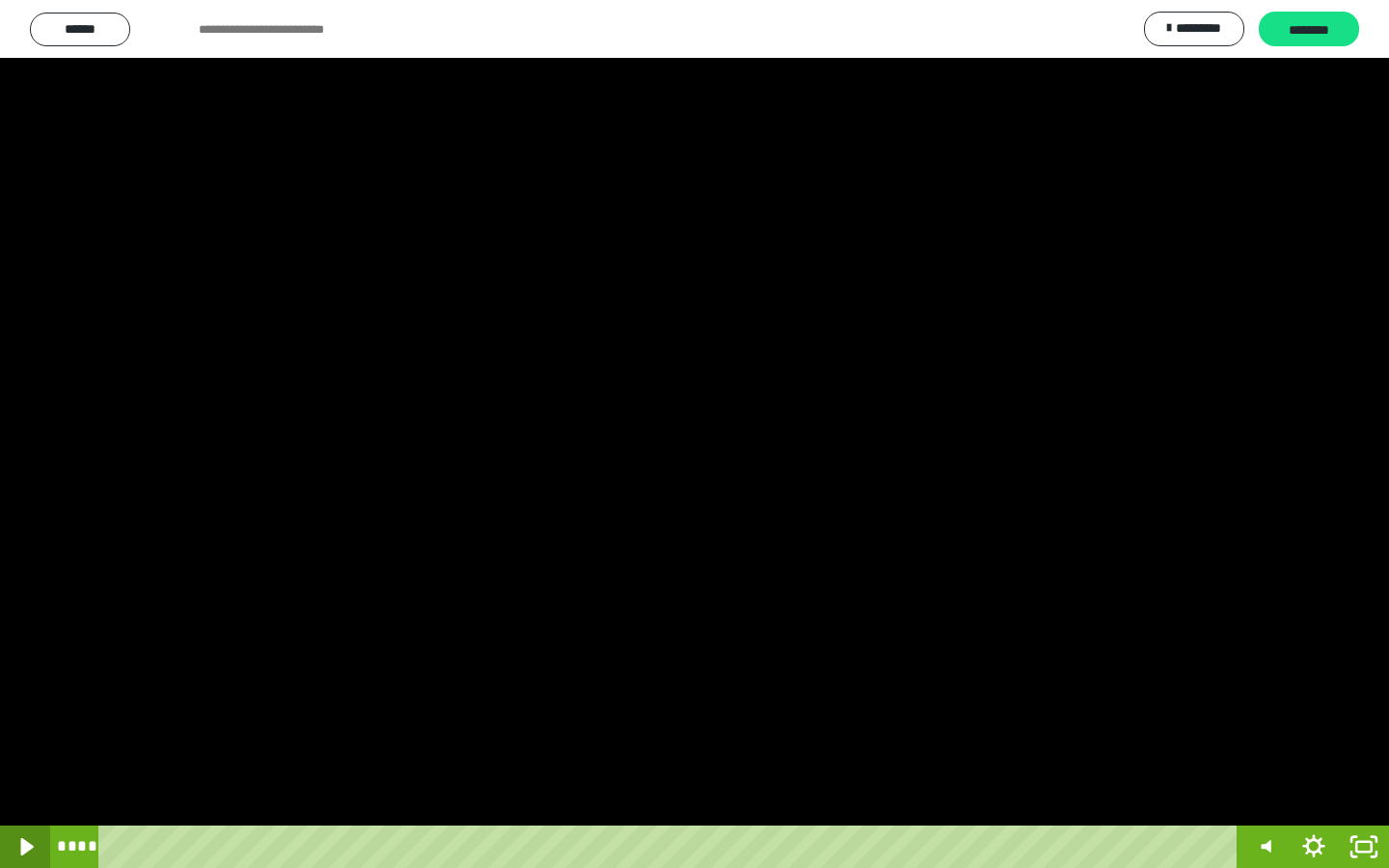 click 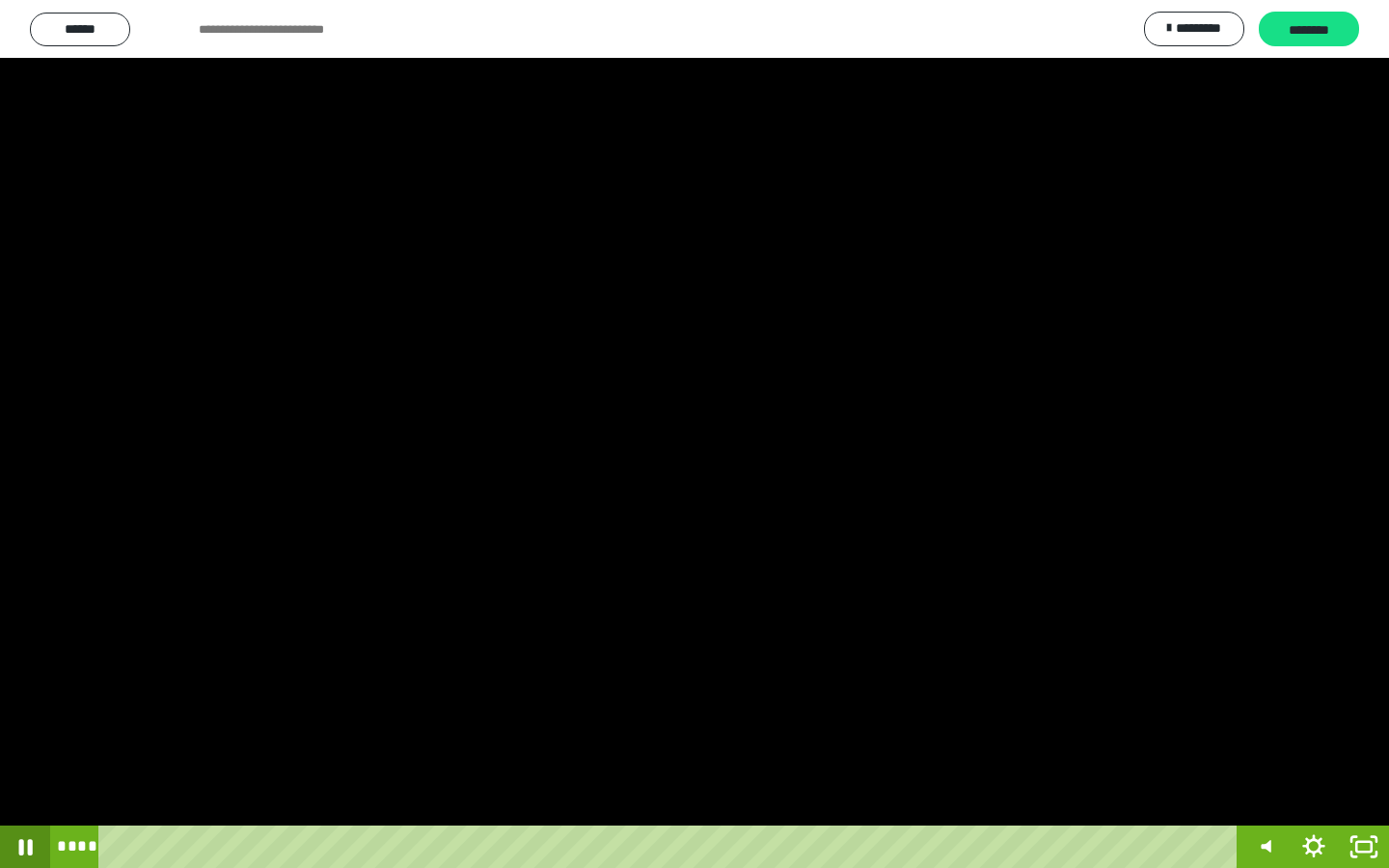 click 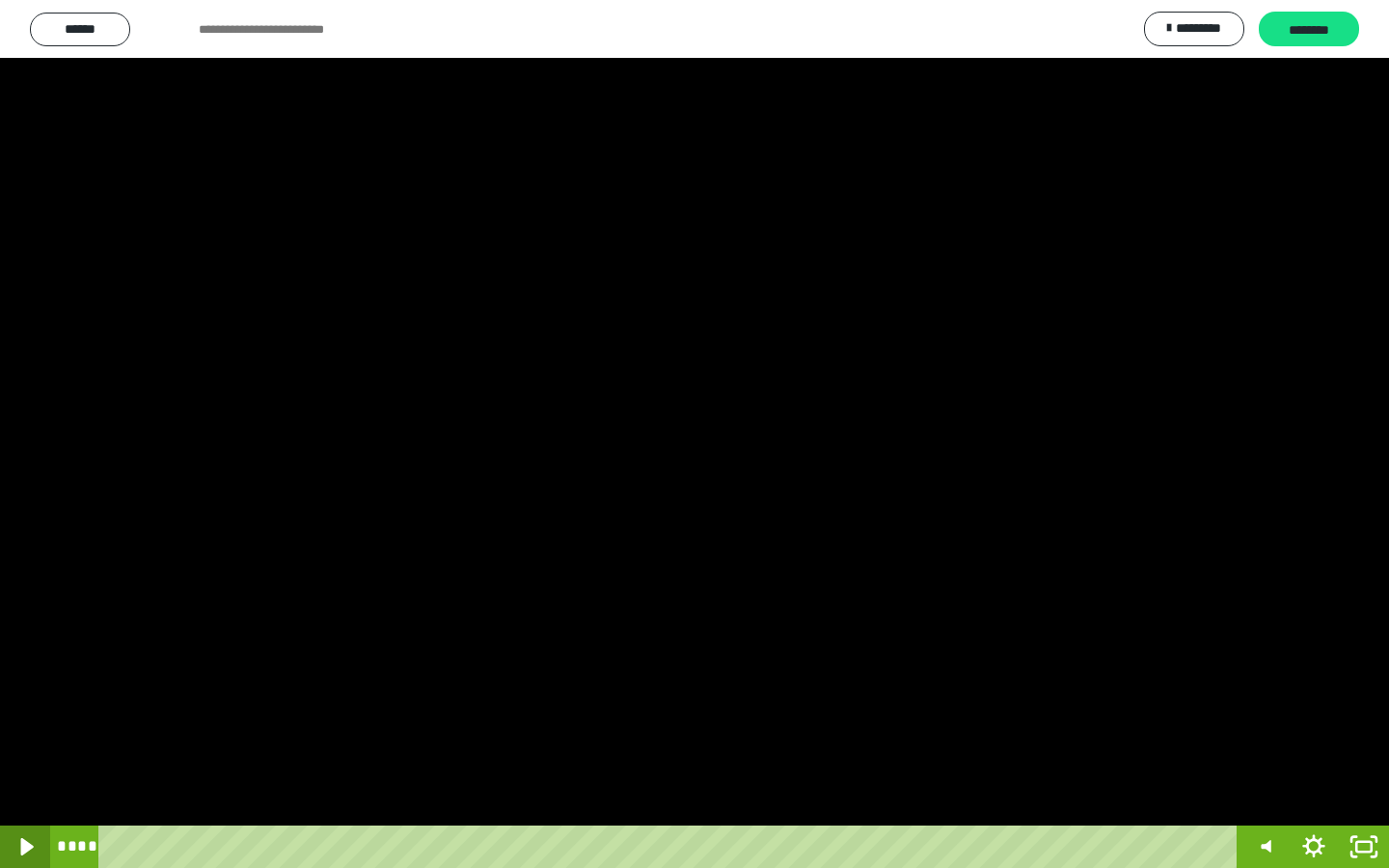 click 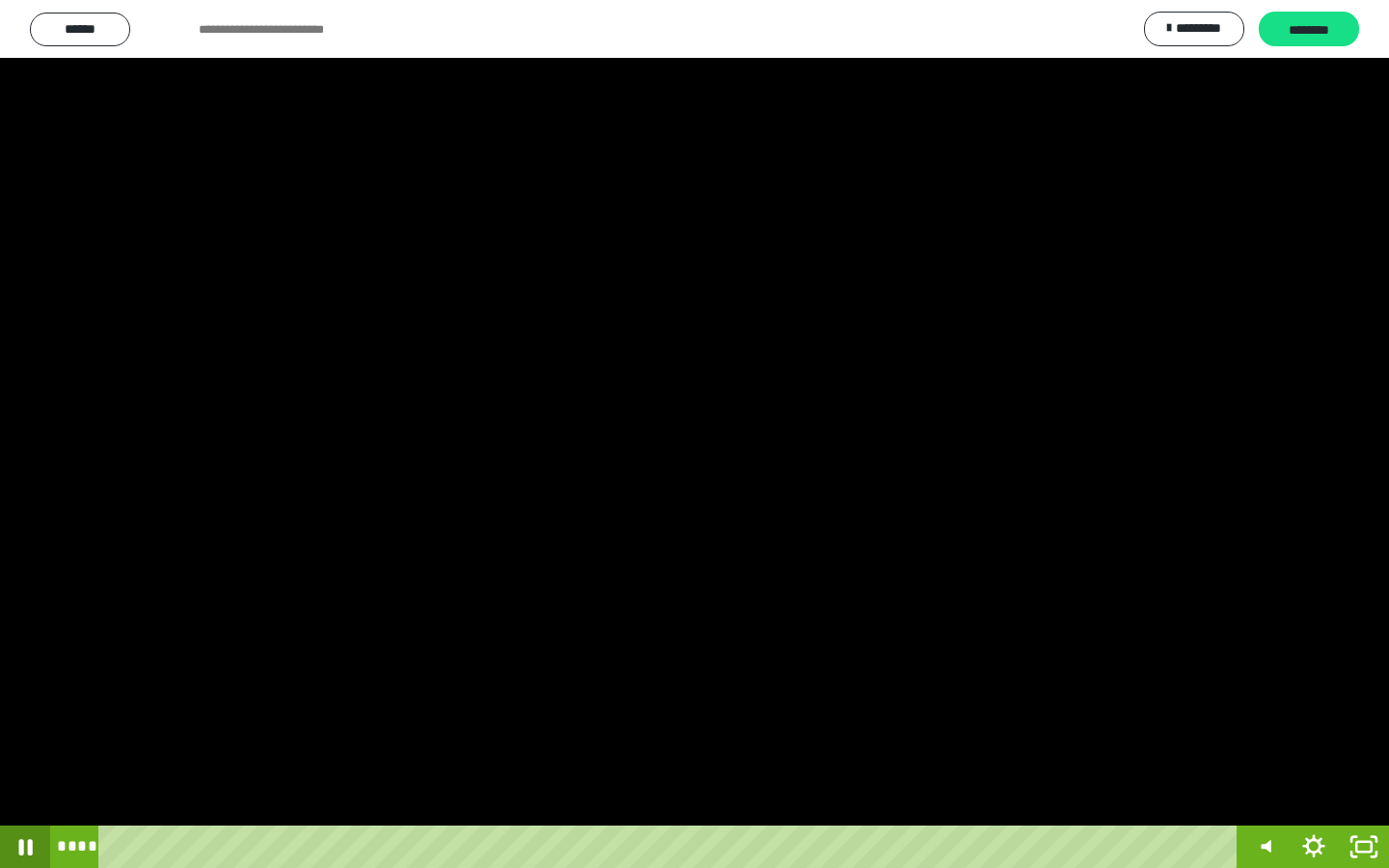 click 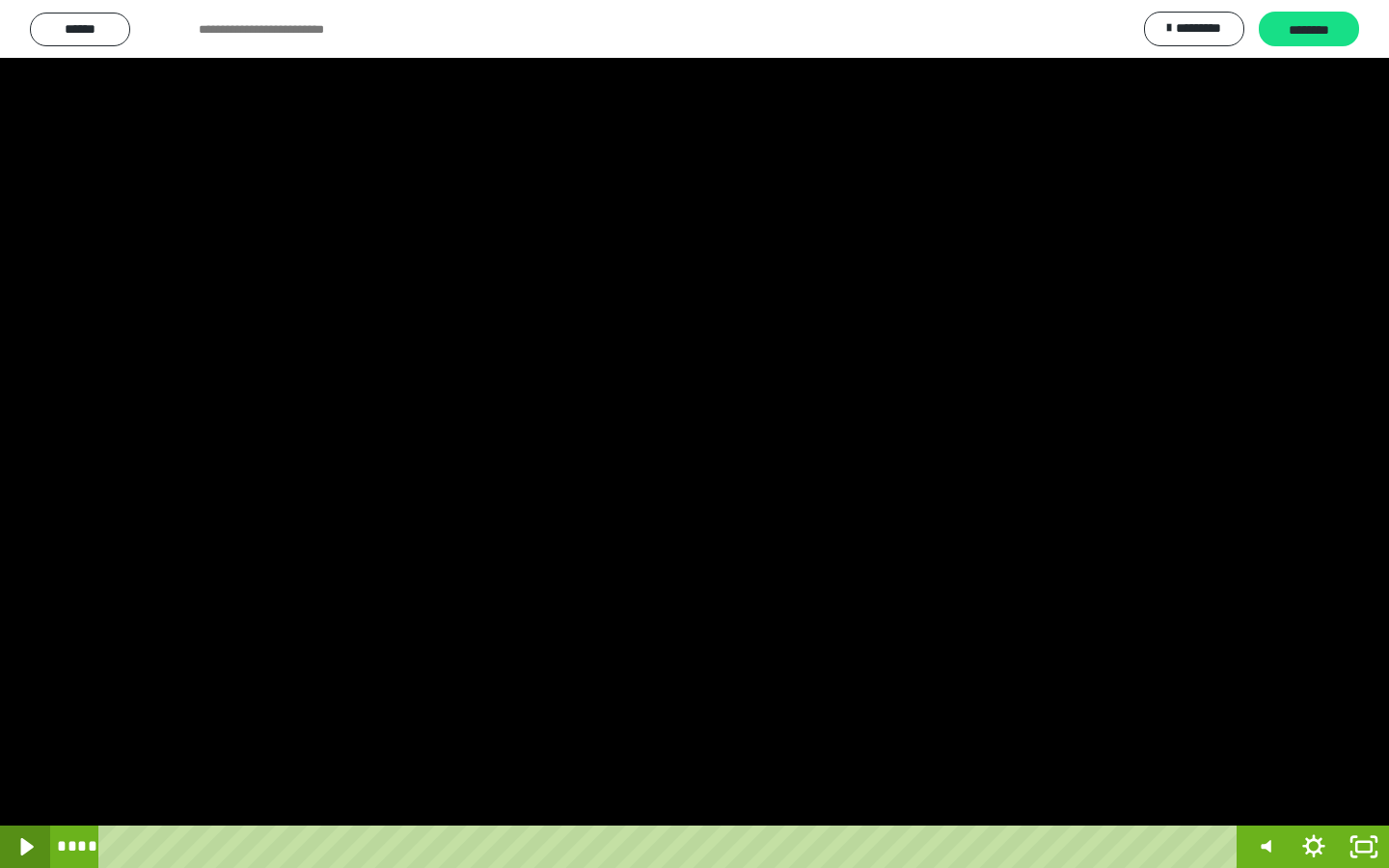 click 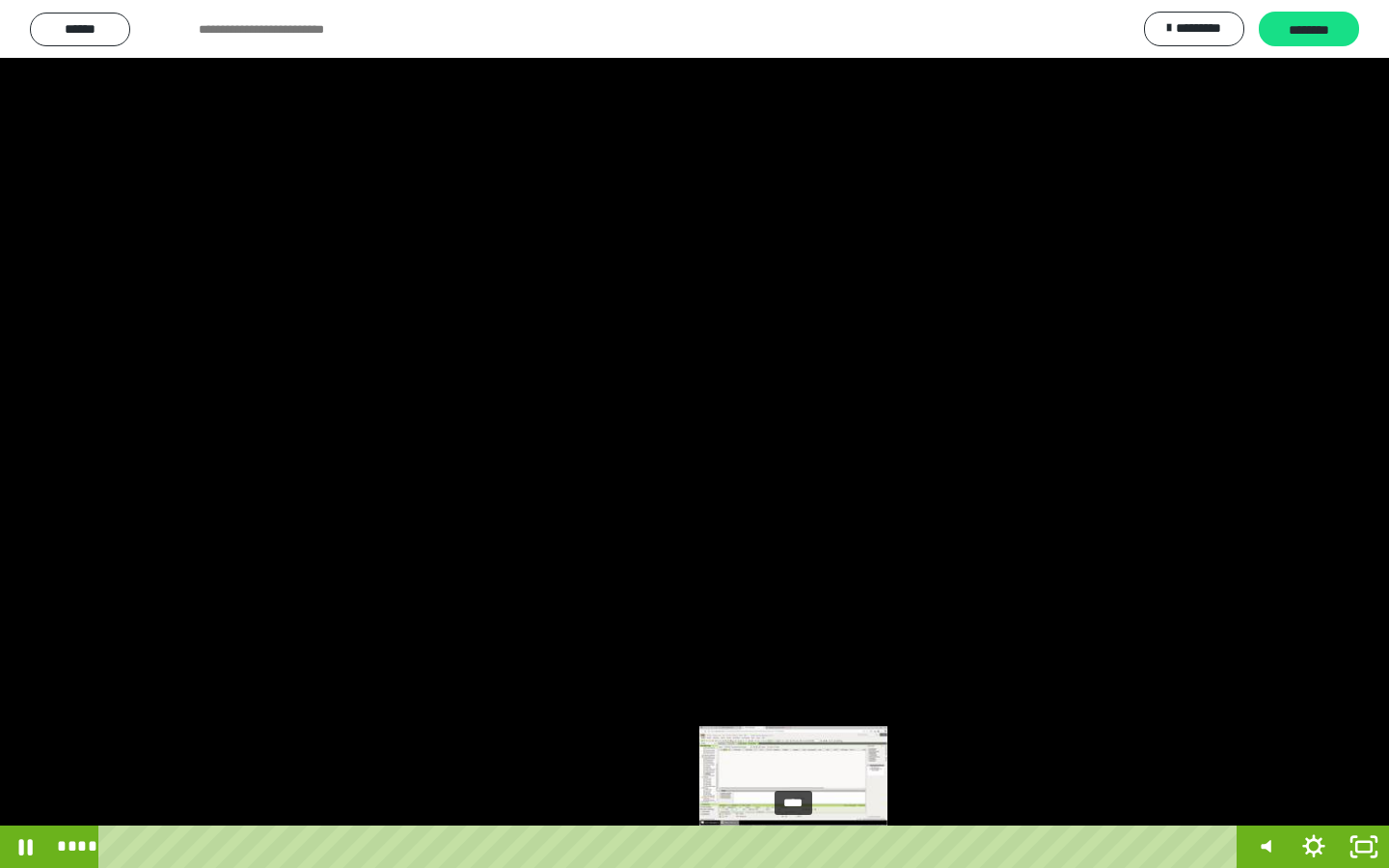 click on "****" at bounding box center [671, 847] 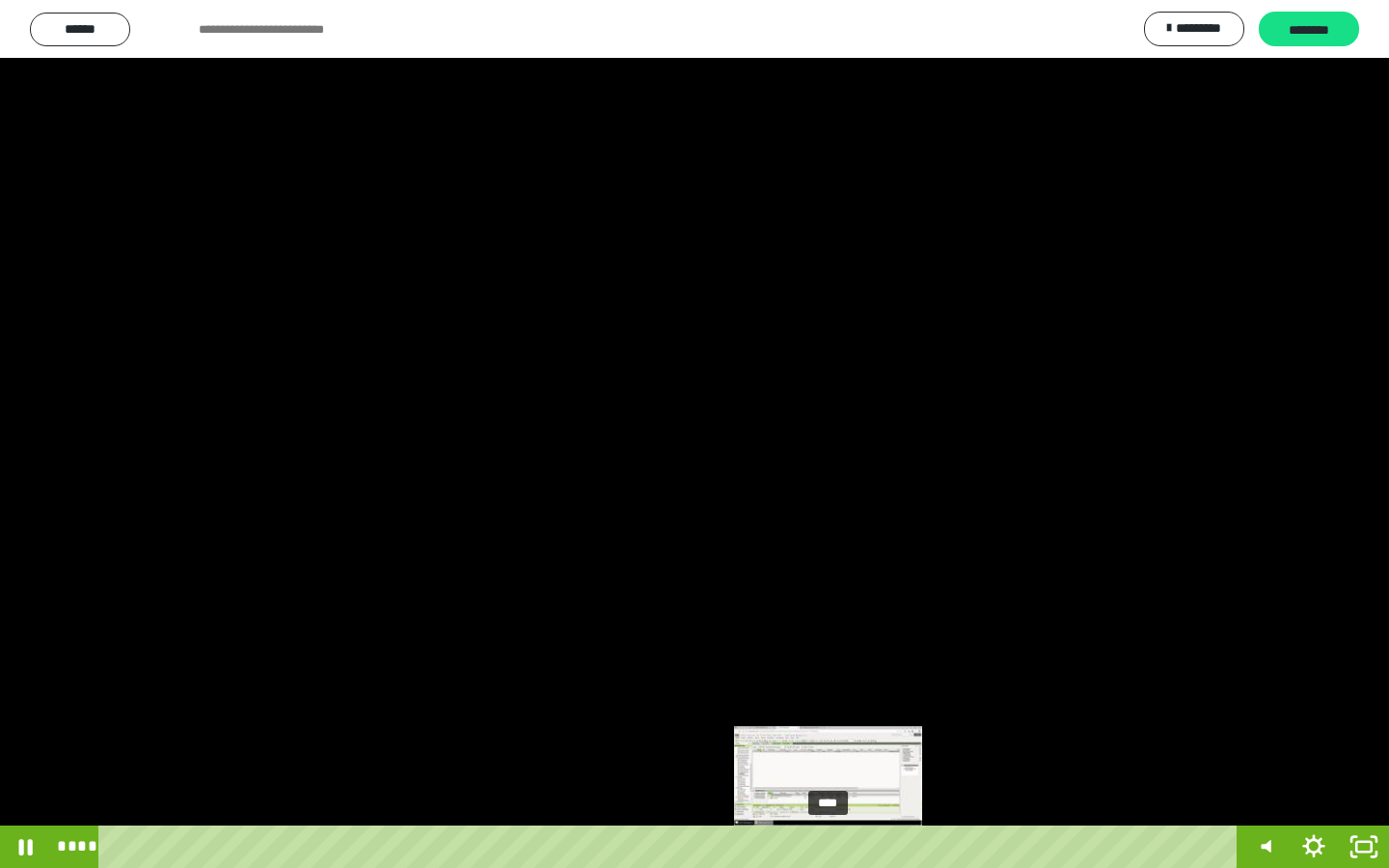 click on "****" at bounding box center [671, 847] 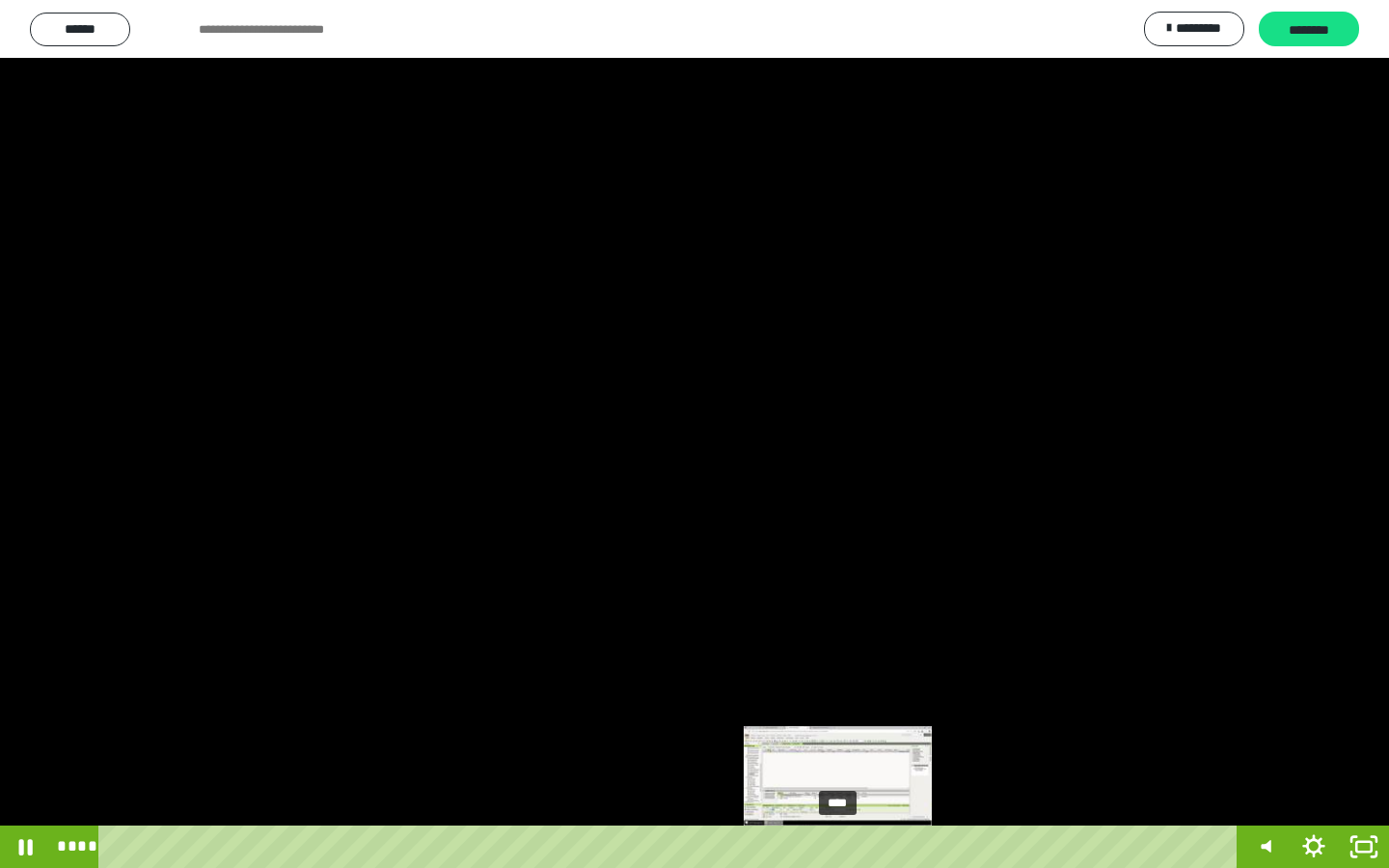 click on "****" at bounding box center [671, 847] 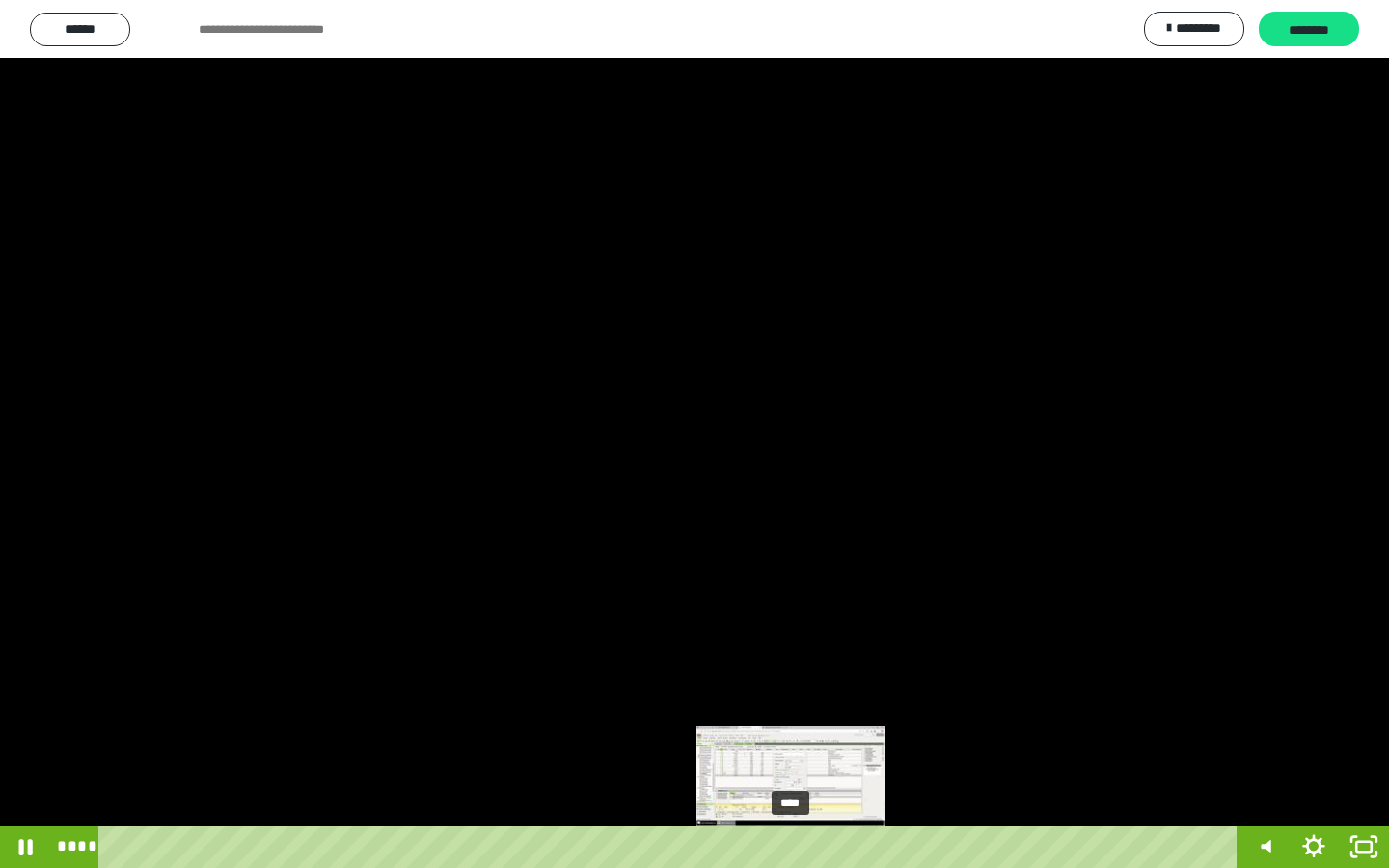 click on "****" at bounding box center (671, 847) 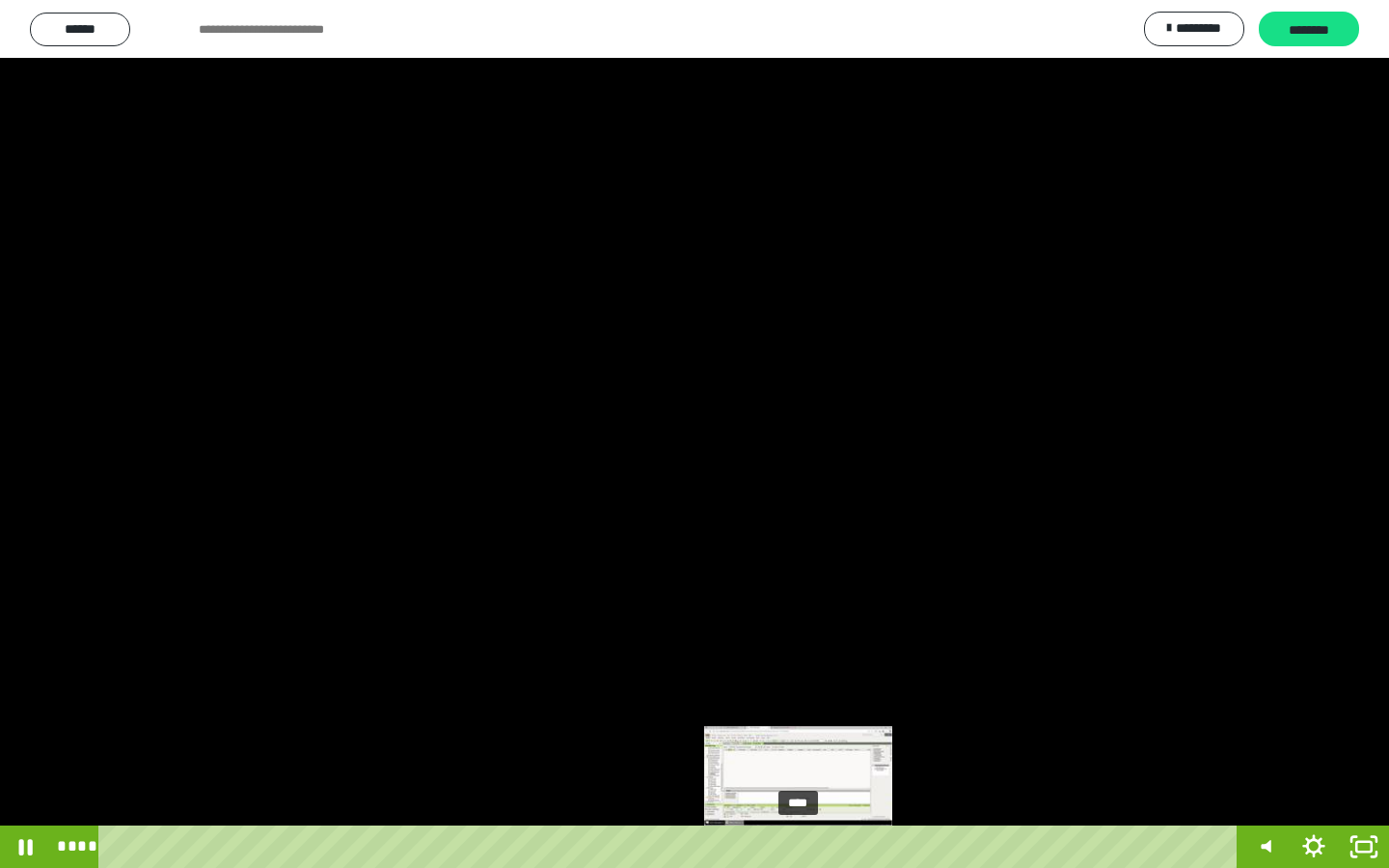 click on "****" at bounding box center [671, 847] 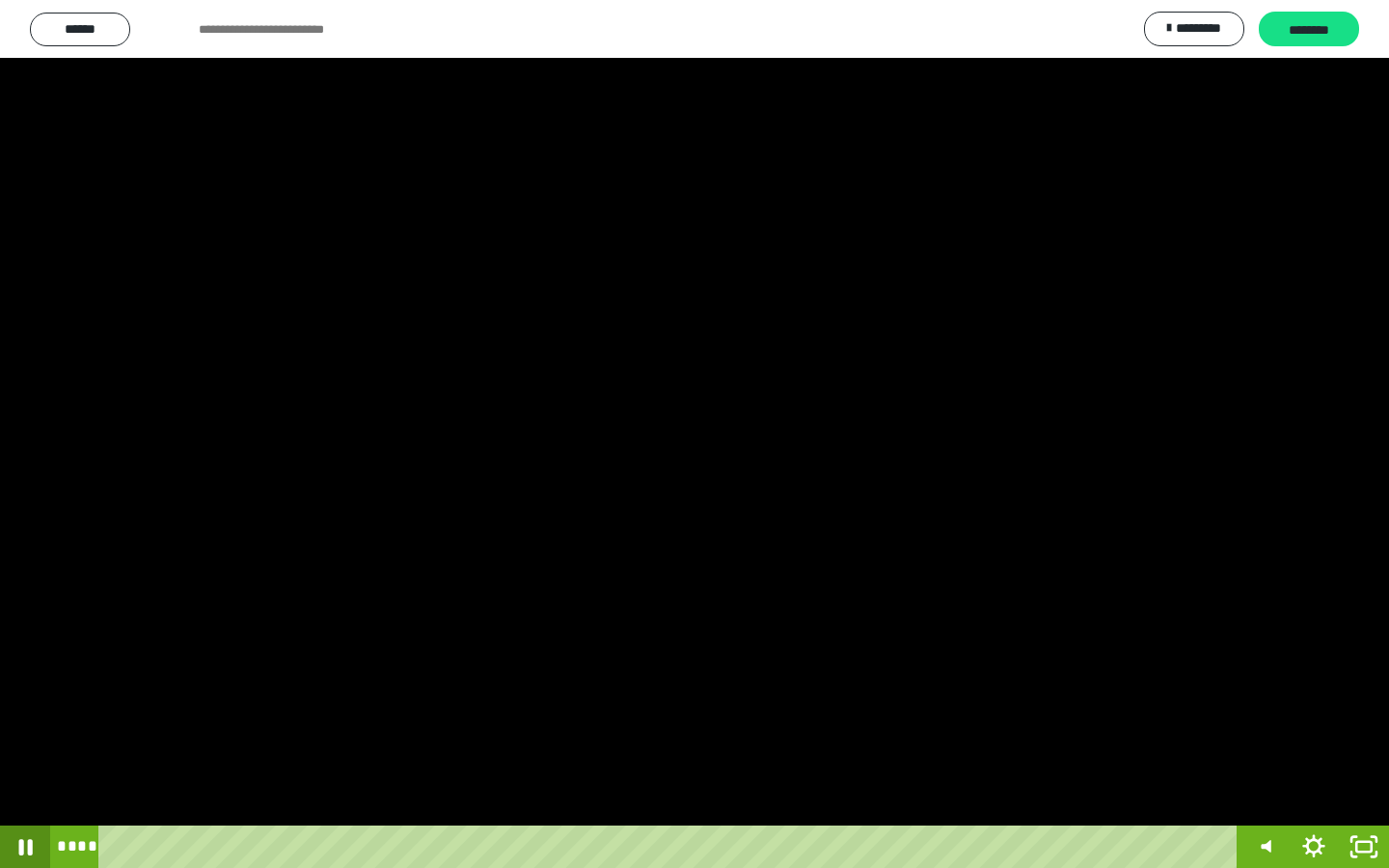 click 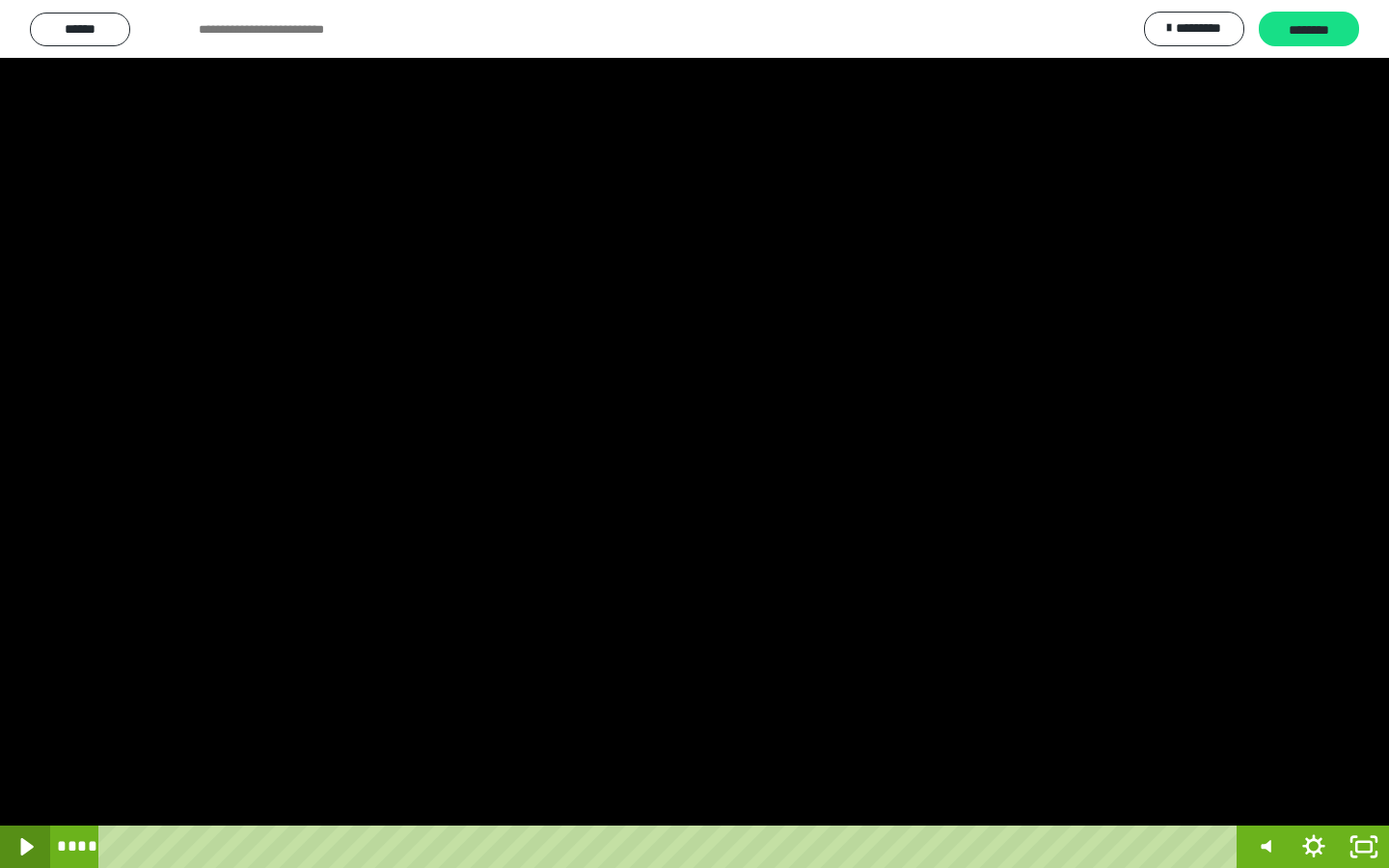 click 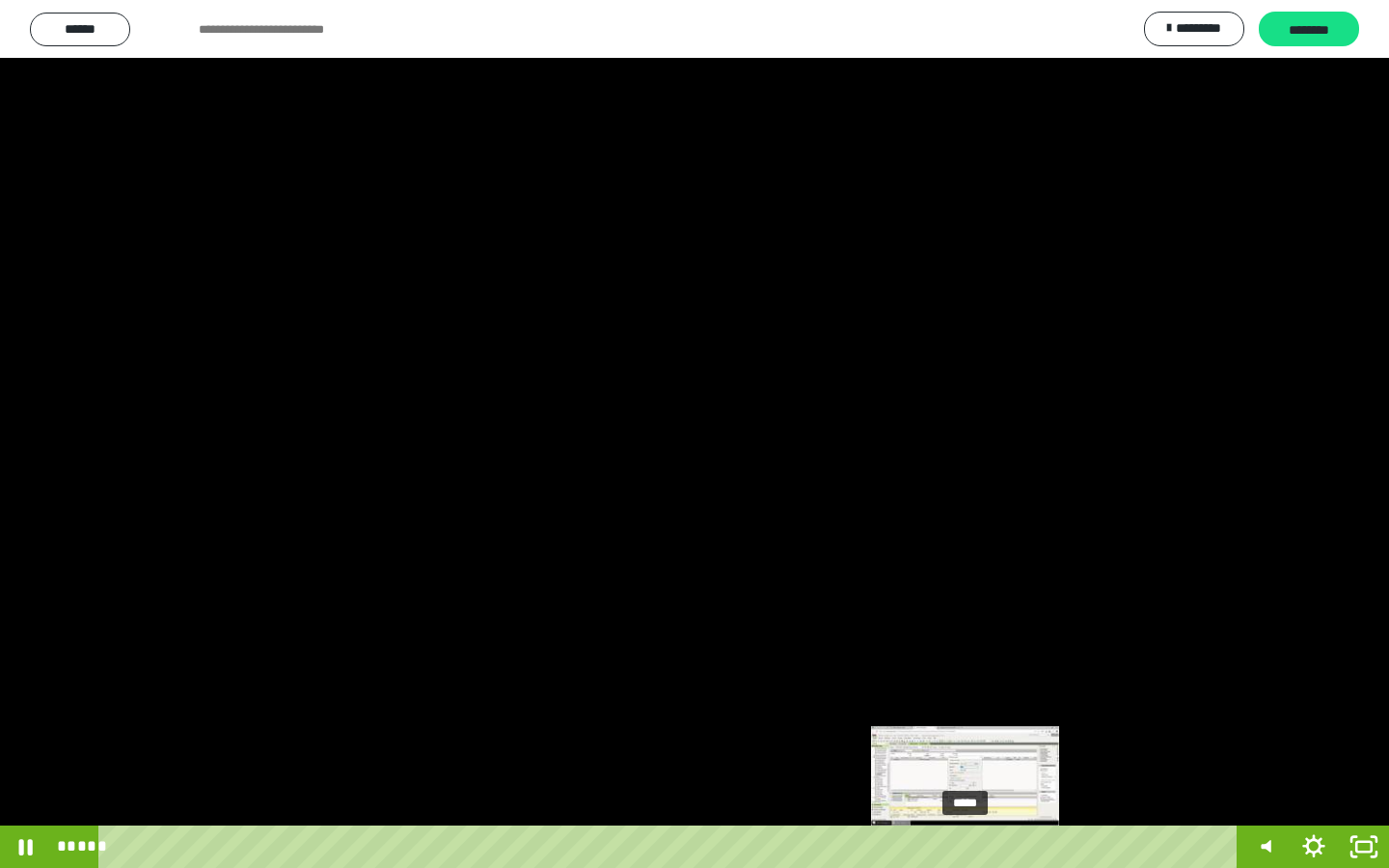 click on "*****" at bounding box center [671, 847] 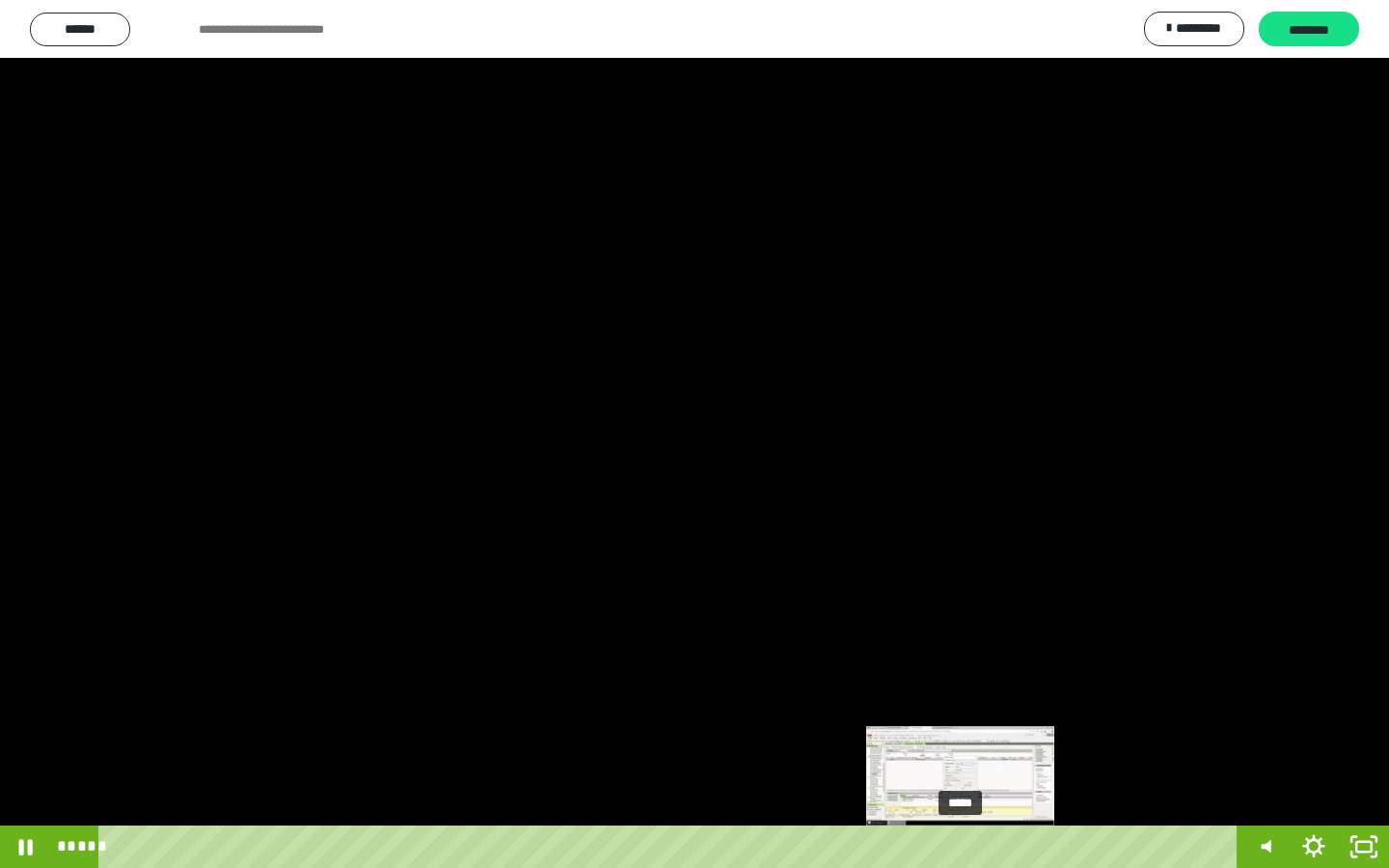 click on "*****" at bounding box center [671, 847] 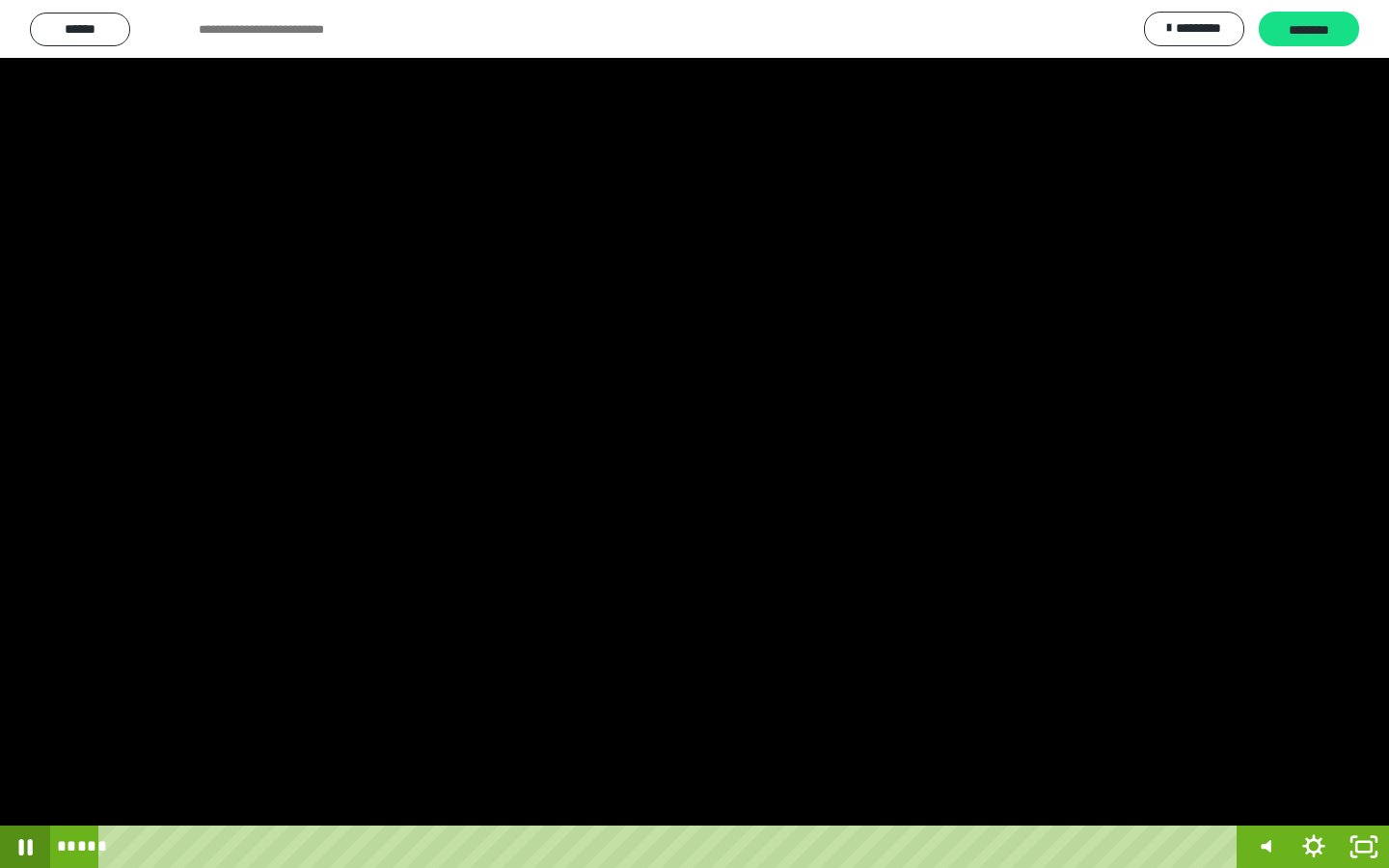 click 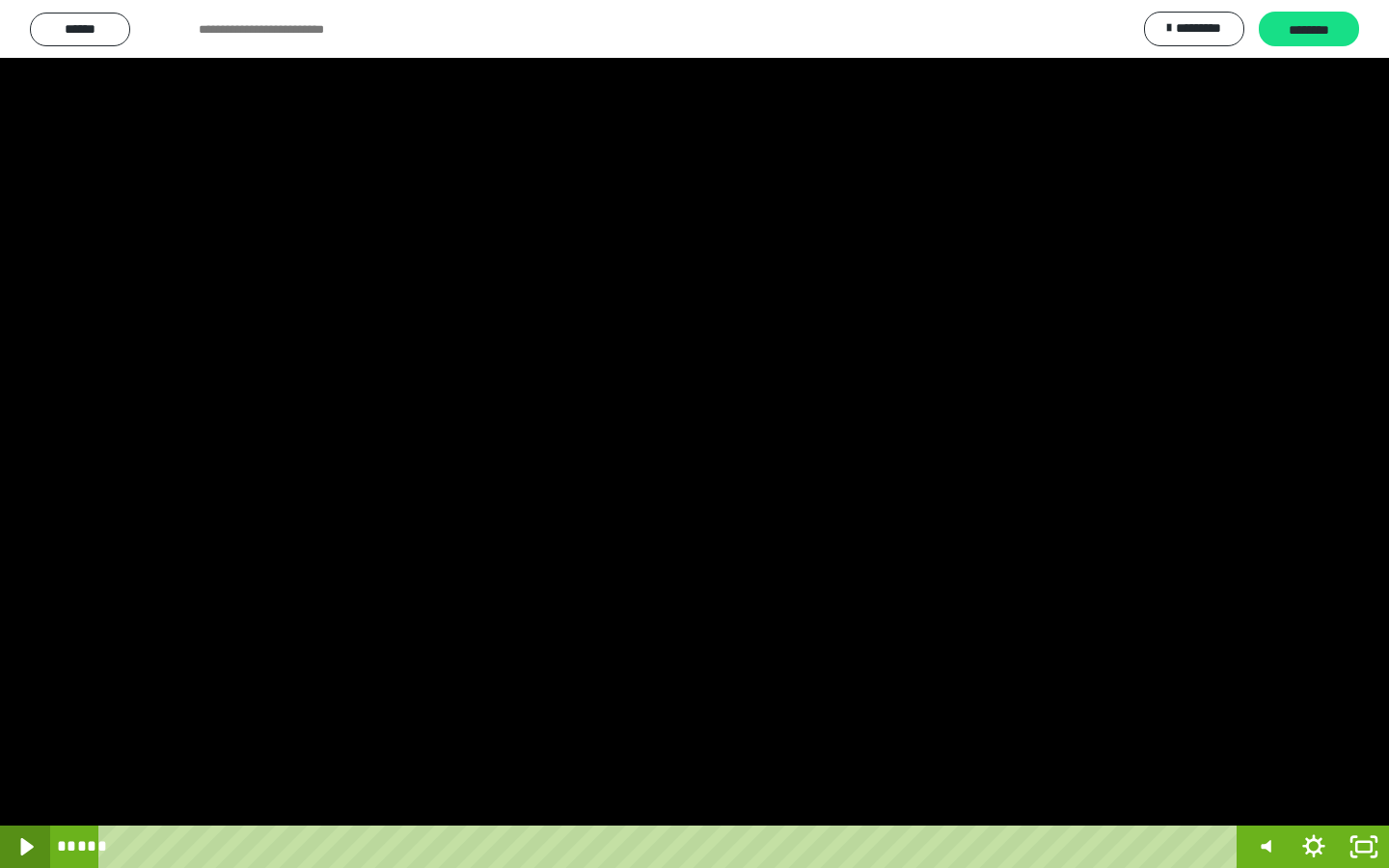 click 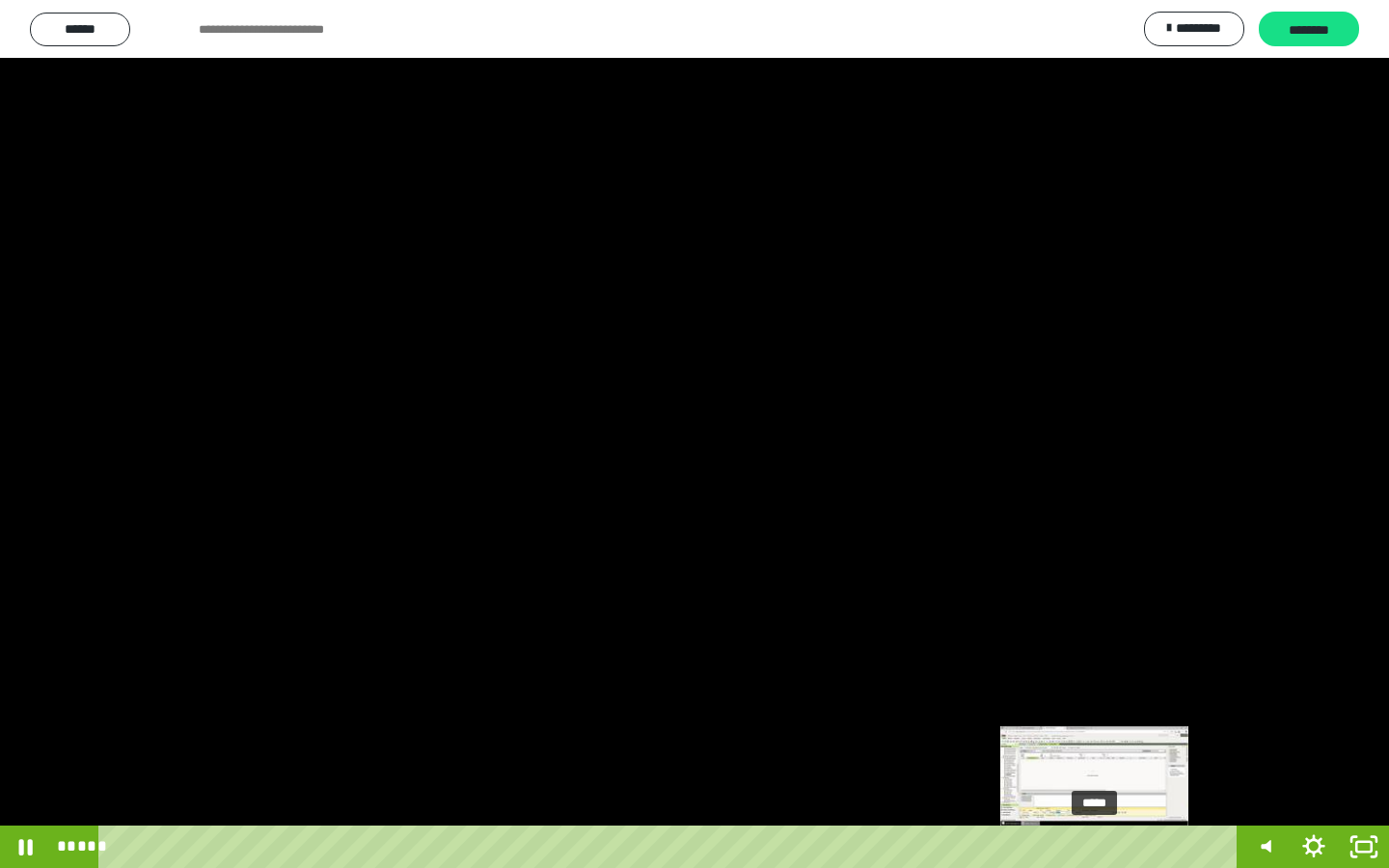 click on "*****" at bounding box center [671, 847] 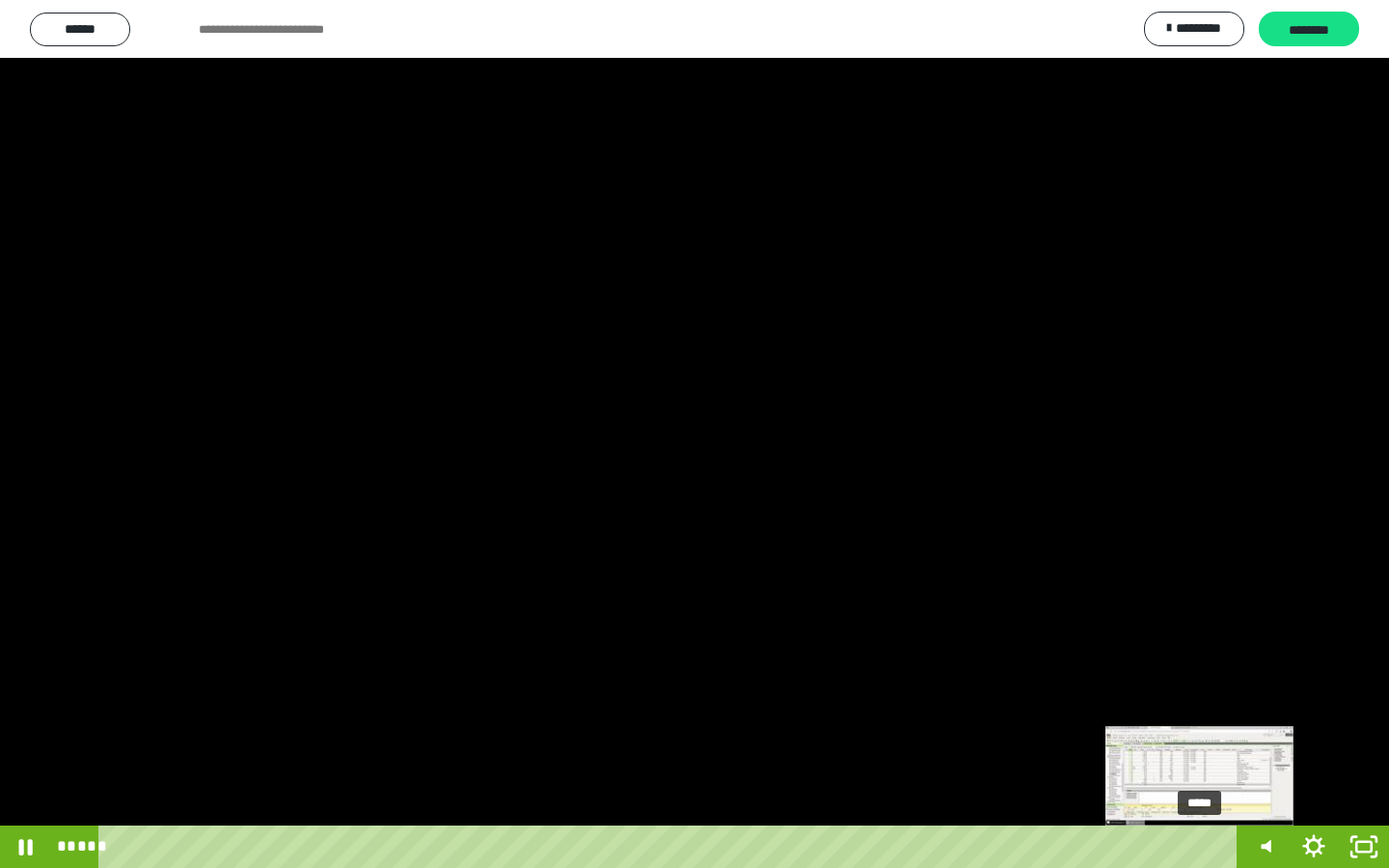 click on "*****" at bounding box center (671, 847) 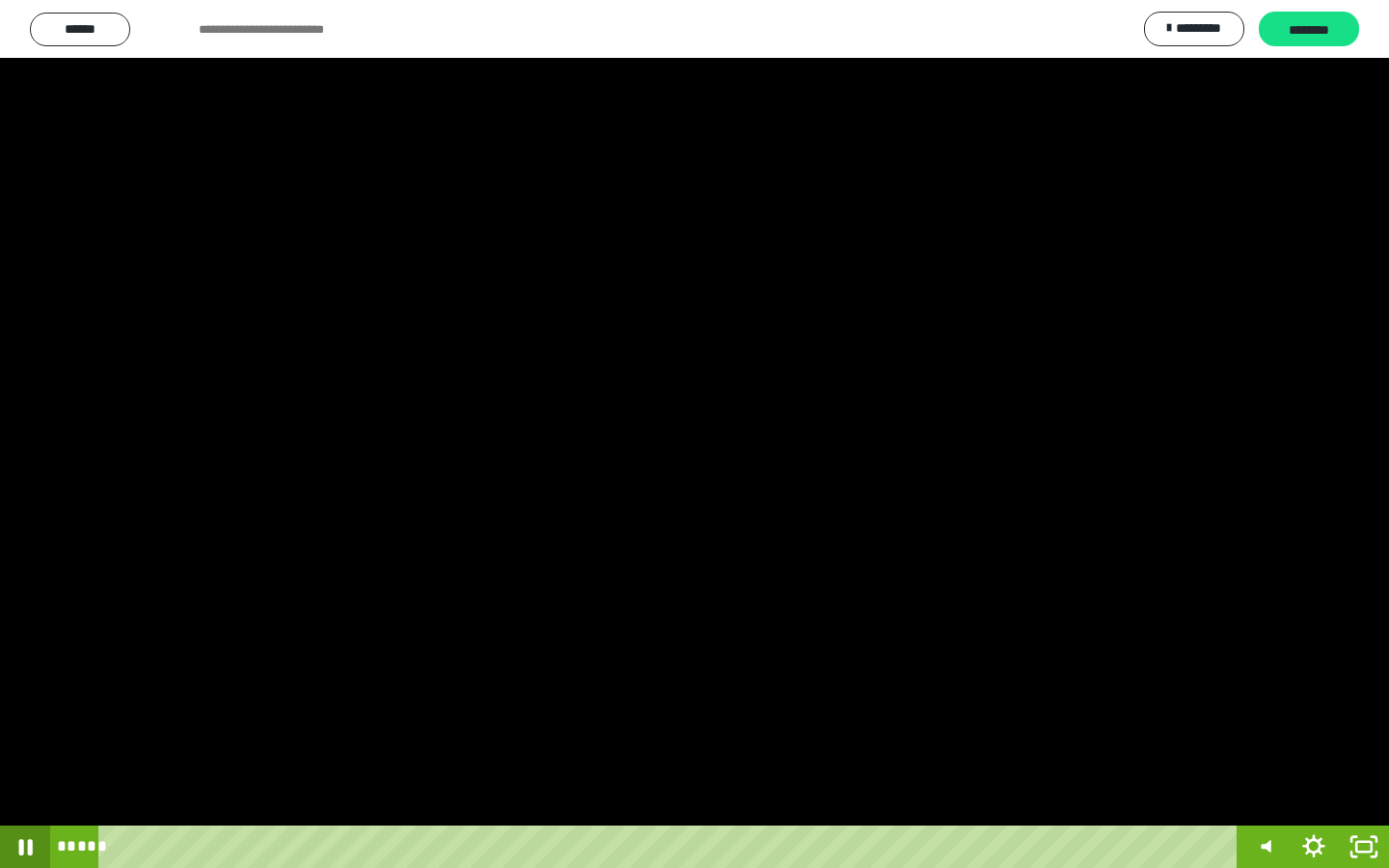 click 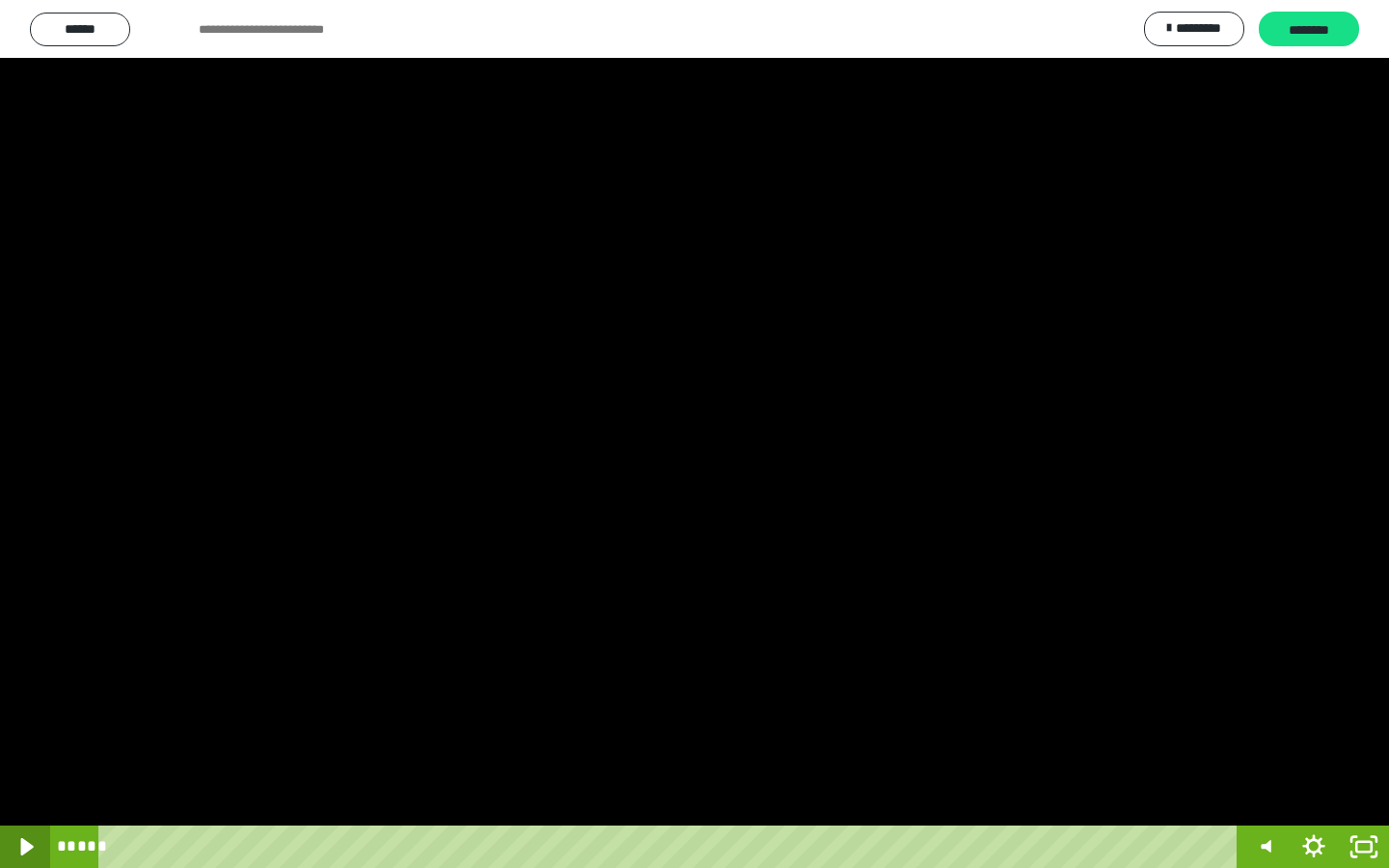 click 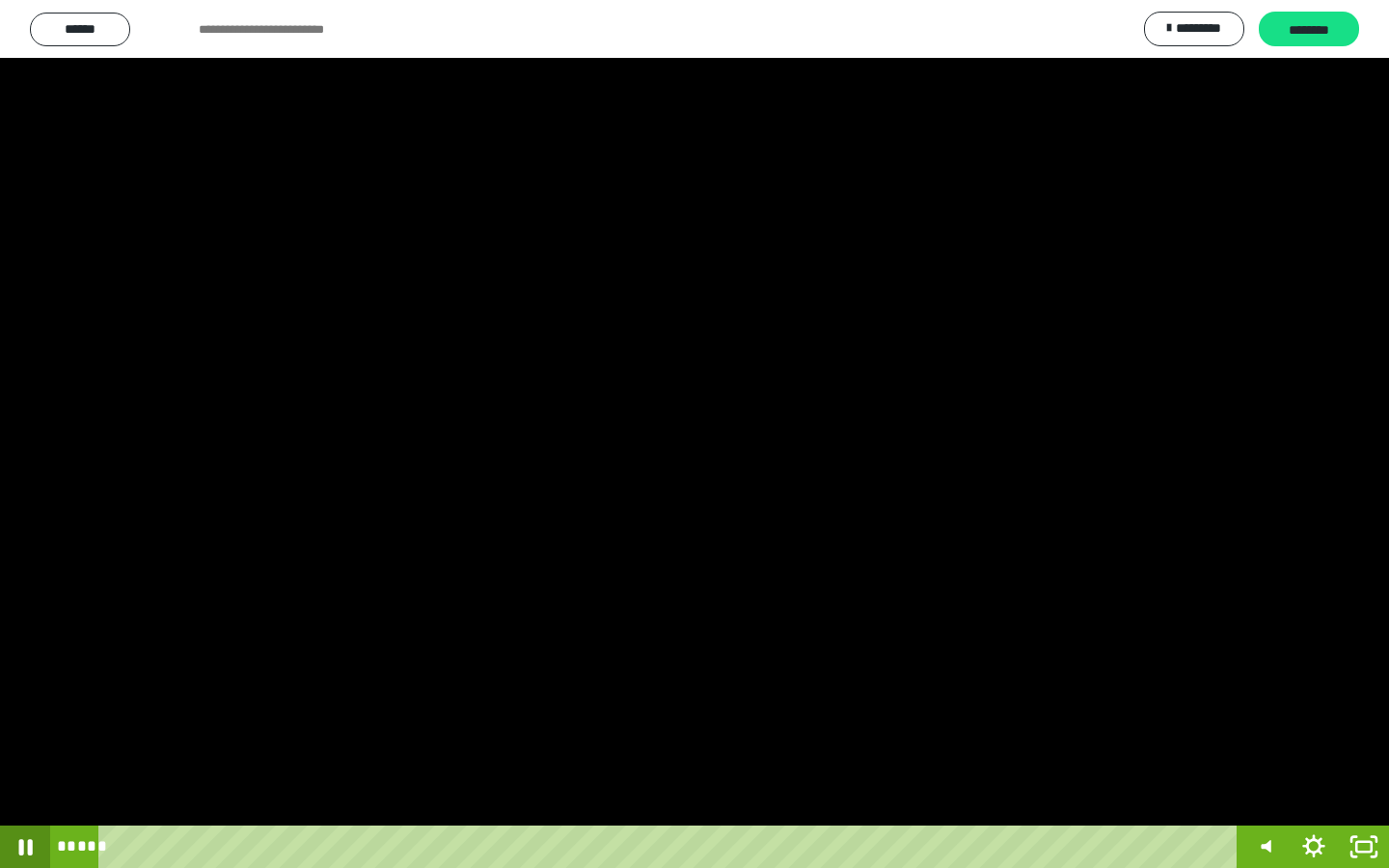 click 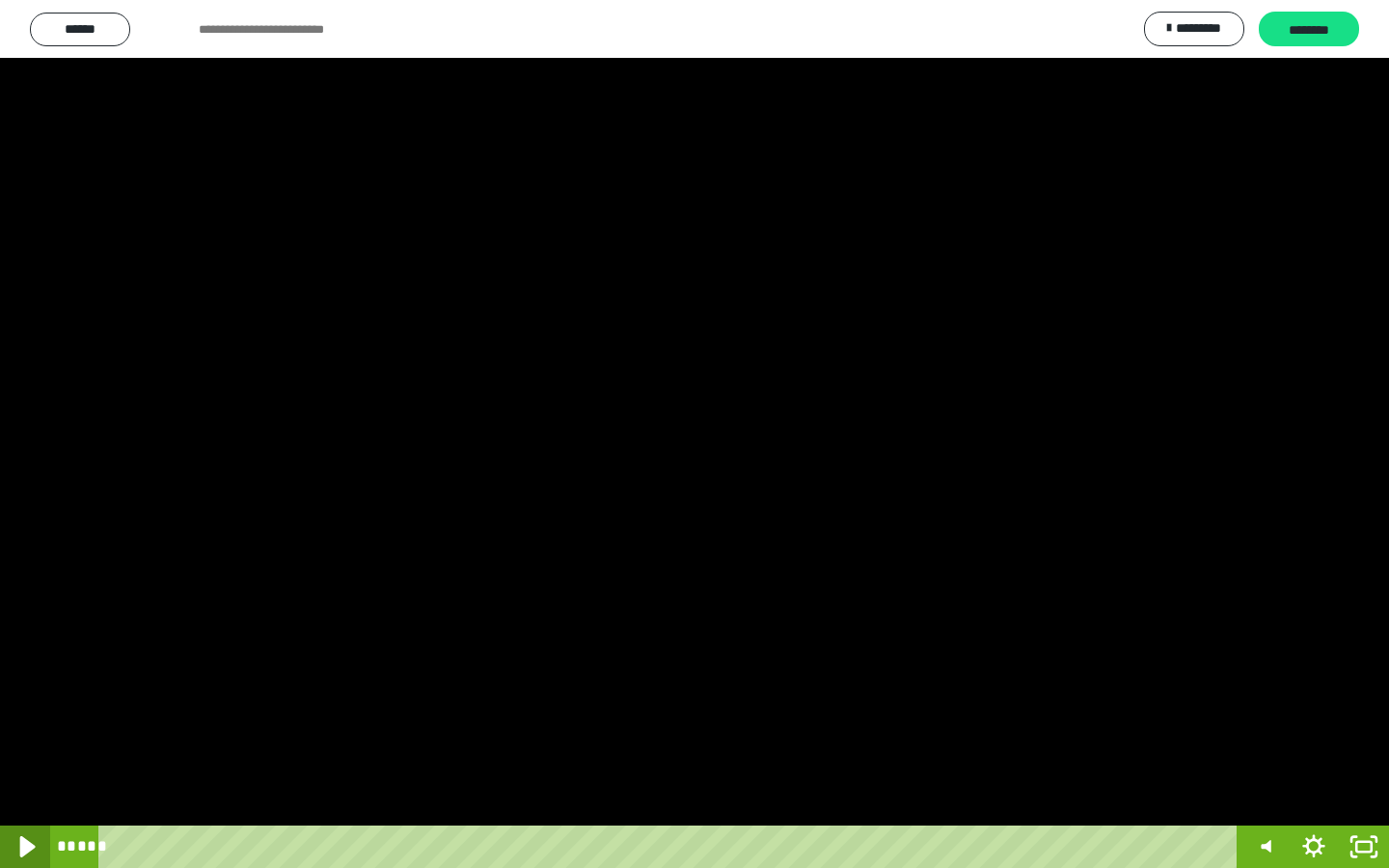 click 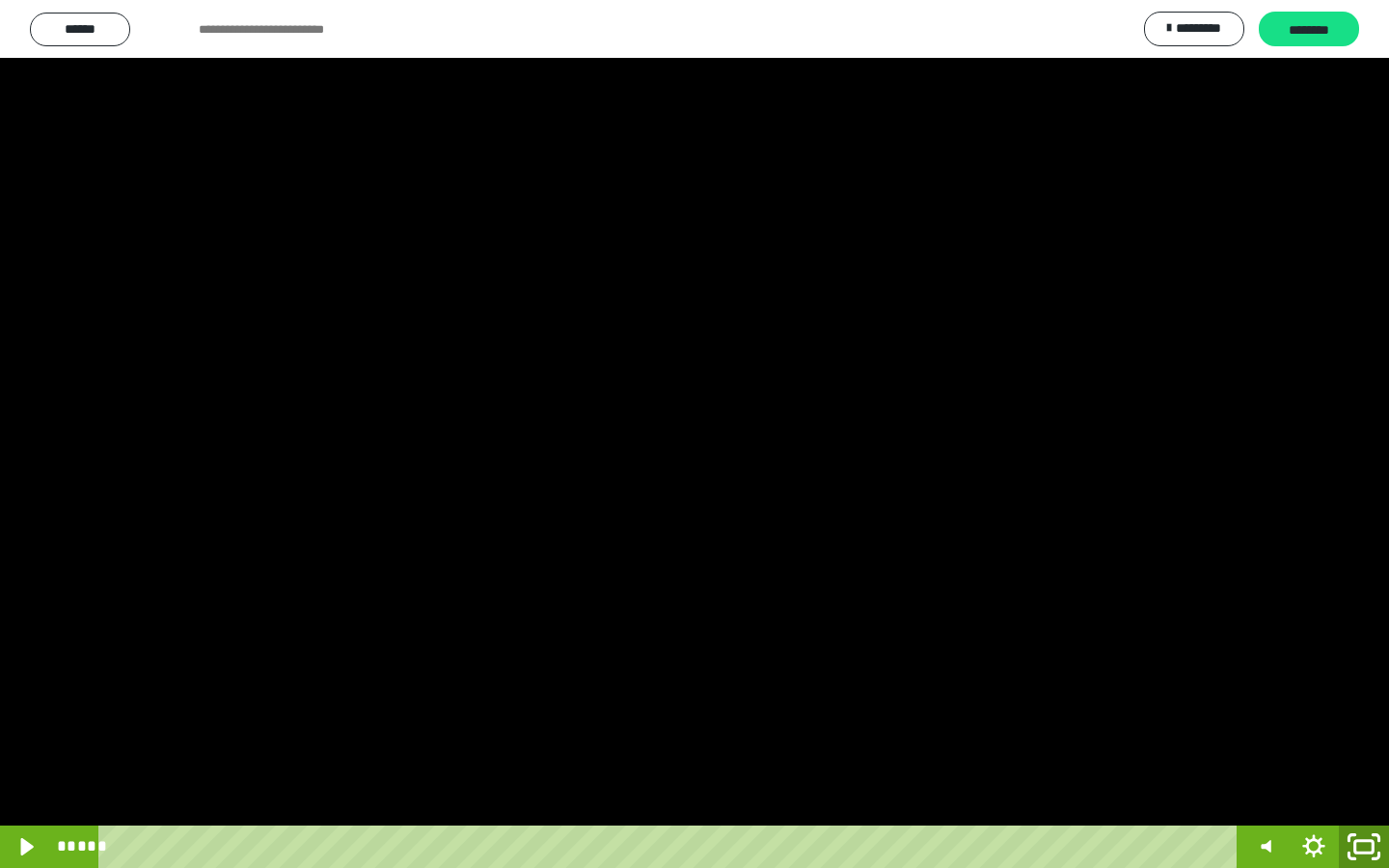 click 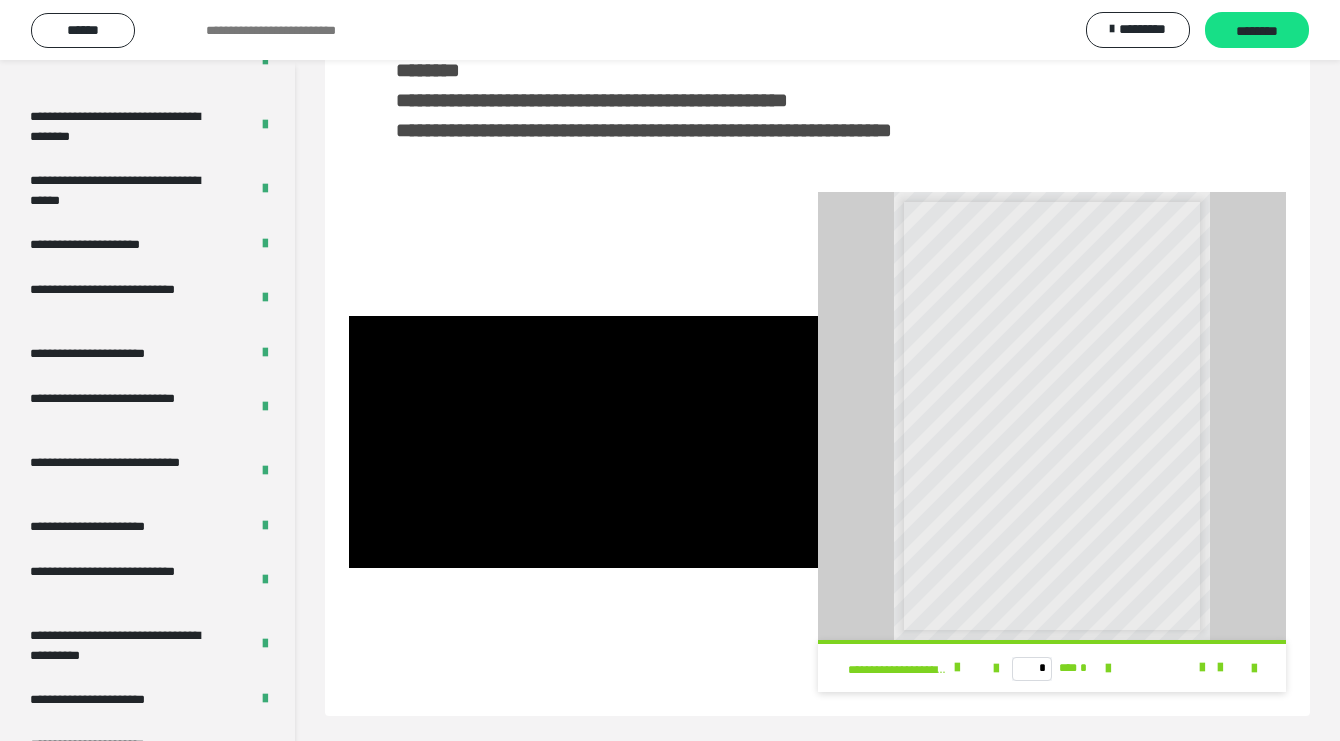 scroll, scrollTop: 401, scrollLeft: 0, axis: vertical 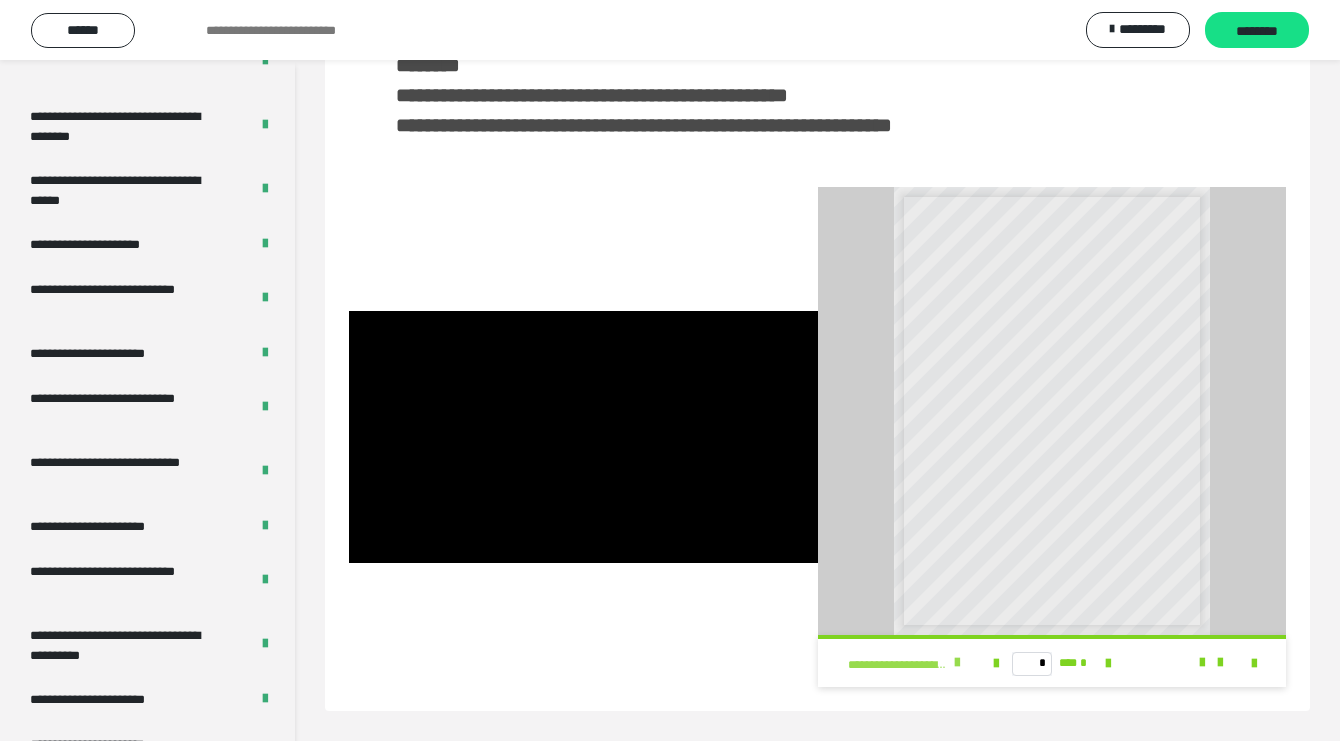 click at bounding box center [957, 663] 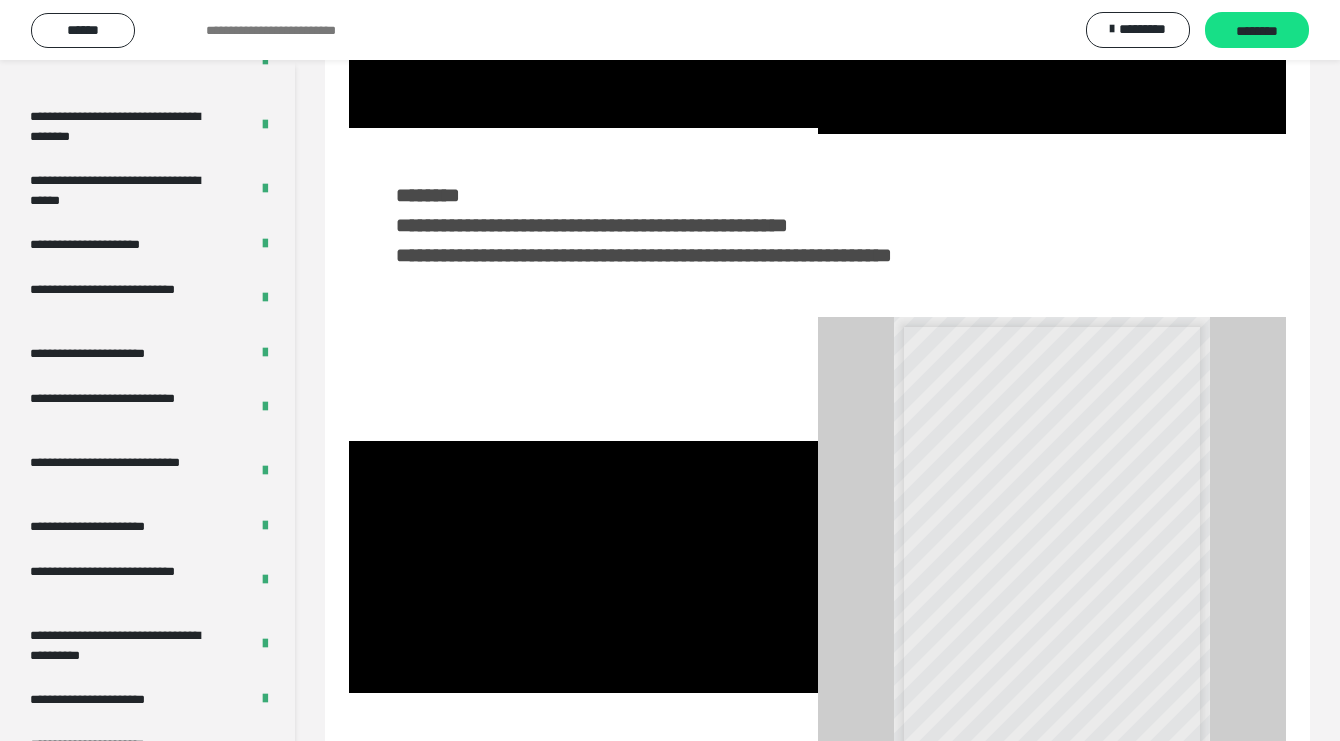 scroll, scrollTop: 0, scrollLeft: 0, axis: both 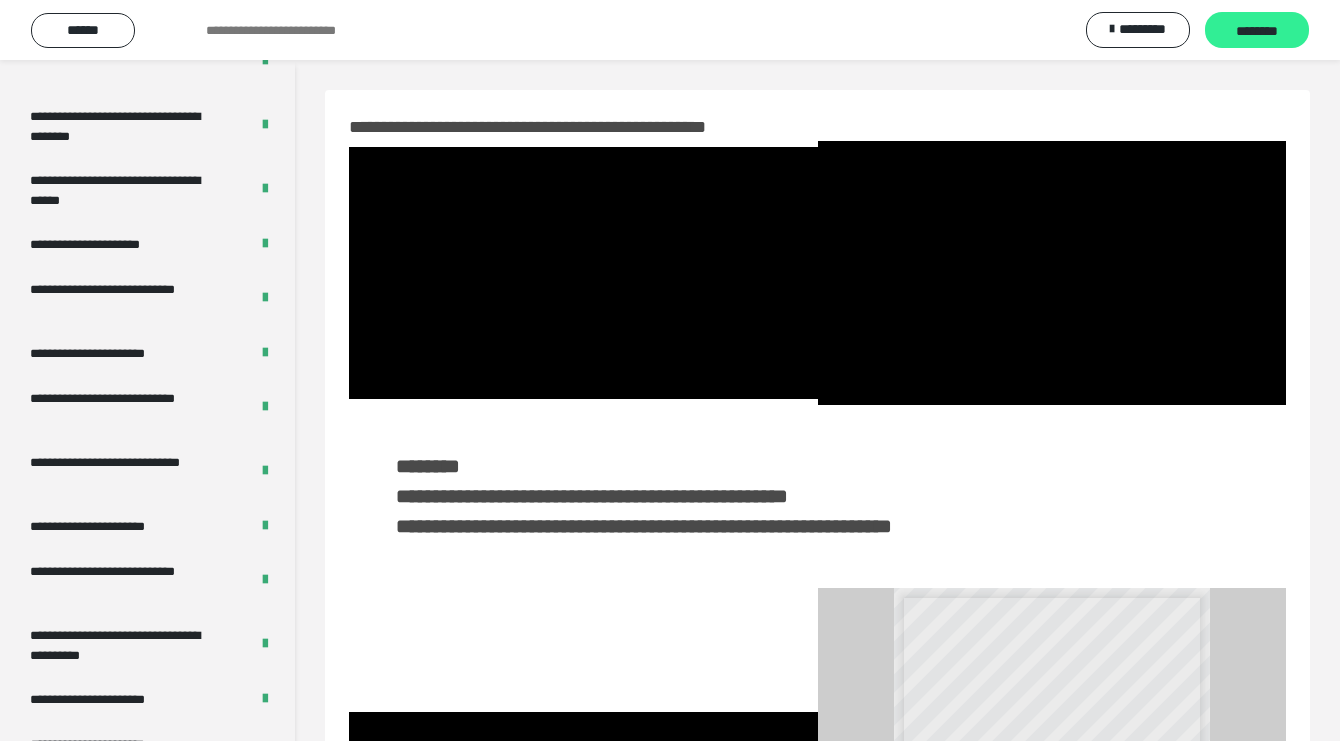 click on "********" at bounding box center (1257, 31) 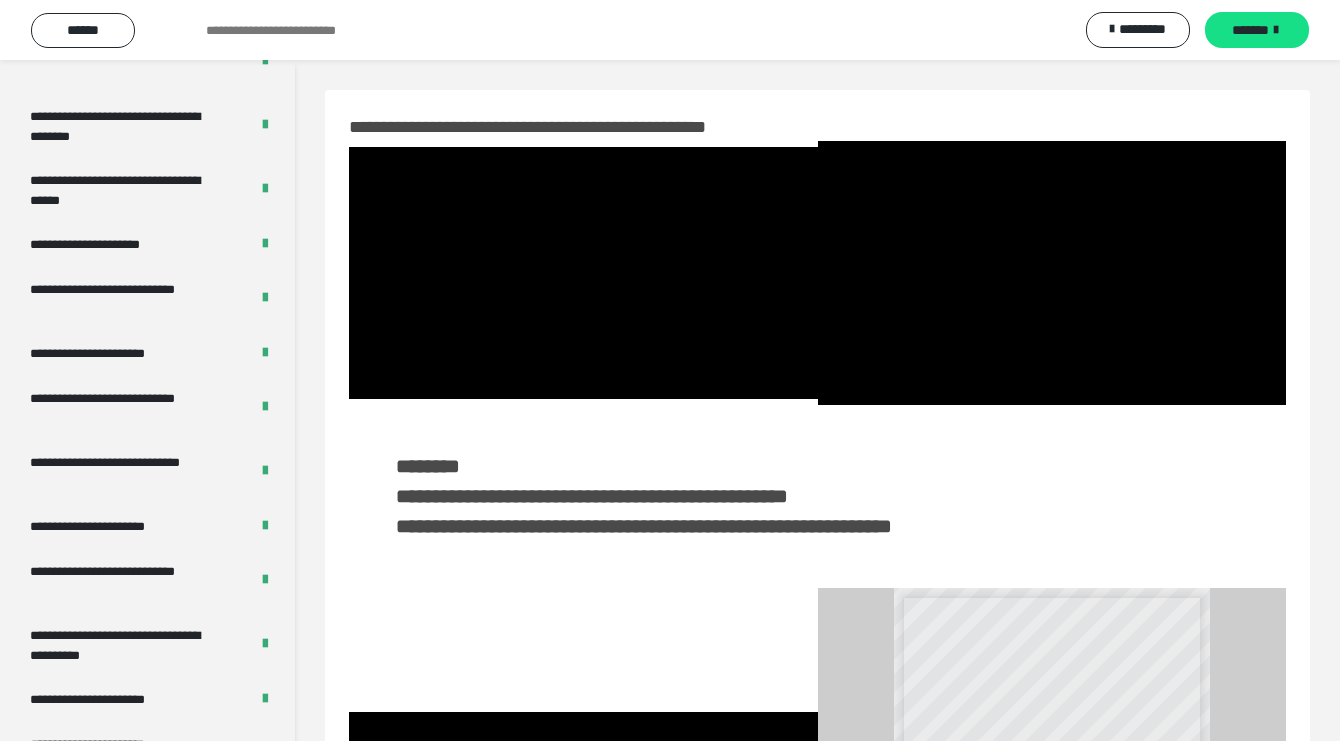 scroll, scrollTop: 3764, scrollLeft: 0, axis: vertical 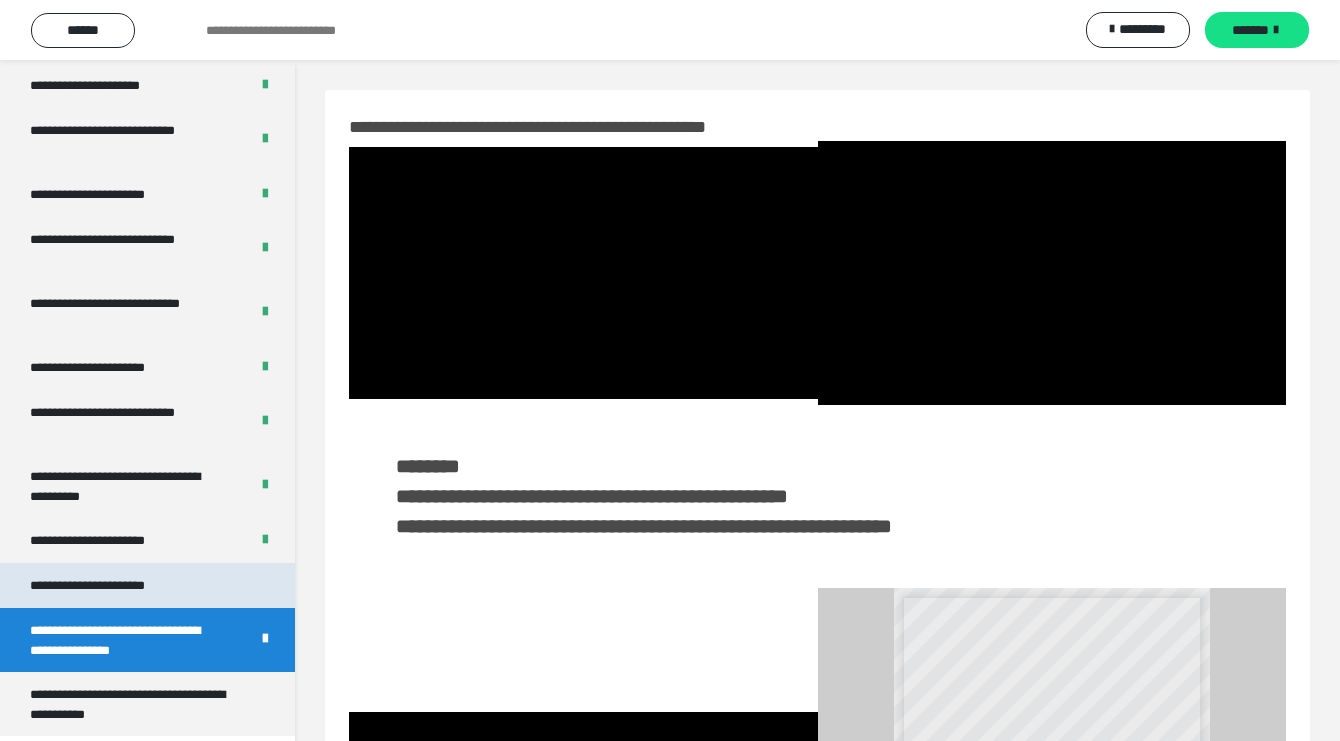 click on "**********" at bounding box center [111, 585] 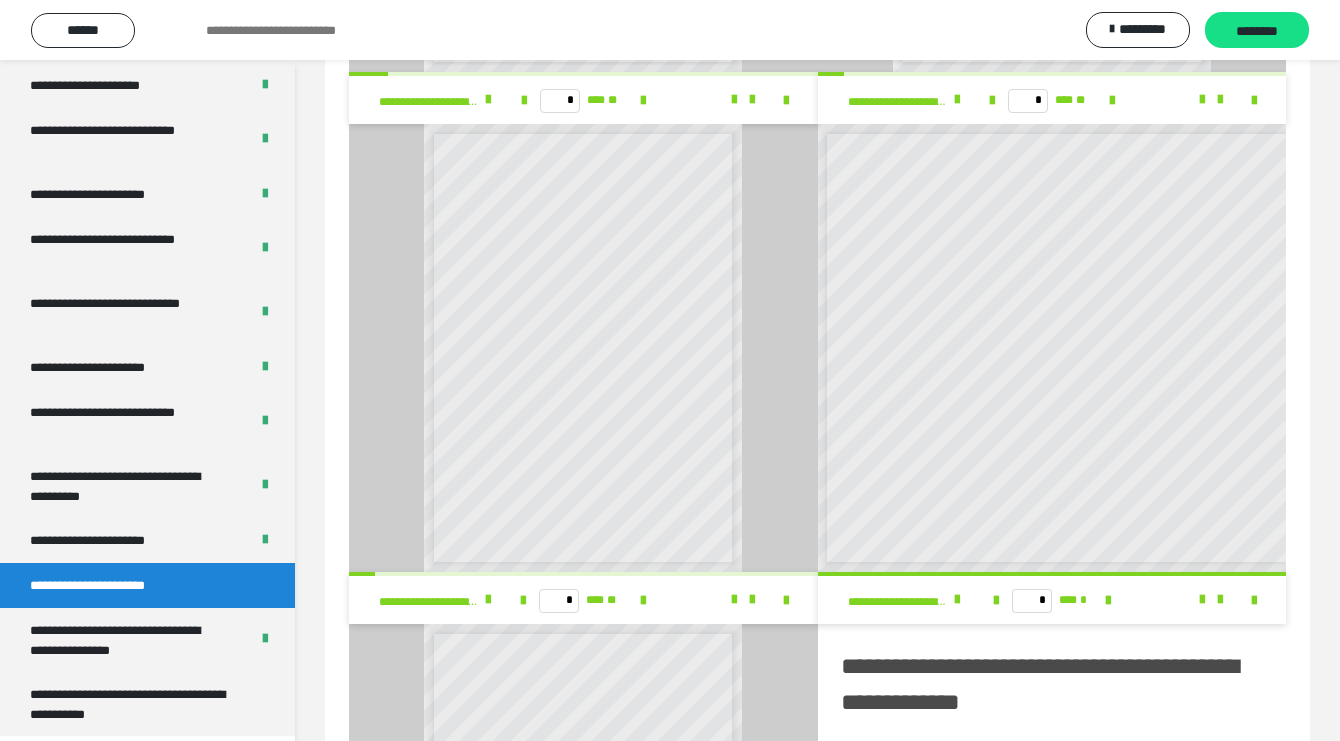 scroll, scrollTop: 1113, scrollLeft: 0, axis: vertical 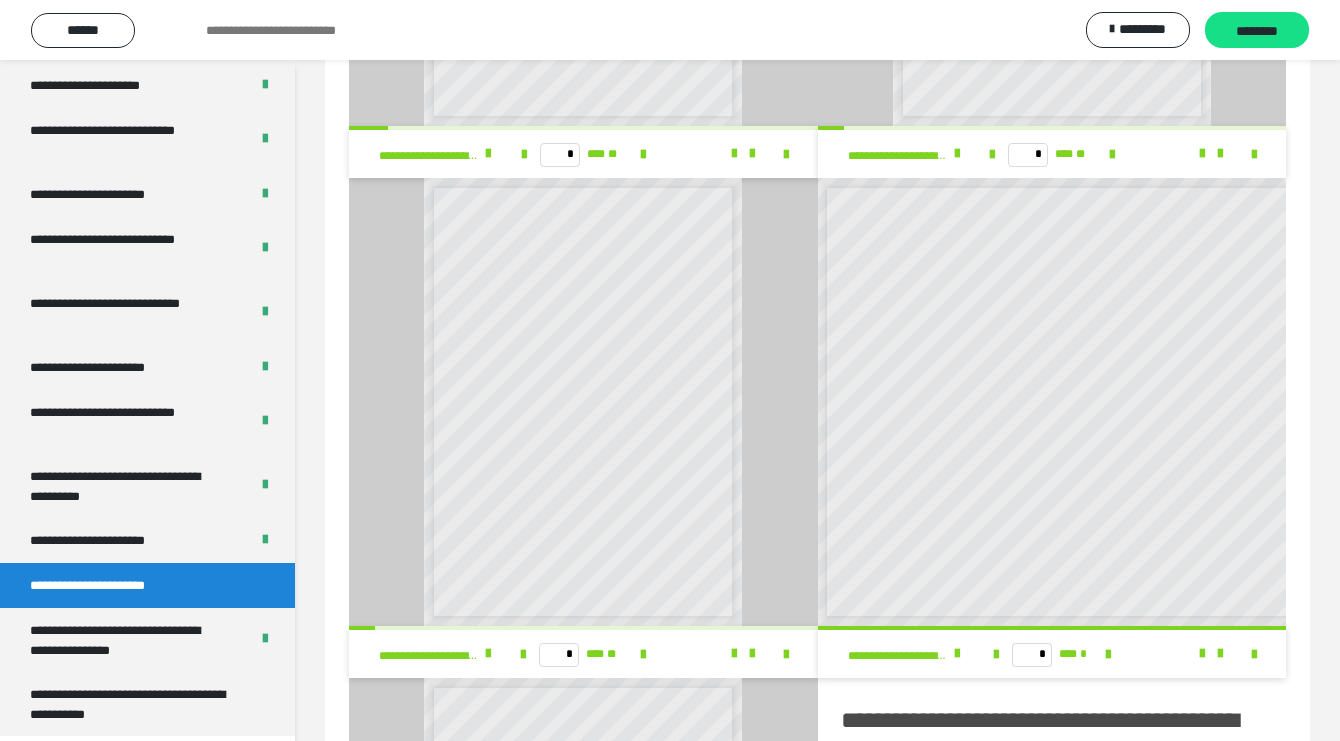click at bounding box center (1015, 297) 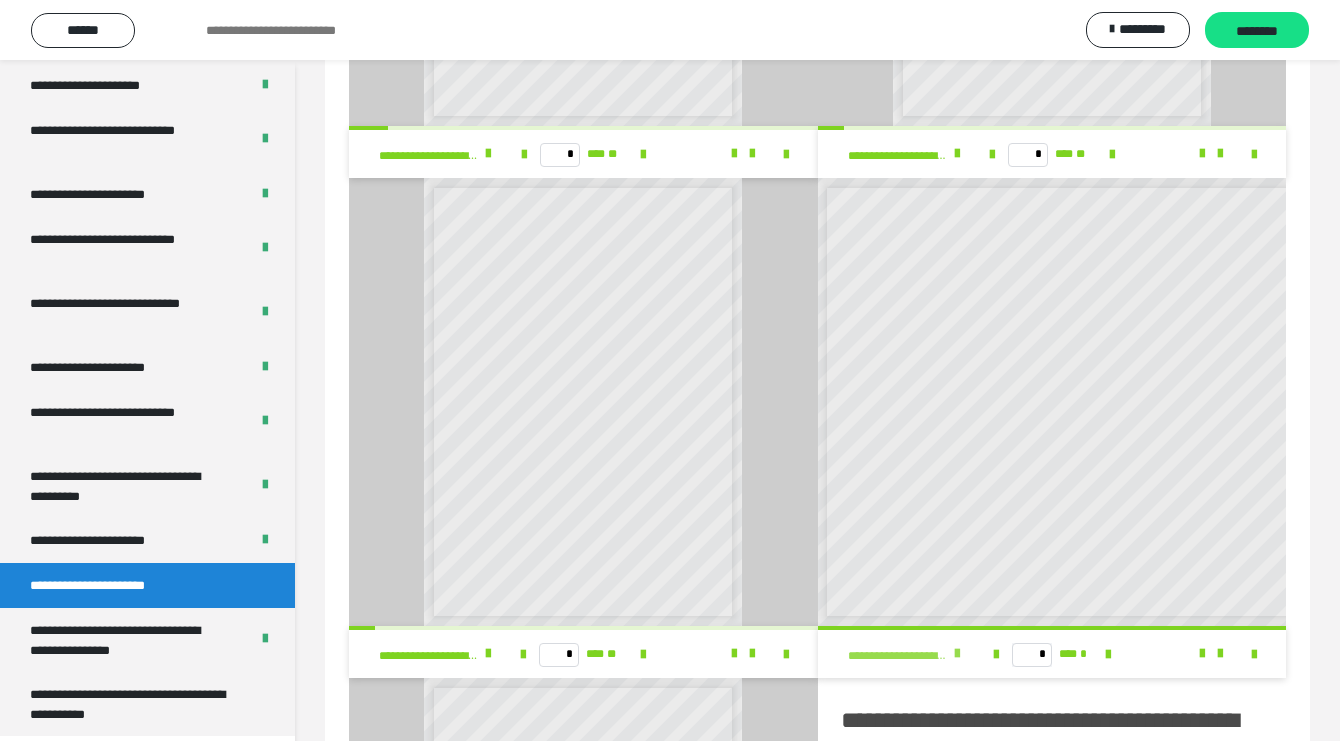 click at bounding box center (957, 654) 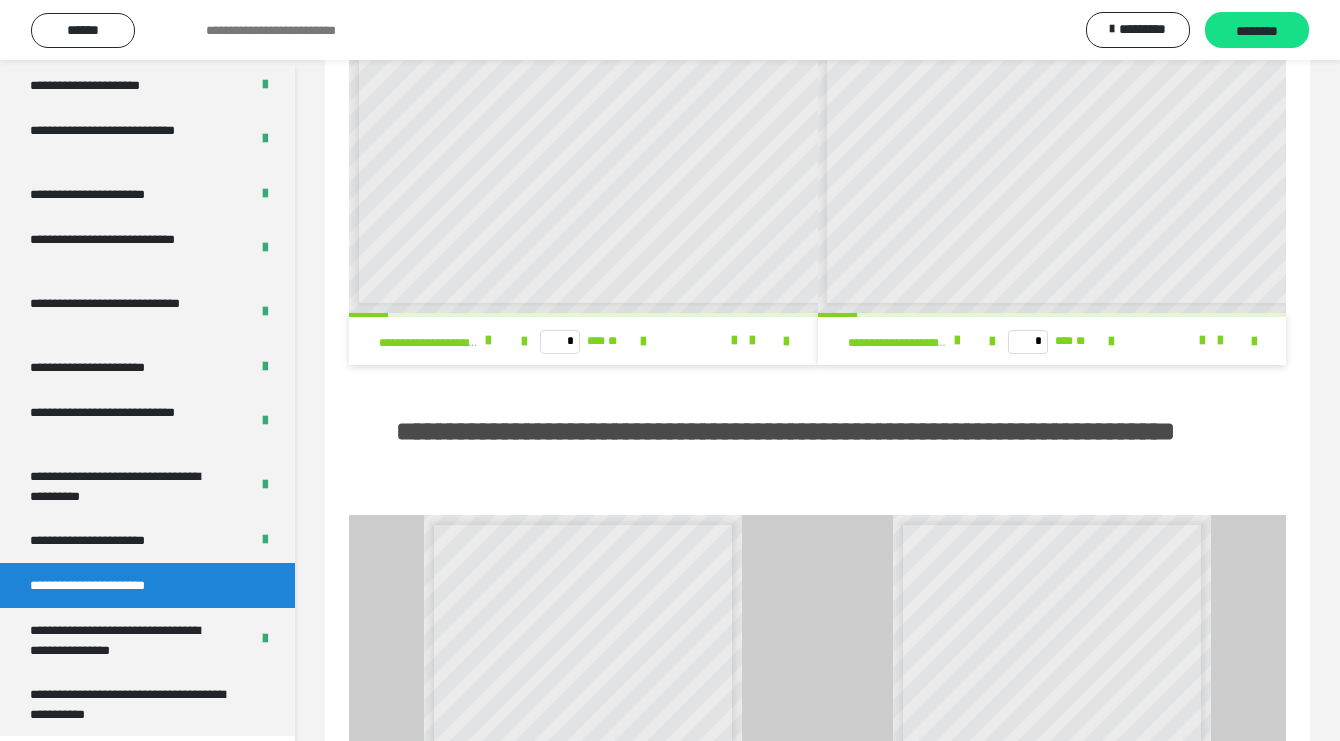 scroll, scrollTop: 529, scrollLeft: 0, axis: vertical 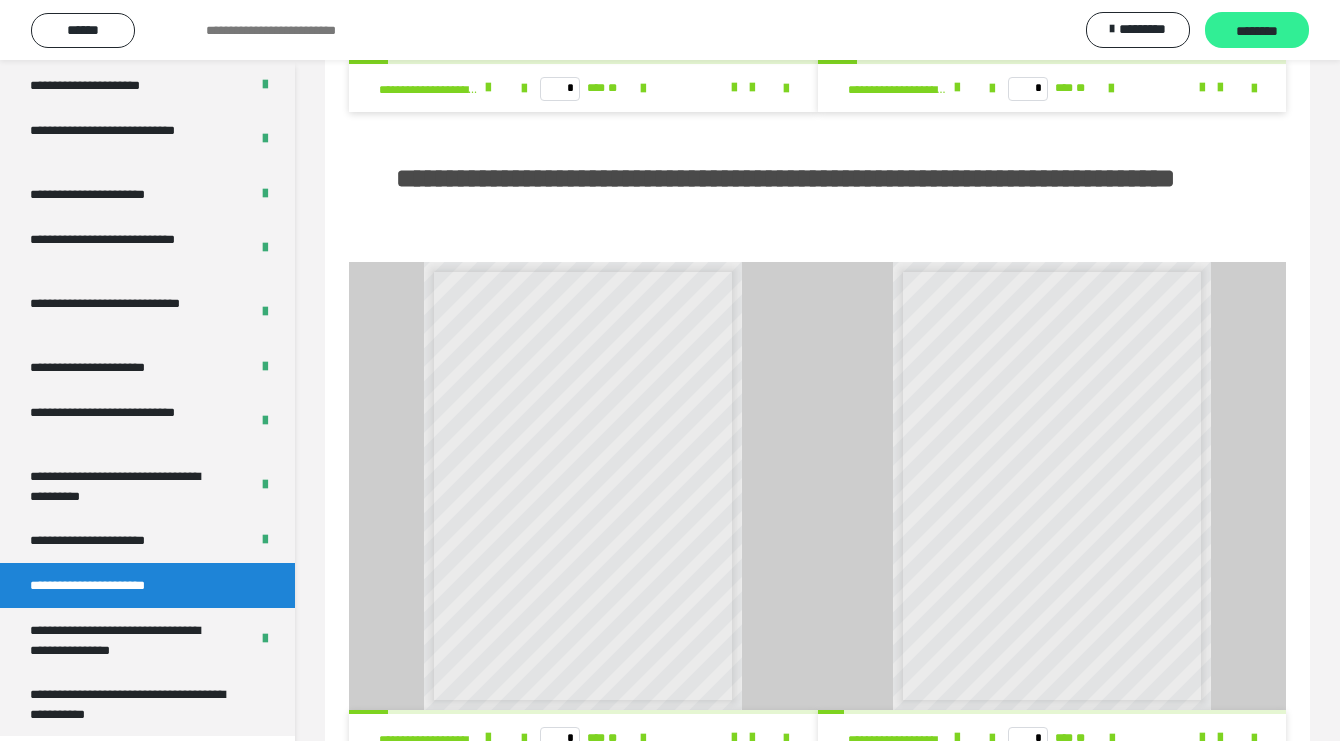 click on "********" at bounding box center (1257, 31) 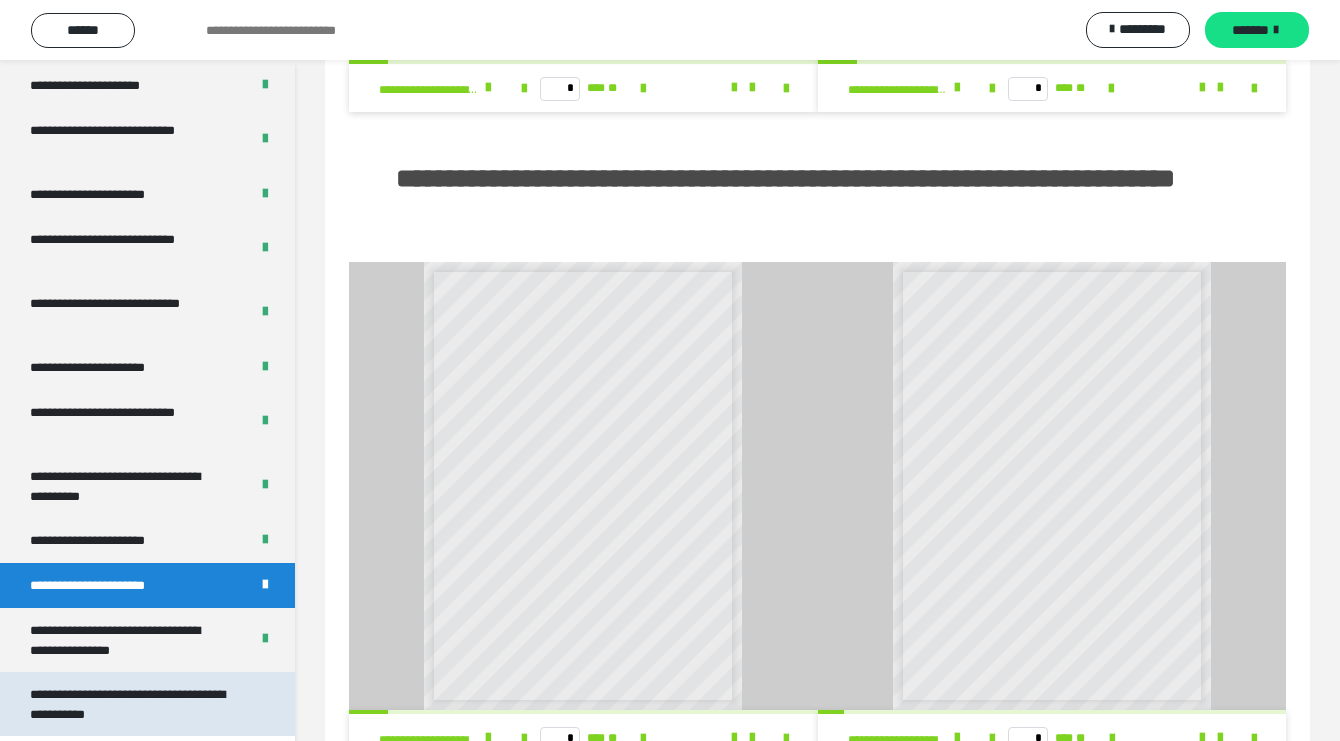 click on "**********" at bounding box center [132, 704] 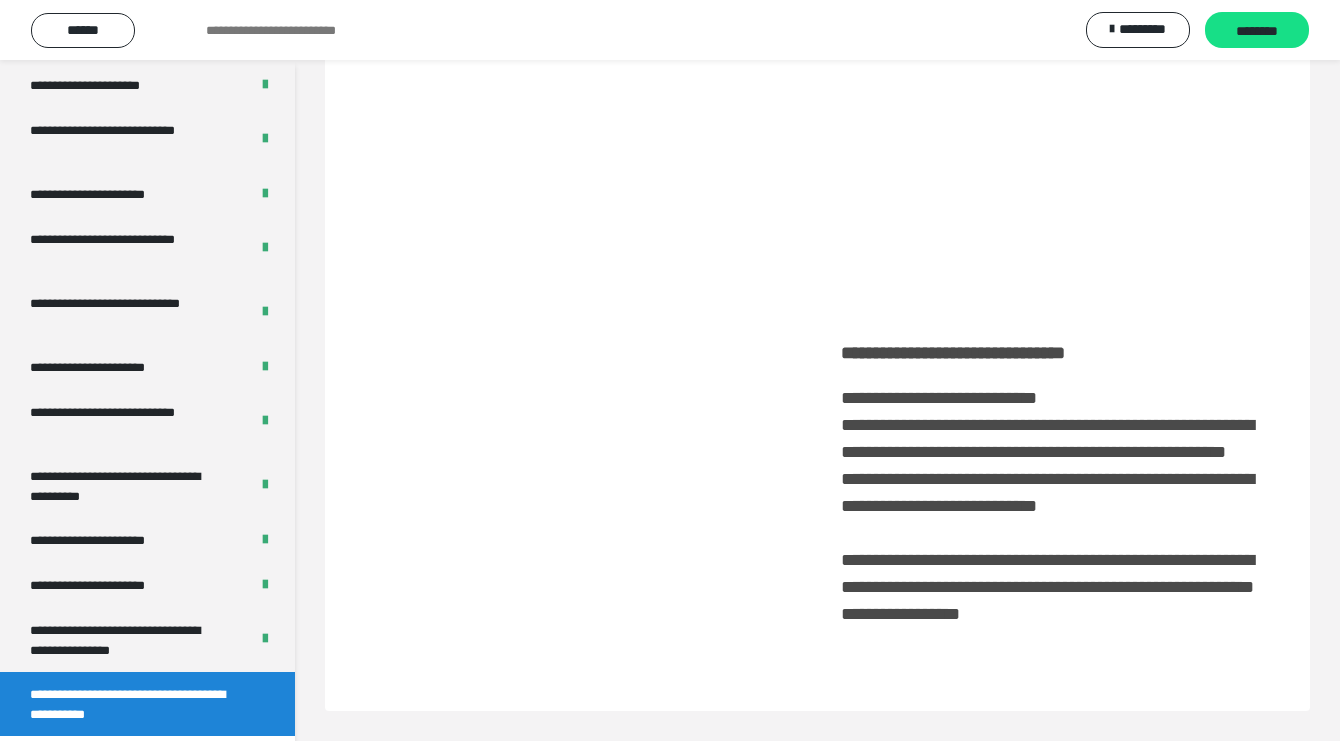 scroll, scrollTop: 60, scrollLeft: 0, axis: vertical 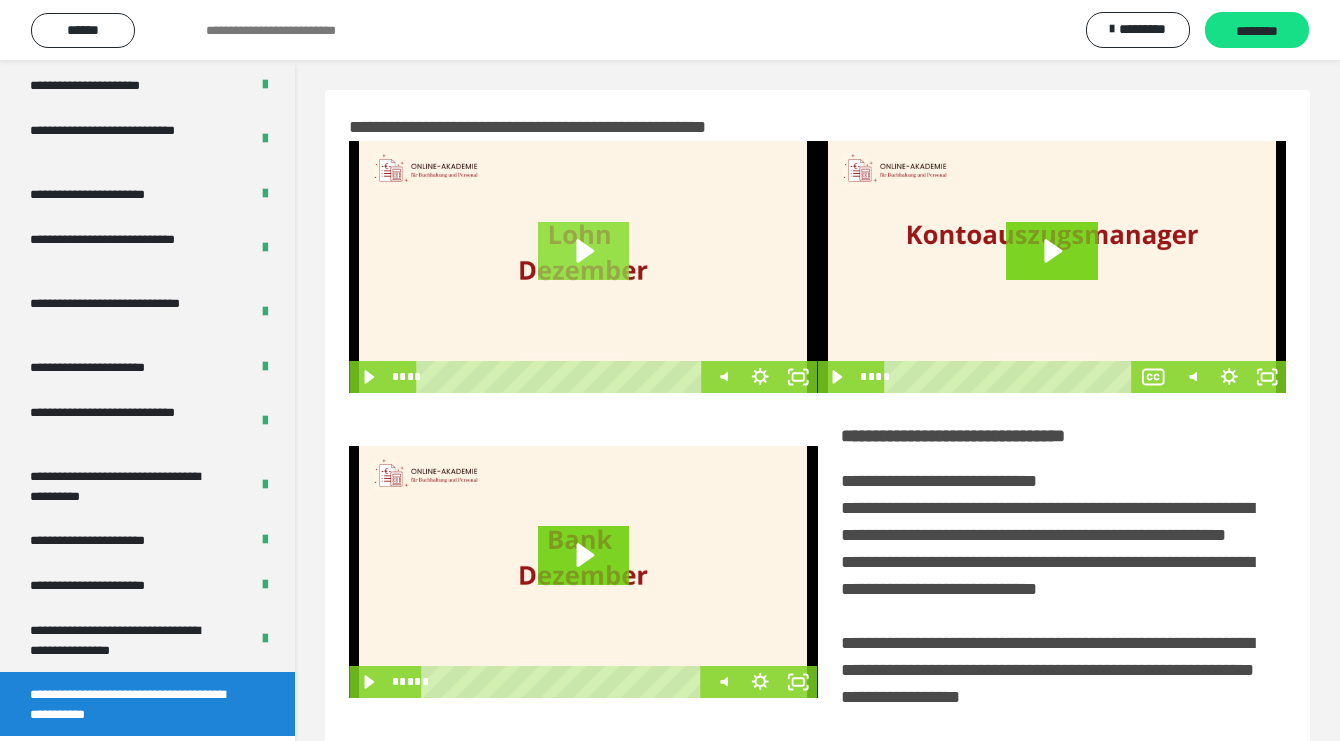 click 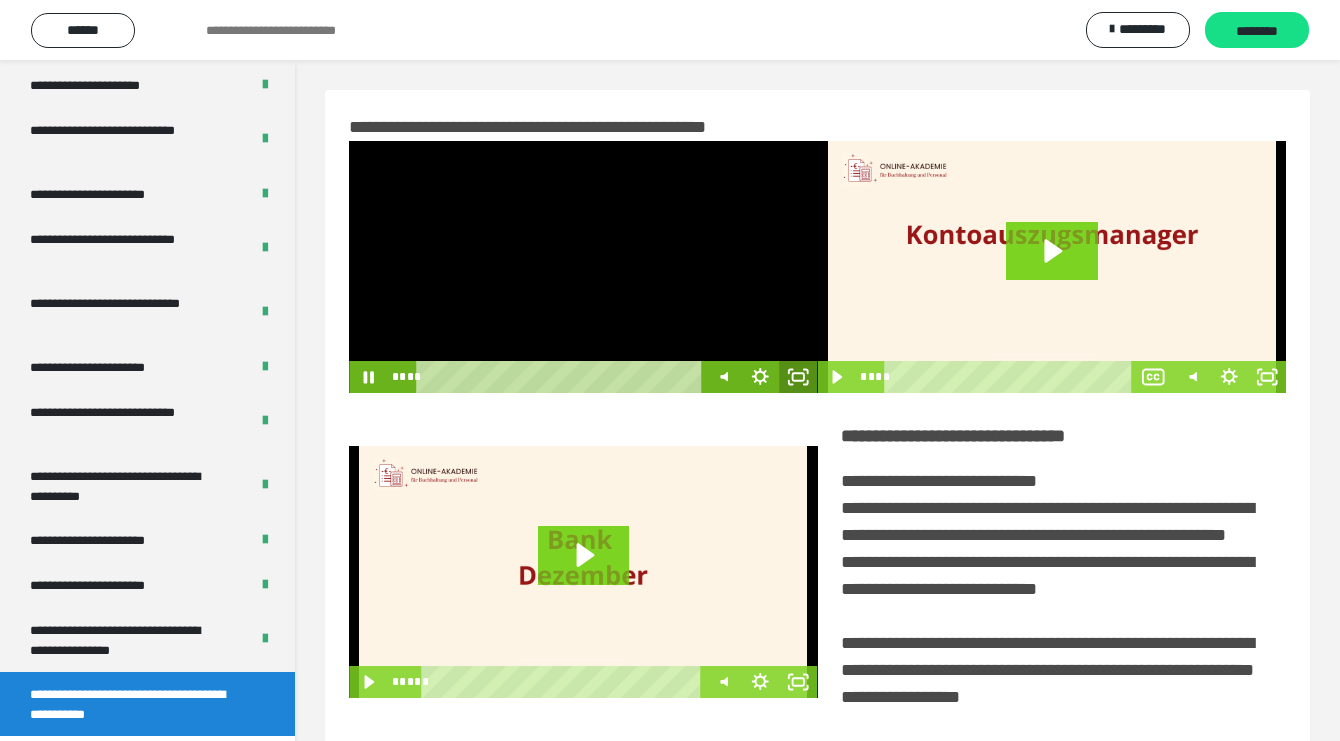 click 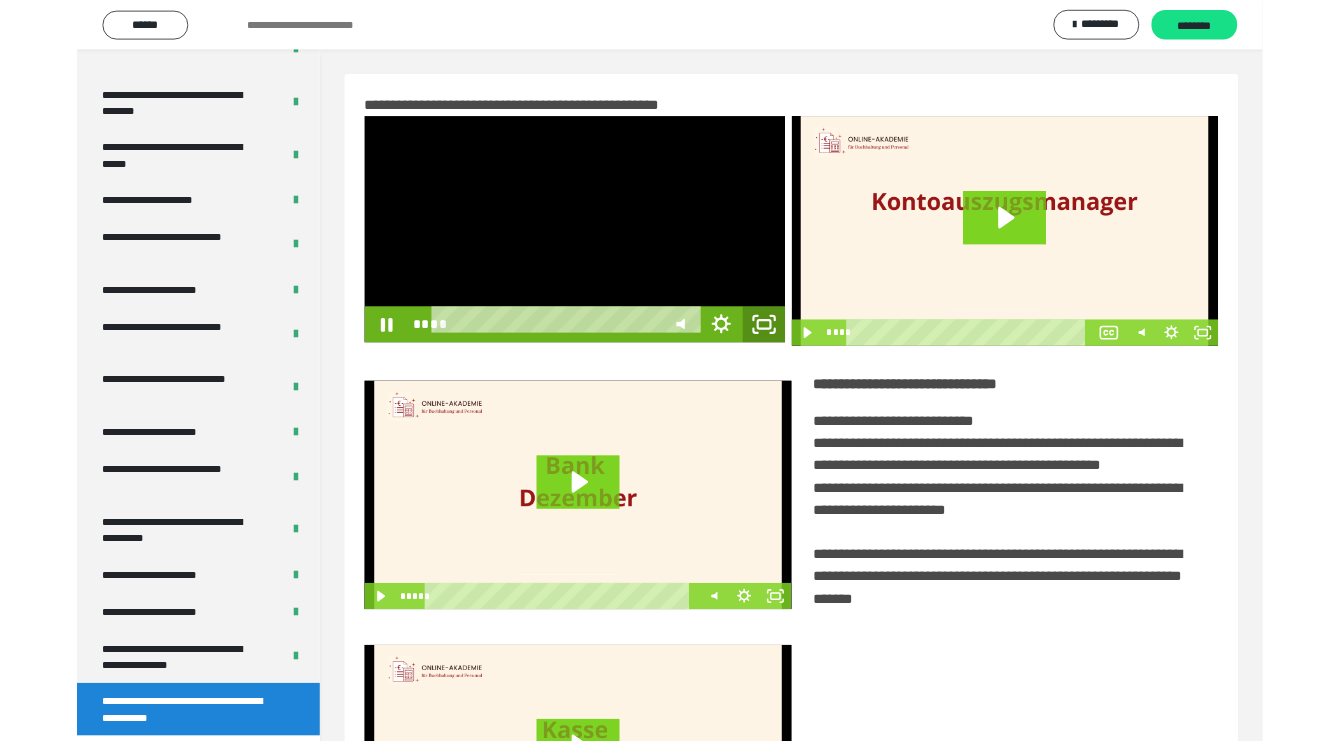 scroll, scrollTop: 3605, scrollLeft: 0, axis: vertical 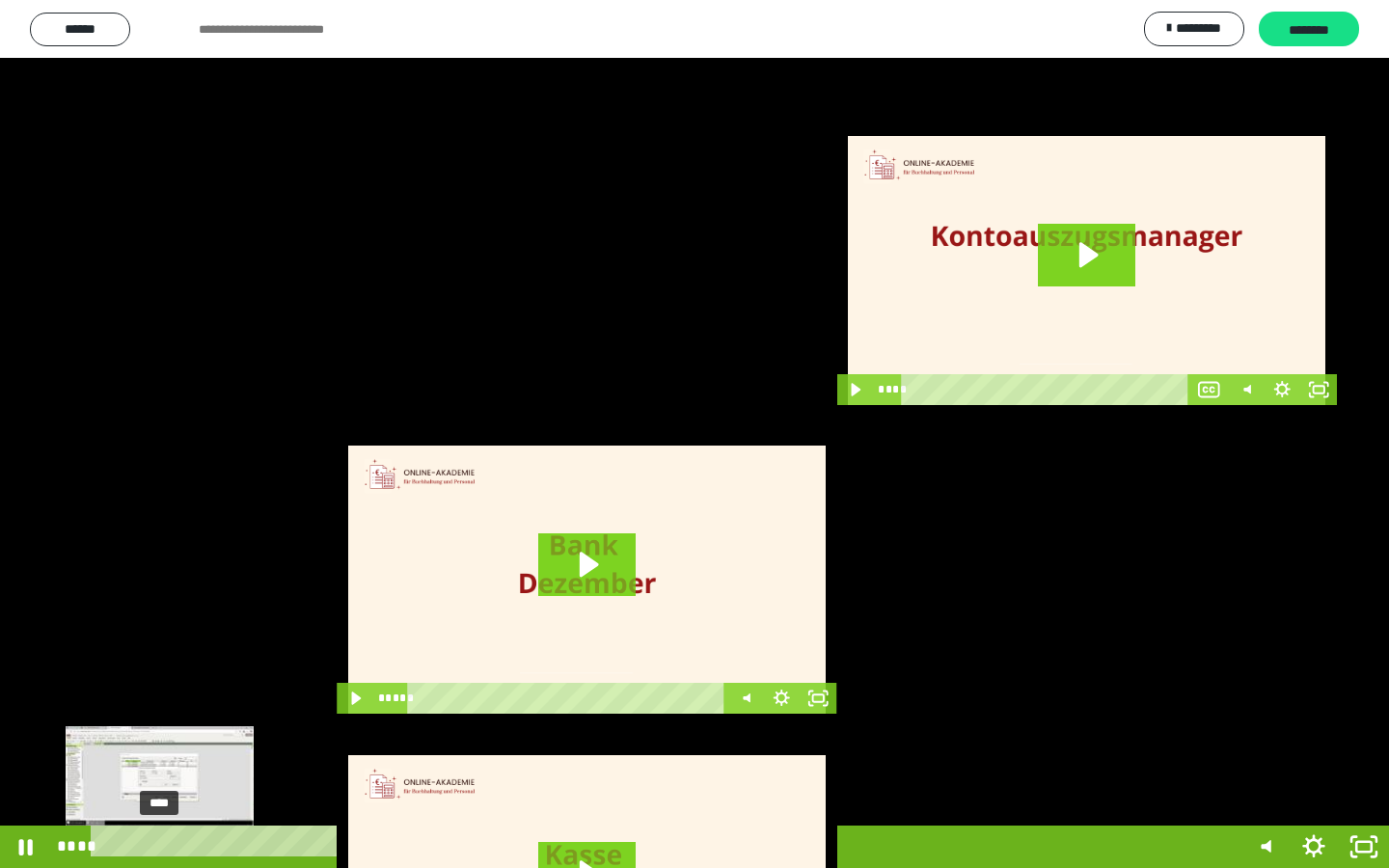 click on "****" at bounding box center [667, 847] 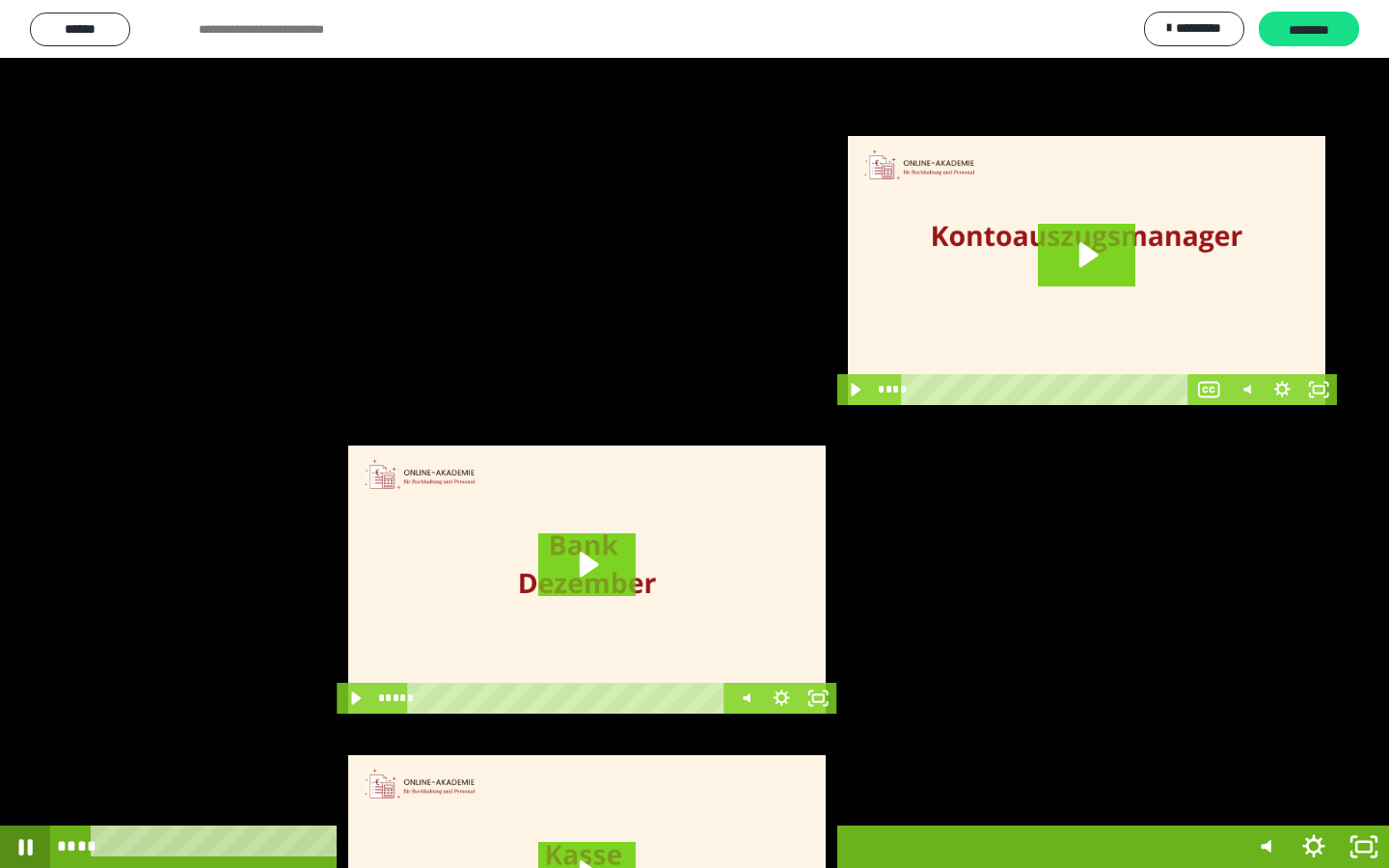 click 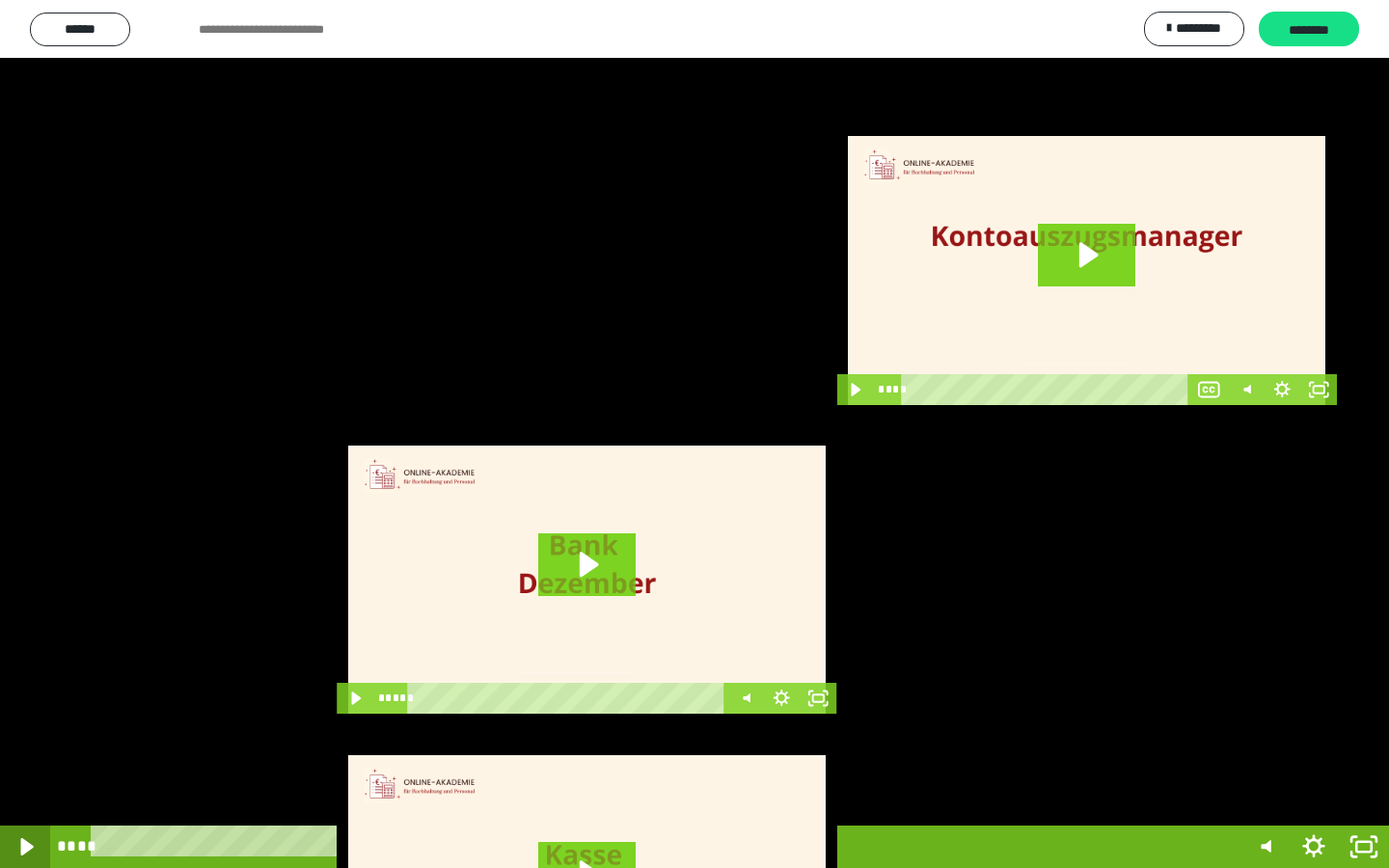 click 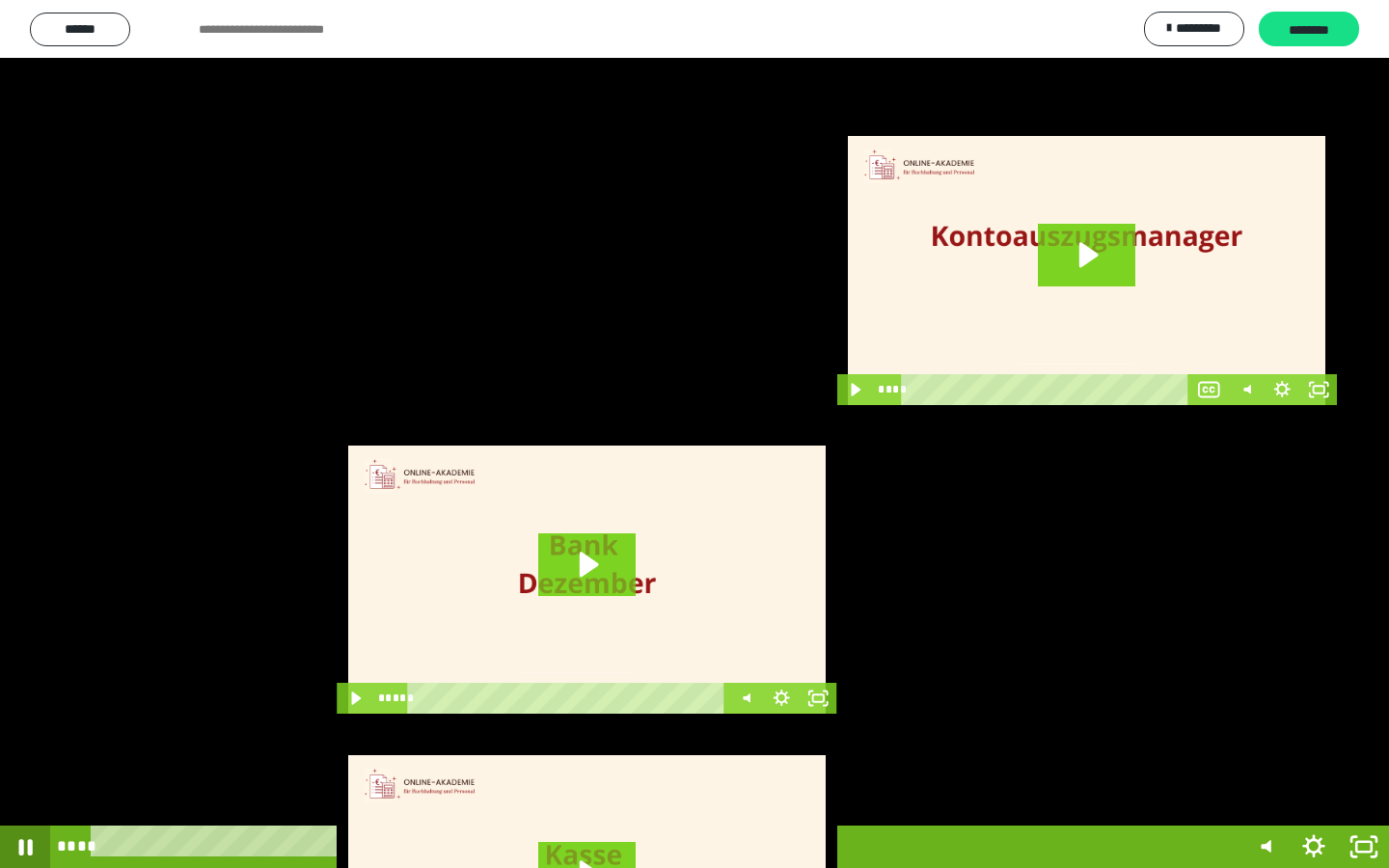 click 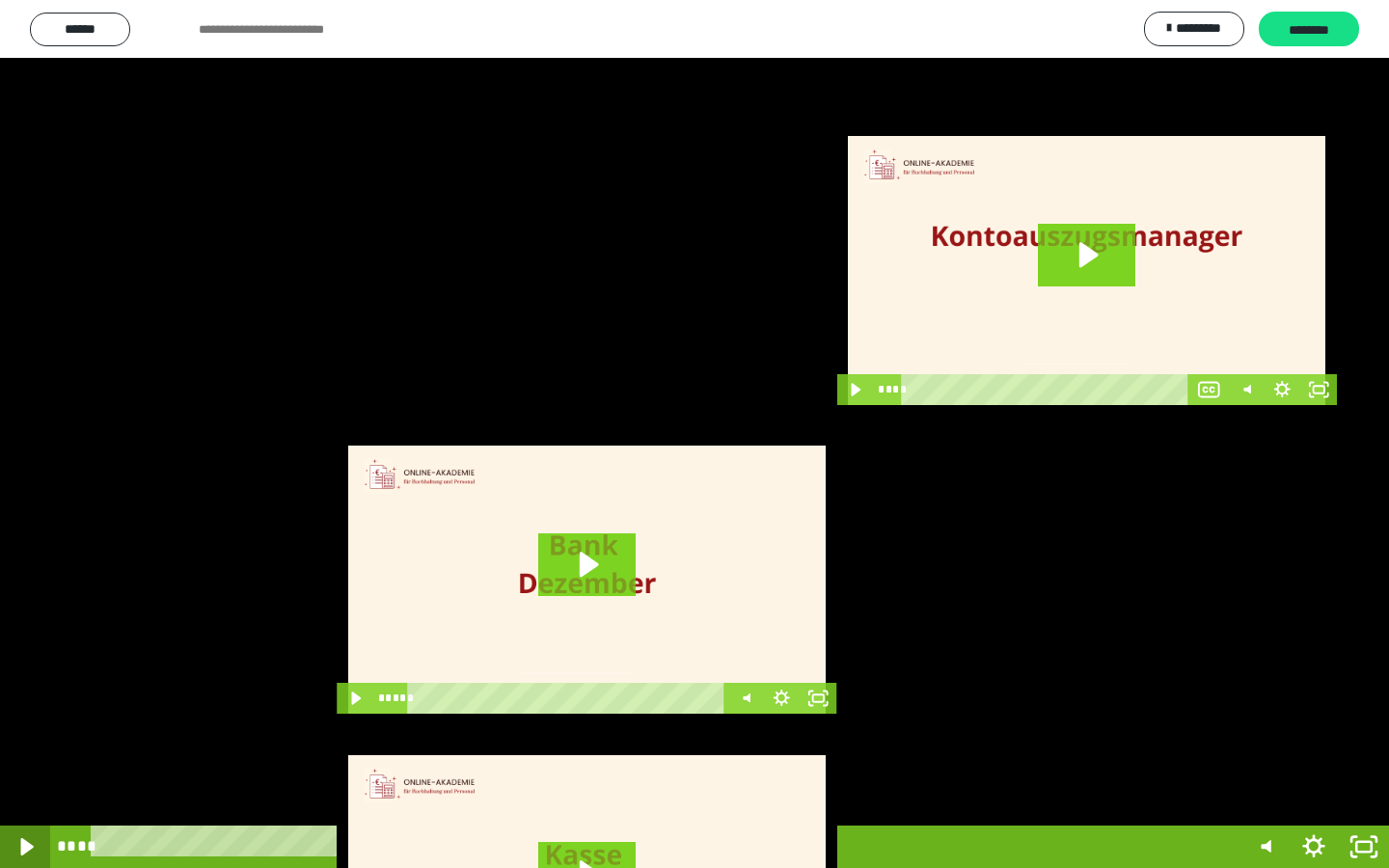 click 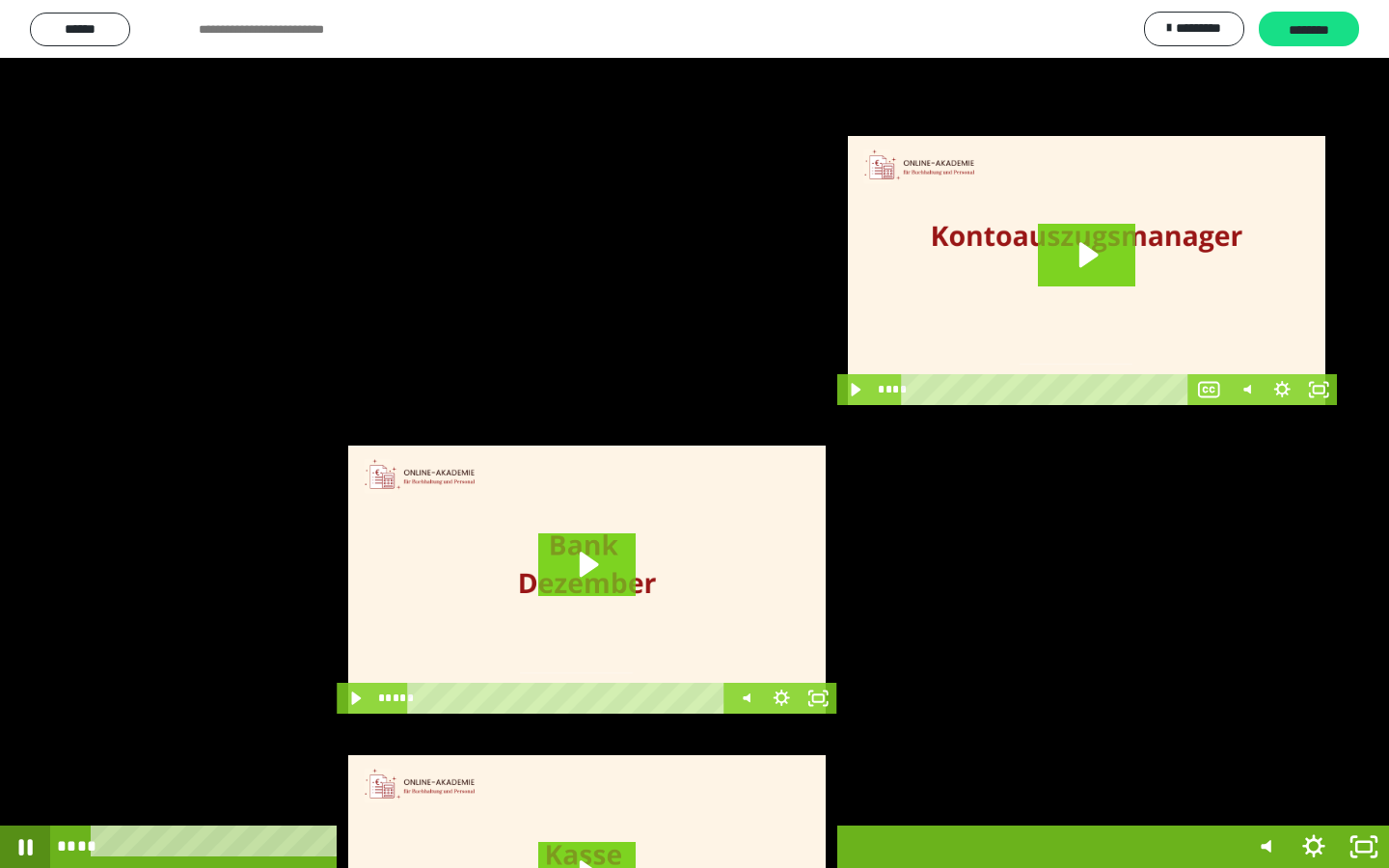 click 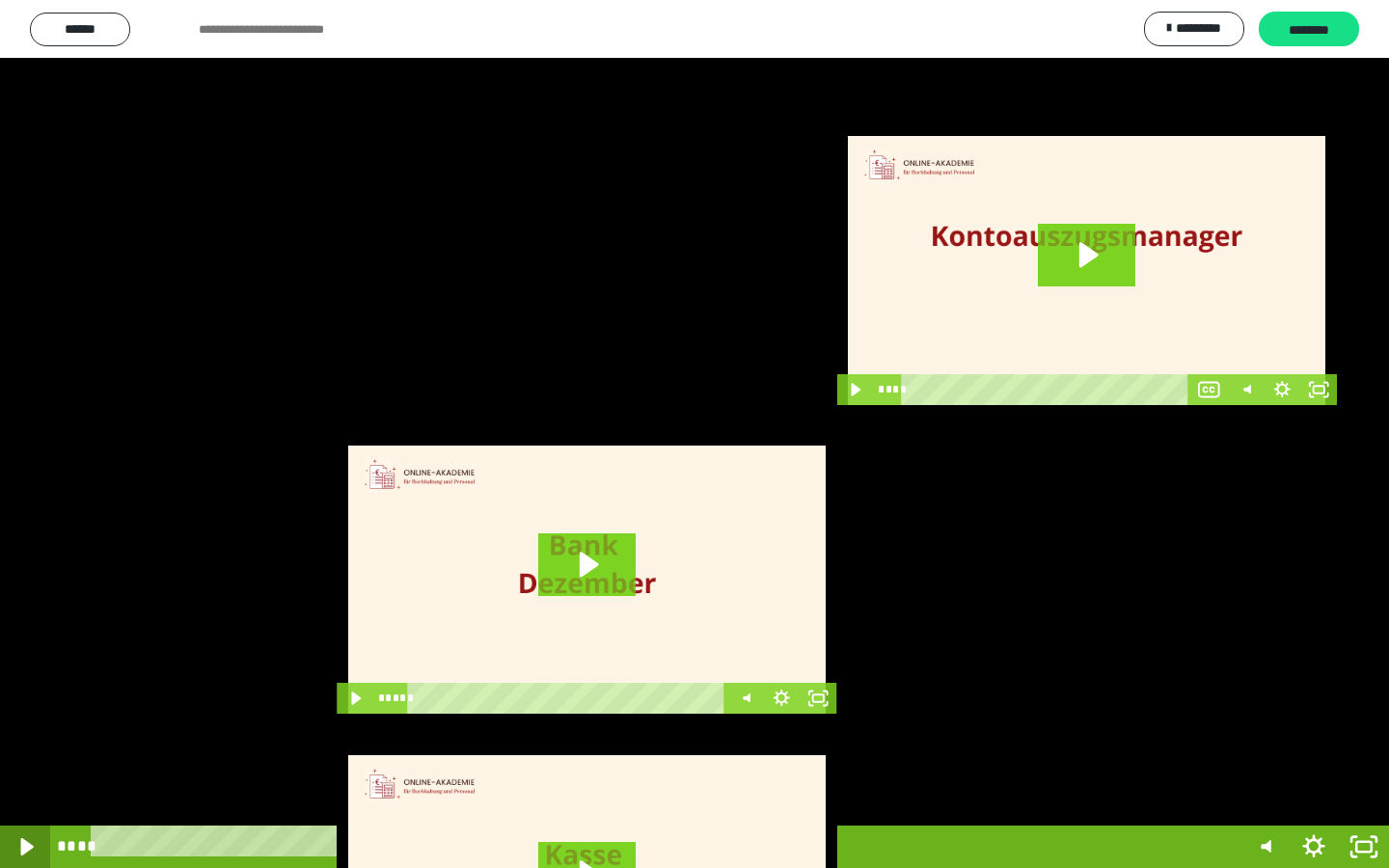 click 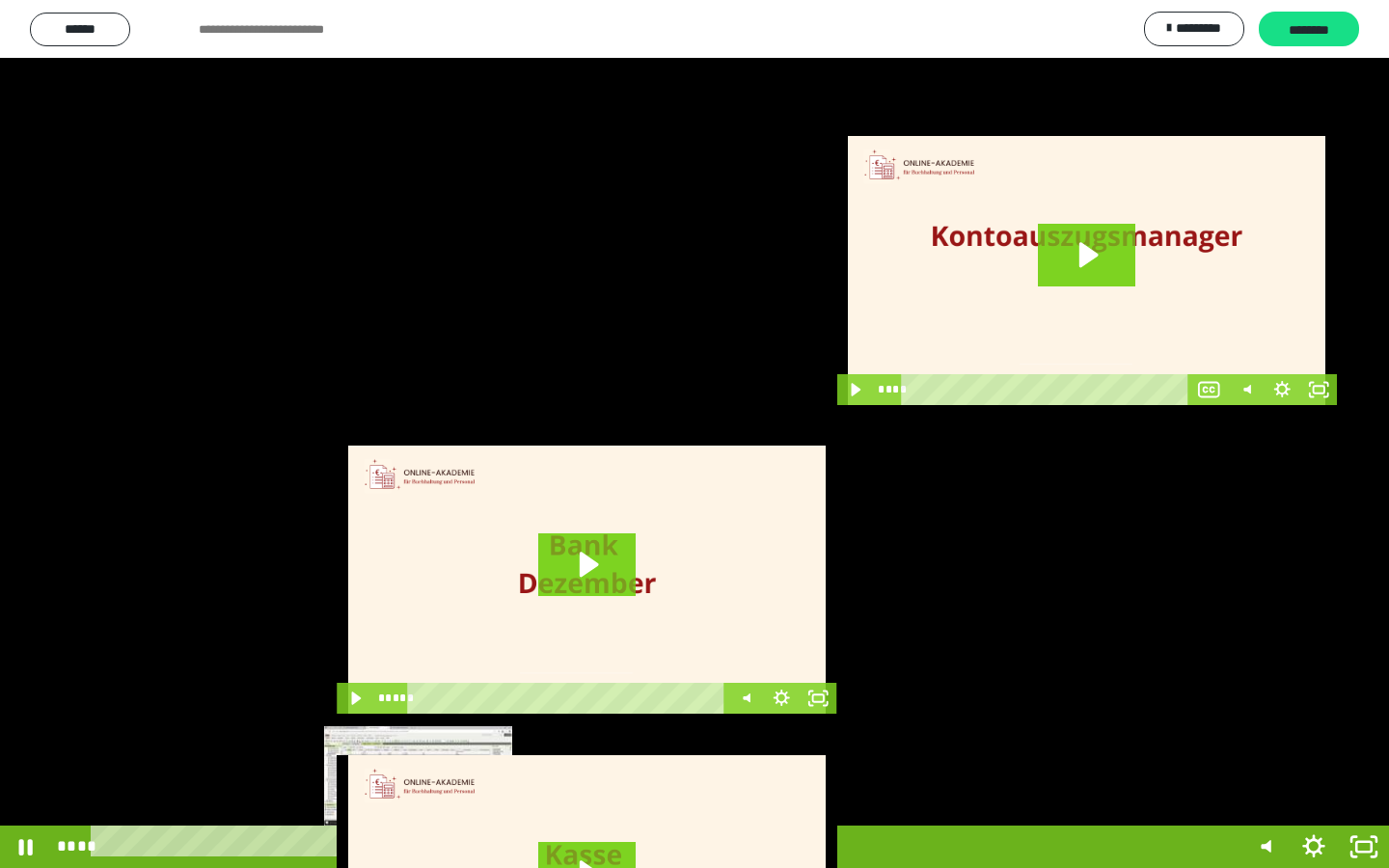 click on "****" at bounding box center [667, 847] 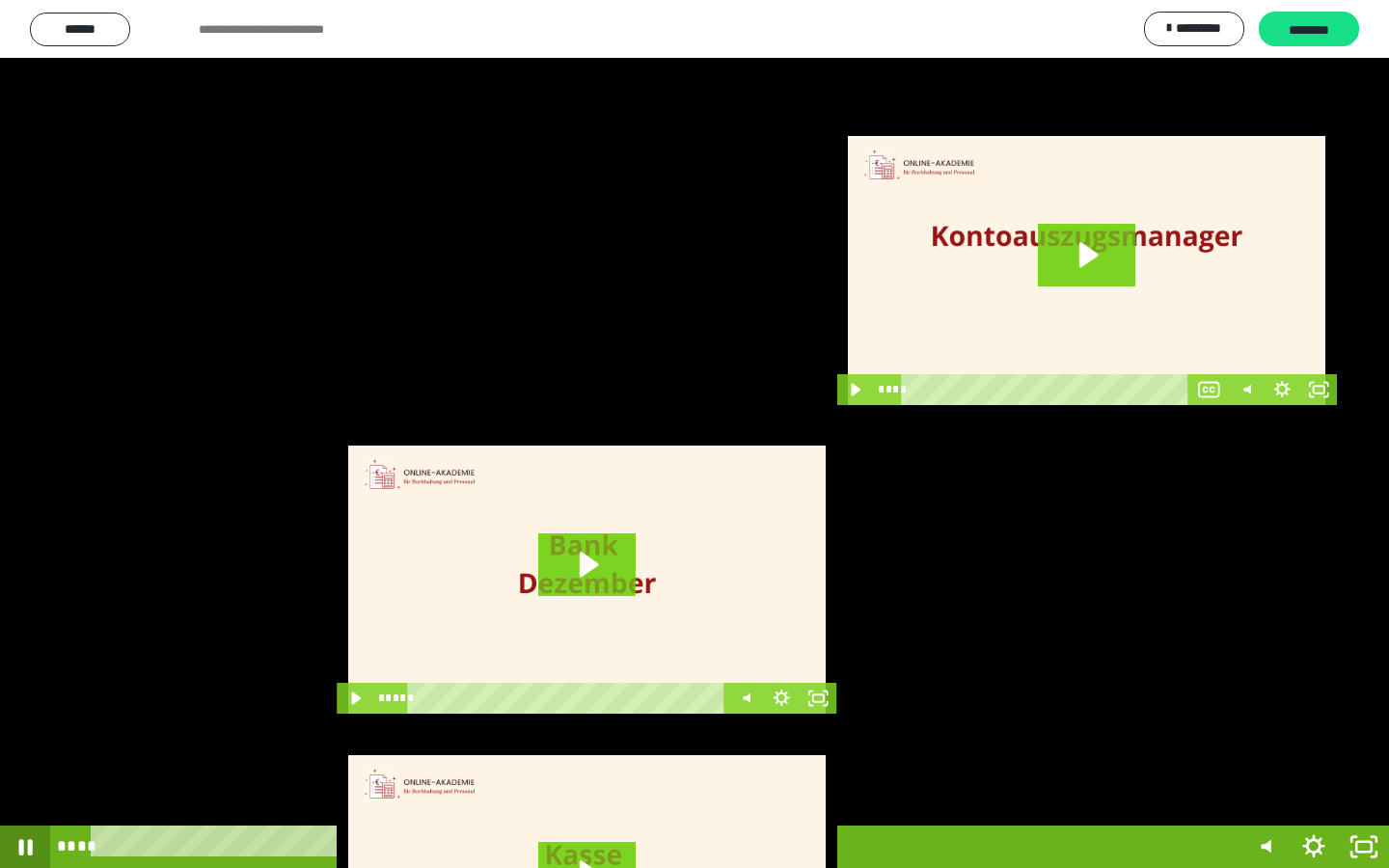 click 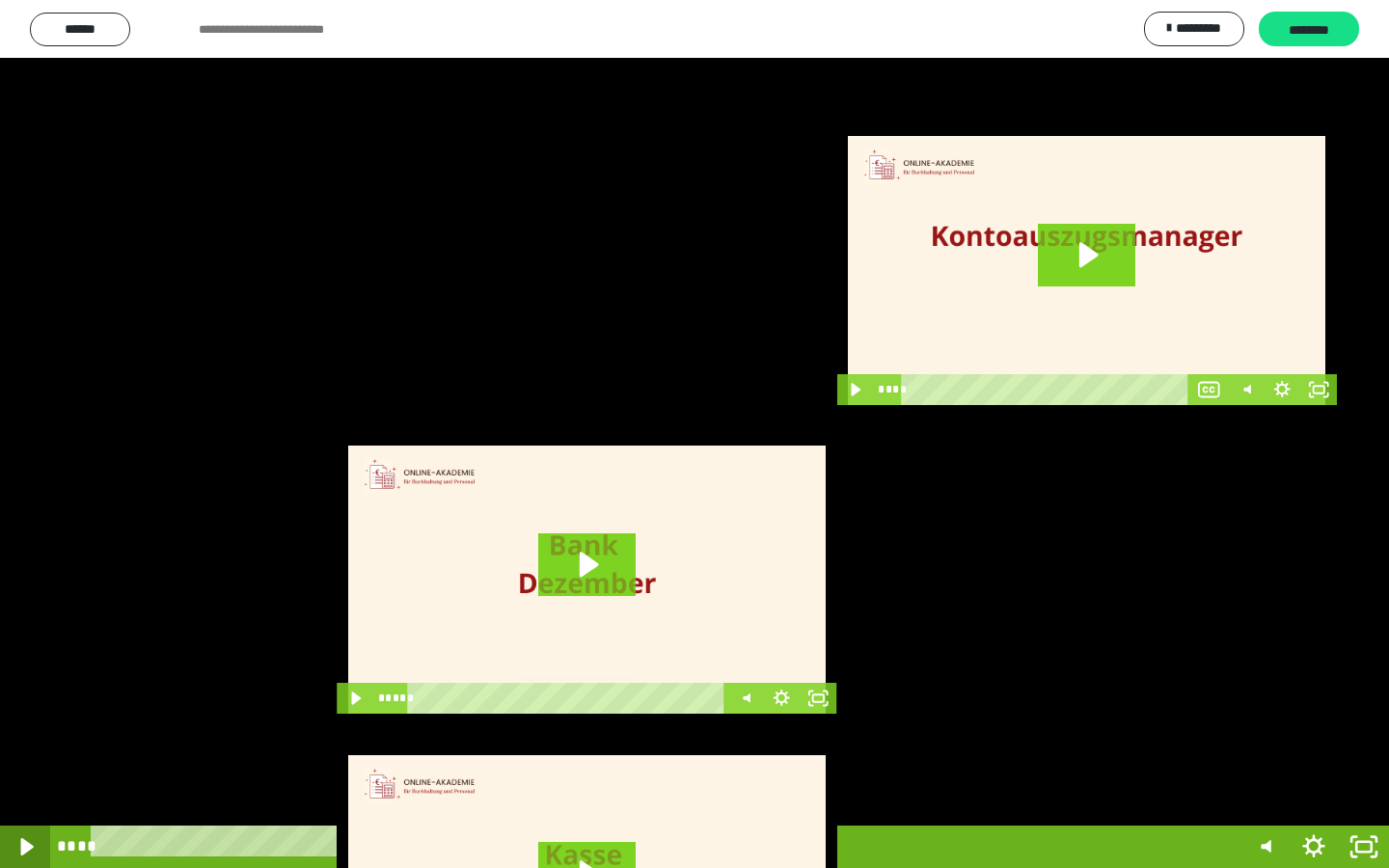 click 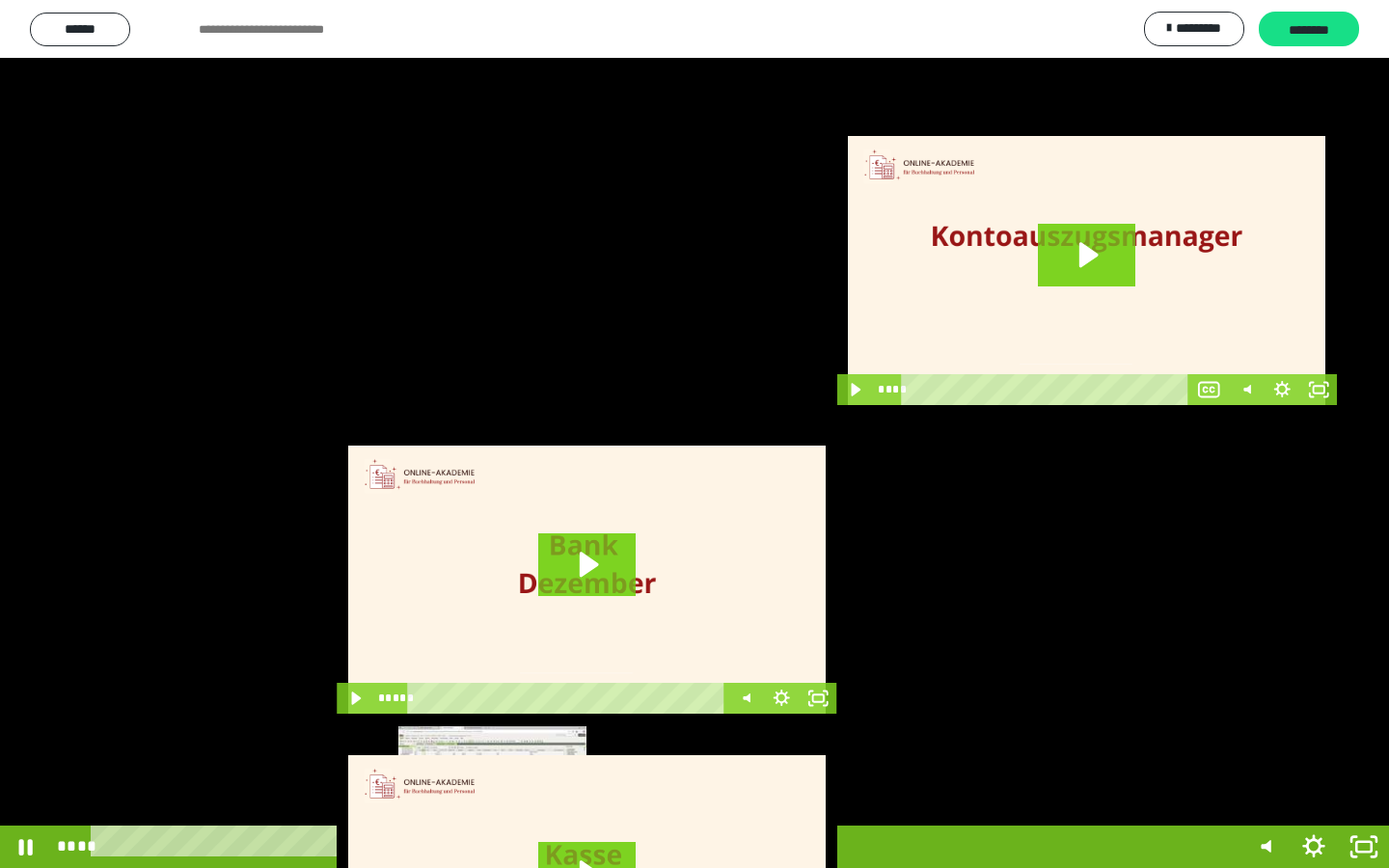 click on "****" at bounding box center [667, 847] 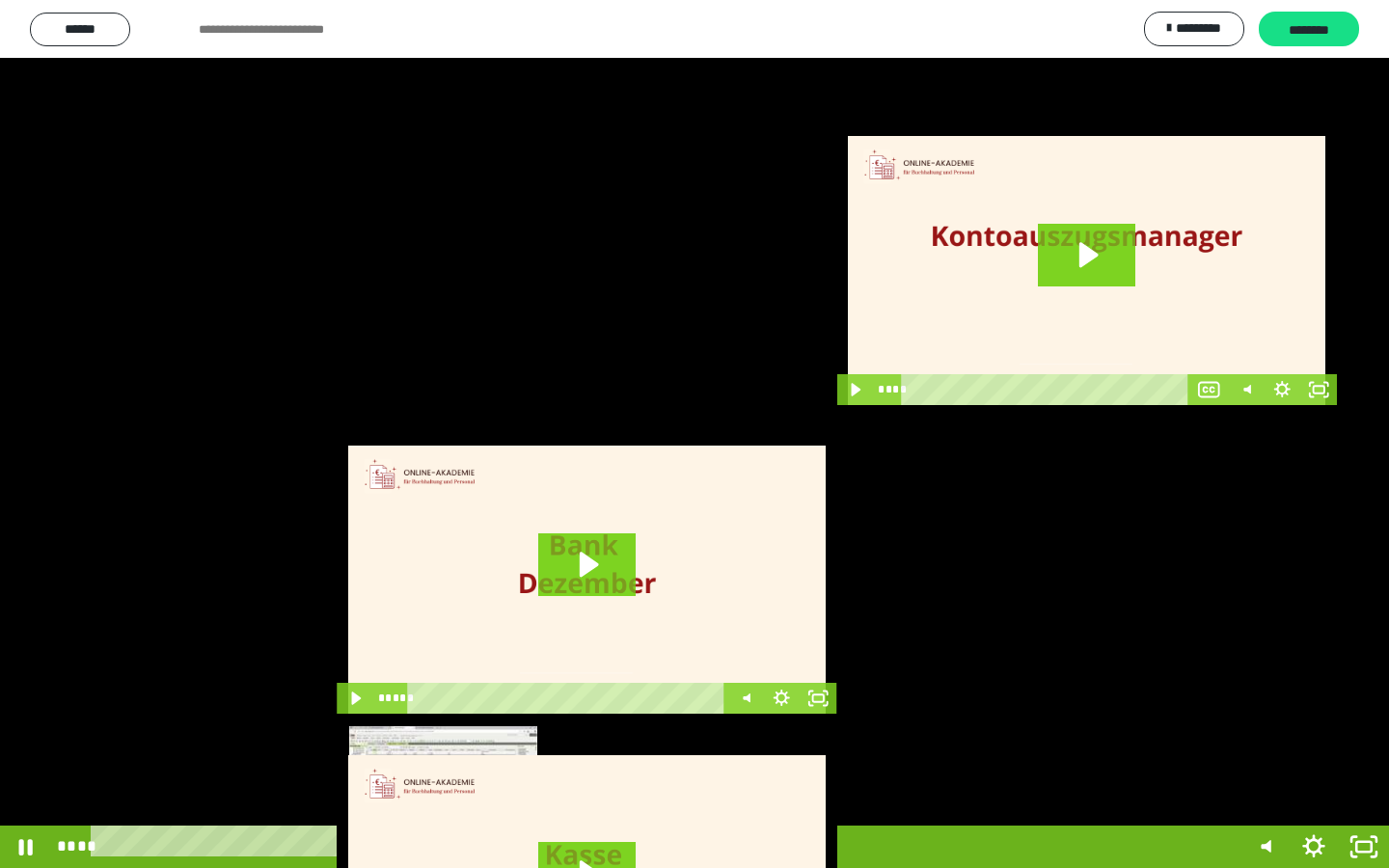 click on "****" at bounding box center (667, 847) 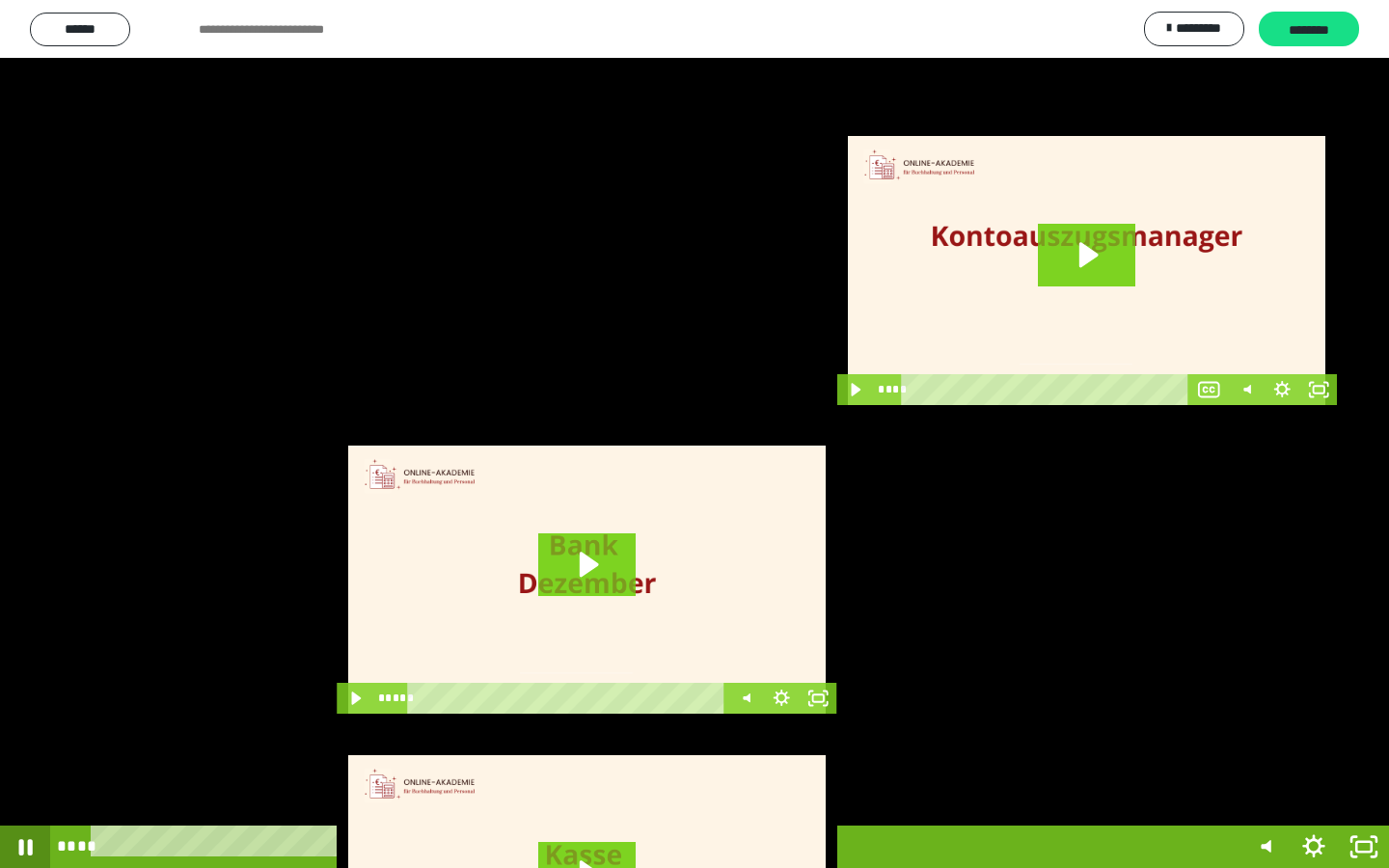 click 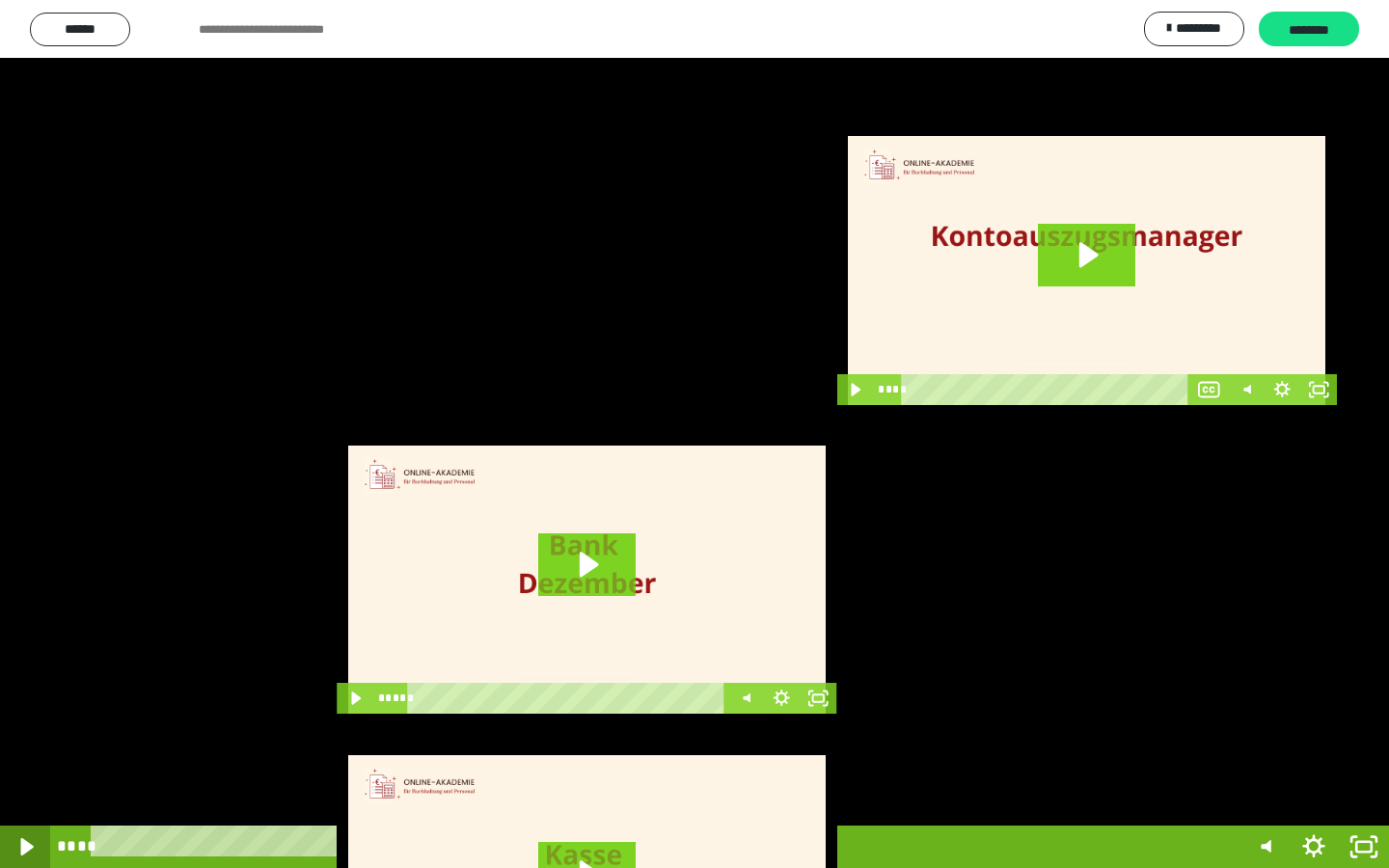click 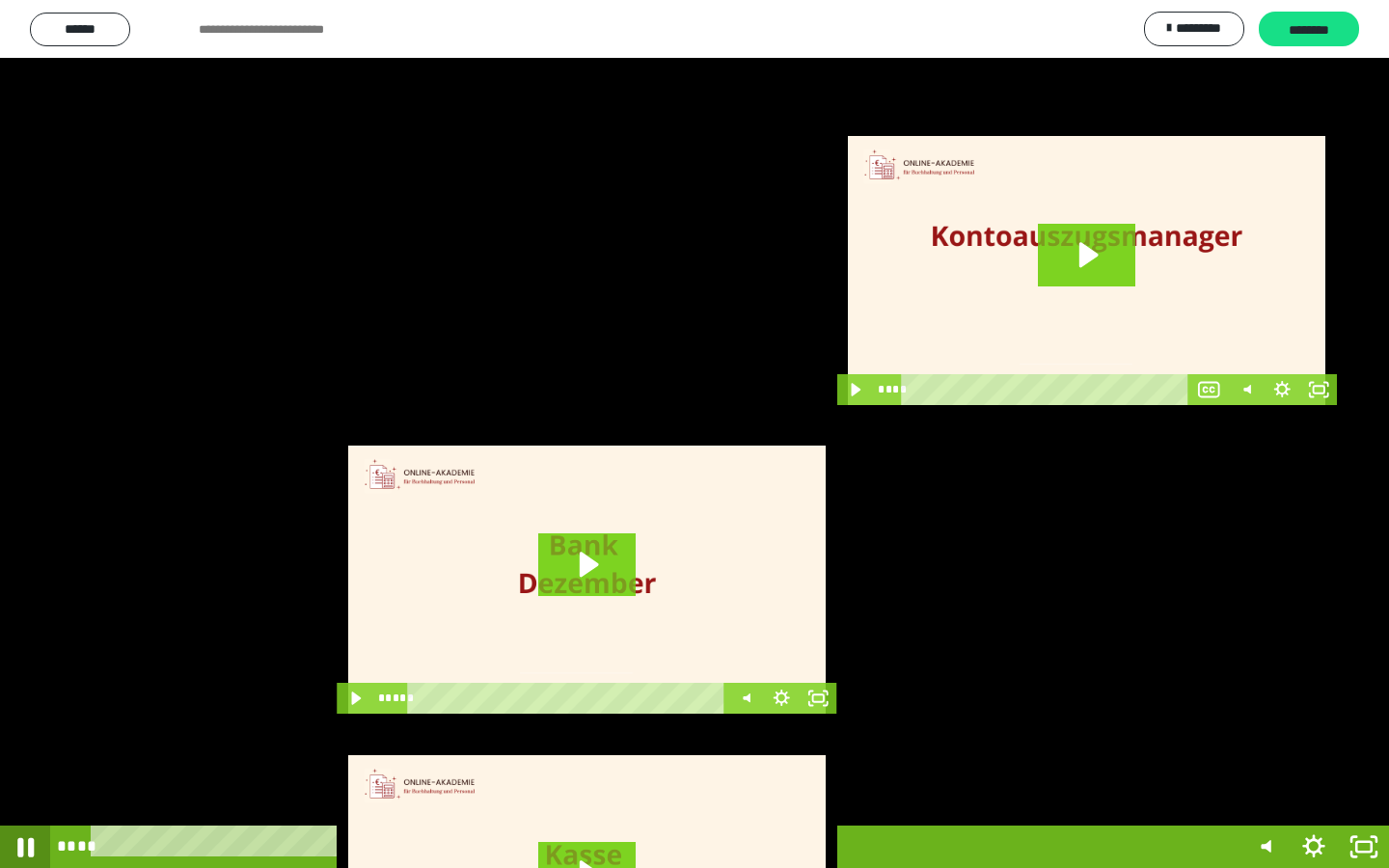 click 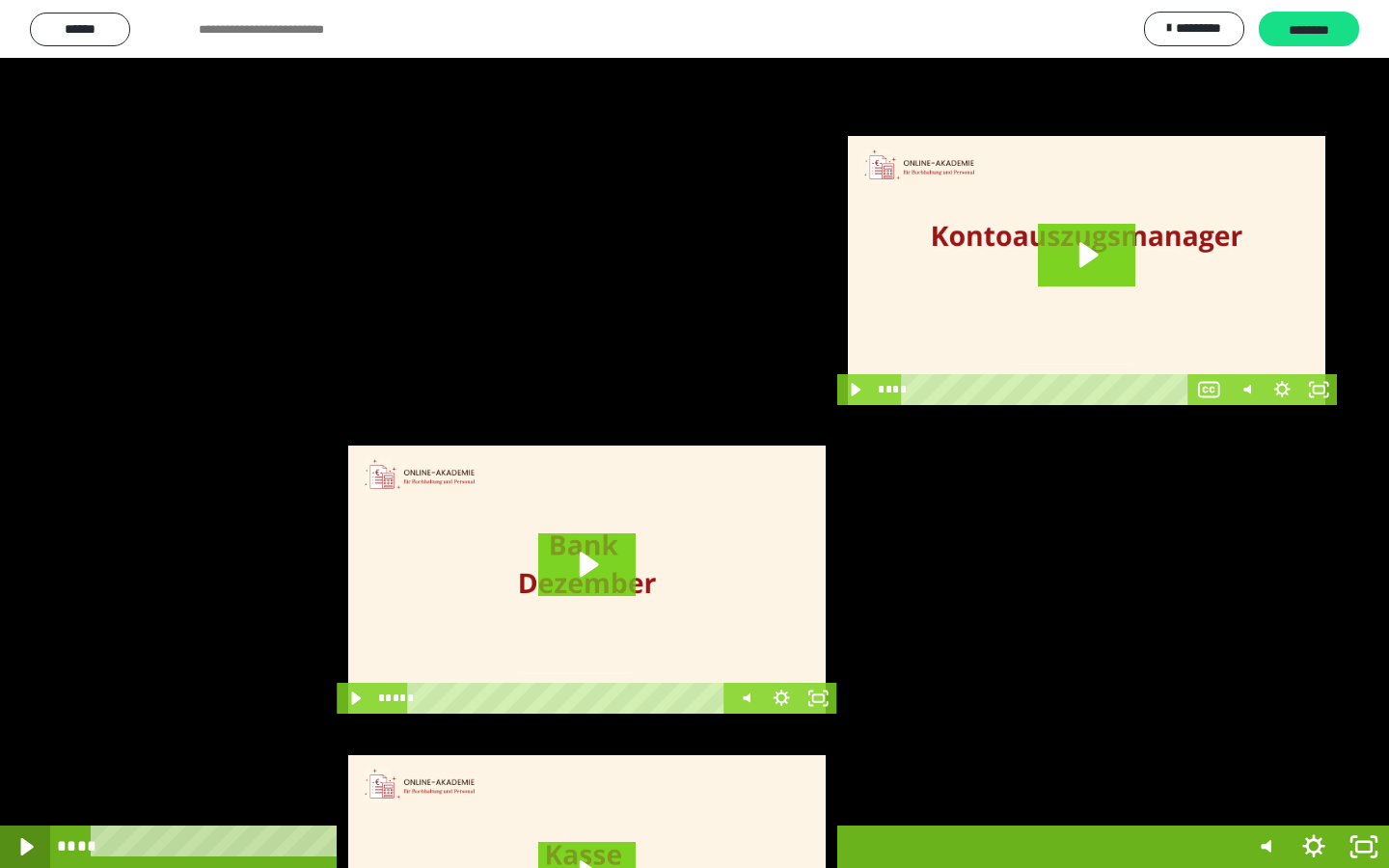 click 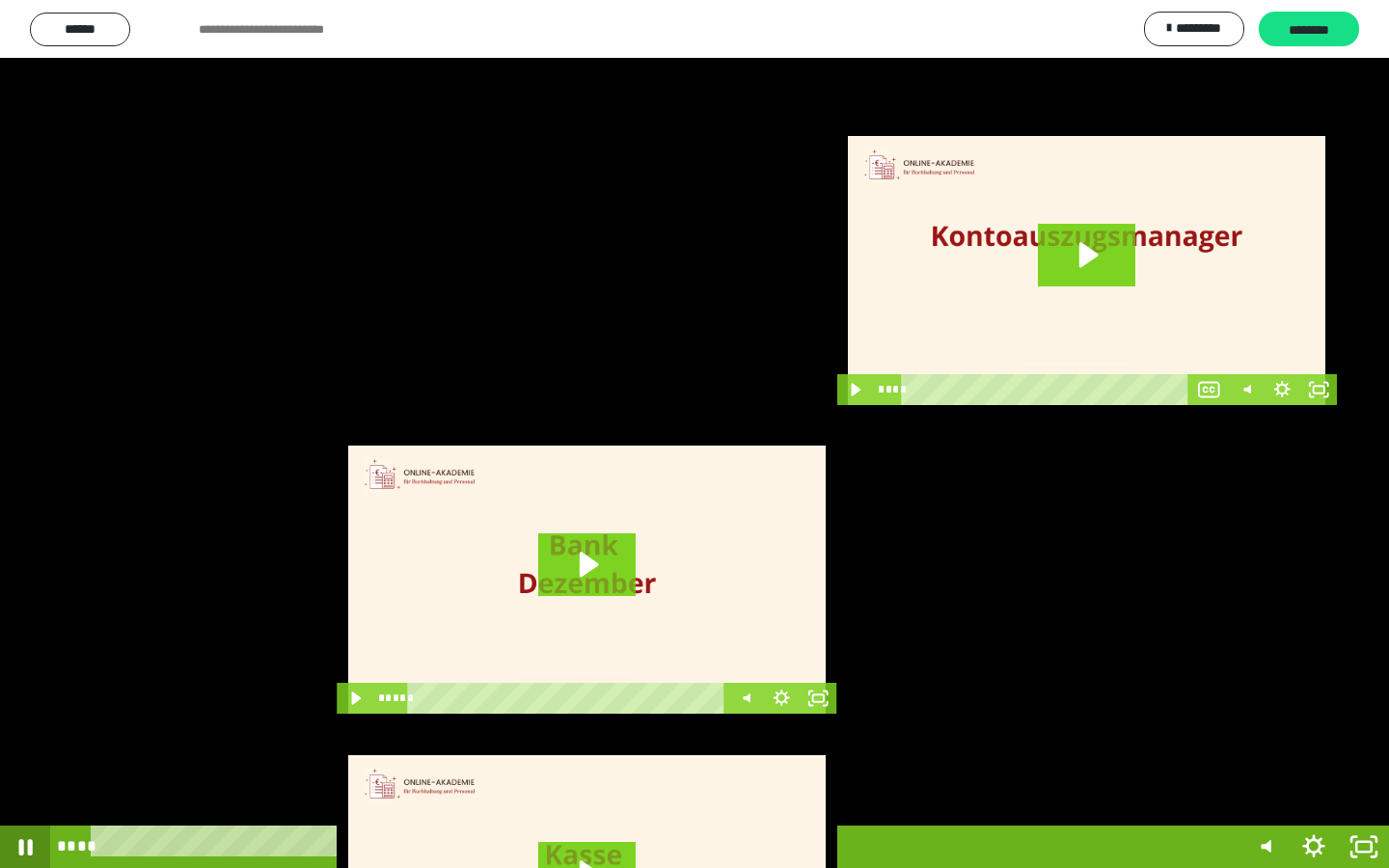 click 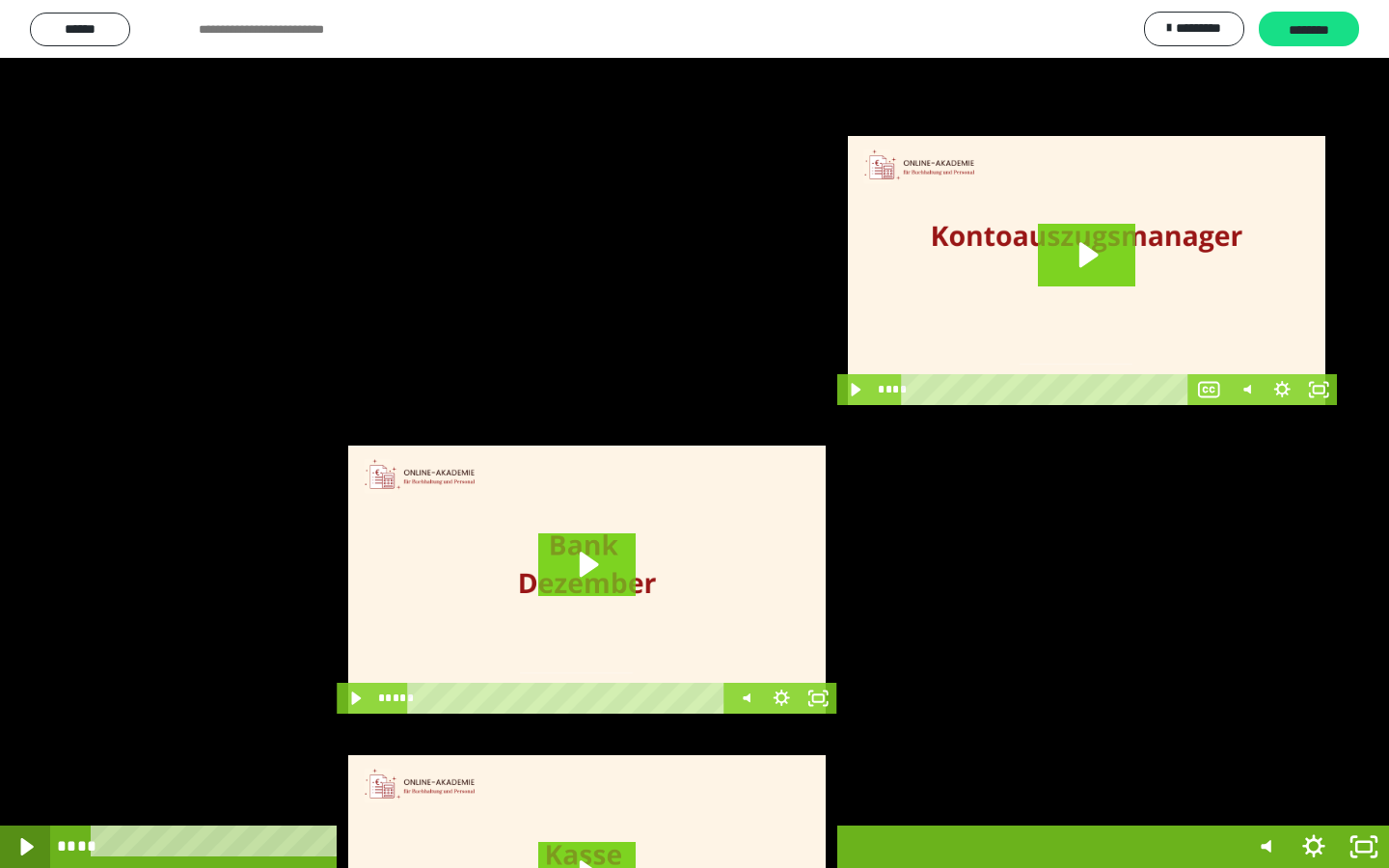 click 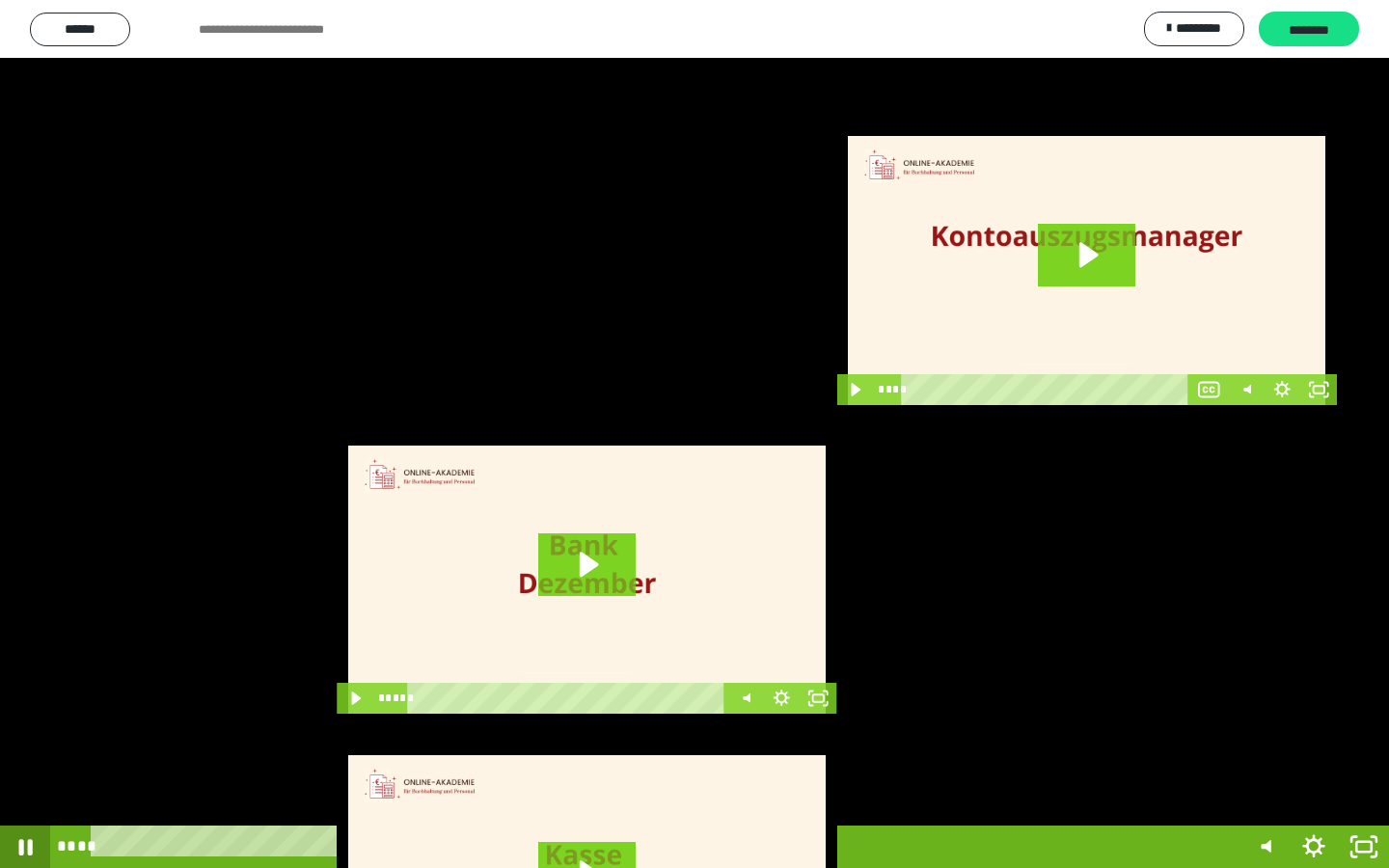 click 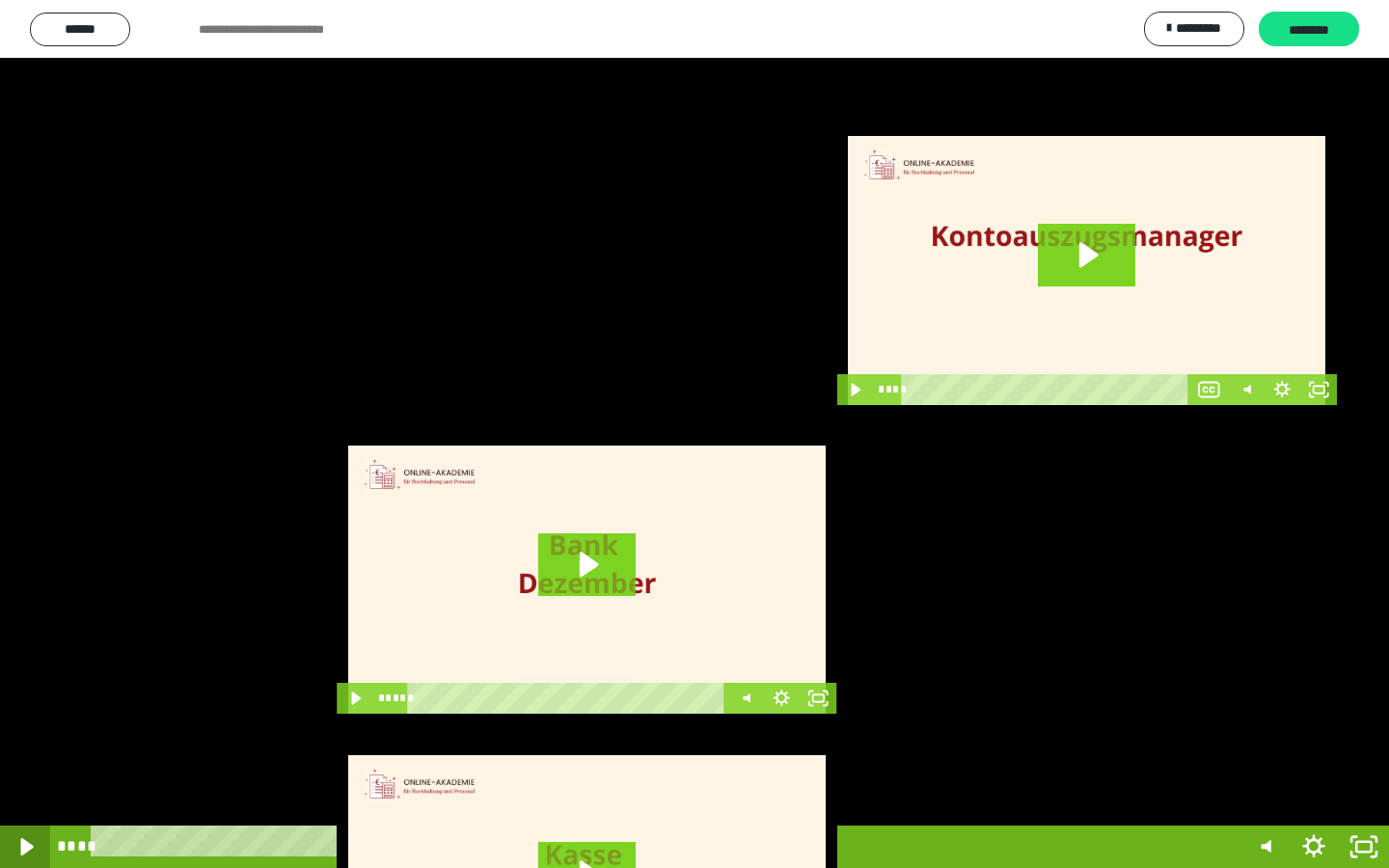 click 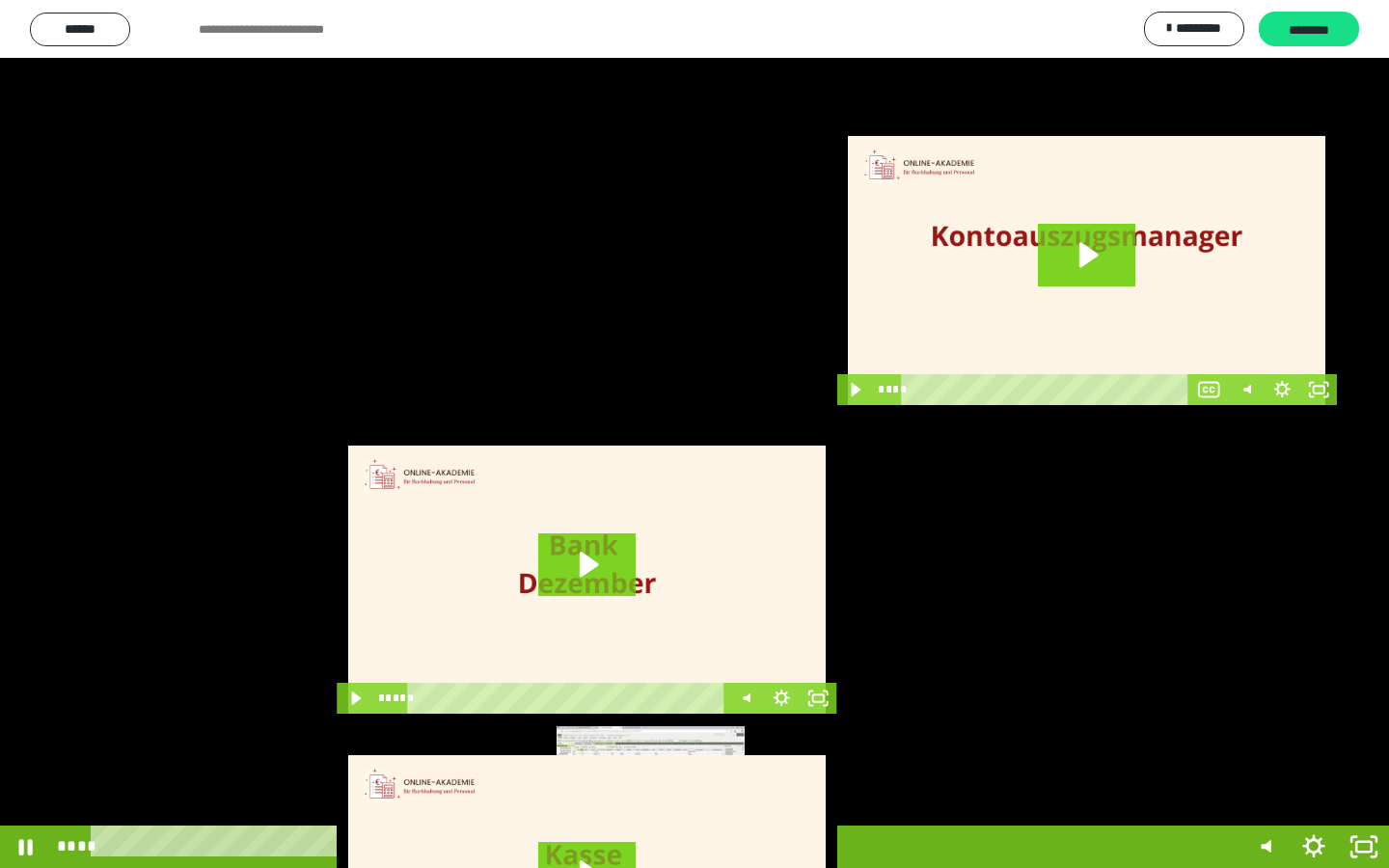 click on "****" at bounding box center (667, 847) 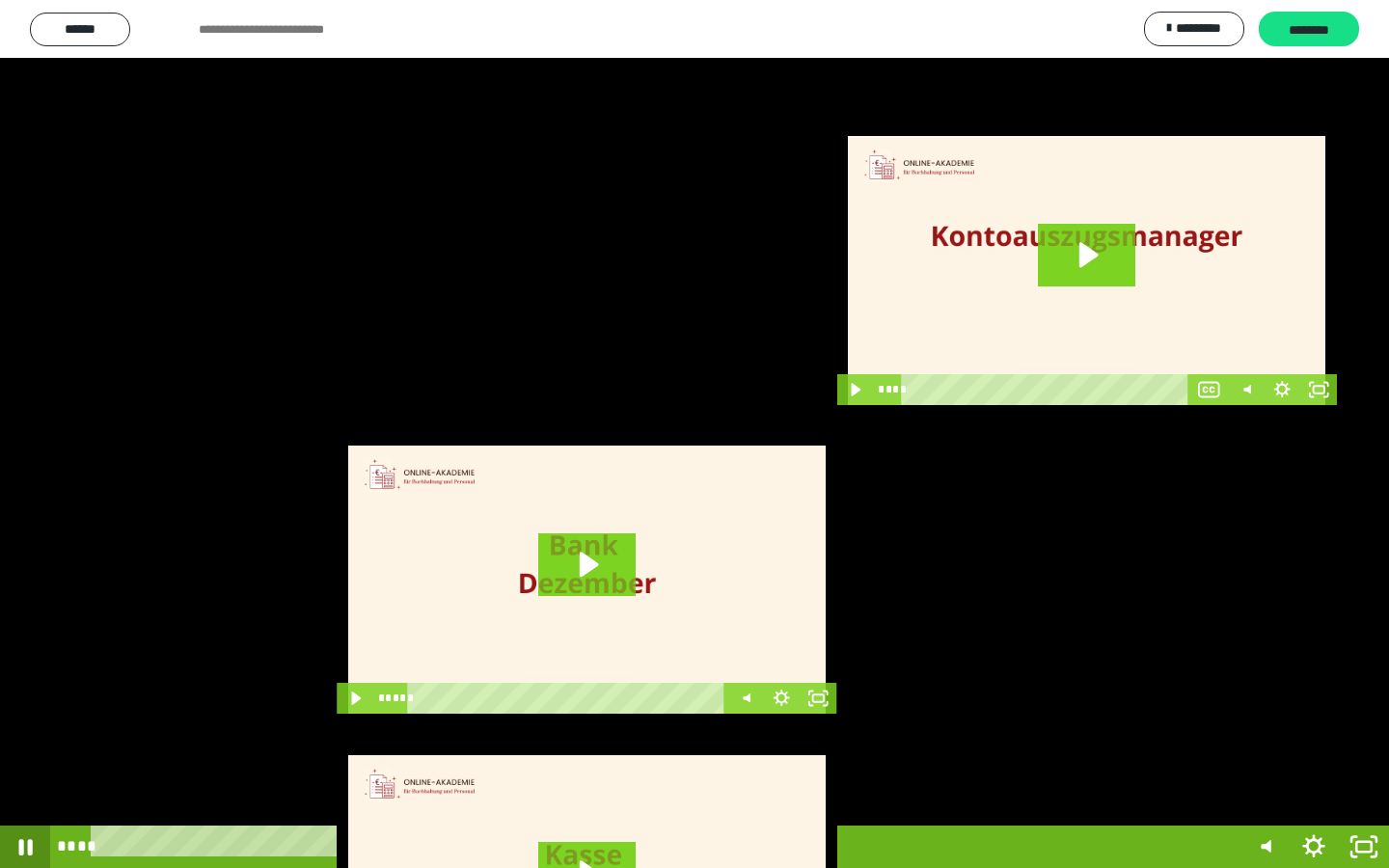 click 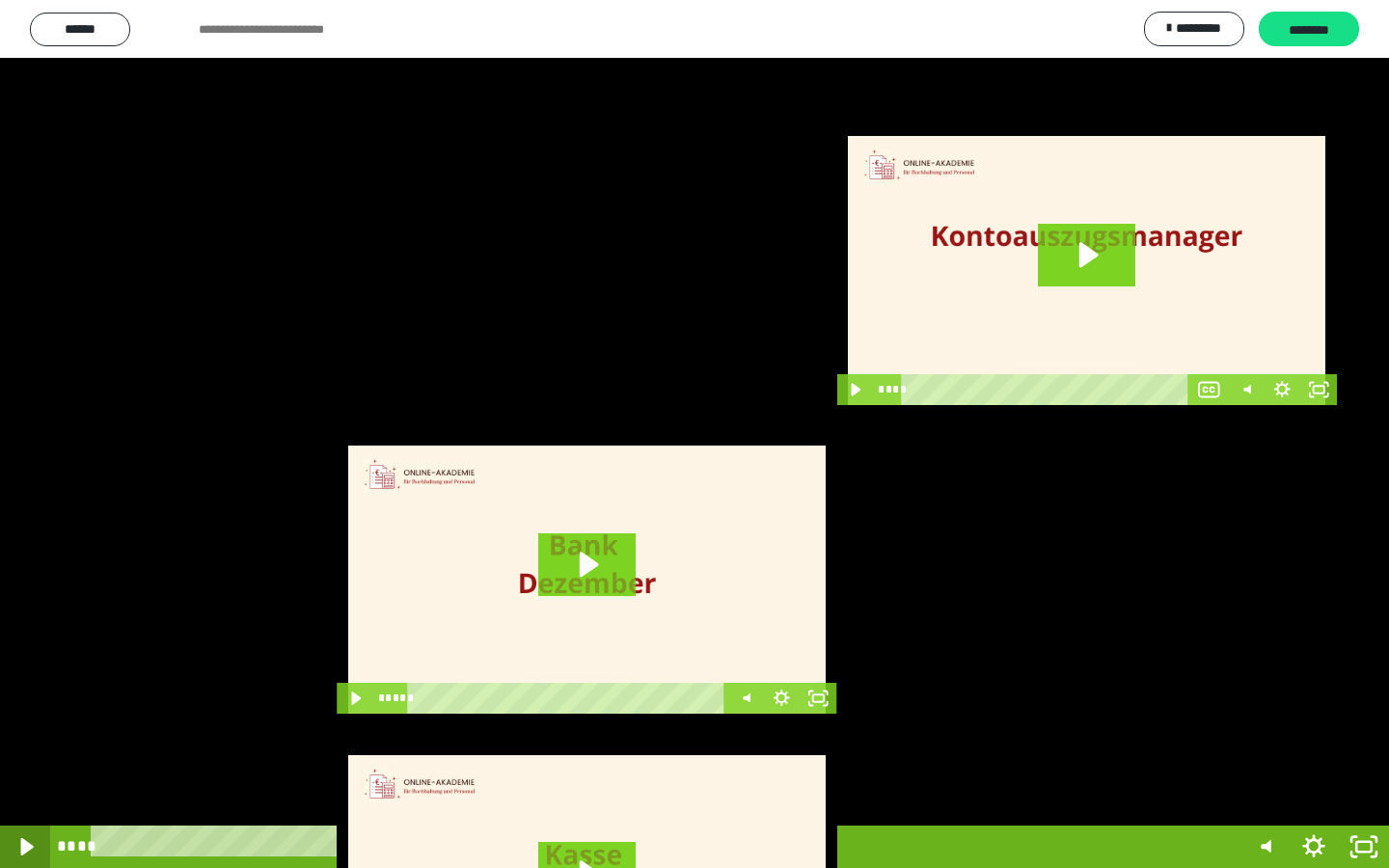 click 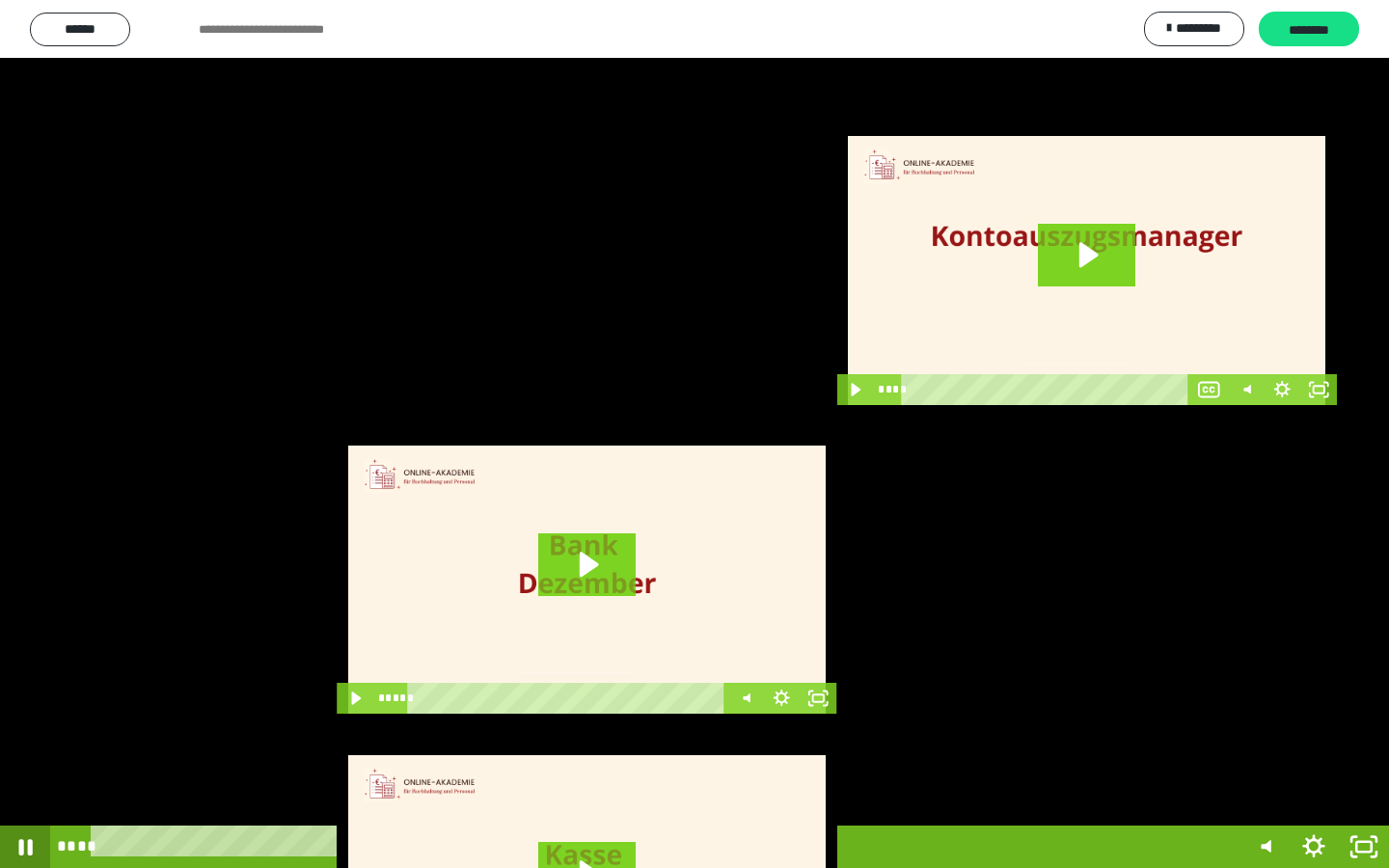 click 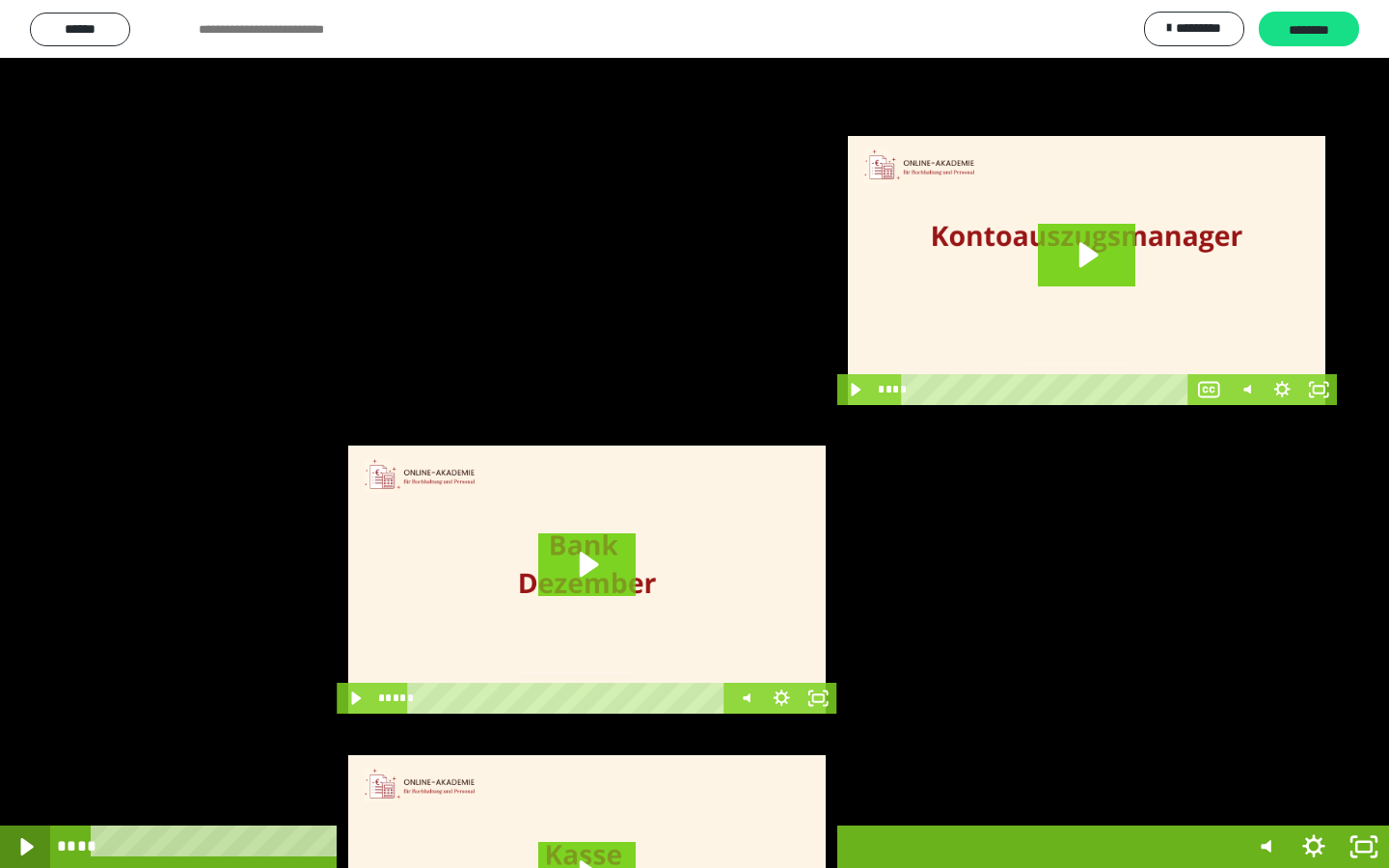 click 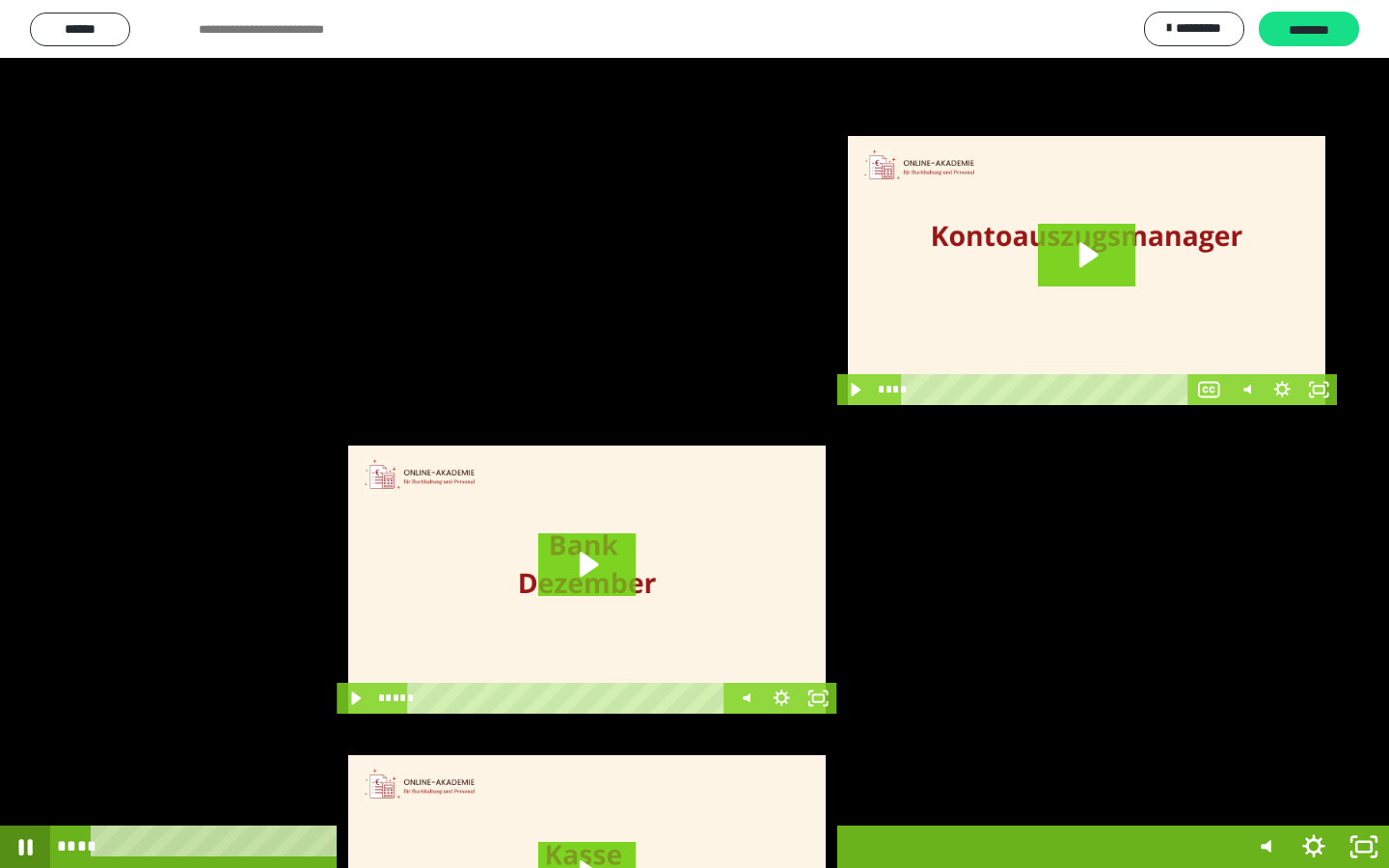 click 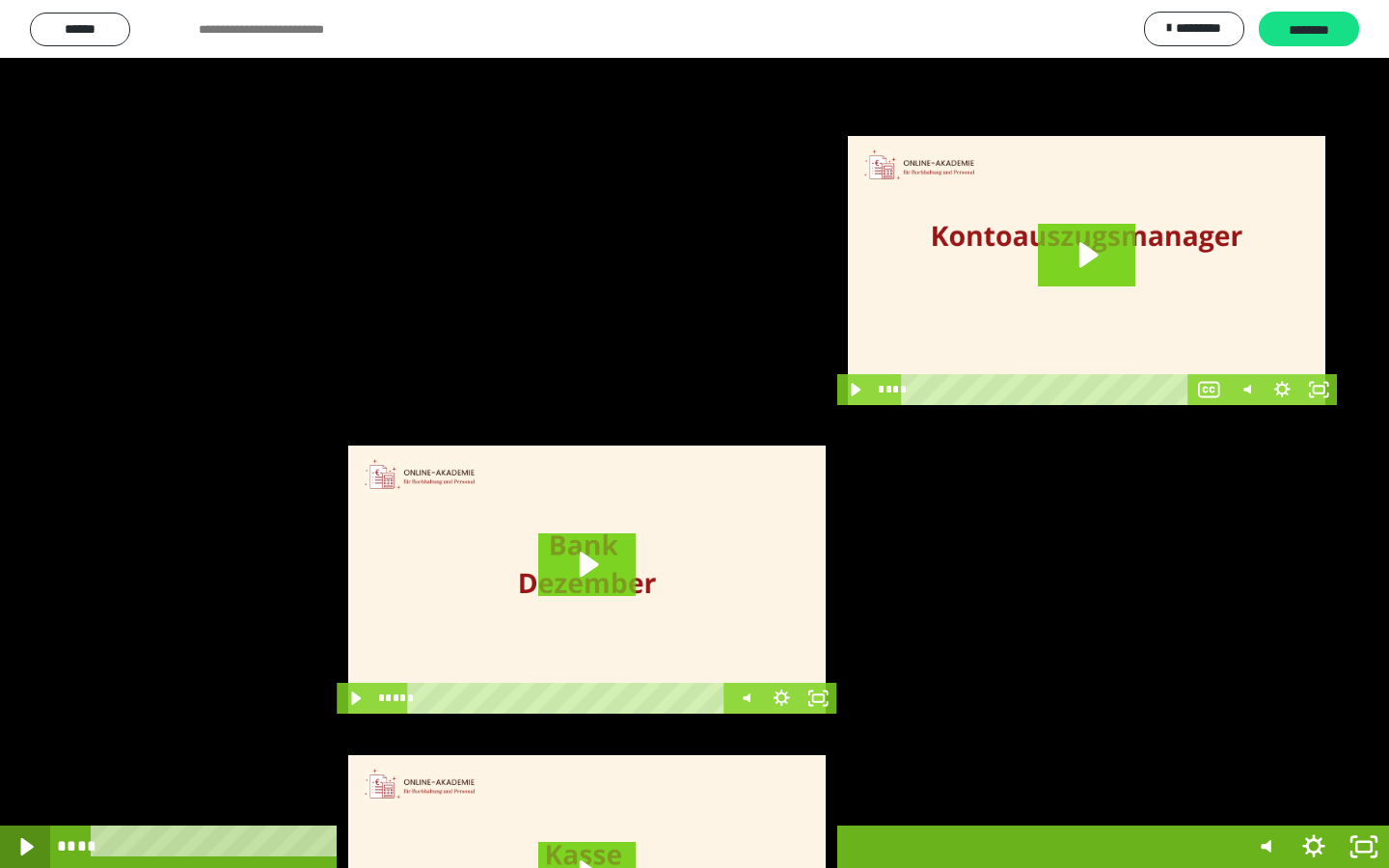 click 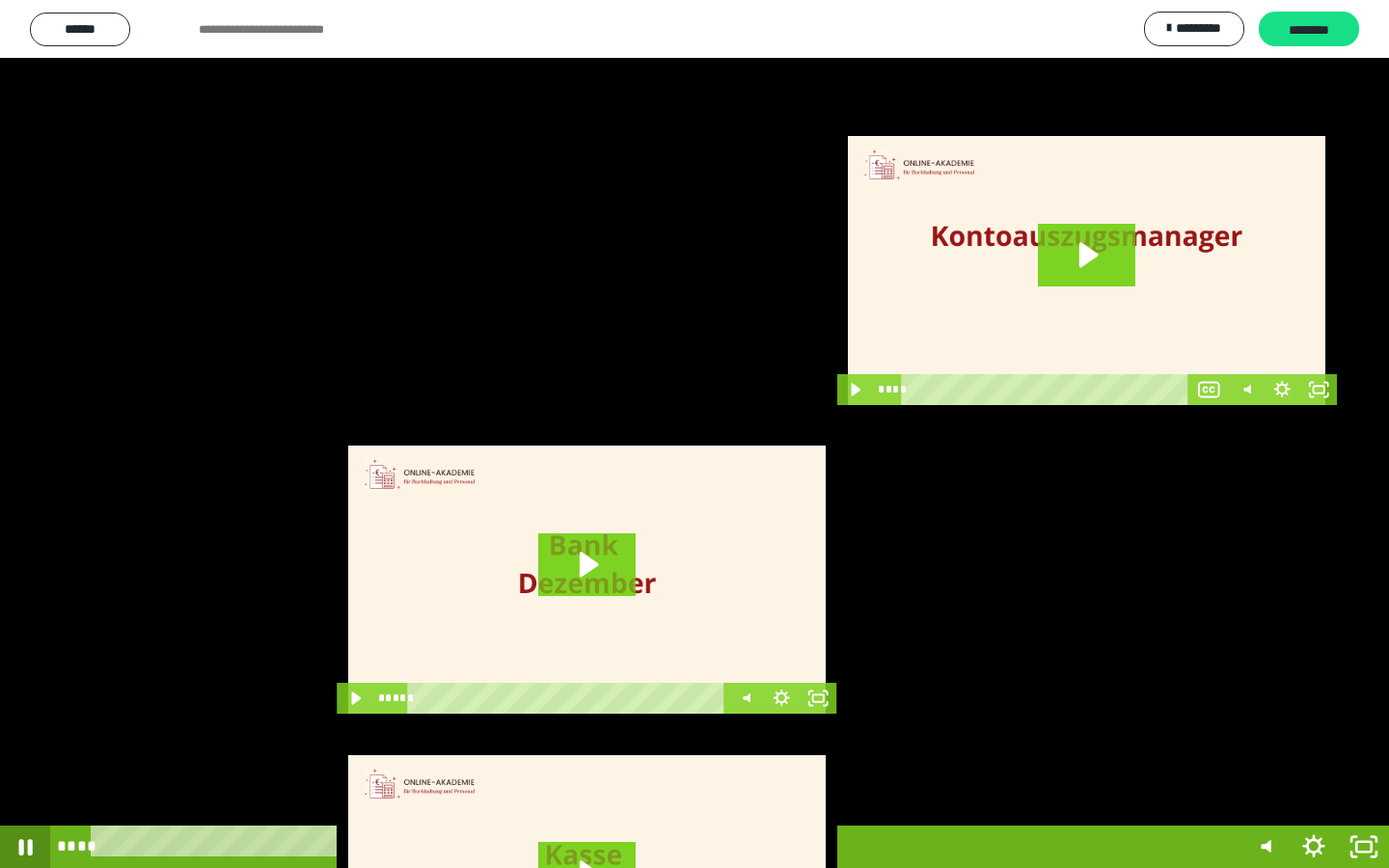 click 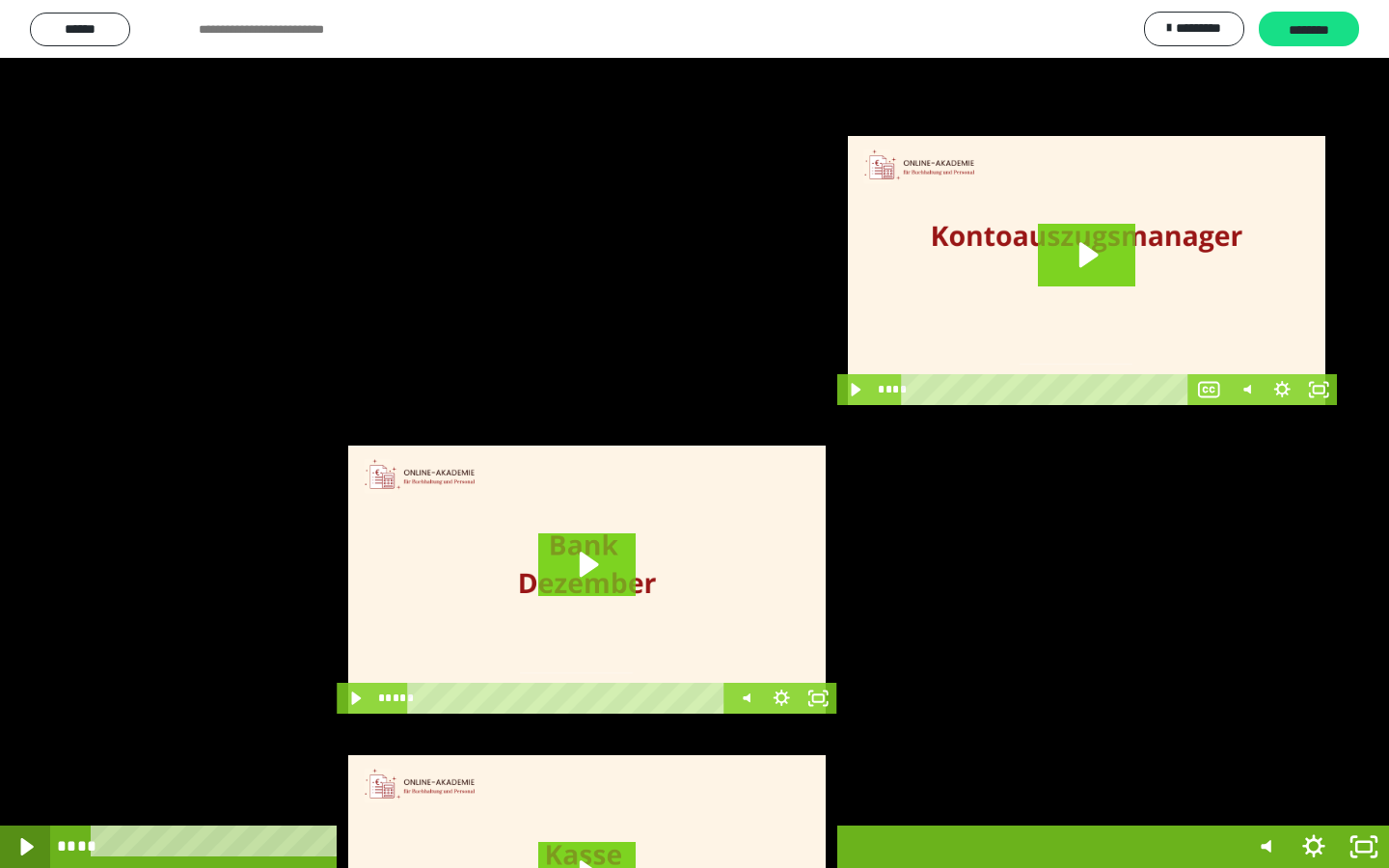 click 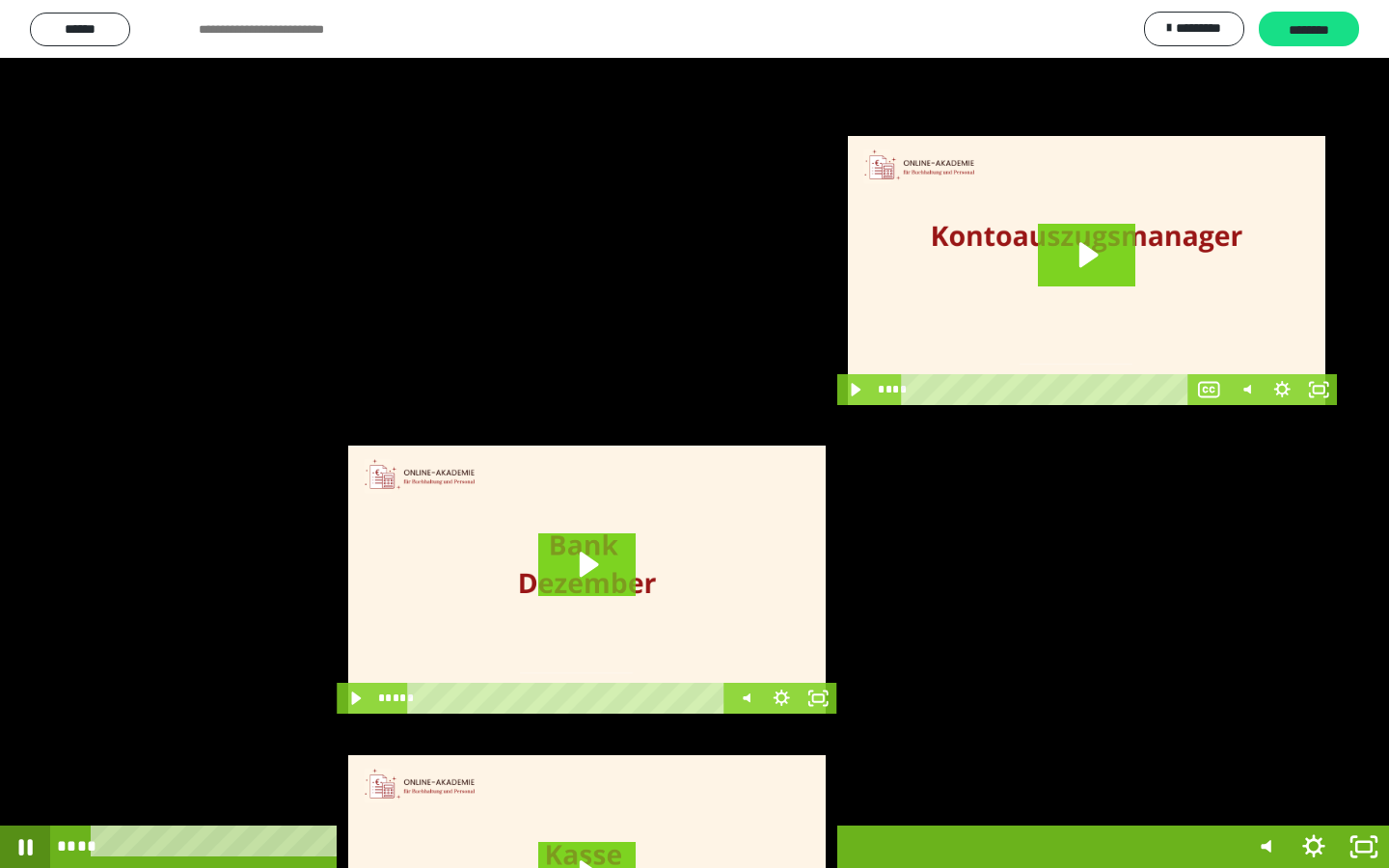 click 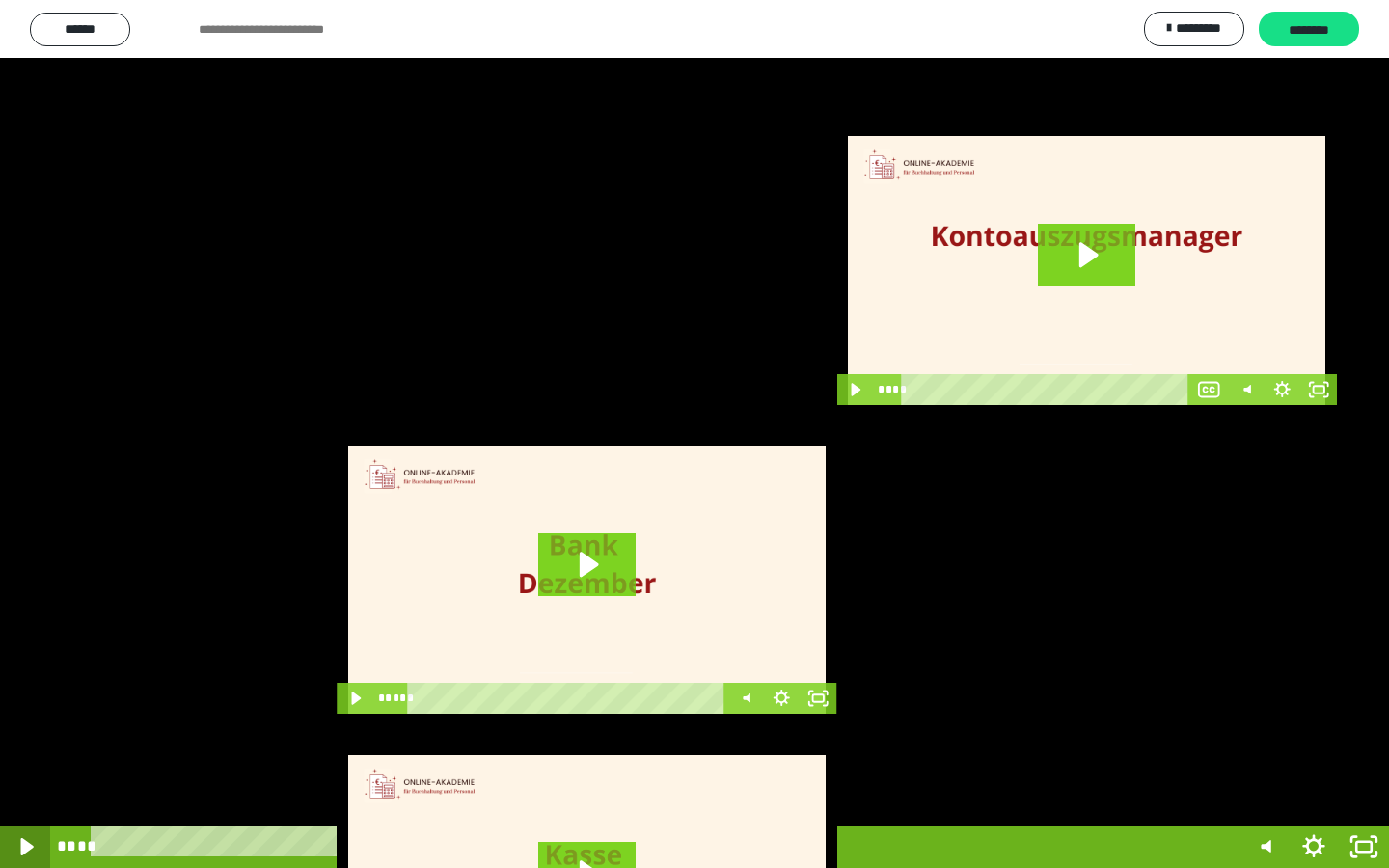 click 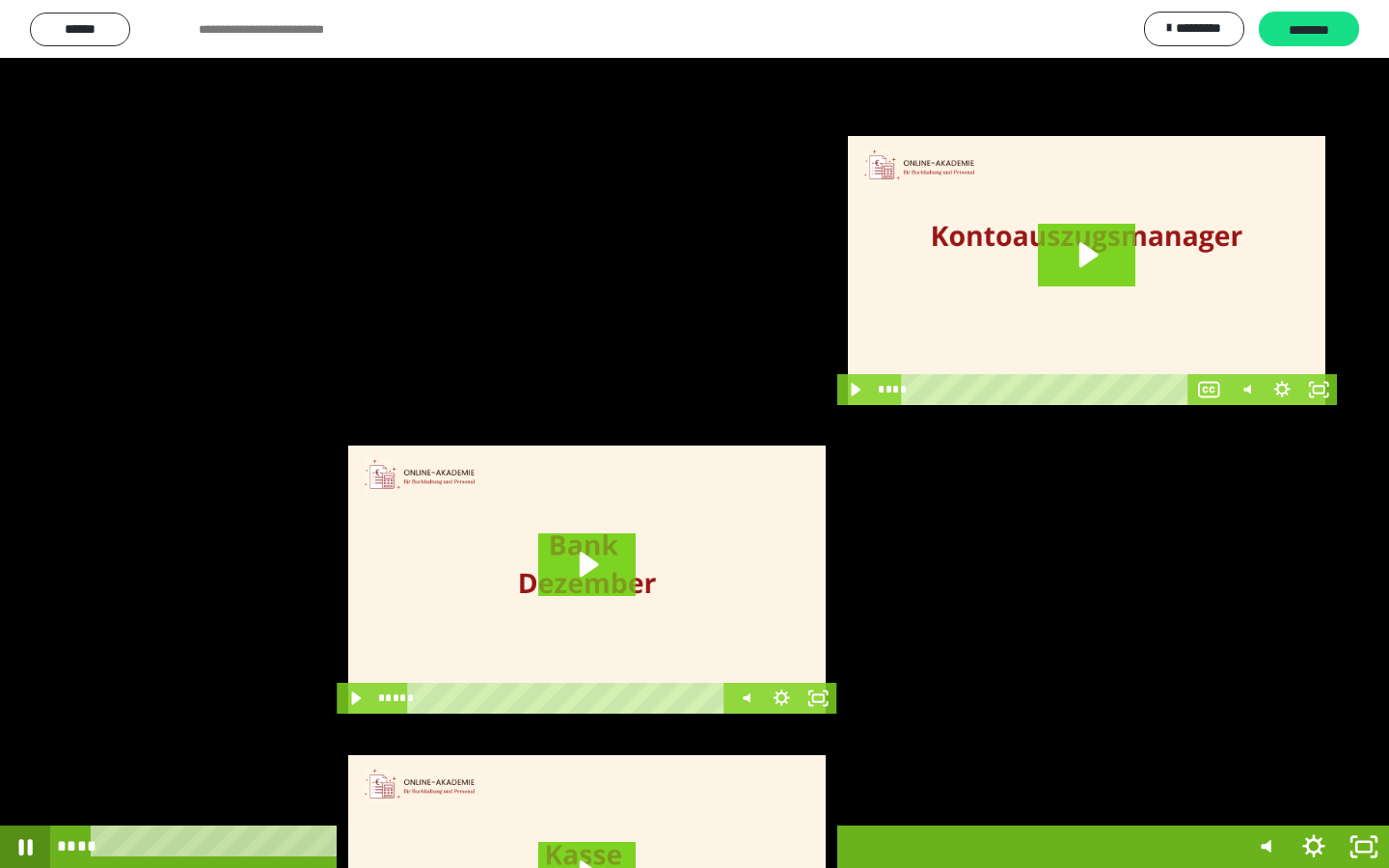 click 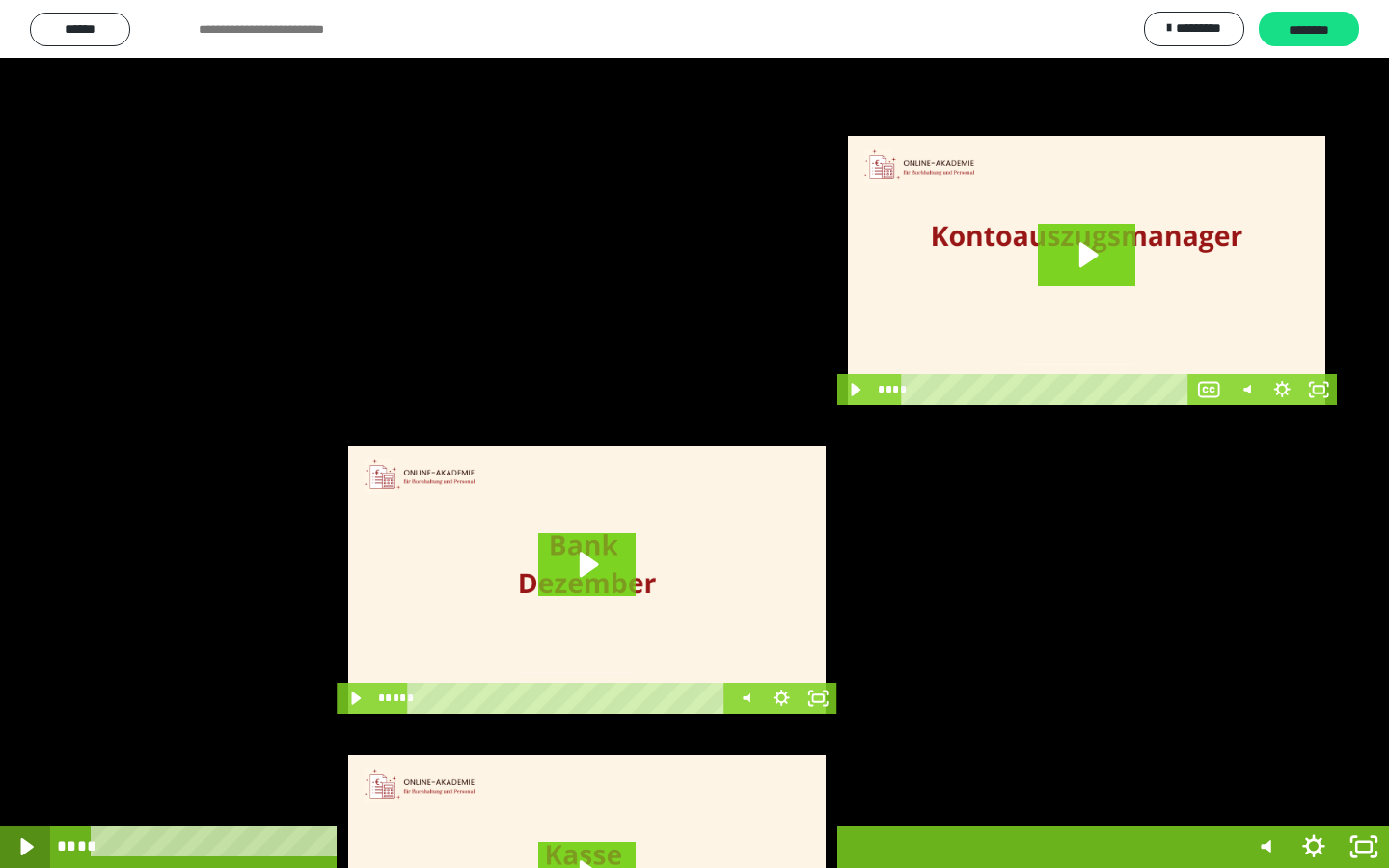 click 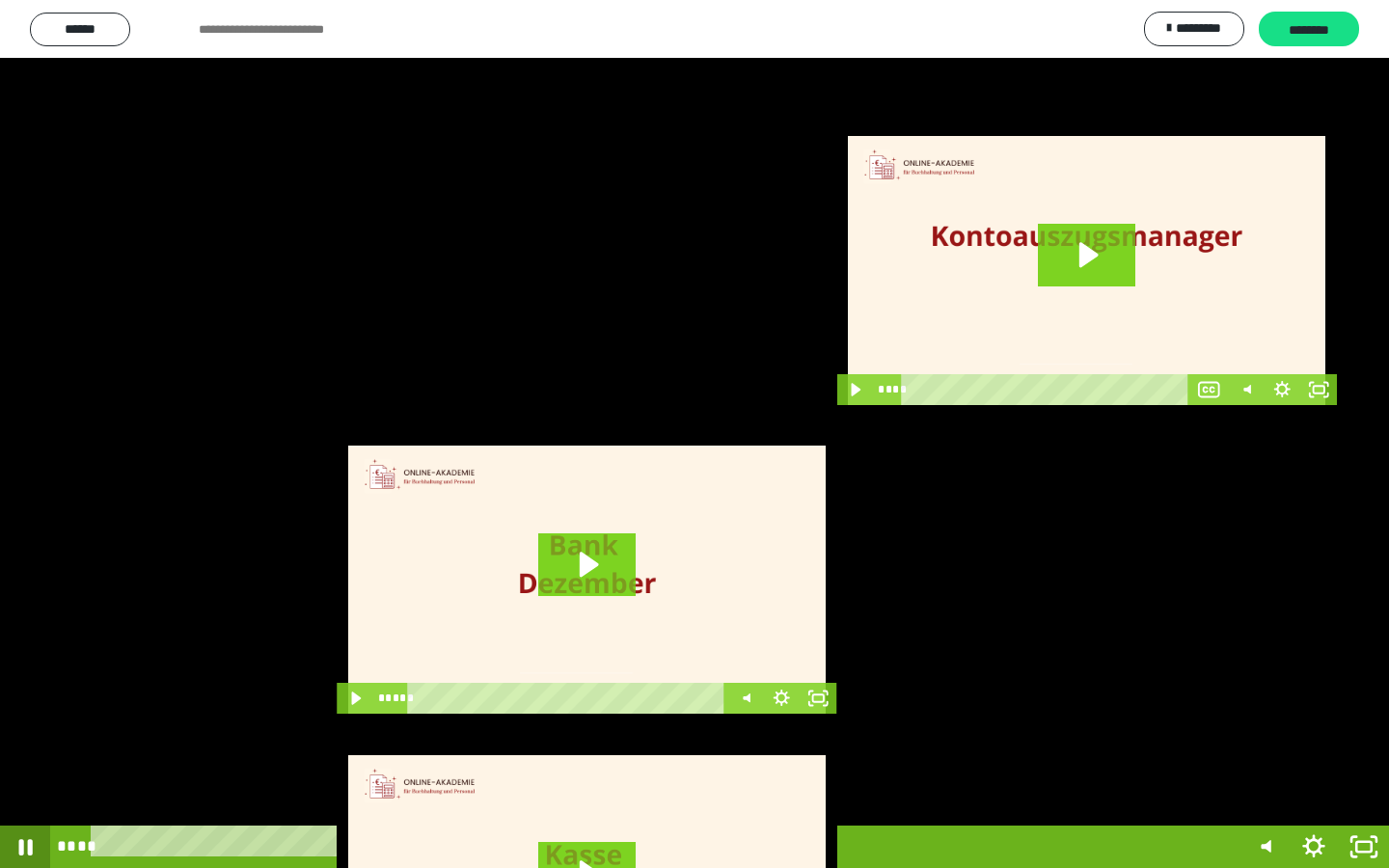 click 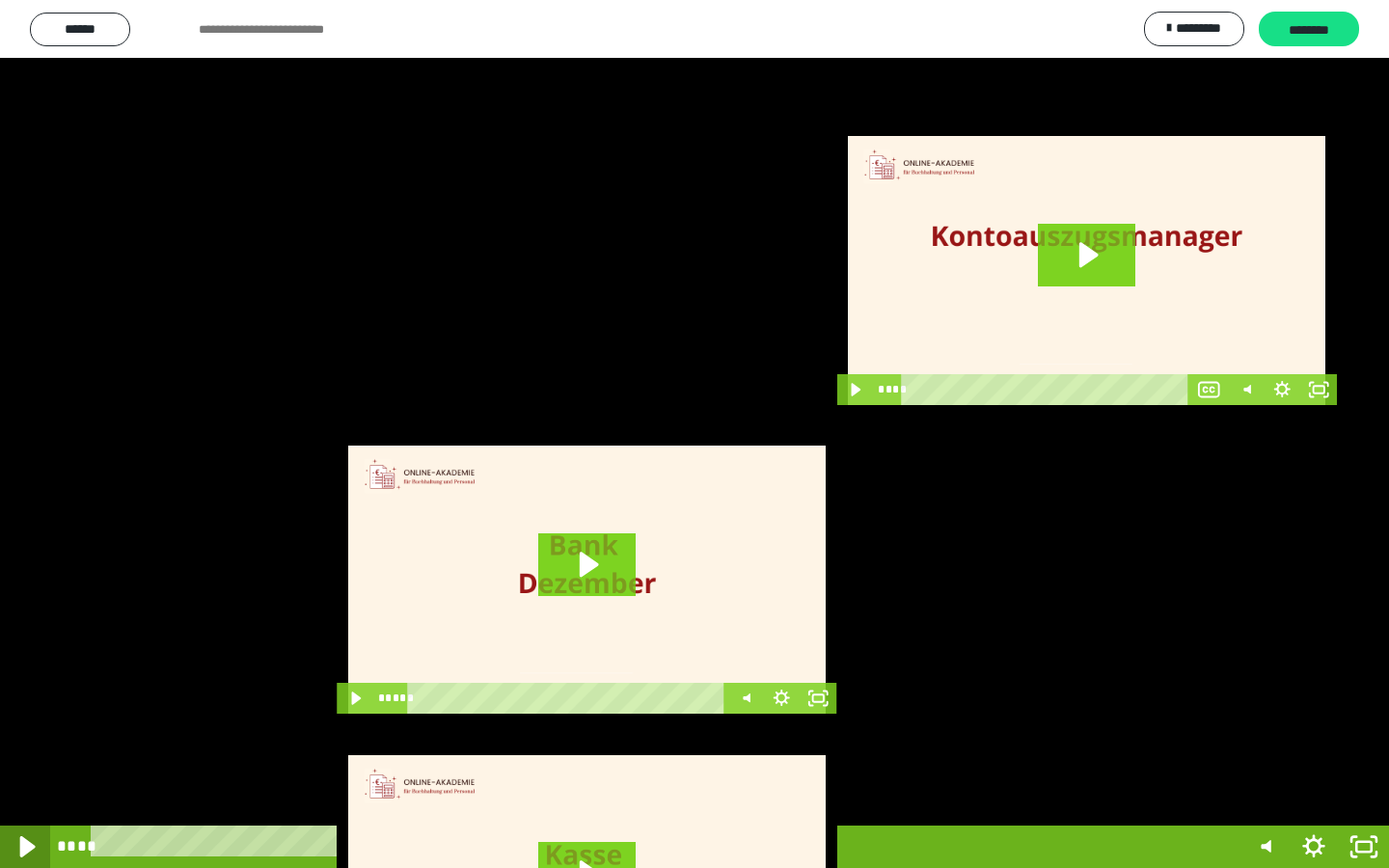 click 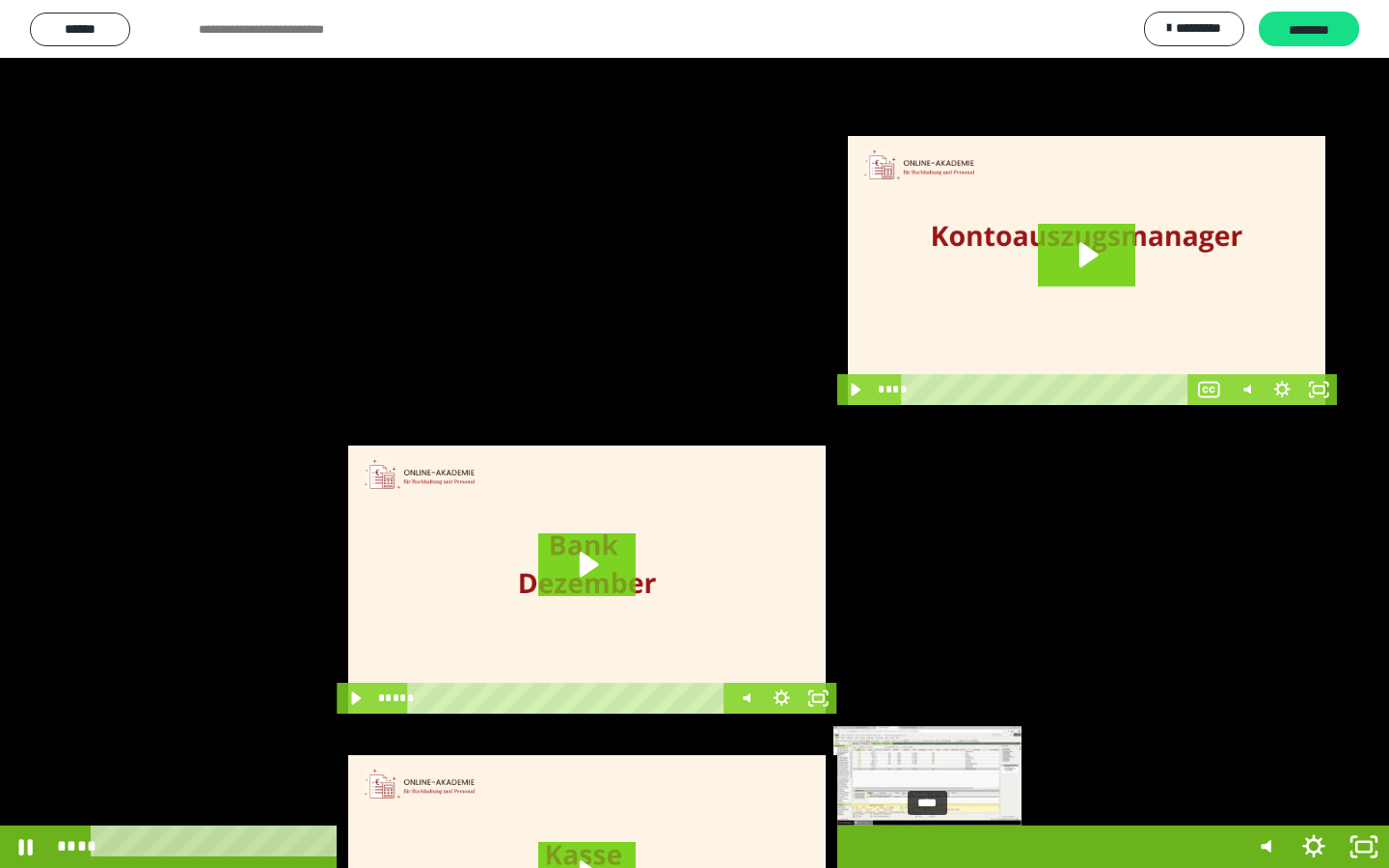 click on "****" at bounding box center [667, 847] 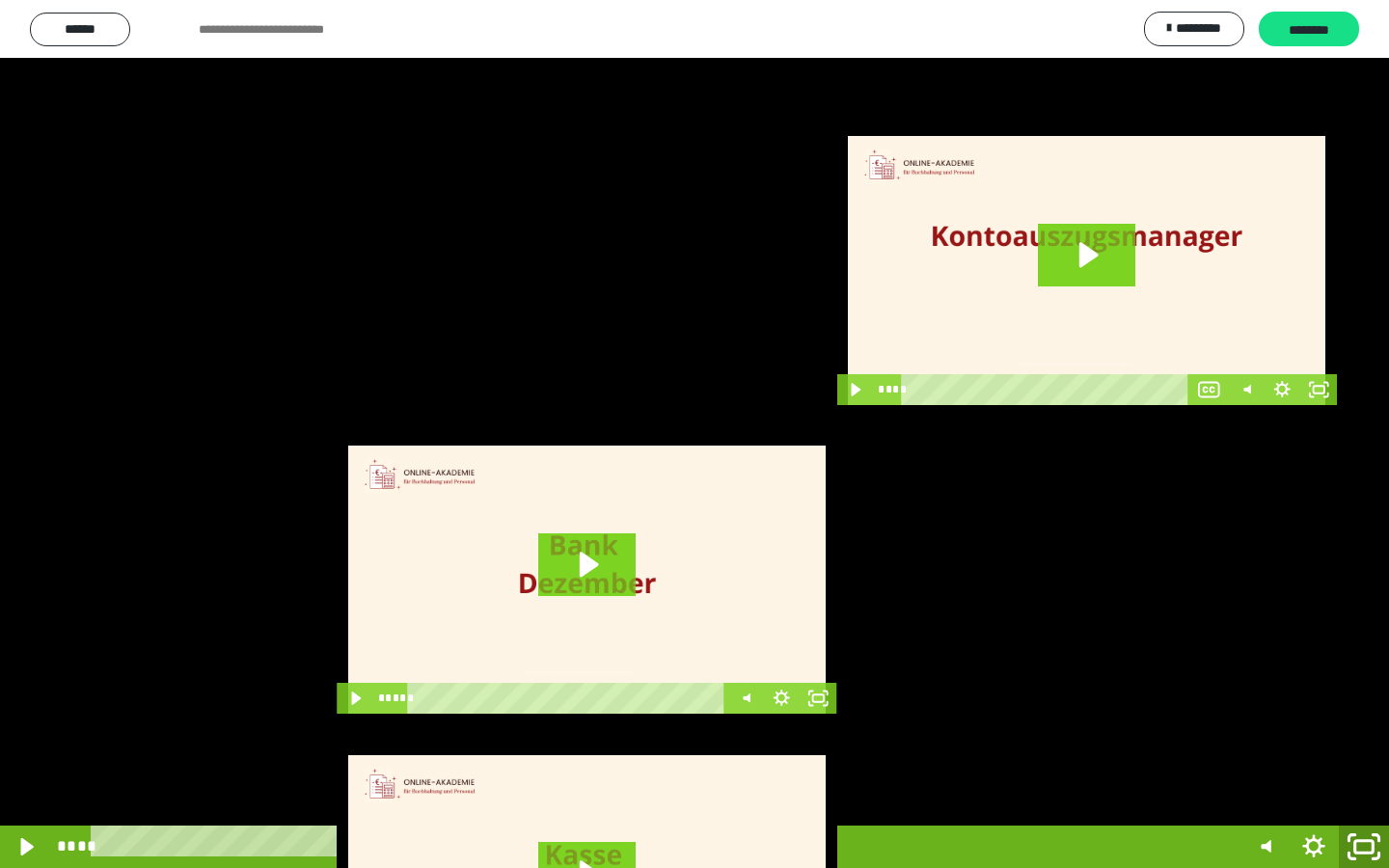 click 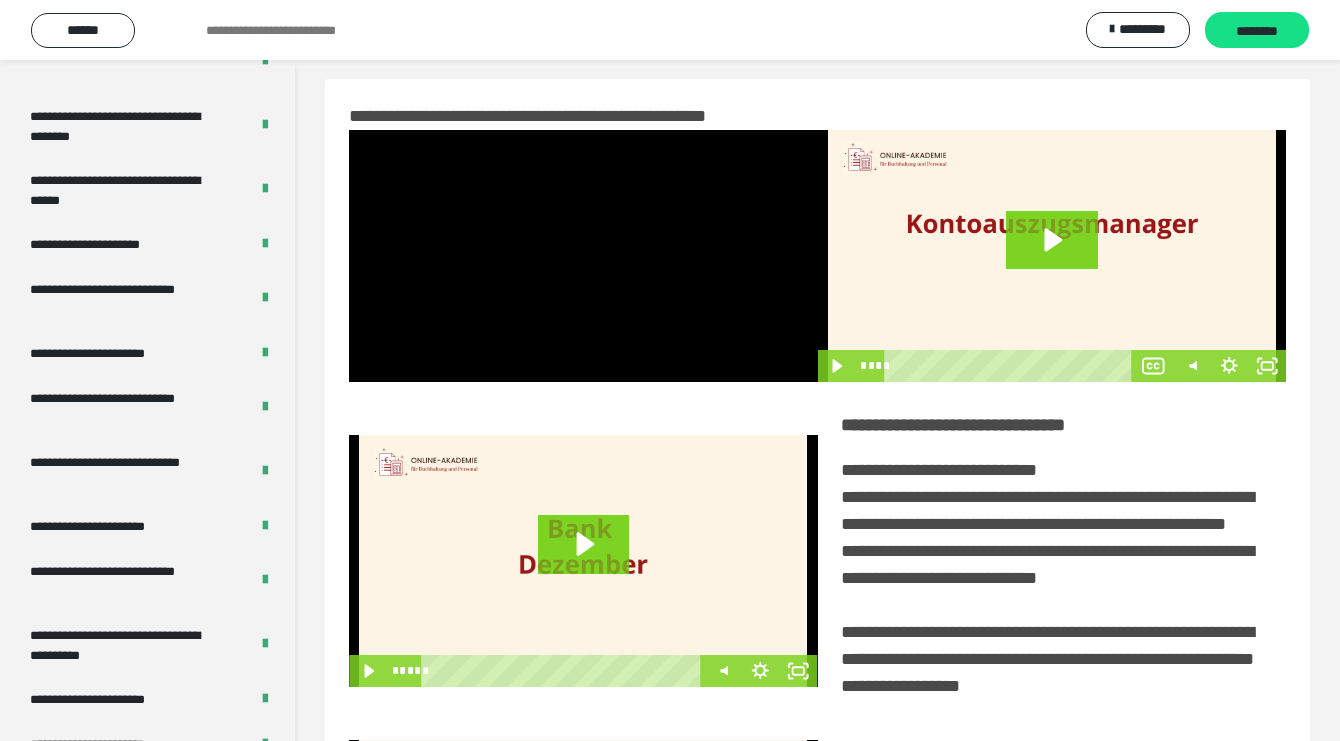 scroll, scrollTop: 5, scrollLeft: 0, axis: vertical 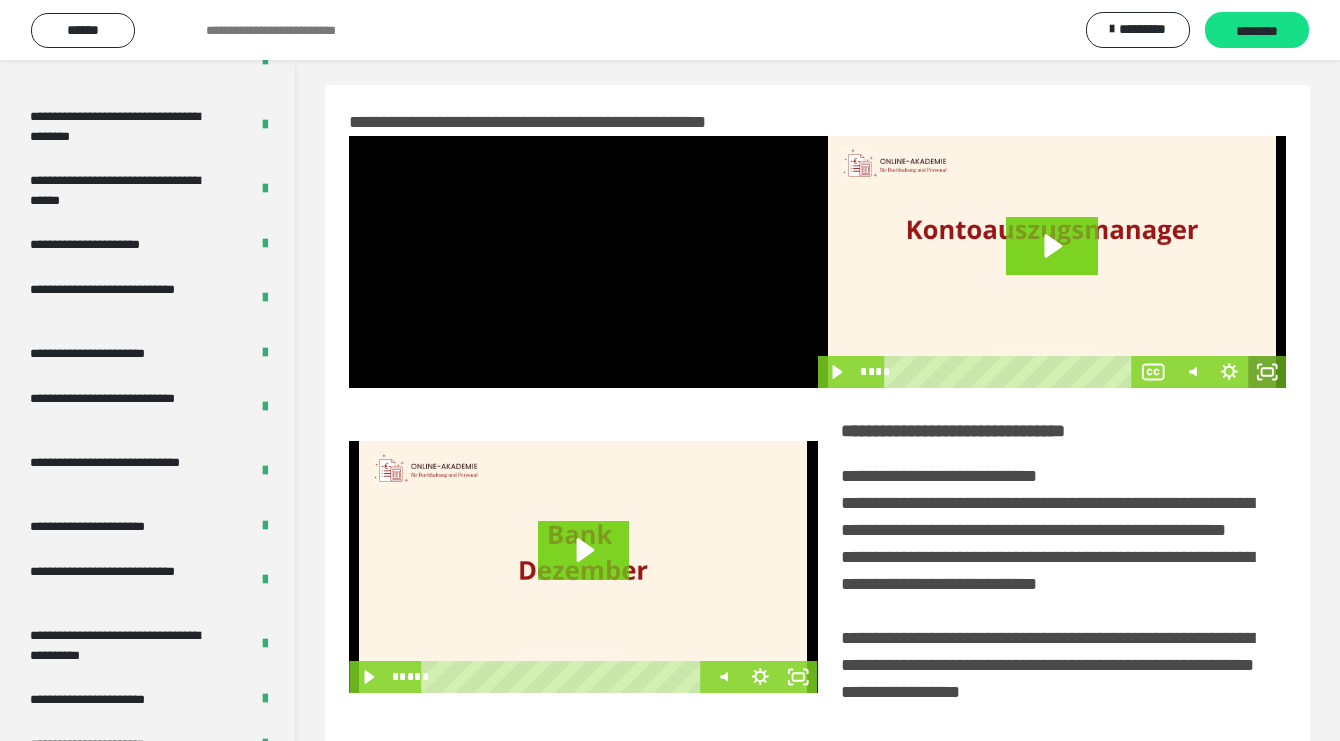 click 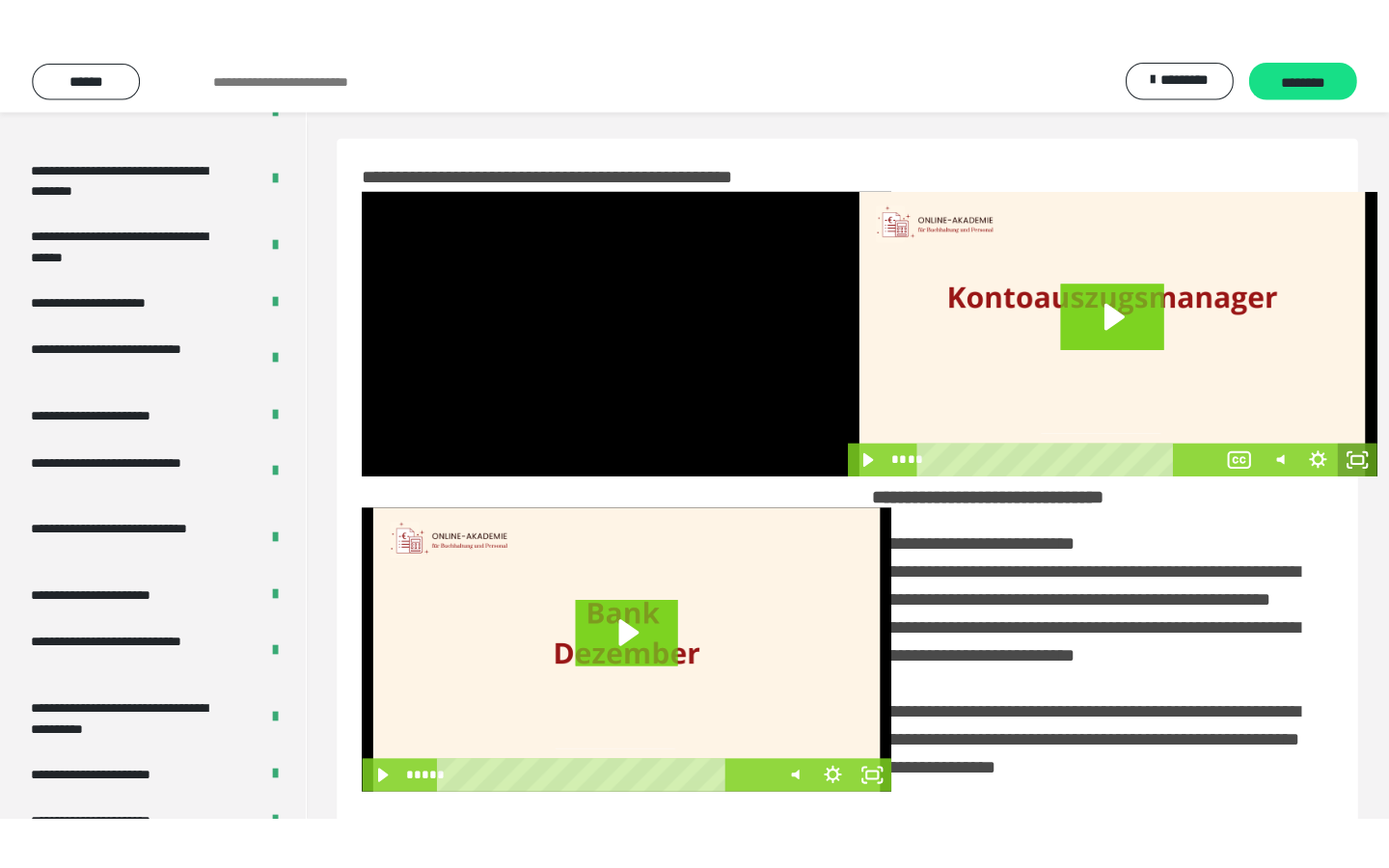 scroll, scrollTop: 0, scrollLeft: 0, axis: both 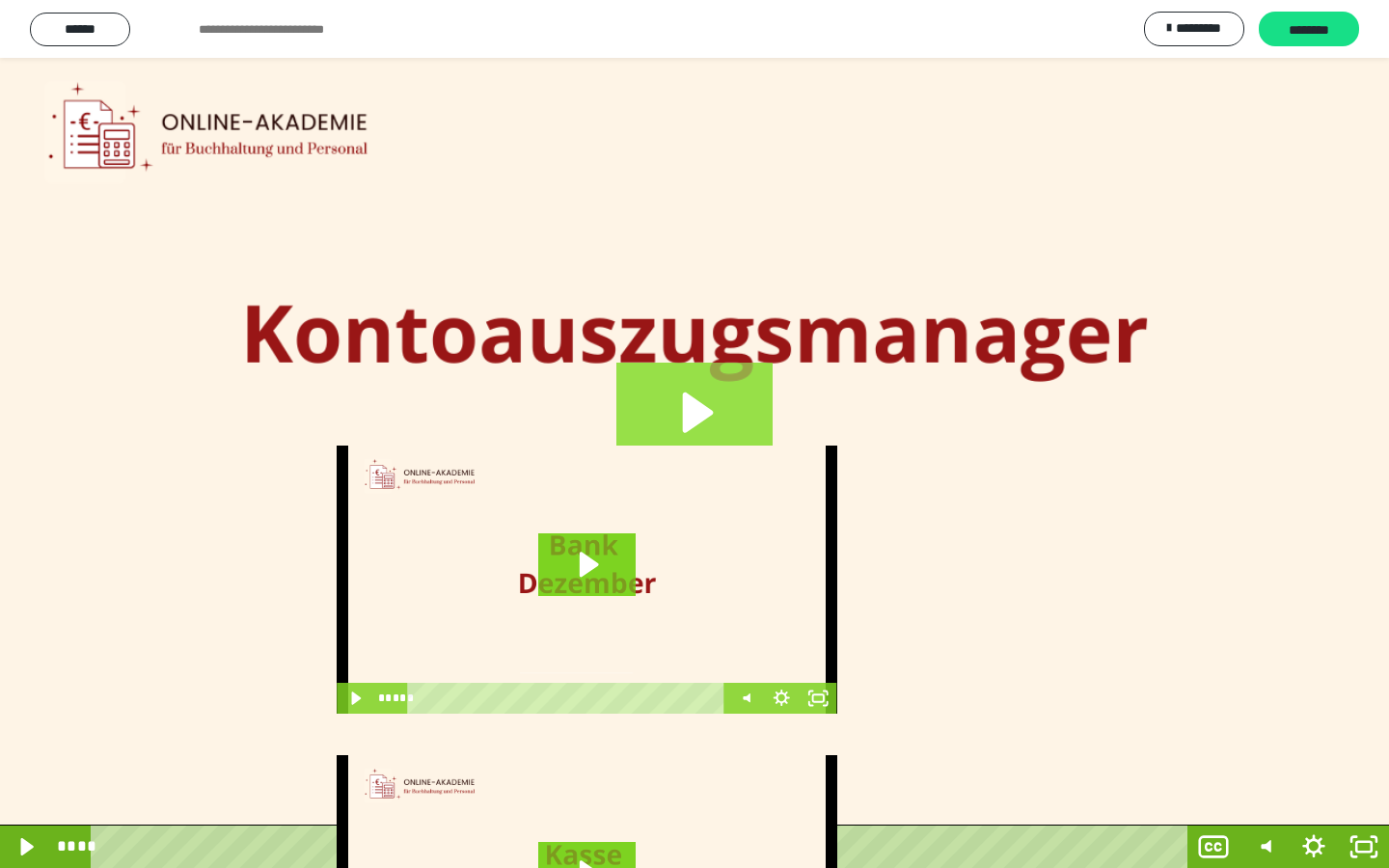click 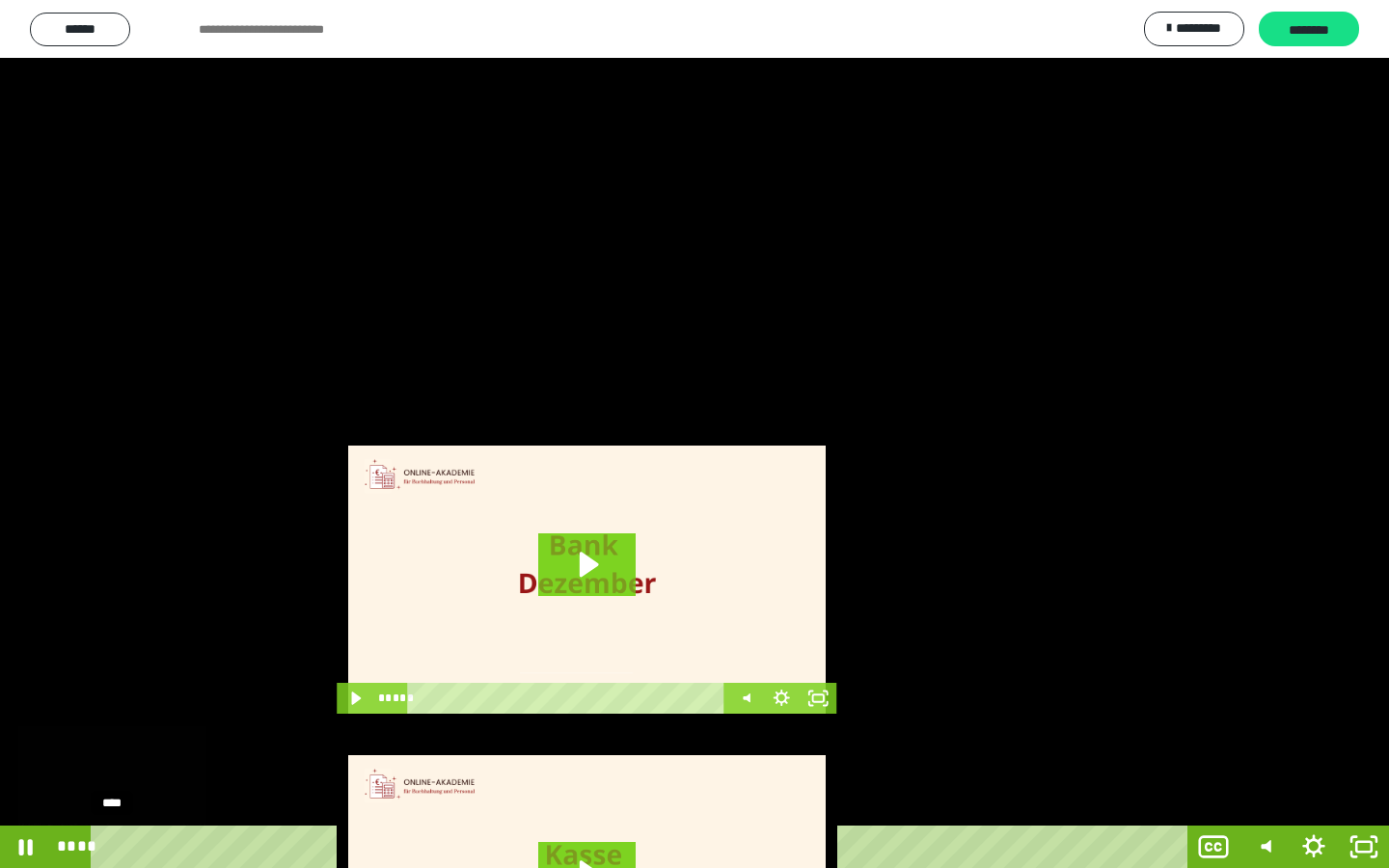 click on "****" at bounding box center [642, 847] 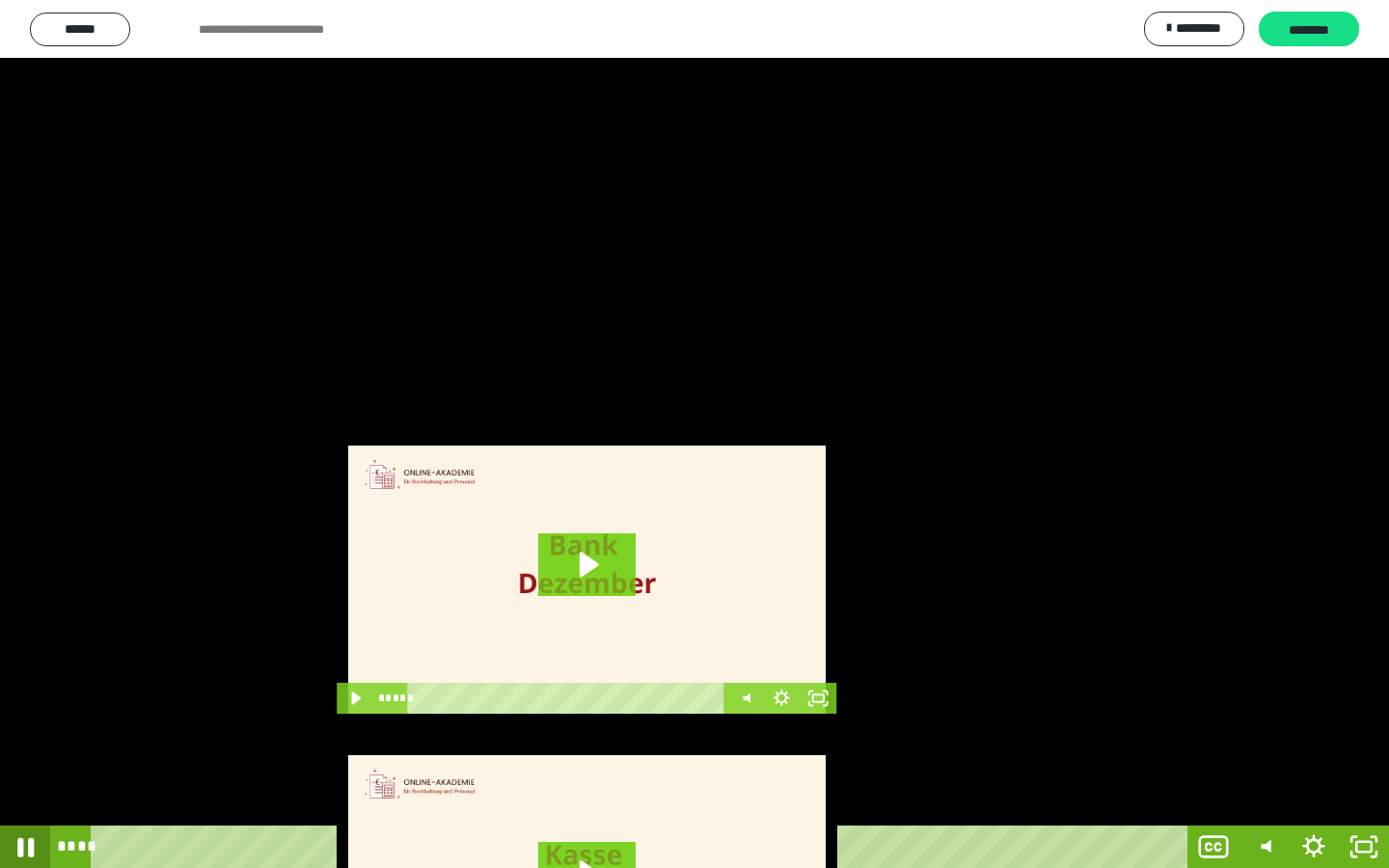 click 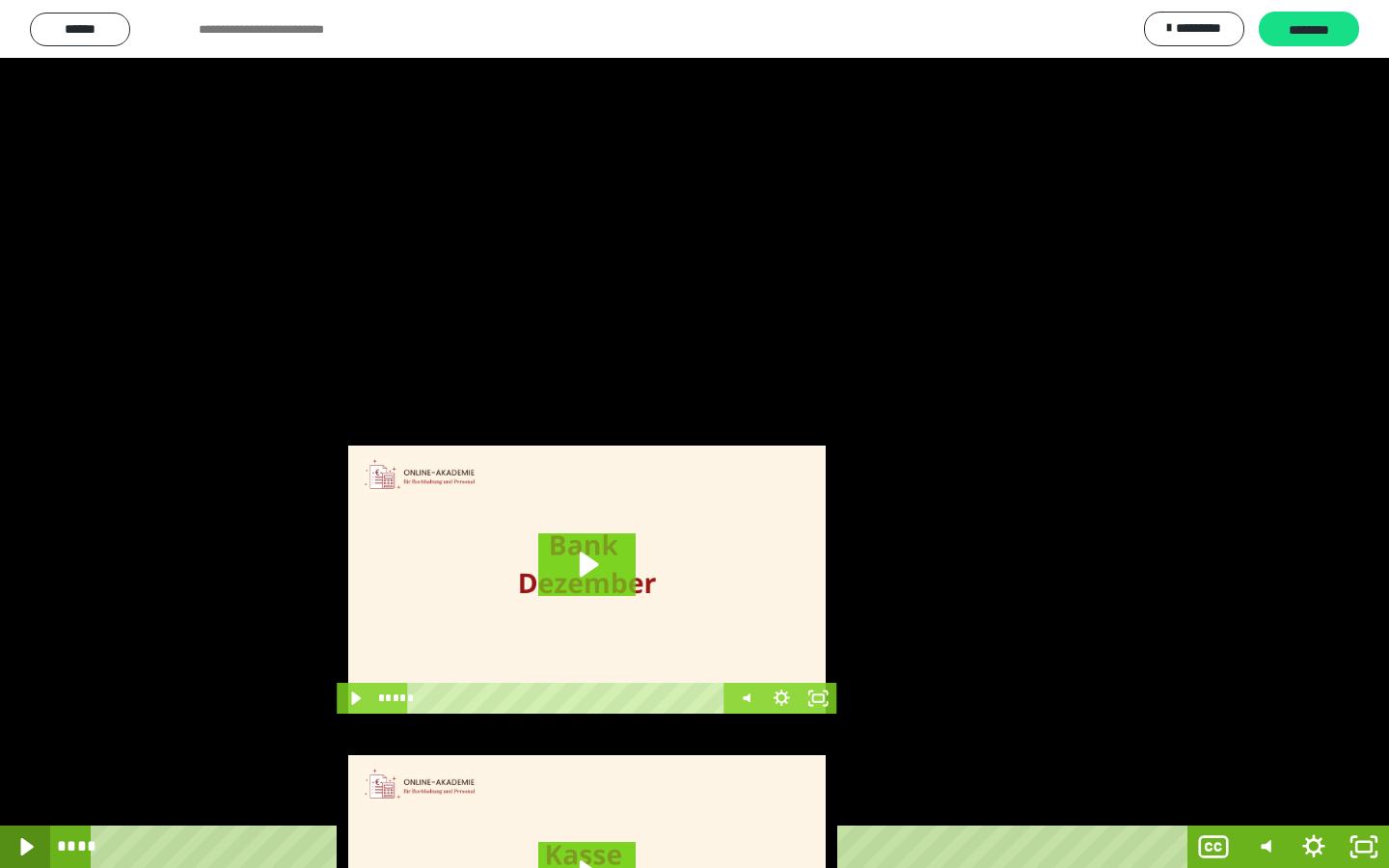 click 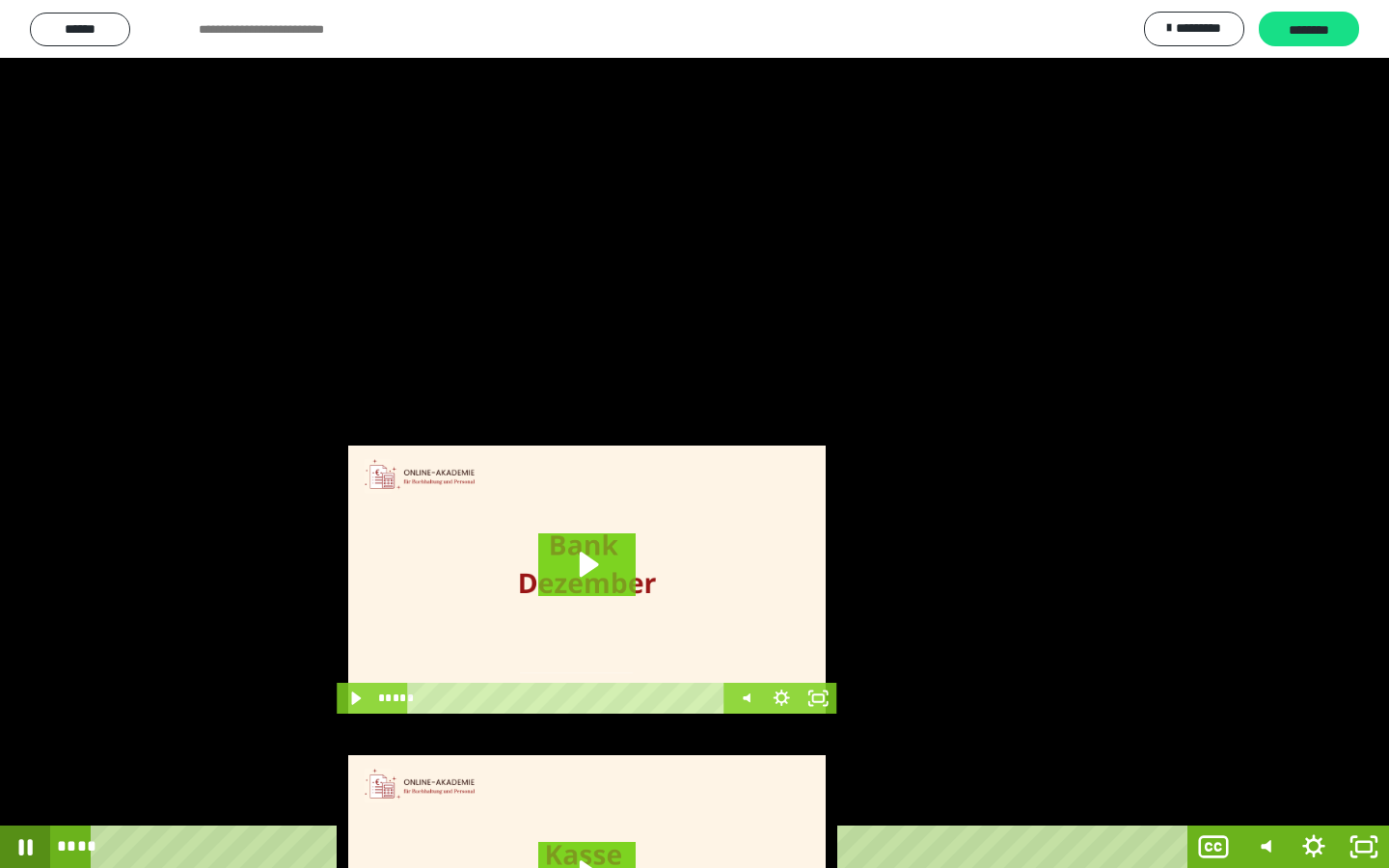click 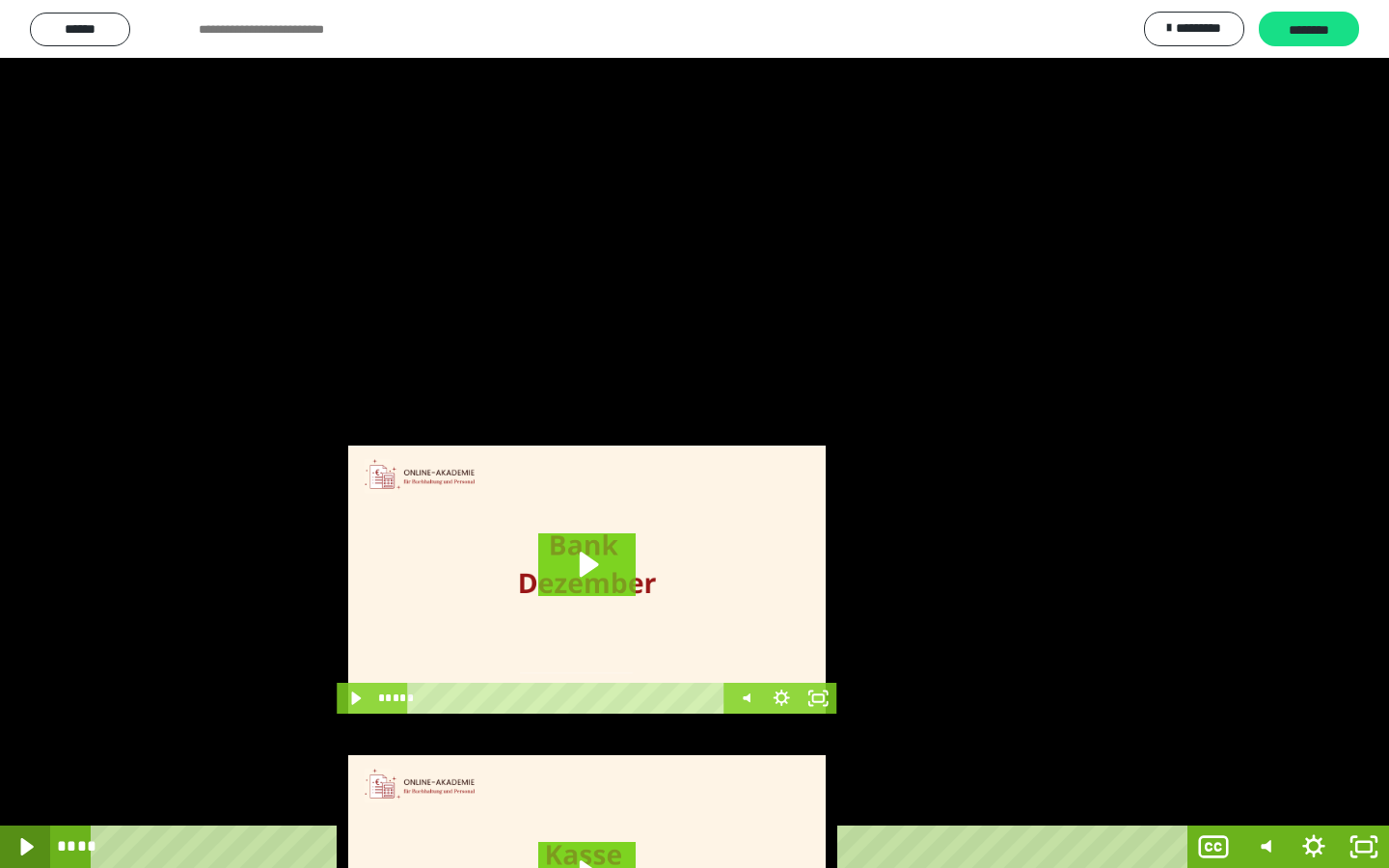 click 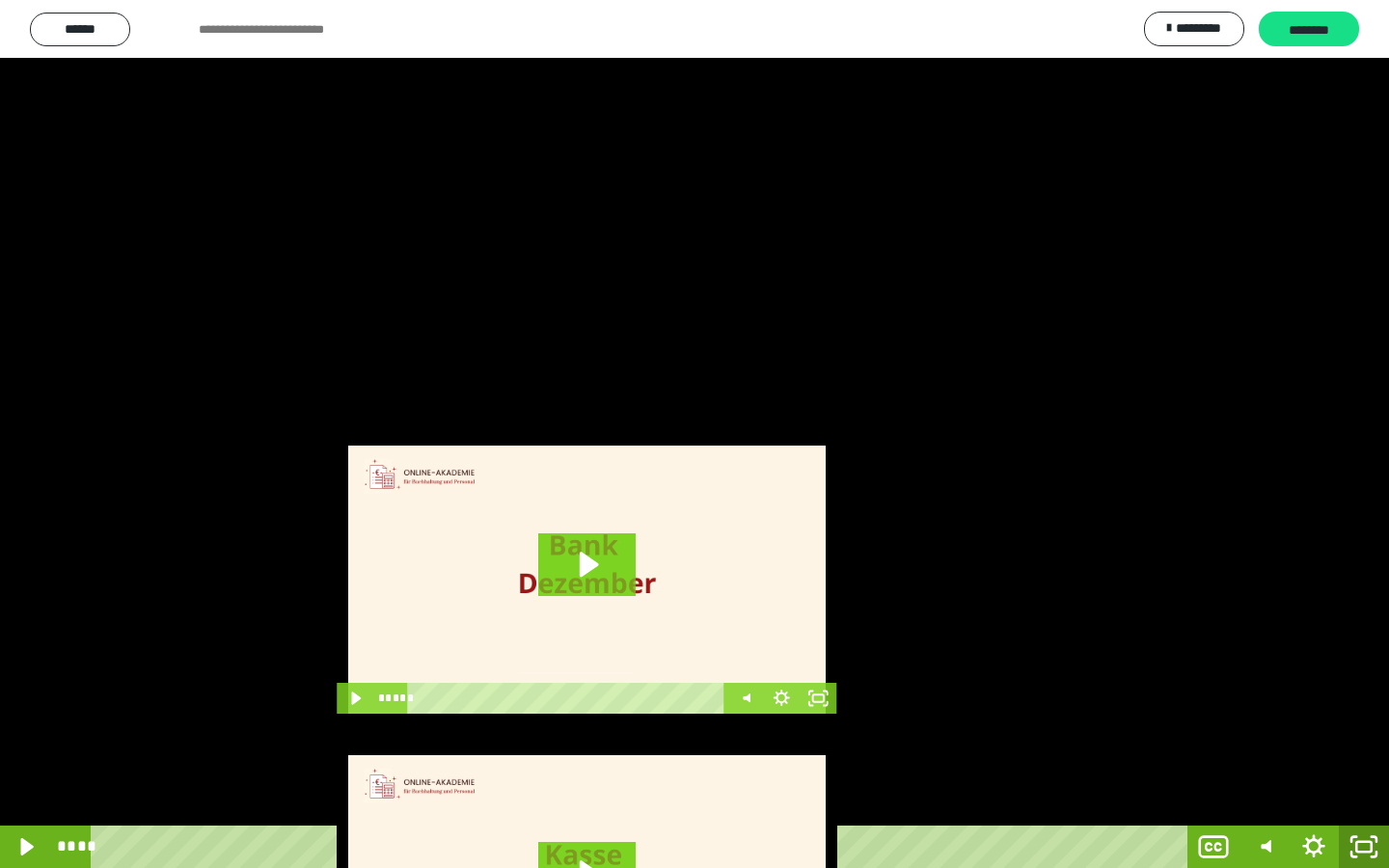 click 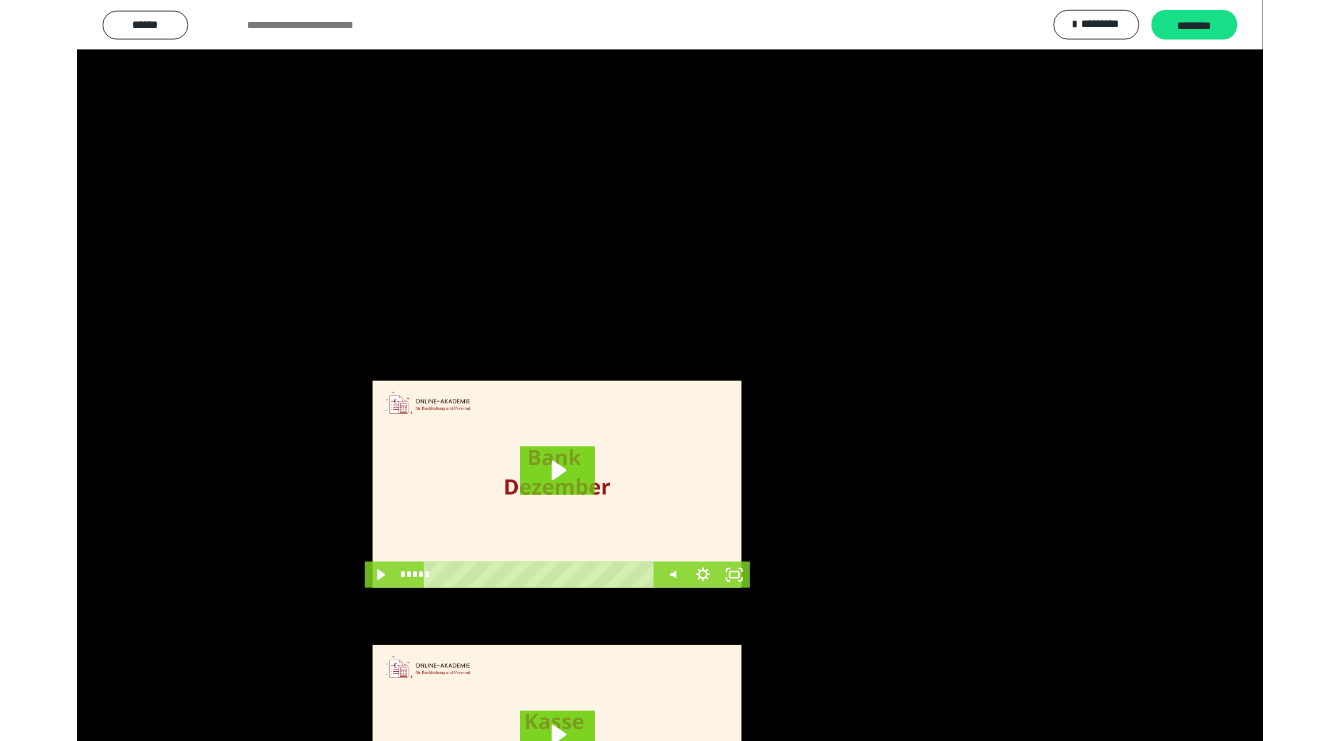 scroll, scrollTop: 5, scrollLeft: 0, axis: vertical 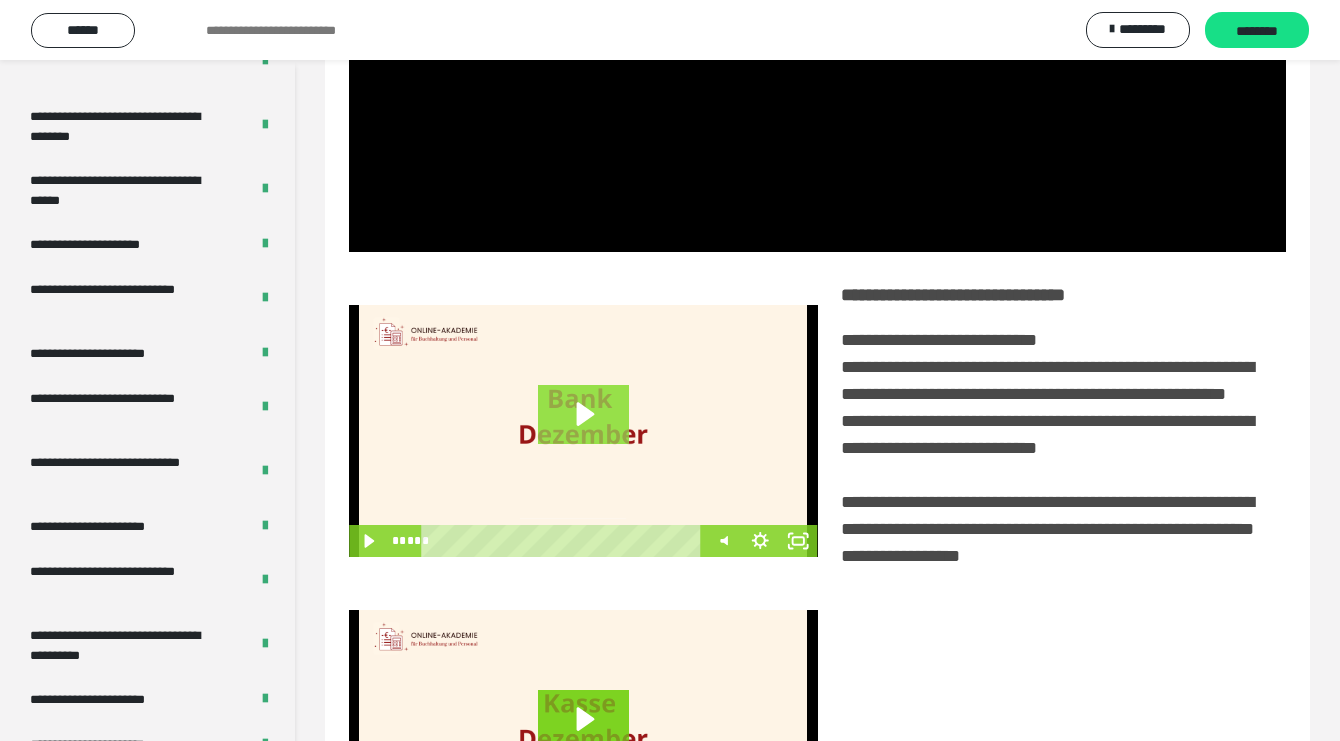 click 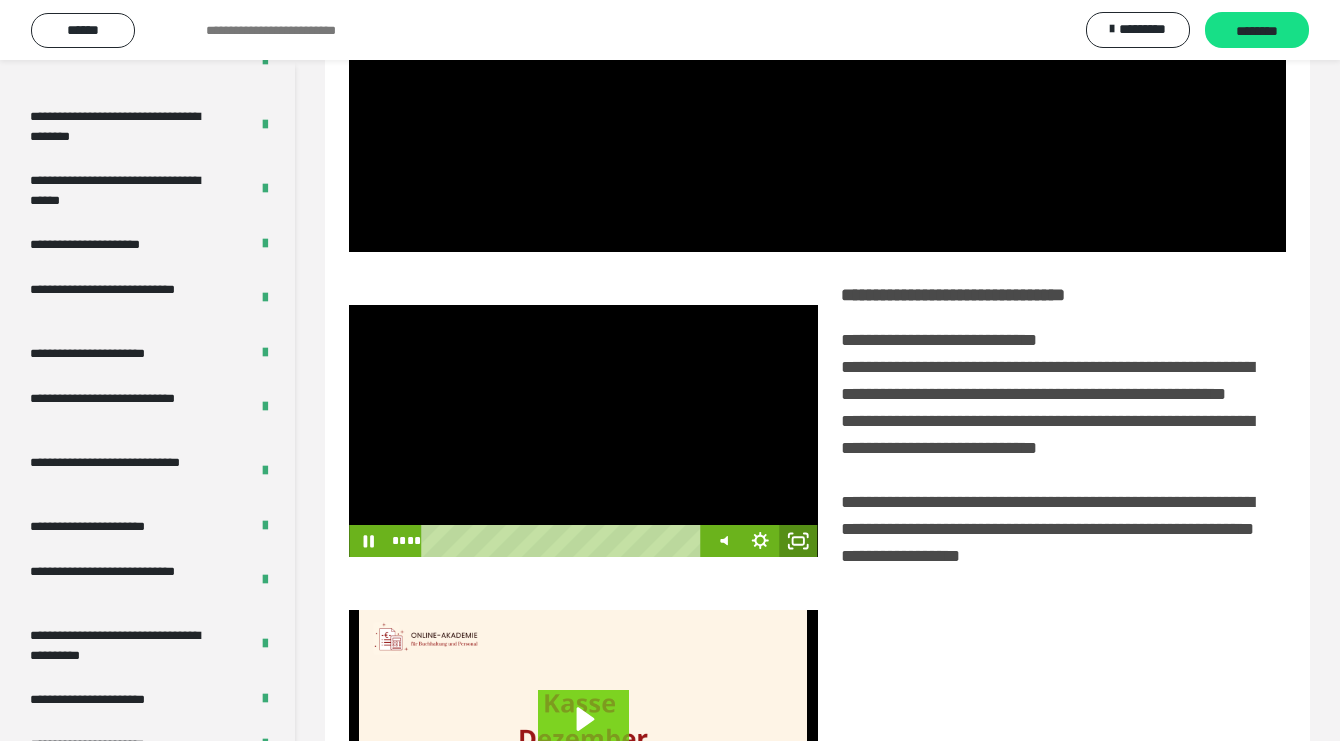 click 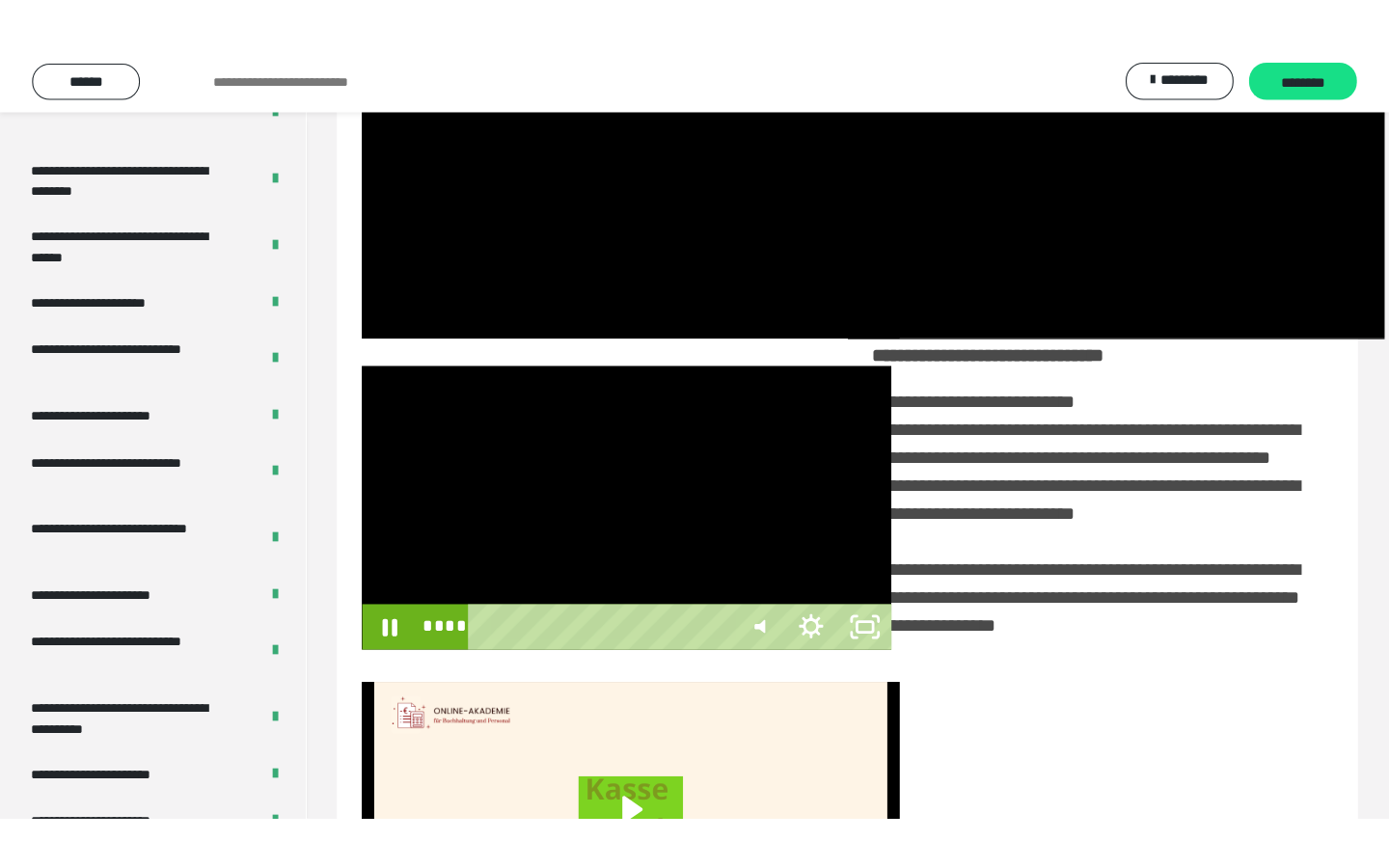scroll, scrollTop: 0, scrollLeft: 0, axis: both 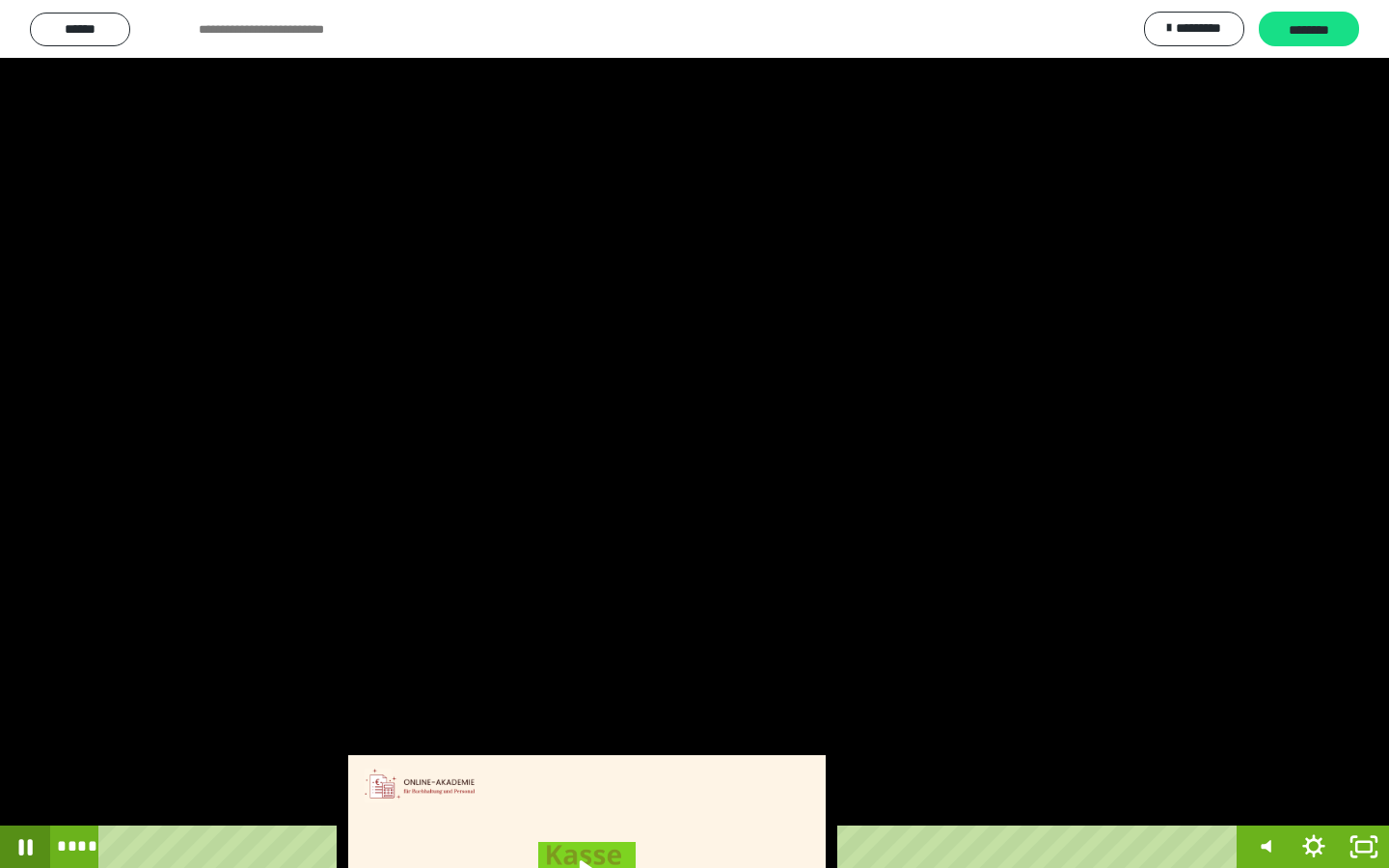 click 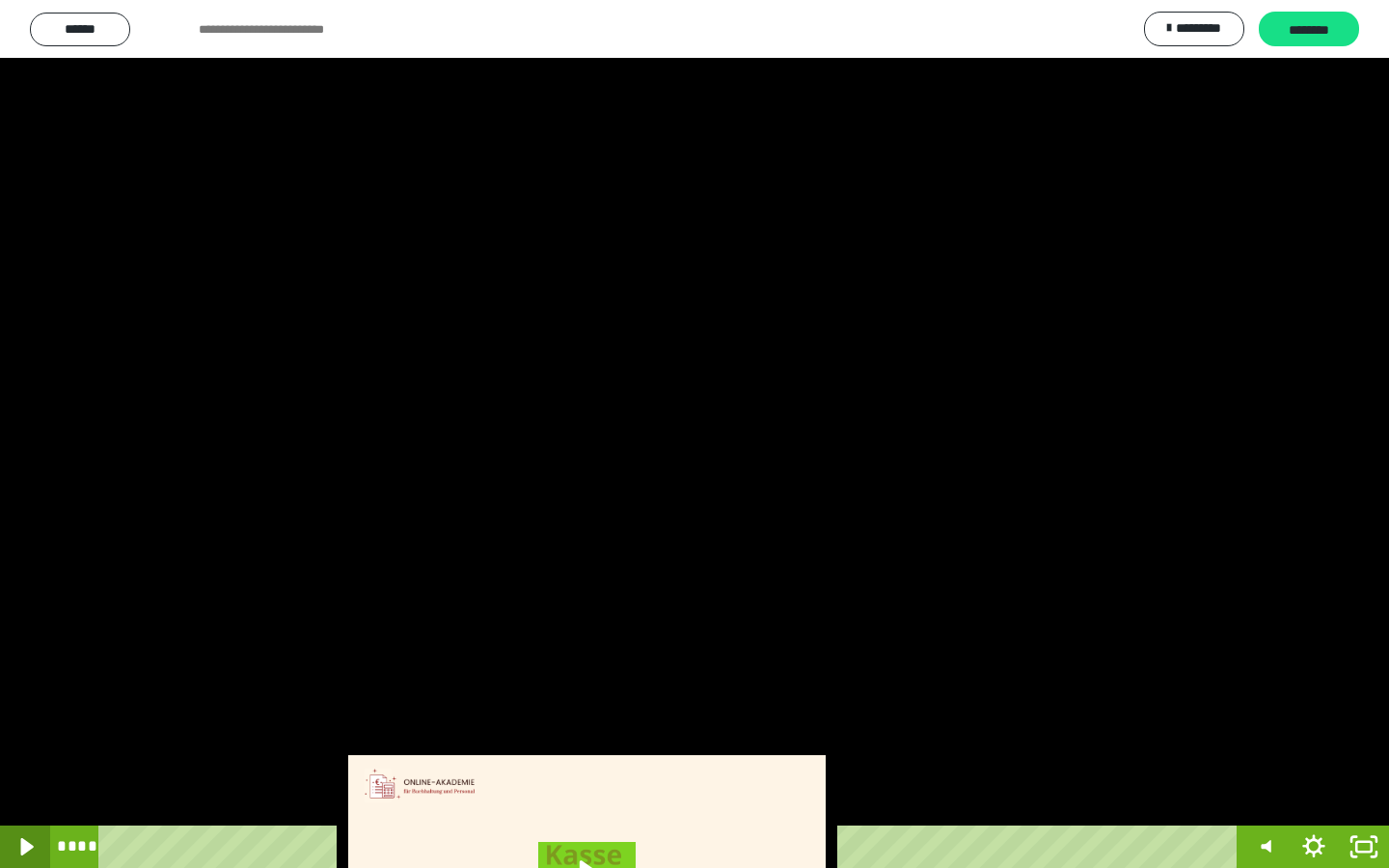 click 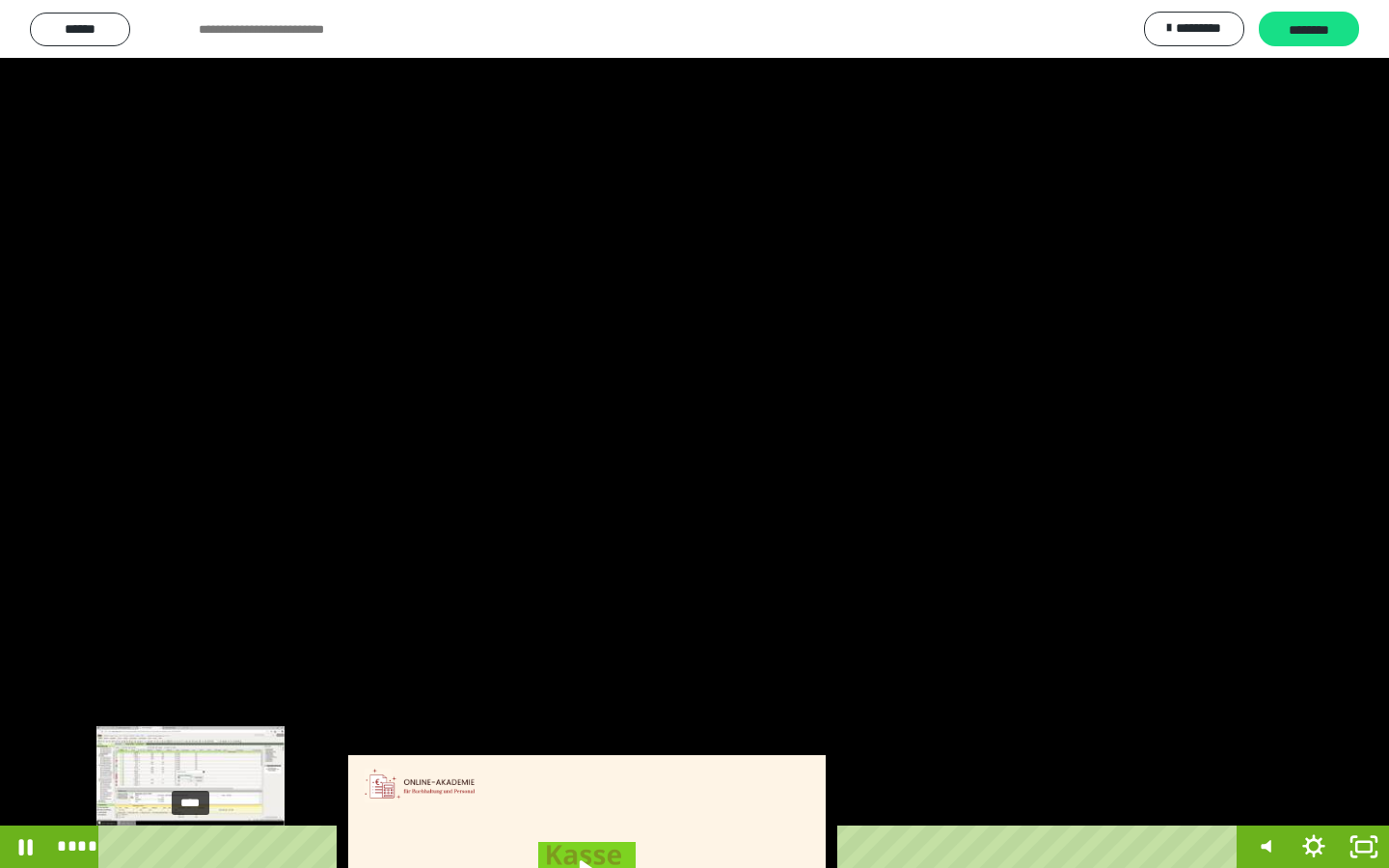 click on "****" at bounding box center (671, 847) 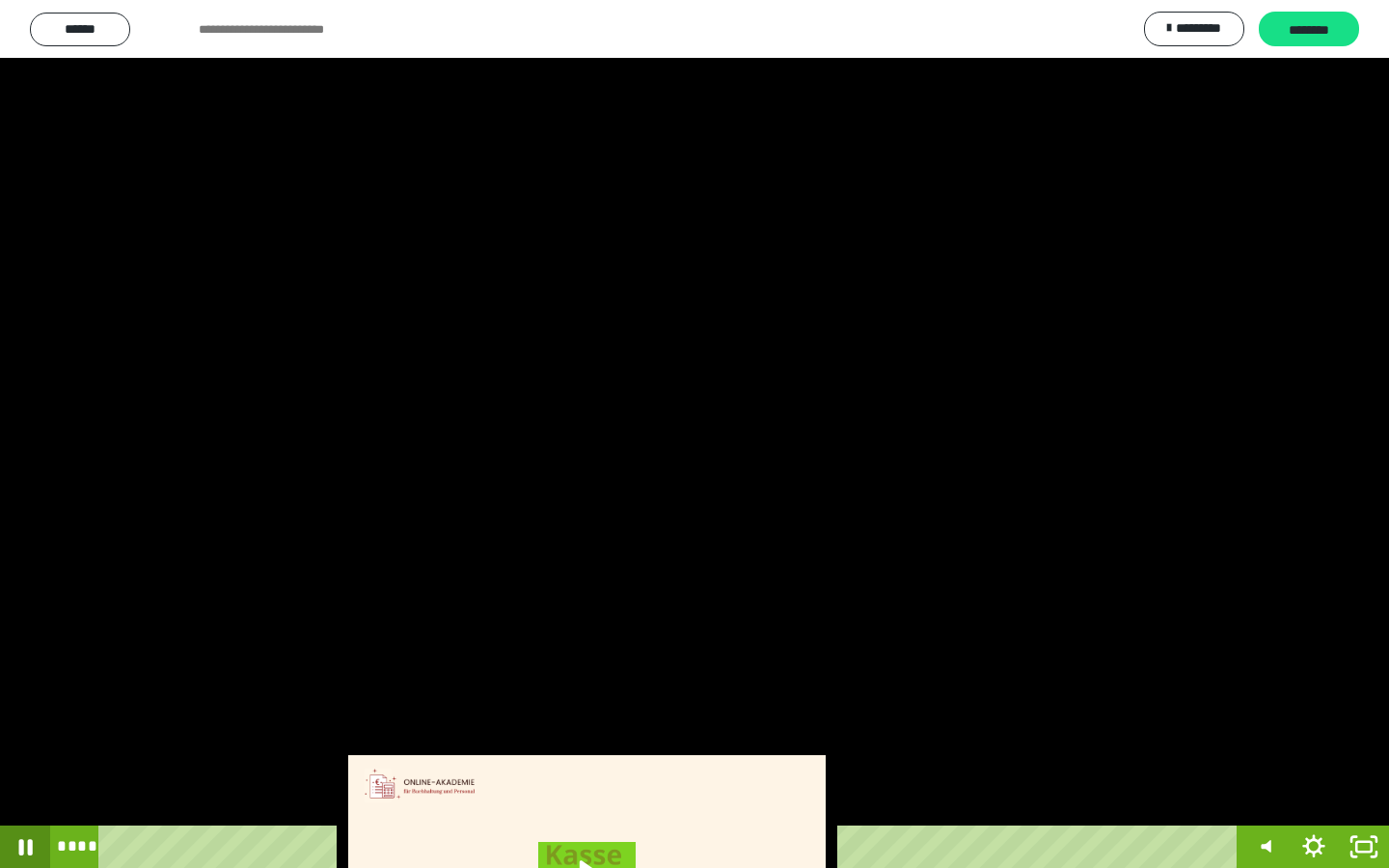 click 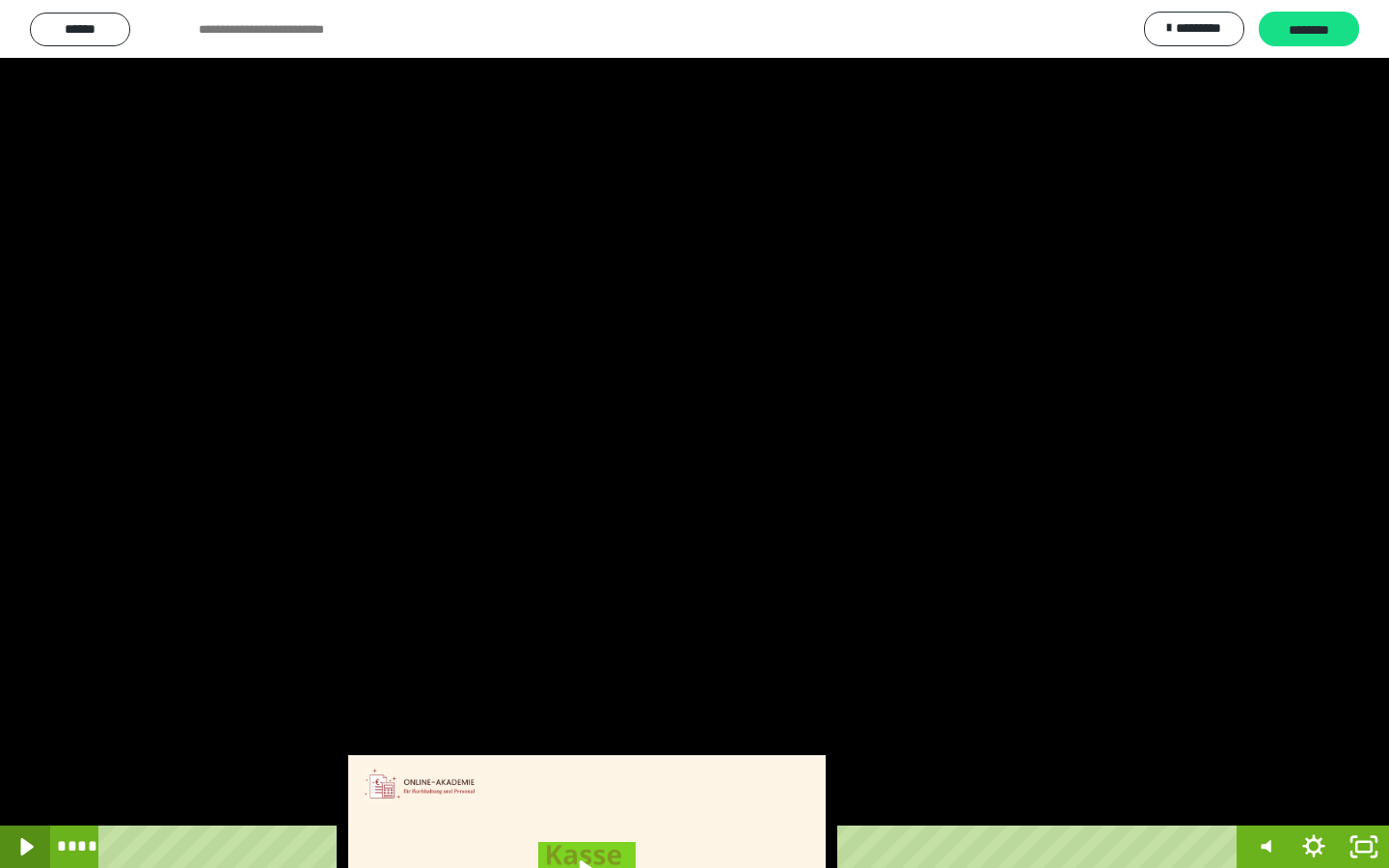 click 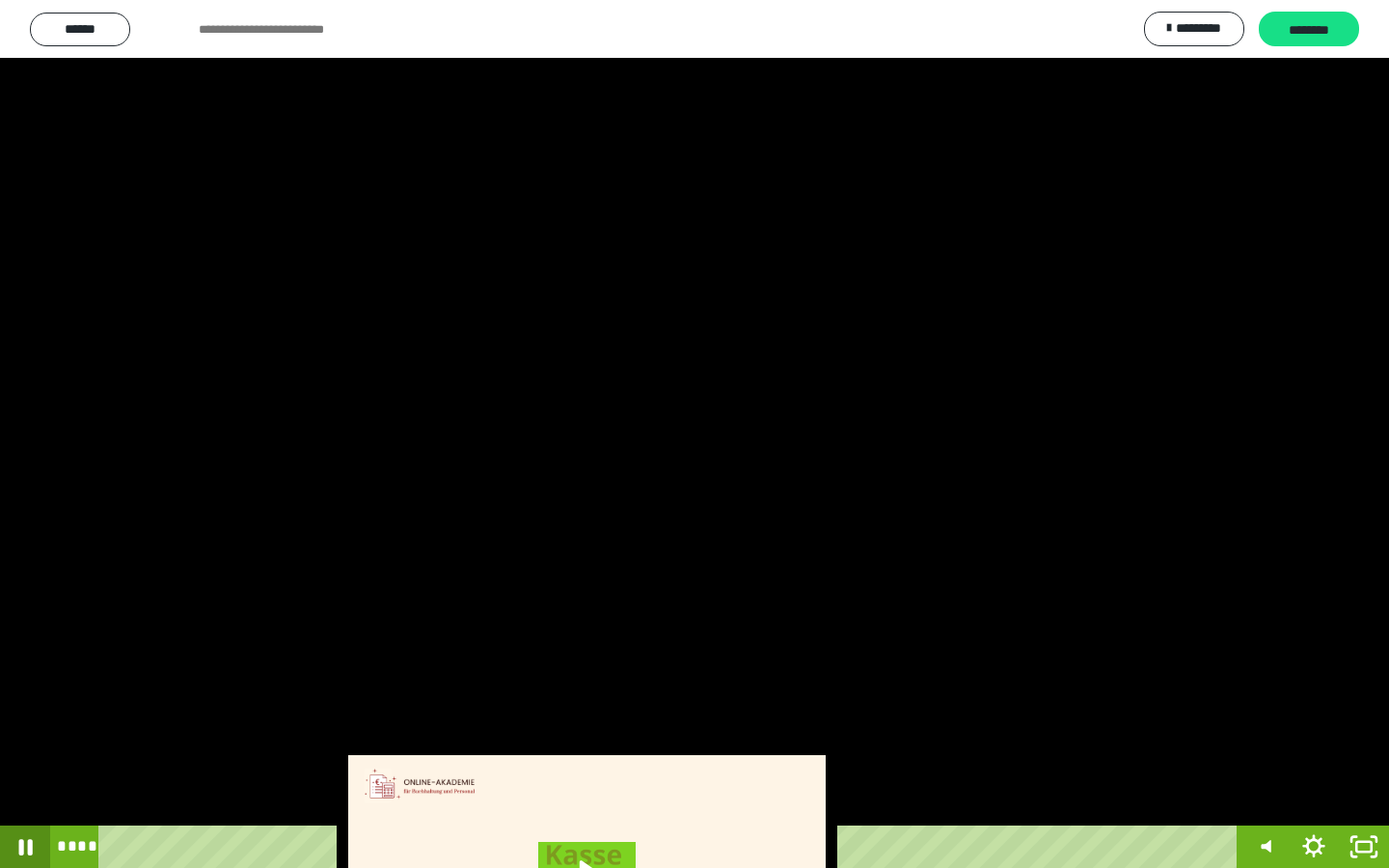 click 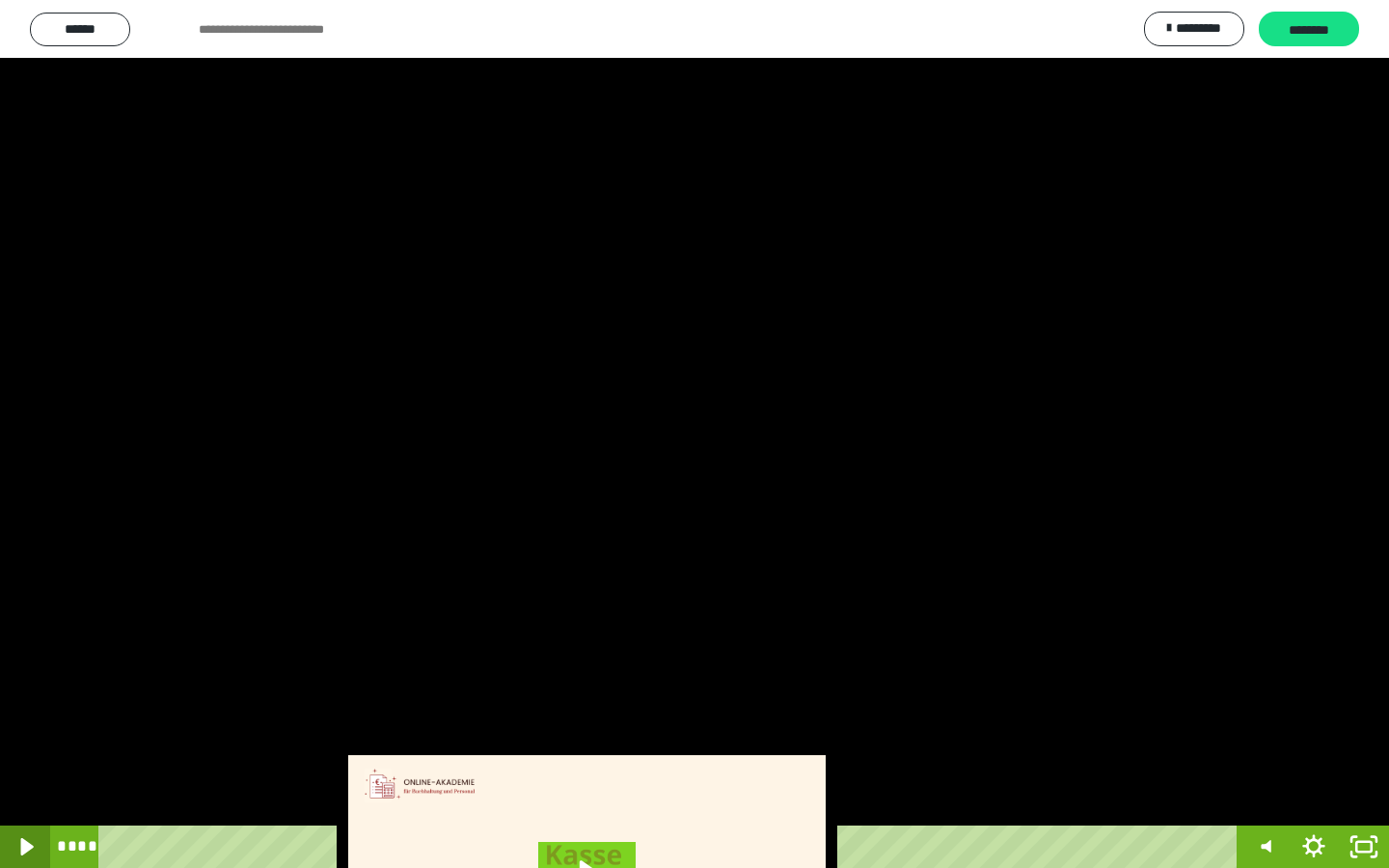click 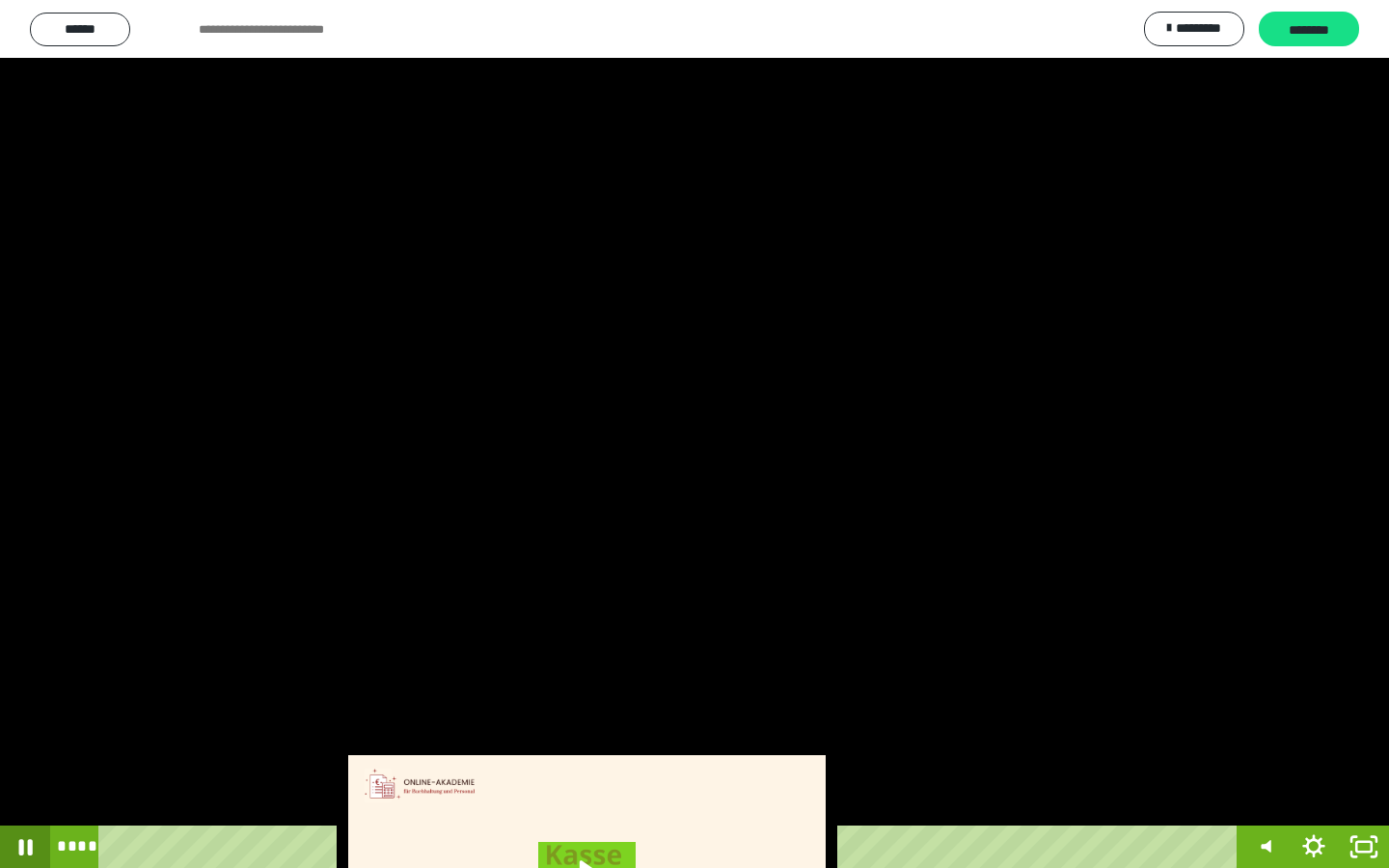 click 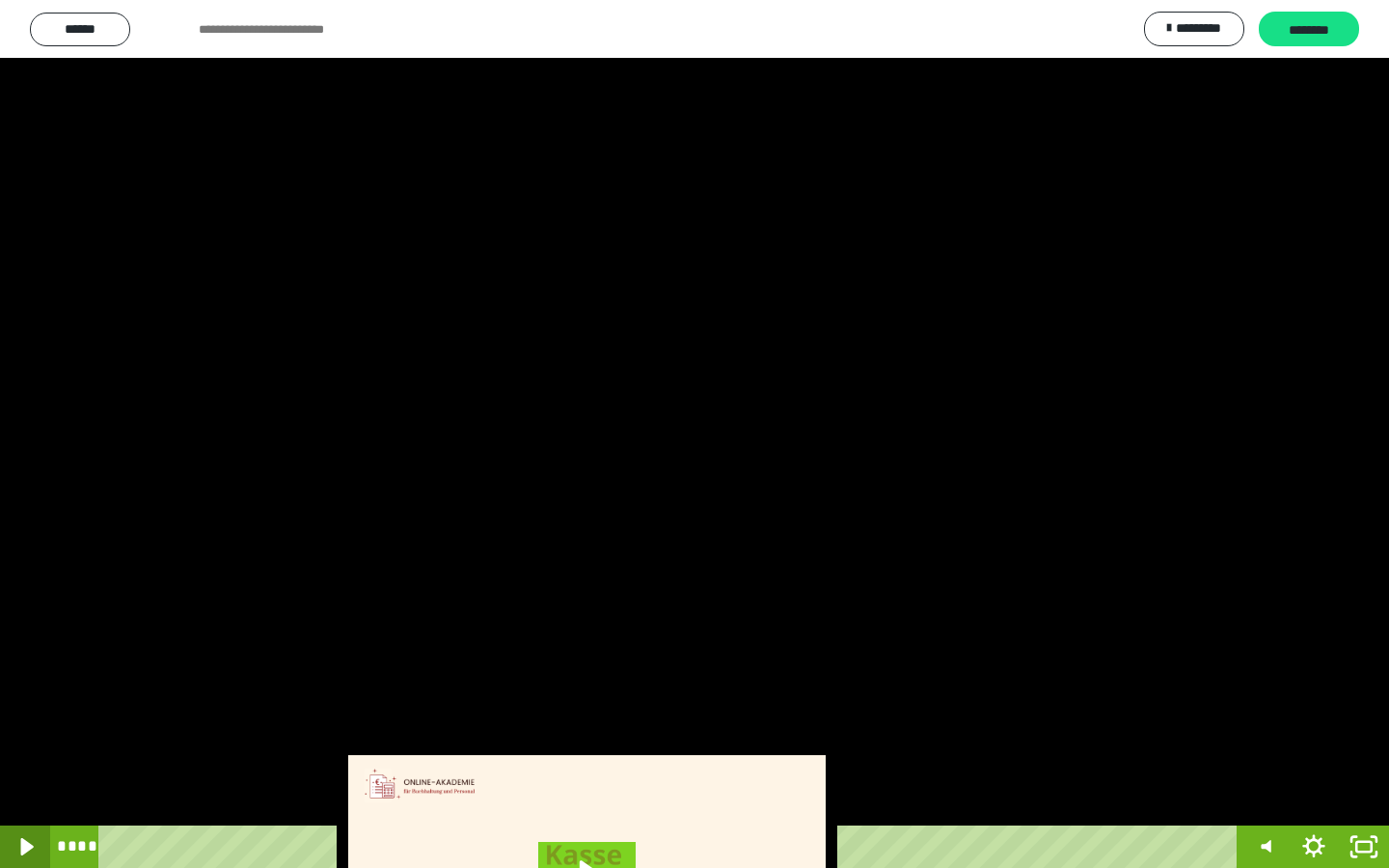 click 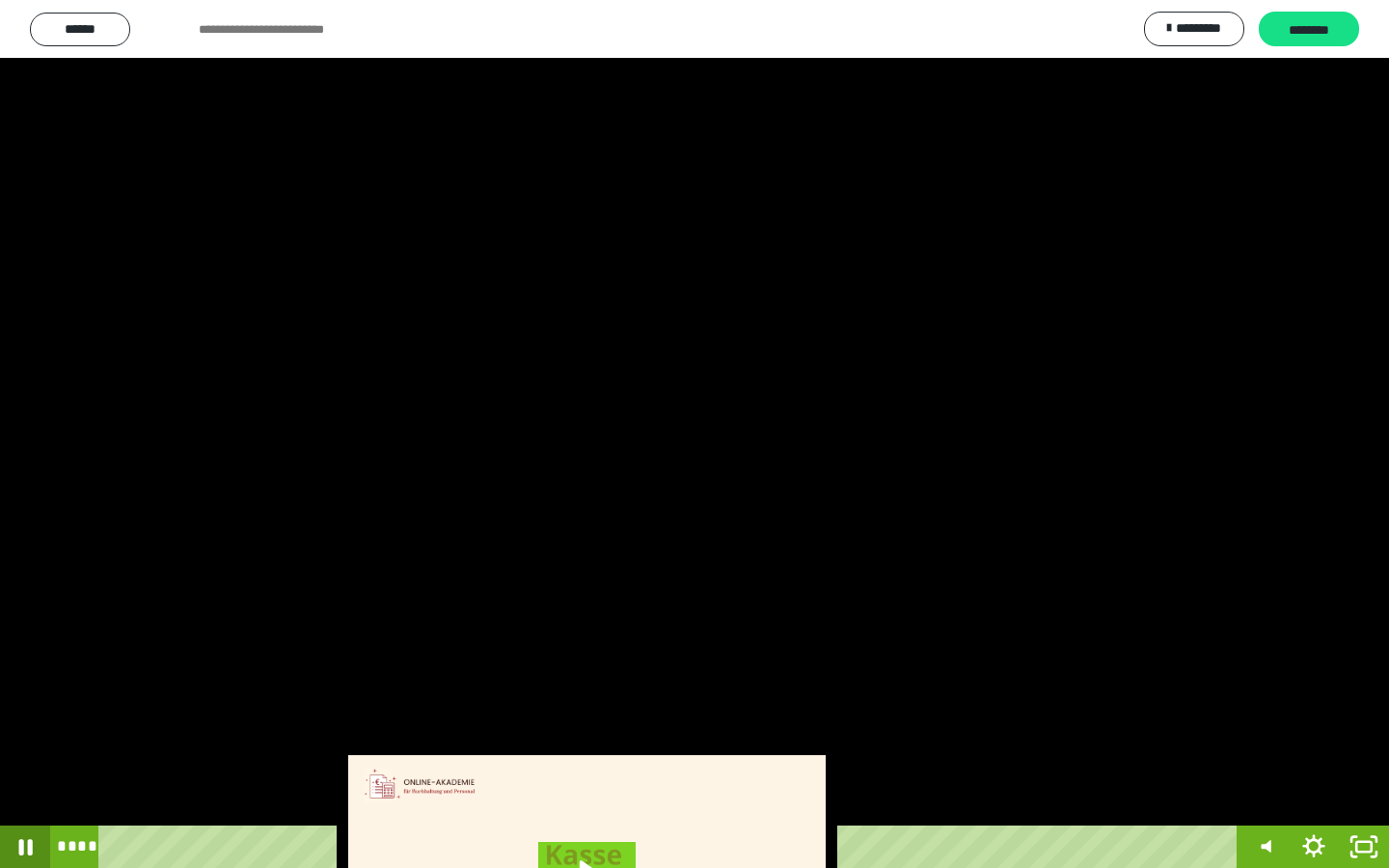 click 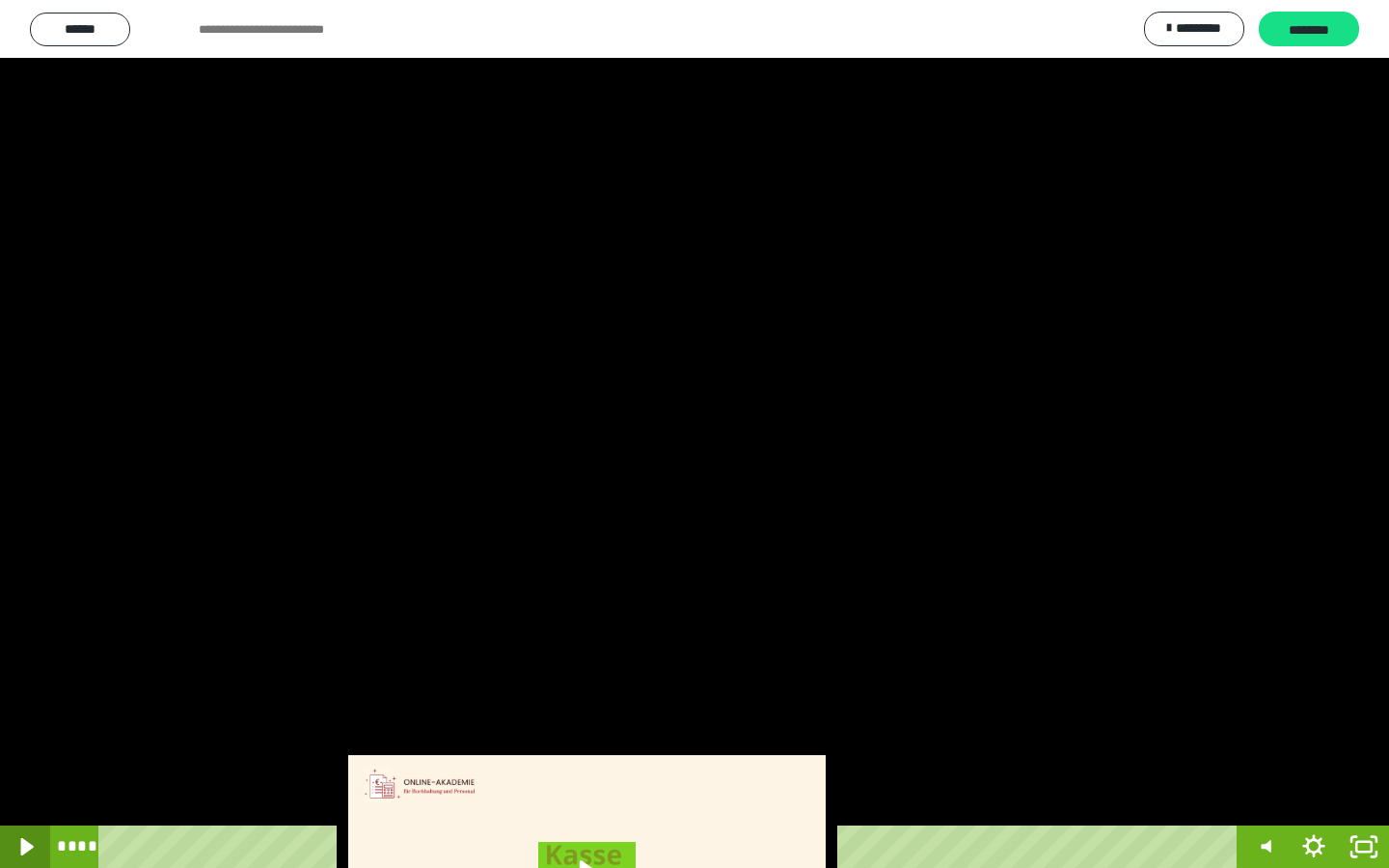 click 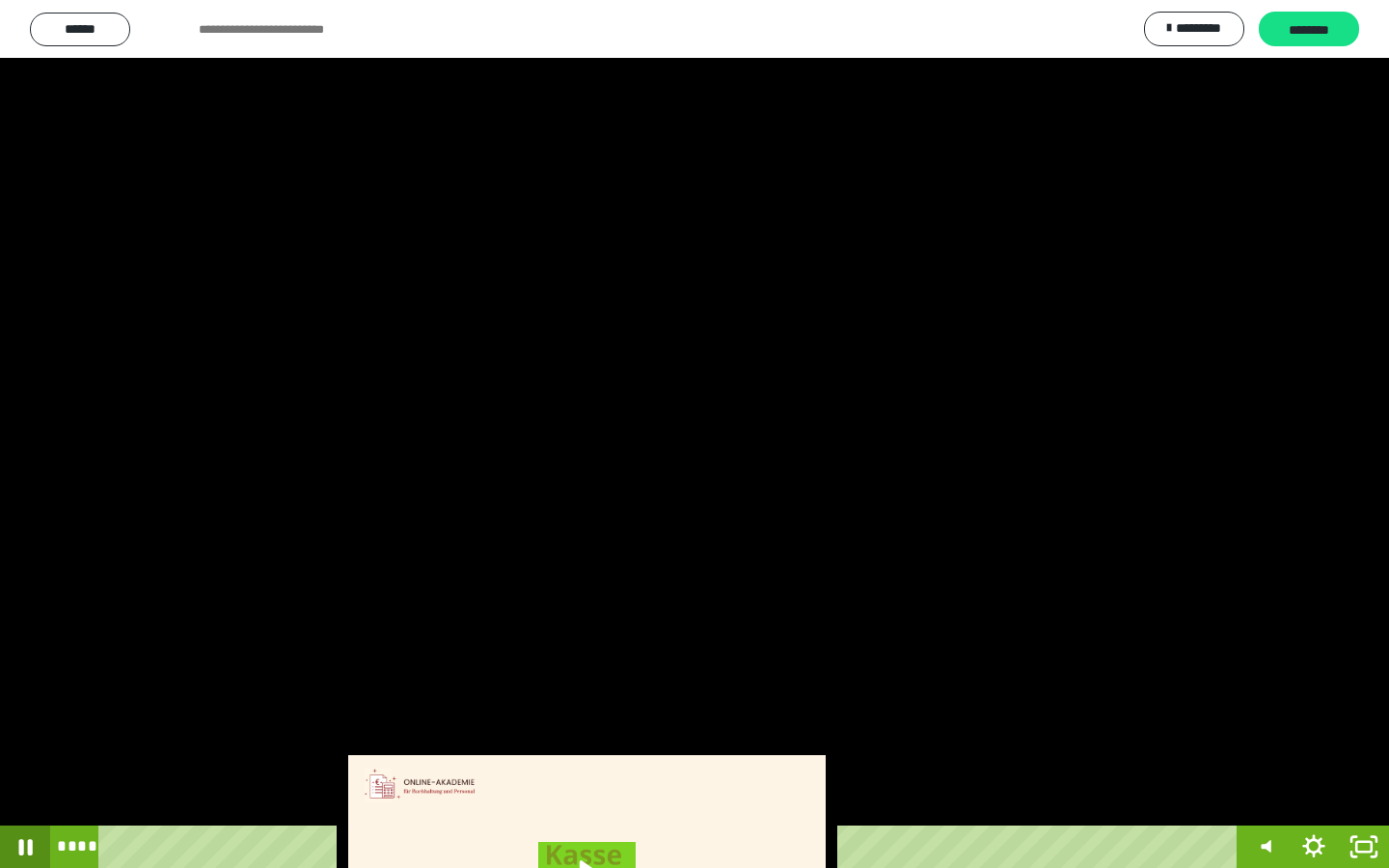click 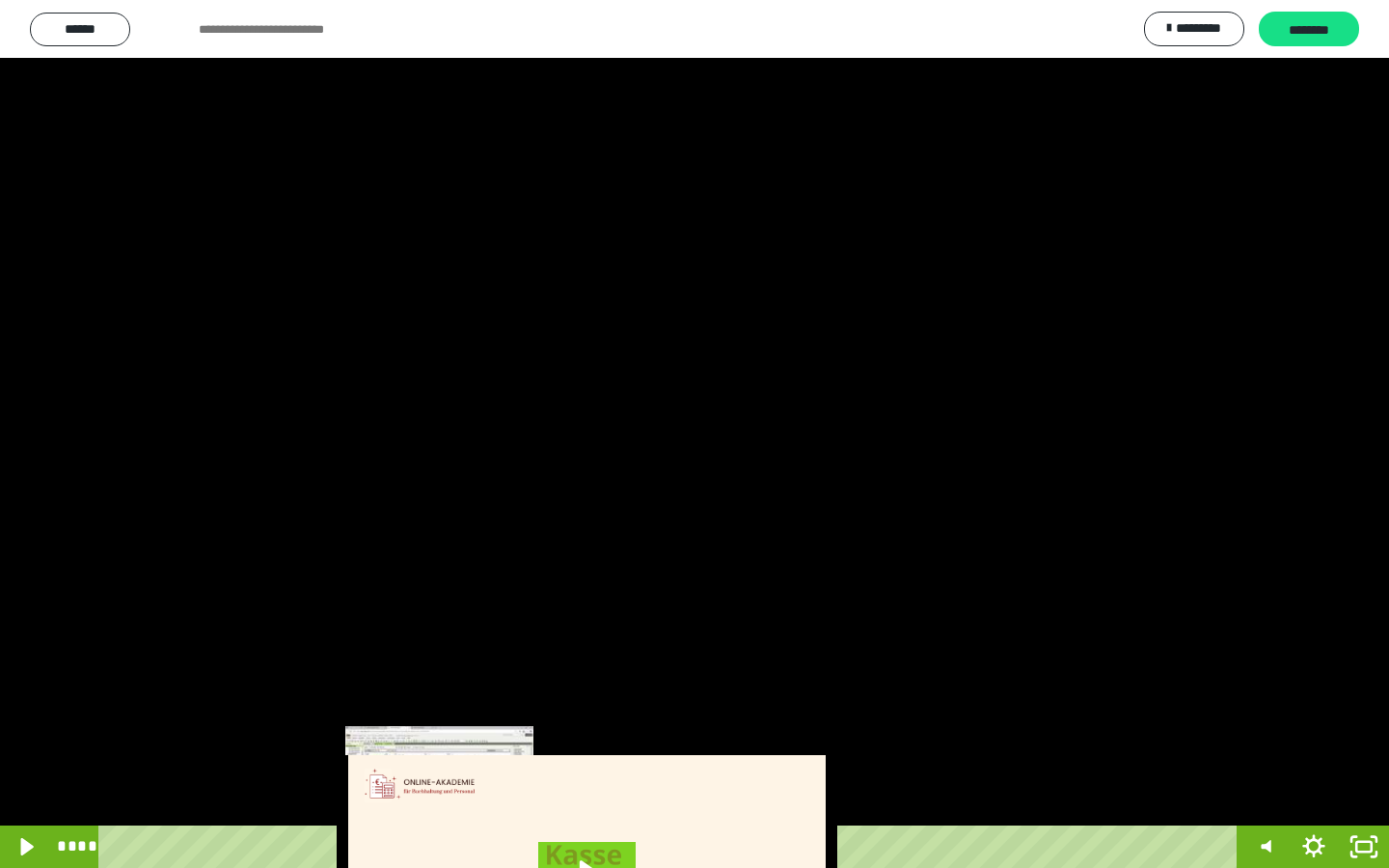click on "****" at bounding box center [671, 847] 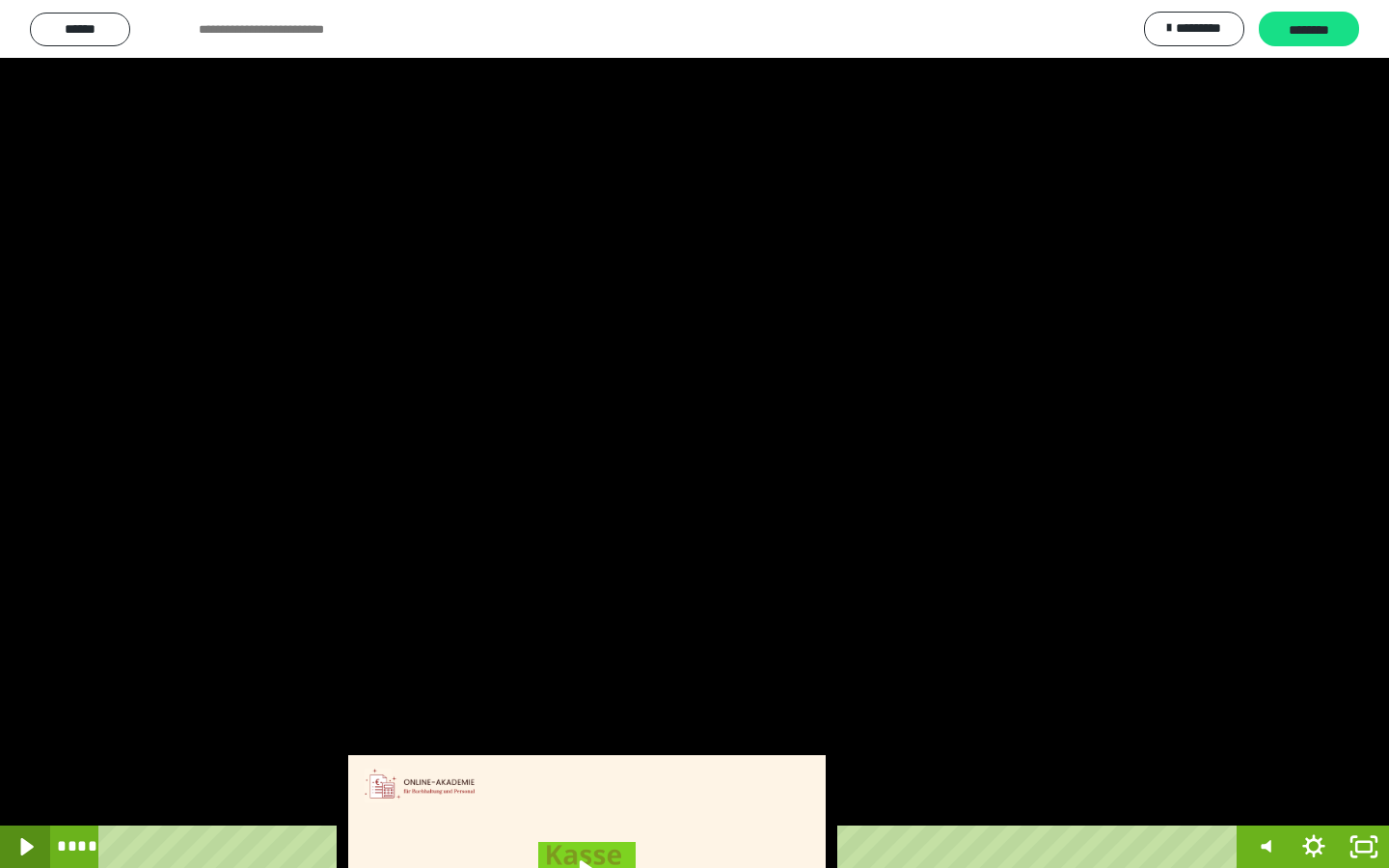 click 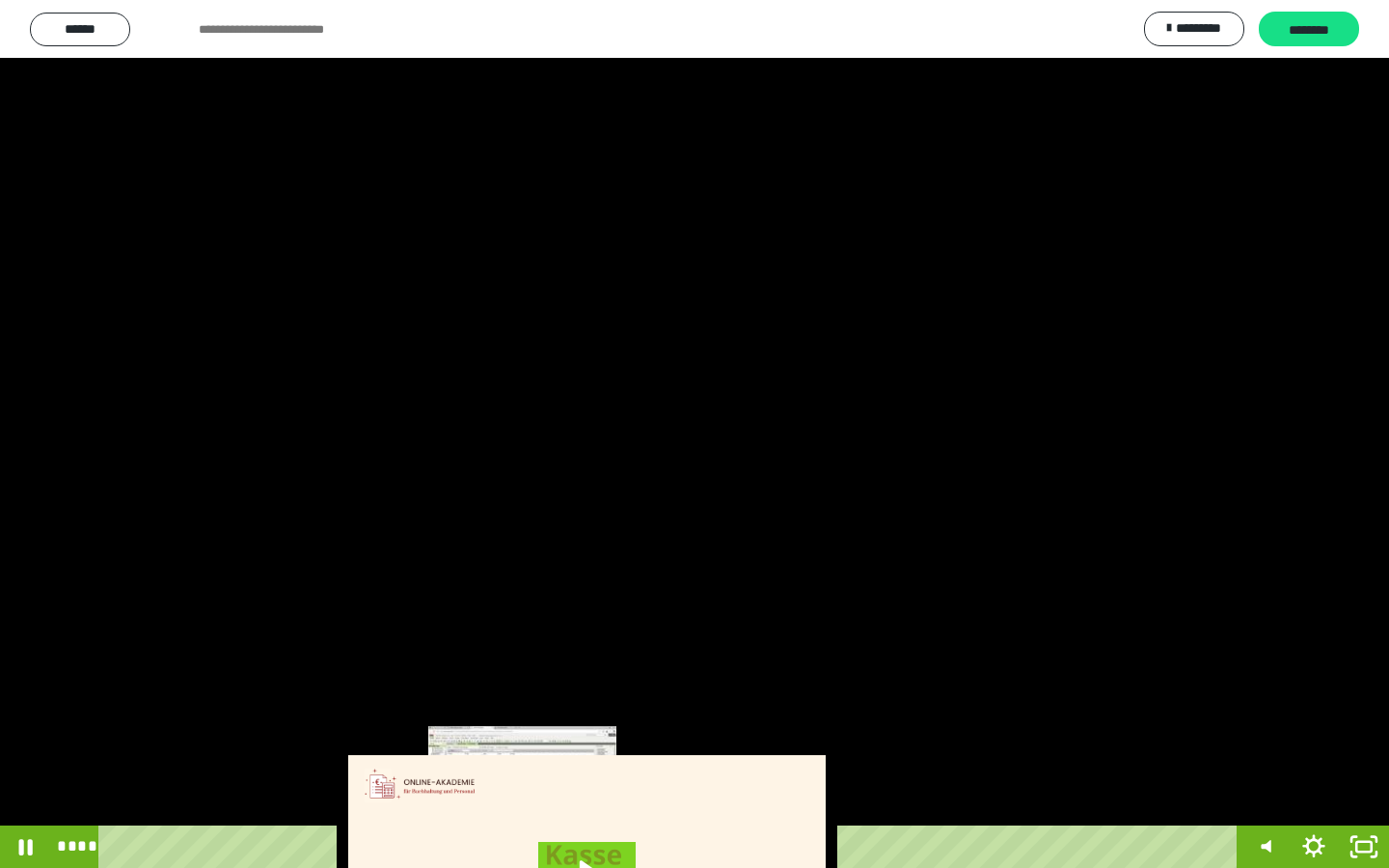 click on "****" at bounding box center [671, 847] 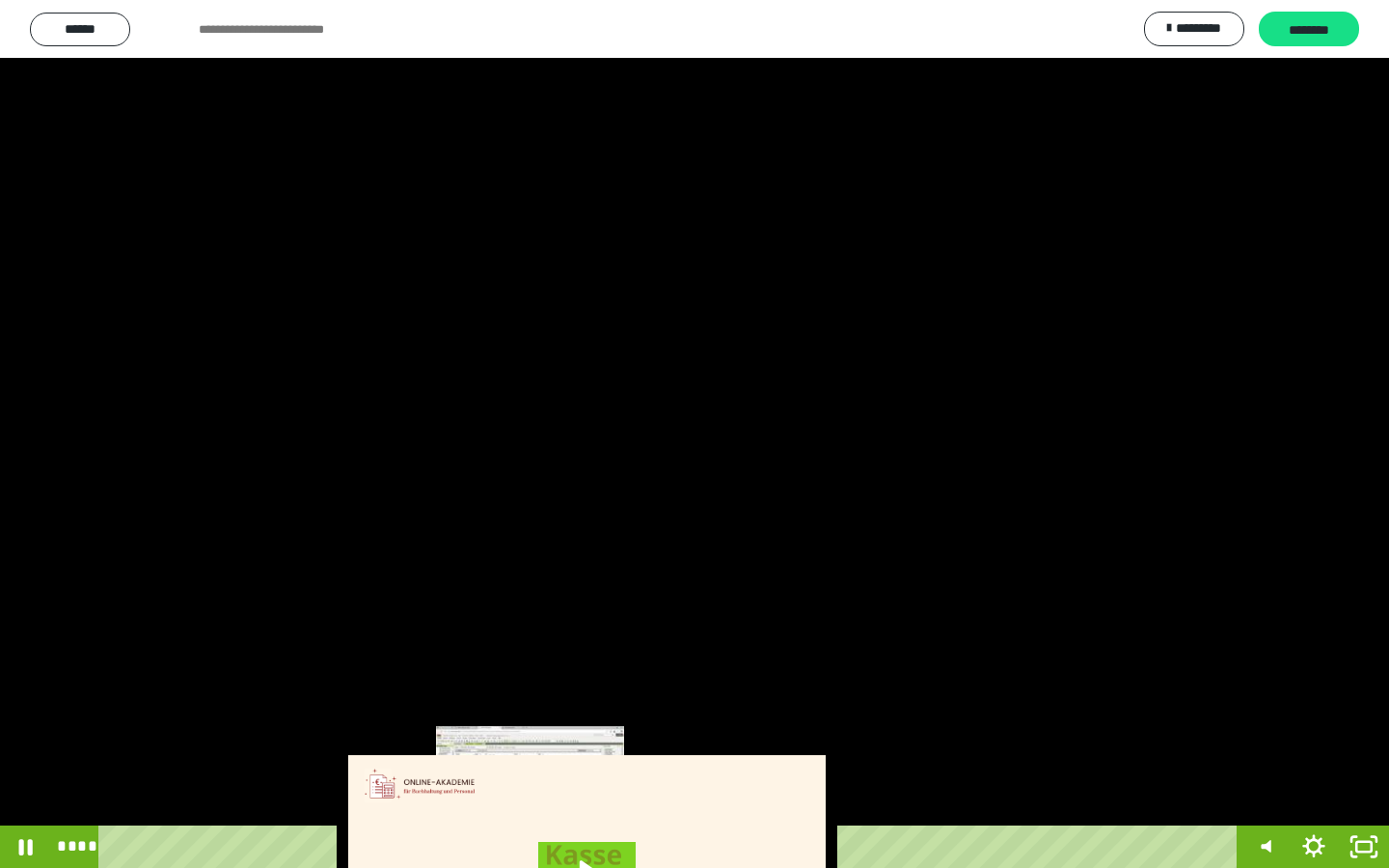 click at bounding box center [530, 847] 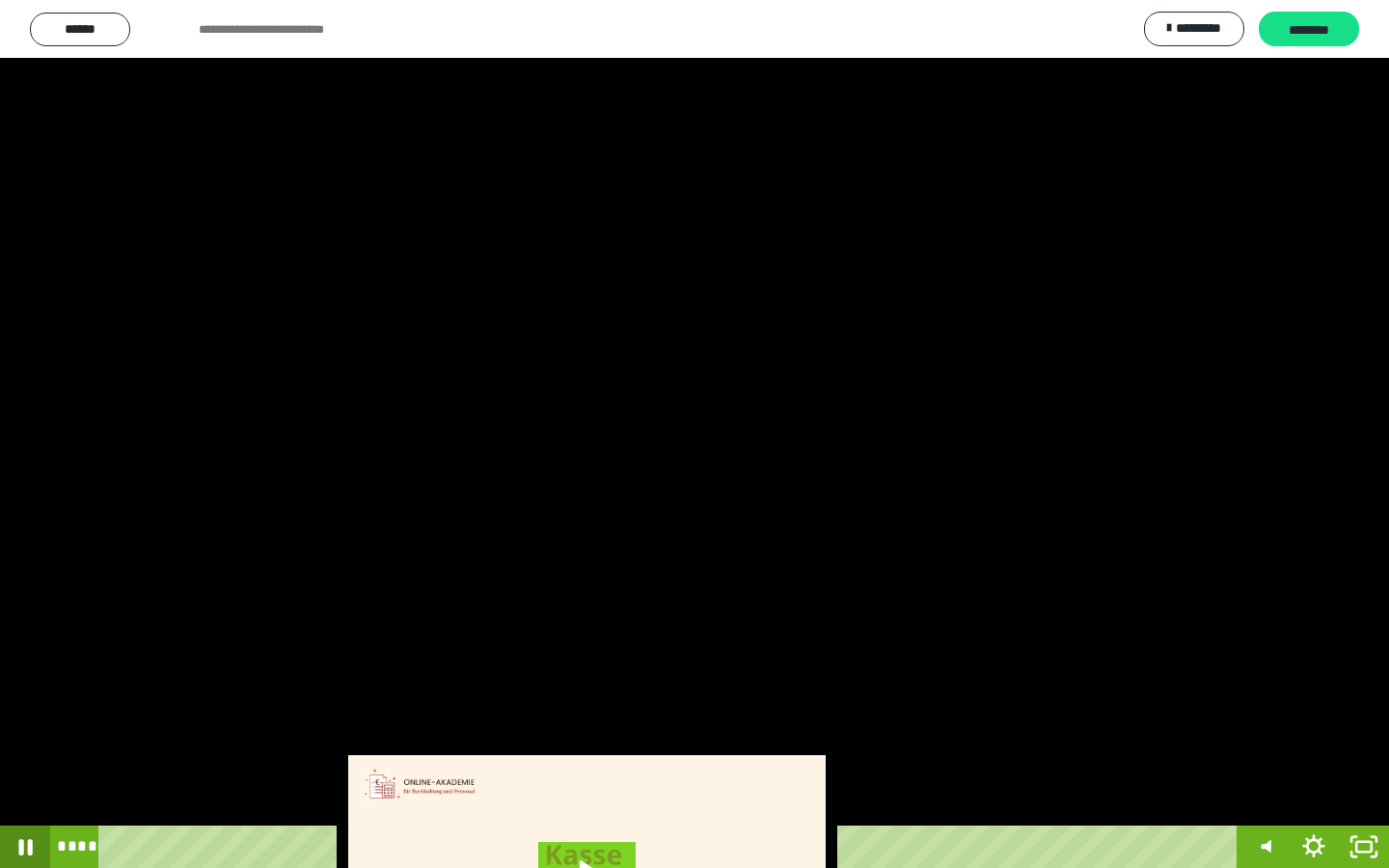 click 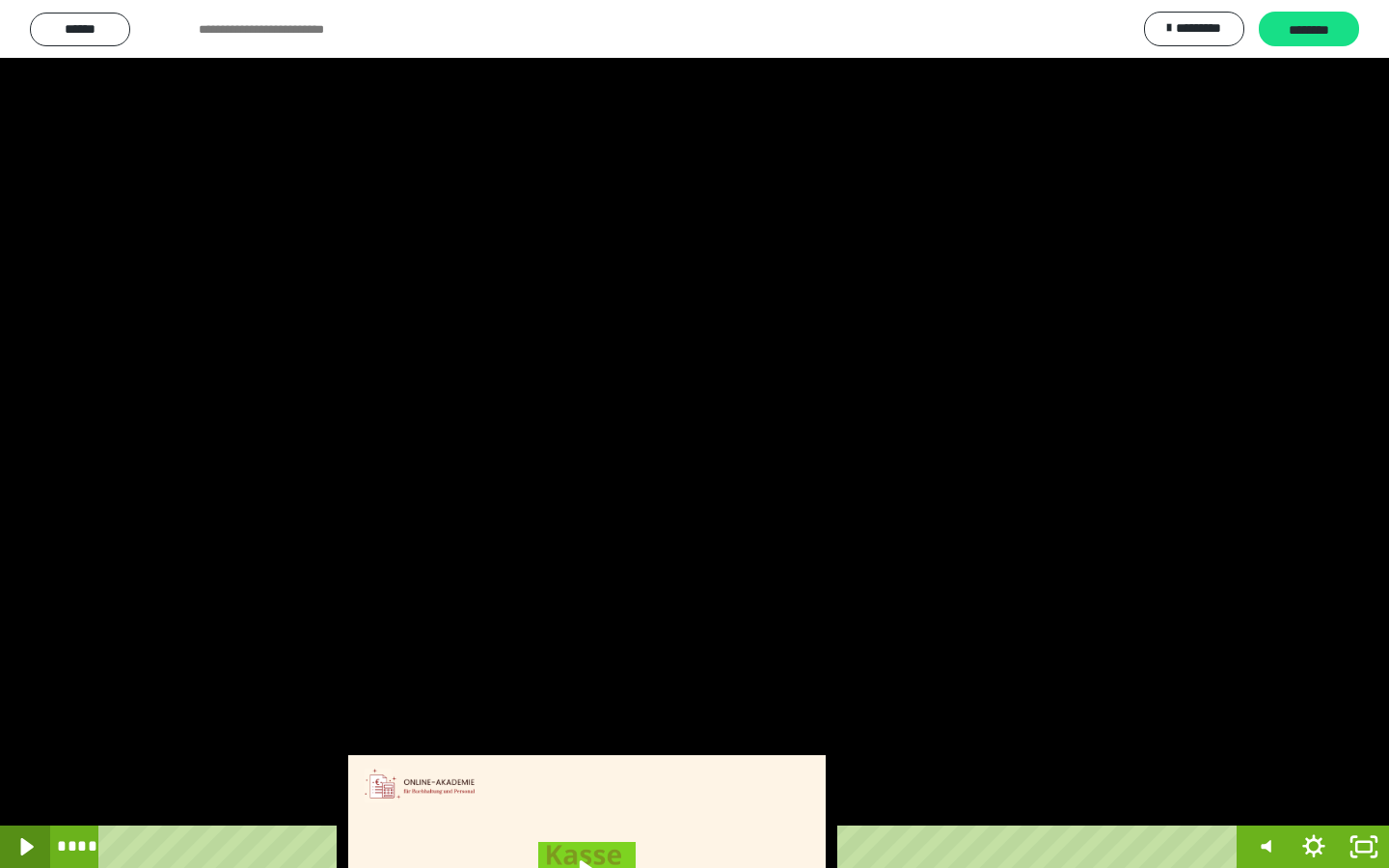 click 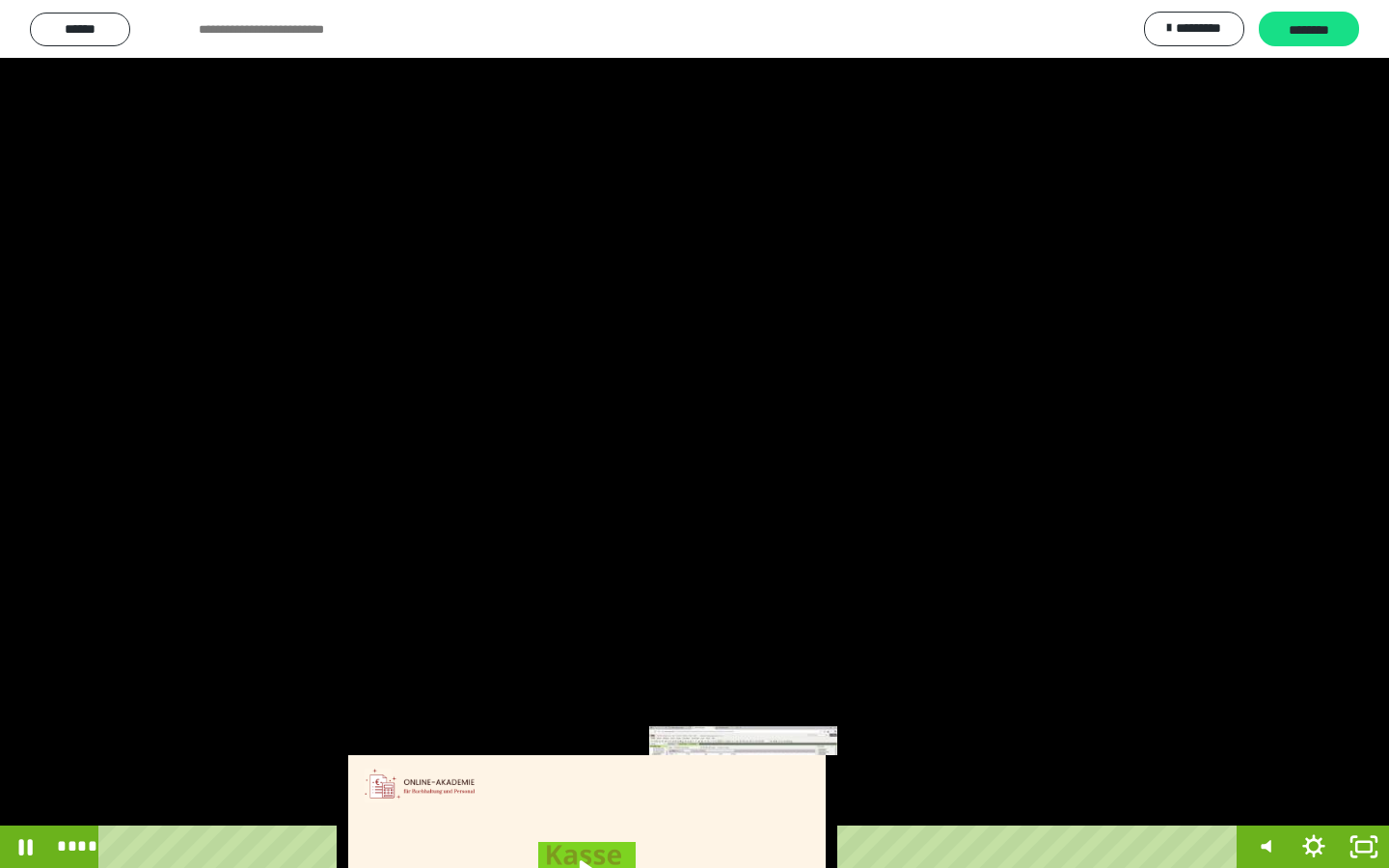click on "****" at bounding box center (671, 847) 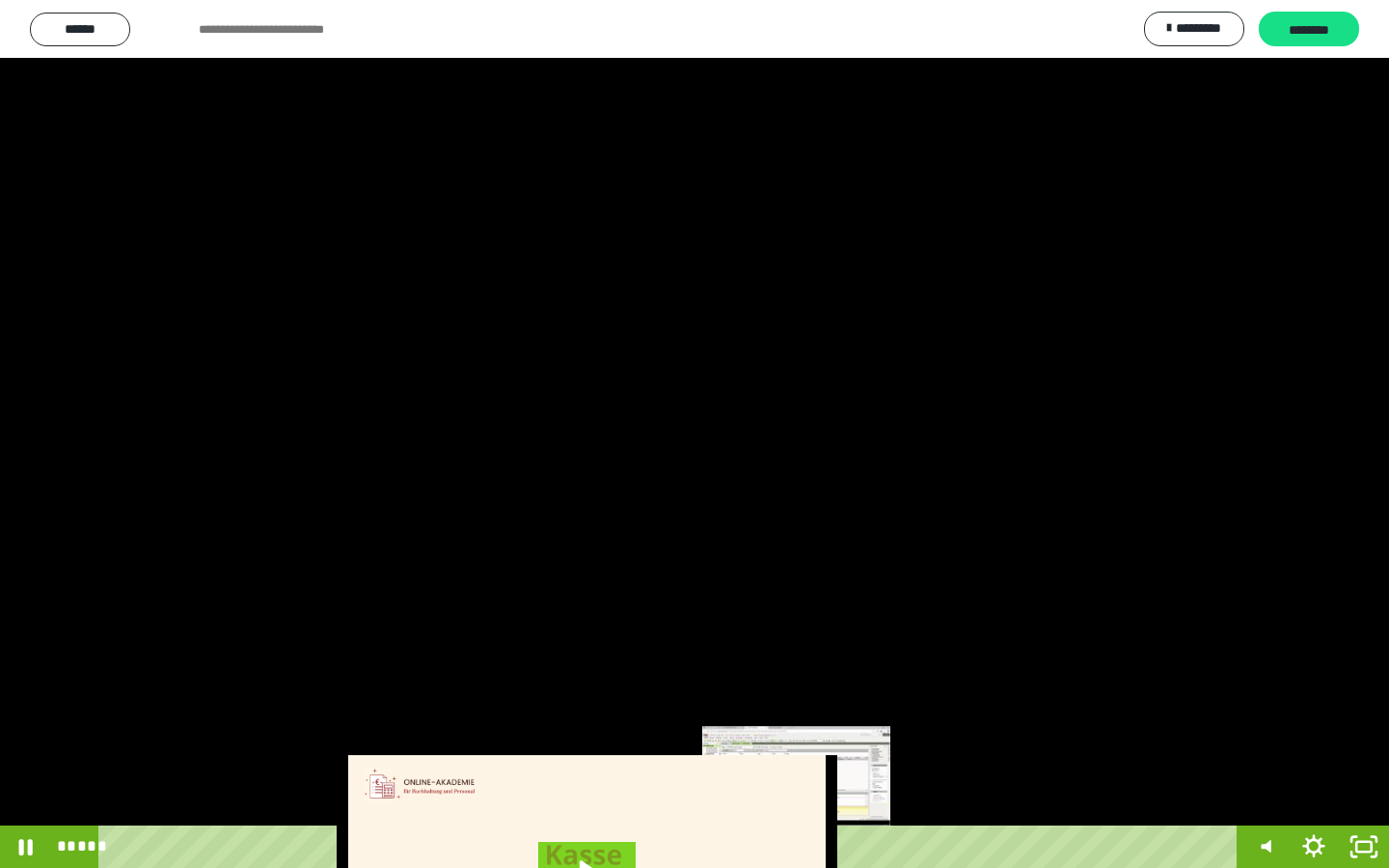 click on "*****" at bounding box center [671, 847] 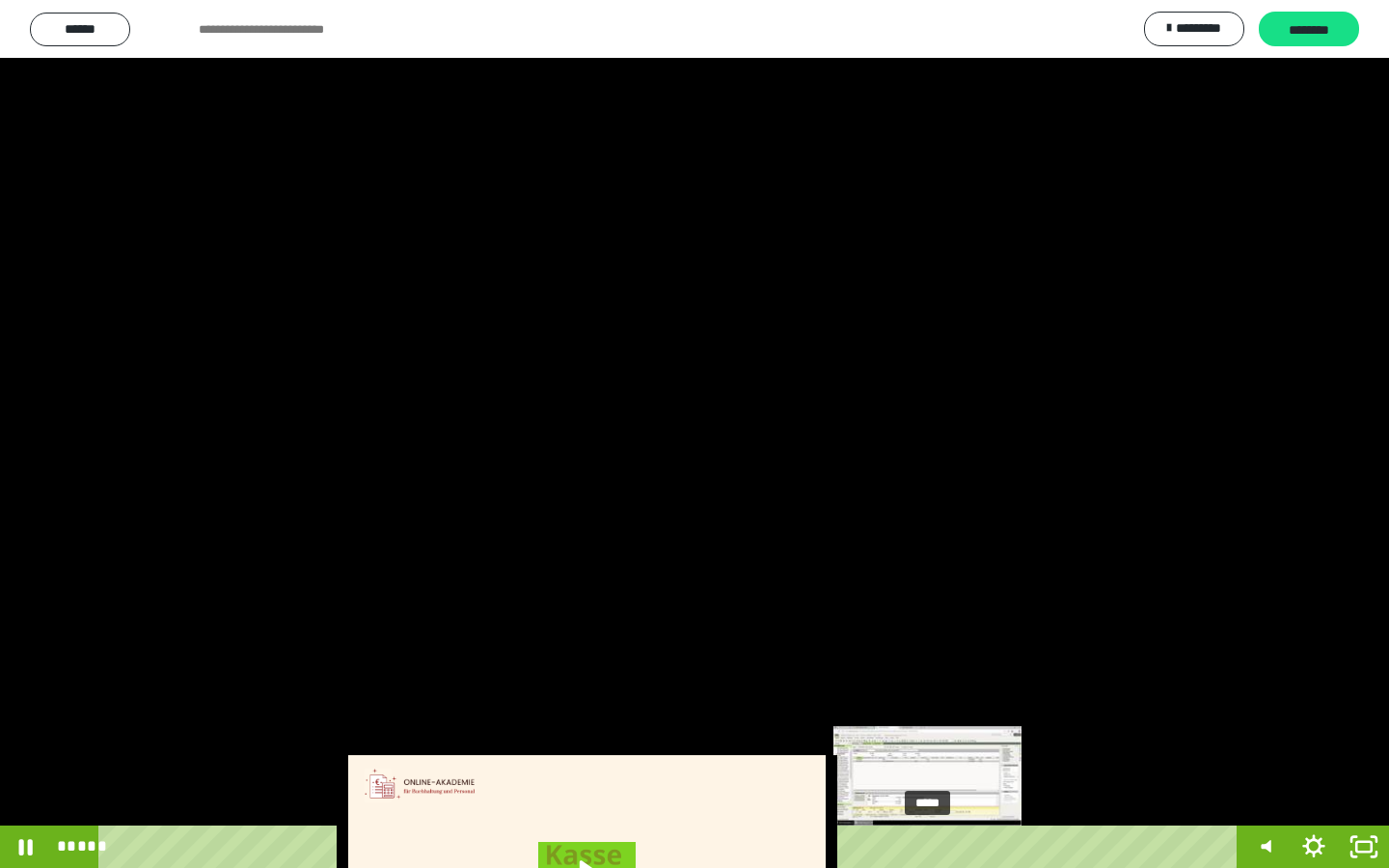 click on "*****" at bounding box center [671, 847] 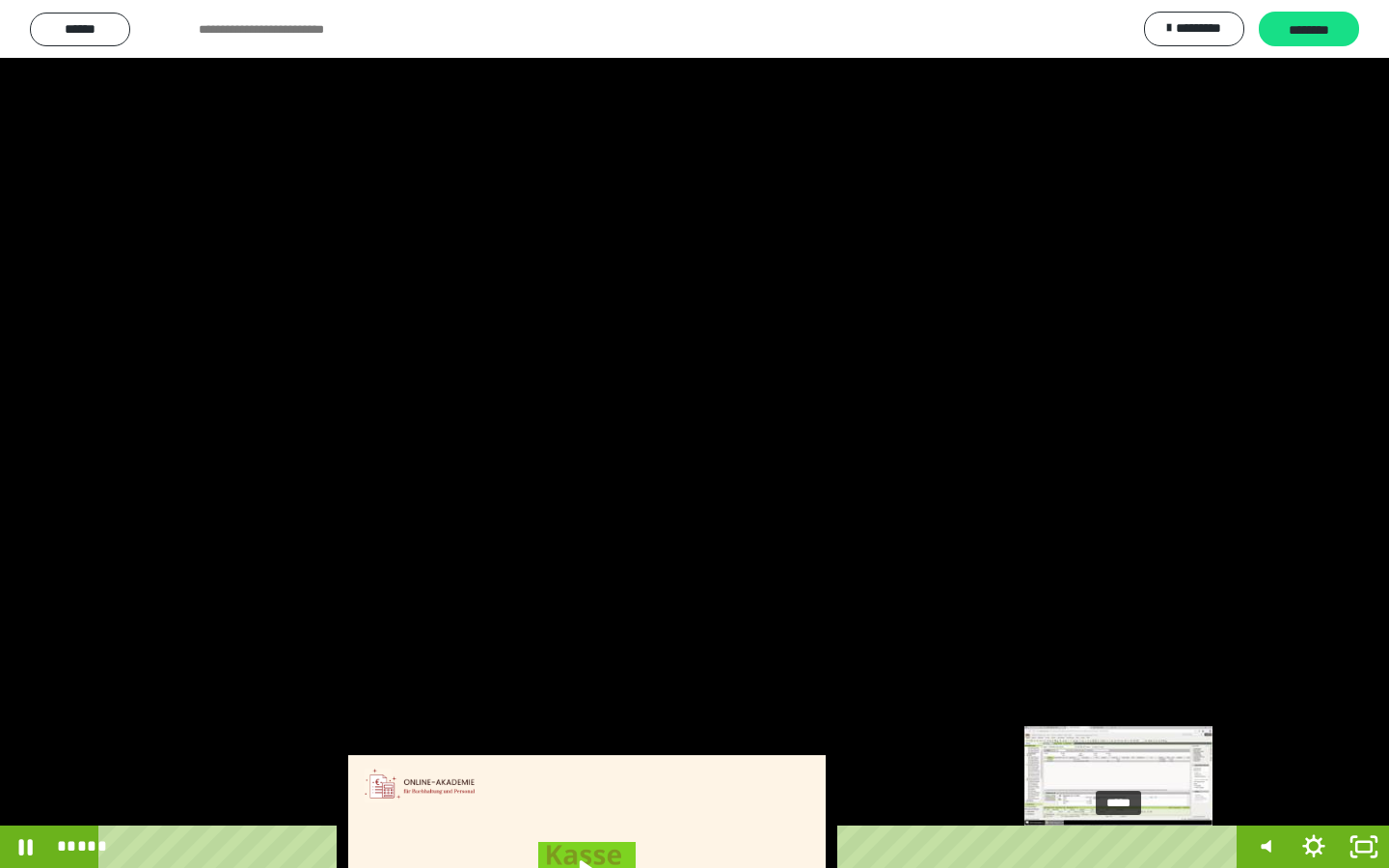 click on "*****" at bounding box center [671, 847] 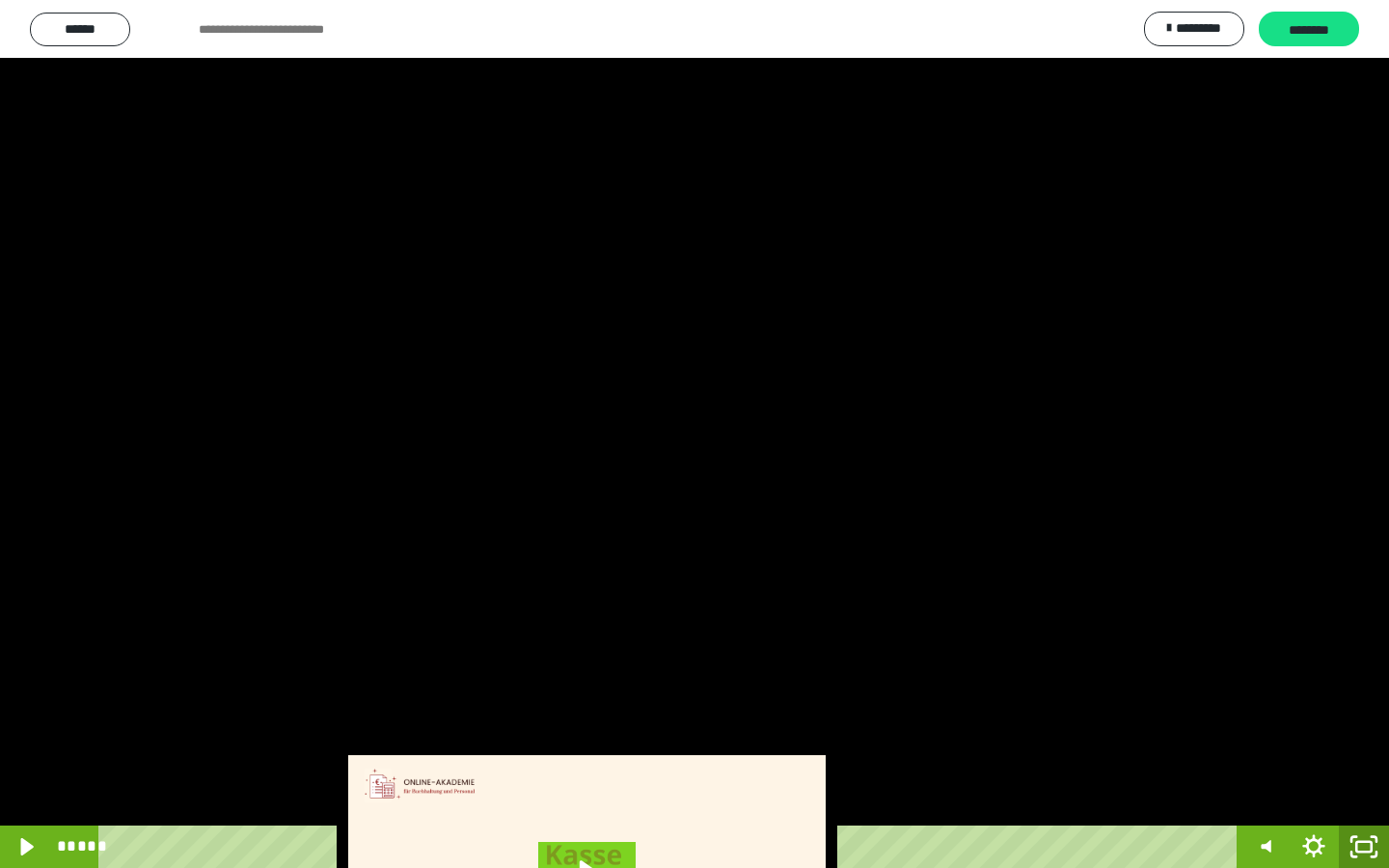 click 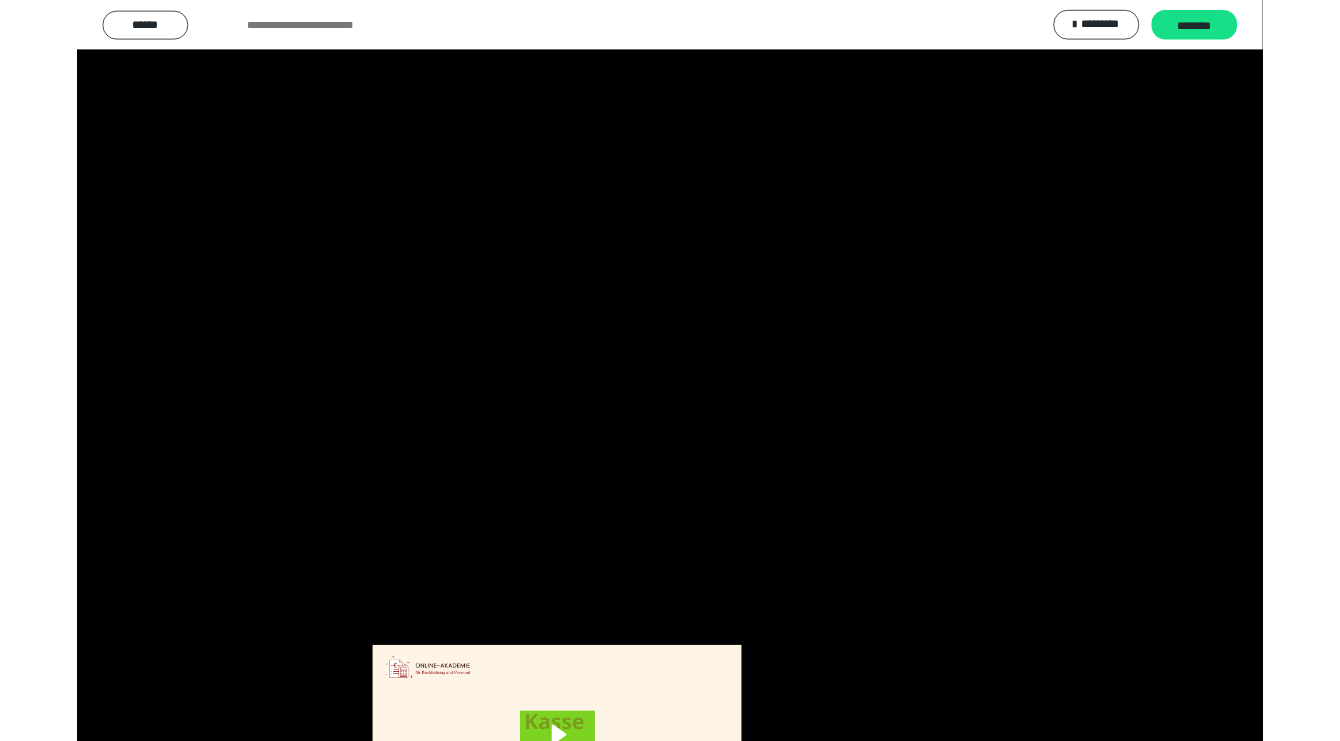 scroll, scrollTop: 141, scrollLeft: 0, axis: vertical 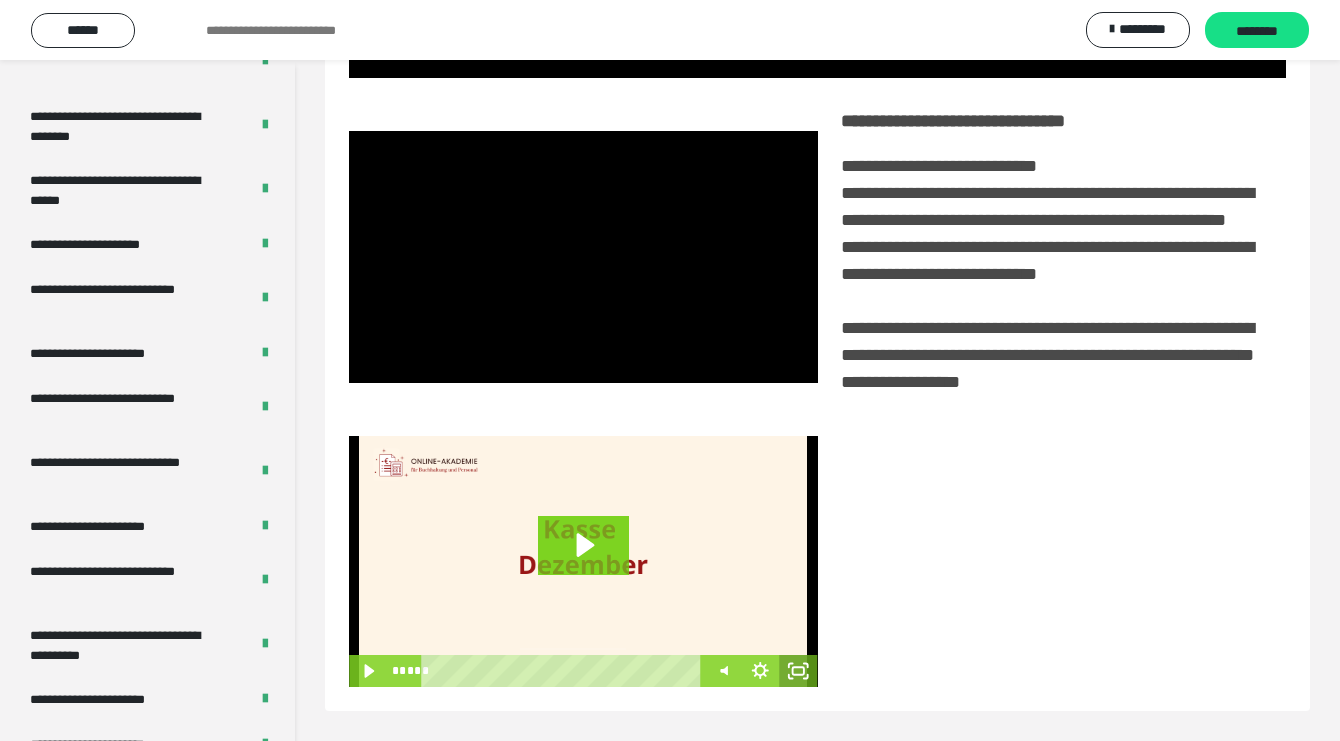click 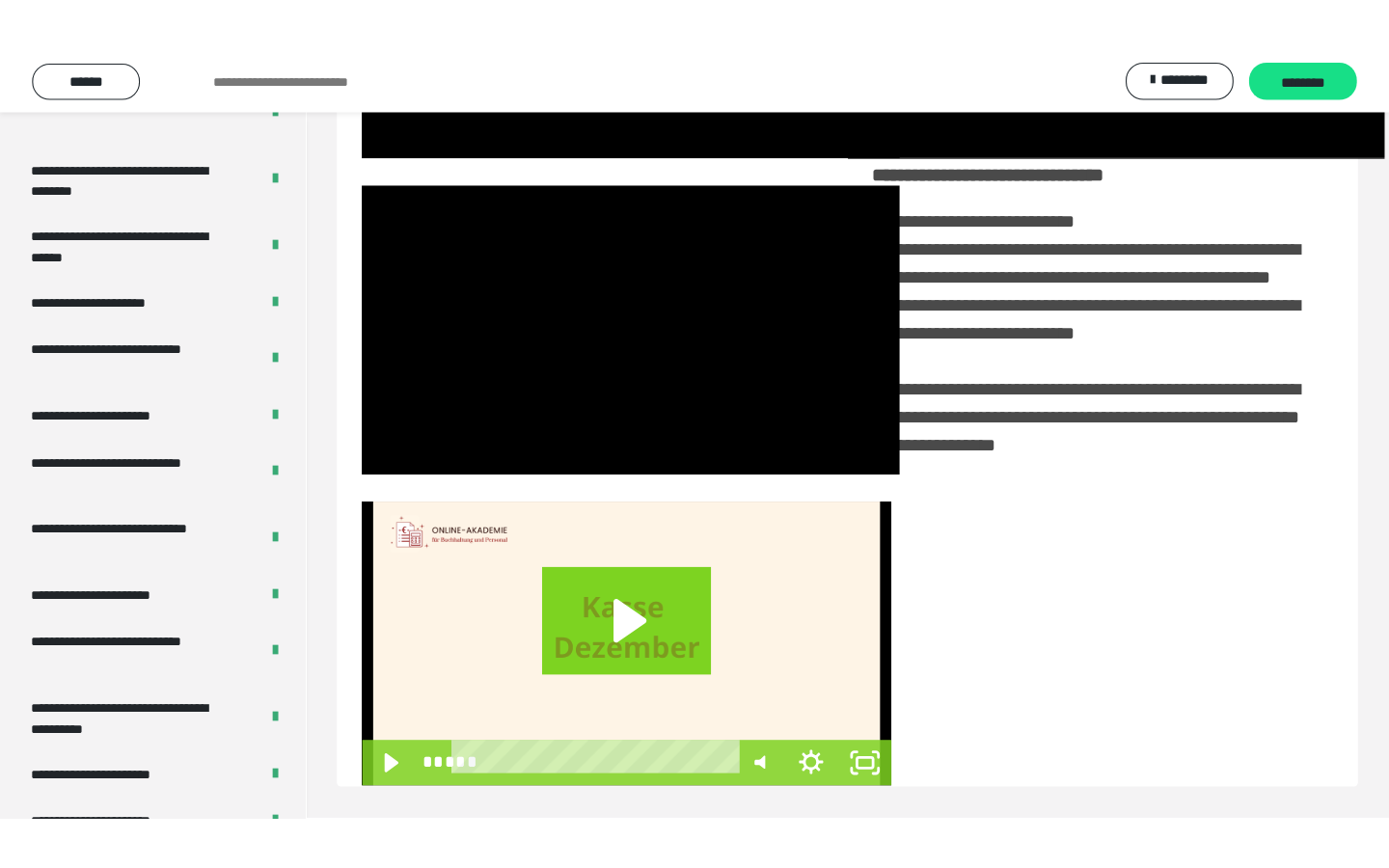 scroll, scrollTop: 0, scrollLeft: 0, axis: both 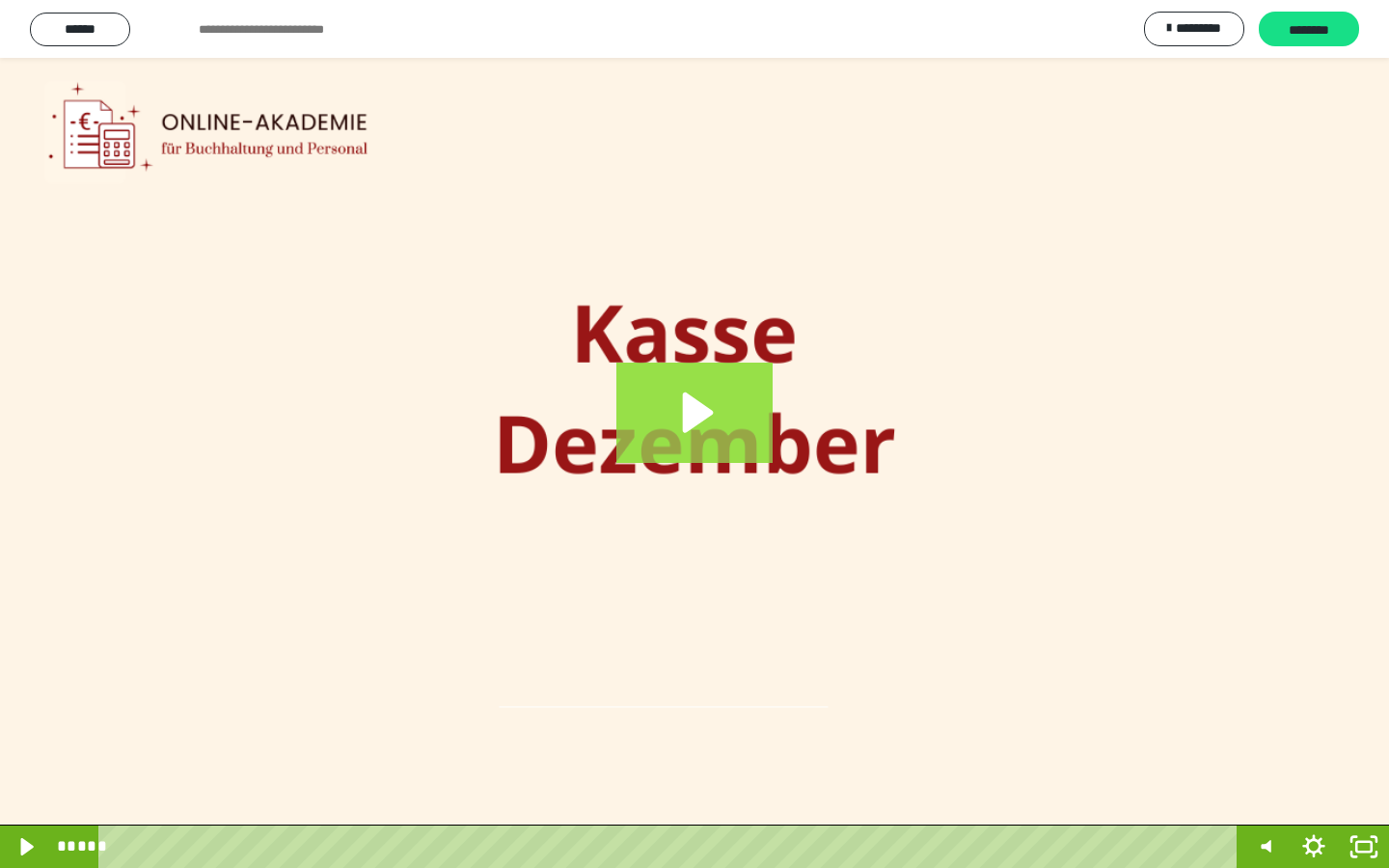 click 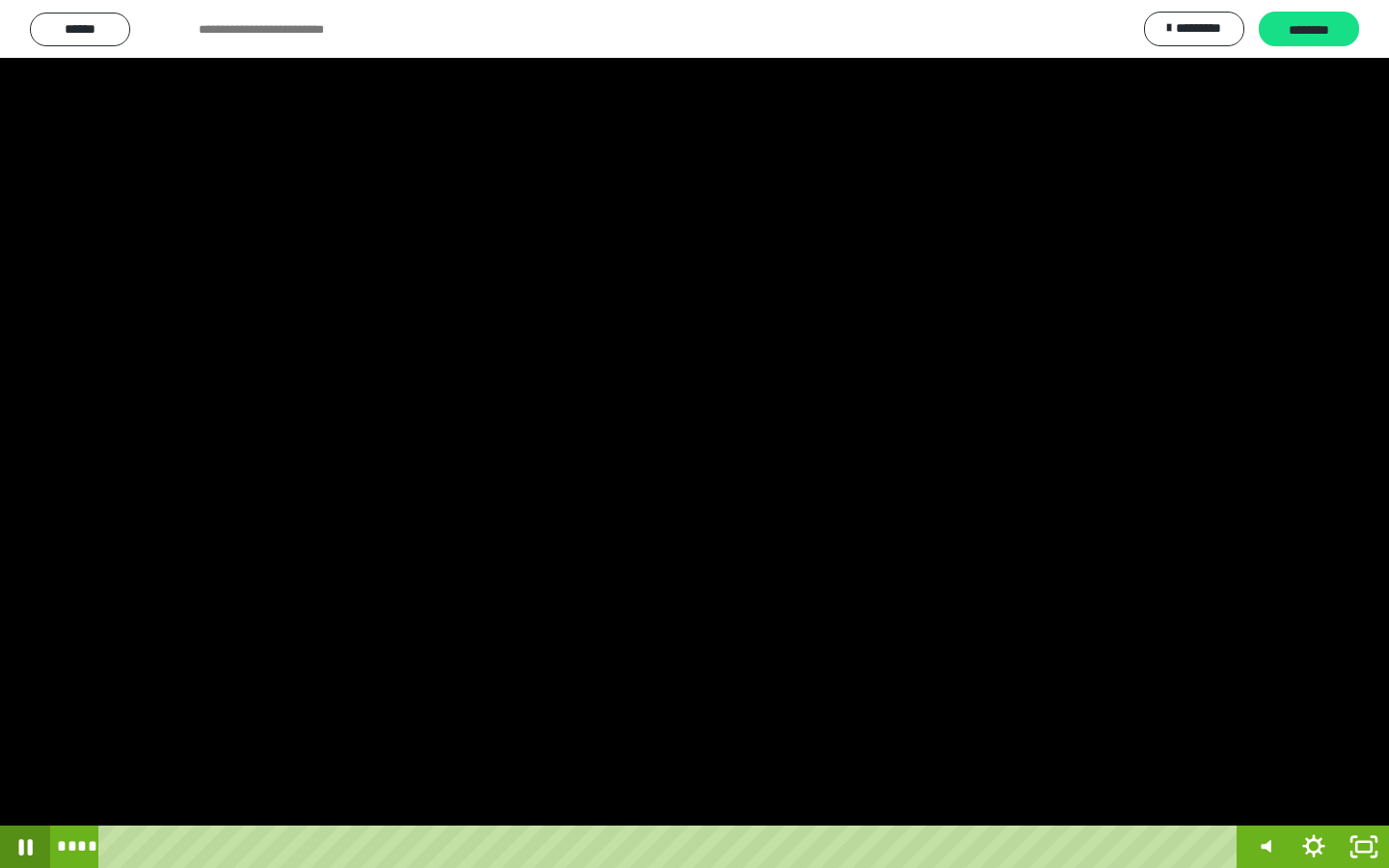 click 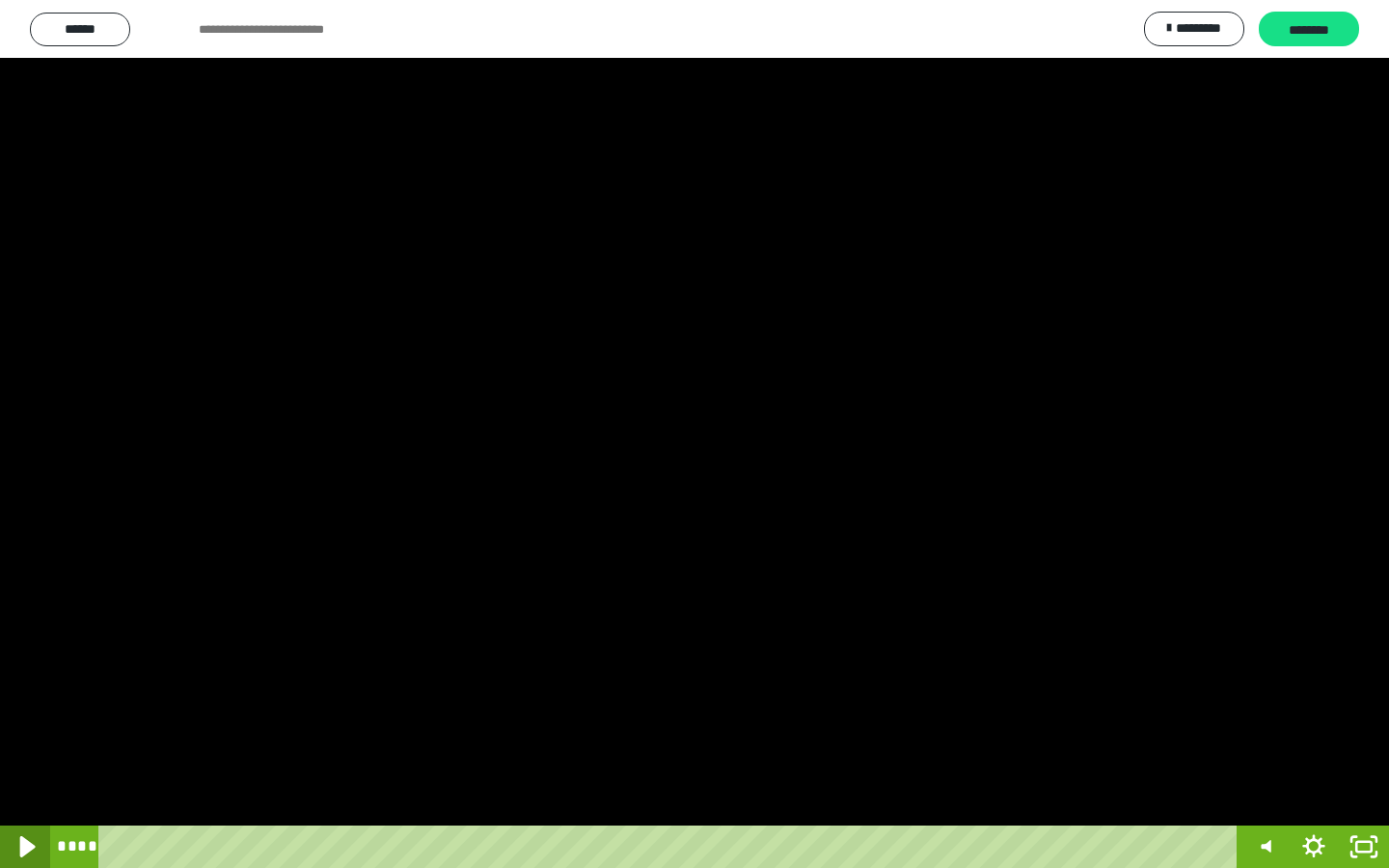 click 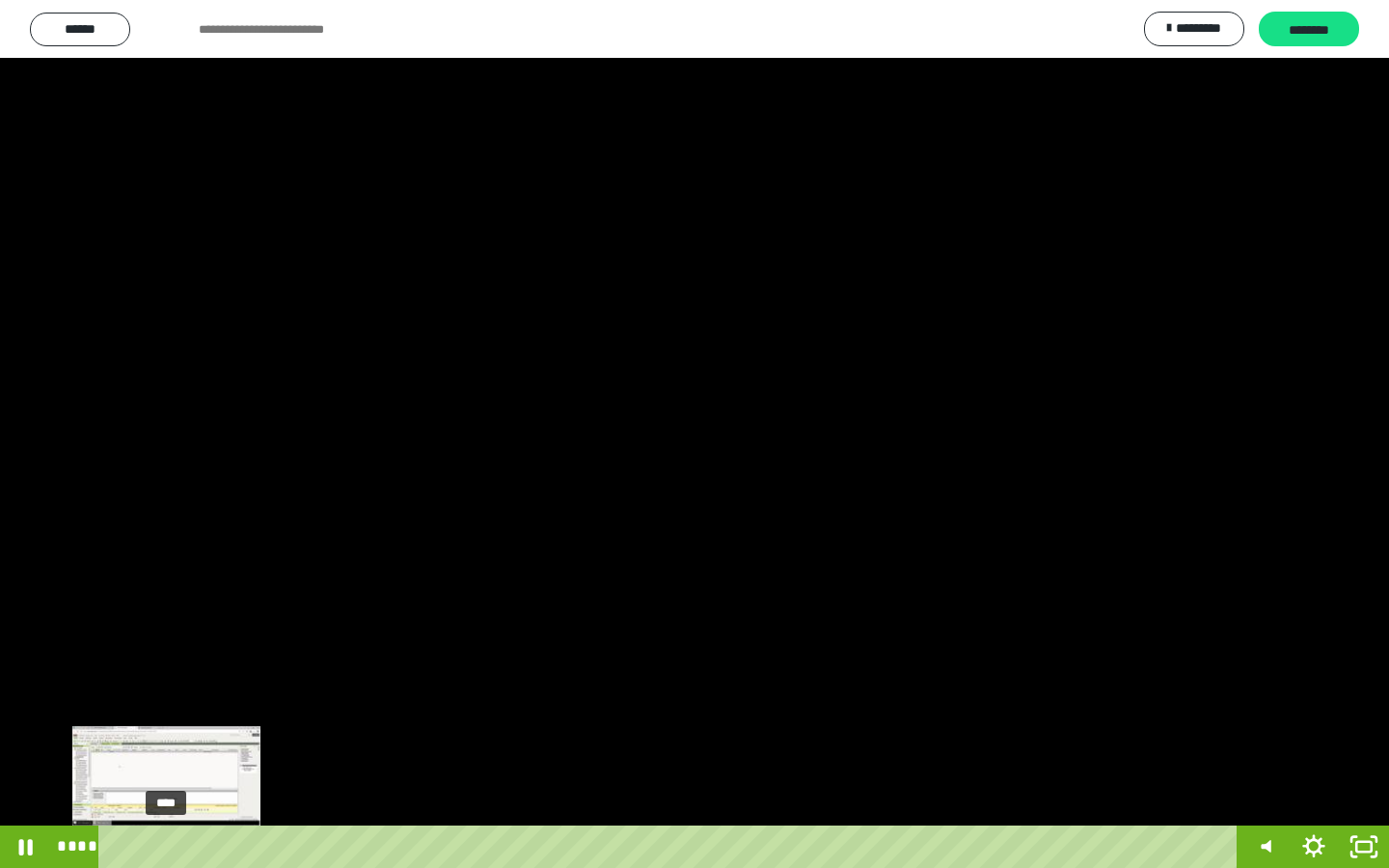 click on "****" at bounding box center [671, 847] 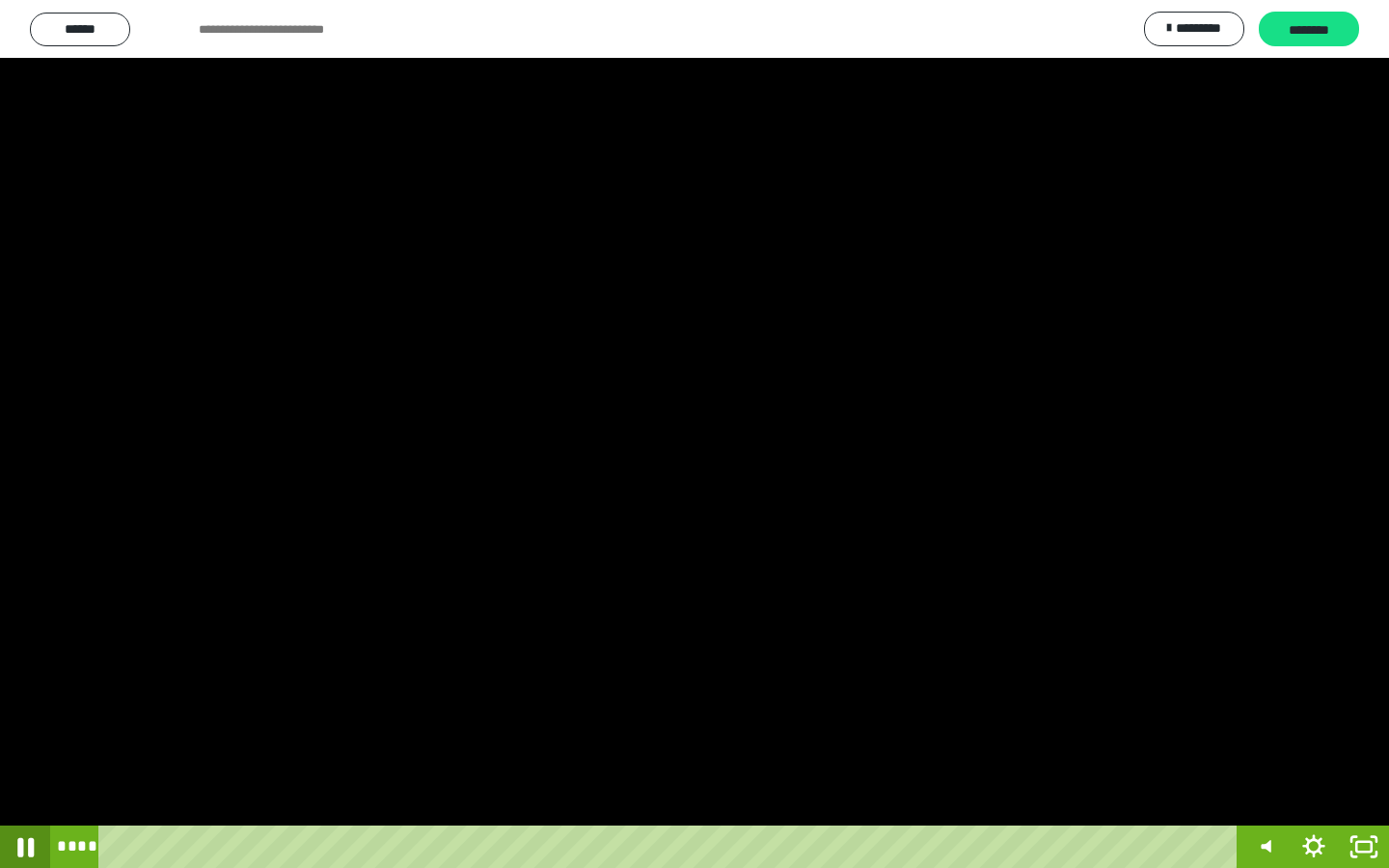 click 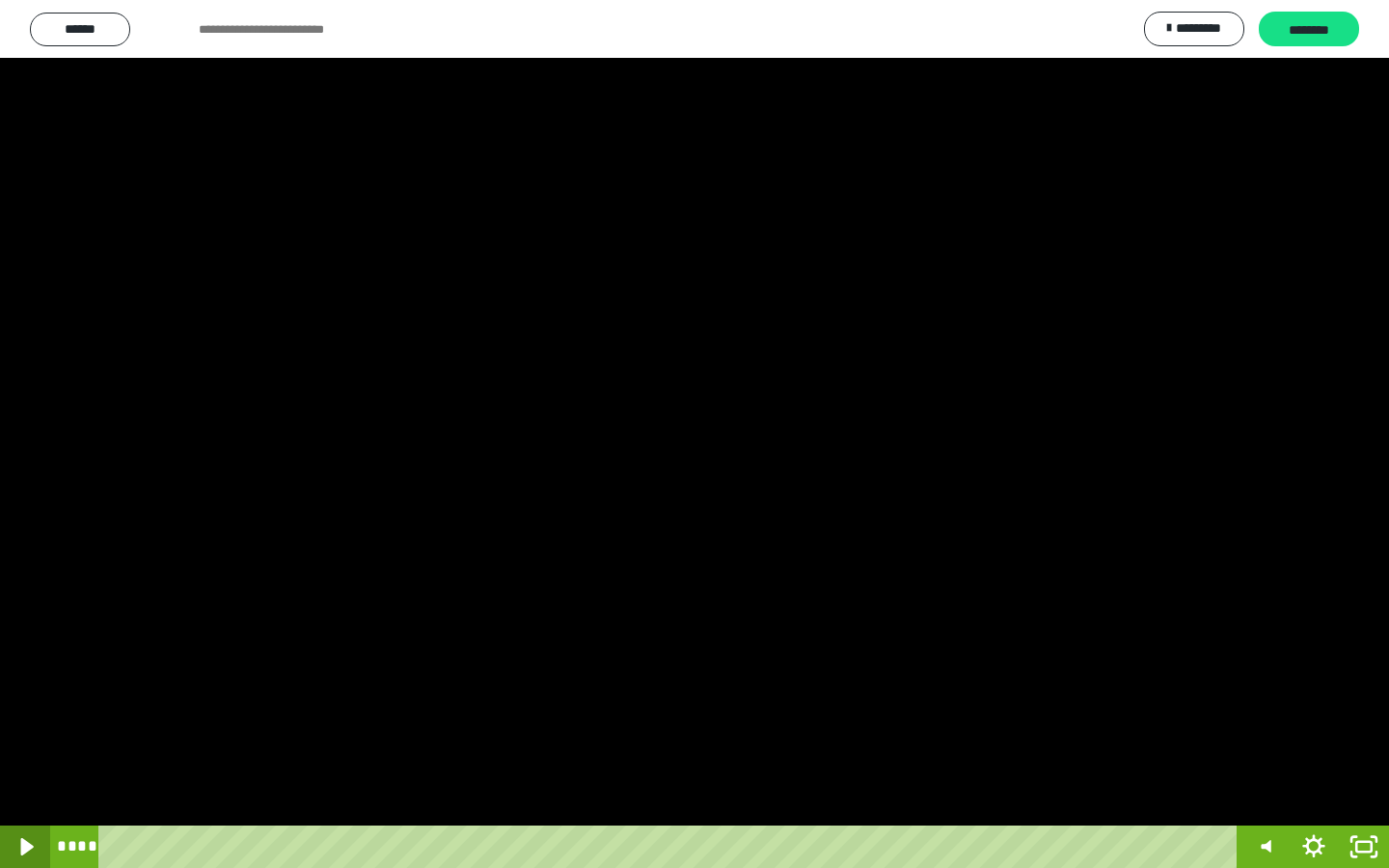 click 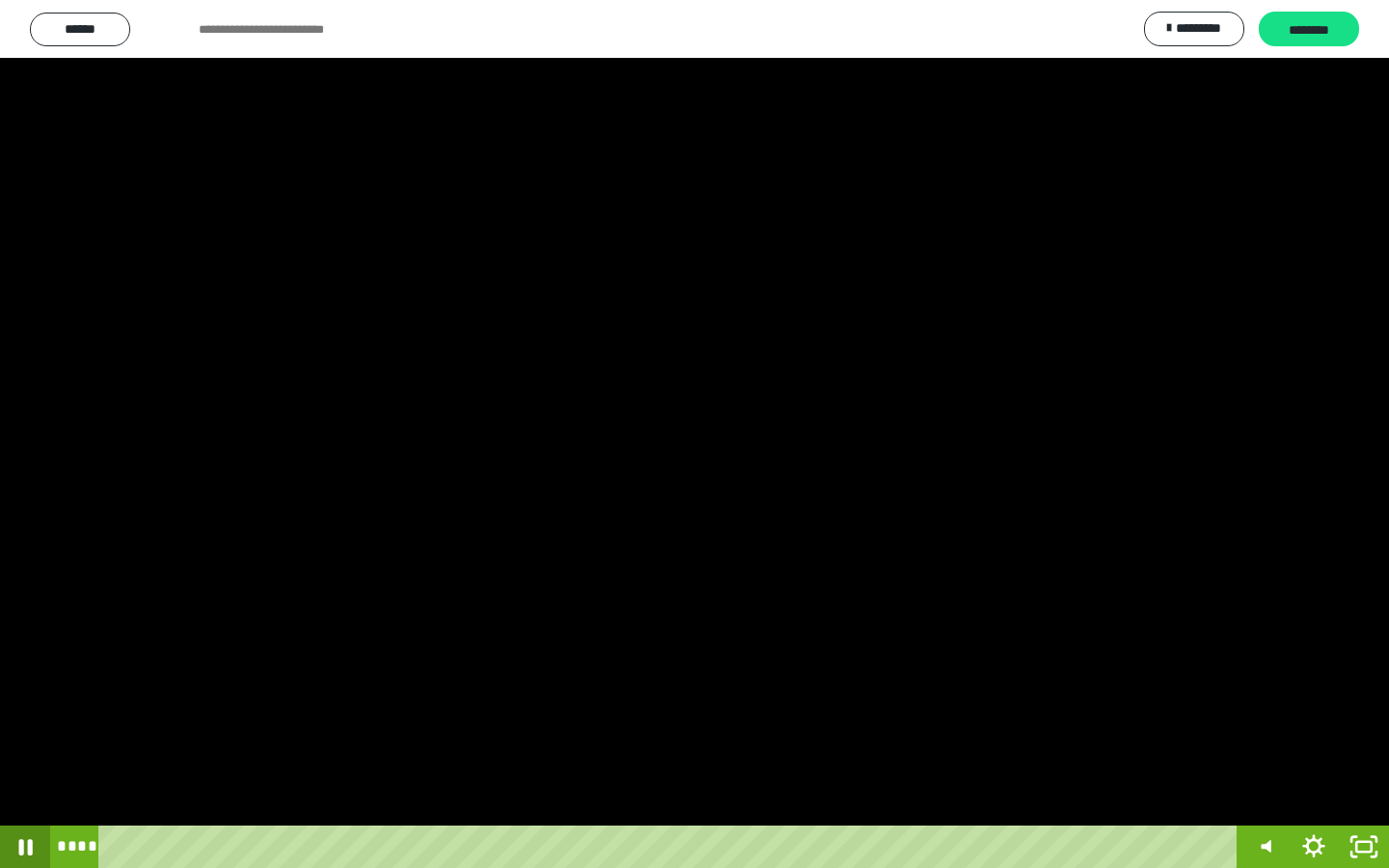 click 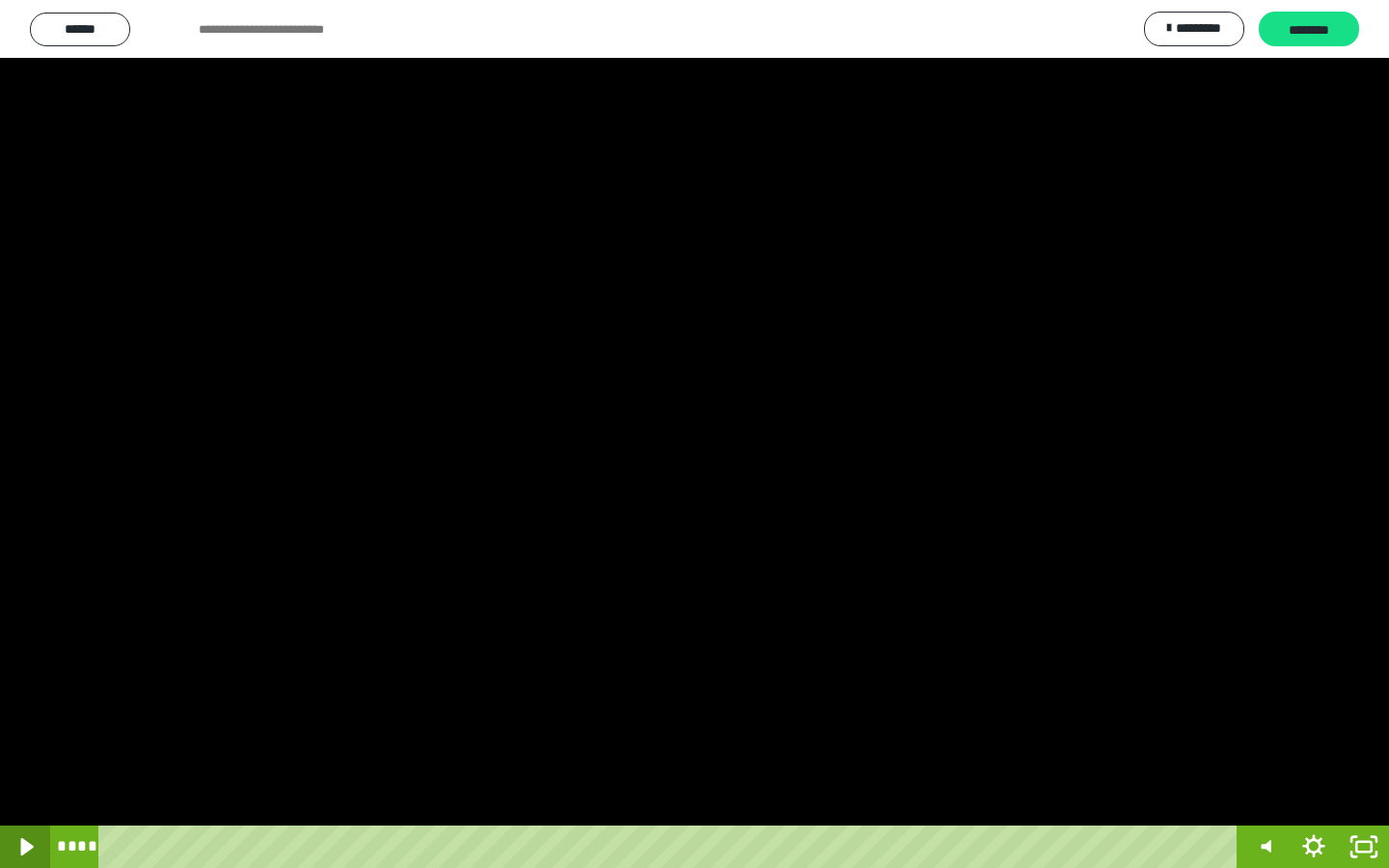 click 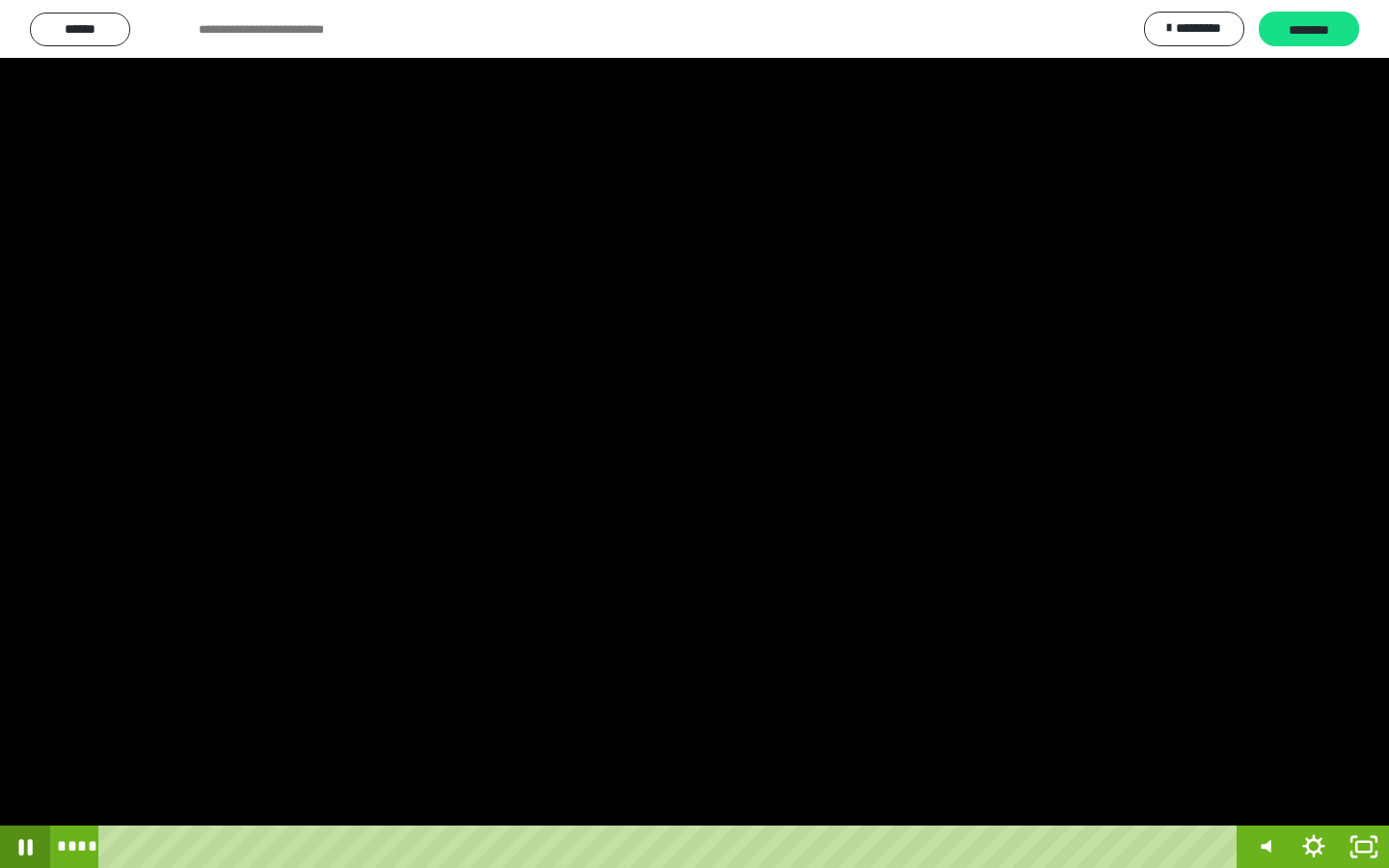 click 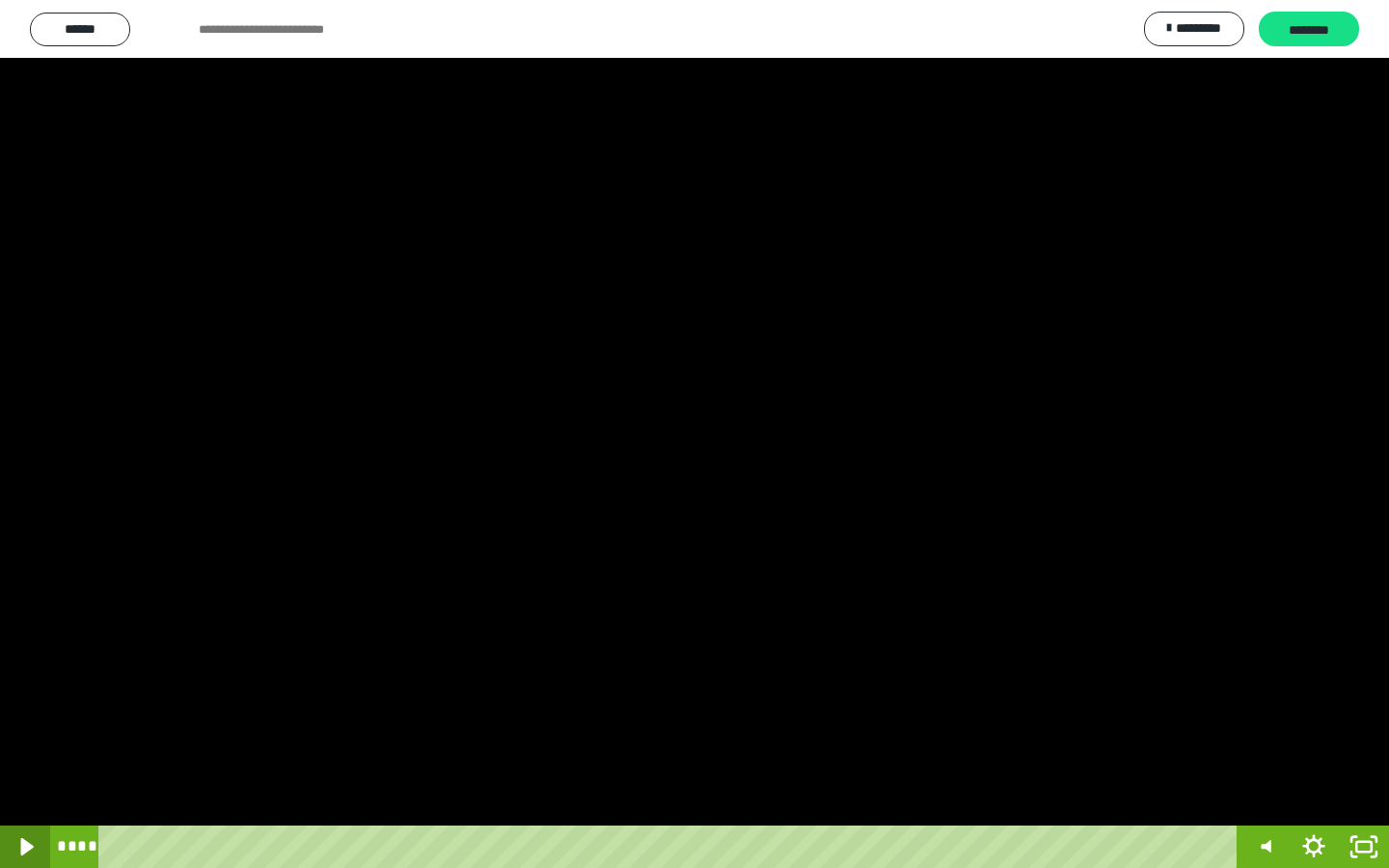 click 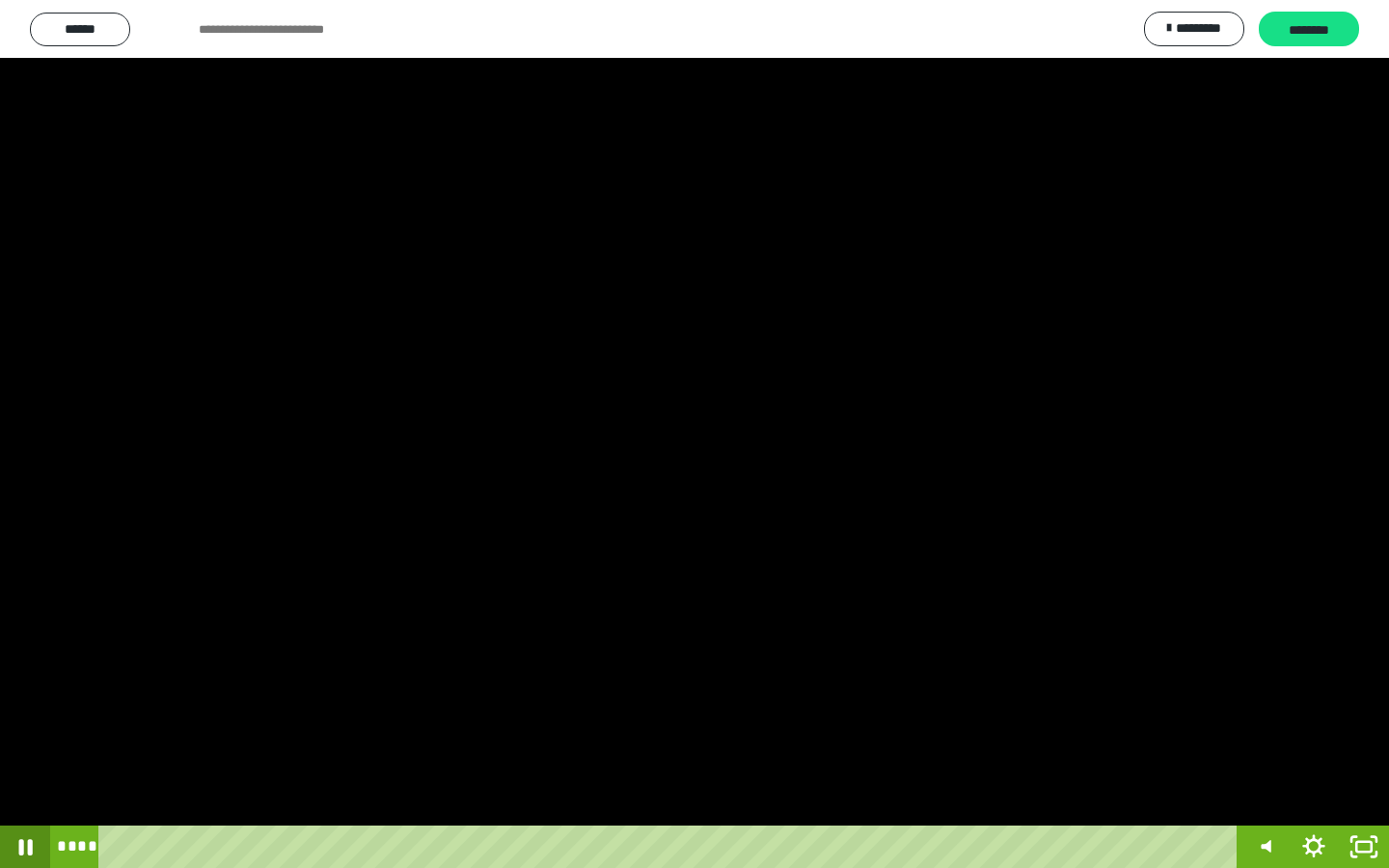 click 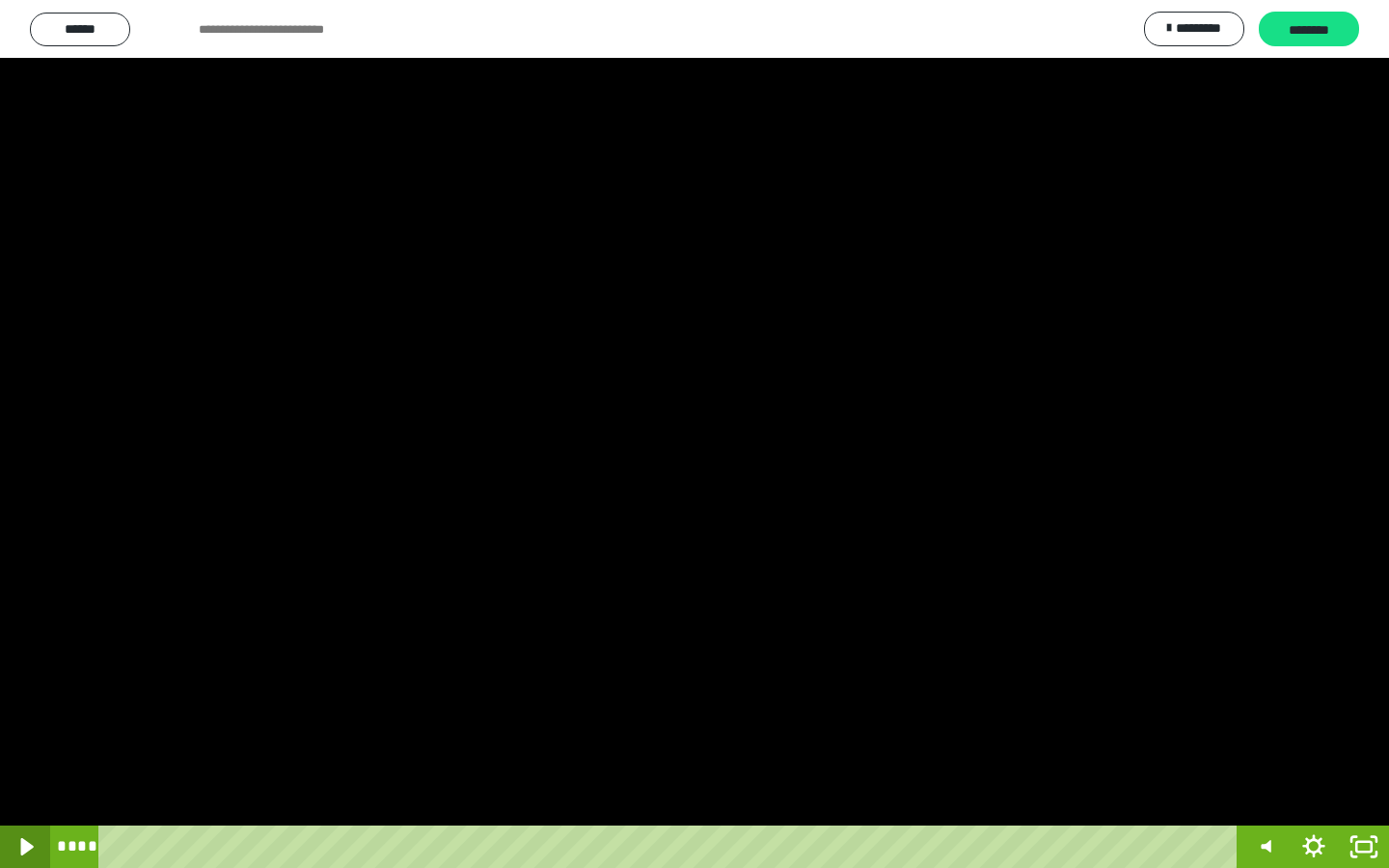 click 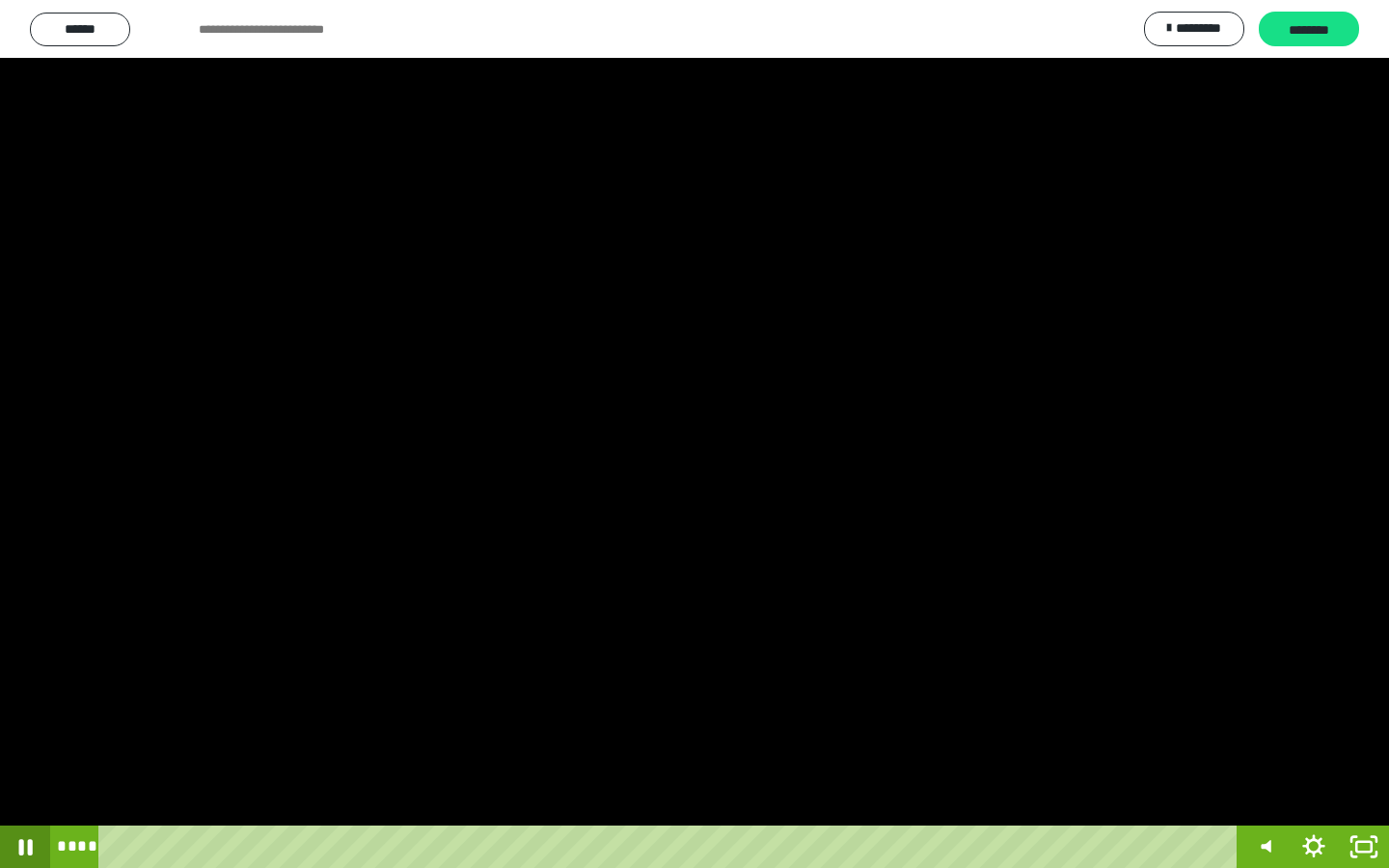 click 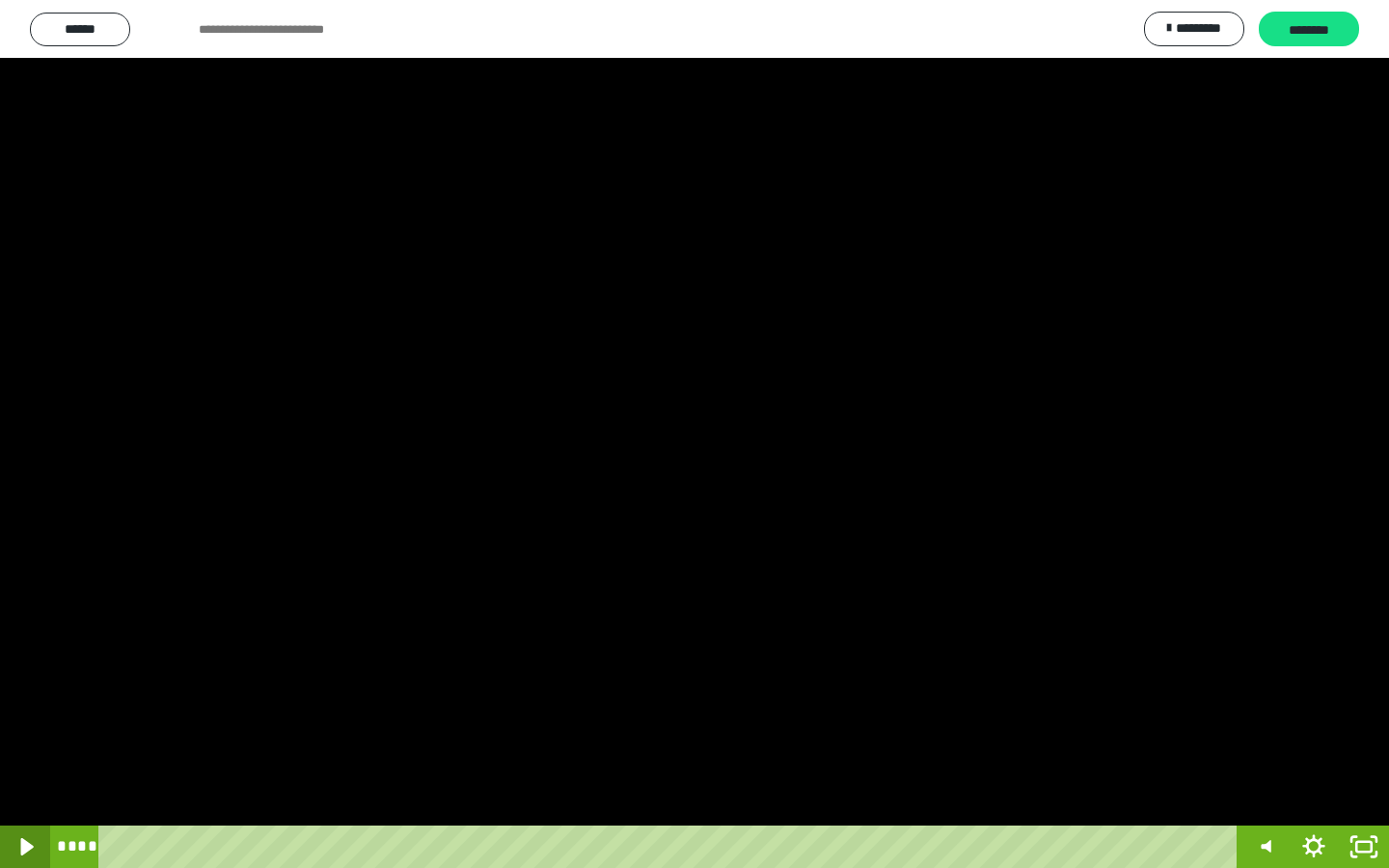 click 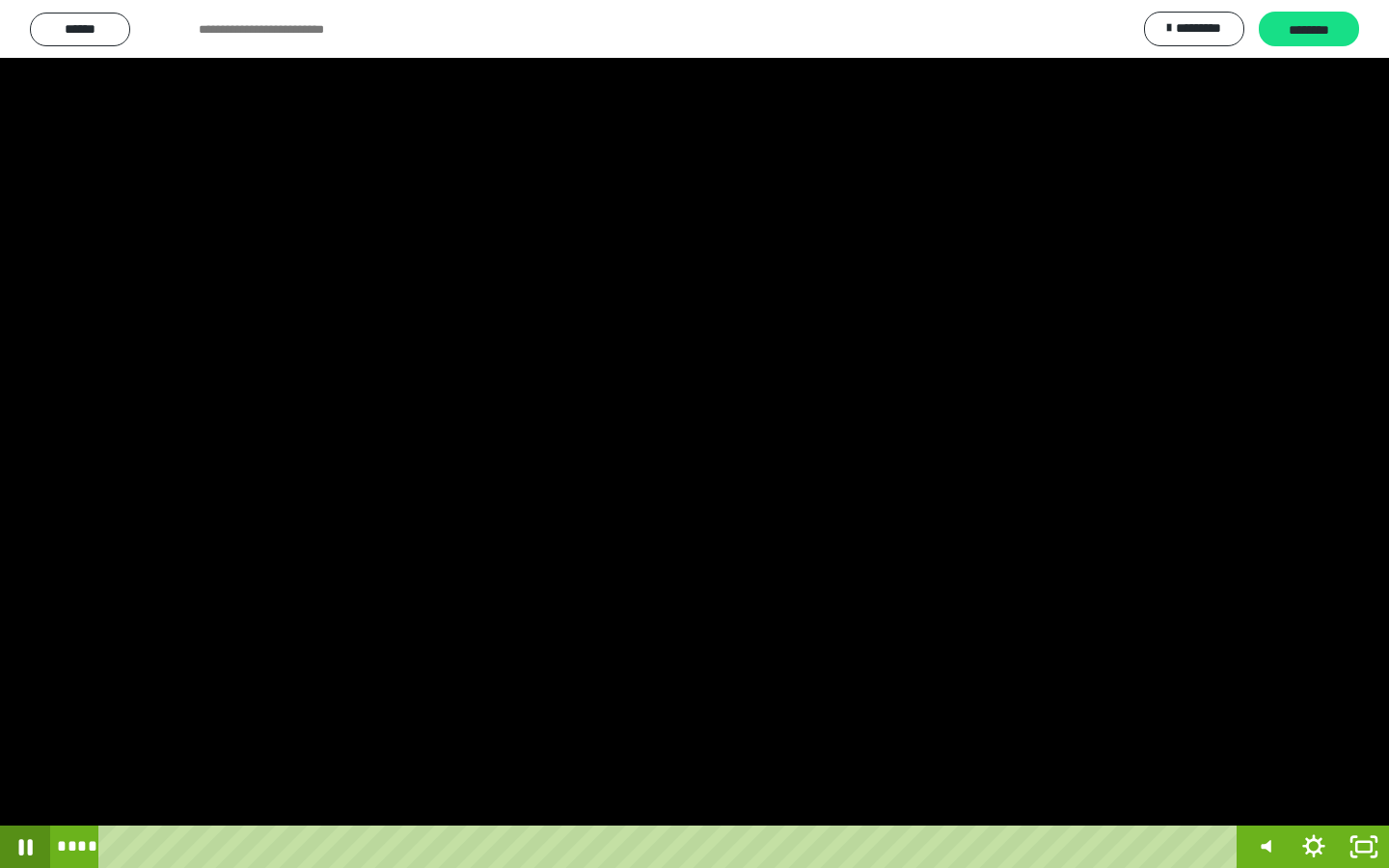 click 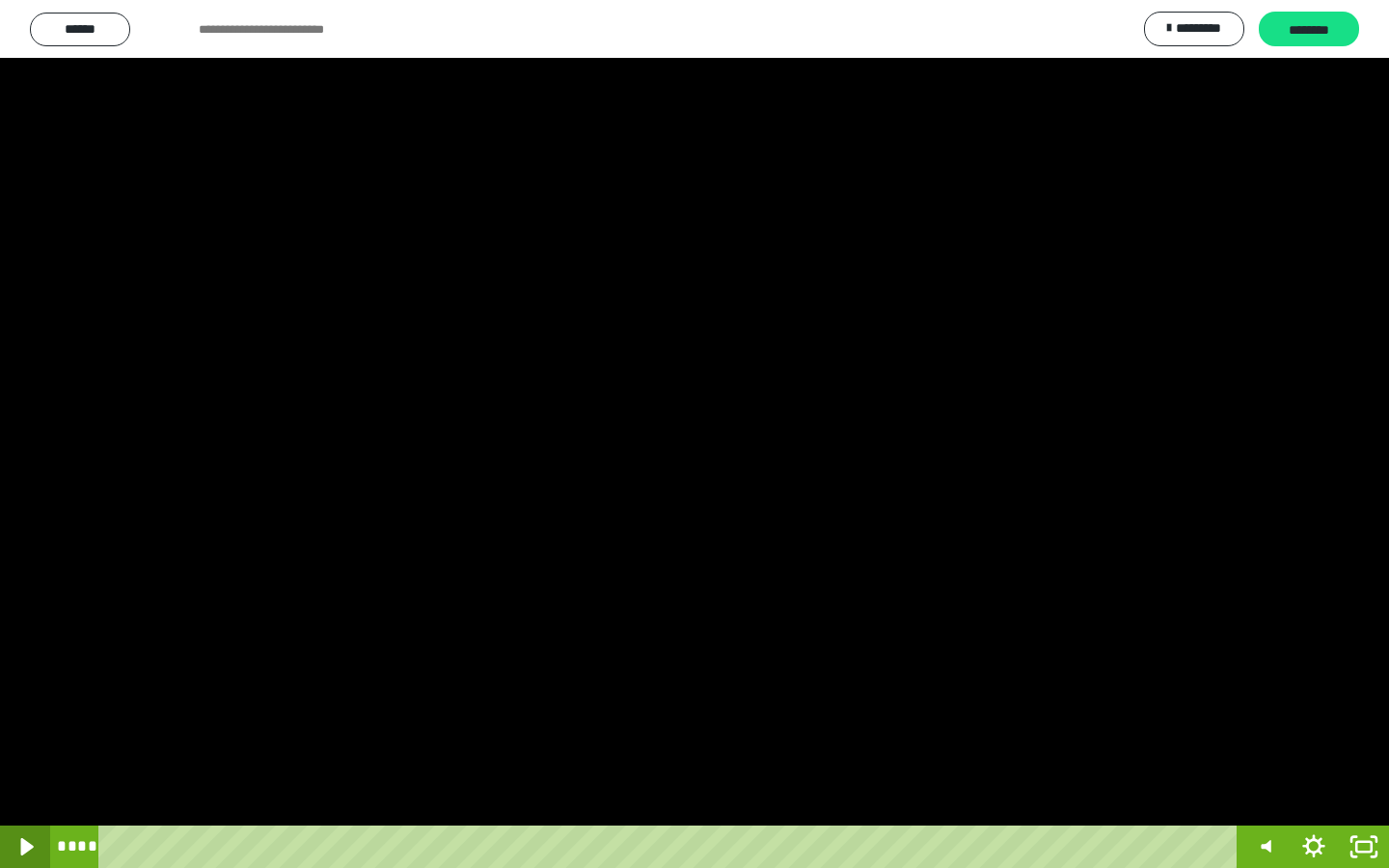 click 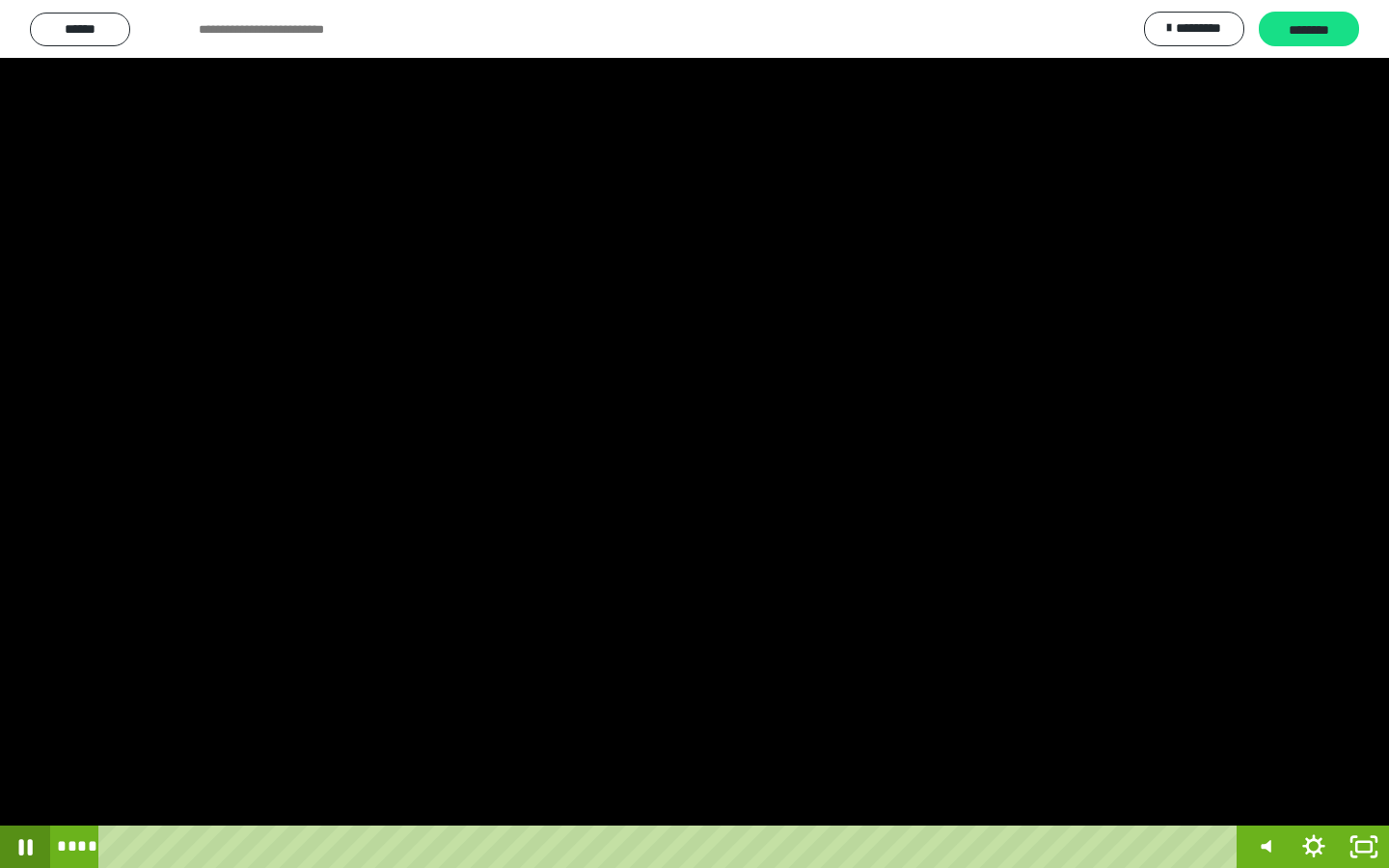 click 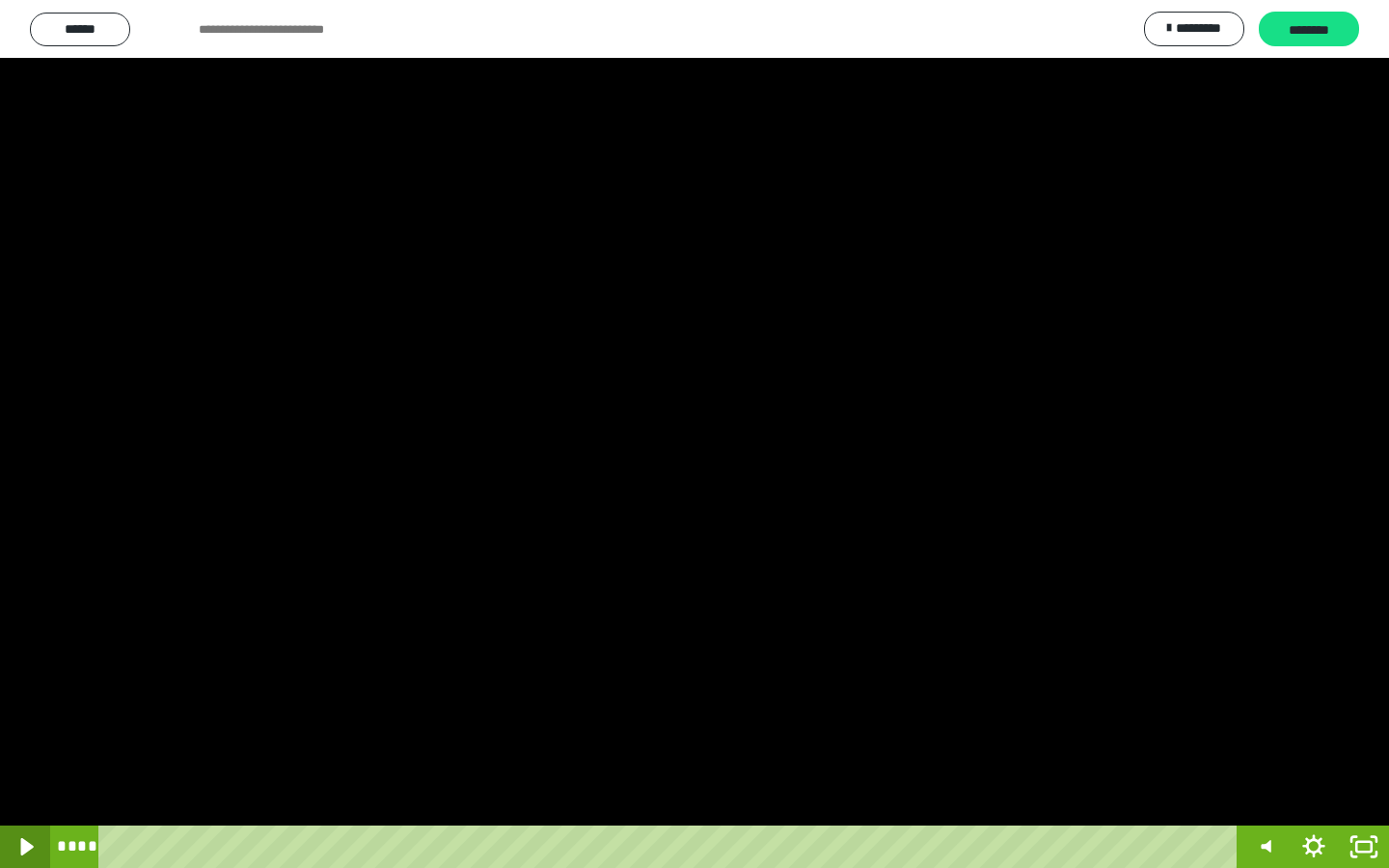 click 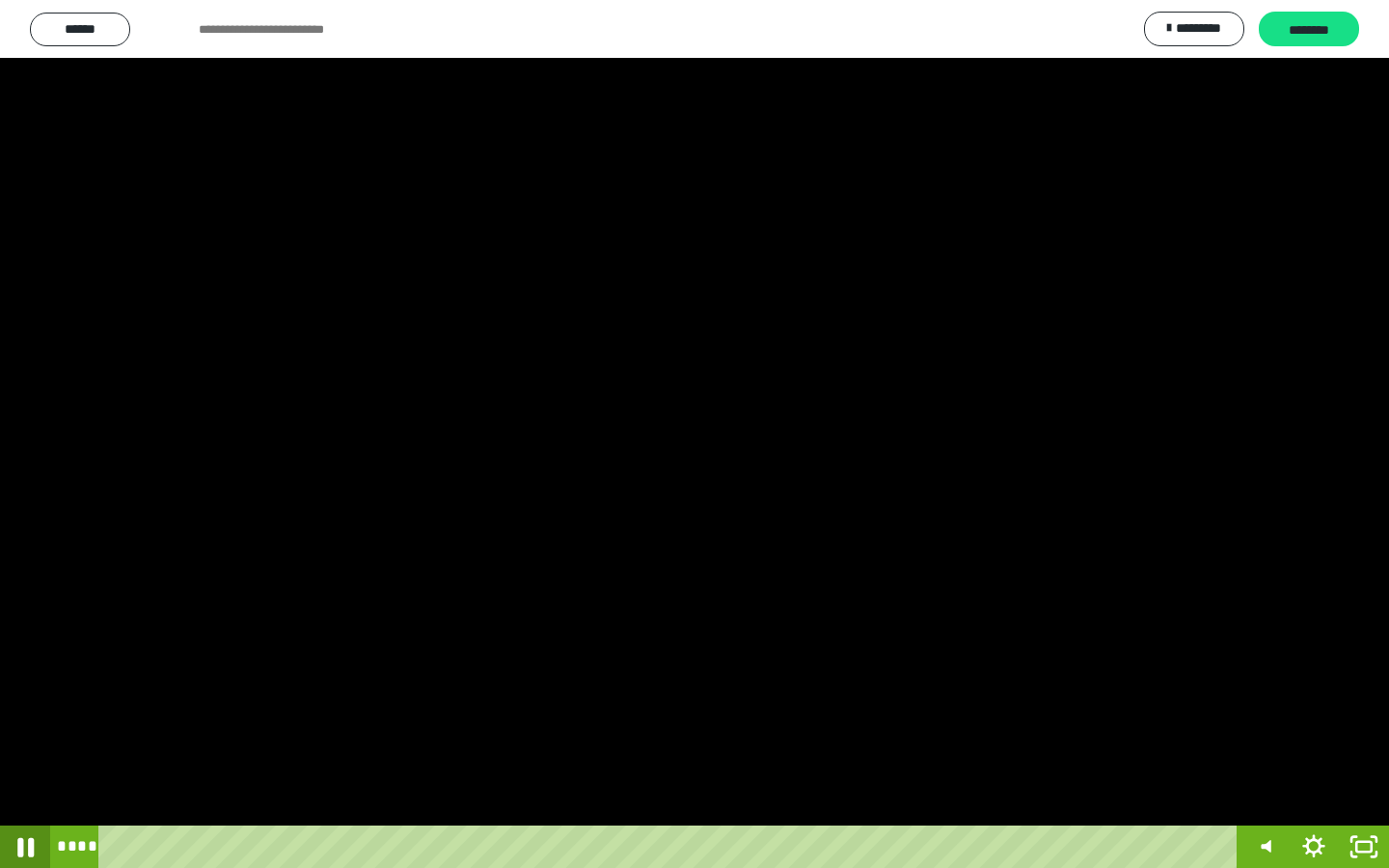 click 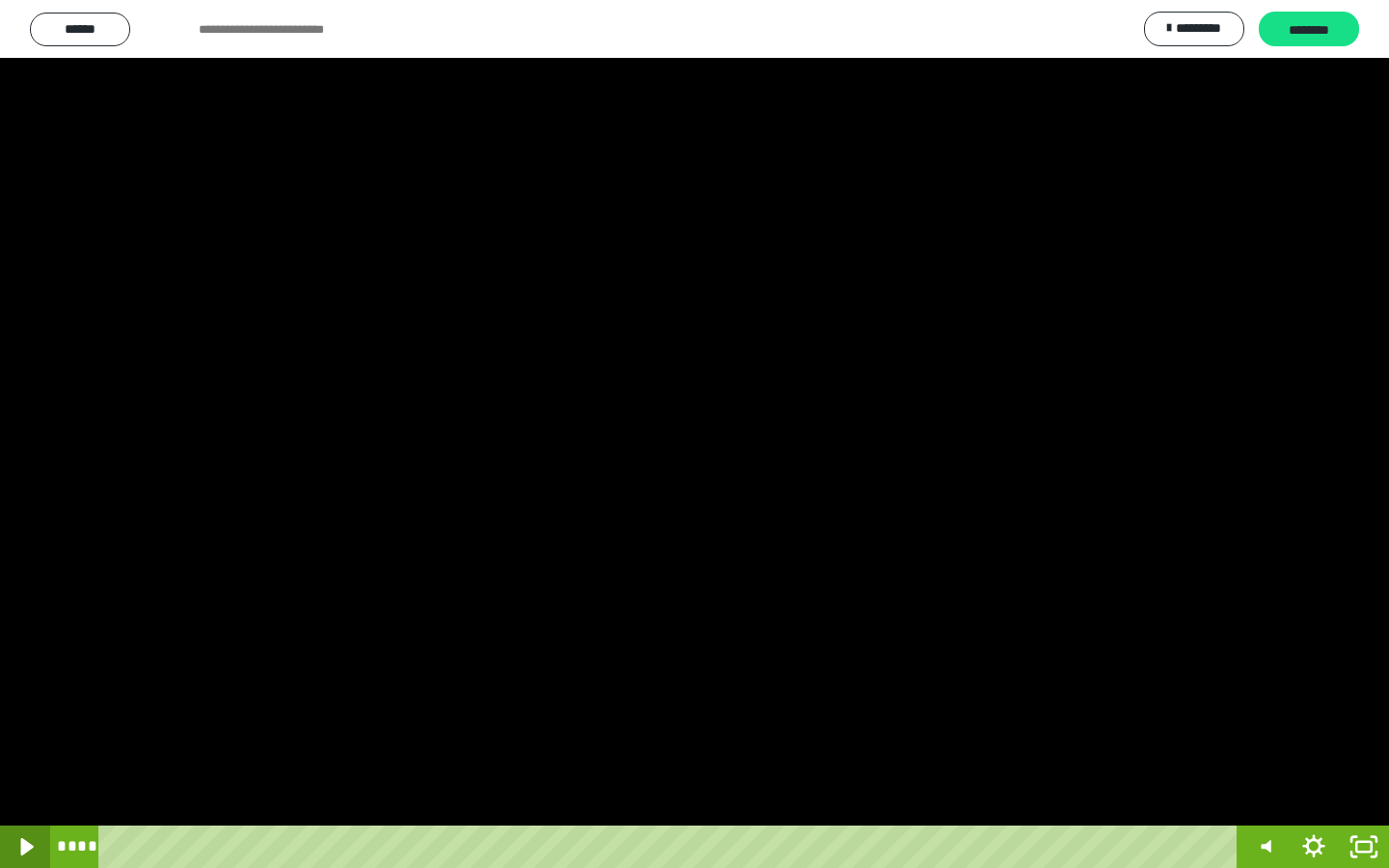 click 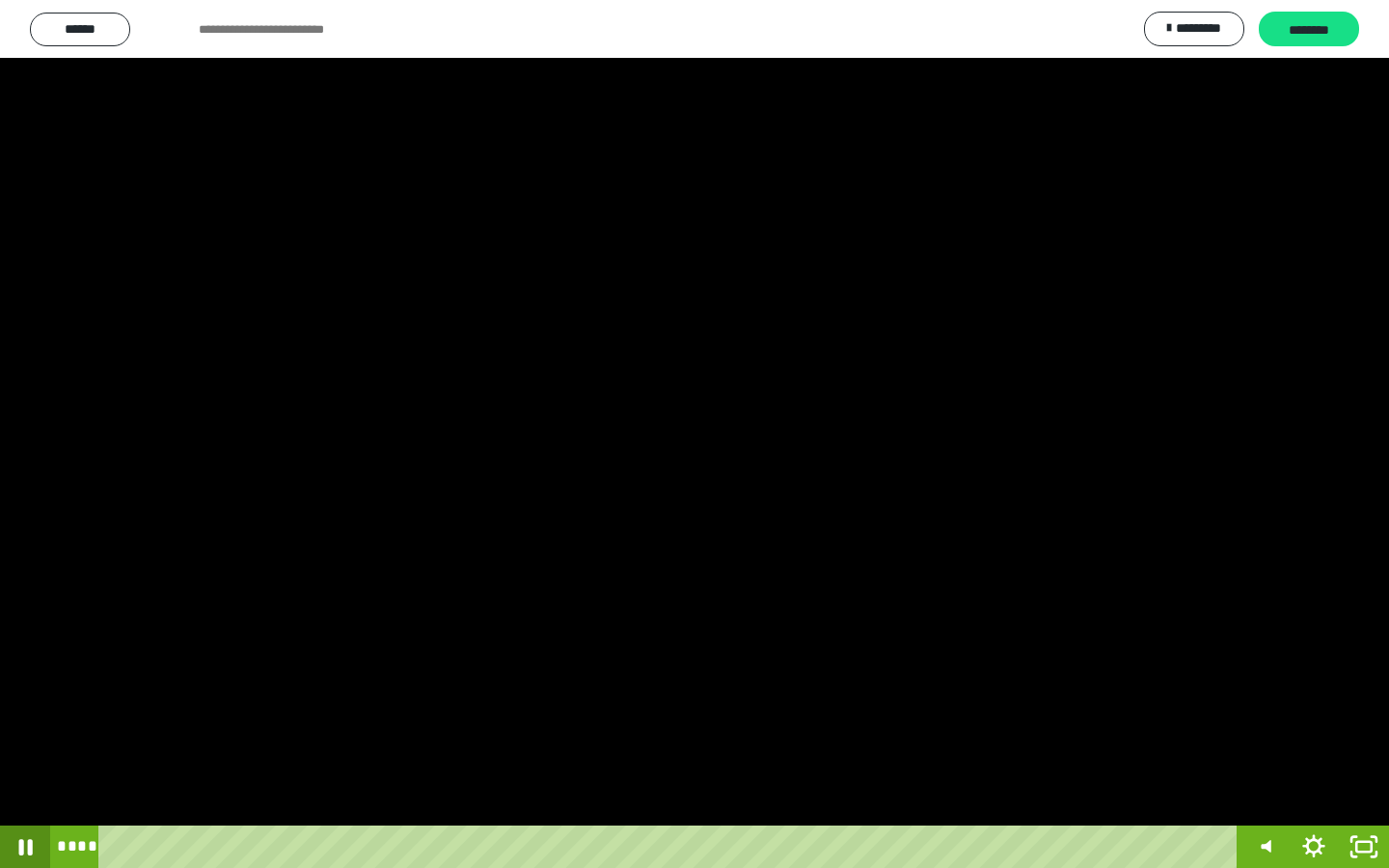 click 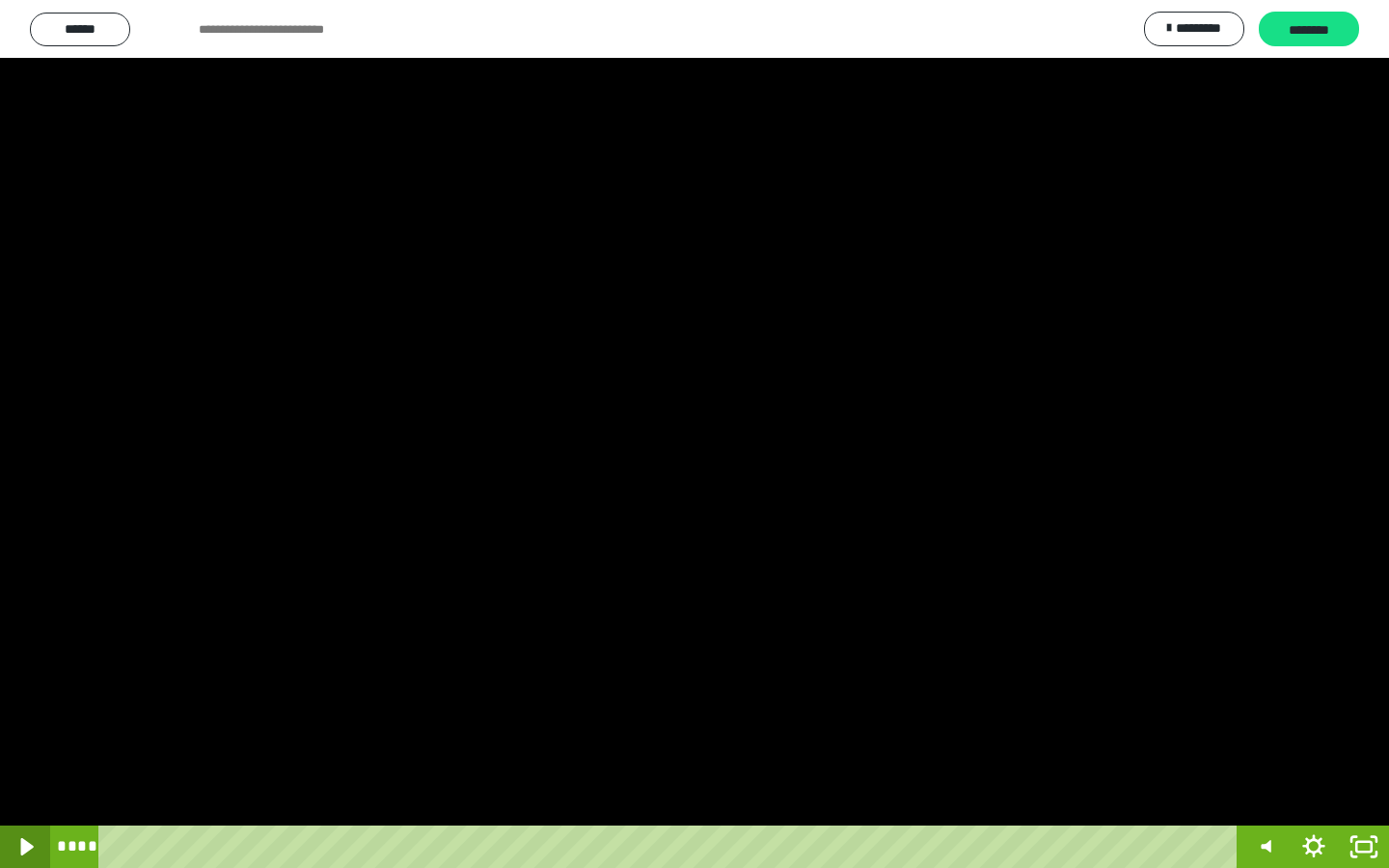 click 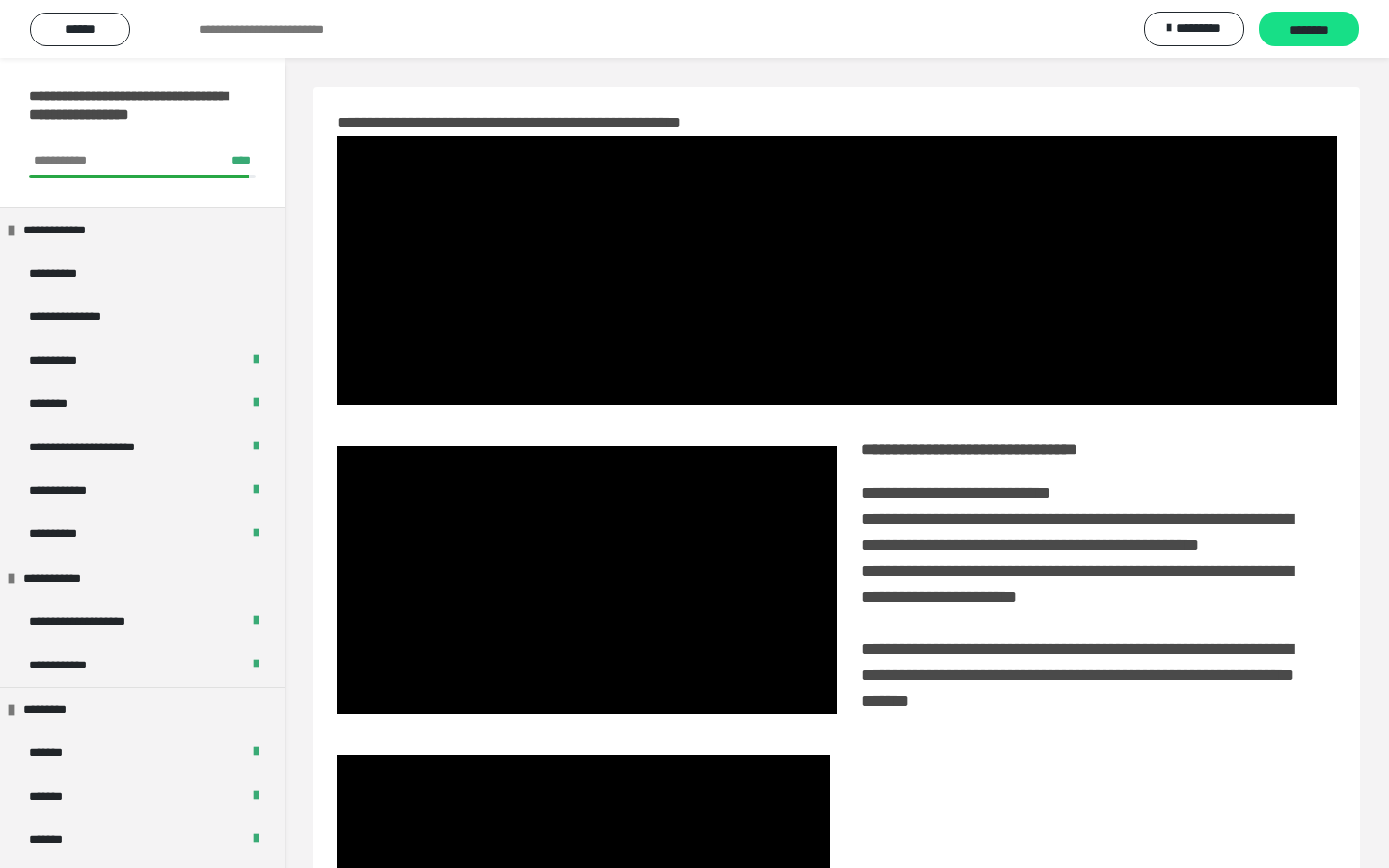 scroll, scrollTop: 0, scrollLeft: 0, axis: both 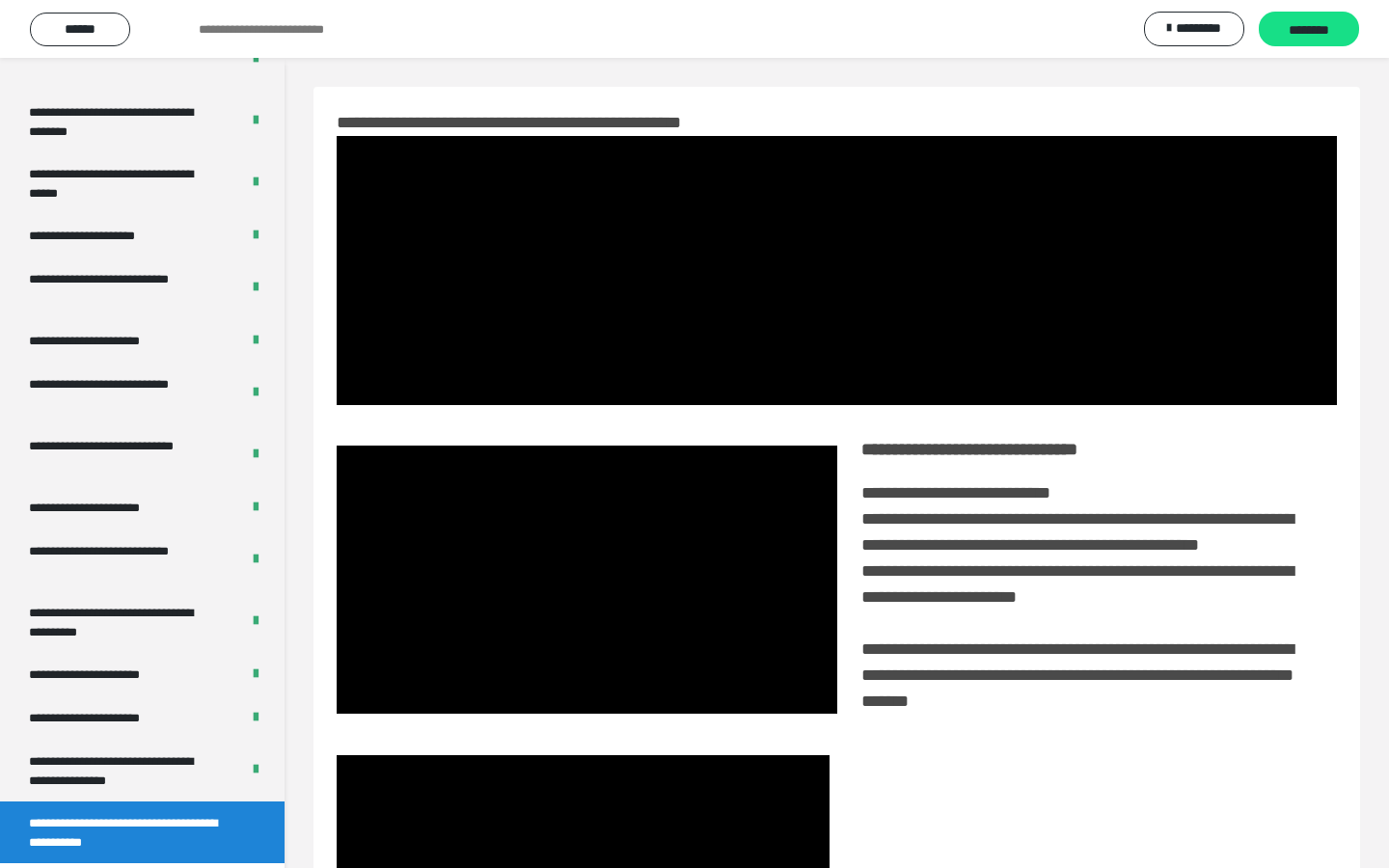 click on "****" at bounding box center [560, 998] 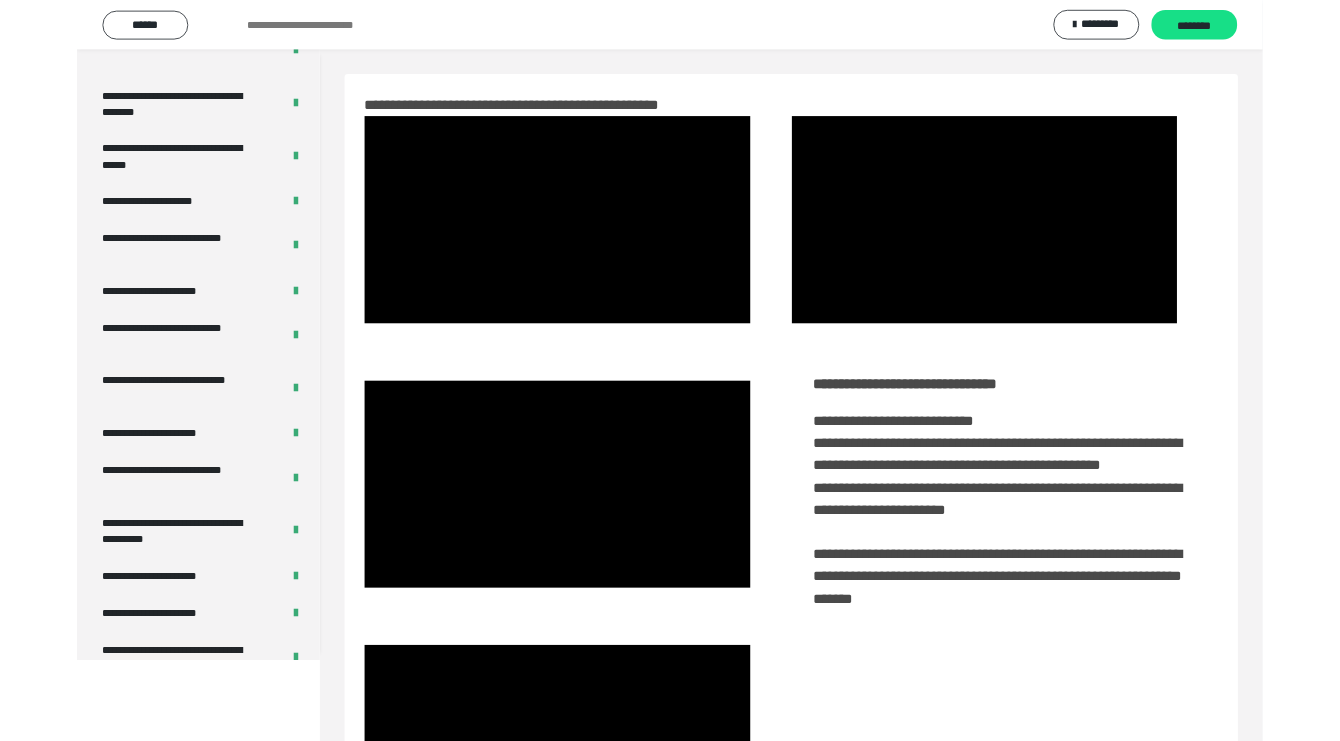 scroll, scrollTop: 316, scrollLeft: 0, axis: vertical 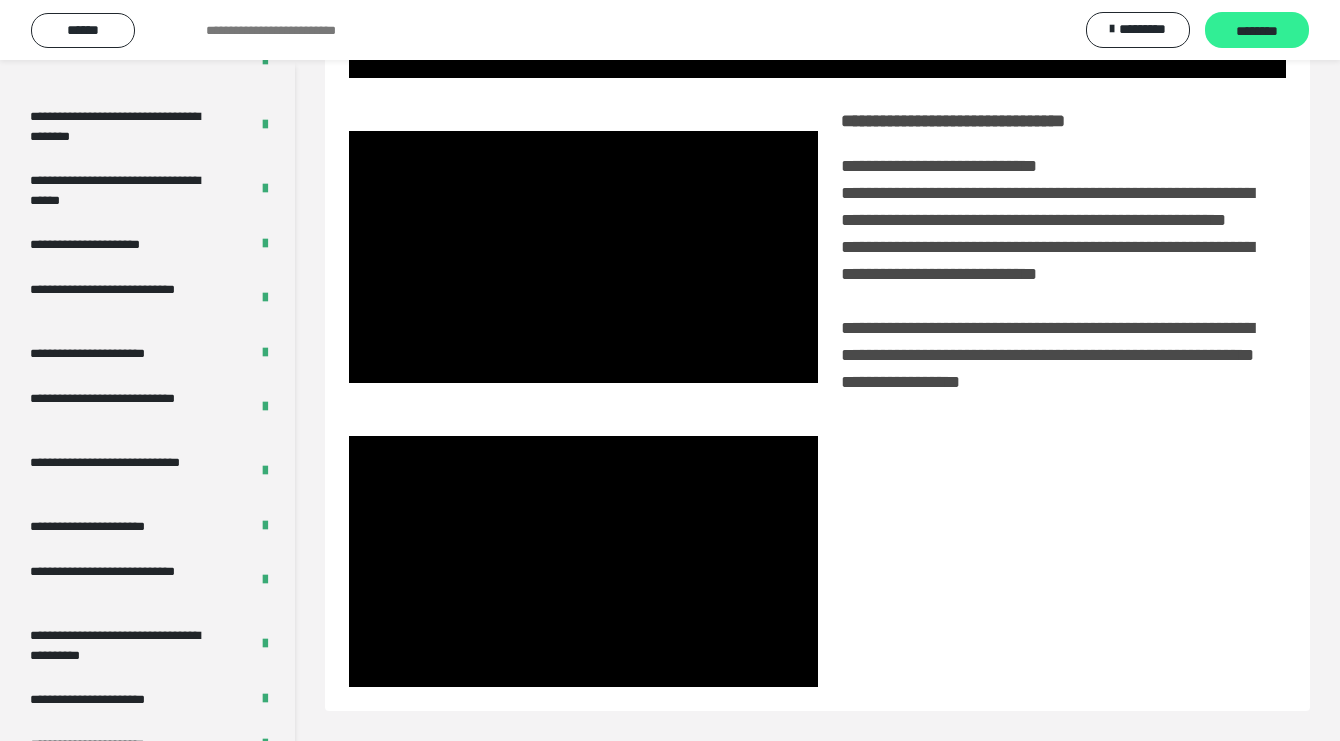 click on "********" at bounding box center (1257, 31) 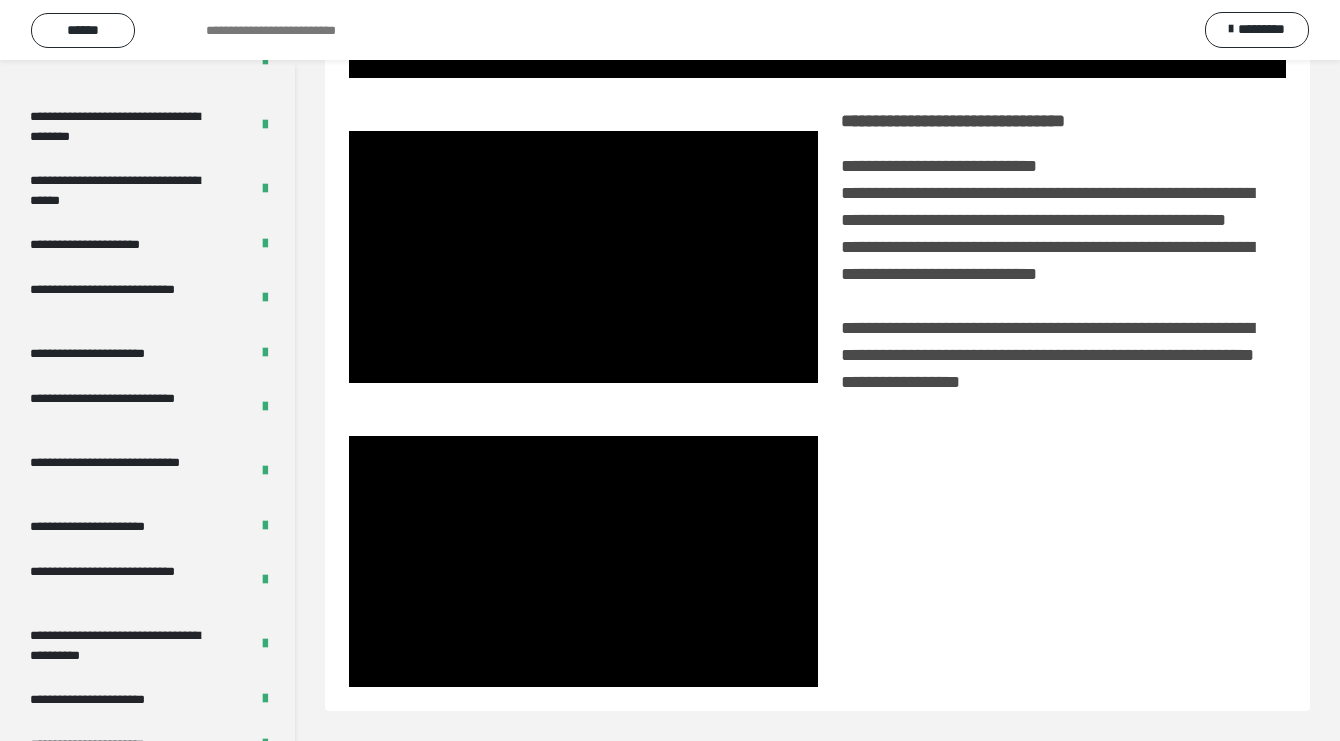 scroll, scrollTop: 396, scrollLeft: 0, axis: vertical 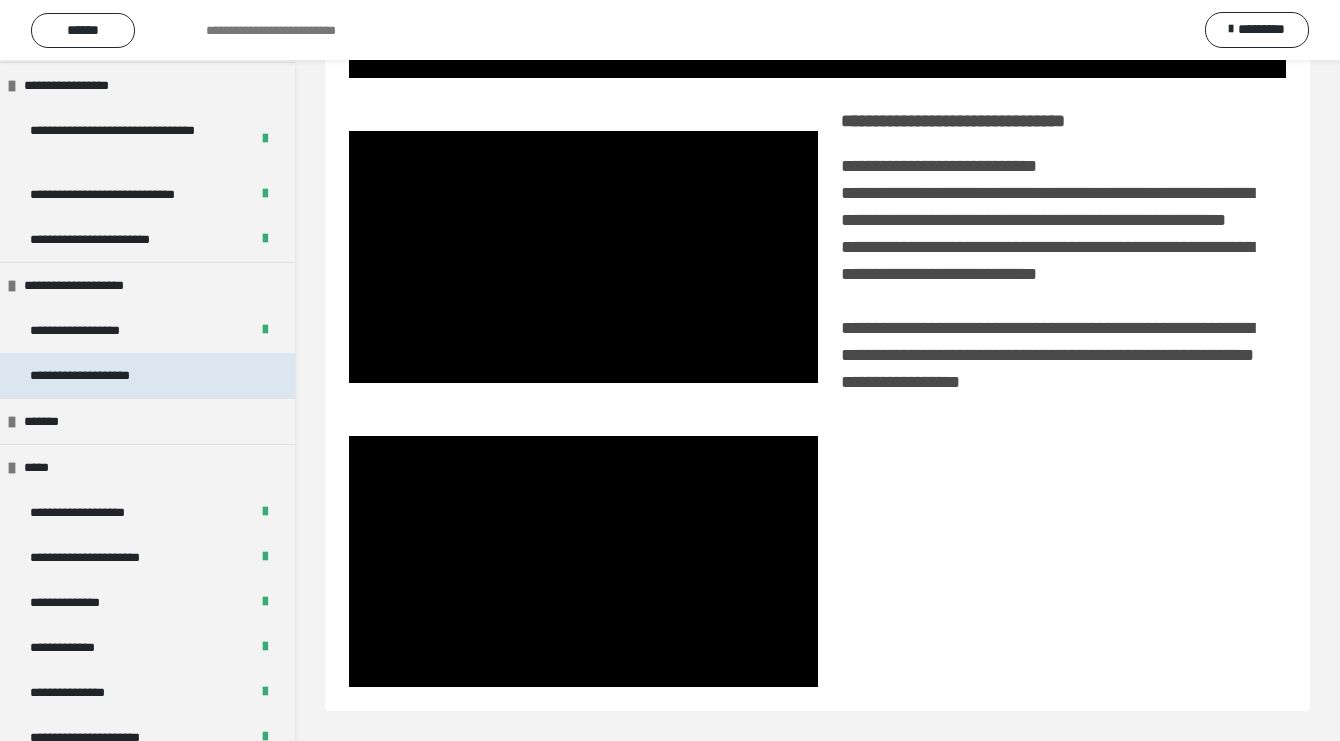 click on "**********" at bounding box center [102, 375] 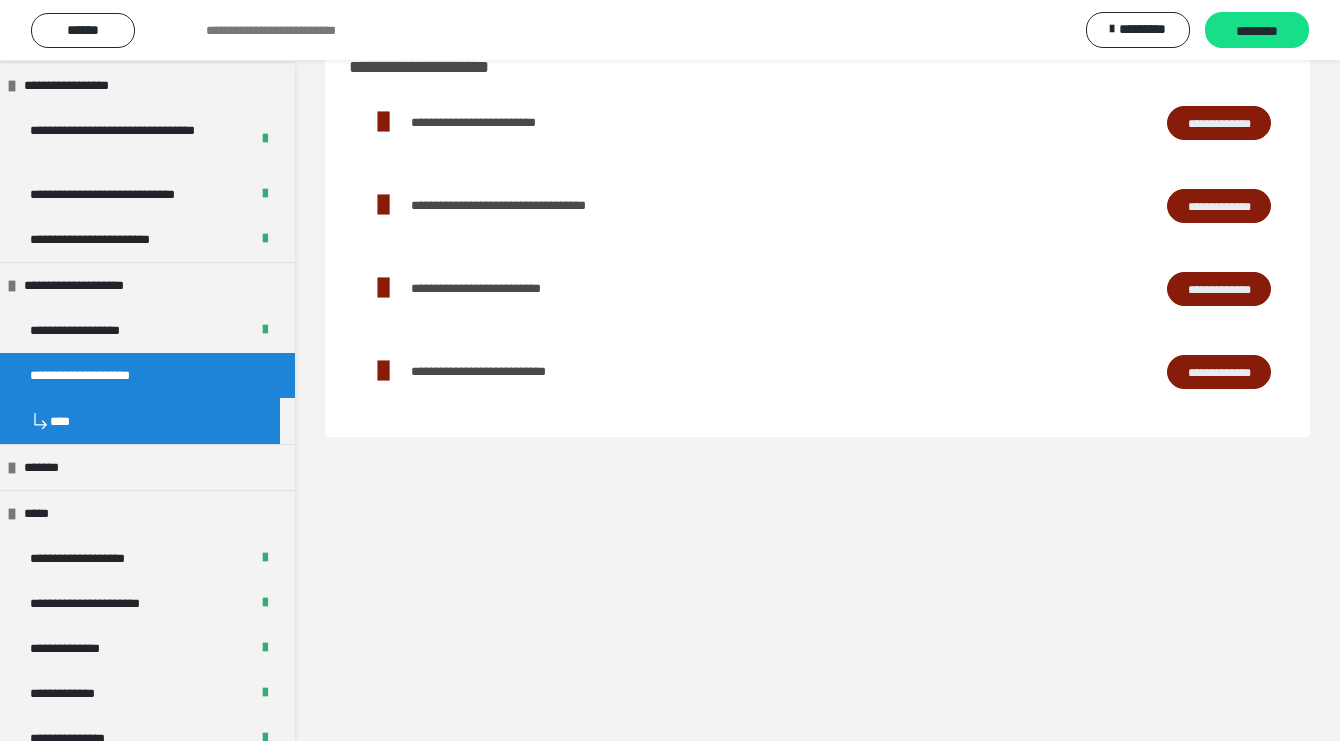 scroll, scrollTop: 60, scrollLeft: 0, axis: vertical 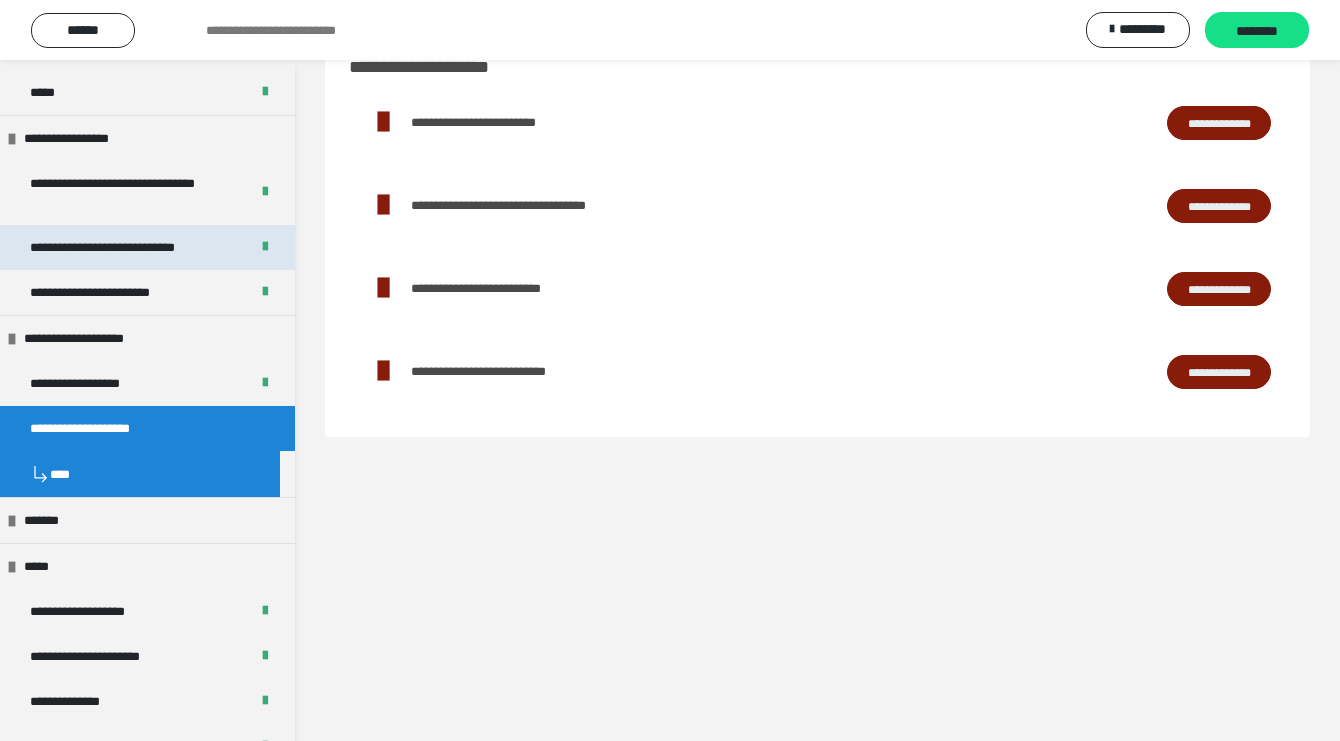 click at bounding box center (265, 248) 